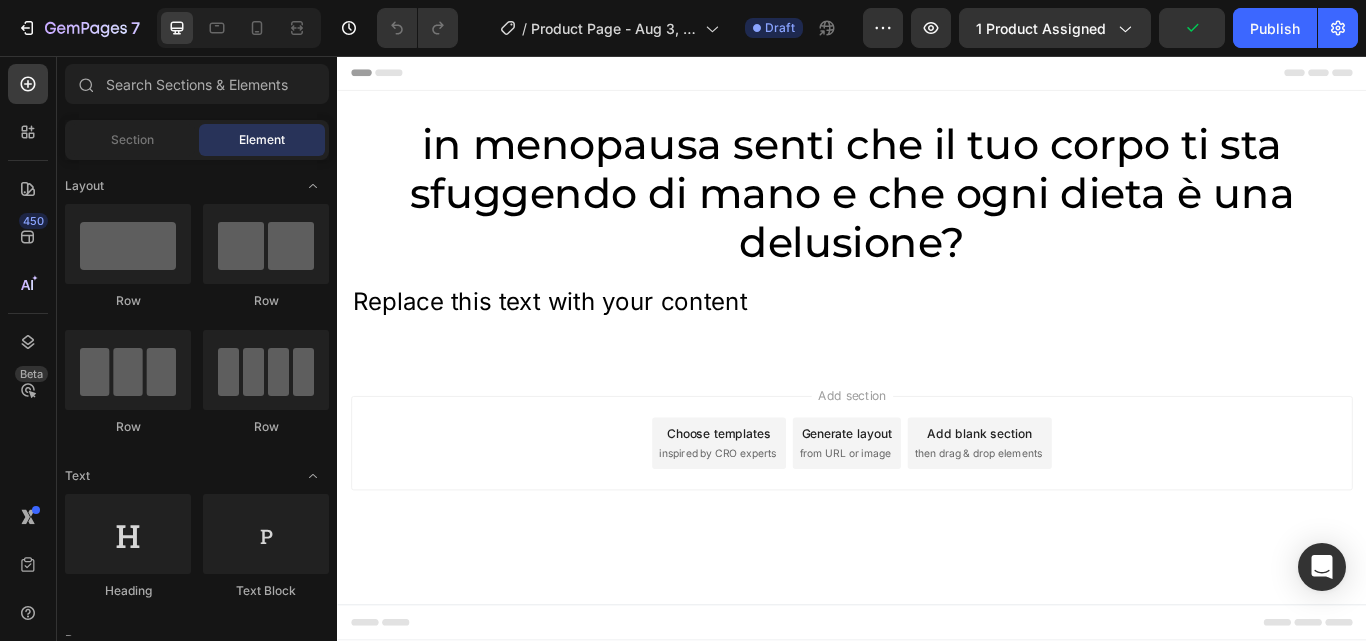 scroll, scrollTop: 0, scrollLeft: 0, axis: both 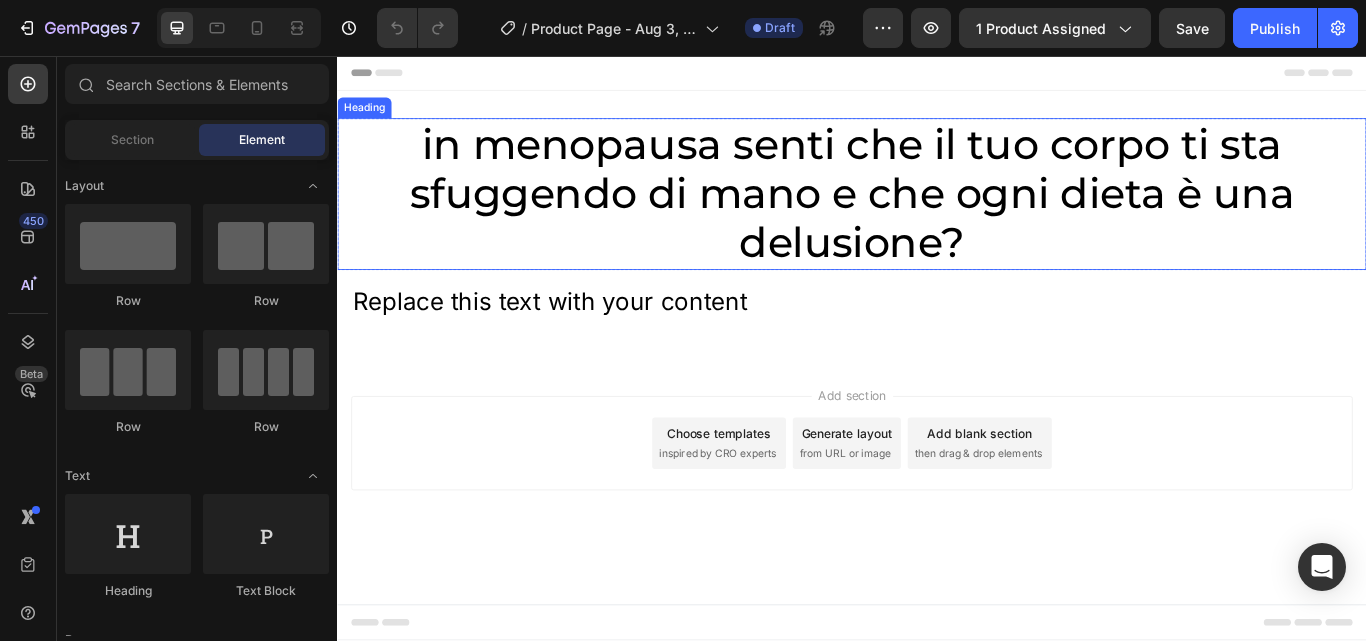 click on "in menopausa senti che il tuo corpo ti sta sfuggendo di mano e che ogni dieta è una delusione?" at bounding box center [937, 217] 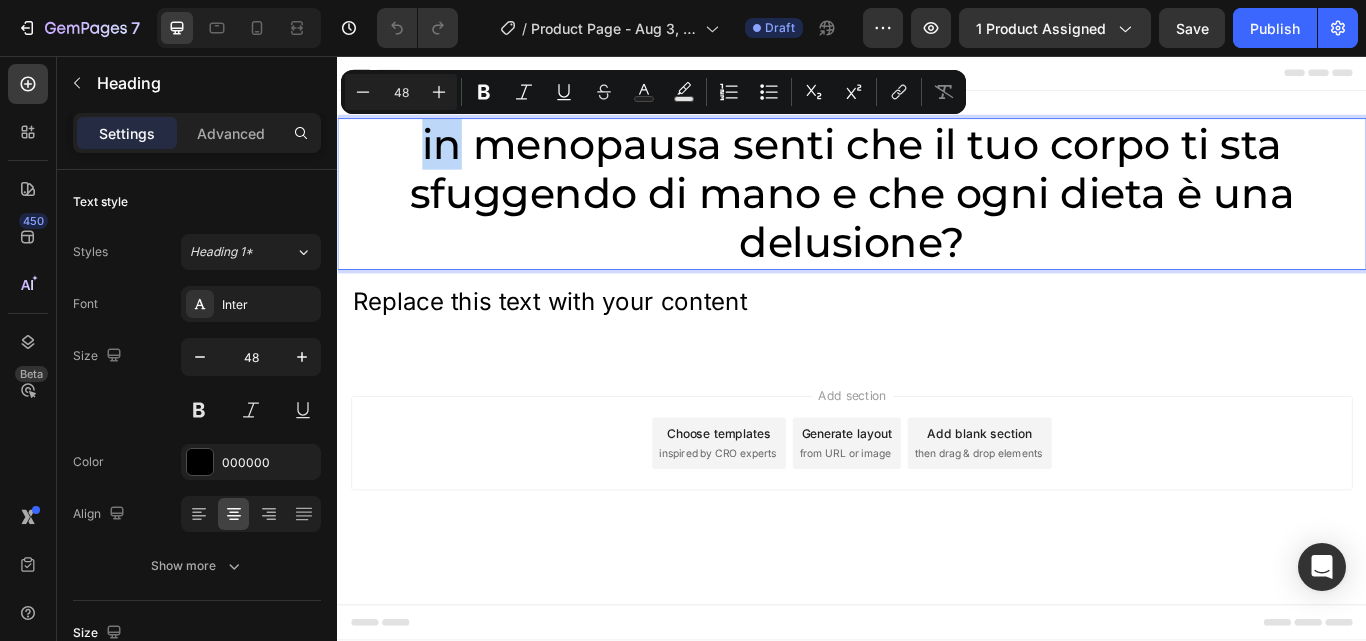 click on "in menopausa senti che il tuo corpo ti sta sfuggendo di mano e che ogni dieta è una delusione?" at bounding box center (937, 217) 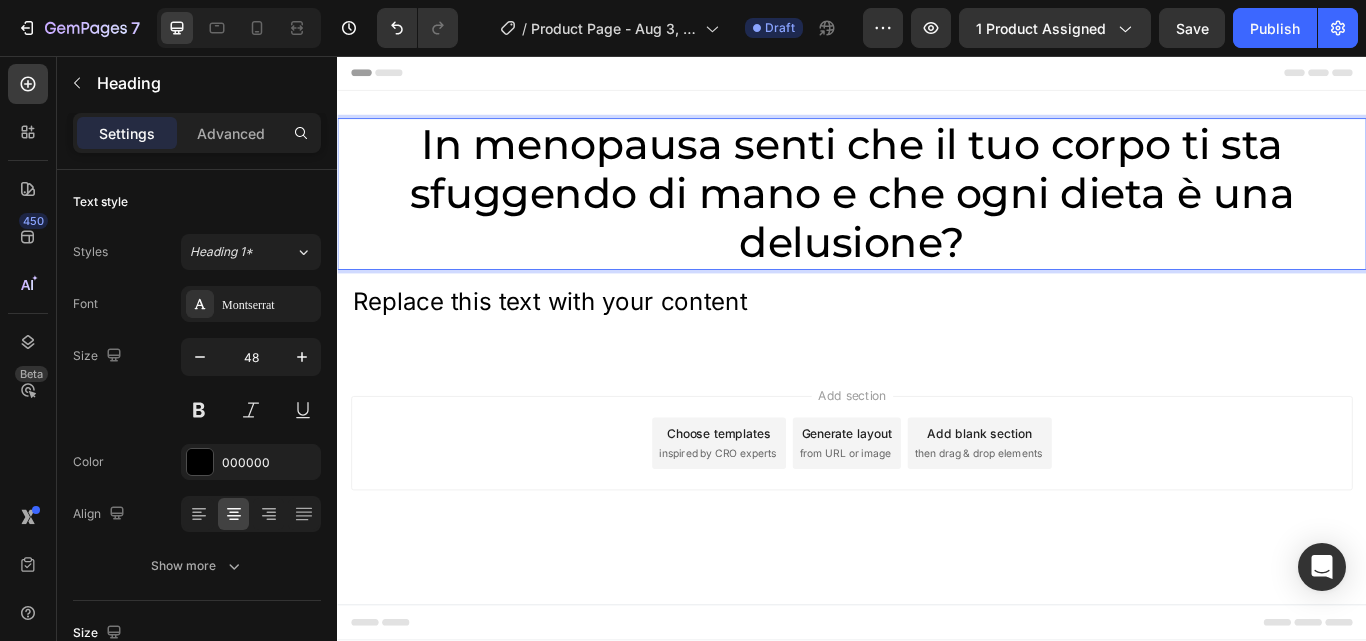 click on "Add section Choose templates inspired by CRO experts Generate layout from URL or image Add blank section then drag & drop elements" at bounding box center [937, 536] 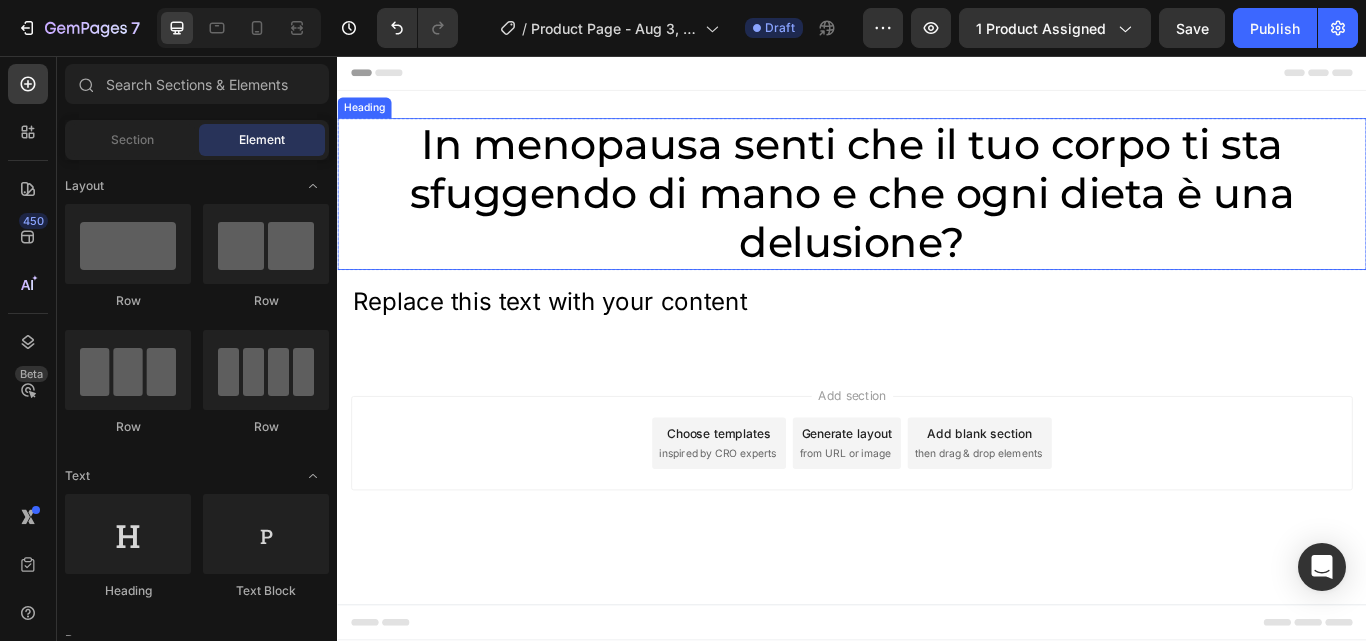 click on "In menopausa senti che il tuo corpo ti sta sfuggendo di mano e che ogni dieta è una delusione?" at bounding box center (937, 217) 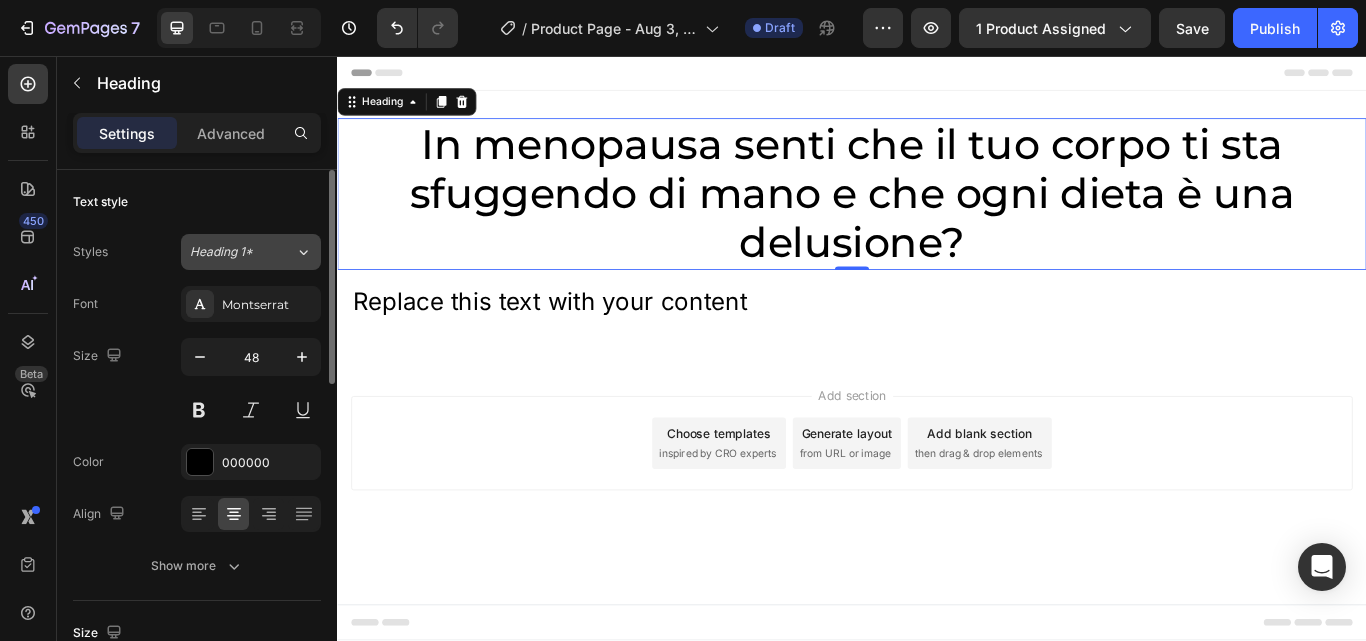 click 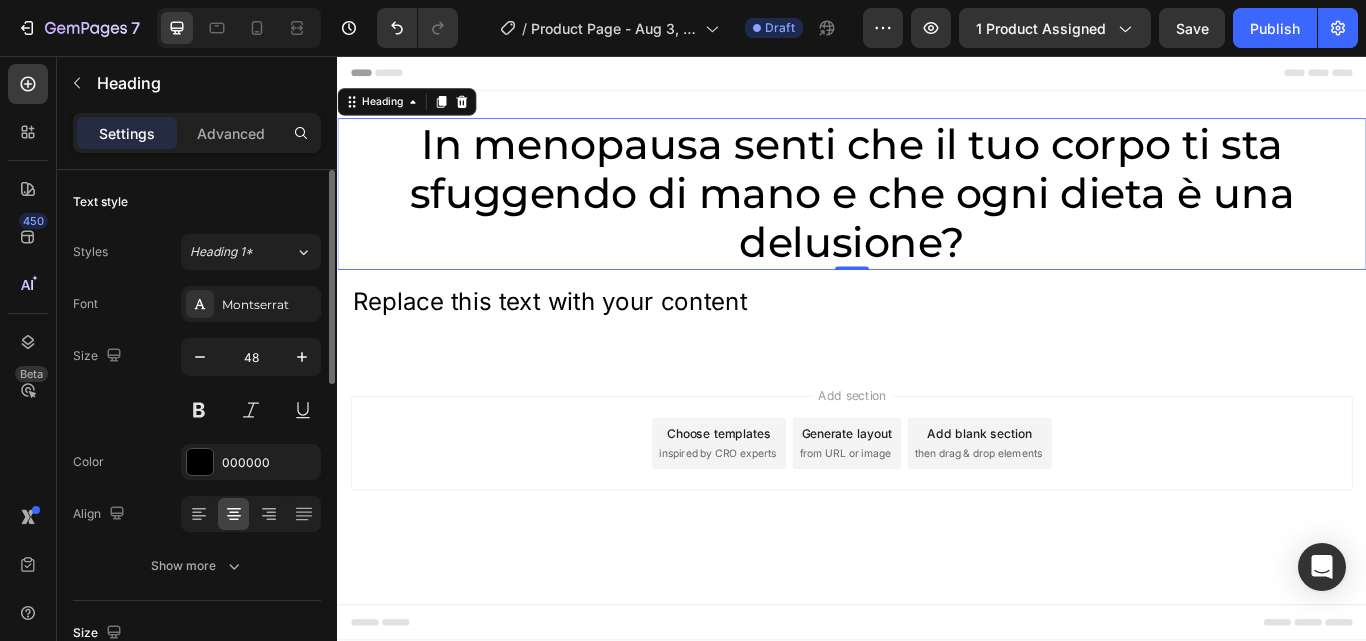 click on "Text style" at bounding box center (197, 202) 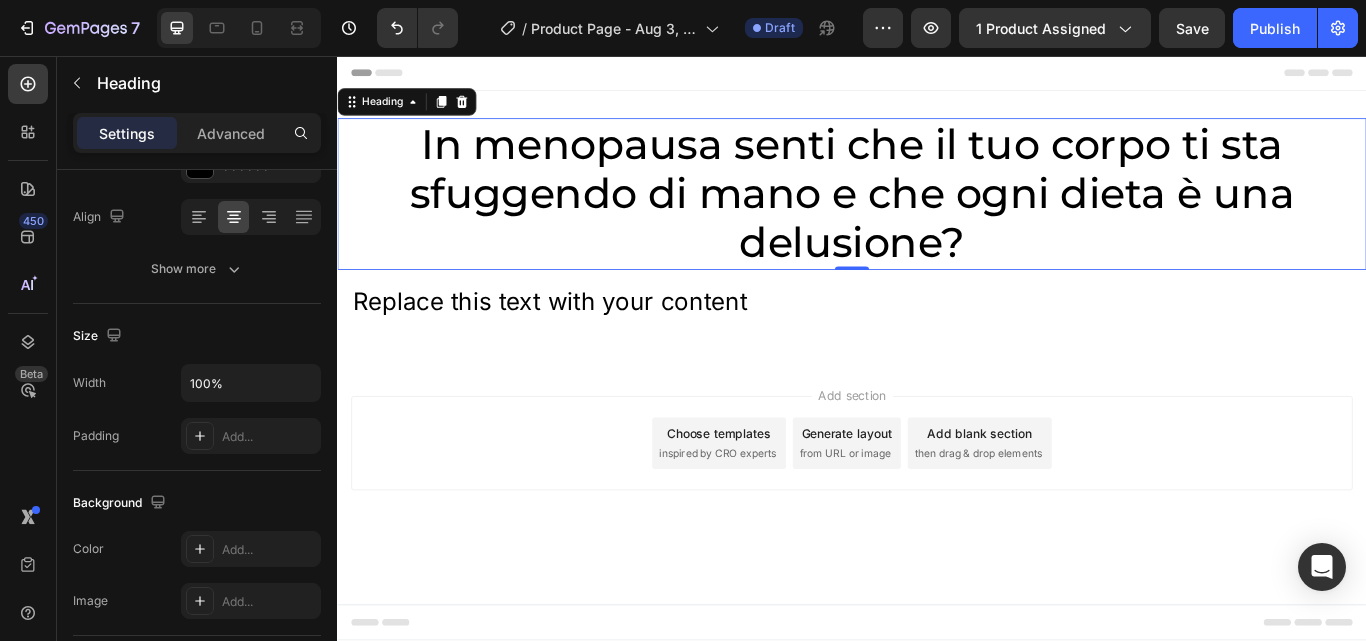 scroll, scrollTop: 0, scrollLeft: 0, axis: both 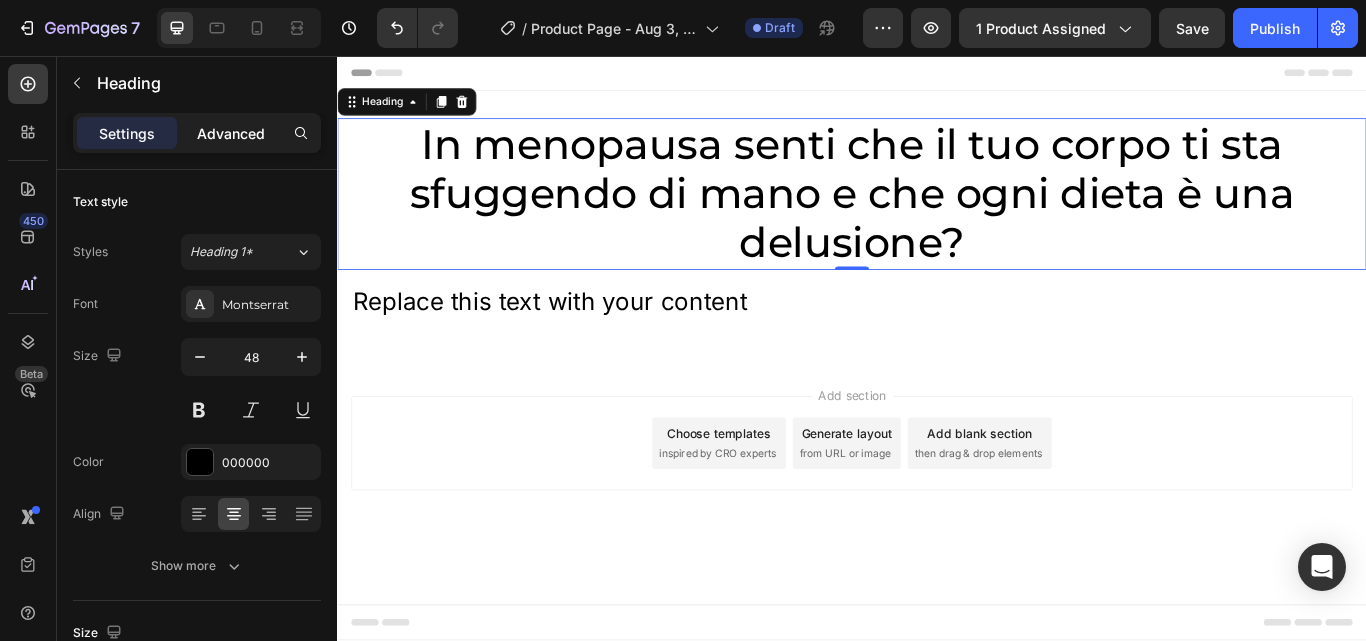 click on "Advanced" 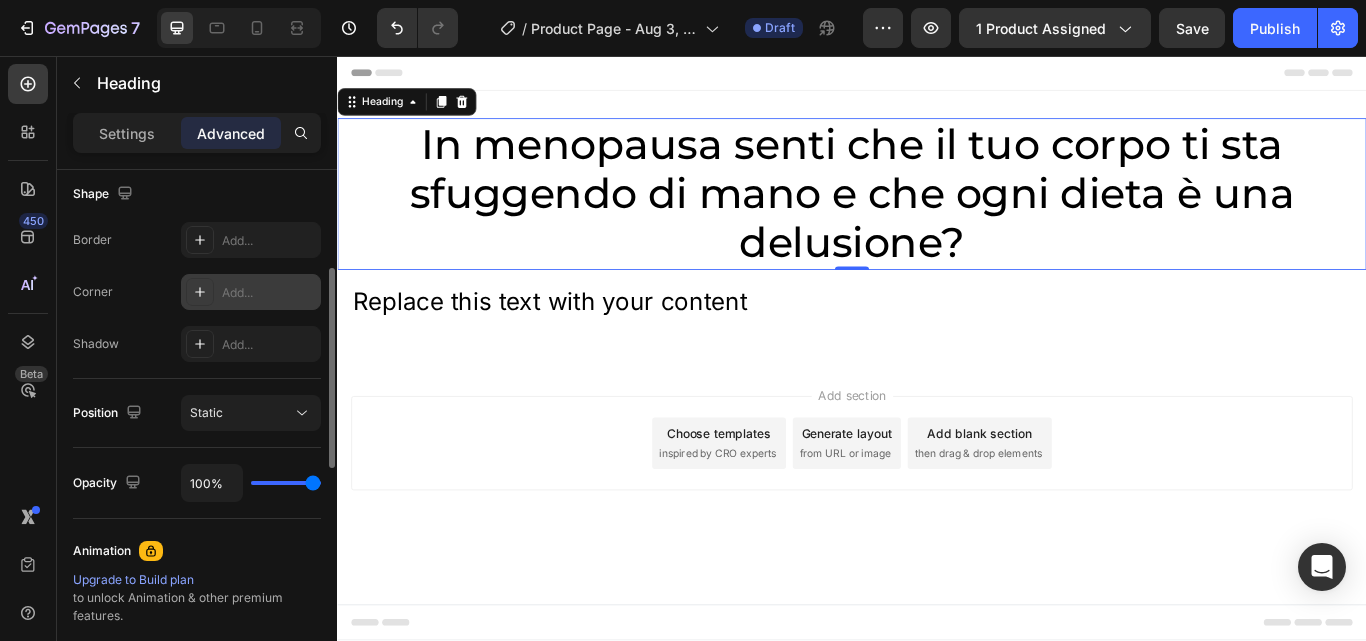 scroll, scrollTop: 449, scrollLeft: 0, axis: vertical 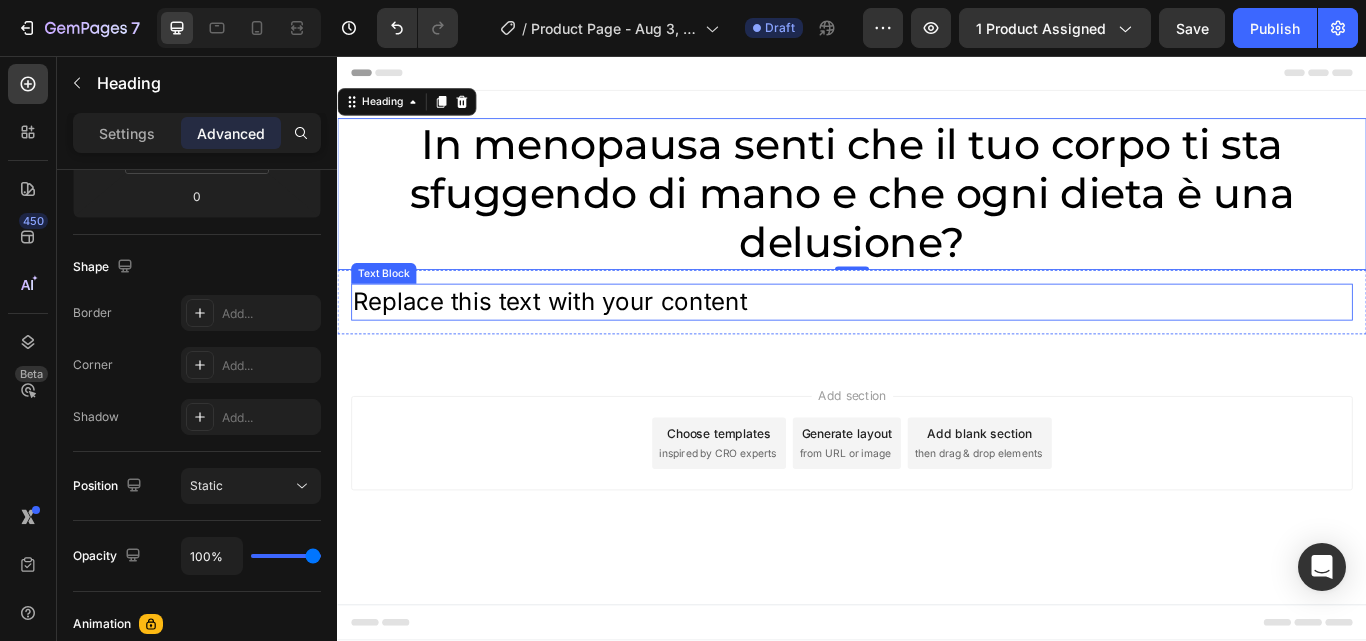 click on "Replace this text with your content" at bounding box center (937, 343) 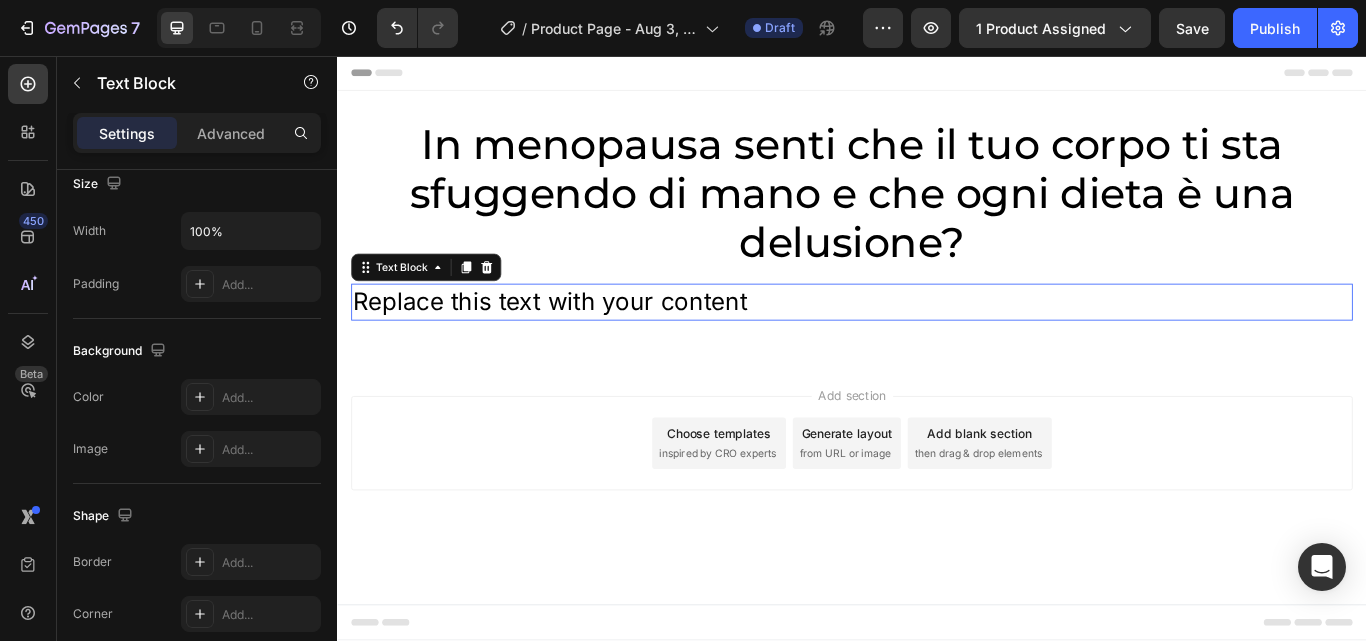 click on "Replace this text with your content" at bounding box center (937, 343) 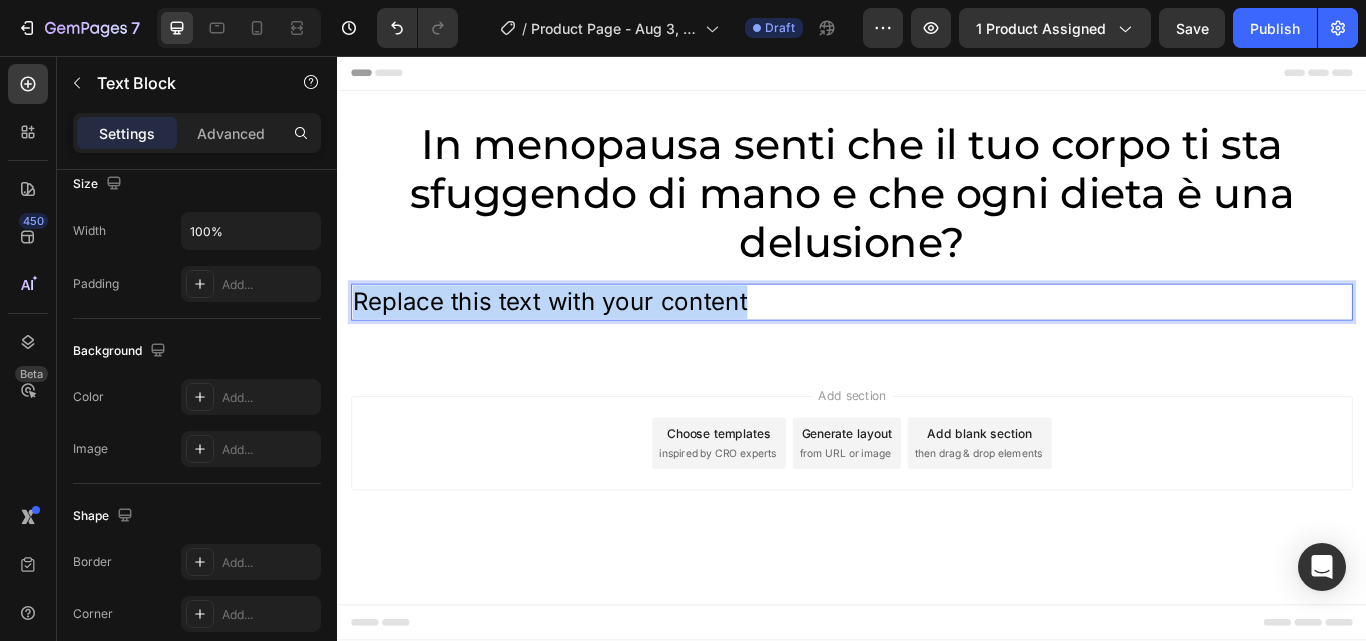 scroll, scrollTop: 0, scrollLeft: 0, axis: both 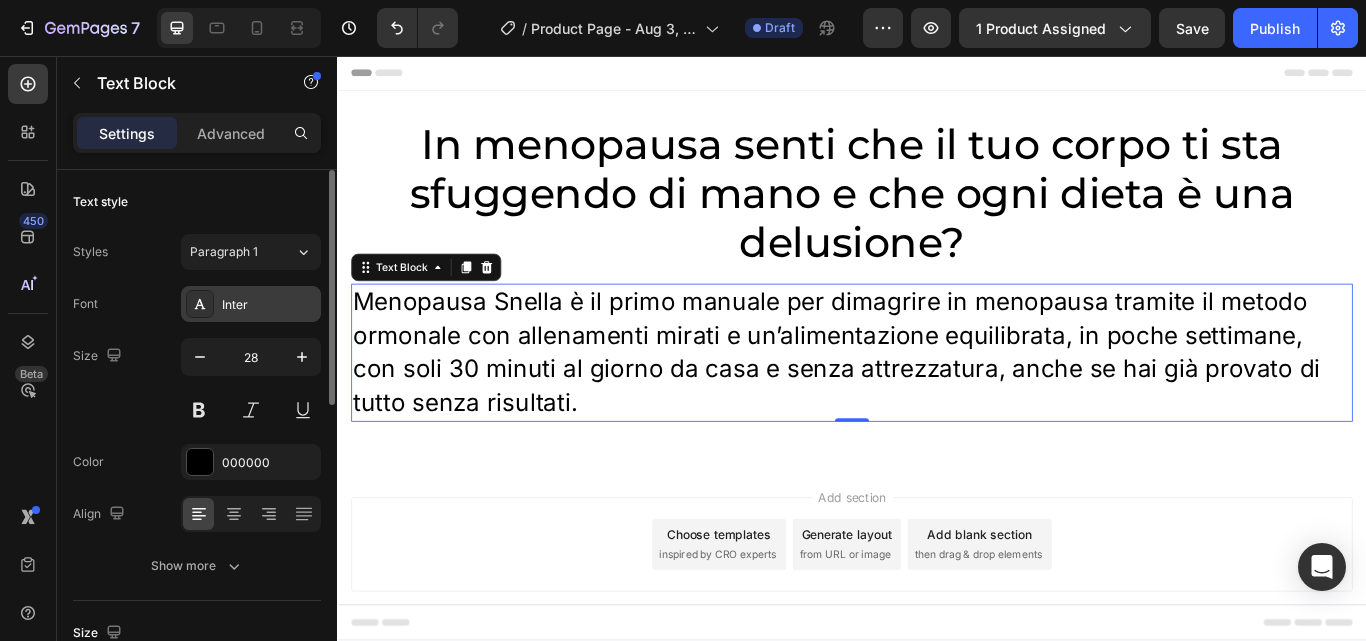 click on "Inter" at bounding box center (251, 304) 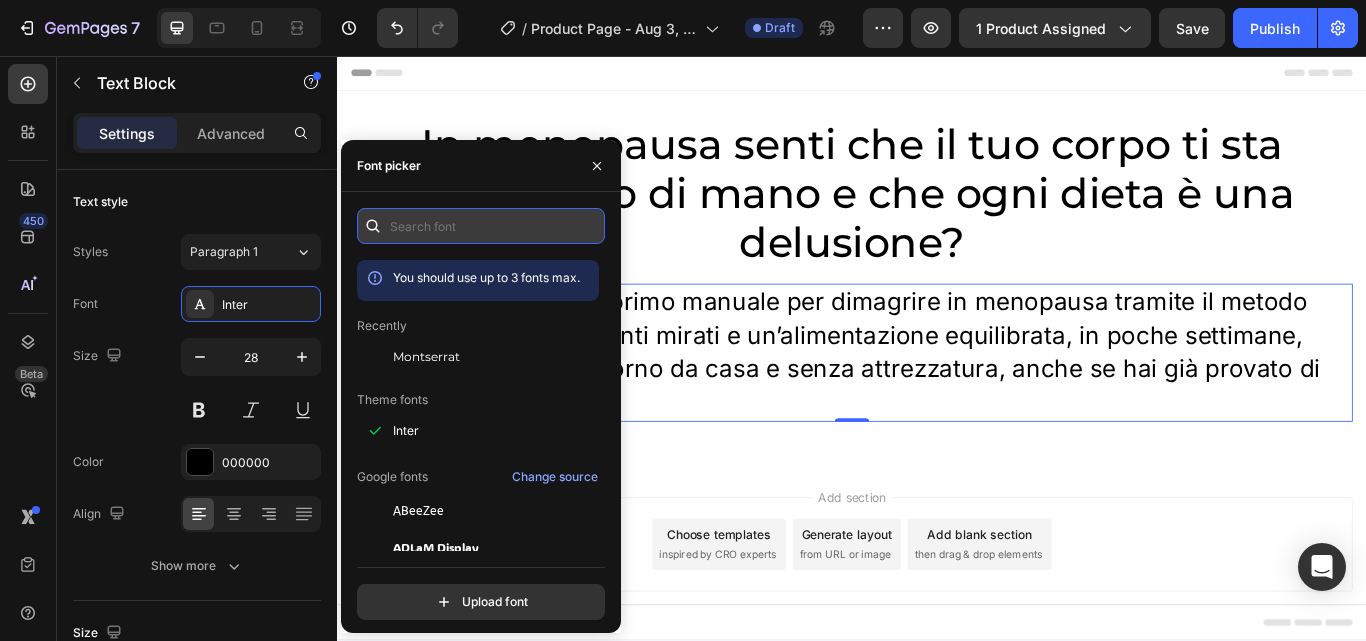 click at bounding box center (481, 226) 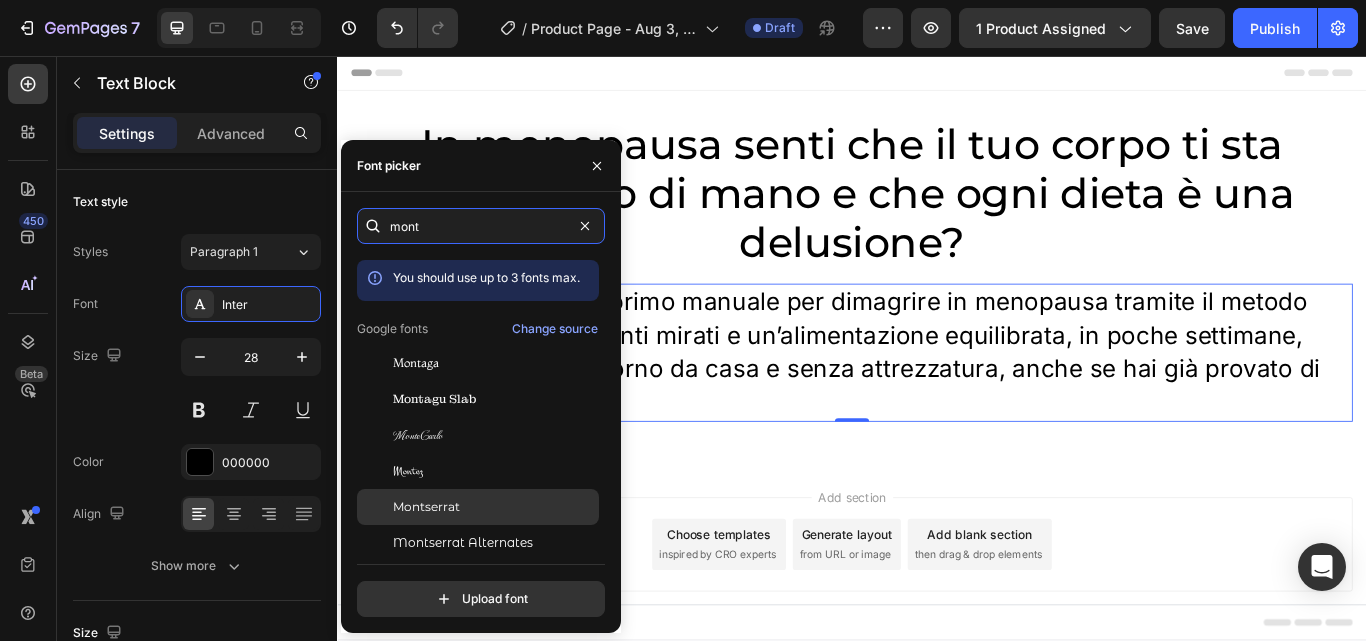 type on "mont" 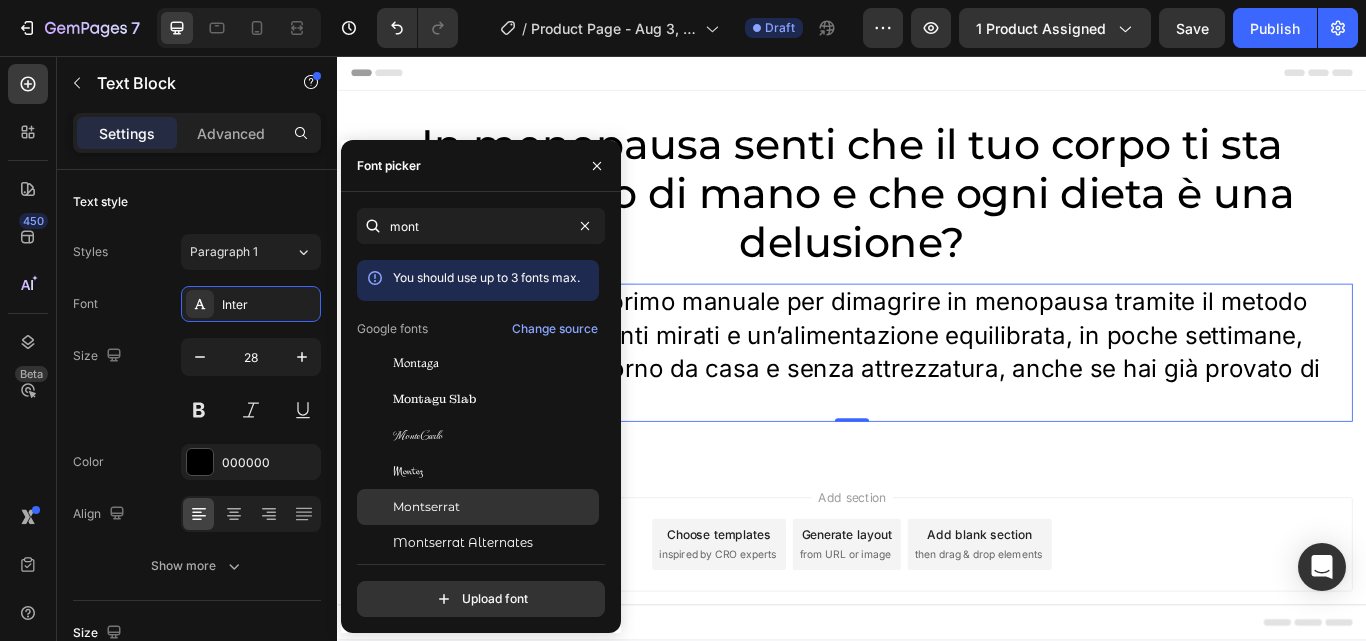 click on "Montserrat" at bounding box center [426, 507] 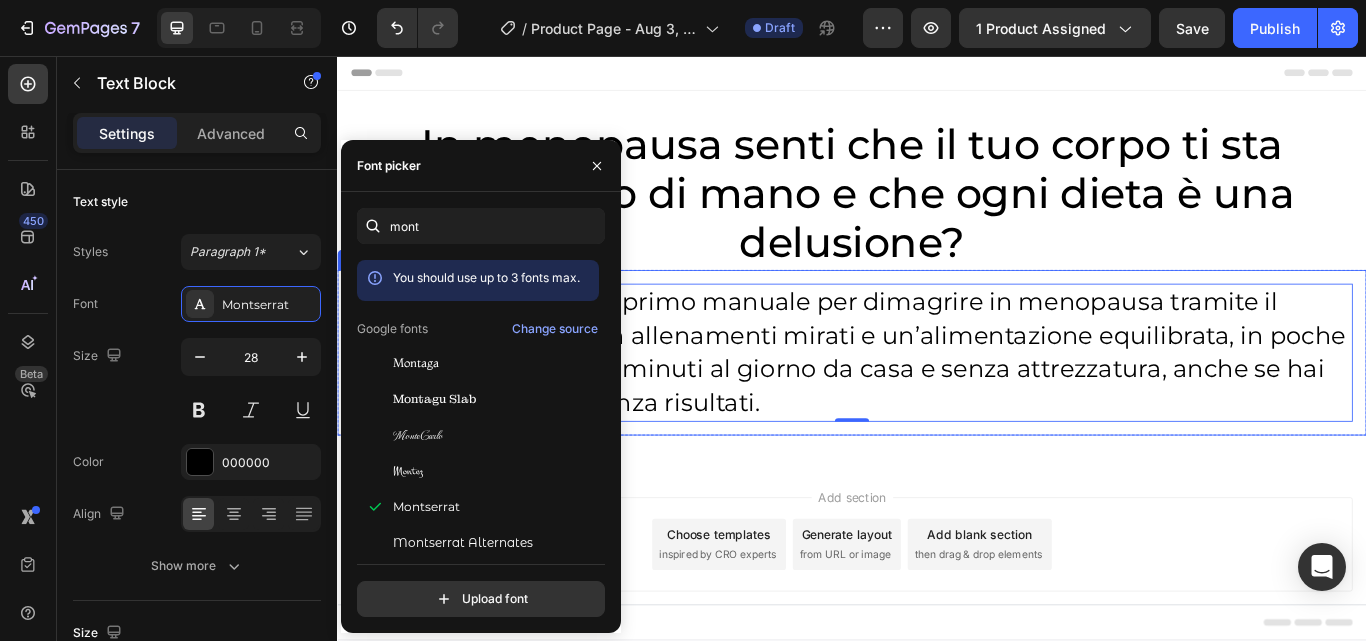 click on "Menopausa Snella è il primo manuale per dimagrire in menopausa tramite il metodo ormonale con allenamenti mirati e un’alimentazione equilibrata, in poche settimane, con soli 30 minuti al giorno da casa e senza attrezzatura, anche se hai già provato di tutto senza risultati. Text Block   0 Row" at bounding box center (937, 402) 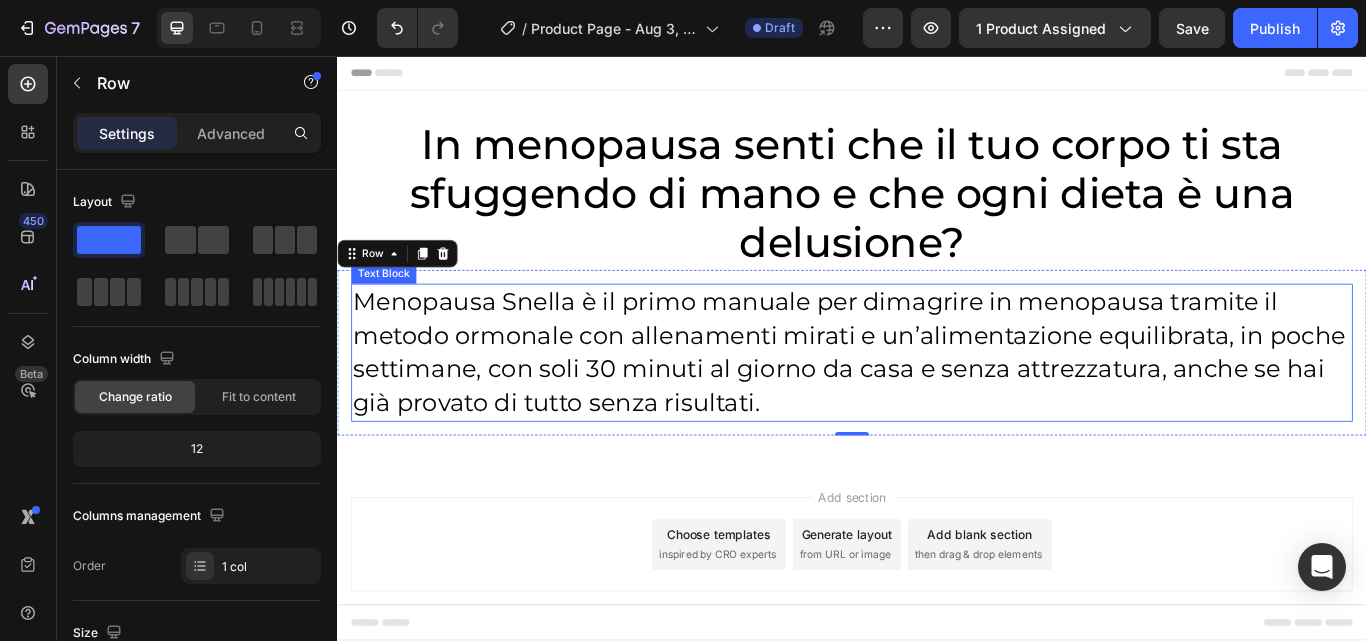 click on "Menopausa Snella è il primo manuale per dimagrire in menopausa tramite il metodo ormonale con allenamenti mirati e un’alimentazione equilibrata, in poche settimane, con soli 30 minuti al giorno da casa e senza attrezzatura, anche se hai già provato di tutto senza risultati." at bounding box center (937, 402) 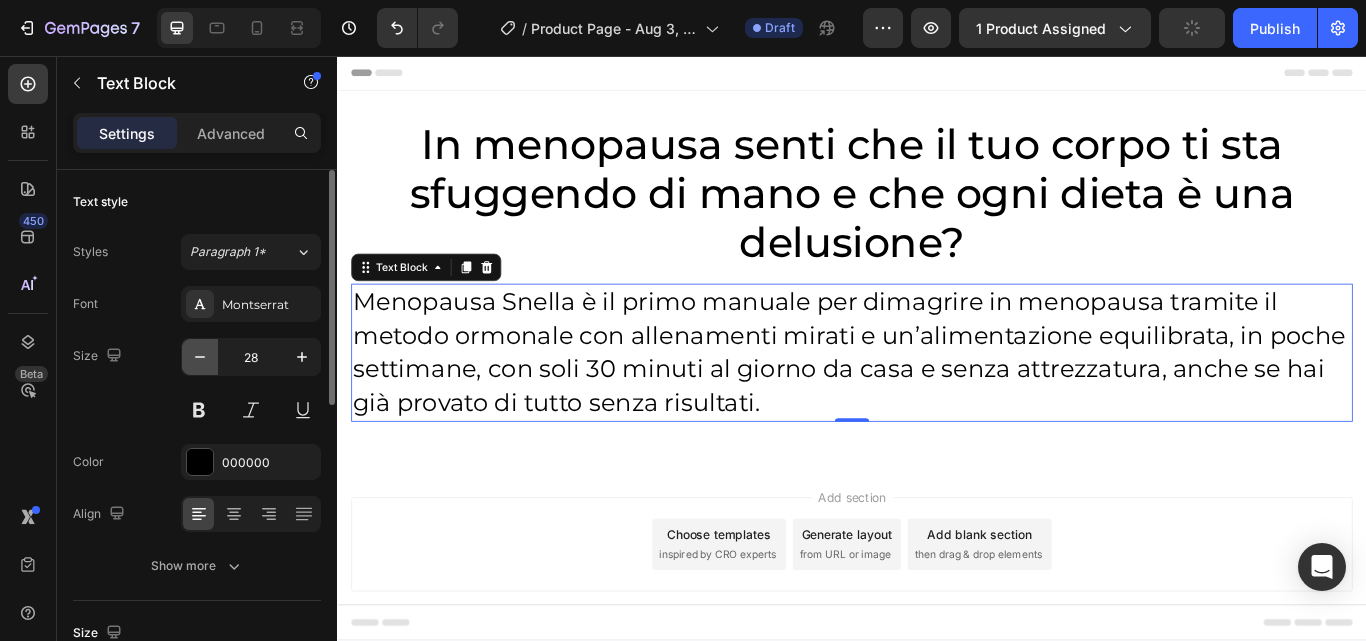 click 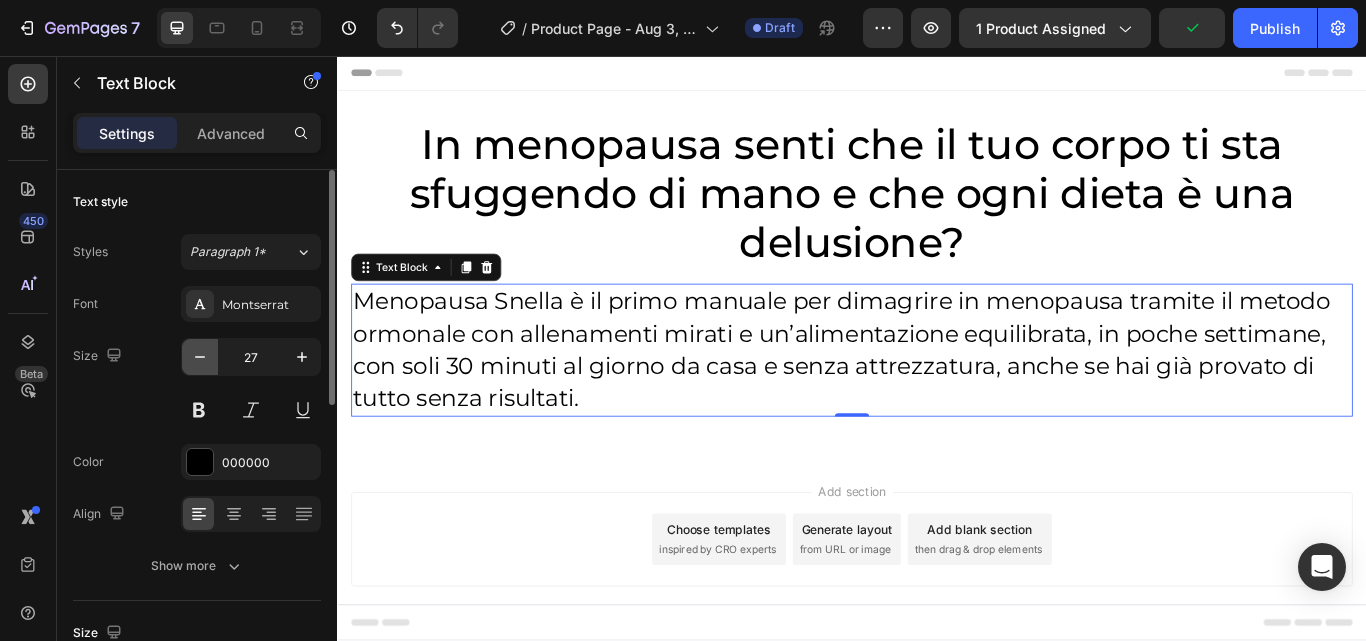 click 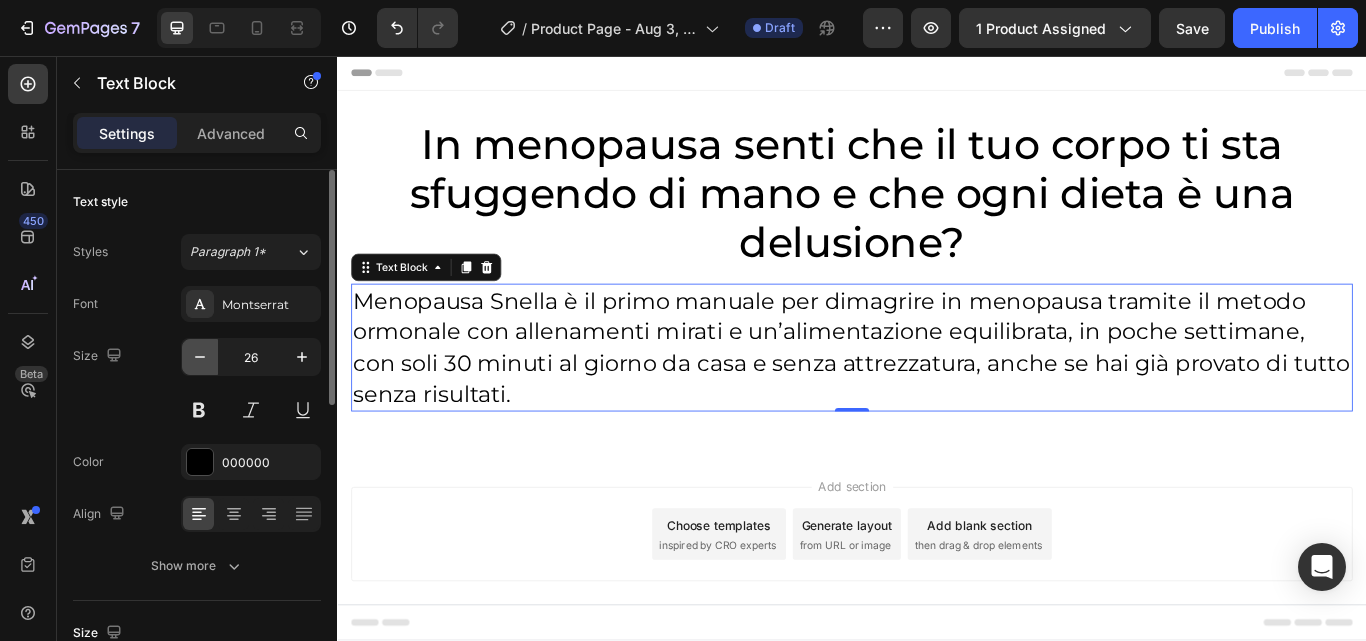 click 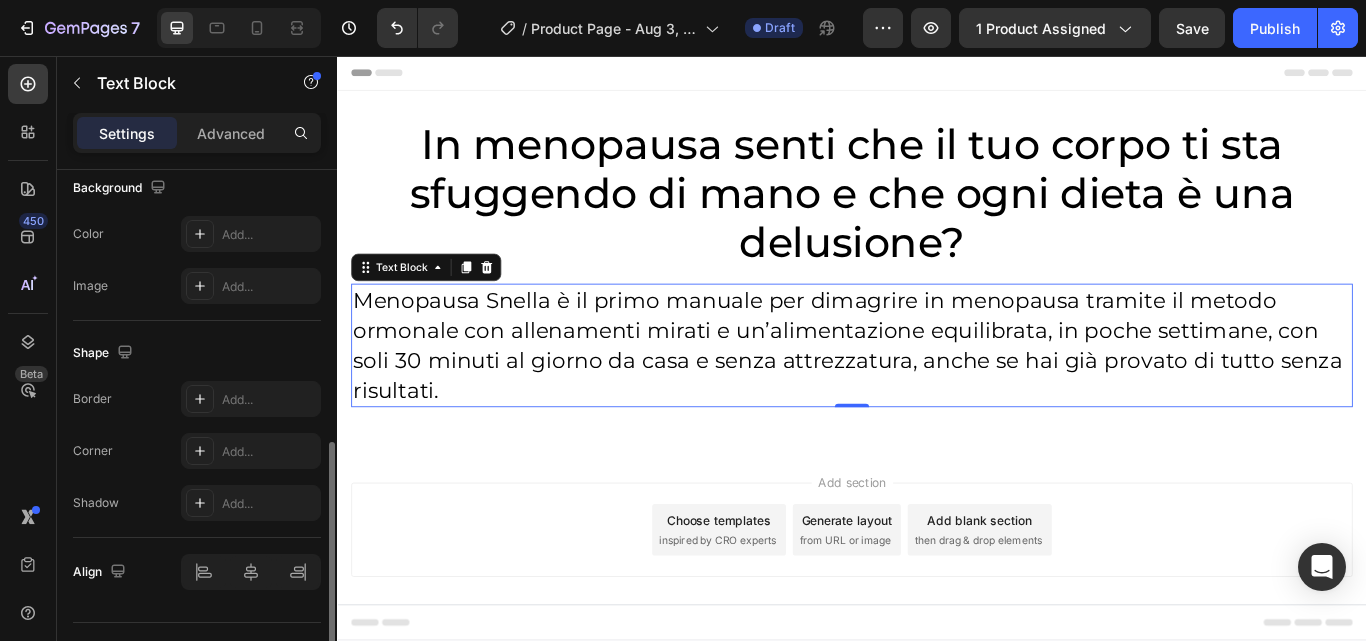 scroll, scrollTop: 657, scrollLeft: 0, axis: vertical 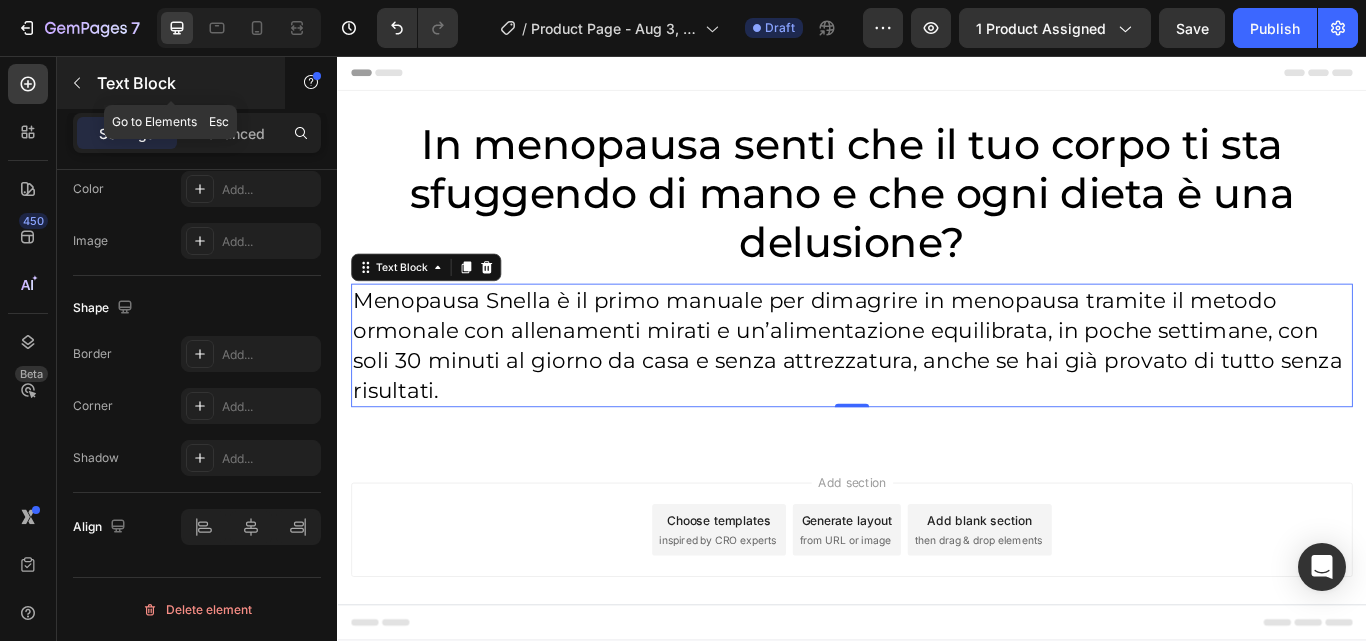 click 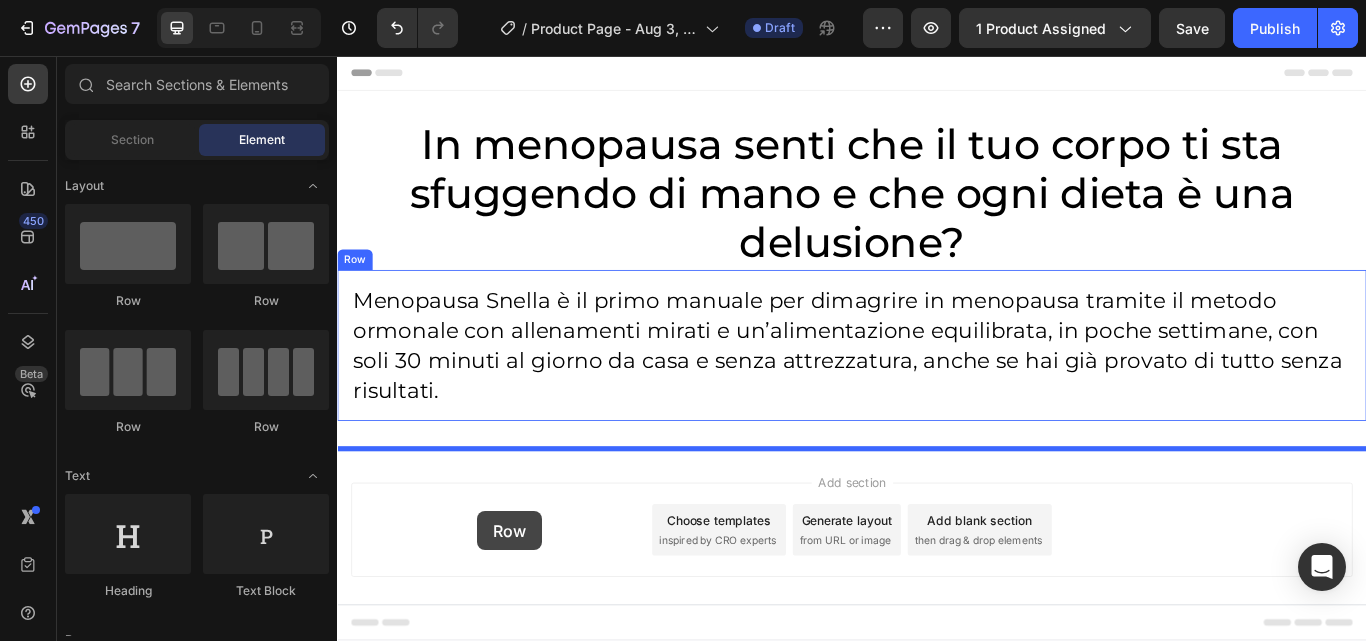 scroll, scrollTop: 22, scrollLeft: 0, axis: vertical 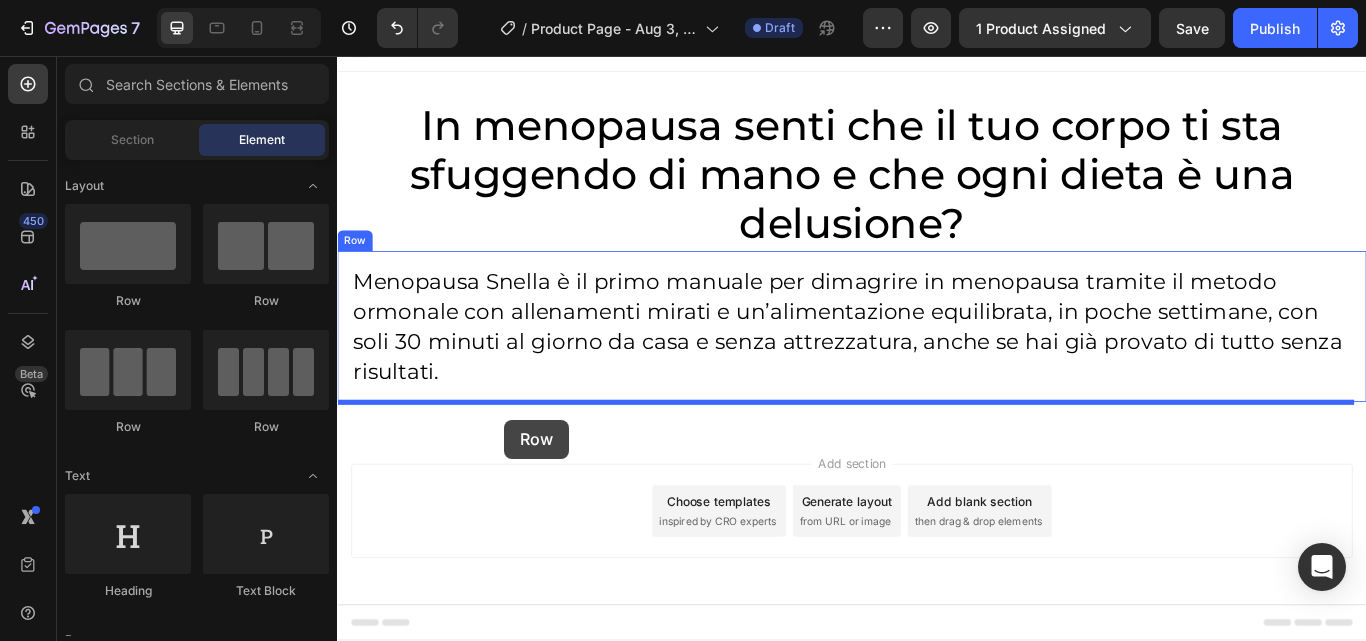 drag, startPoint x: 481, startPoint y: 300, endPoint x: 531, endPoint y: 480, distance: 186.81541 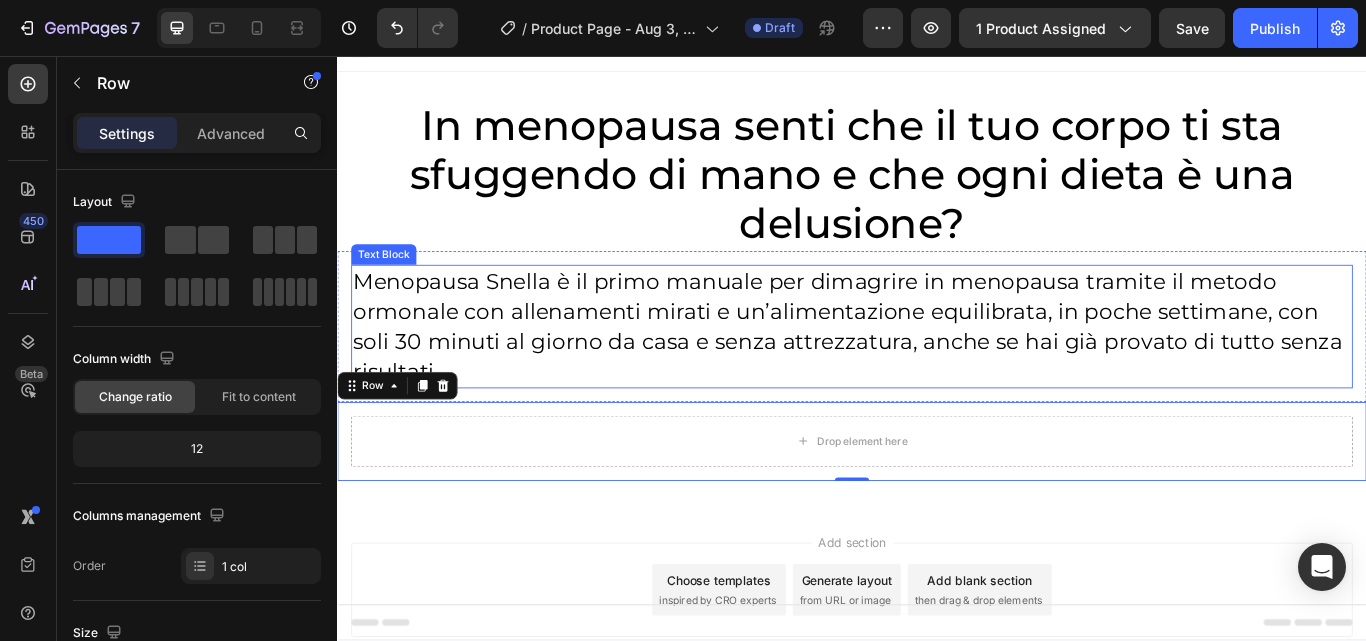 click on "Text Block" at bounding box center (391, 288) 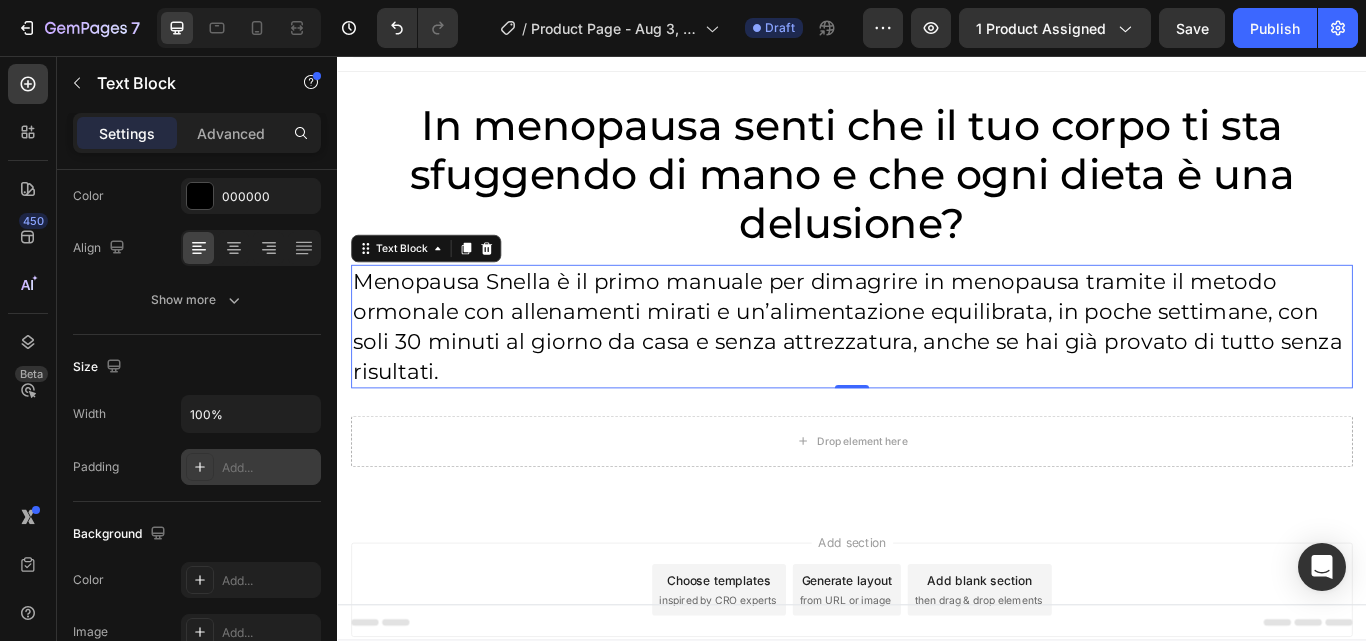 scroll, scrollTop: 657, scrollLeft: 0, axis: vertical 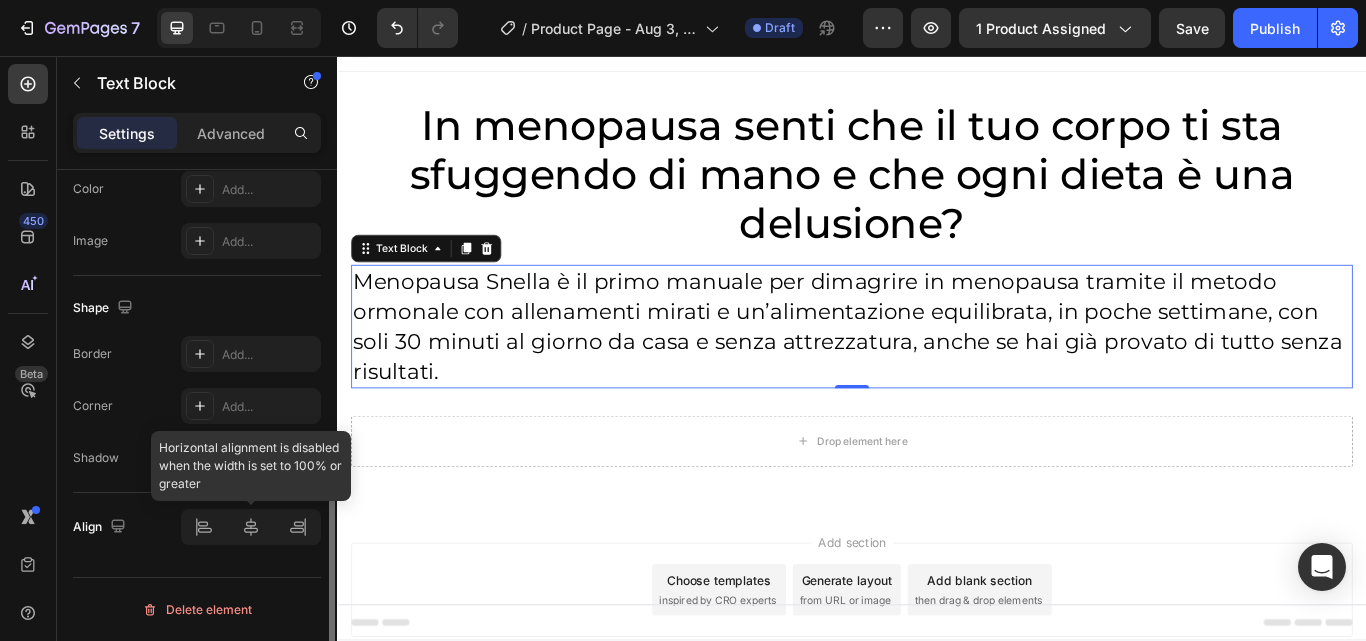 click 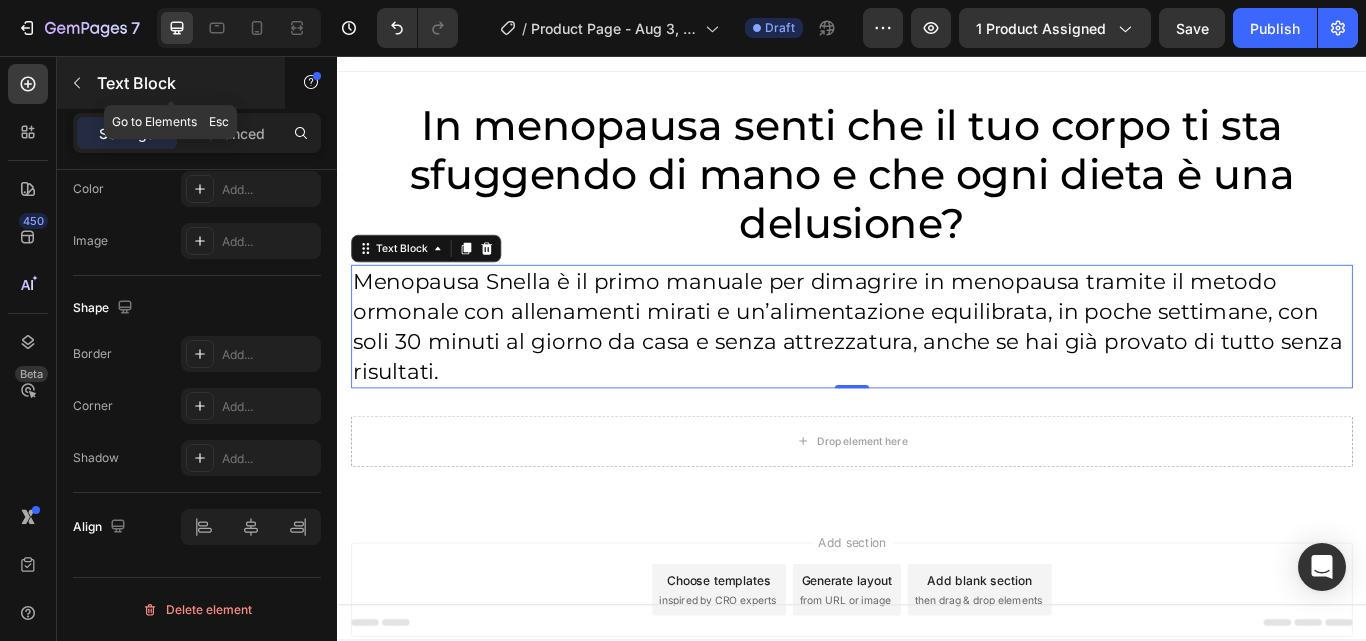 click on "Text Block" at bounding box center [182, 83] 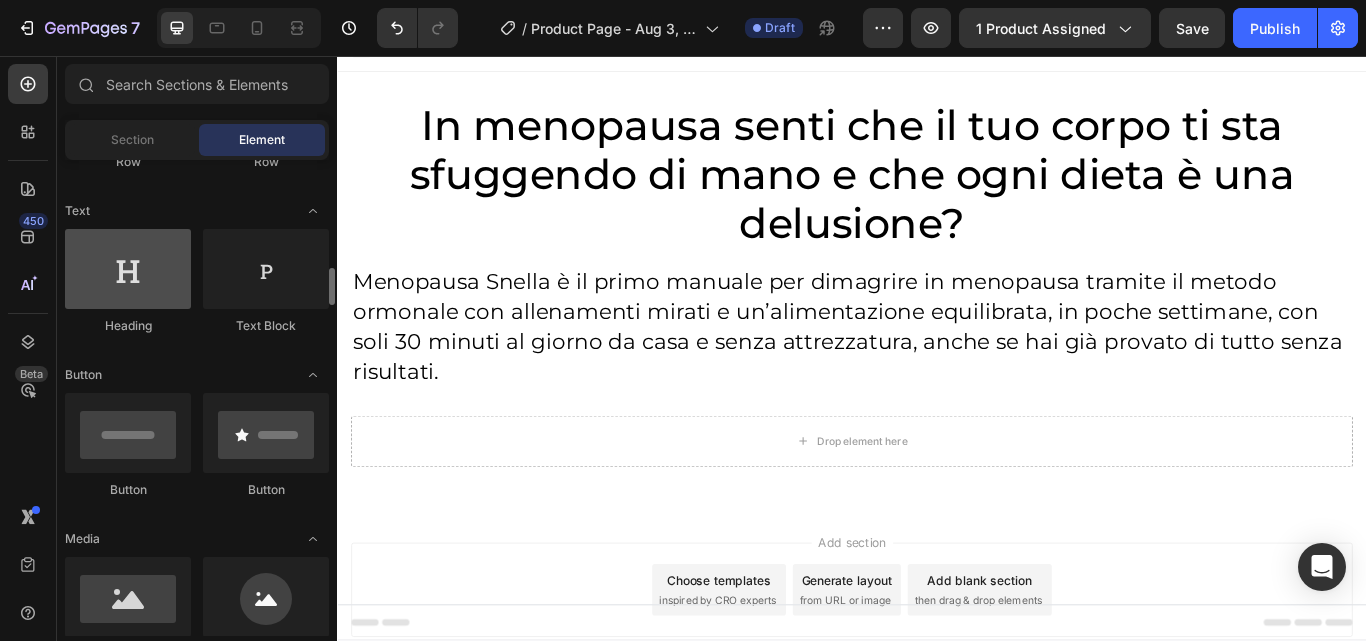 scroll, scrollTop: 385, scrollLeft: 0, axis: vertical 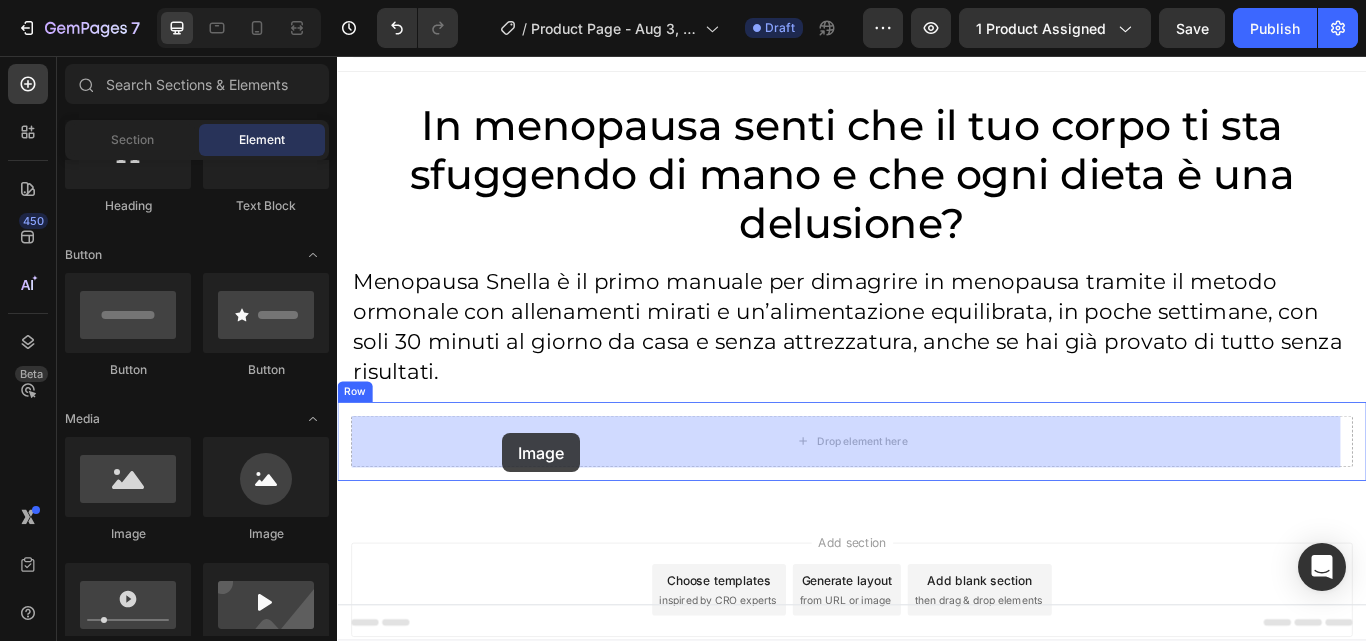 drag, startPoint x: 486, startPoint y: 565, endPoint x: 527, endPoint y: 495, distance: 81.12336 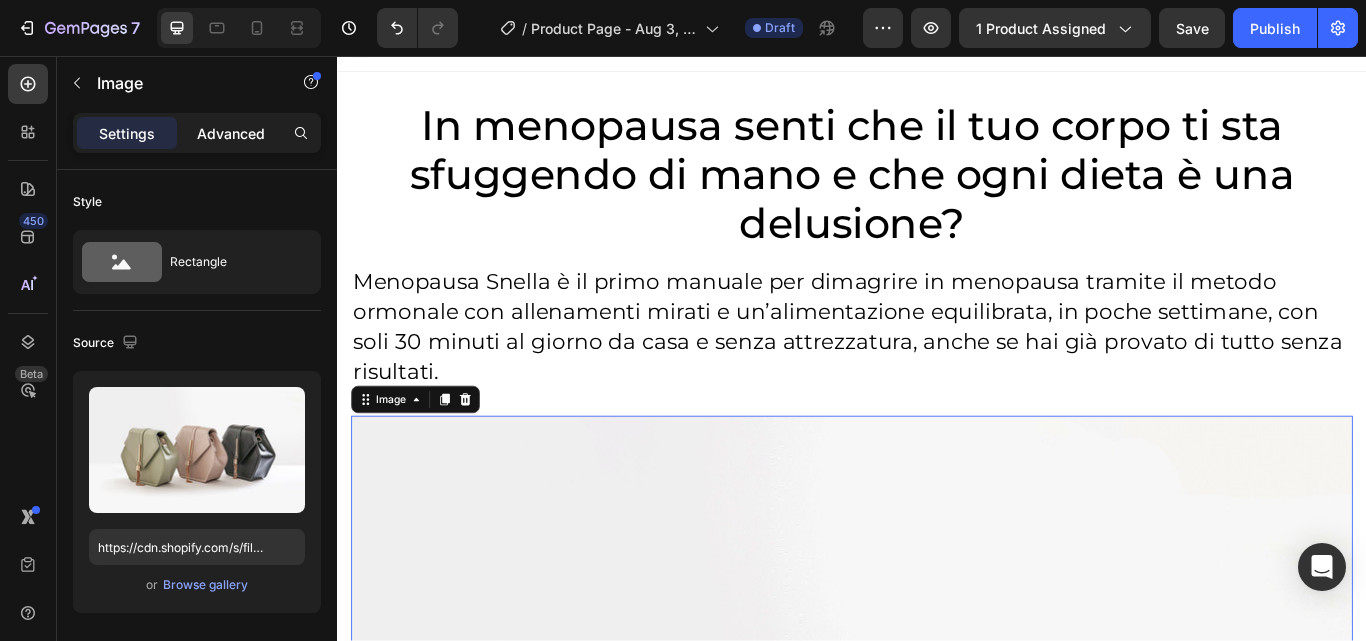 click on "Advanced" at bounding box center [231, 133] 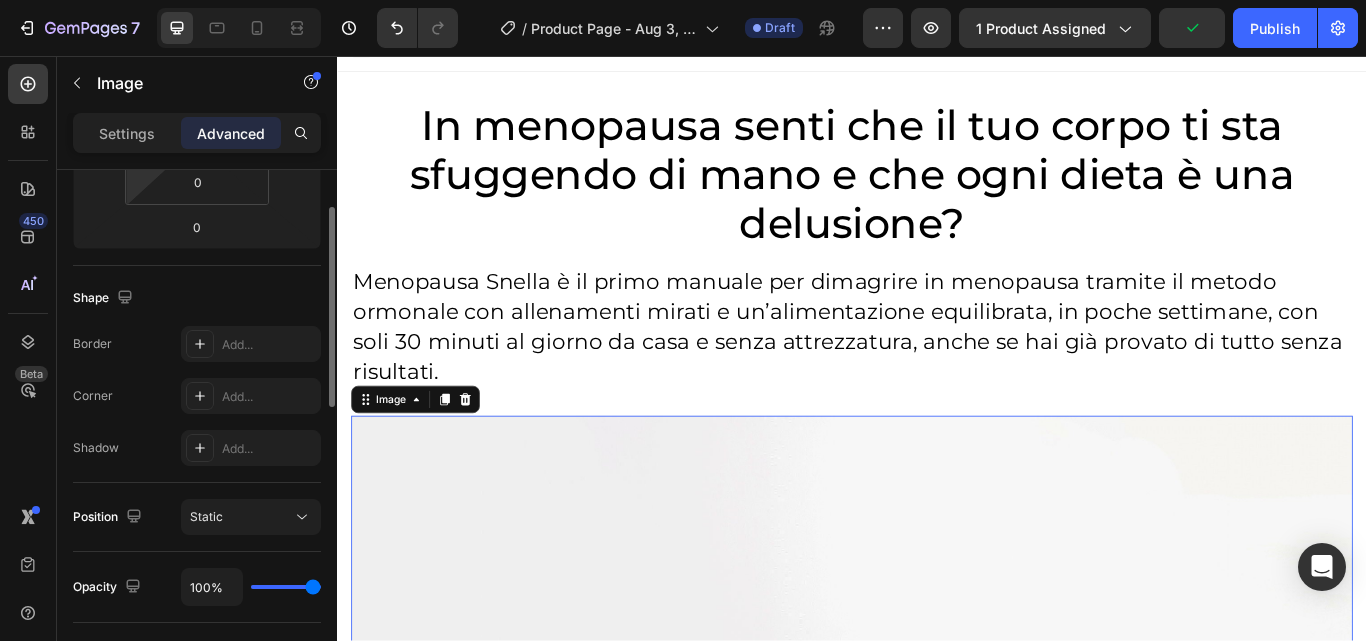 scroll, scrollTop: 283, scrollLeft: 0, axis: vertical 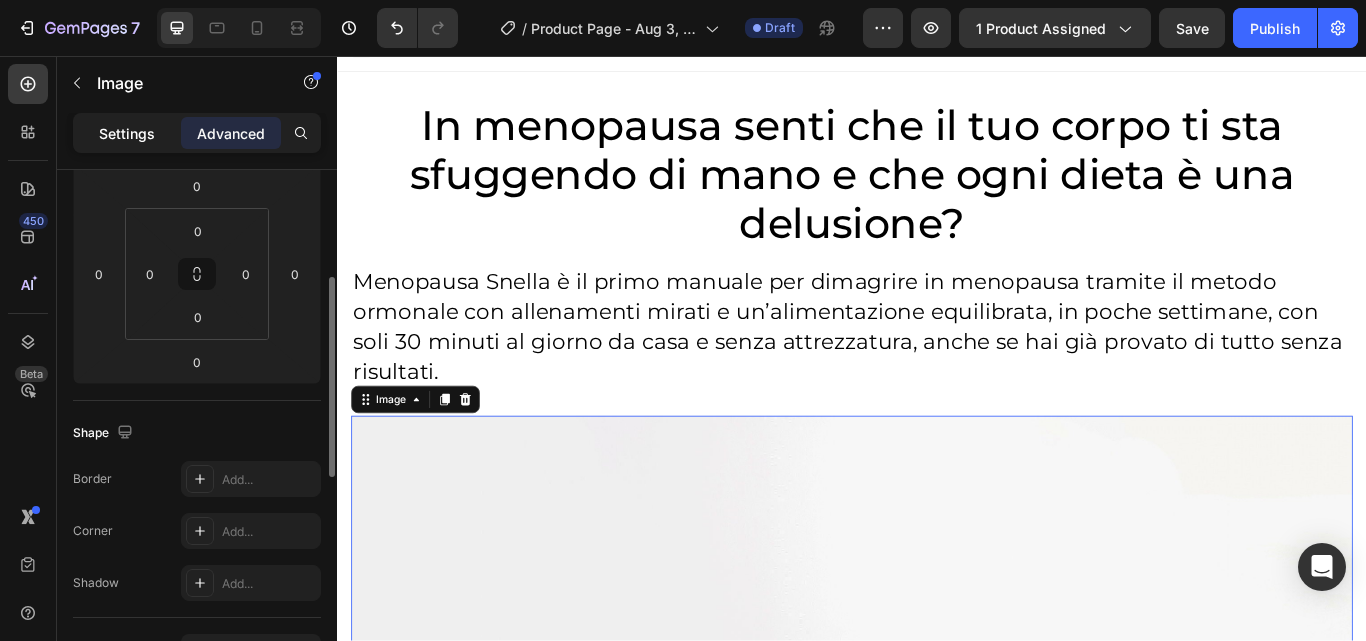 click on "Settings" 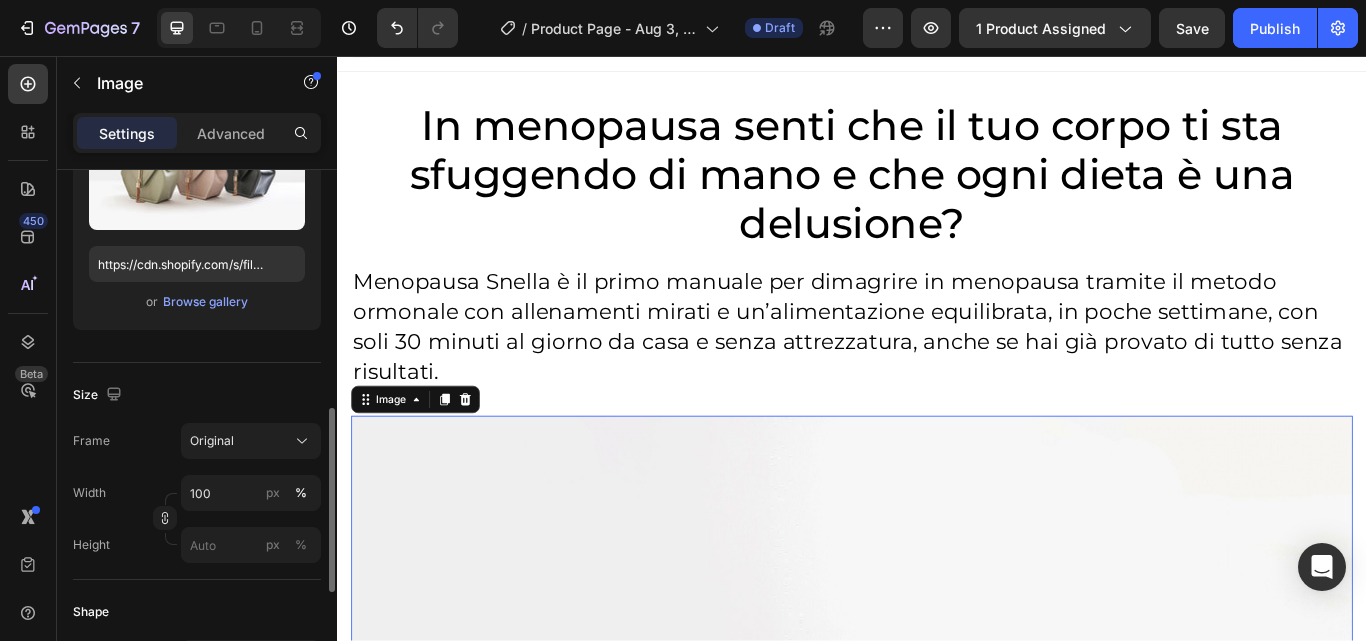 scroll, scrollTop: 386, scrollLeft: 0, axis: vertical 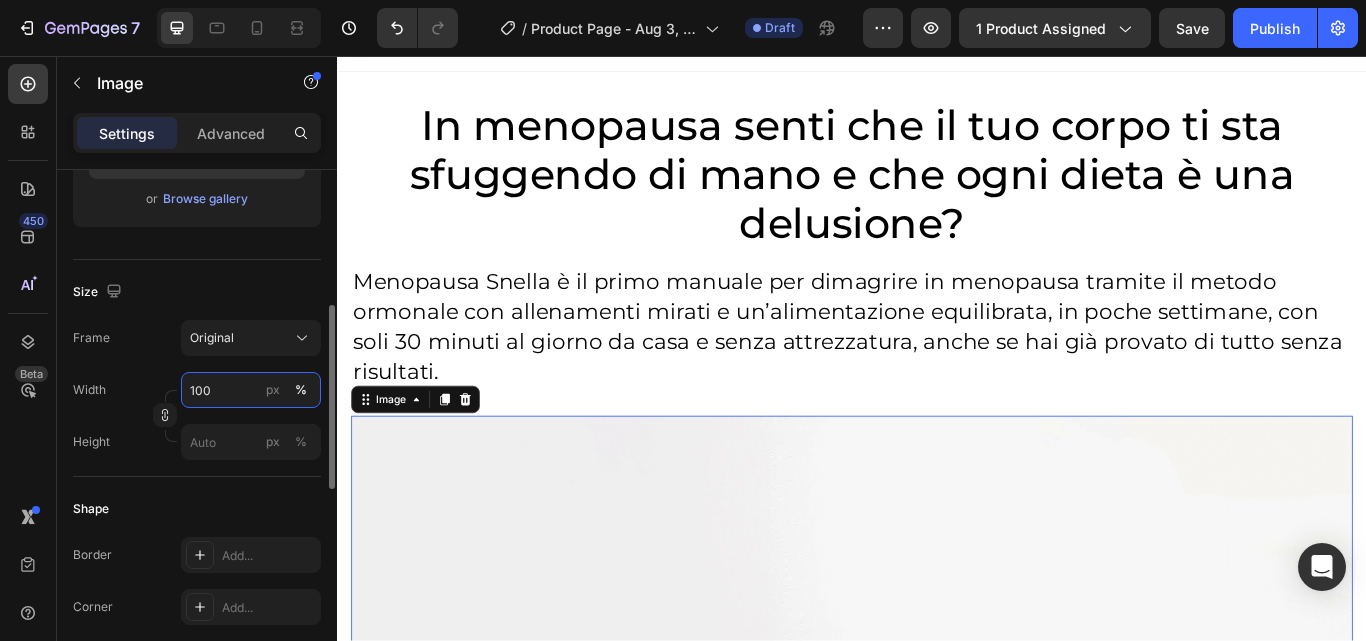click on "100" at bounding box center [251, 390] 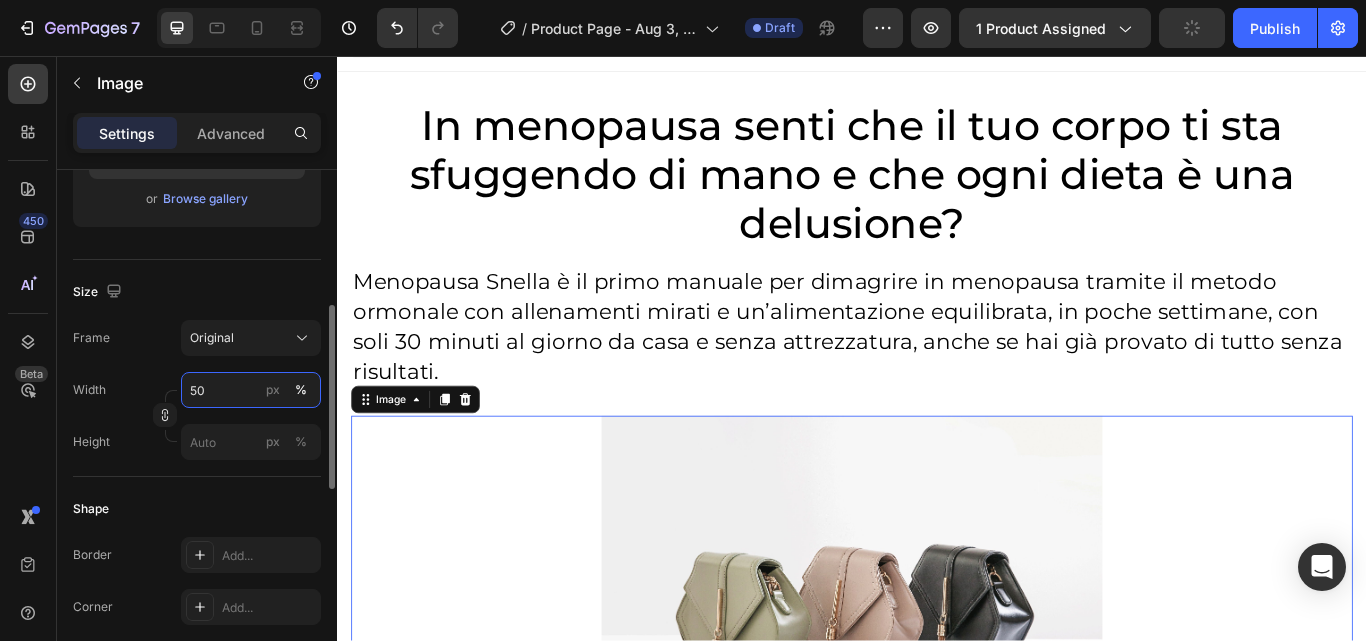 type on "50" 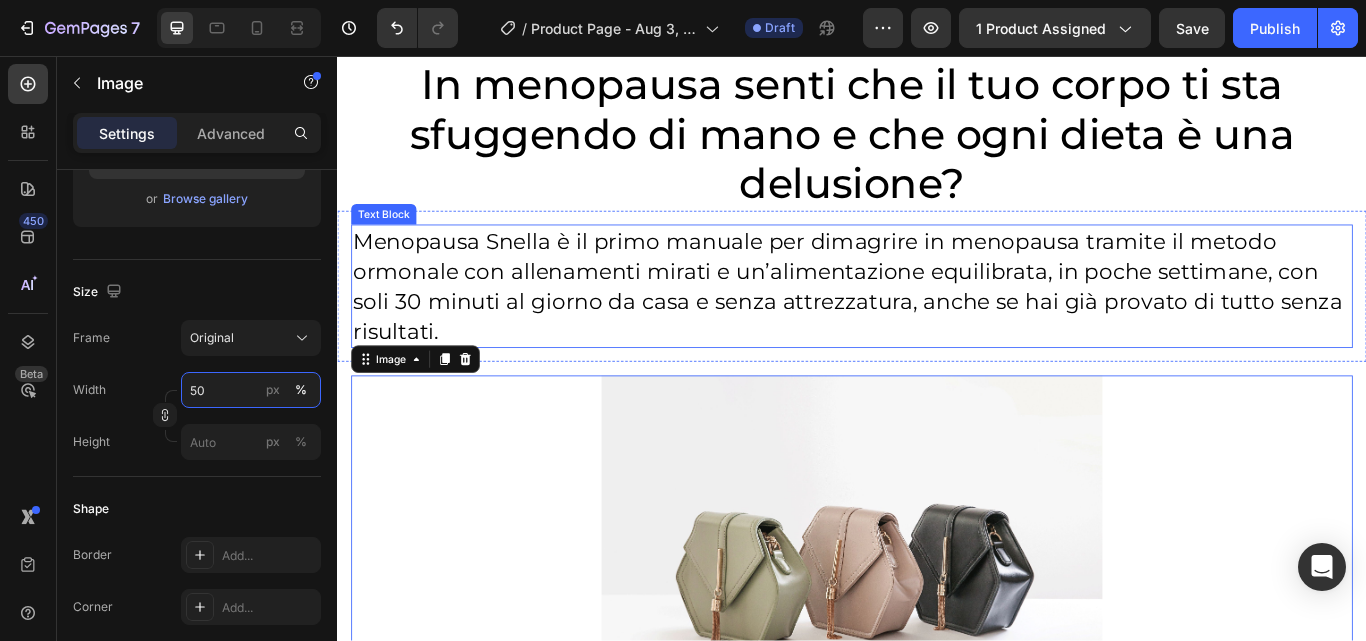 scroll, scrollTop: 70, scrollLeft: 0, axis: vertical 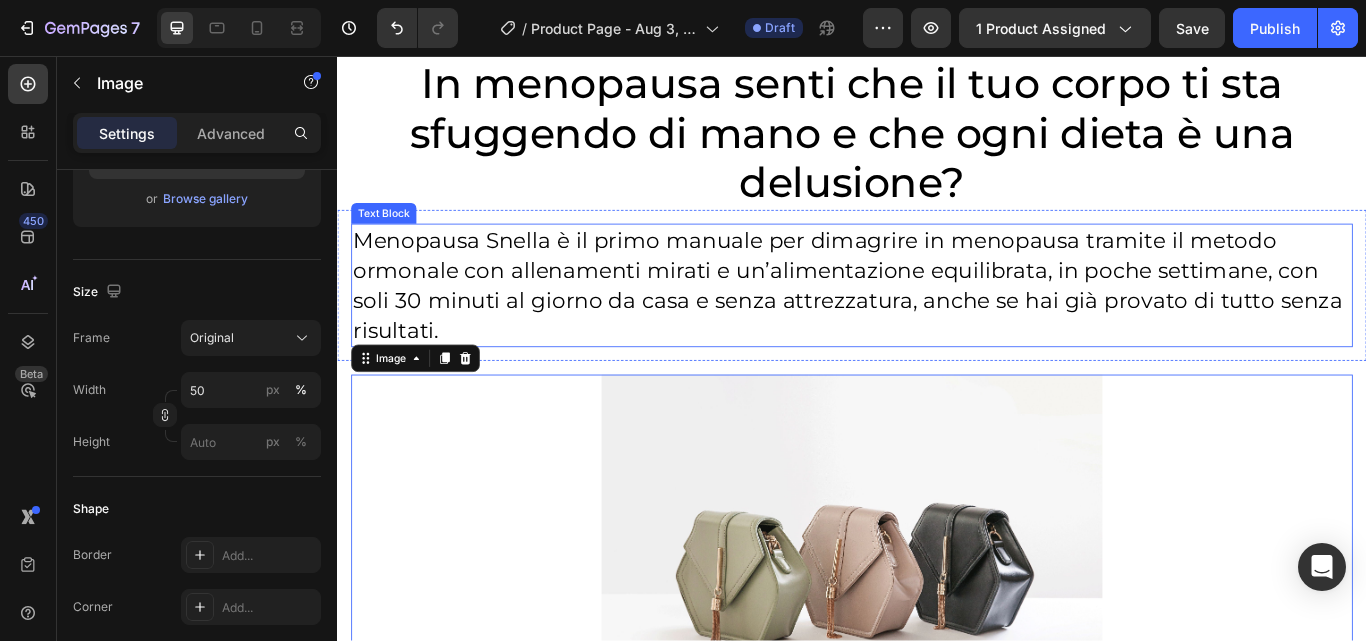 click on "Text Block" at bounding box center [391, 240] 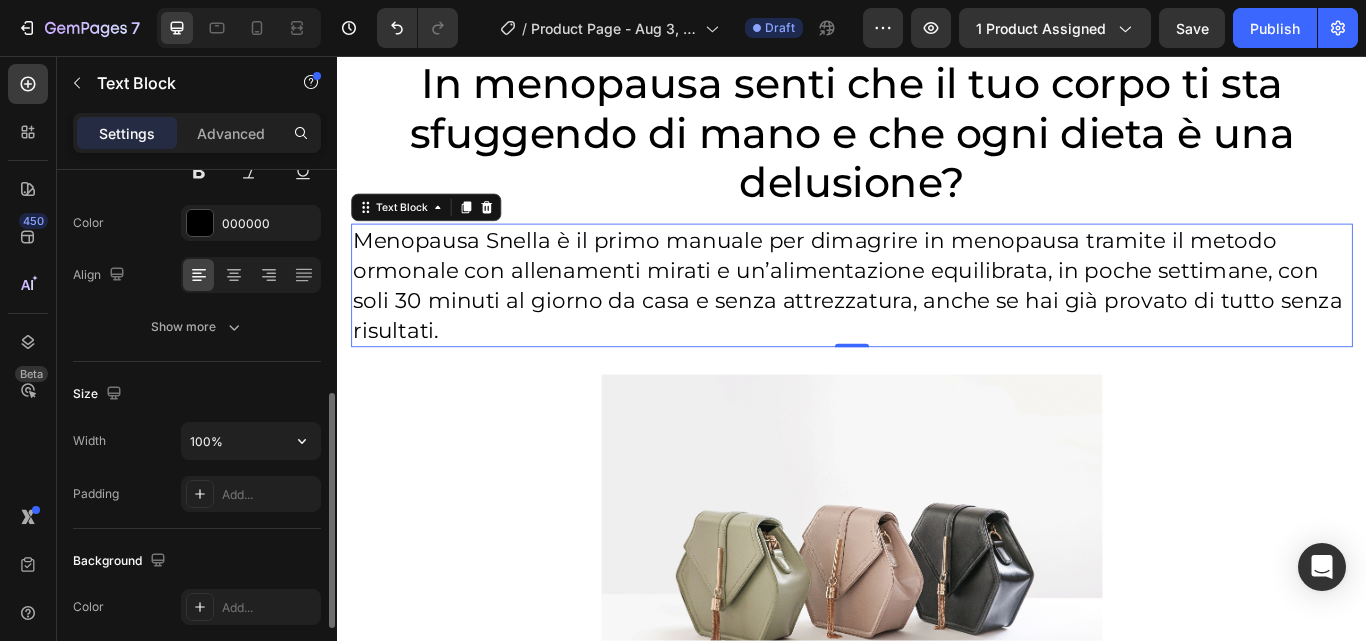 scroll, scrollTop: 320, scrollLeft: 0, axis: vertical 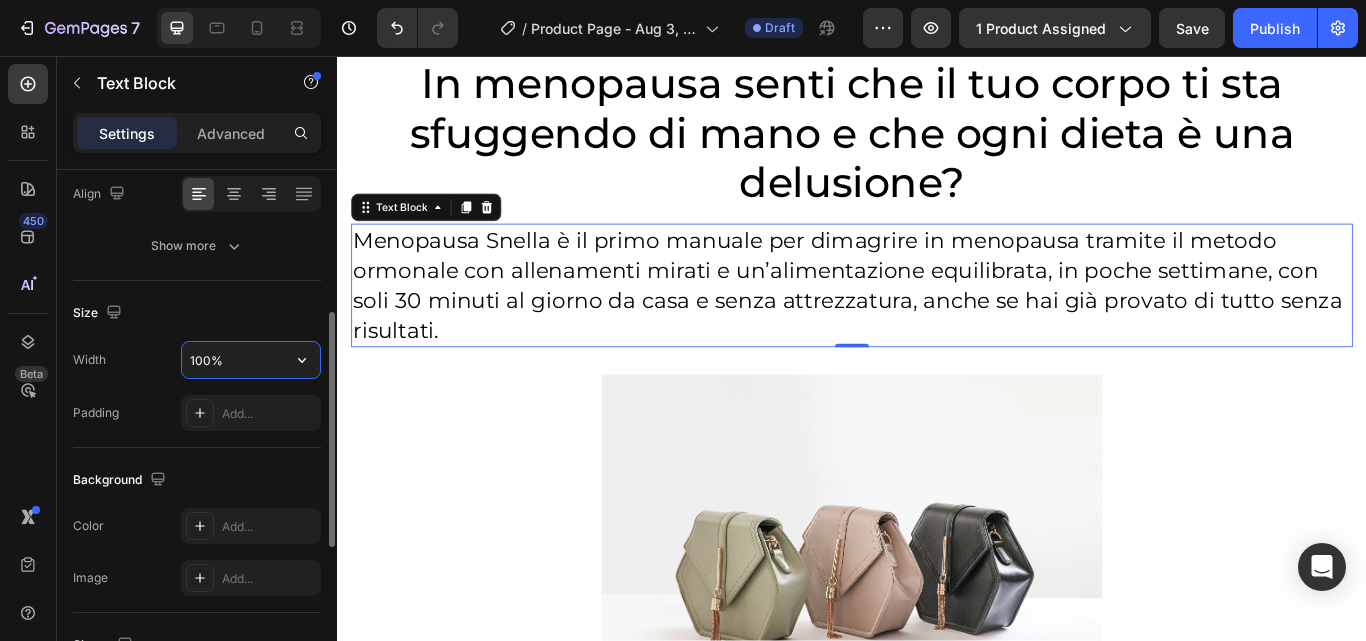 click on "100%" at bounding box center (251, 360) 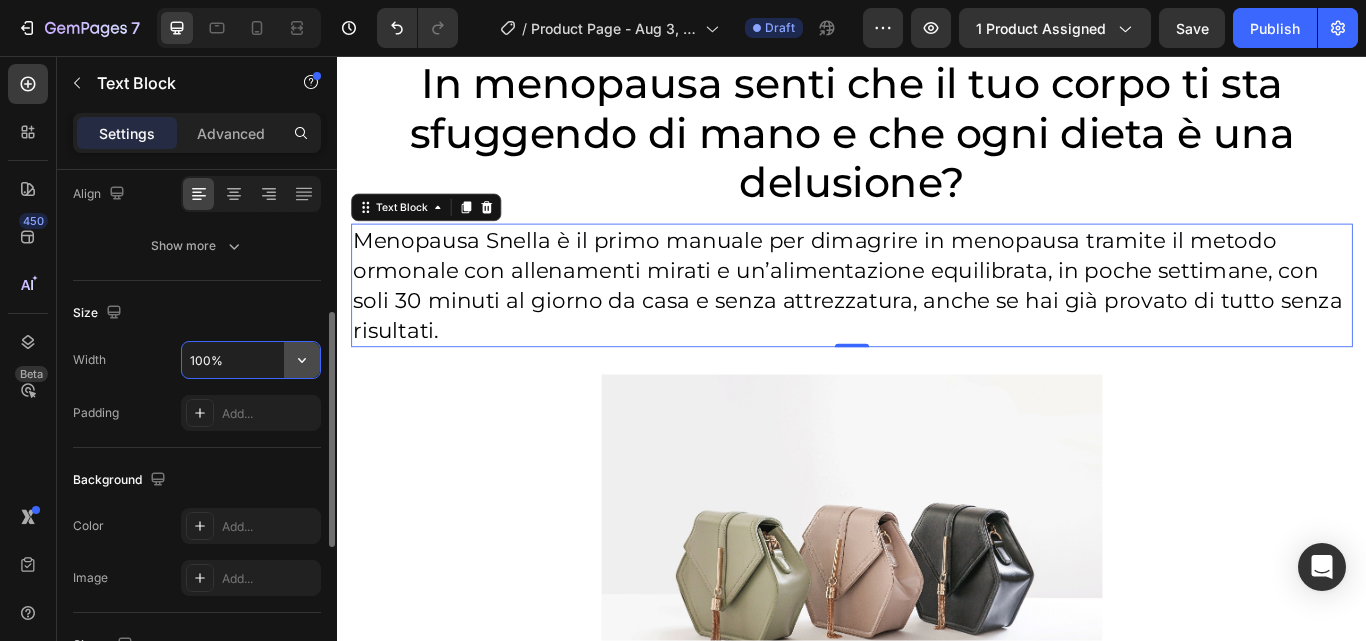click 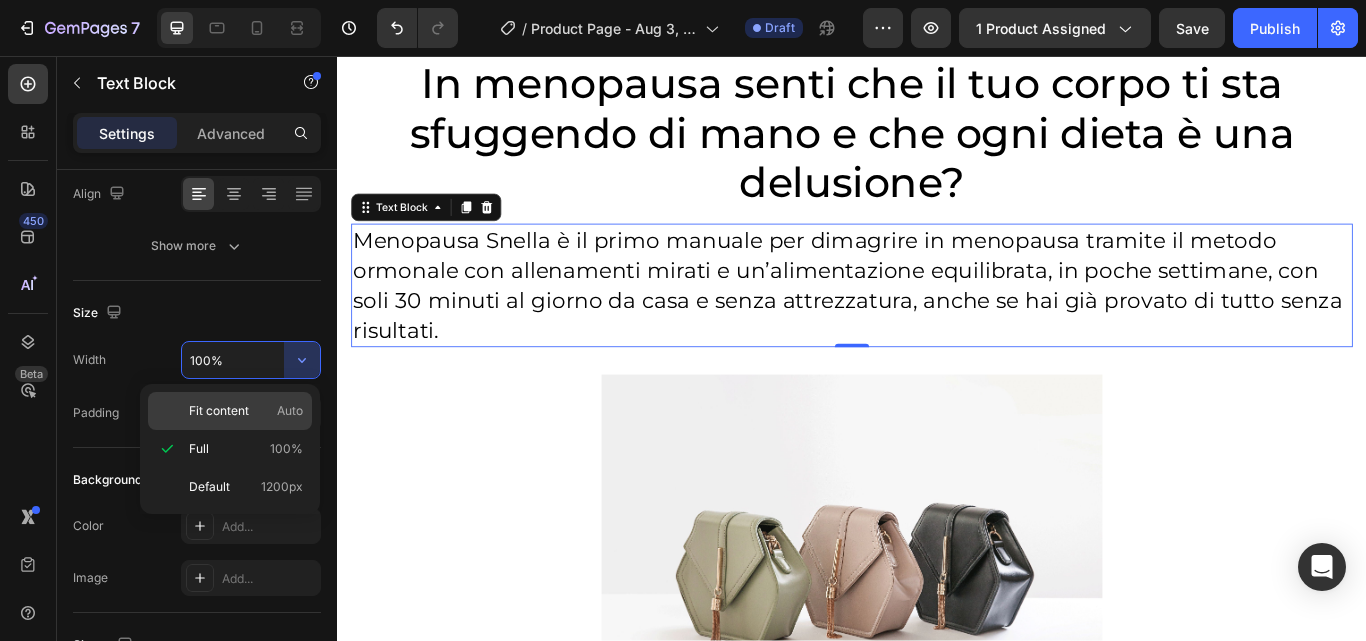 click on "Fit content" at bounding box center [219, 411] 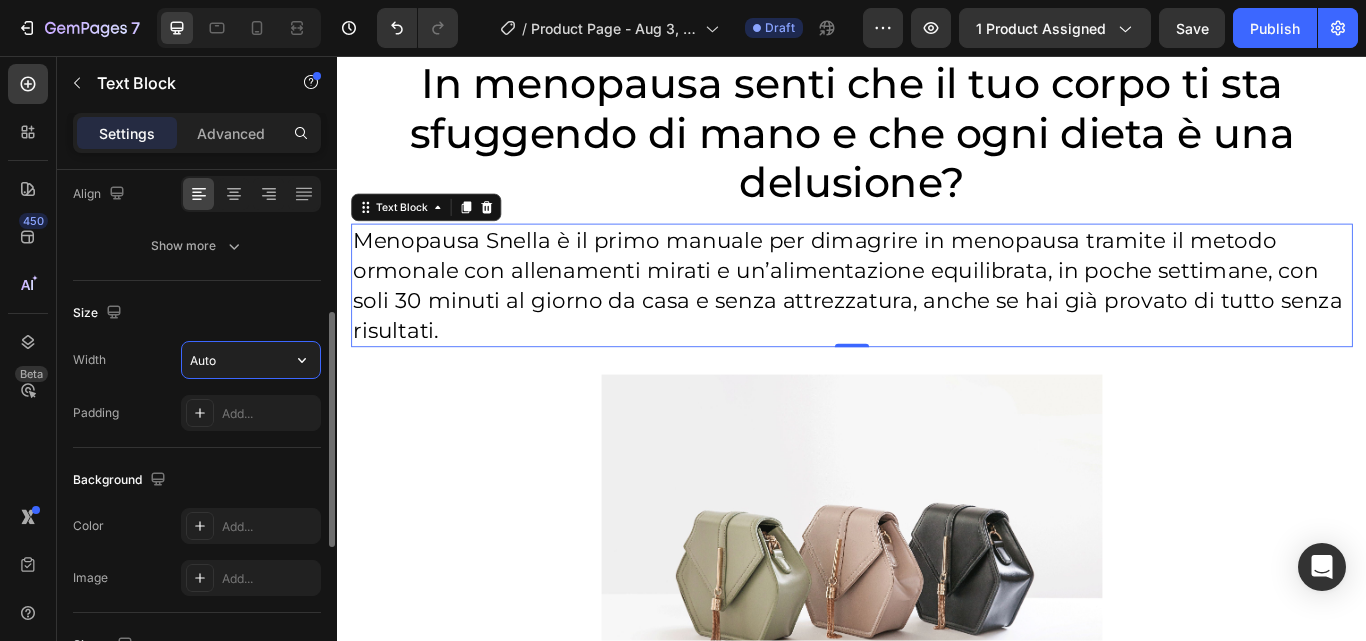 click on "Auto" at bounding box center (251, 360) 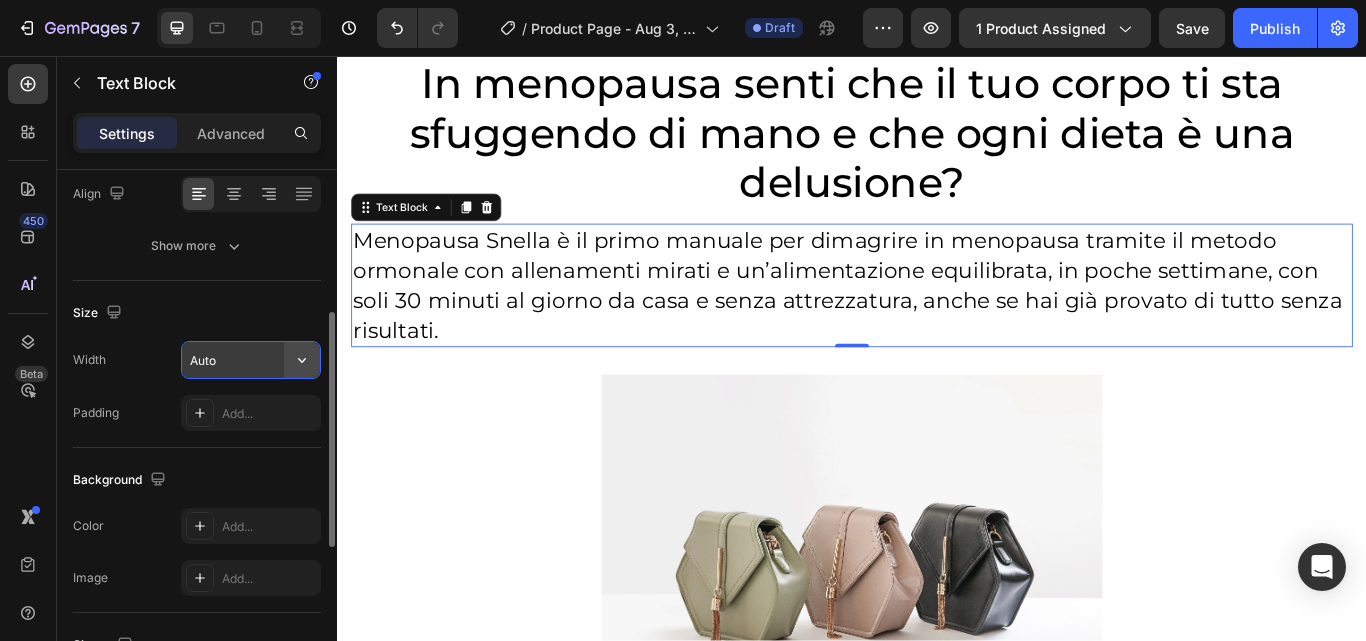 click 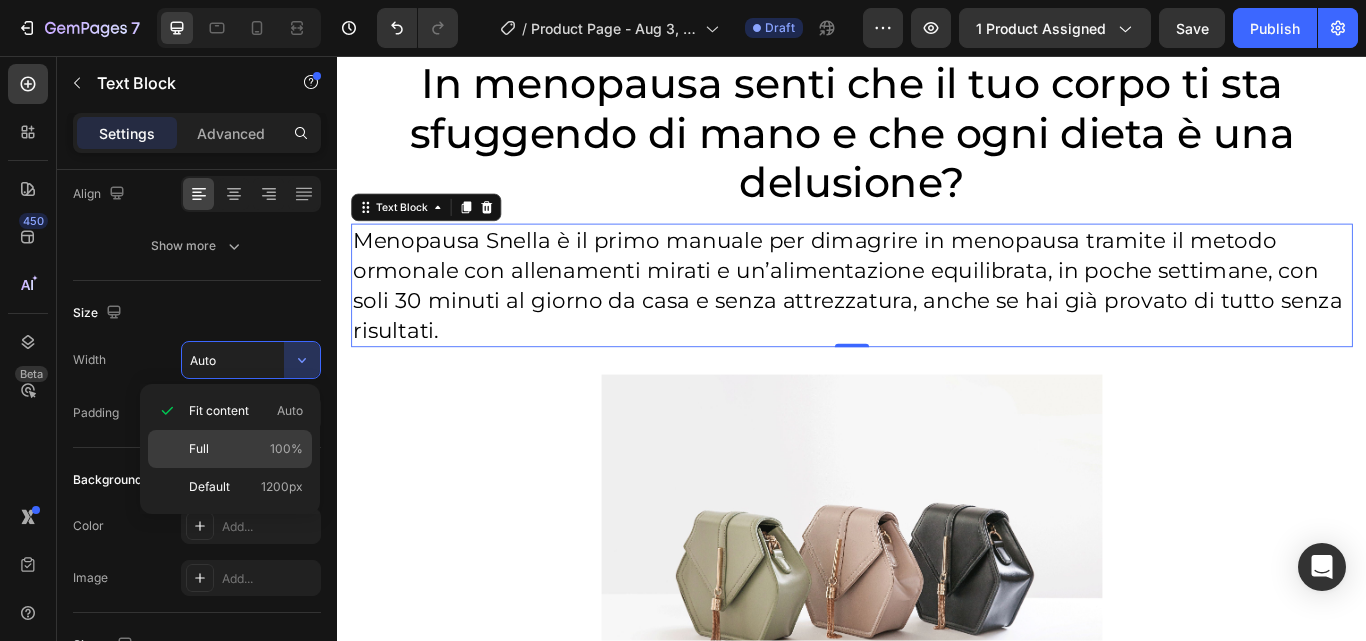 click on "Full 100%" at bounding box center [246, 449] 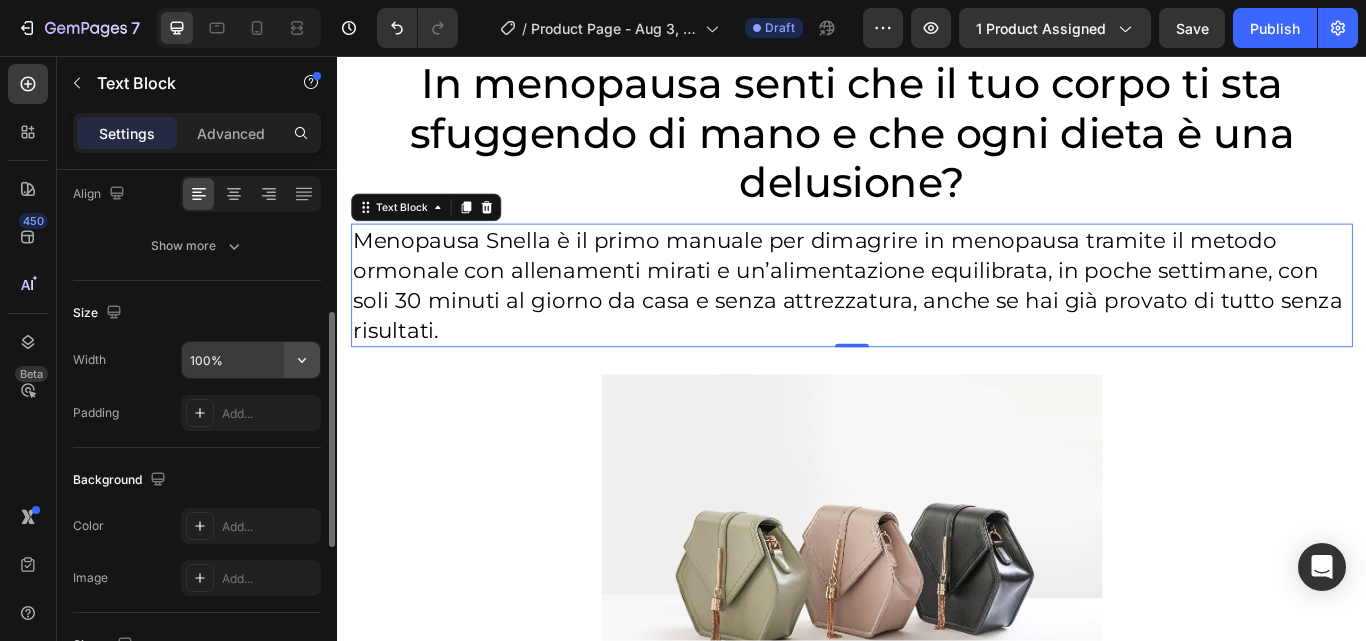 click 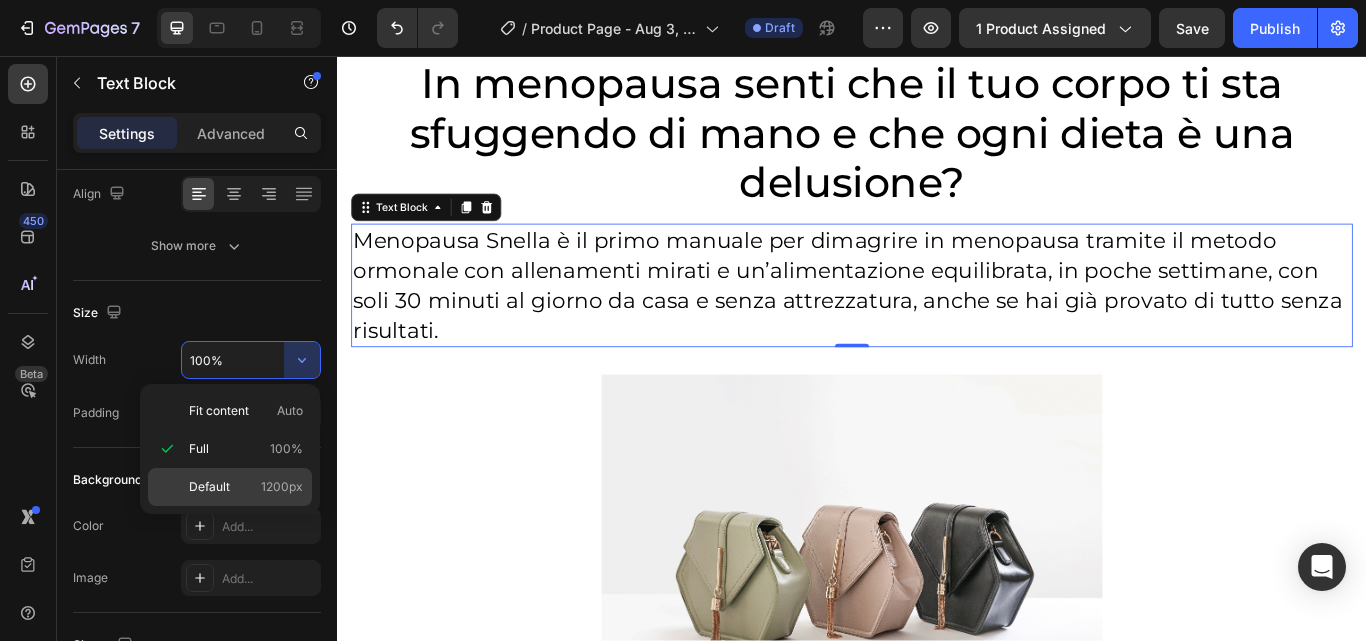 click on "Default 1200px" 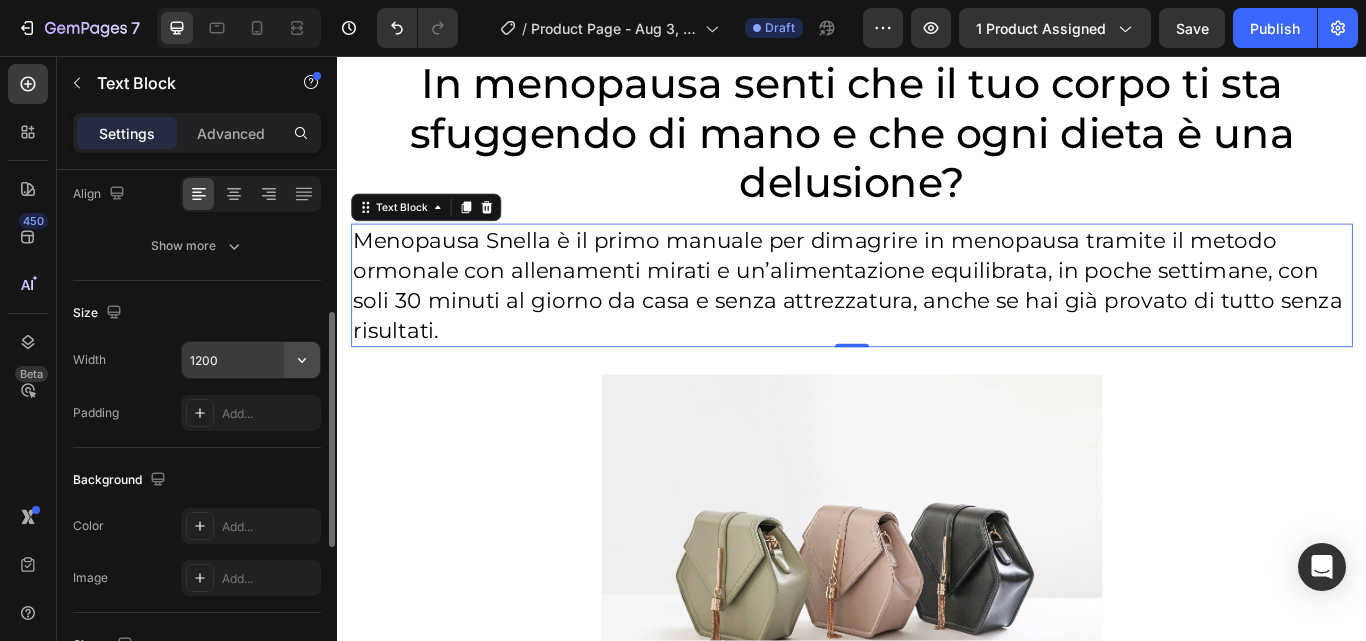 click 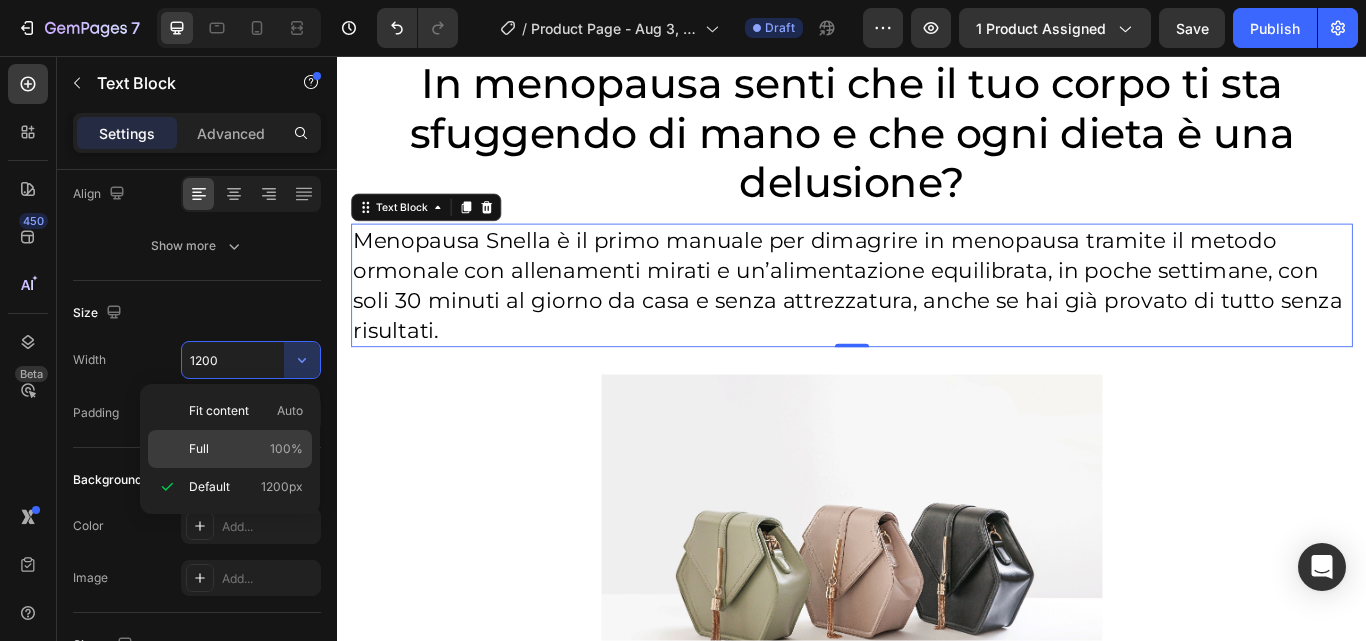 click on "Full 100%" at bounding box center [246, 449] 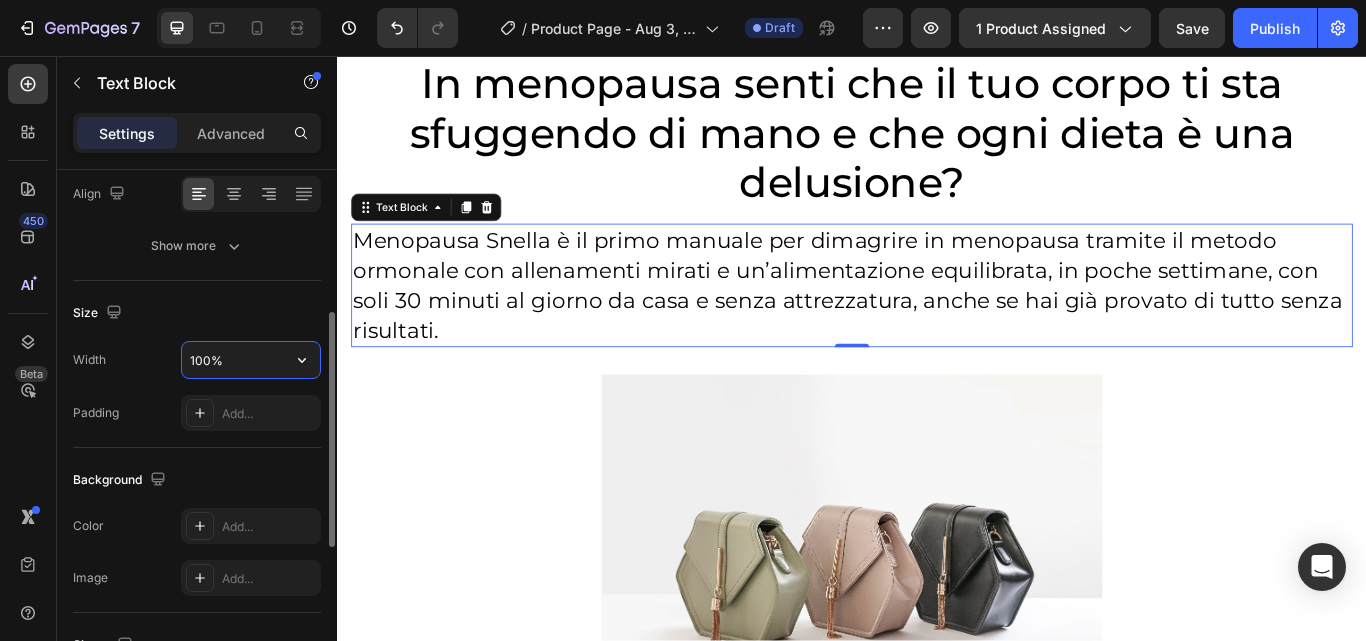 click on "100%" at bounding box center (251, 360) 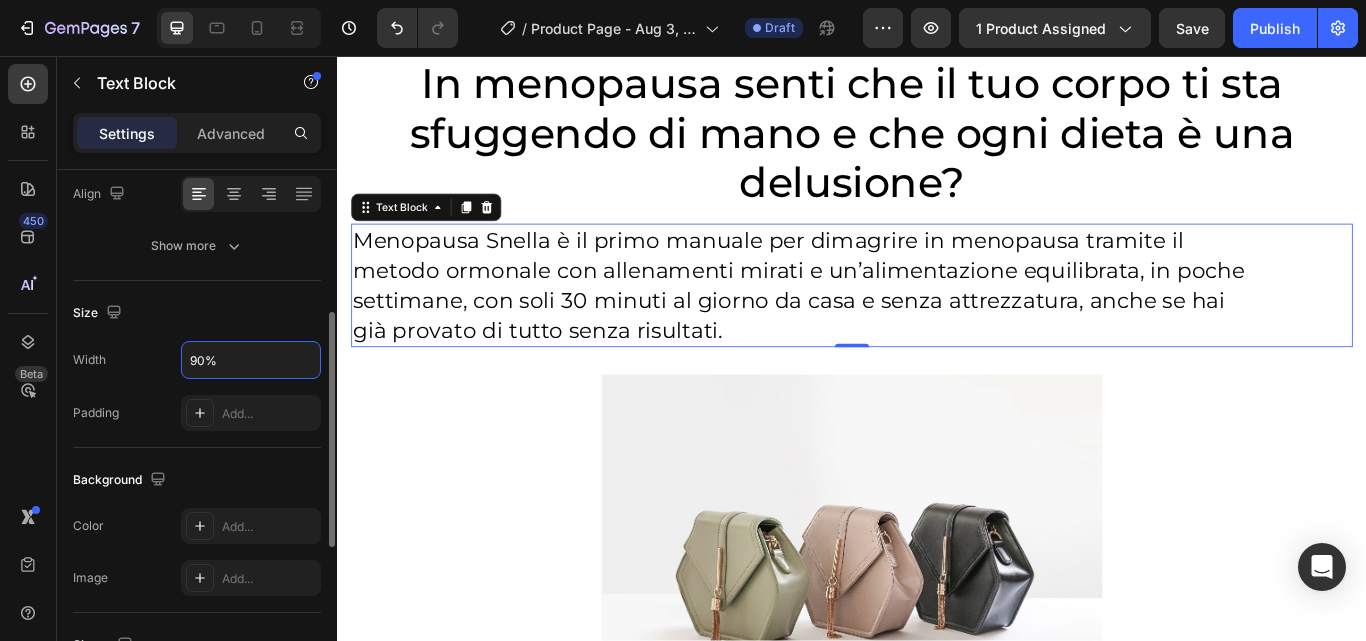 type on "90%" 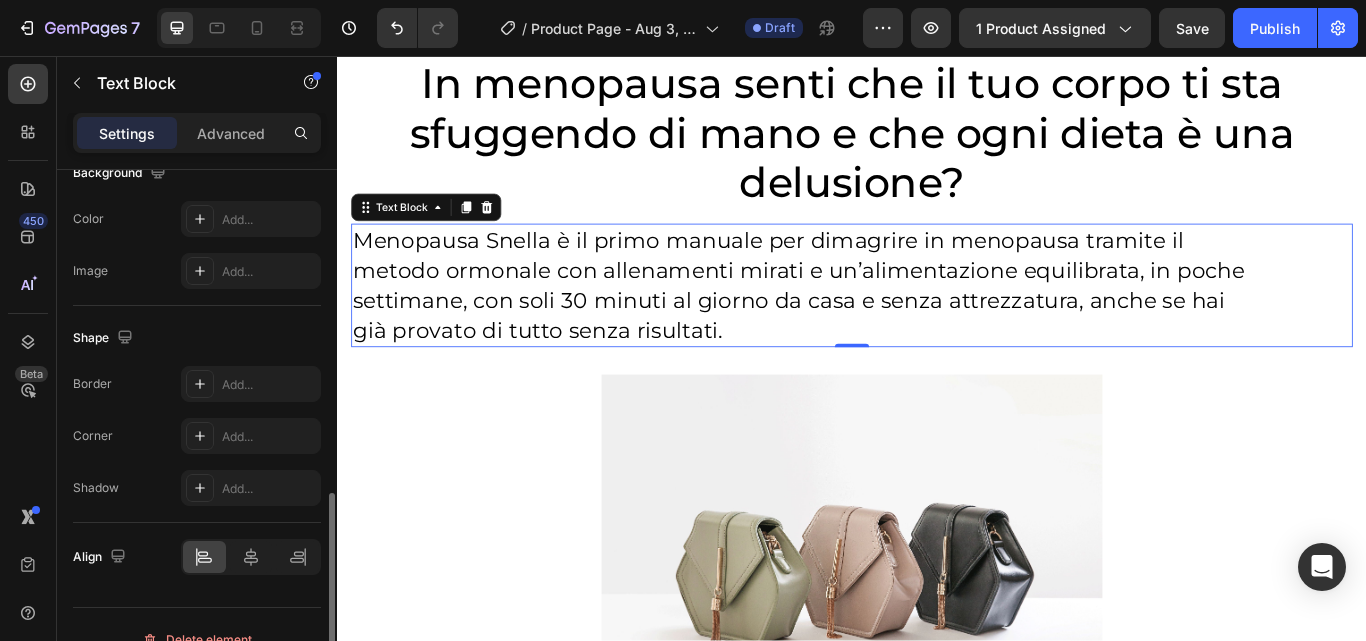 scroll, scrollTop: 657, scrollLeft: 0, axis: vertical 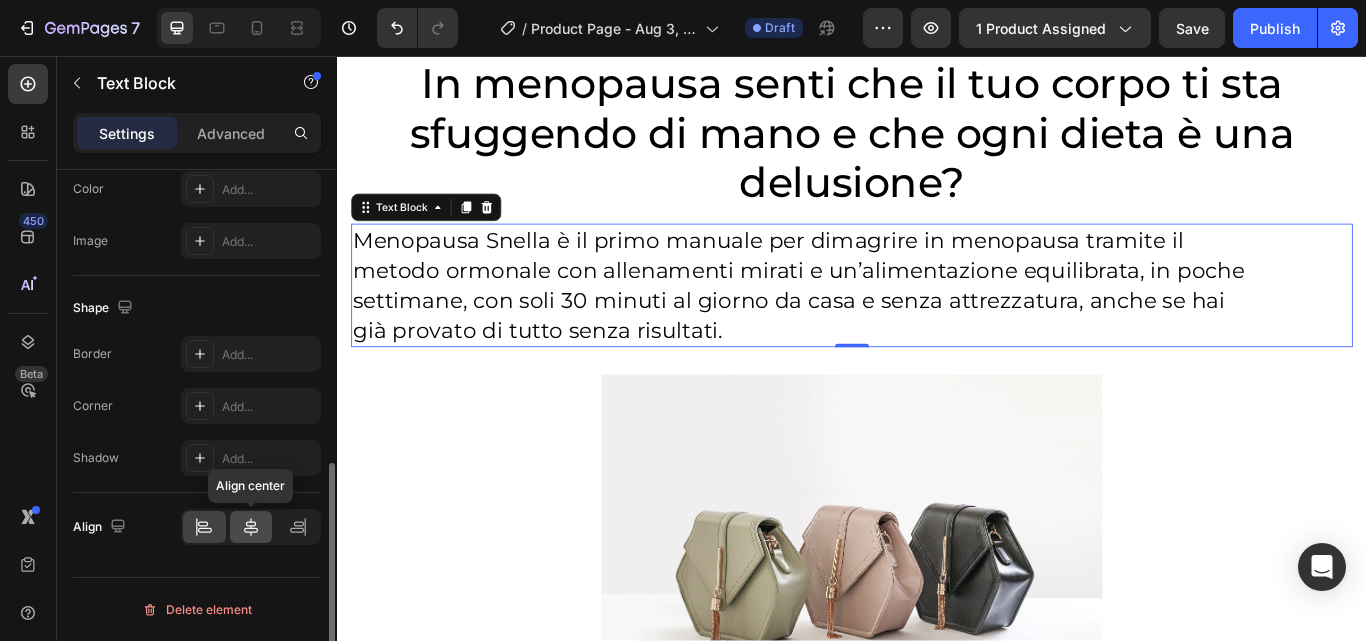 click 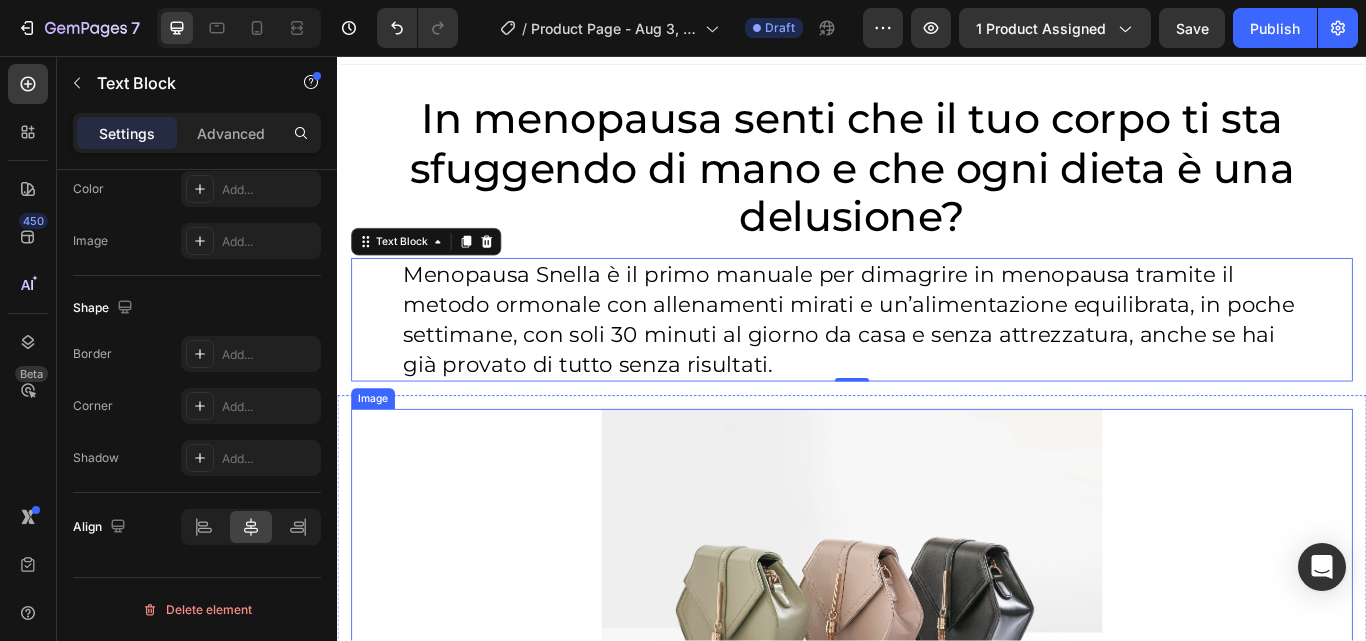 scroll, scrollTop: 31, scrollLeft: 0, axis: vertical 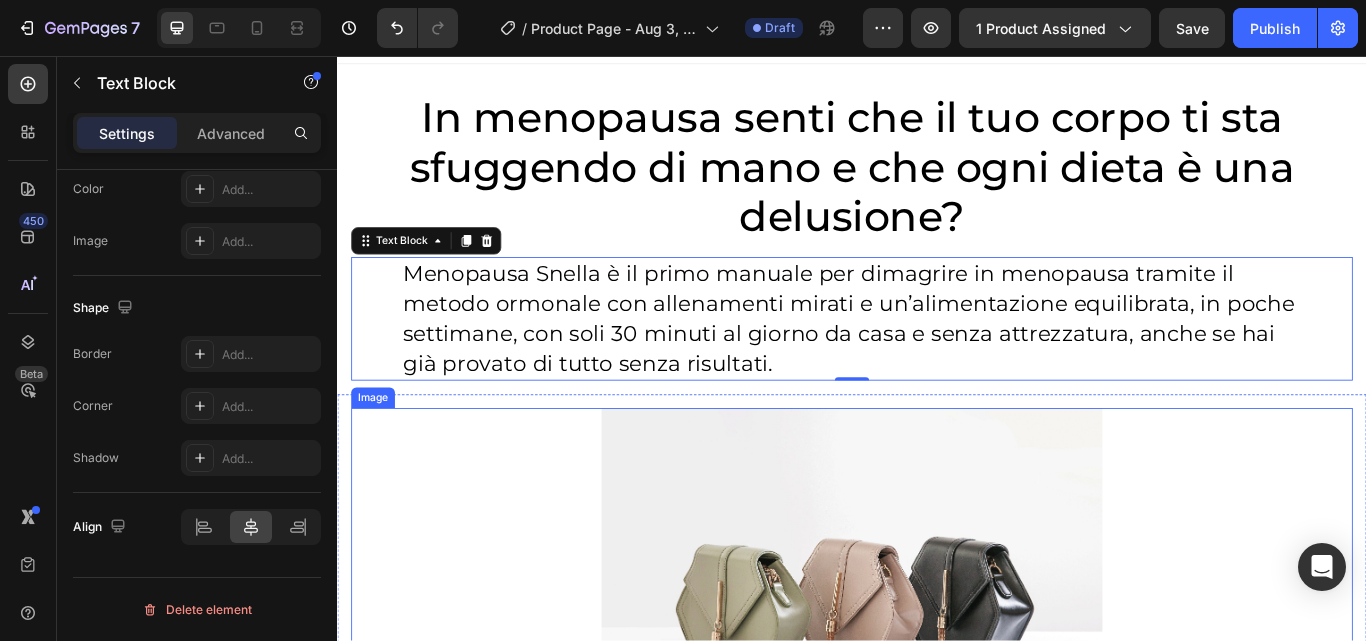 click at bounding box center [937, 686] 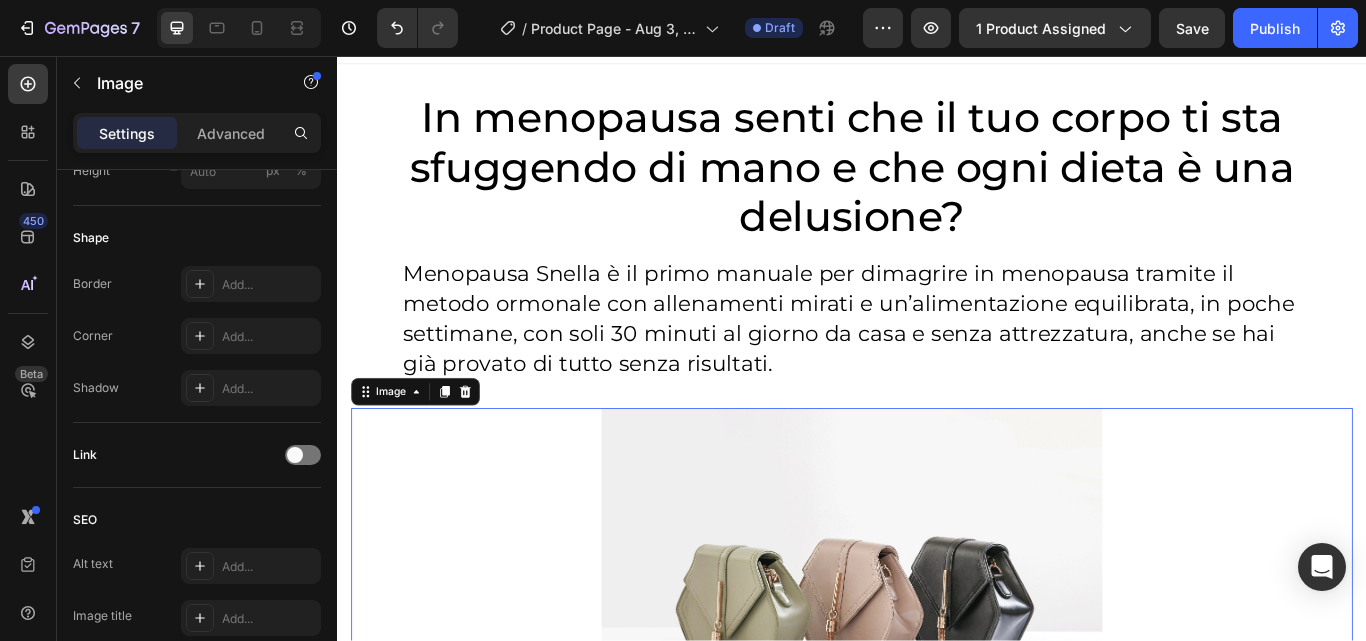 scroll, scrollTop: 0, scrollLeft: 0, axis: both 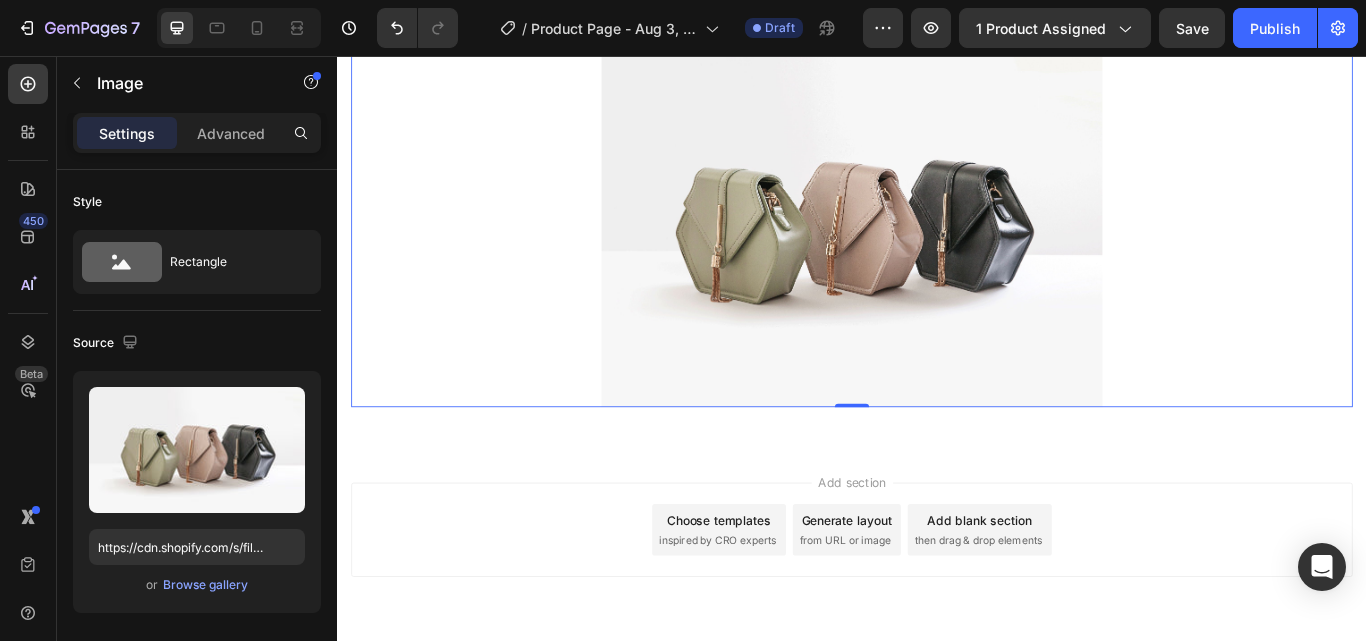 click on "Add section Choose templates inspired by CRO experts Generate layout from URL or image Add blank section then drag & drop elements" at bounding box center (937, 637) 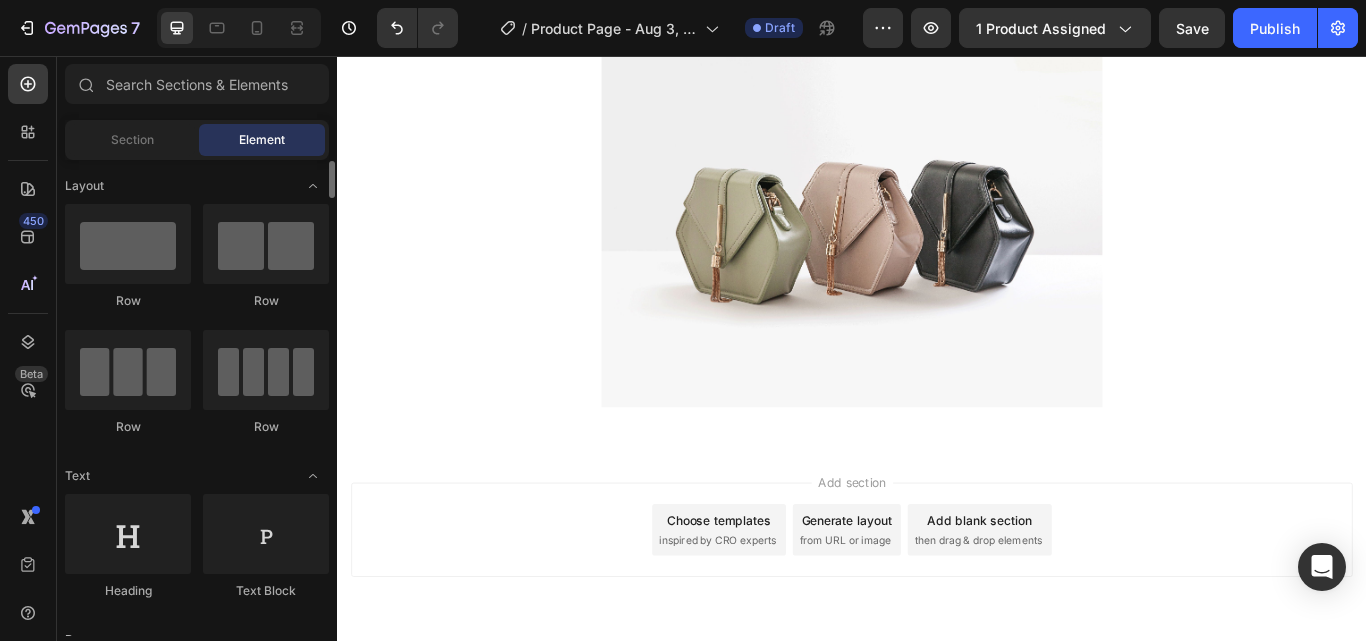scroll, scrollTop: 1, scrollLeft: 0, axis: vertical 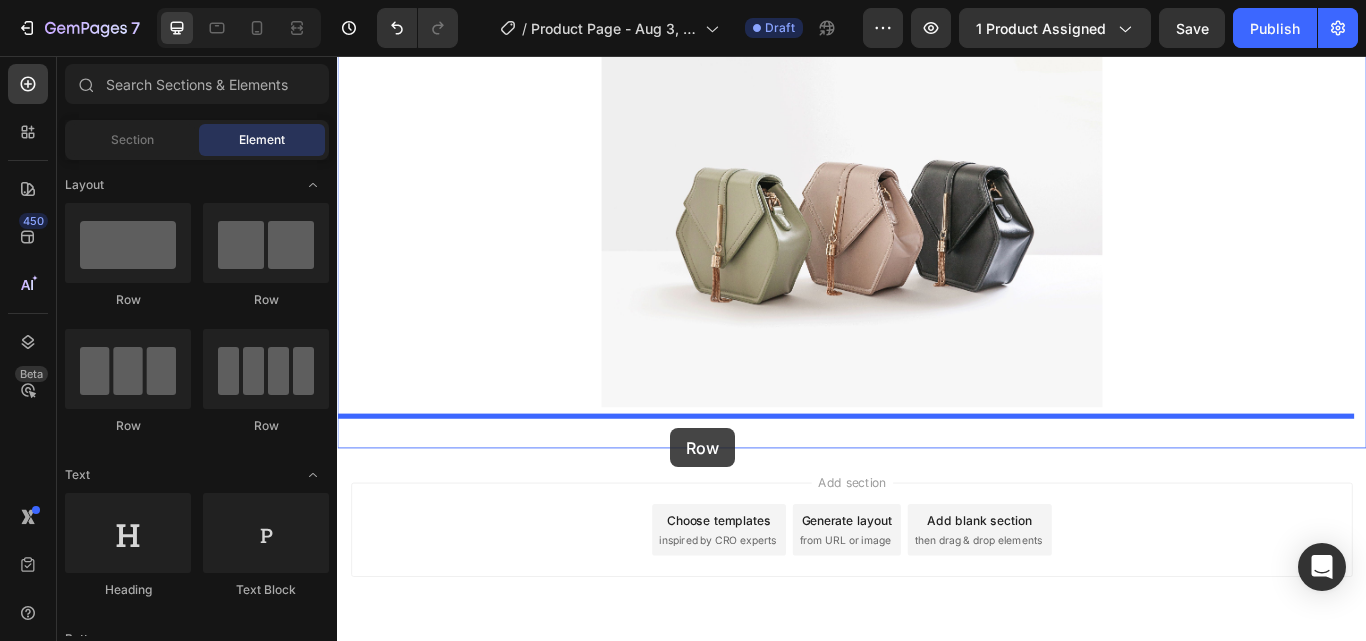drag, startPoint x: 479, startPoint y: 297, endPoint x: 725, endPoint y: 493, distance: 314.53458 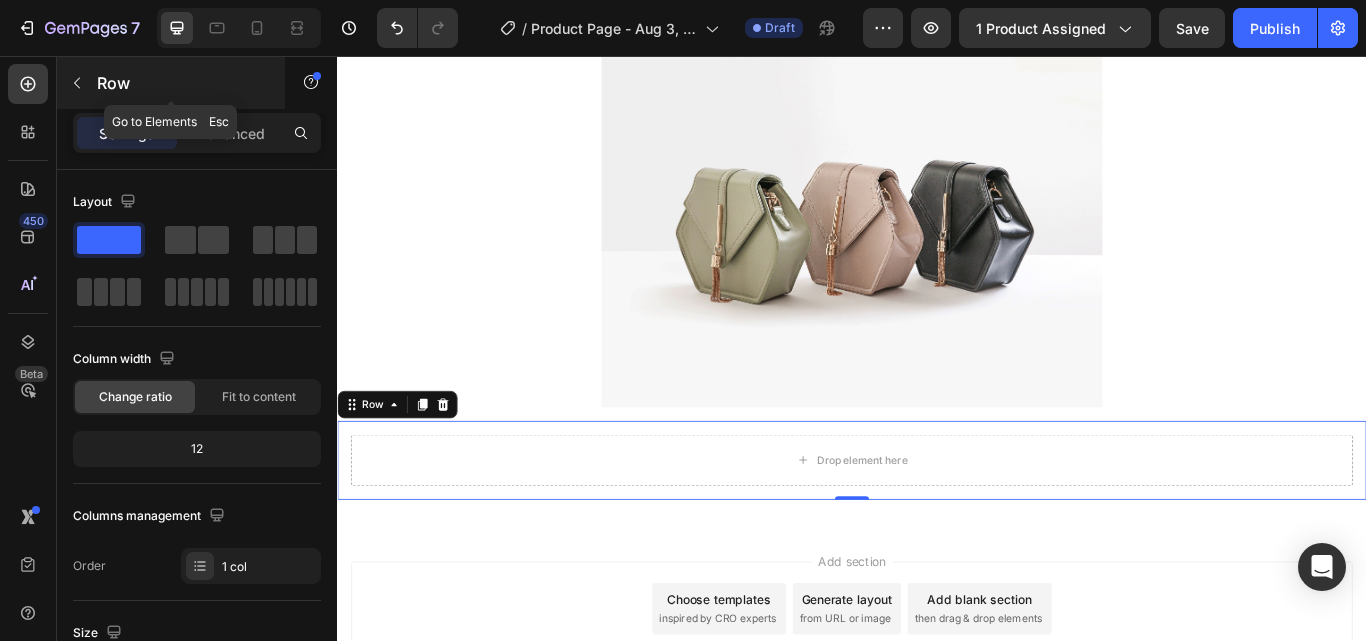 click 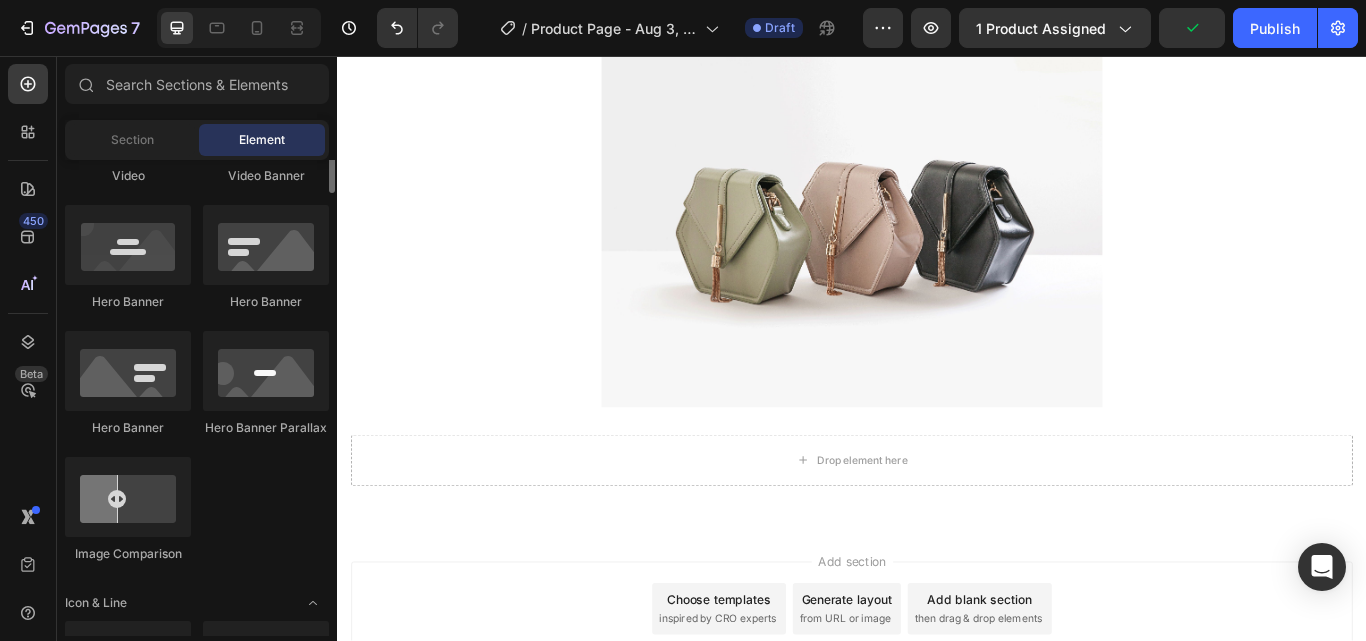 scroll, scrollTop: 802, scrollLeft: 0, axis: vertical 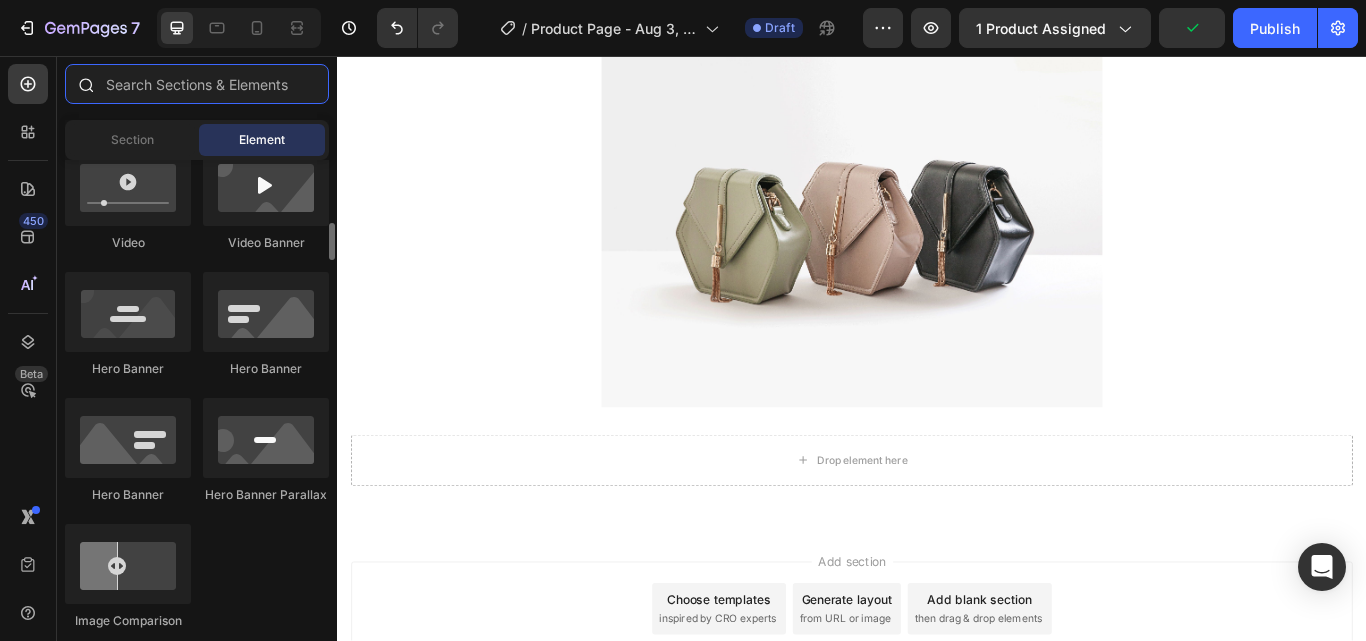 click at bounding box center [197, 84] 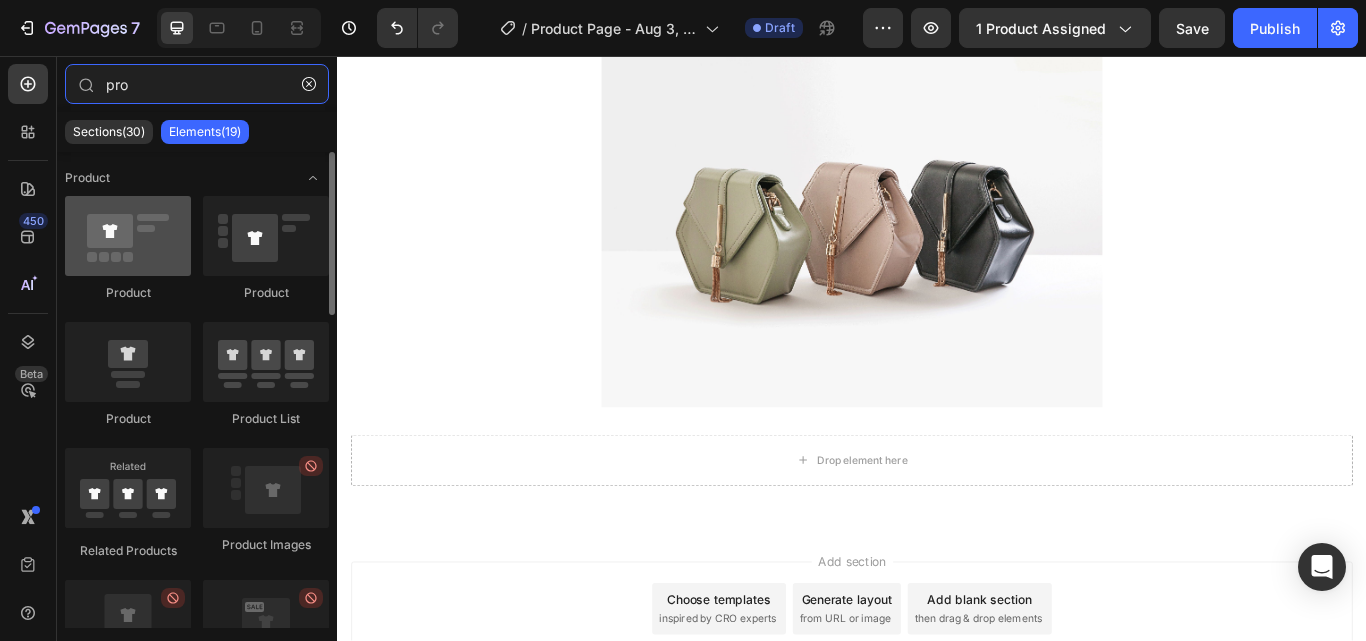 type on "pro" 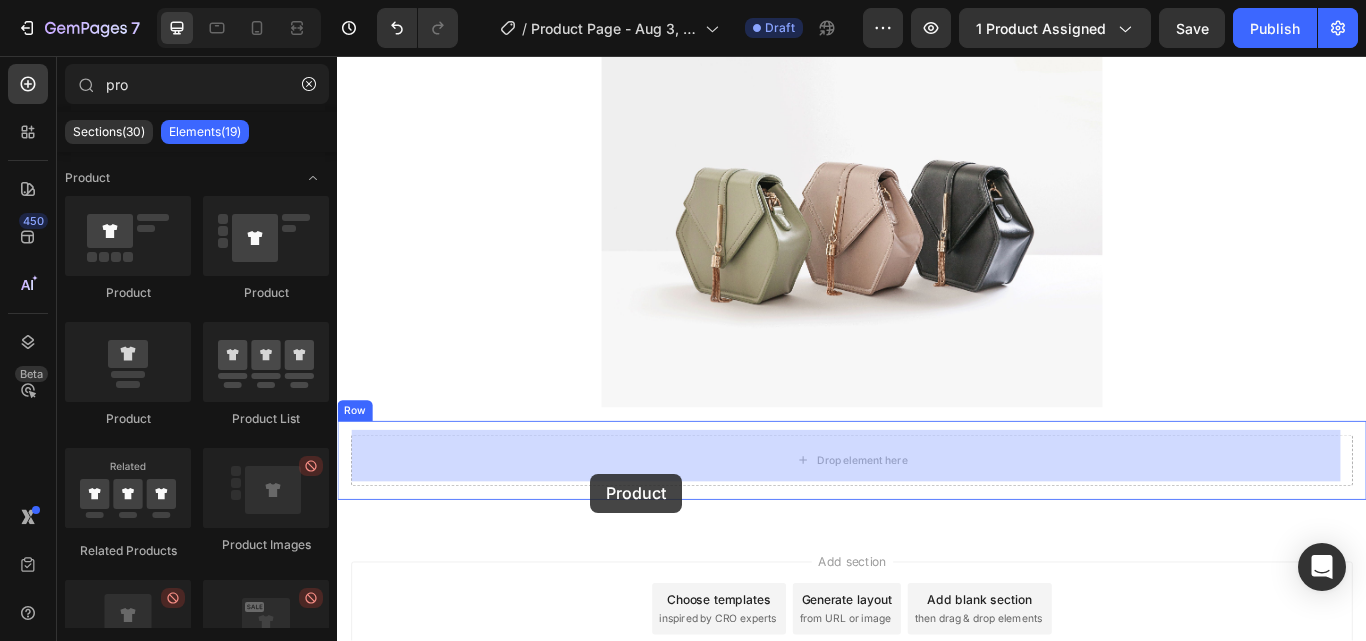 drag, startPoint x: 471, startPoint y: 293, endPoint x: 632, endPoint y: 543, distance: 297.3567 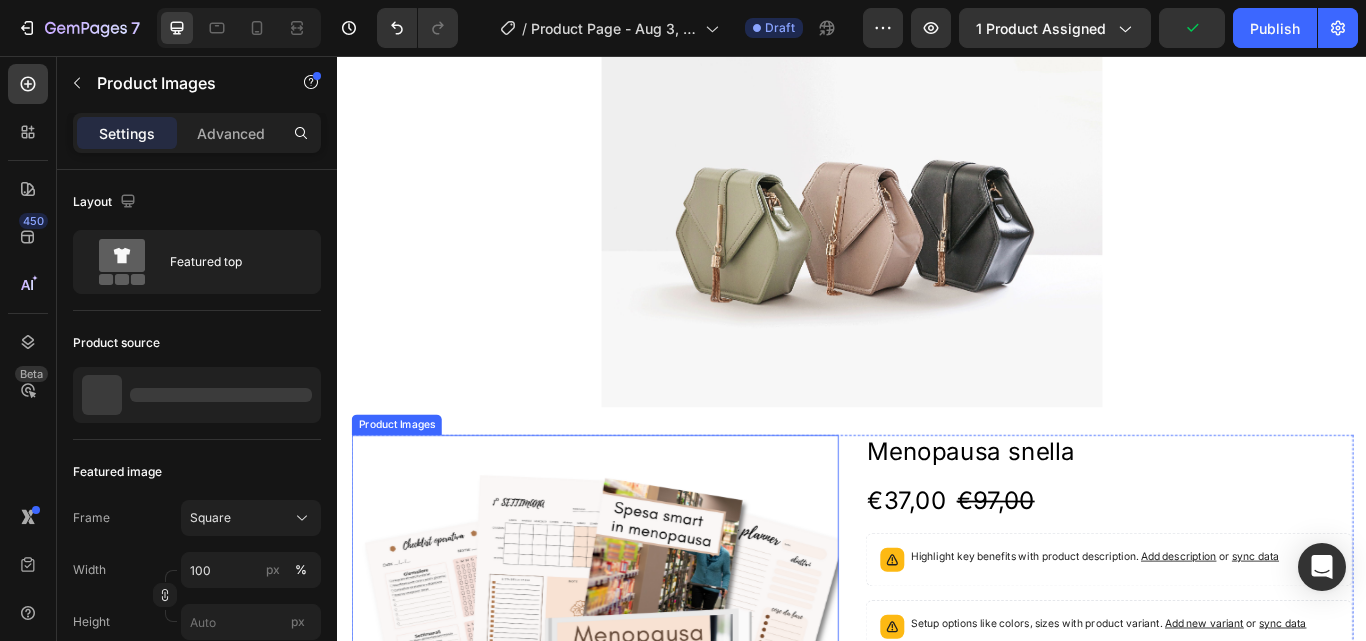 click at bounding box center (637, 782) 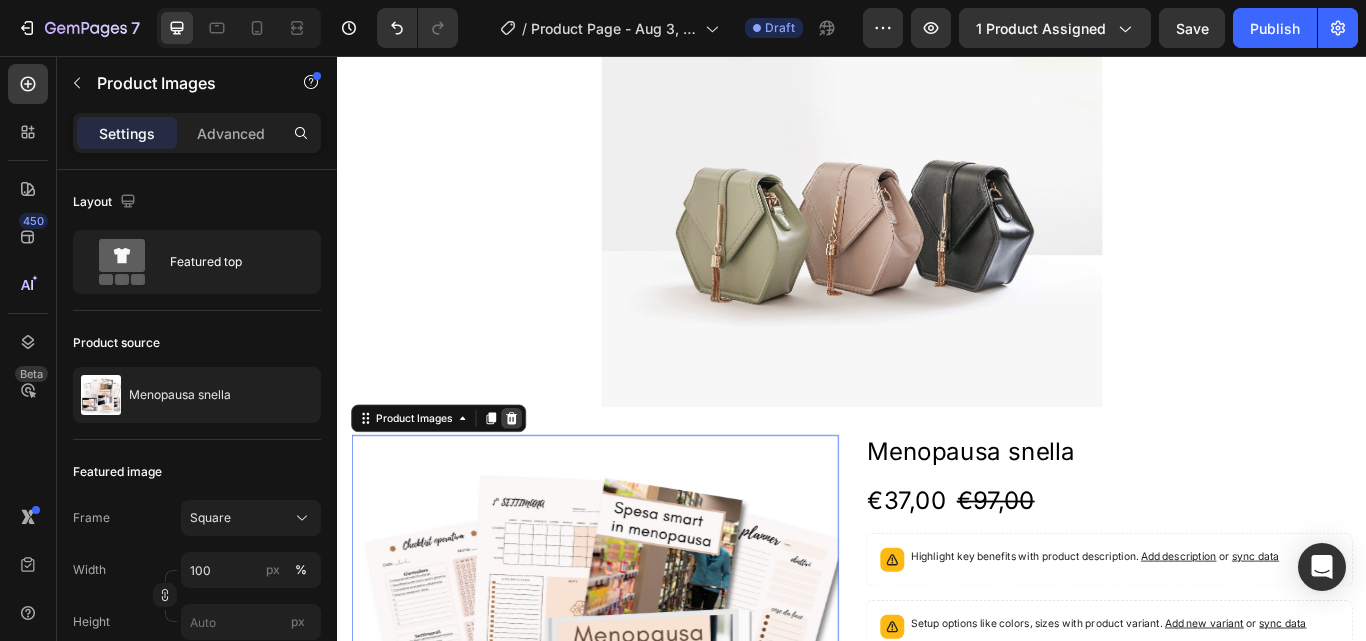 click 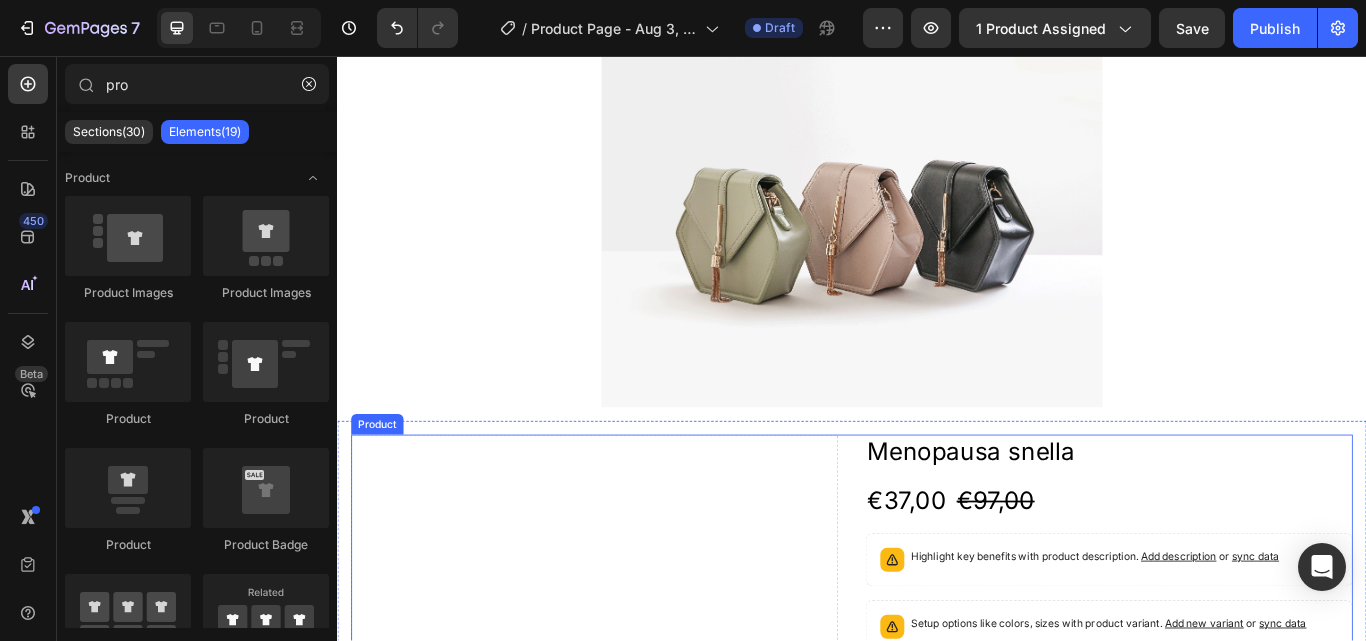 click on "Drop element here Menopausa snella Product Title €37,00 Product Price Product Price €97,00 Product Price Product Price Row Highlight key benefits with product description.       Add description   or   sync data Product Description Setup options like colors, sizes with product variant.       Add new variant   or   sync data Product Variants & Swatches Quantity Text Block
1
Product Quantity
Add to cart Add to Cart Buy it now Dynamic Checkout Product" at bounding box center [937, 773] 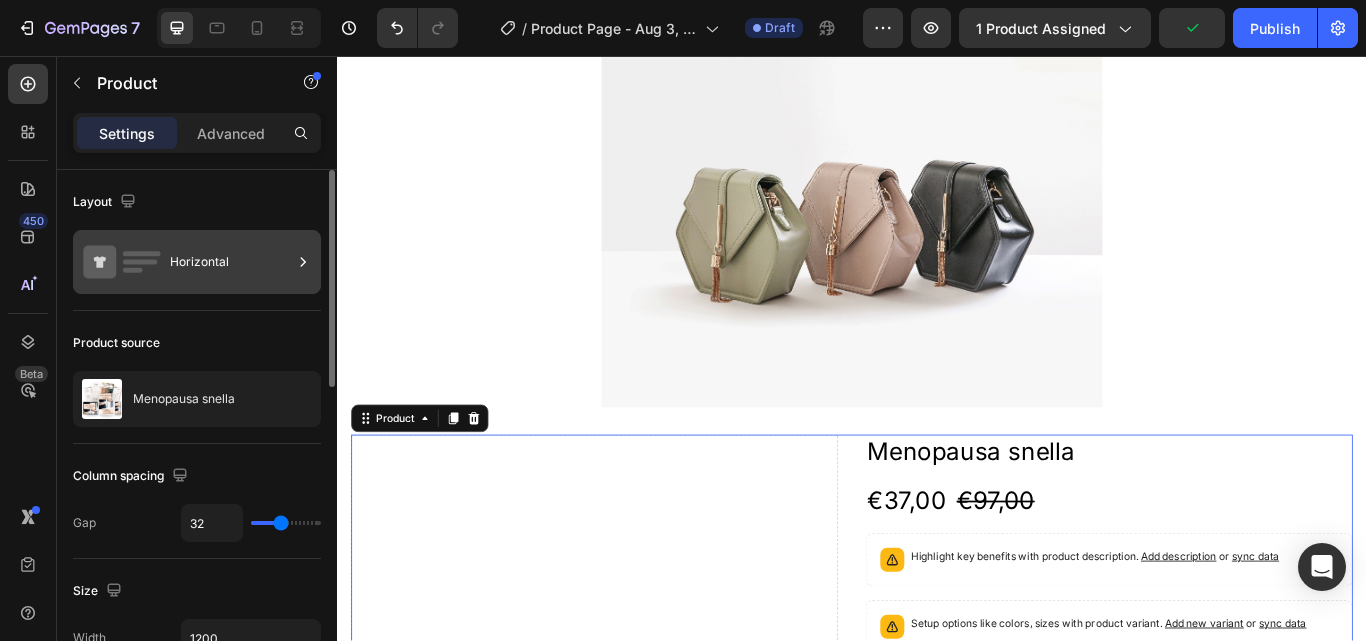 click 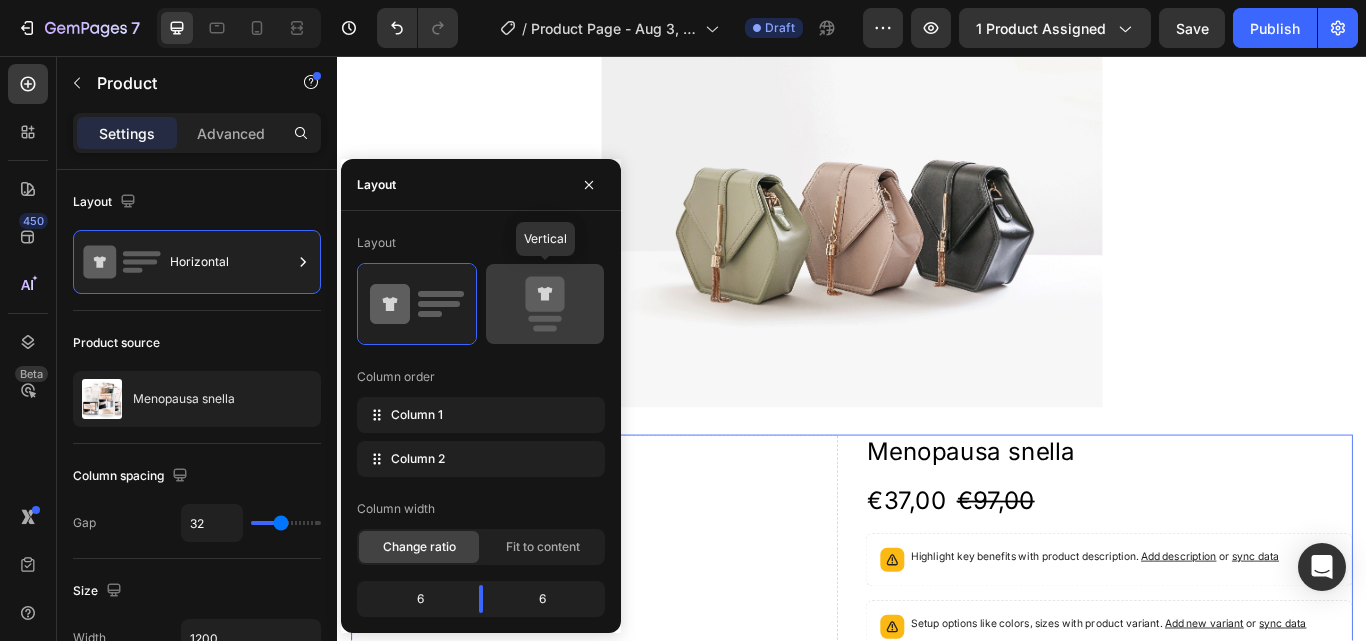 click 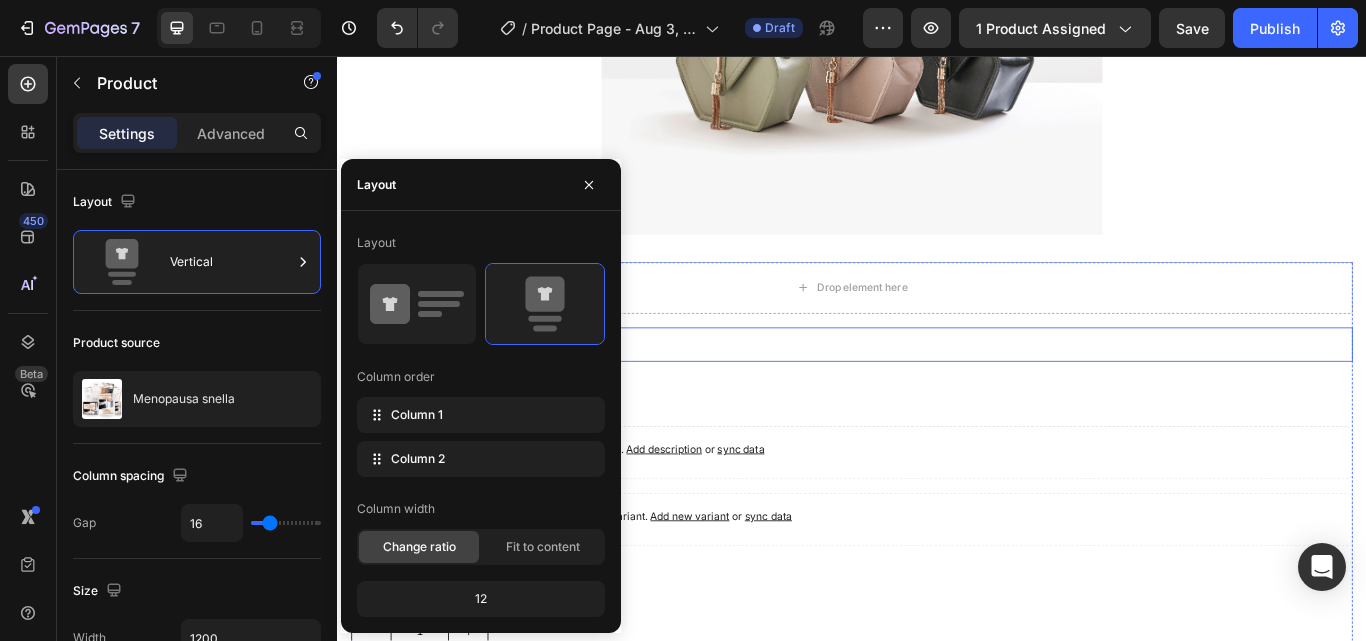 scroll, scrollTop: 676, scrollLeft: 0, axis: vertical 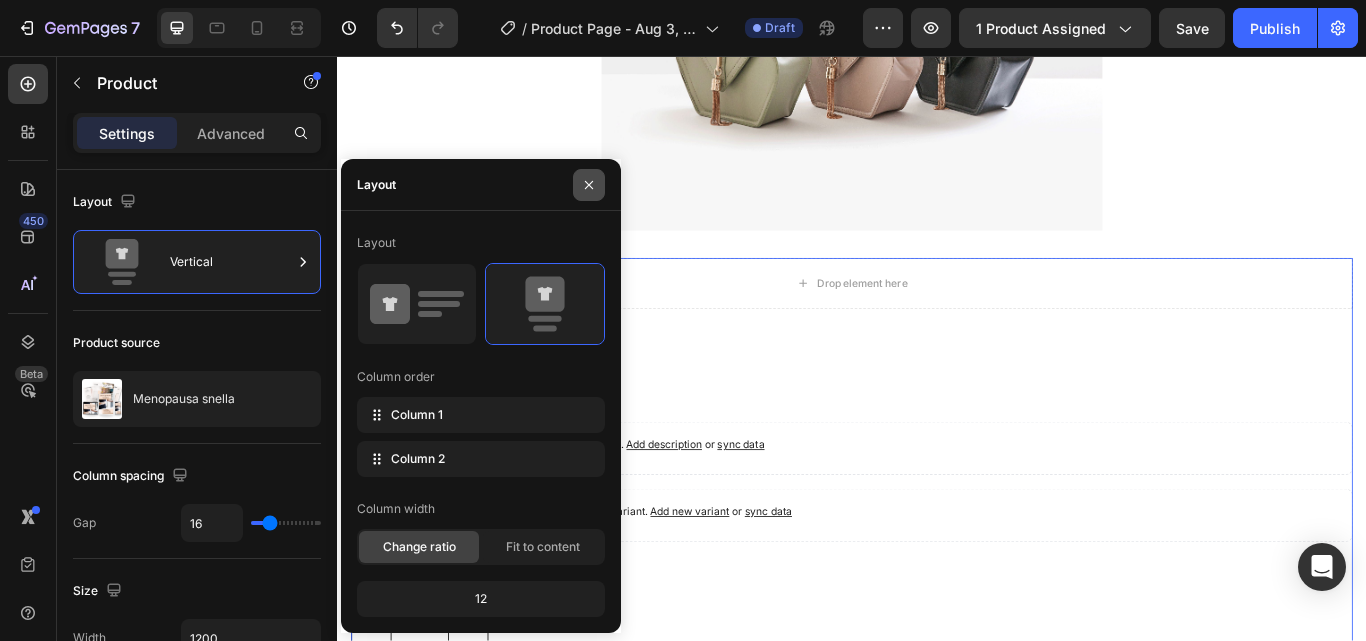 click 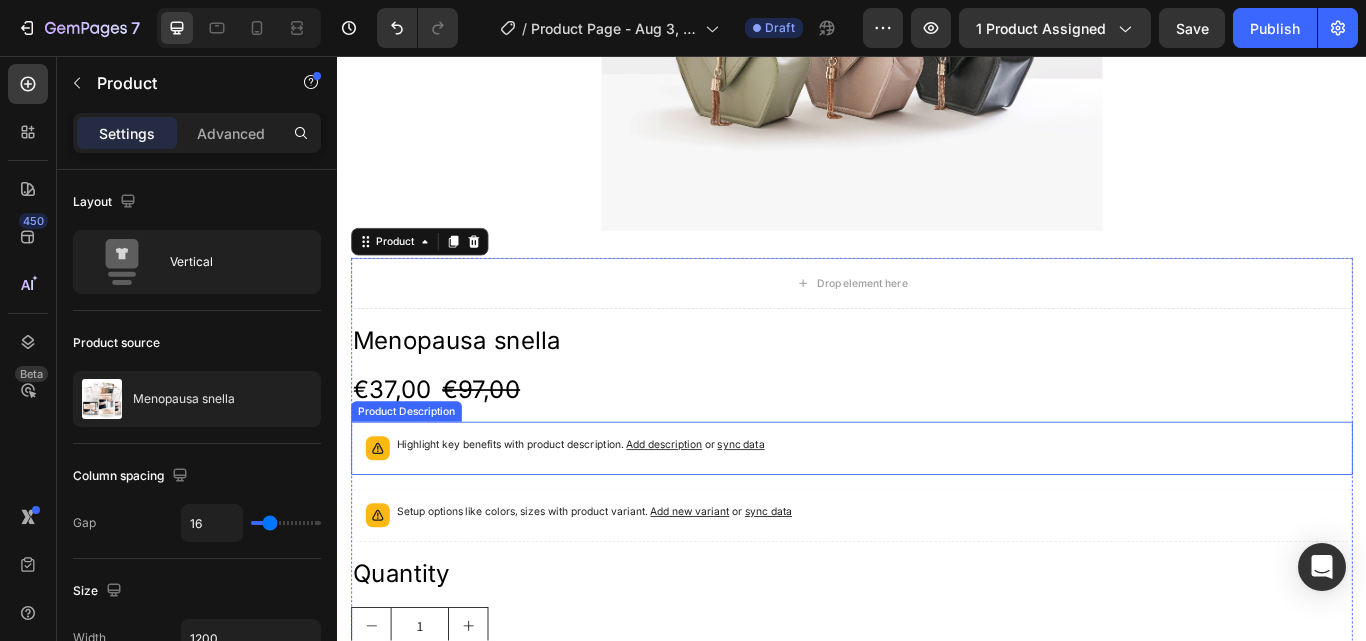 click on "Highlight key benefits with product description.       Add description   or   sync data" at bounding box center [937, 514] 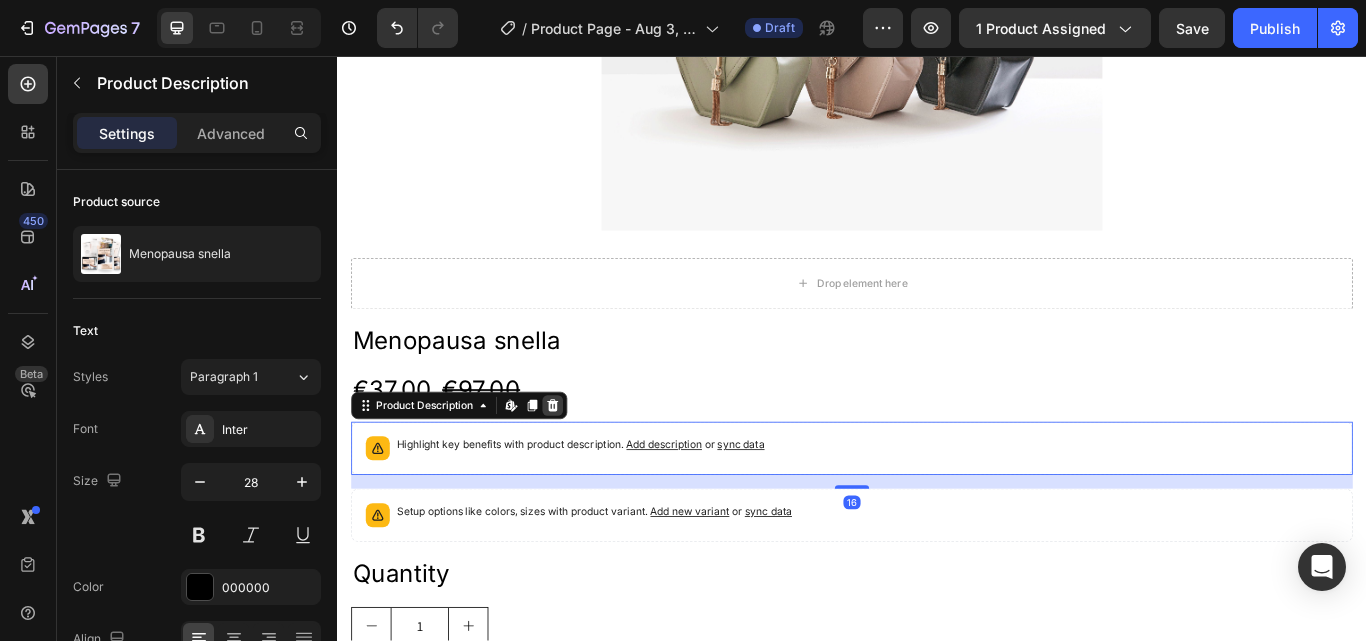 click at bounding box center [588, 464] 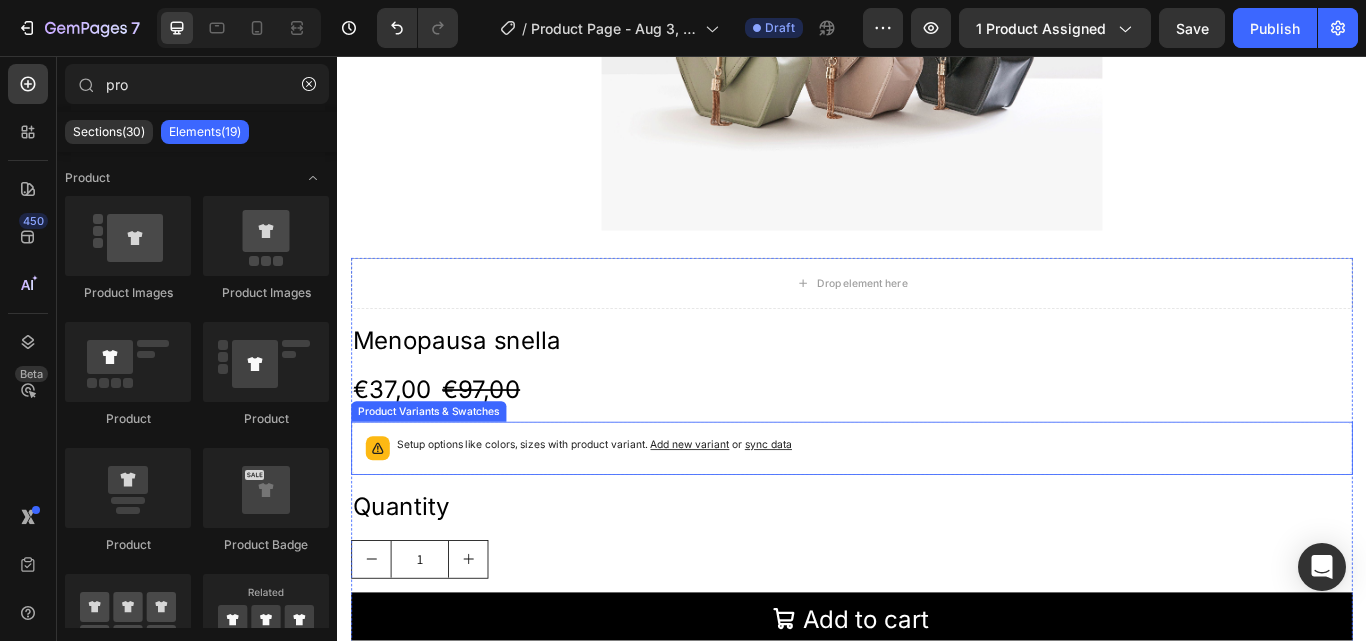 click on "Setup options like colors, sizes with product variant.       Add new variant   or   sync data" at bounding box center (937, 514) 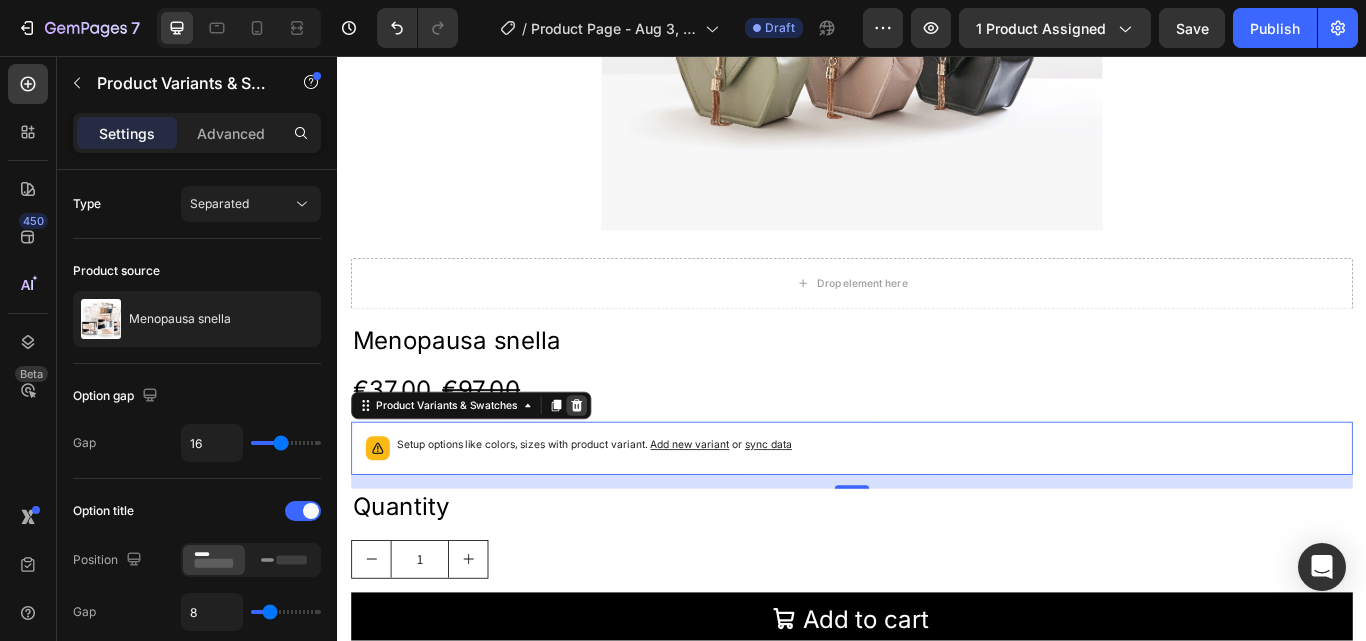 click 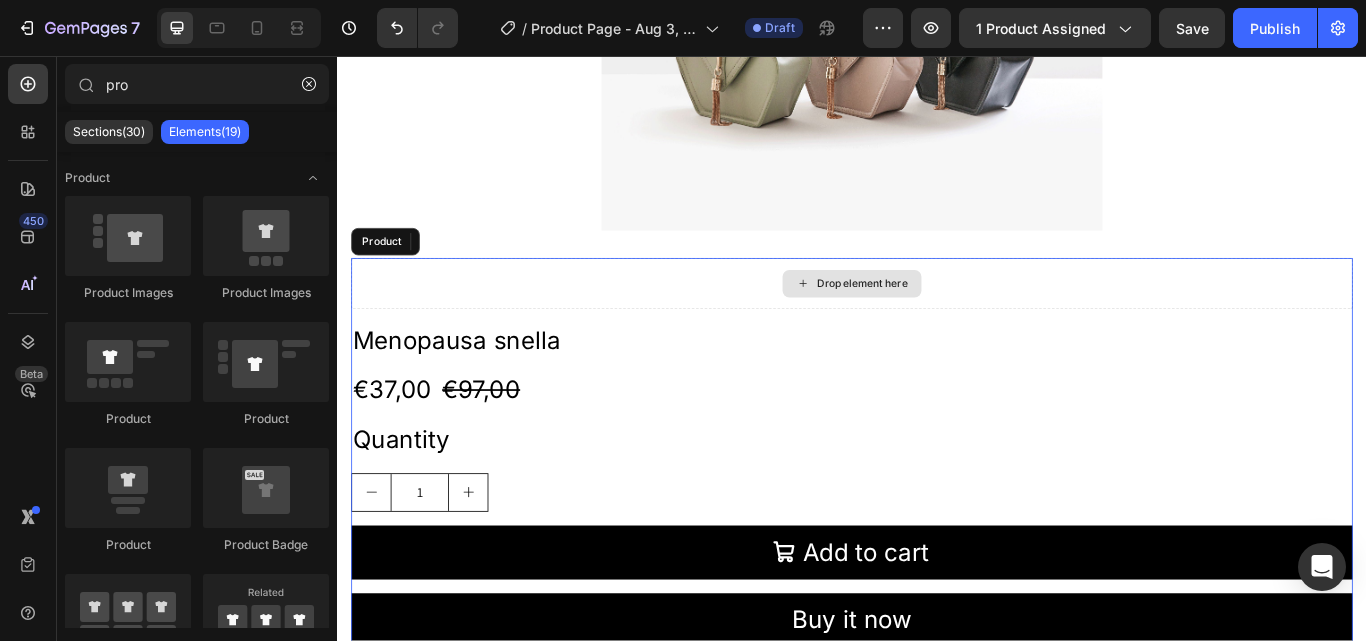 click on "Drop element here" at bounding box center (937, 322) 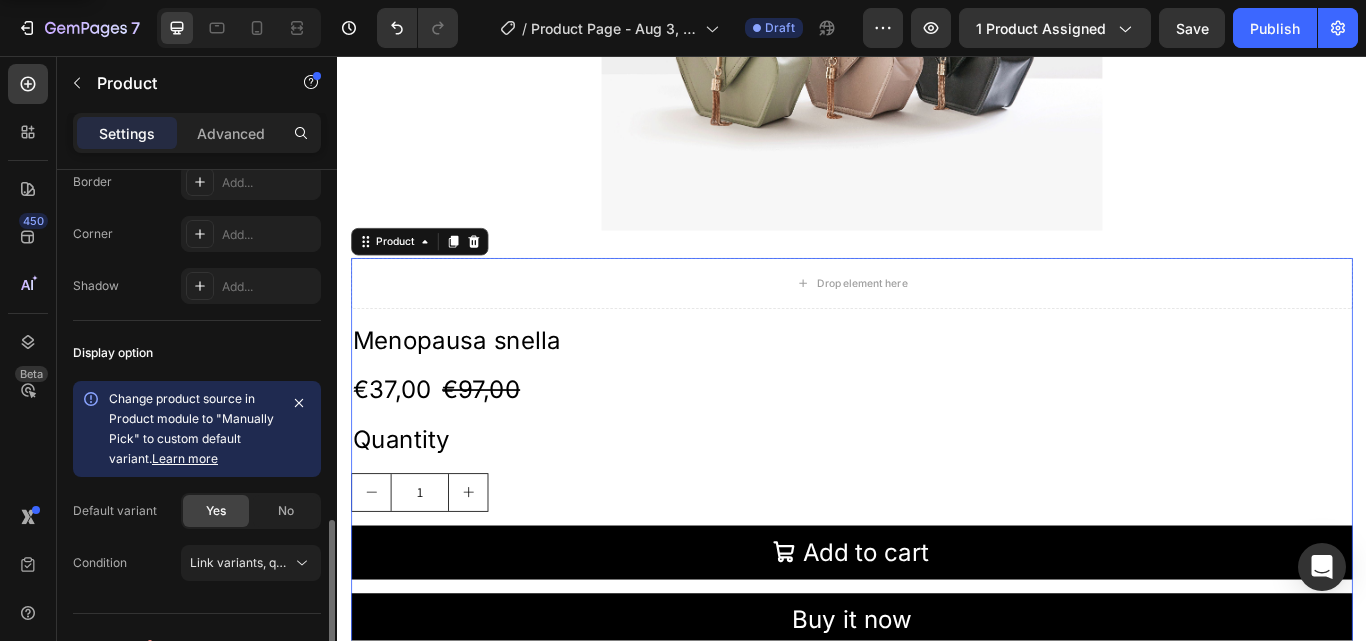 scroll, scrollTop: 771, scrollLeft: 0, axis: vertical 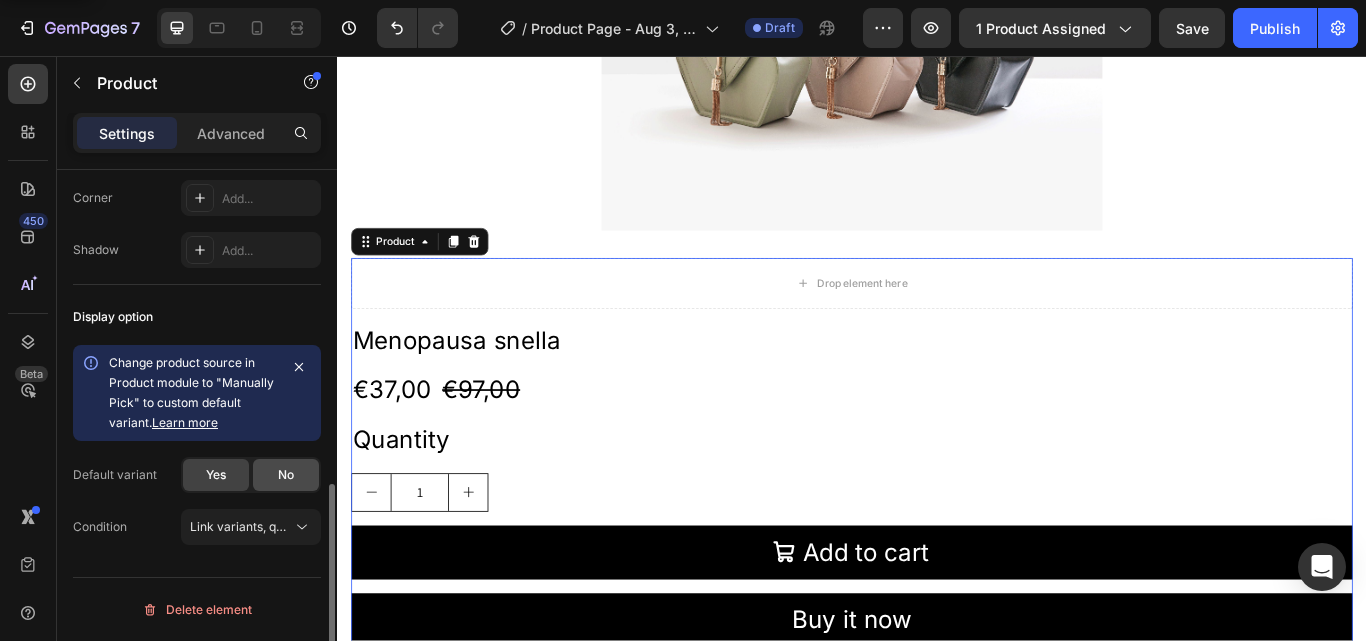 click on "No" 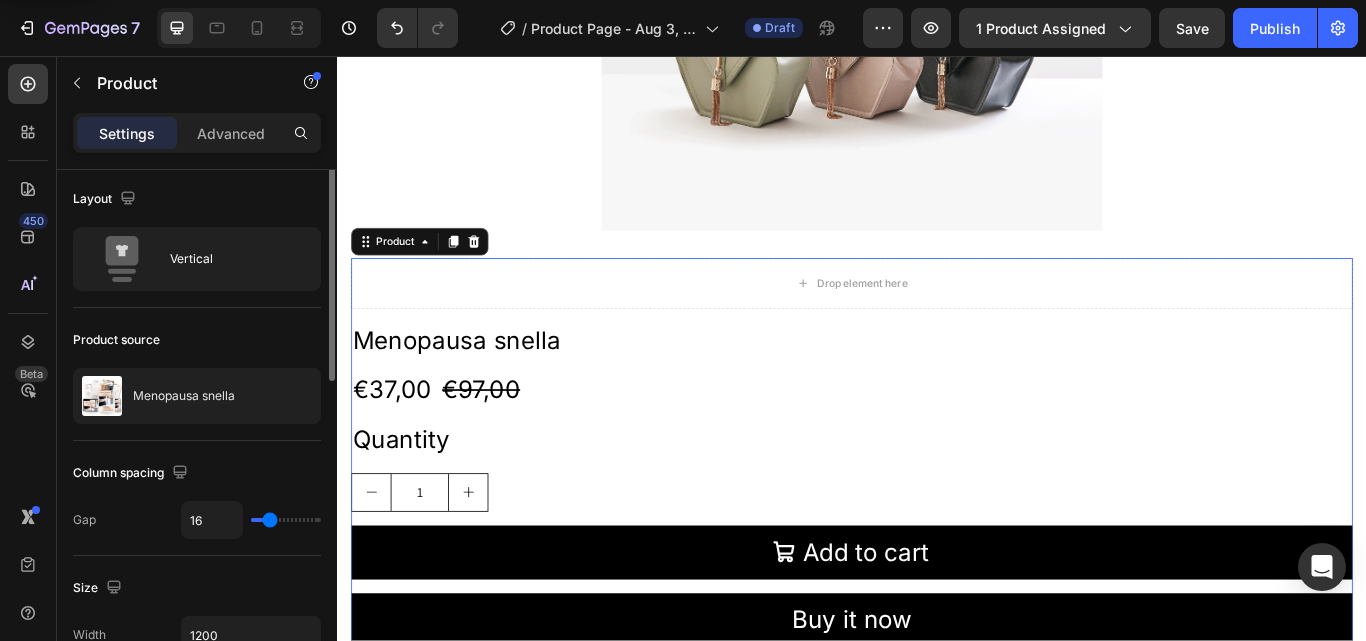 scroll, scrollTop: 0, scrollLeft: 0, axis: both 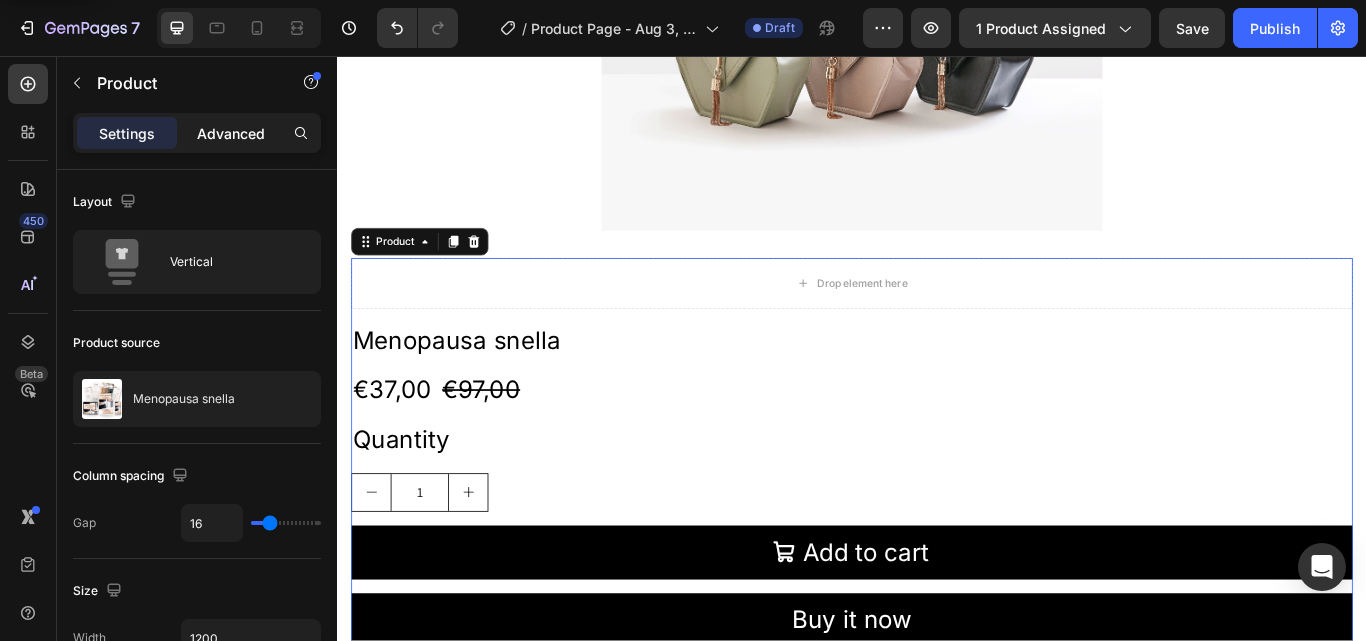 click on "Advanced" at bounding box center (231, 133) 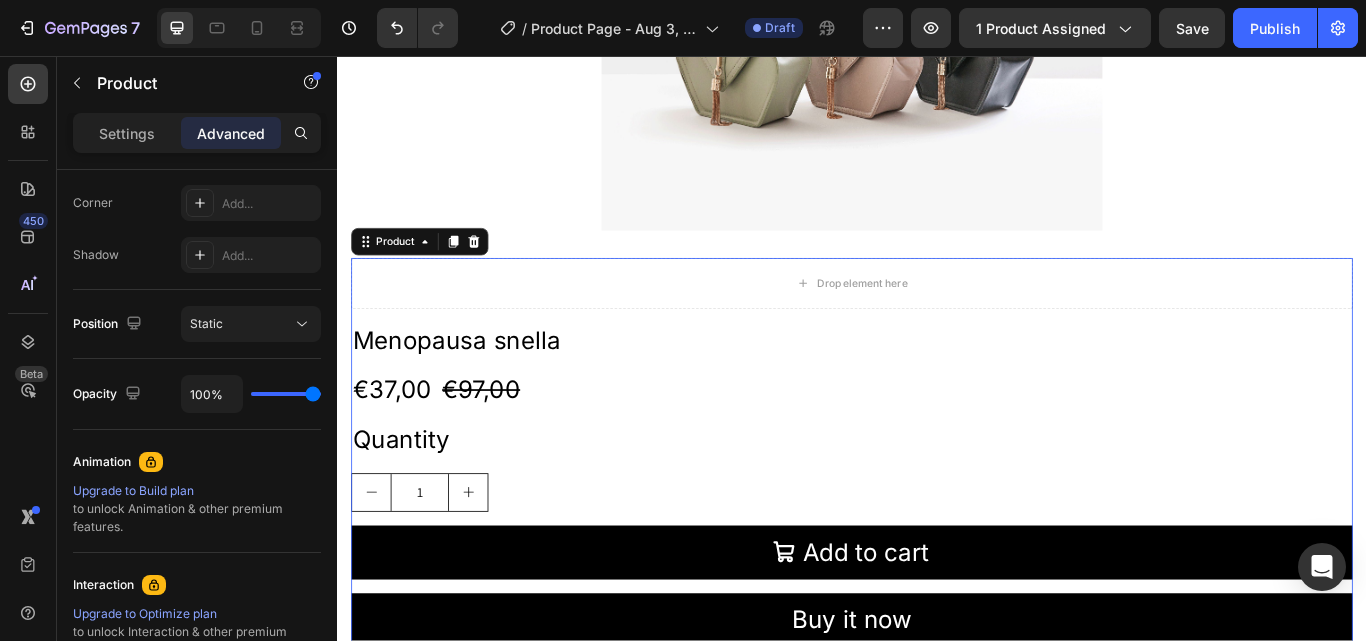 scroll, scrollTop: 832, scrollLeft: 0, axis: vertical 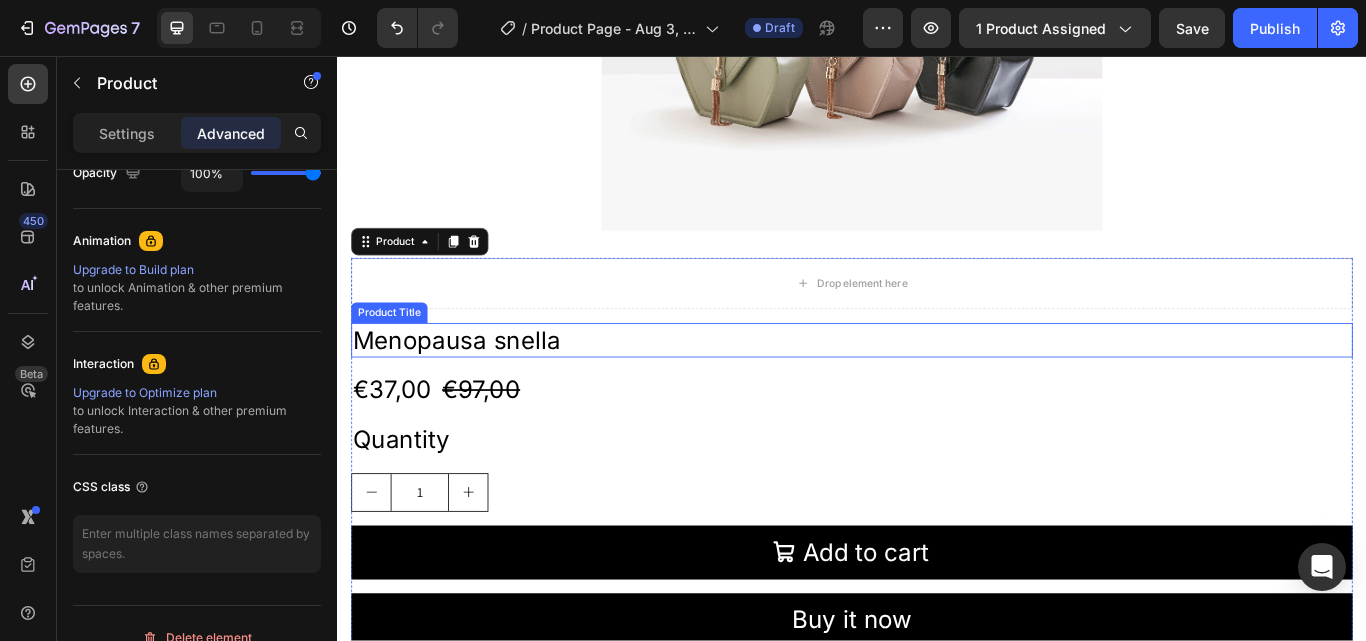 click on "Product Title" at bounding box center [397, 356] 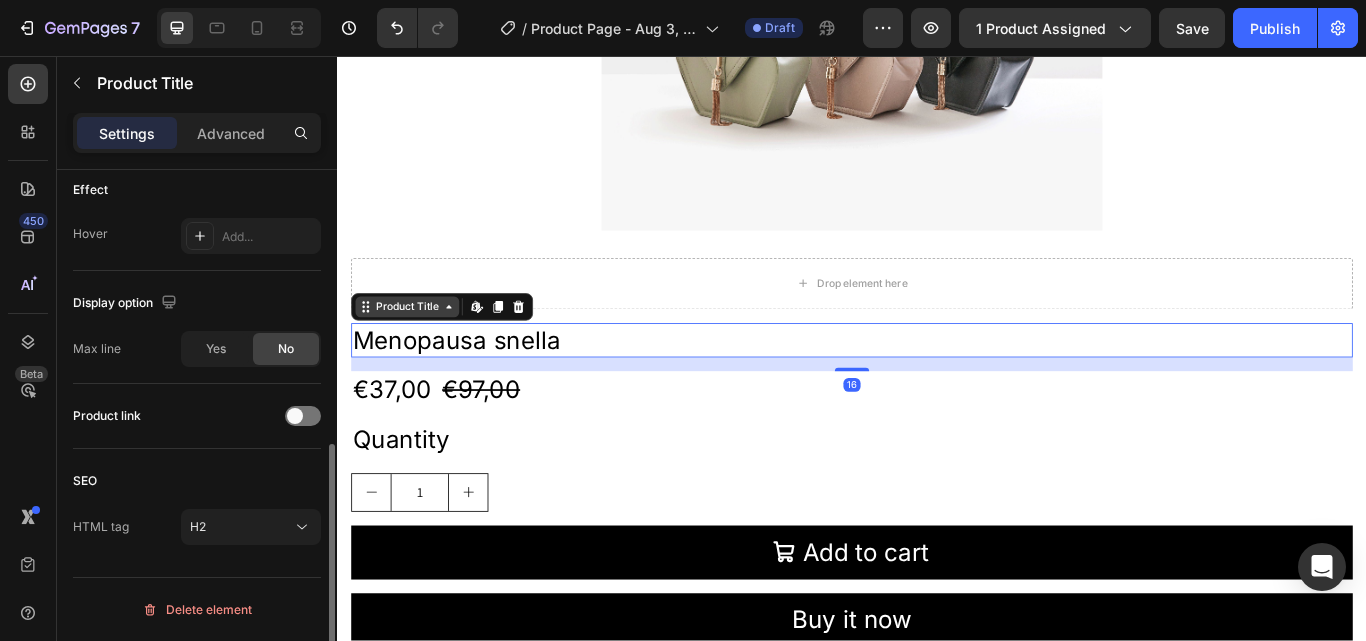 scroll, scrollTop: 0, scrollLeft: 0, axis: both 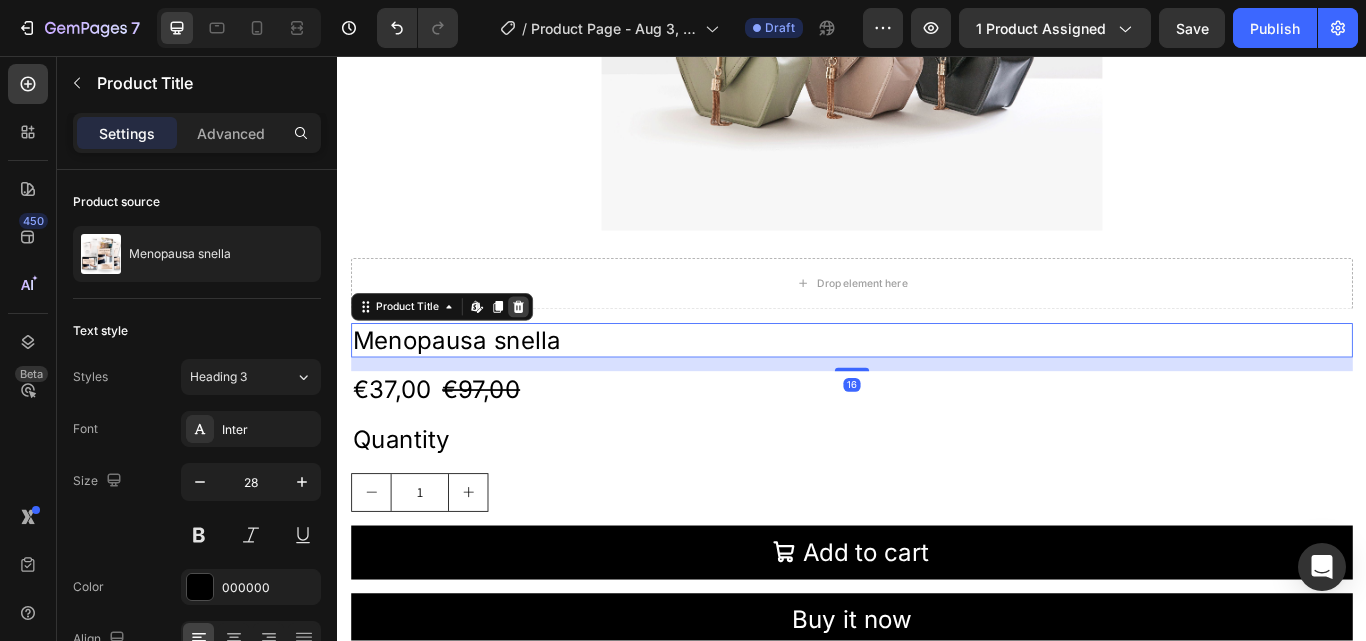 click 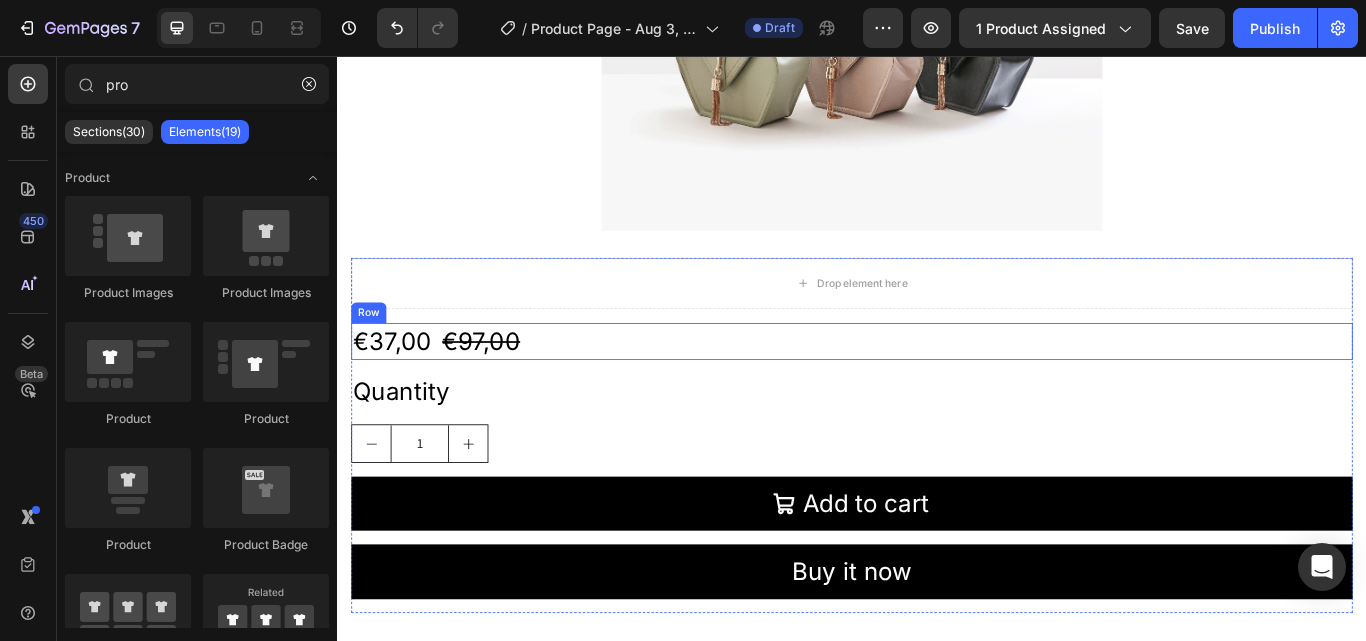 click on "€37,00 Product Price Product Price €97,00 Product Price Product Price Row" at bounding box center (937, 389) 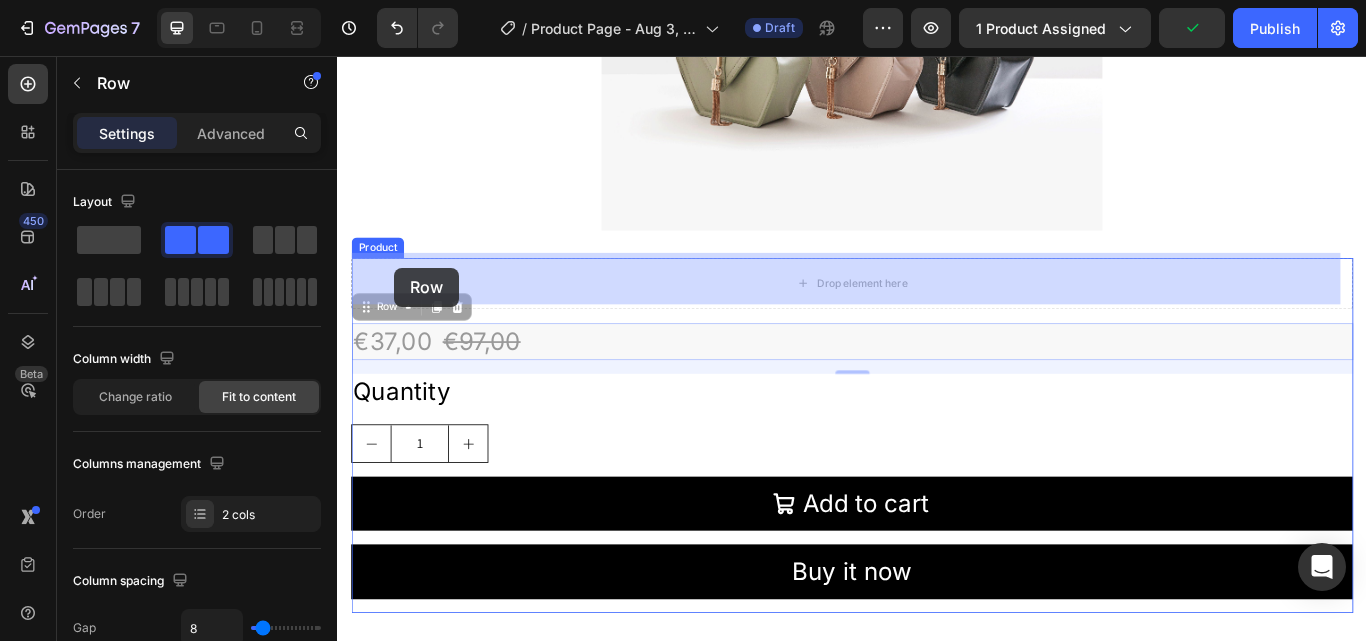 drag, startPoint x: 387, startPoint y: 348, endPoint x: 404, endPoint y: 303, distance: 48.104053 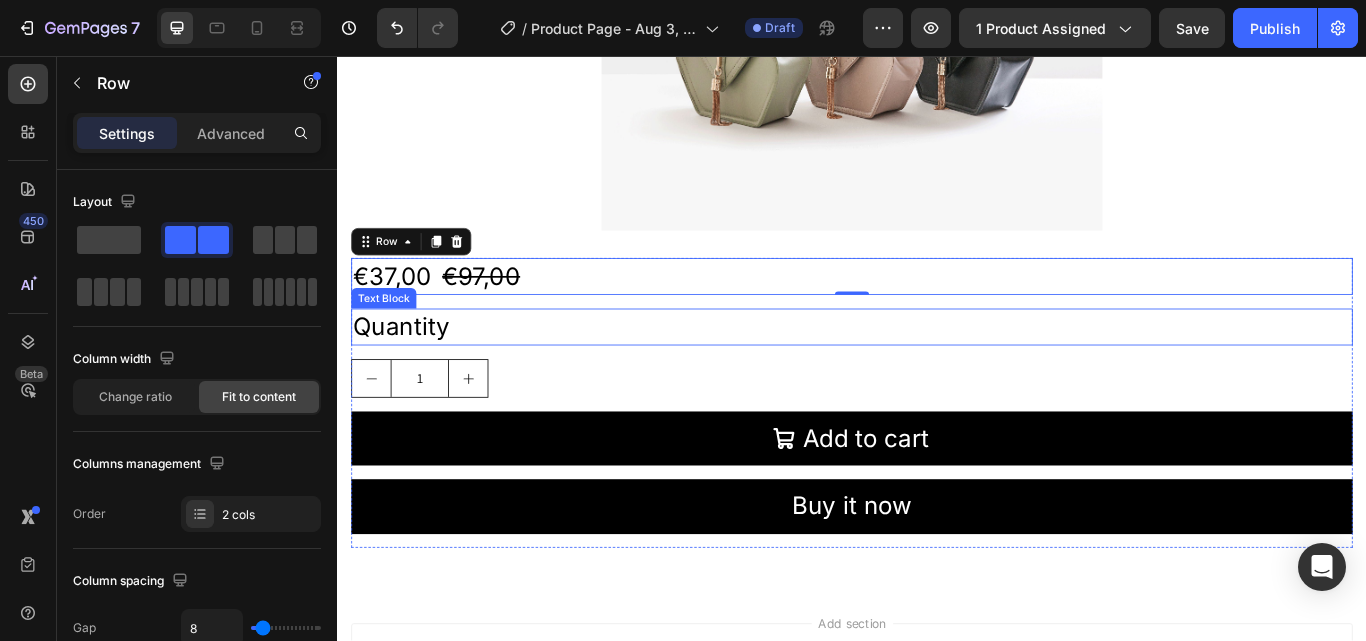 click on "€37,00 Product Price Product Price €97,00 Product Price Product Price Row   0 Quantity Text Block
1
Product Quantity
Add to cart Add to Cart Buy it now Dynamic Checkout Product" at bounding box center [937, 461] 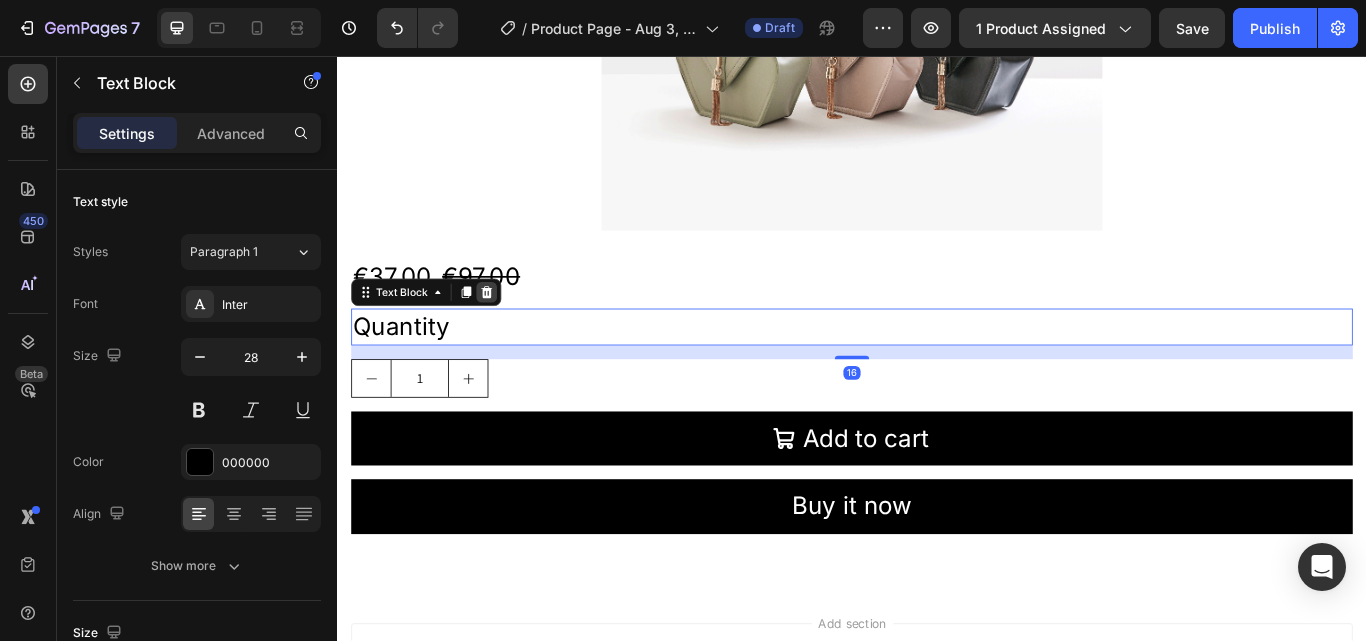 click at bounding box center [511, 332] 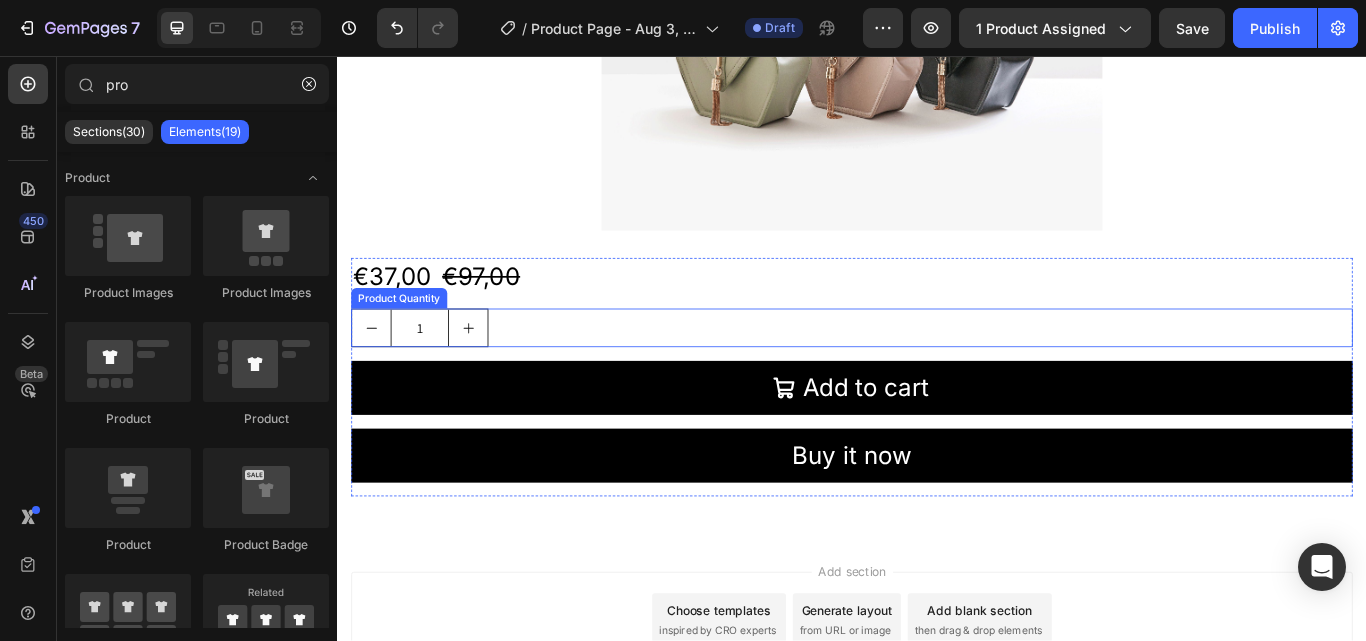 click at bounding box center (489, 373) 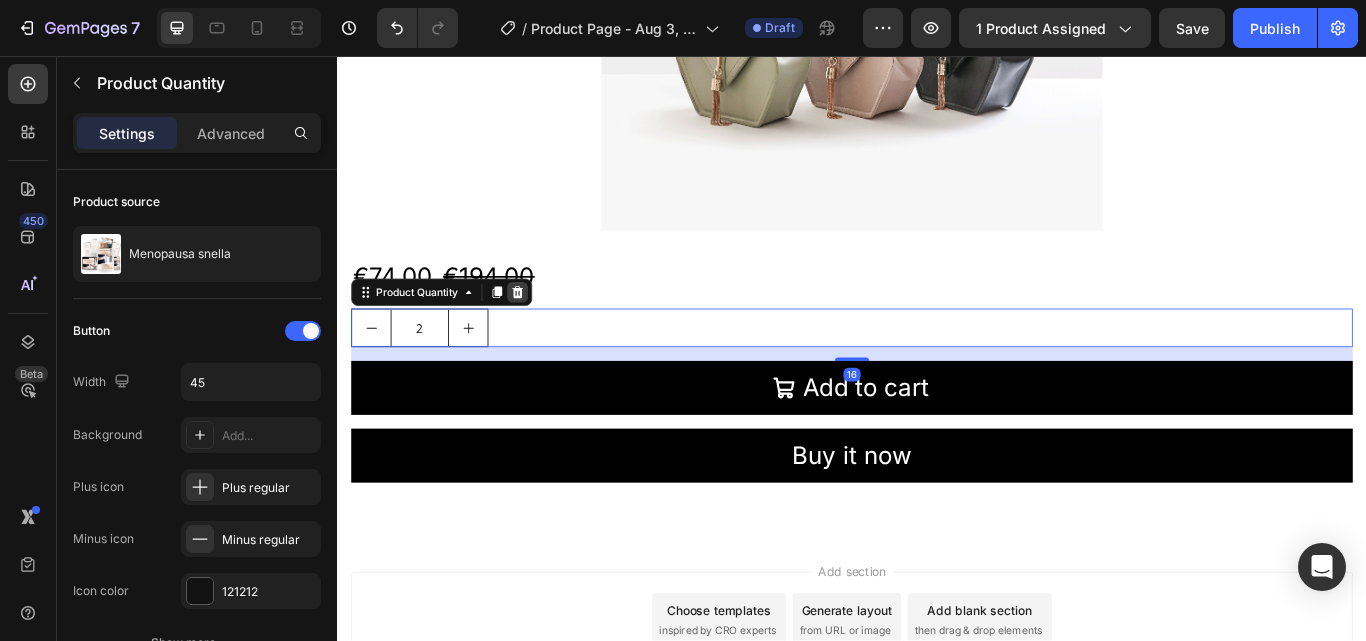 click 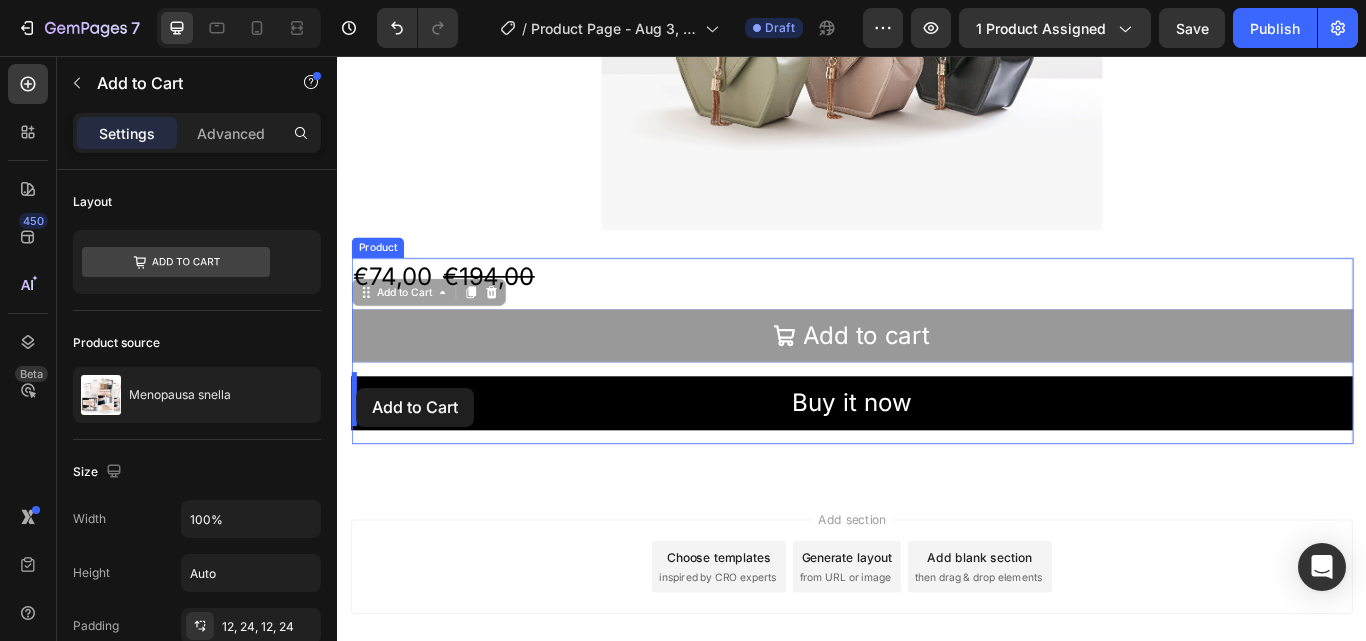 drag, startPoint x: 408, startPoint y: 340, endPoint x: 359, endPoint y: 443, distance: 114.061386 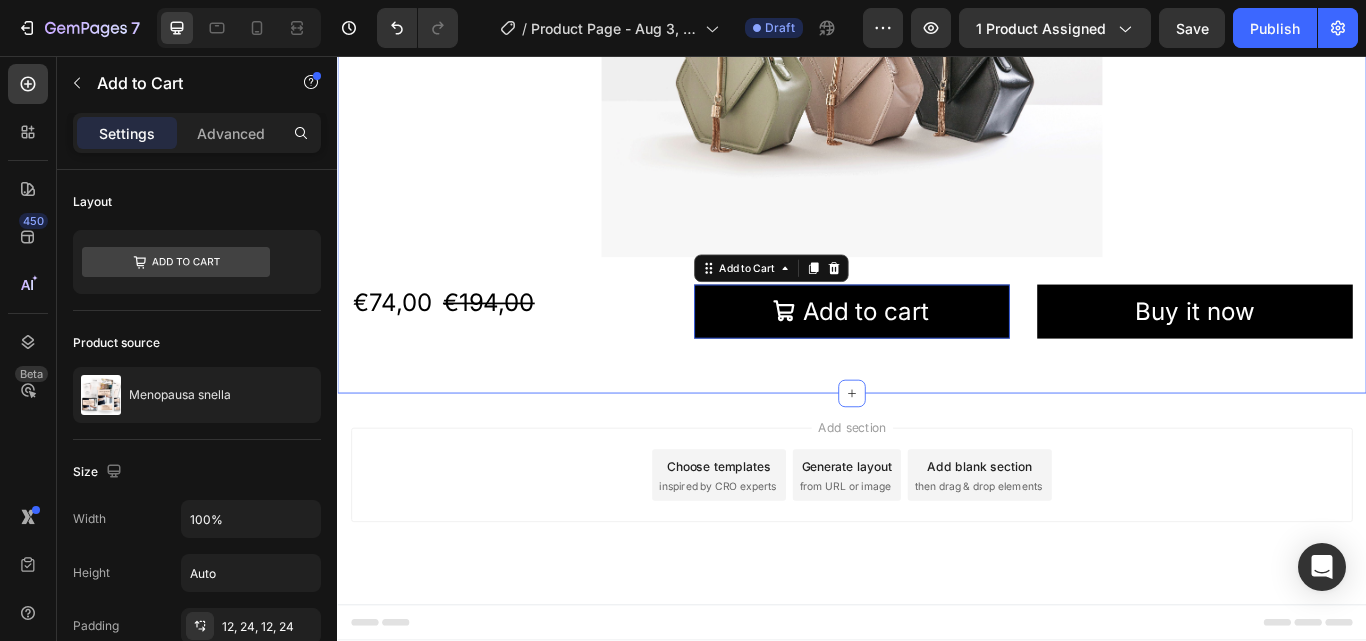 scroll, scrollTop: 639, scrollLeft: 0, axis: vertical 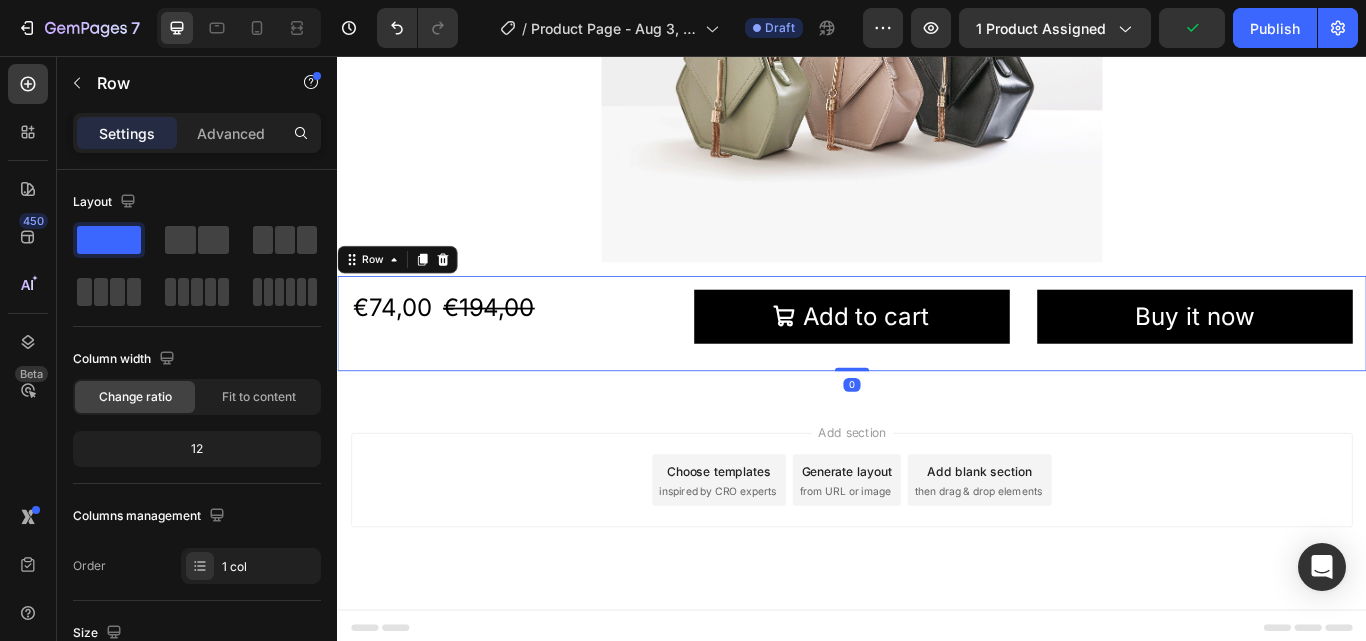click on "In menopausa senti che il tuo corpo ti sta sfuggendo di mano e che ogni dieta è una delusione? Heading Row Menopausa Snella è il primo manuale per dimagrire in menopausa tramite il metodo ormonale con allenamenti mirati e un’alimentazione equilibrata, in poche settimane, con soli 30 minuti al giorno da casa e senza attrezzatura, anche se hai già provato di tutto senza risultati. Text Block Row Image Row Row €74,00 Product Price Product Price €194,00 Product Price Product Price Row
Add to cart Add to Cart Buy it now Dynamic Checkout Product Row   0" at bounding box center (937, -43) 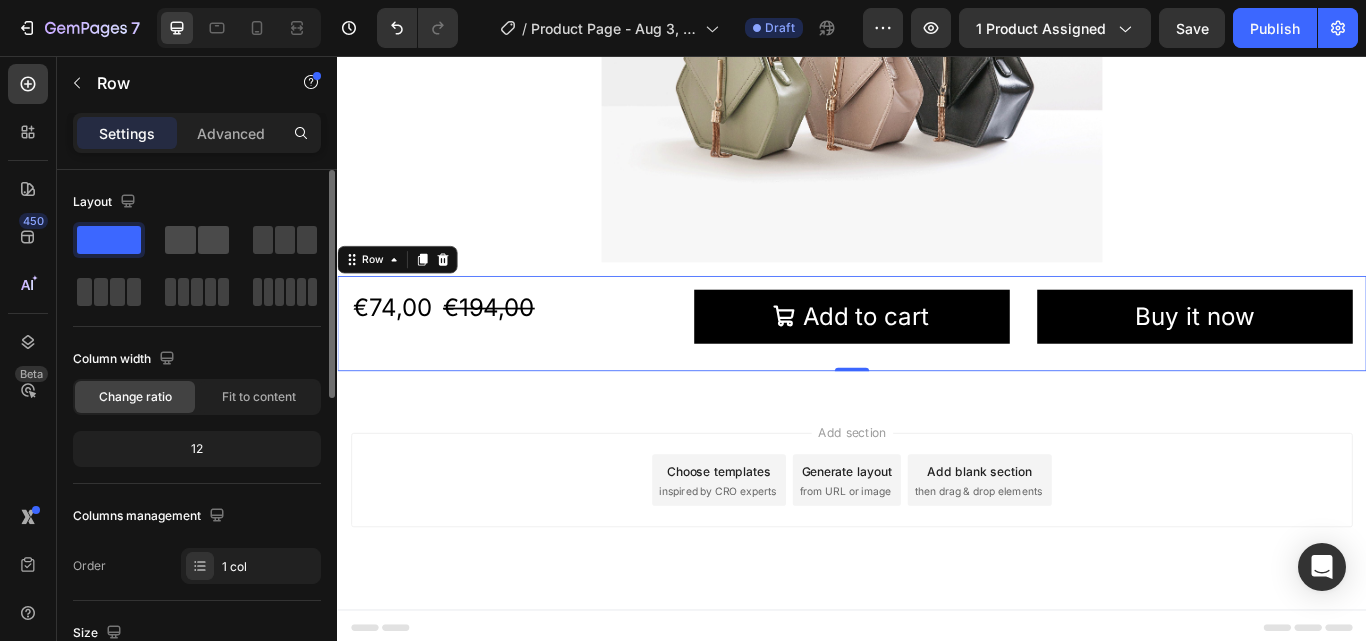 click 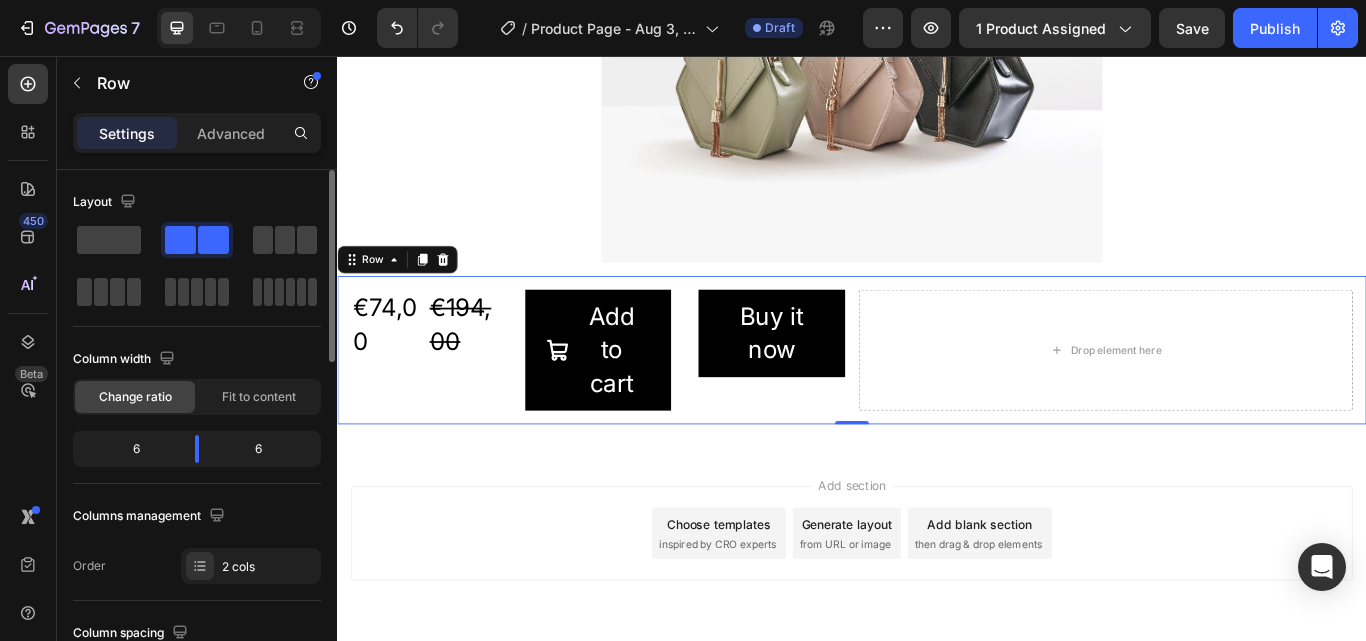 scroll, scrollTop: 676, scrollLeft: 0, axis: vertical 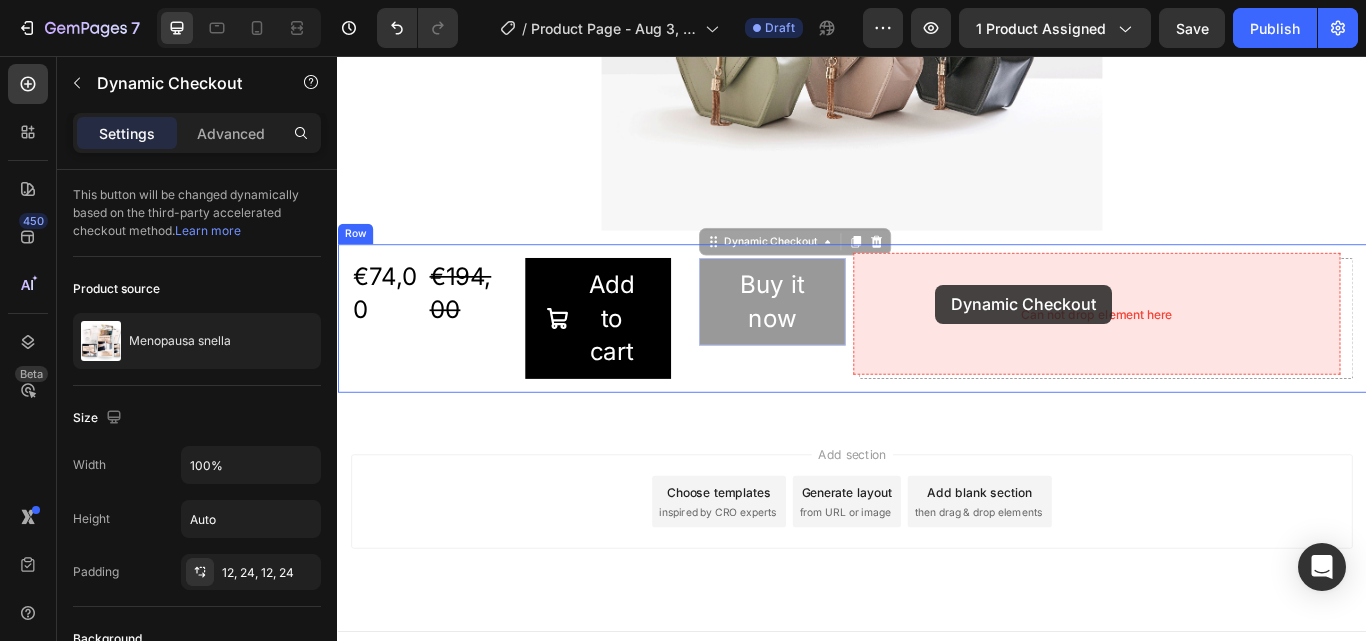 drag, startPoint x: 796, startPoint y: 278, endPoint x: 1034, endPoint y: 323, distance: 242.21684 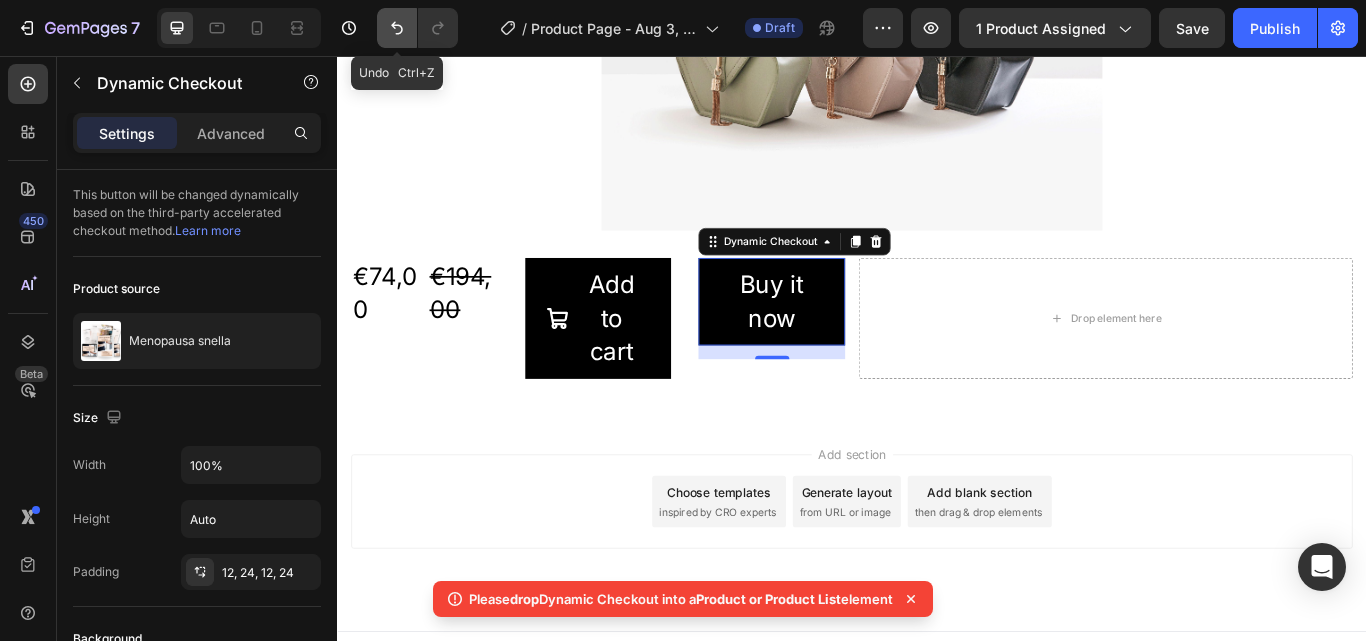 click 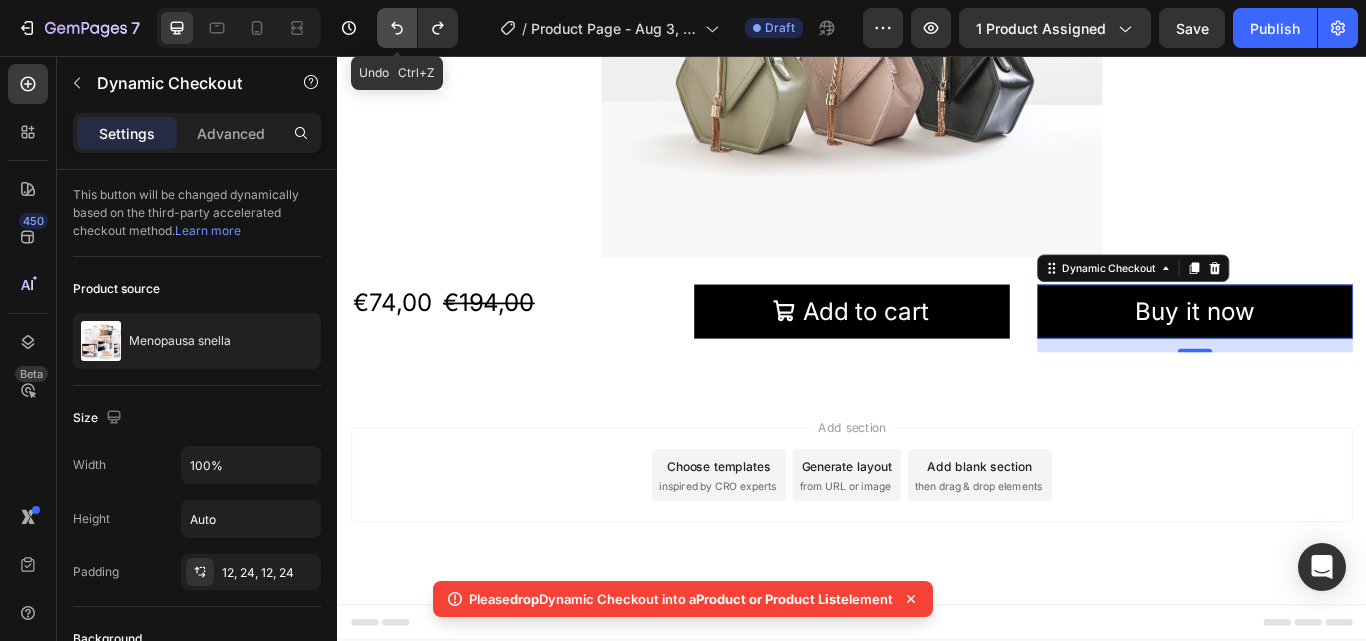scroll, scrollTop: 639, scrollLeft: 0, axis: vertical 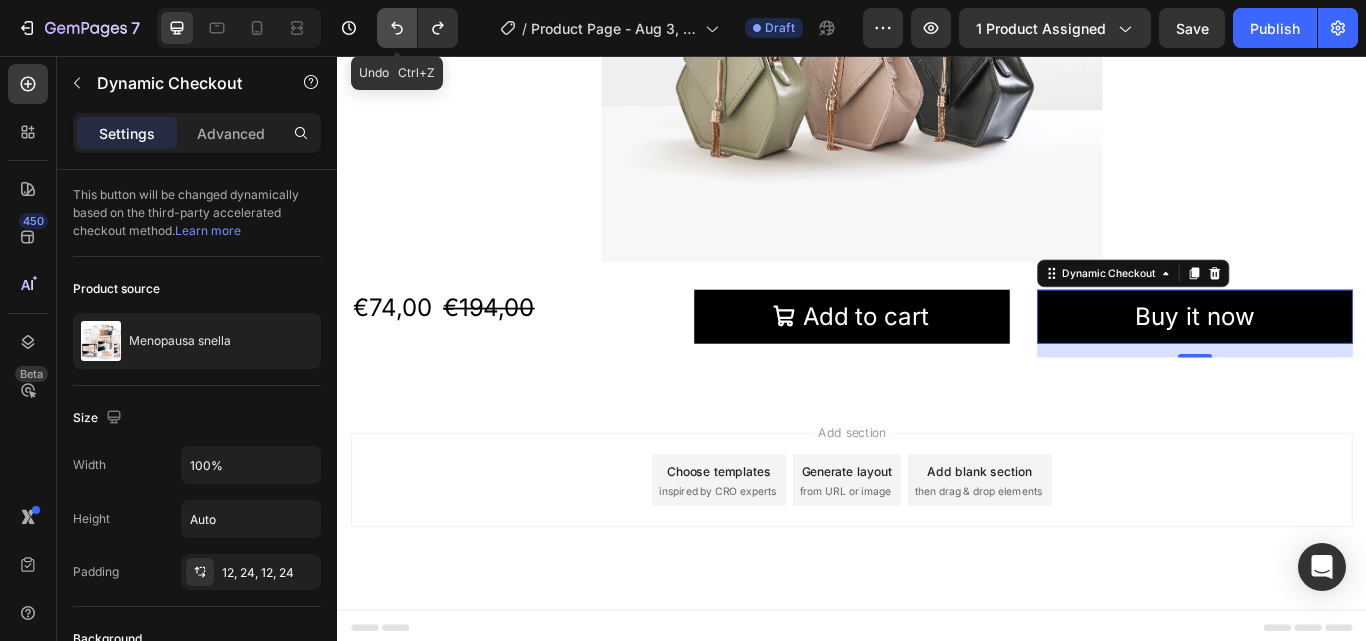 click 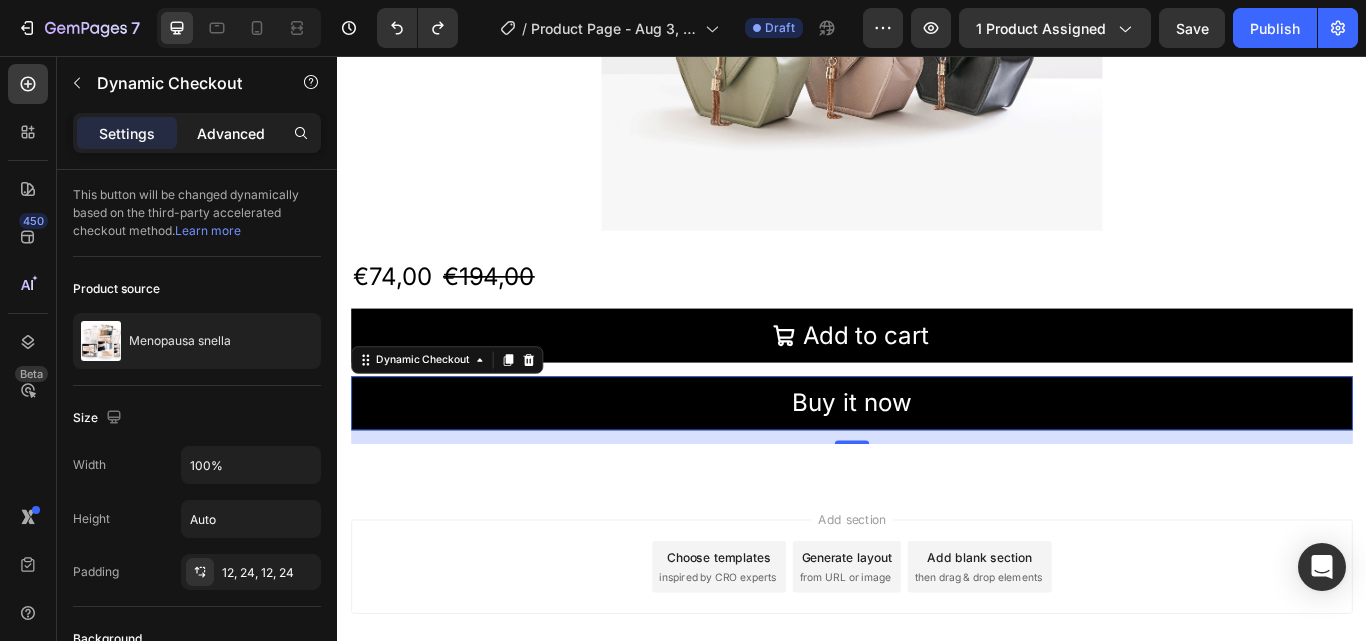 click on "Advanced" at bounding box center [231, 133] 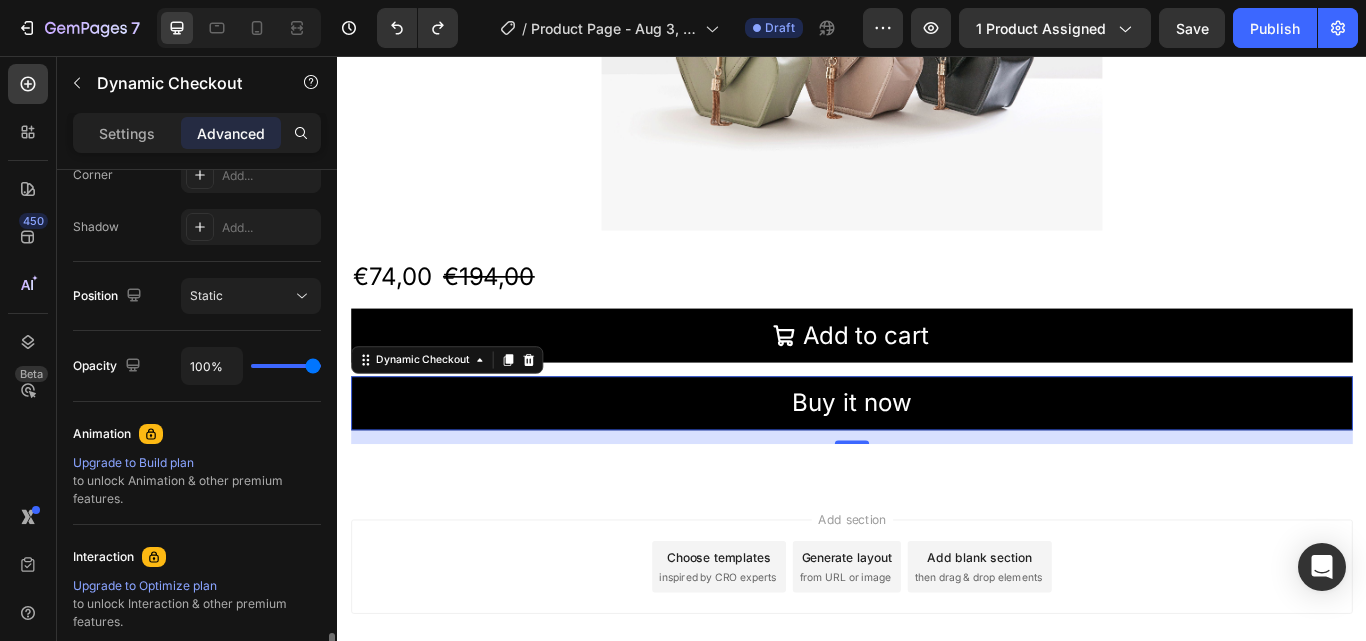 scroll, scrollTop: 799, scrollLeft: 0, axis: vertical 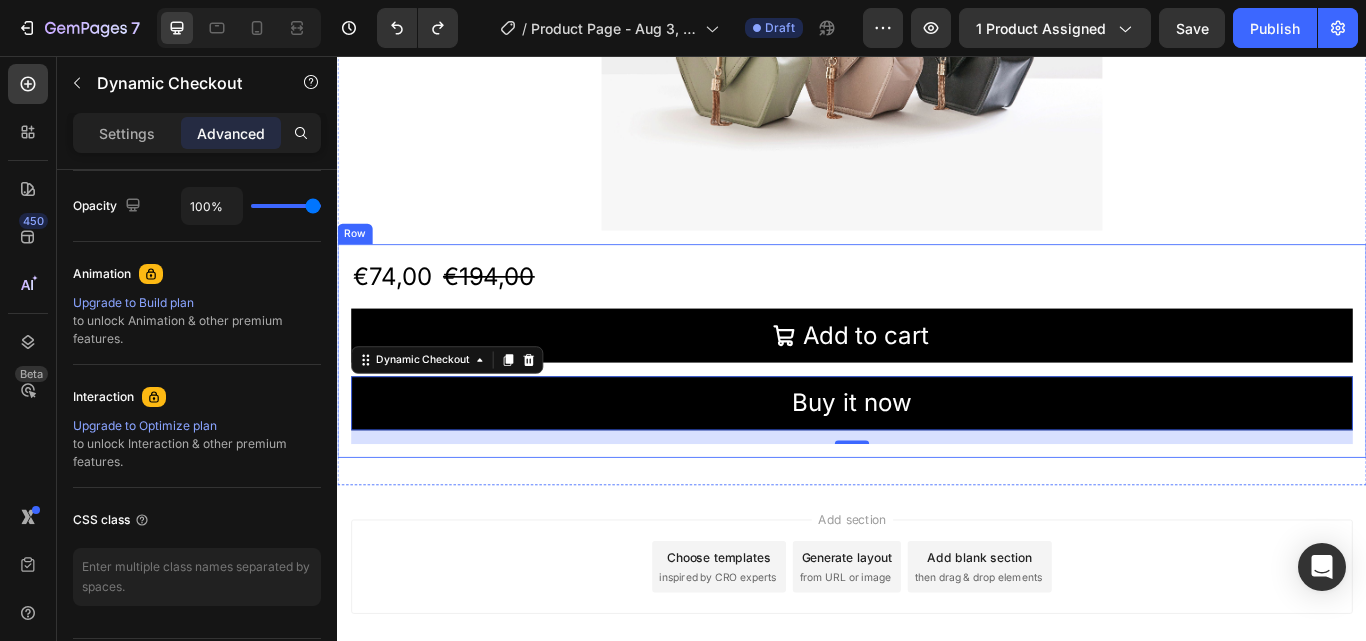 click on "€74,00 Product Price Product Price €194,00 Product Price Product Price Row
Add to cart Add to Cart Buy it now Dynamic Checkout   0 Product Row" at bounding box center [937, 401] 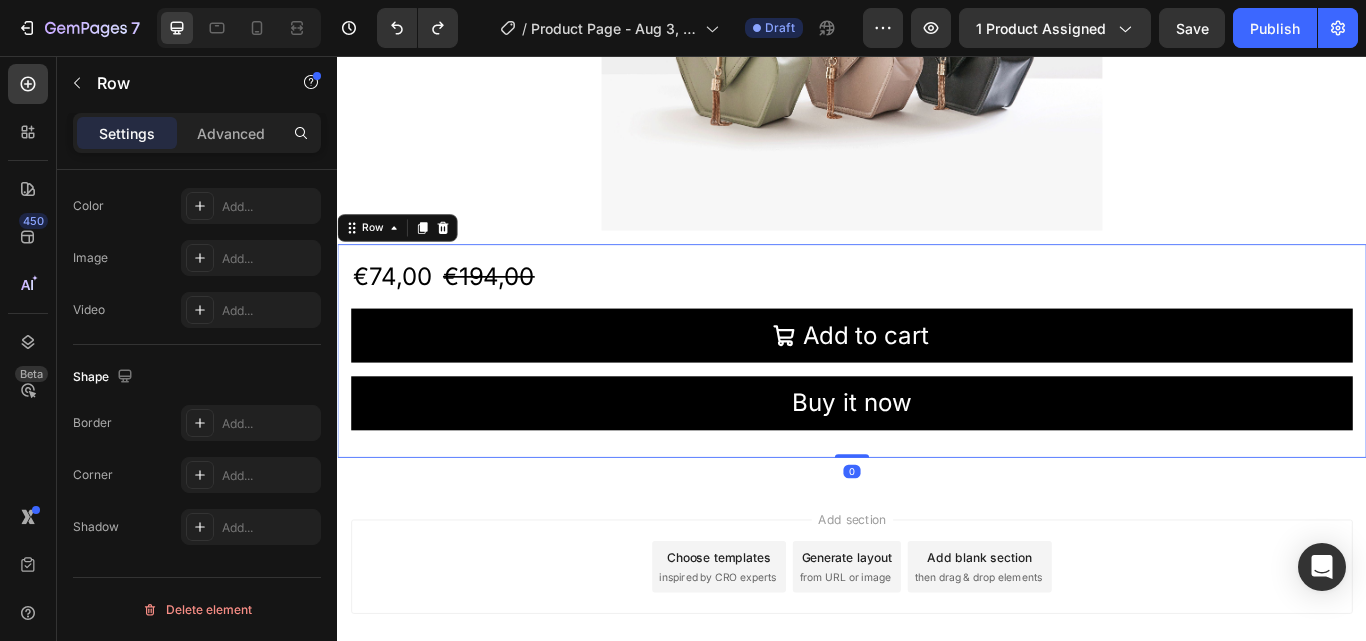 scroll, scrollTop: 0, scrollLeft: 0, axis: both 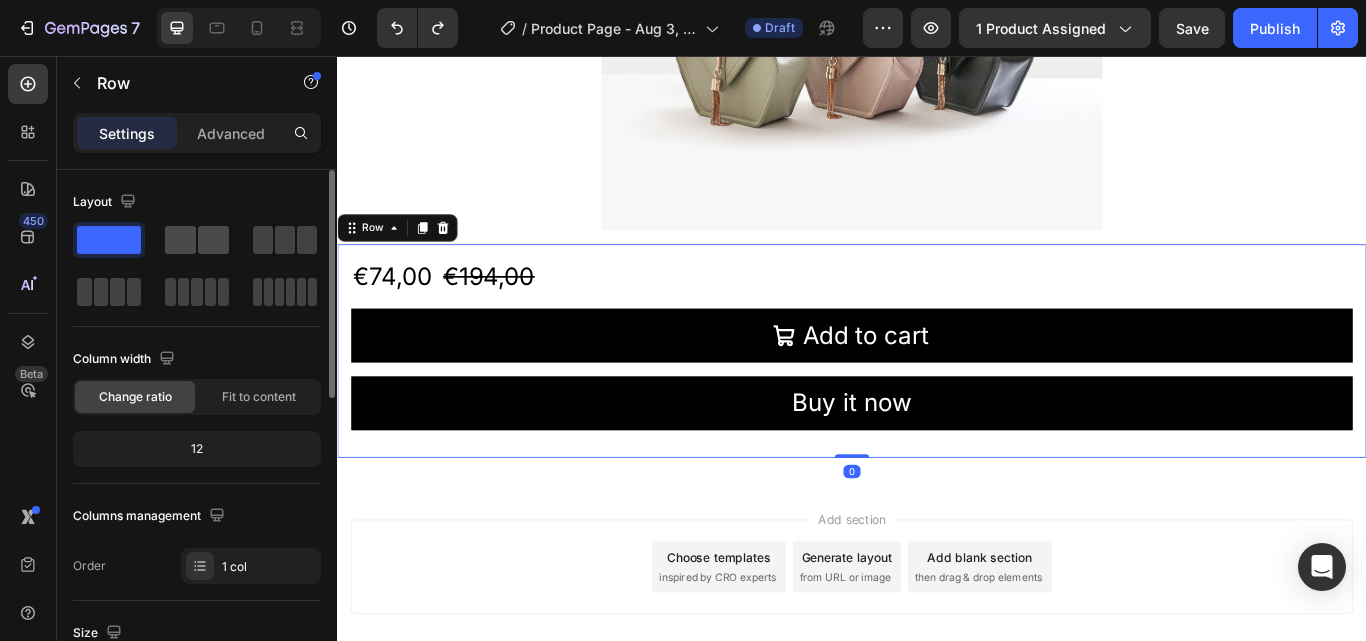 click 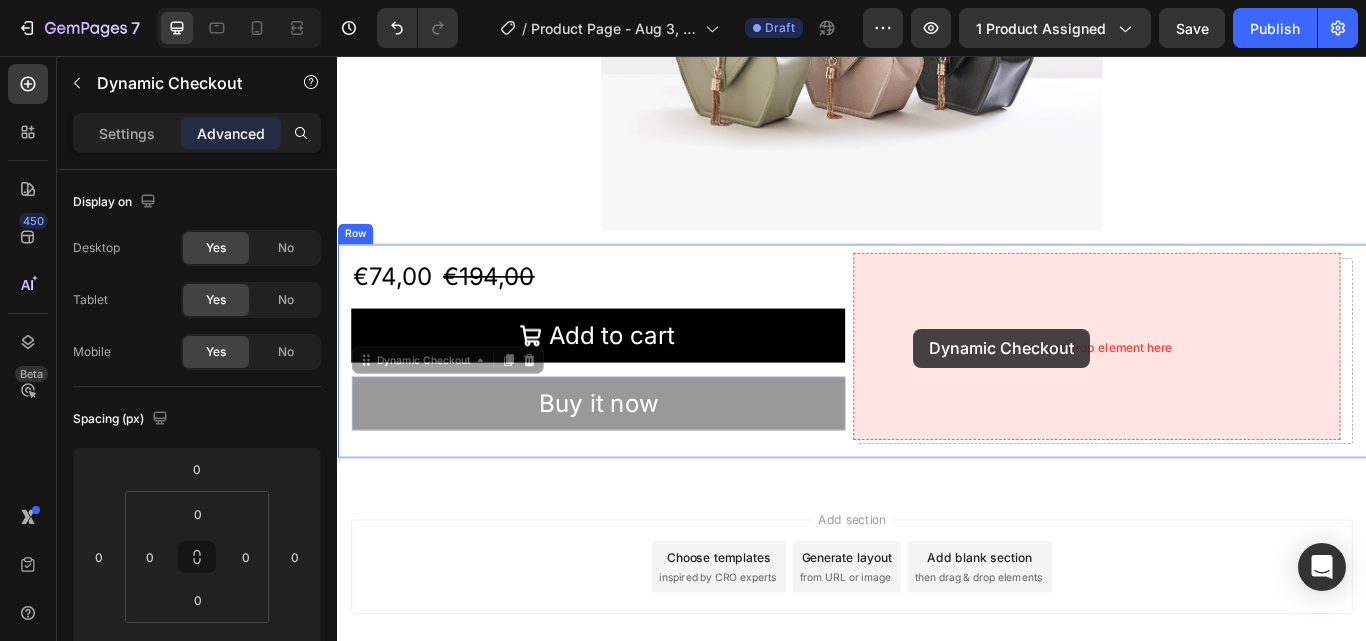 drag, startPoint x: 418, startPoint y: 422, endPoint x: 1009, endPoint y: 374, distance: 592.94604 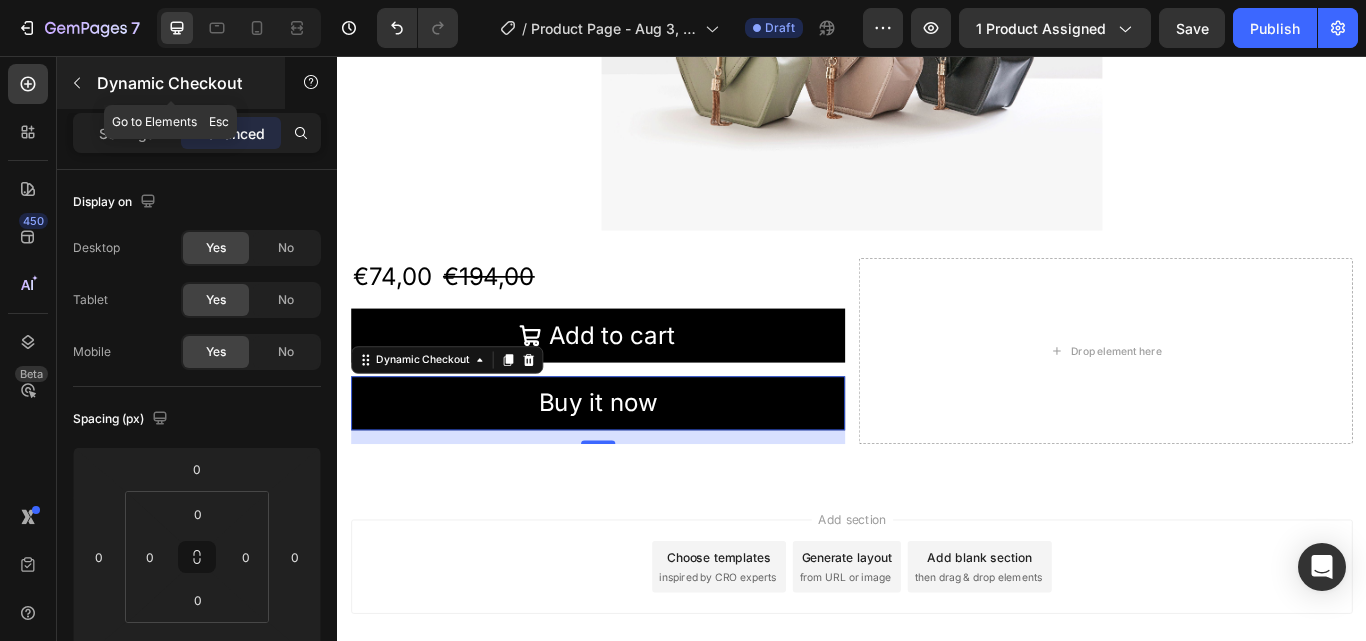 click on "Dynamic Checkout" at bounding box center [182, 83] 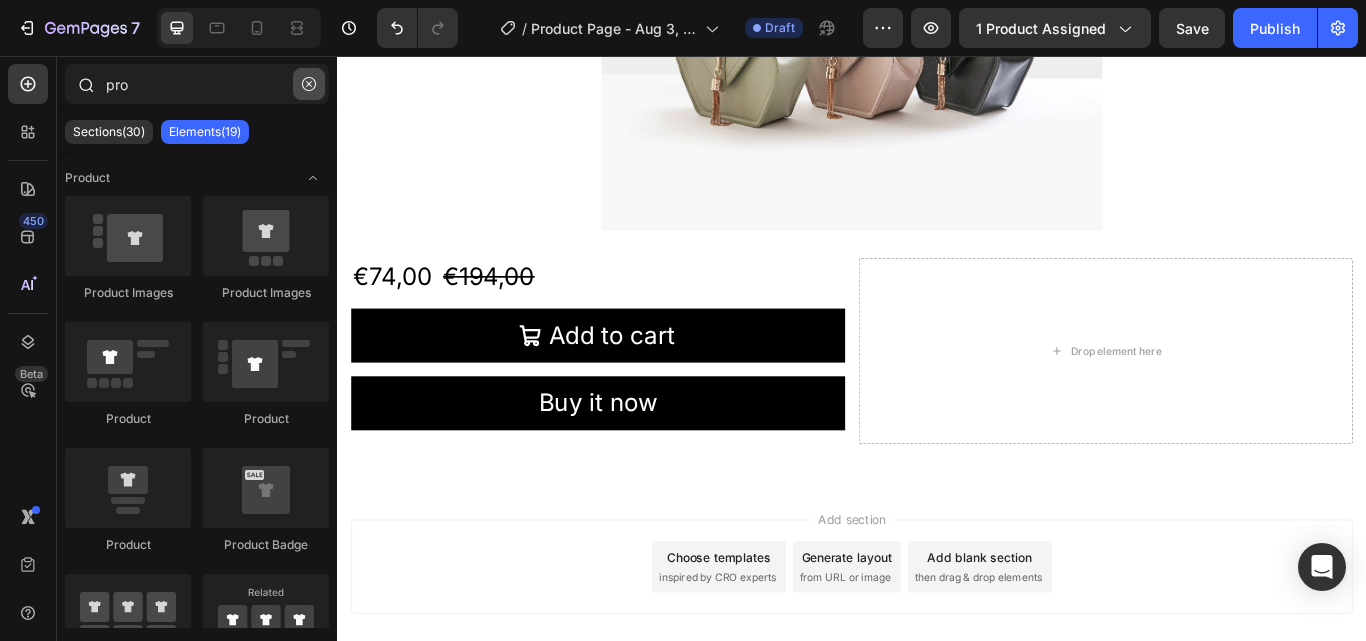 click 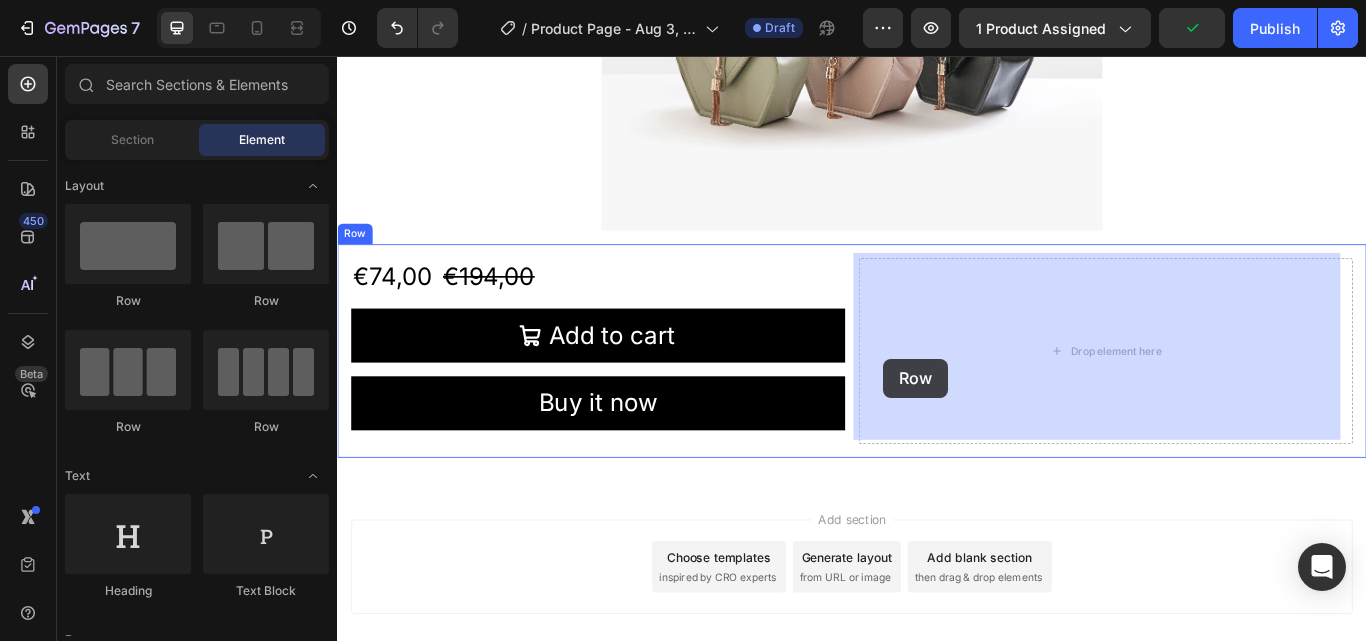 drag, startPoint x: 455, startPoint y: 306, endPoint x: 977, endPoint y: 408, distance: 531.8722 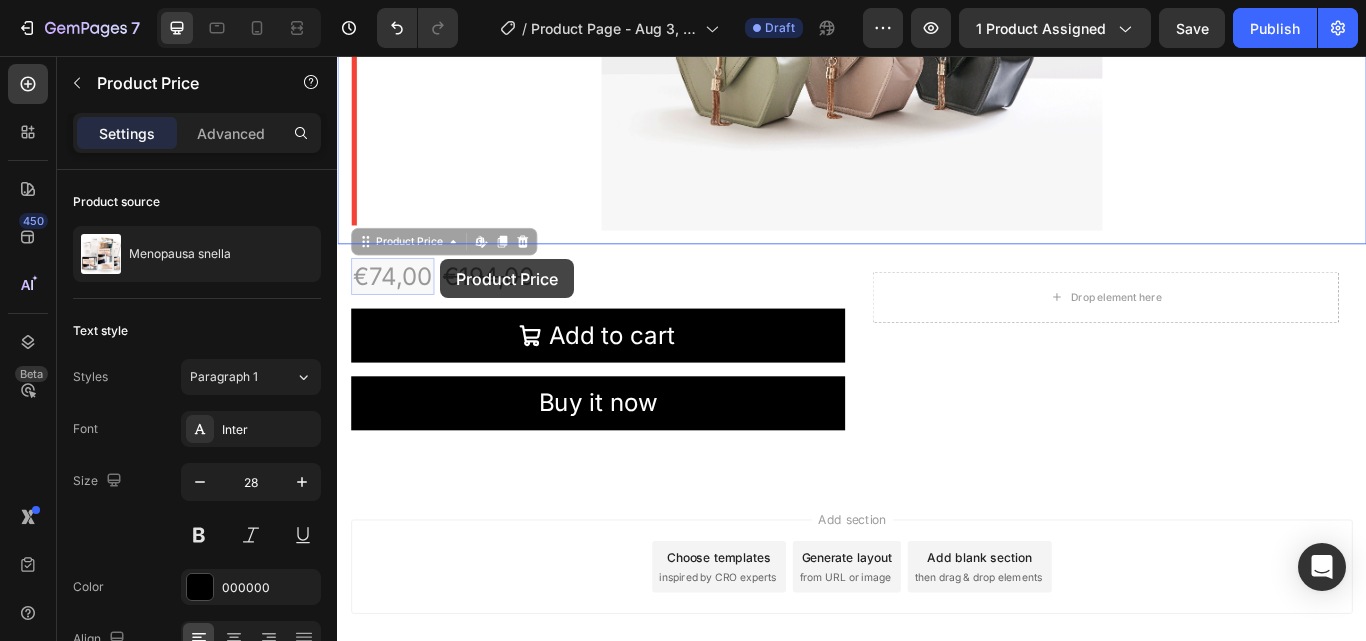 drag, startPoint x: 367, startPoint y: 288, endPoint x: 453, endPoint y: 298, distance: 86.579445 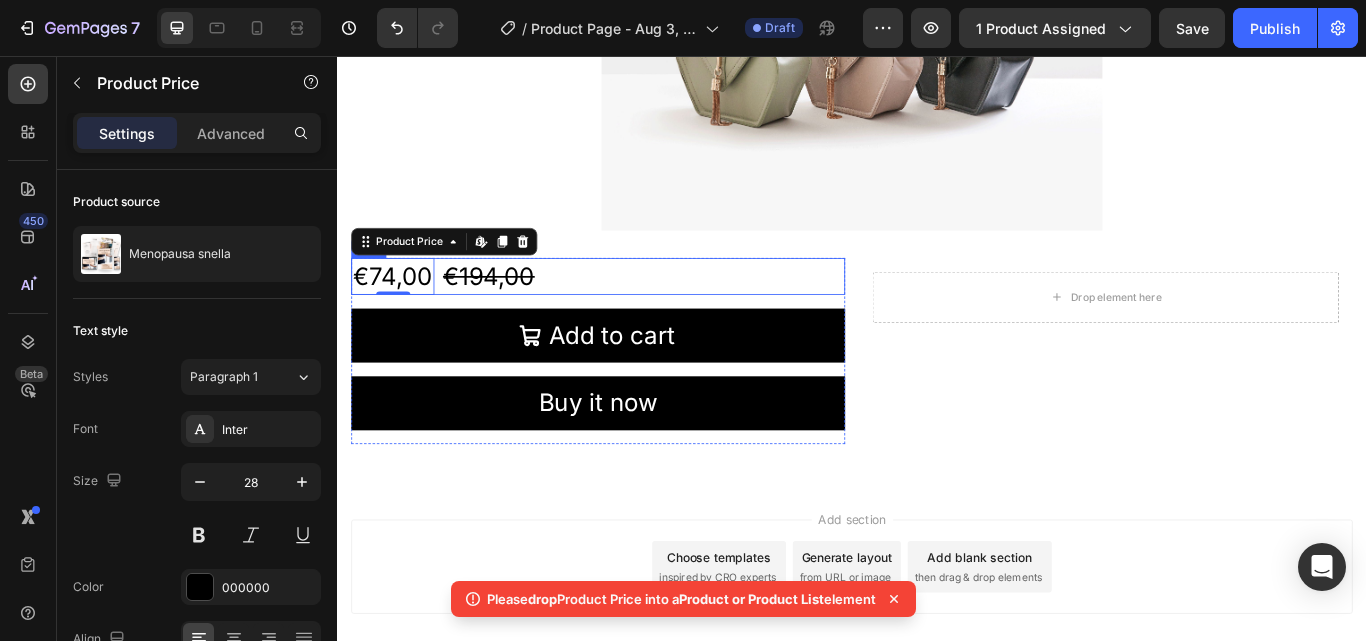click on "€74,00 Product Price   Edit content in Shopify 0 Product Price   Edit content in Shopify 0 €194,00 Product Price Product Price Row" at bounding box center (641, 313) 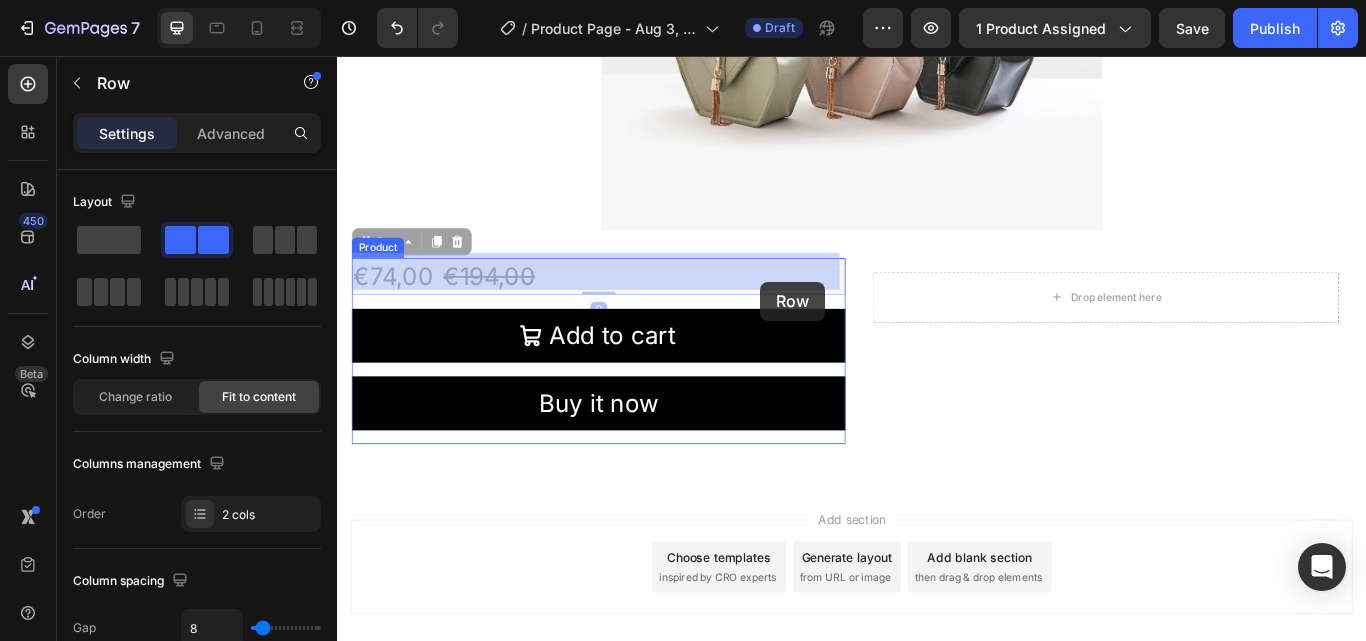 drag, startPoint x: 389, startPoint y: 277, endPoint x: 838, endPoint y: 309, distance: 450.13885 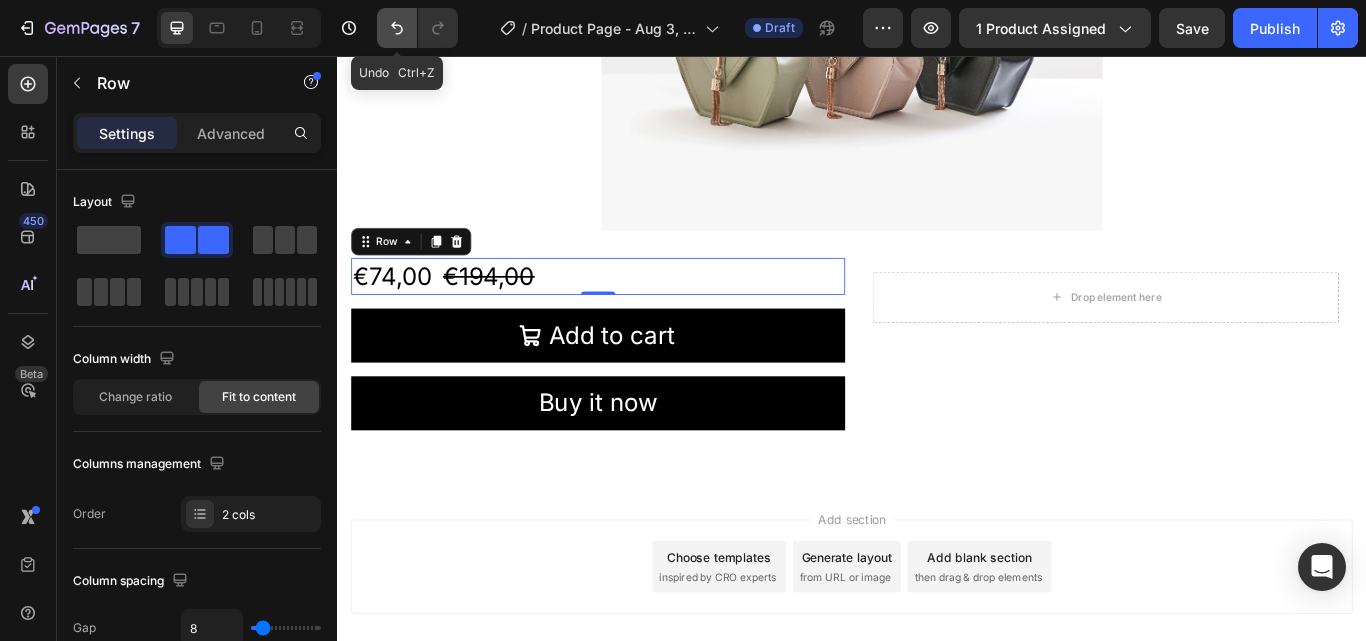 click 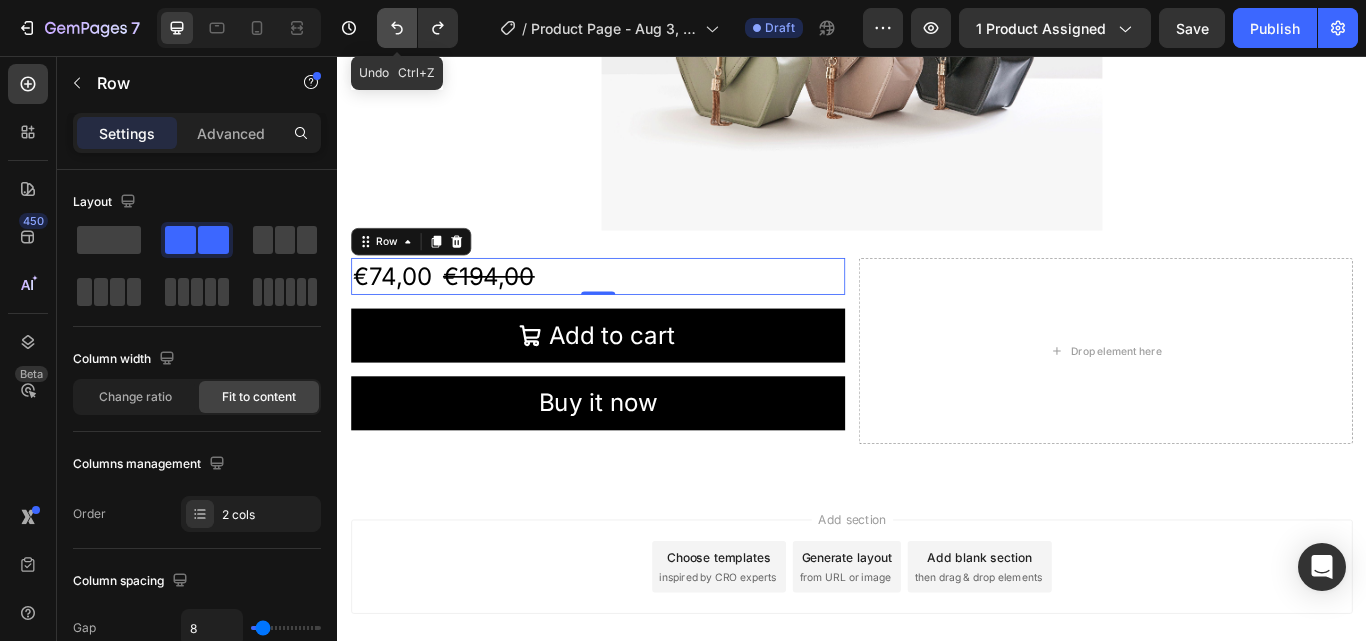 click 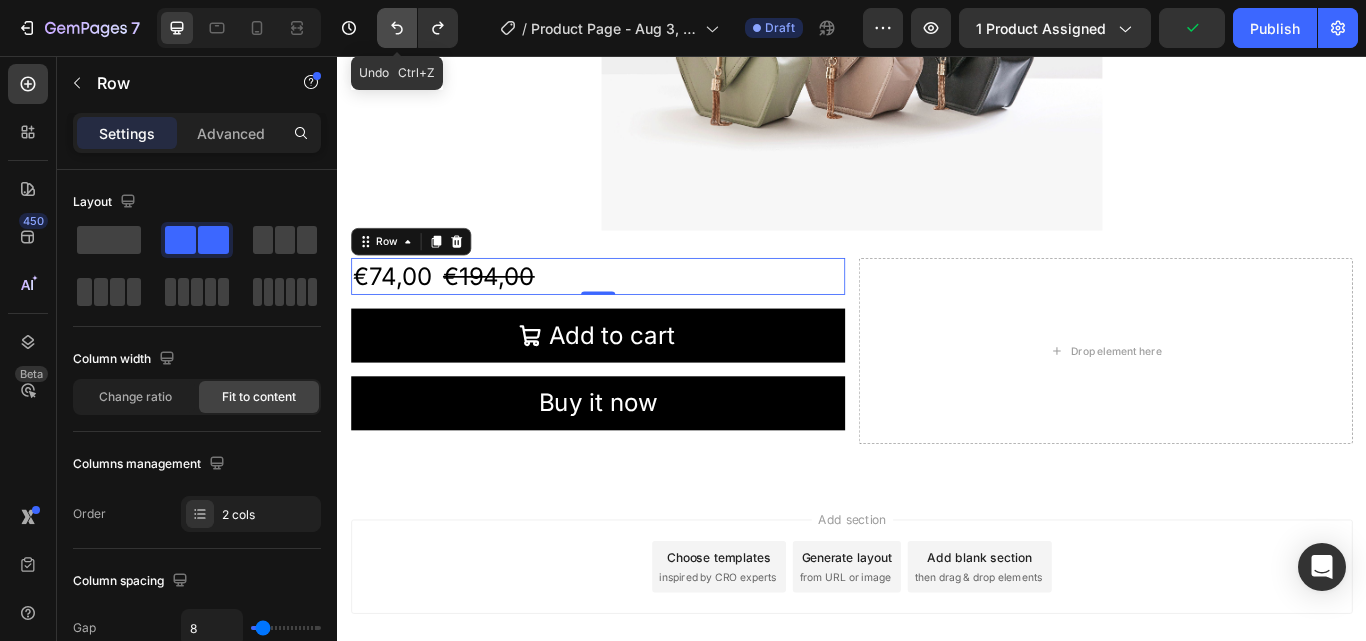 click 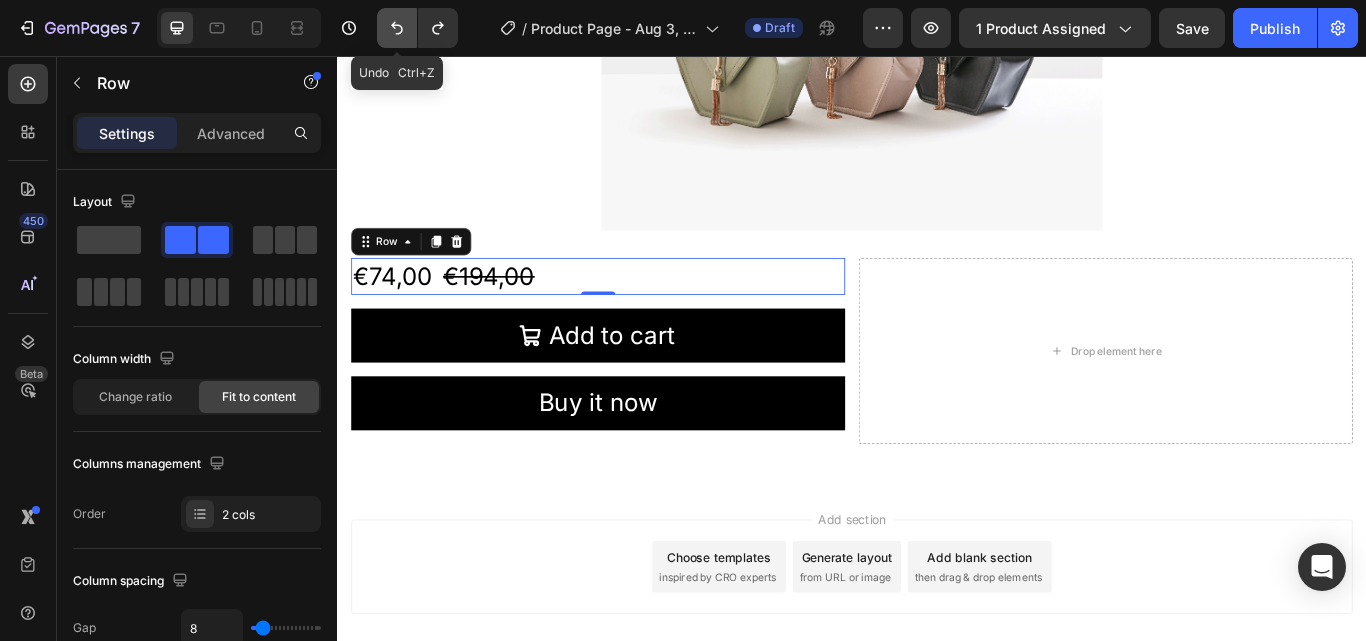 click 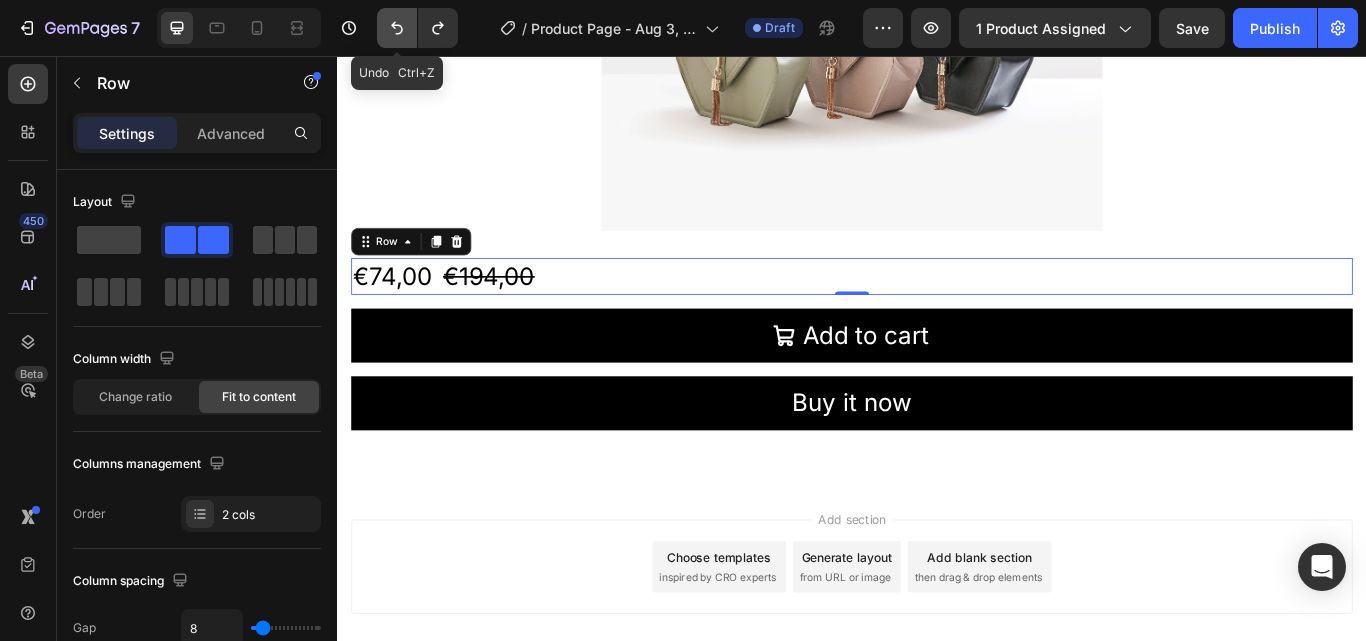 drag, startPoint x: 394, startPoint y: 22, endPoint x: 209, endPoint y: 110, distance: 204.86337 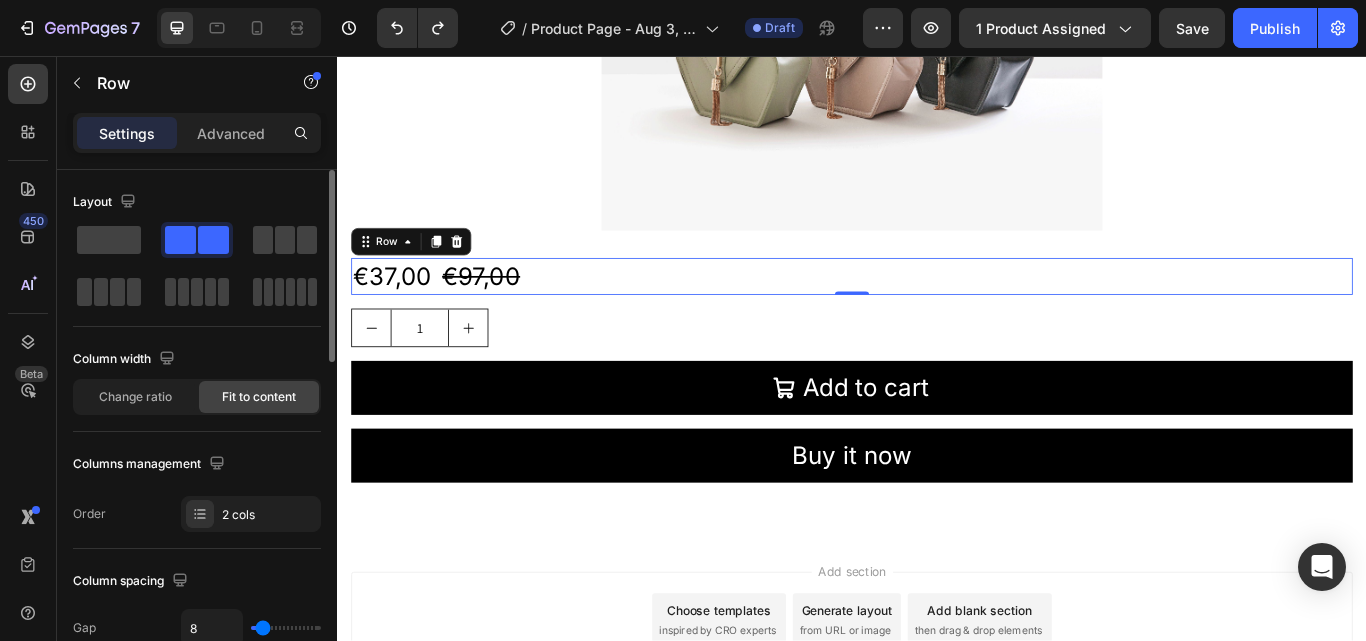 click 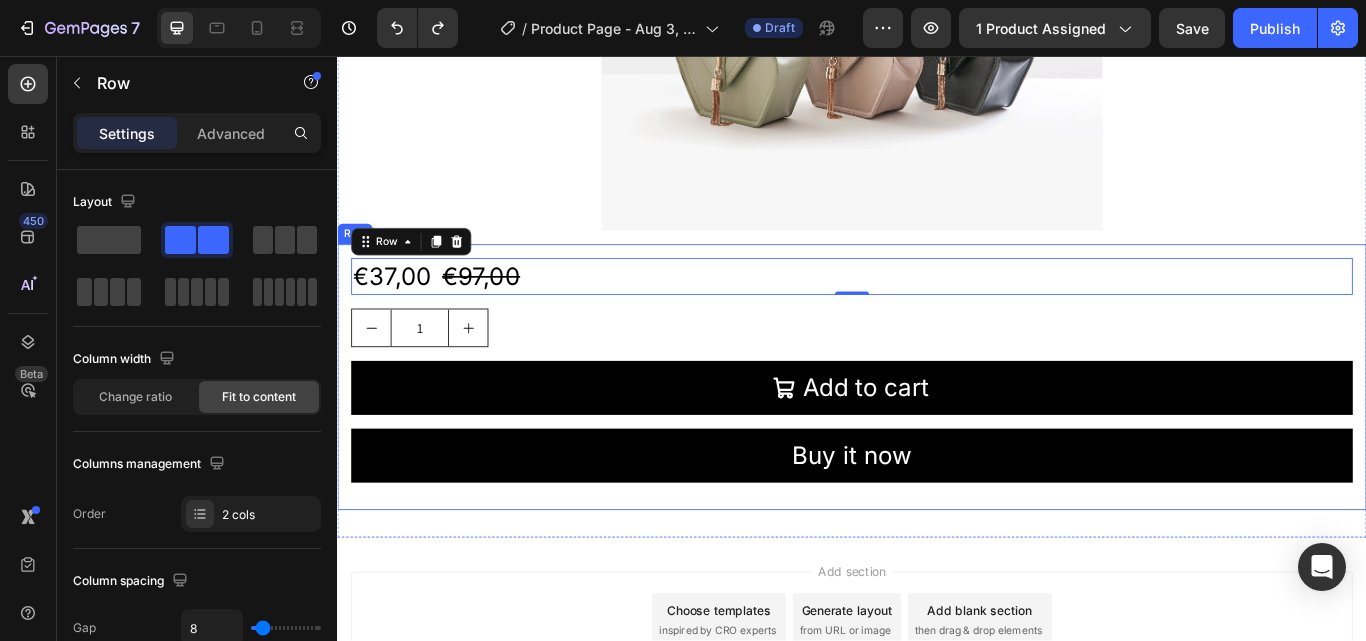 click on "€37,00 Product Price Product Price €97,00 Product Price Product Price Row   0
1
Product Quantity
Add to cart Add to Cart Buy it now Dynamic Checkout Product Row" at bounding box center (937, 431) 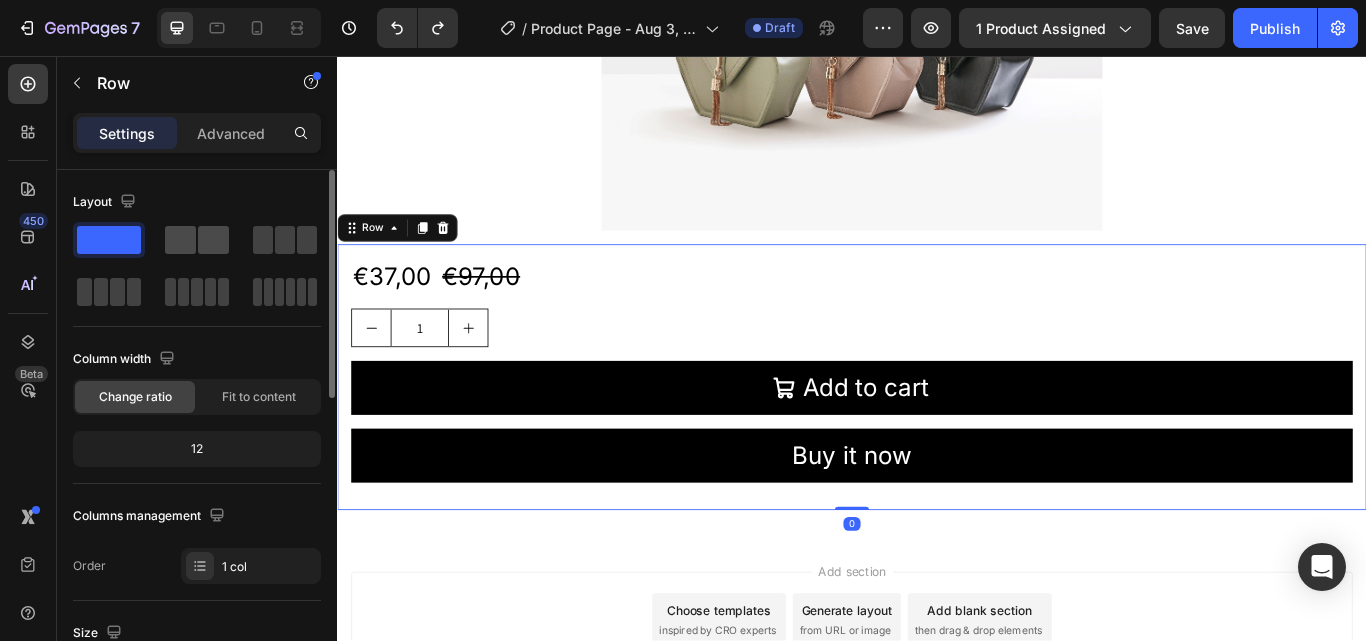 click 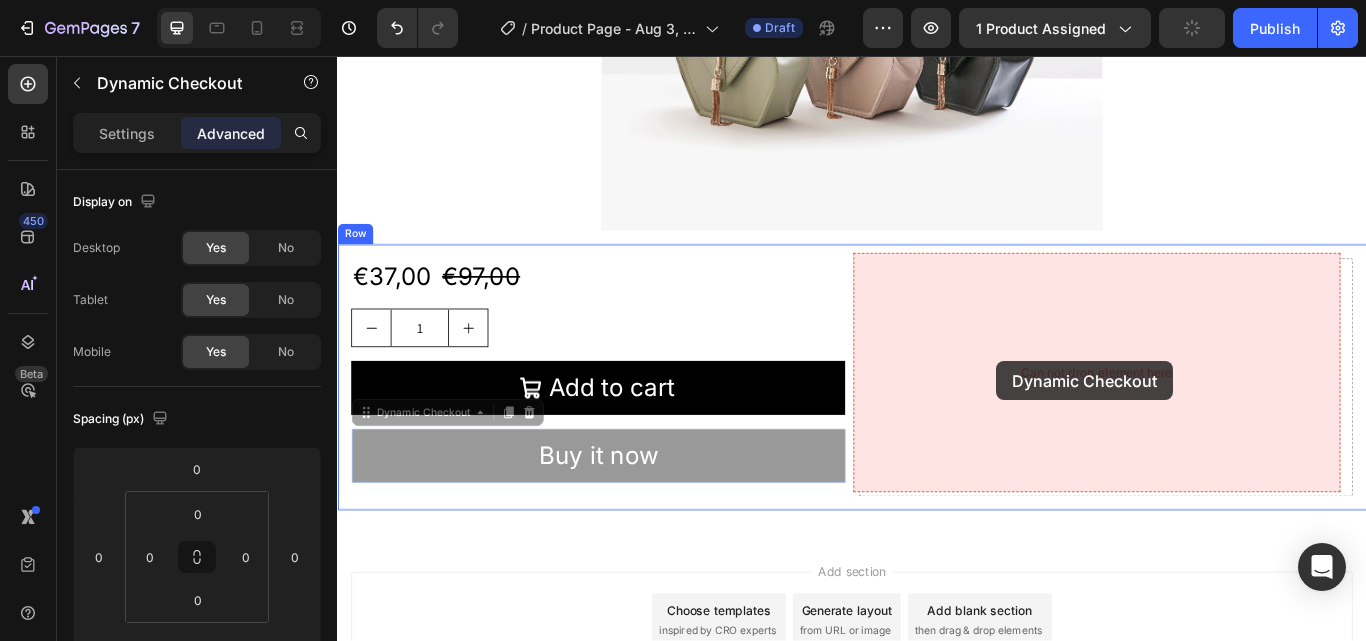drag, startPoint x: 439, startPoint y: 475, endPoint x: 1105, endPoint y: 412, distance: 668.9731 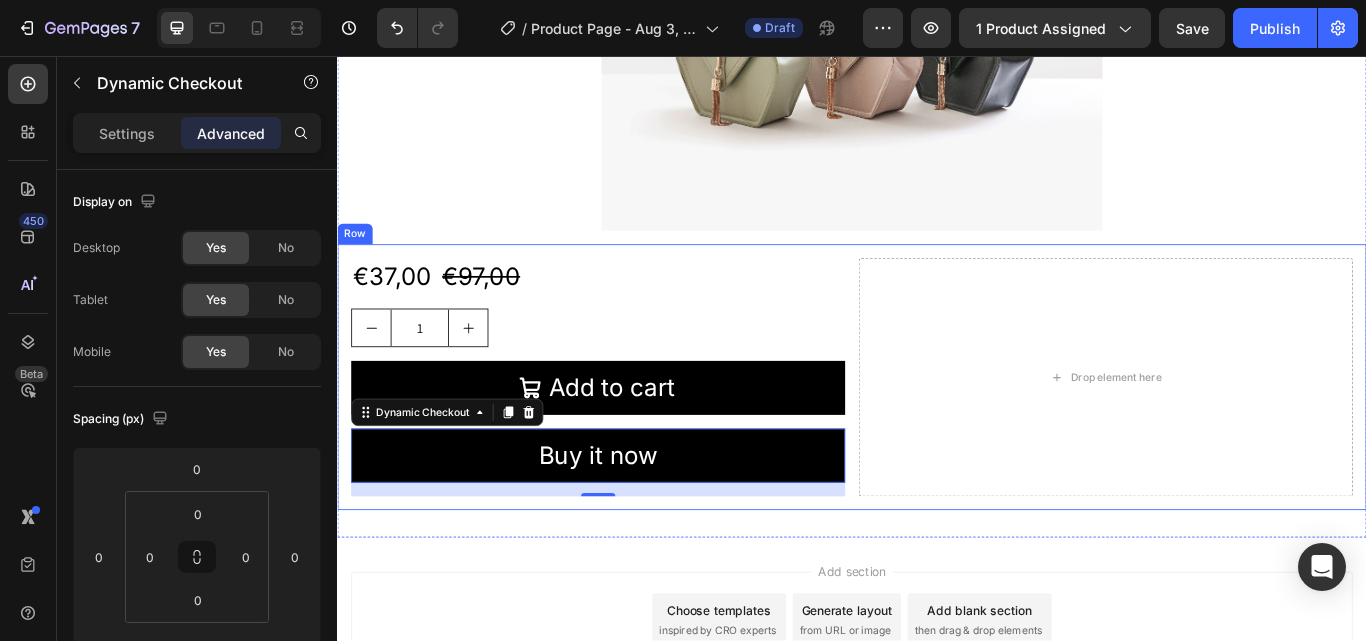 click on "€37,00 Product Price Product Price €97,00 Product Price Product Price Row
1
Product Quantity
Add to cart Add to Cart Buy it now Dynamic Checkout   0 Product
Drop element here Row" at bounding box center (937, 431) 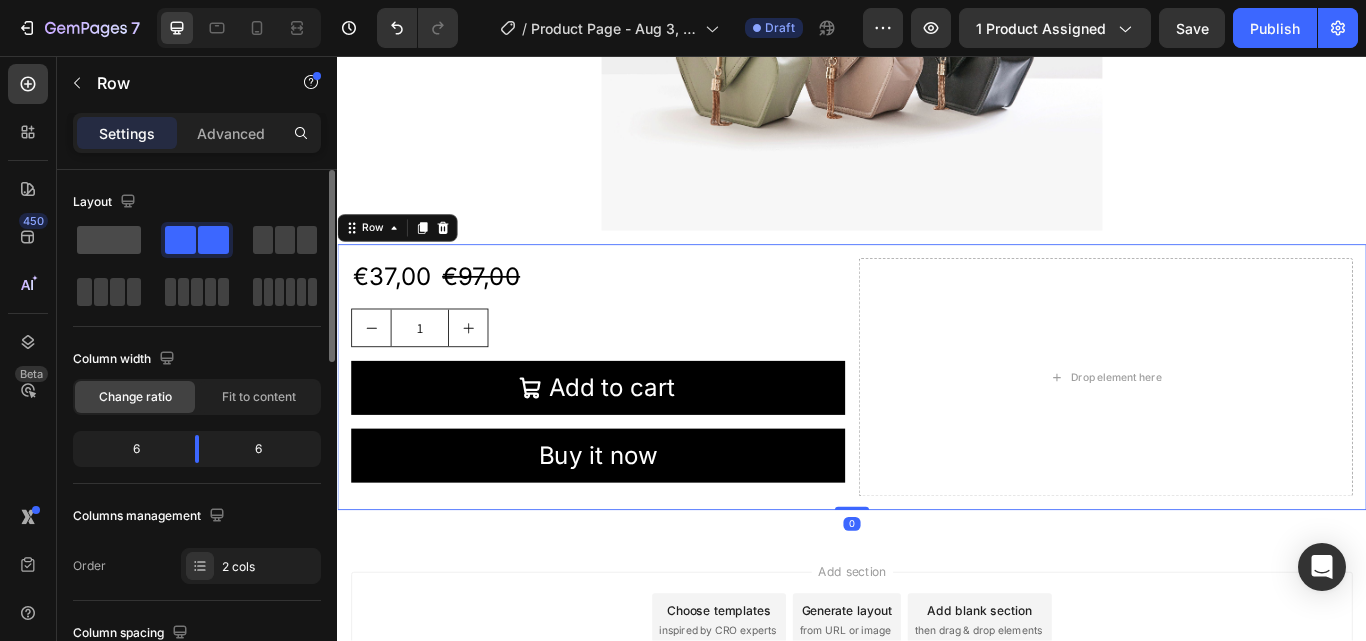 click 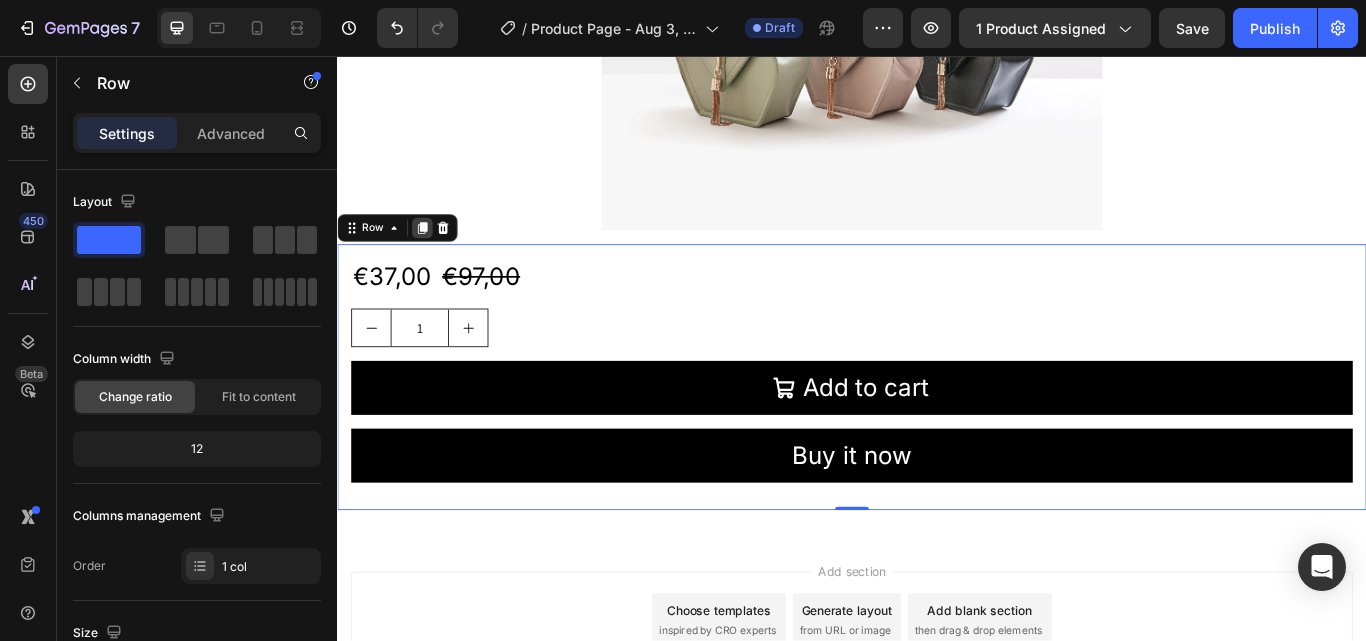 click 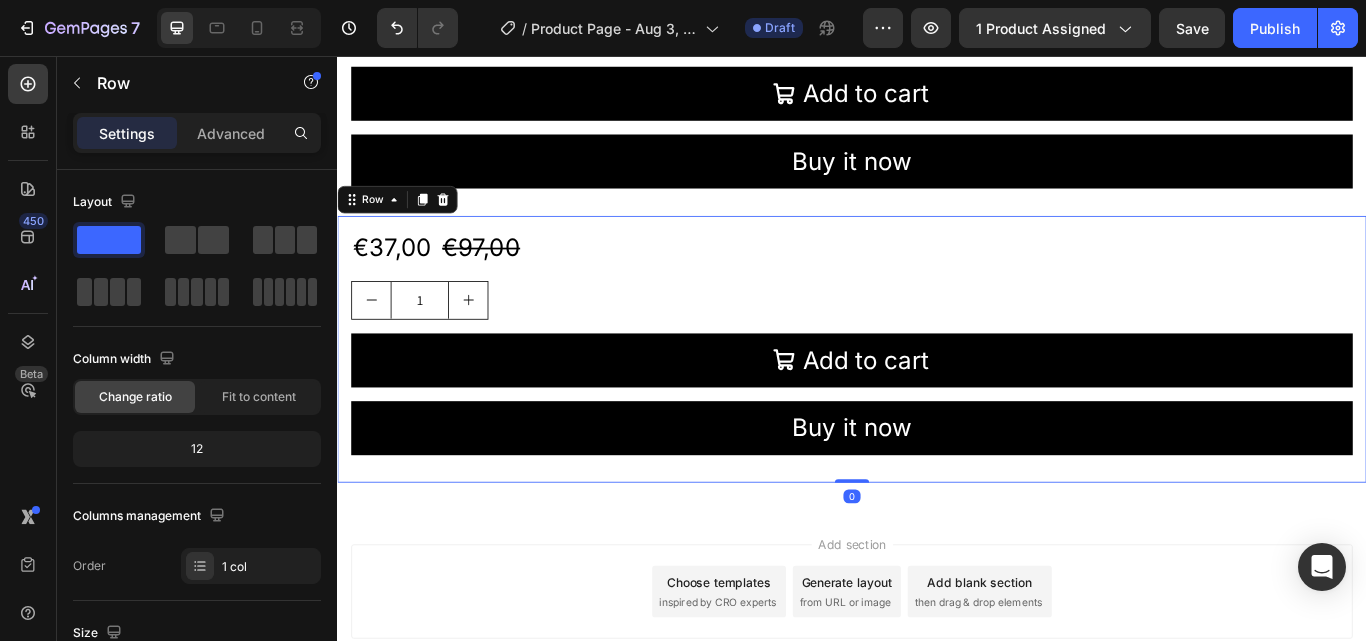 scroll, scrollTop: 1131, scrollLeft: 0, axis: vertical 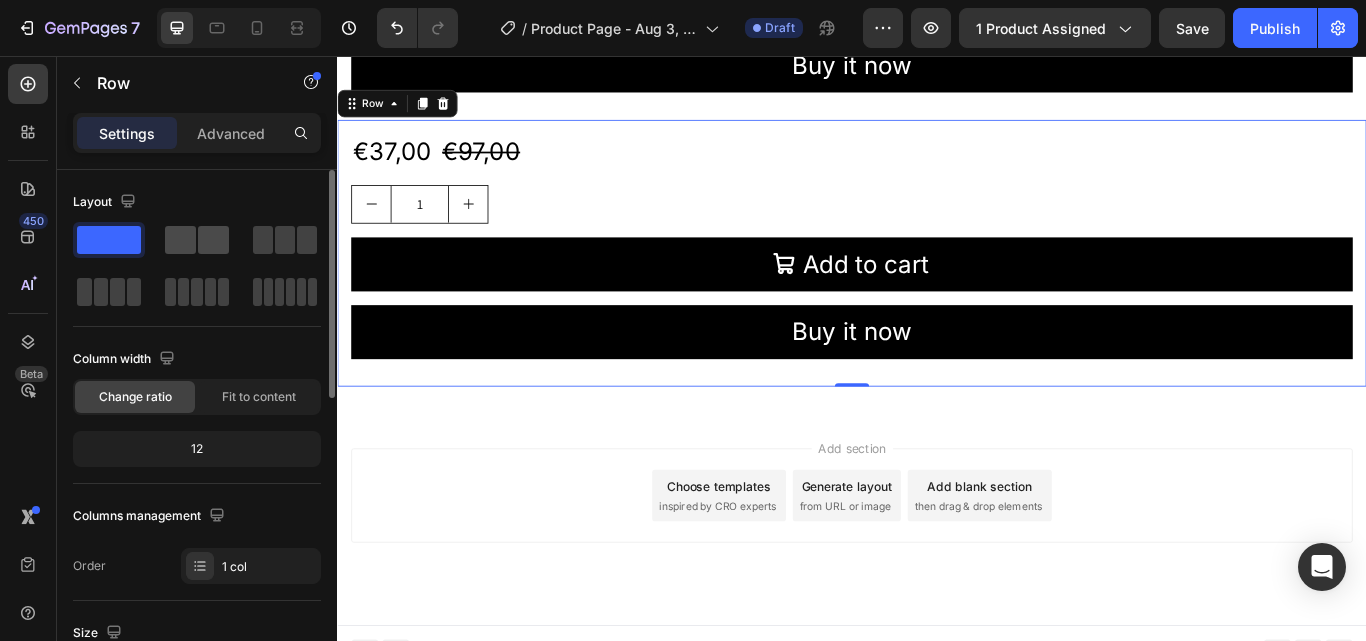 click 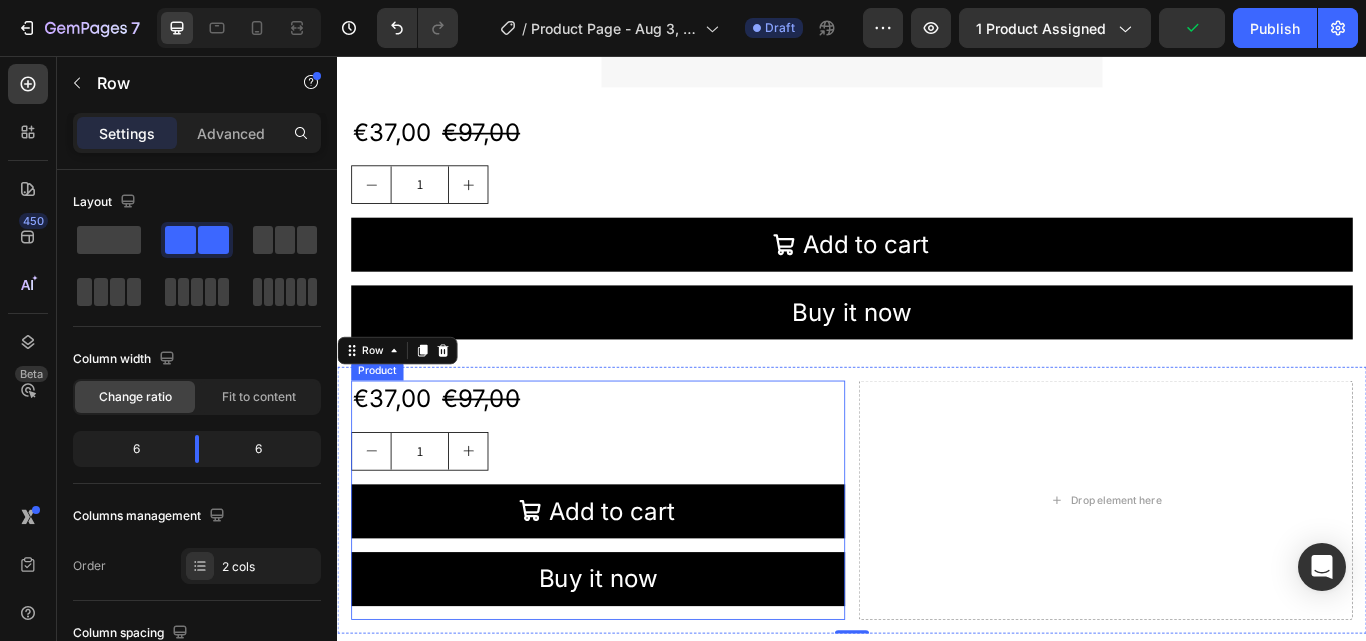 scroll, scrollTop: 842, scrollLeft: 0, axis: vertical 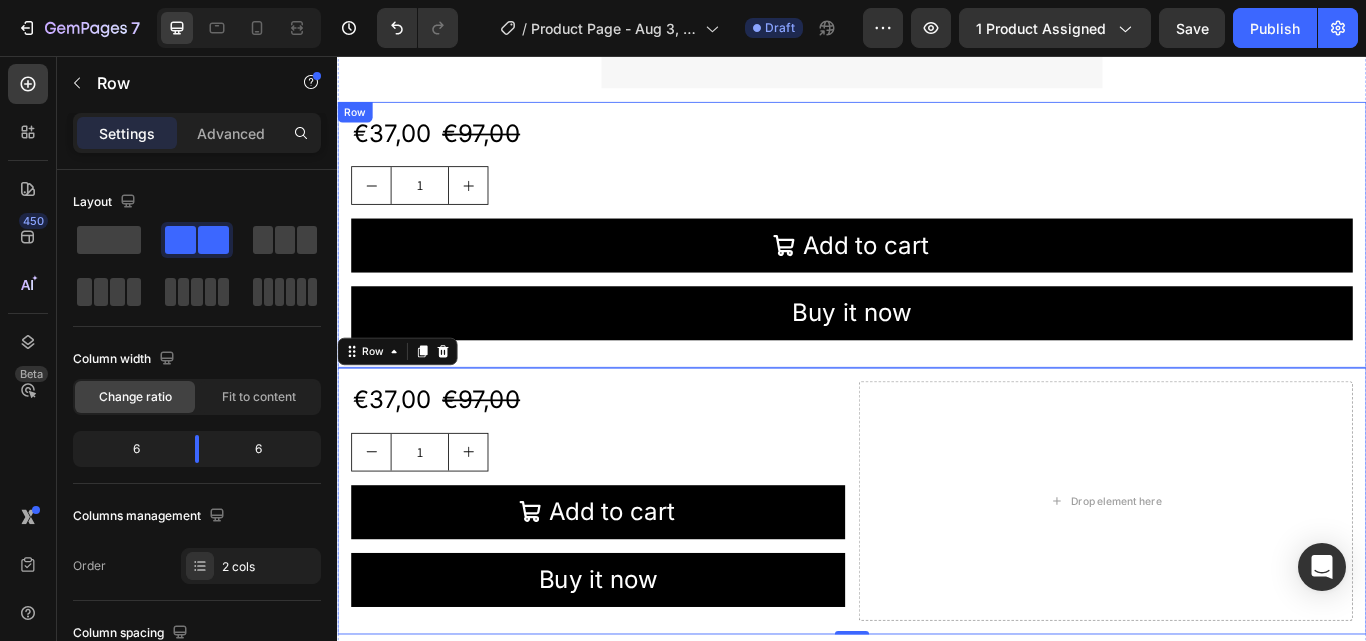 click on "€37,00 Product Price Product Price €97,00 Product Price Product Price Row
1
Product Quantity
Add to cart Add to Cart Buy it now Dynamic Checkout Product Row" at bounding box center [937, 265] 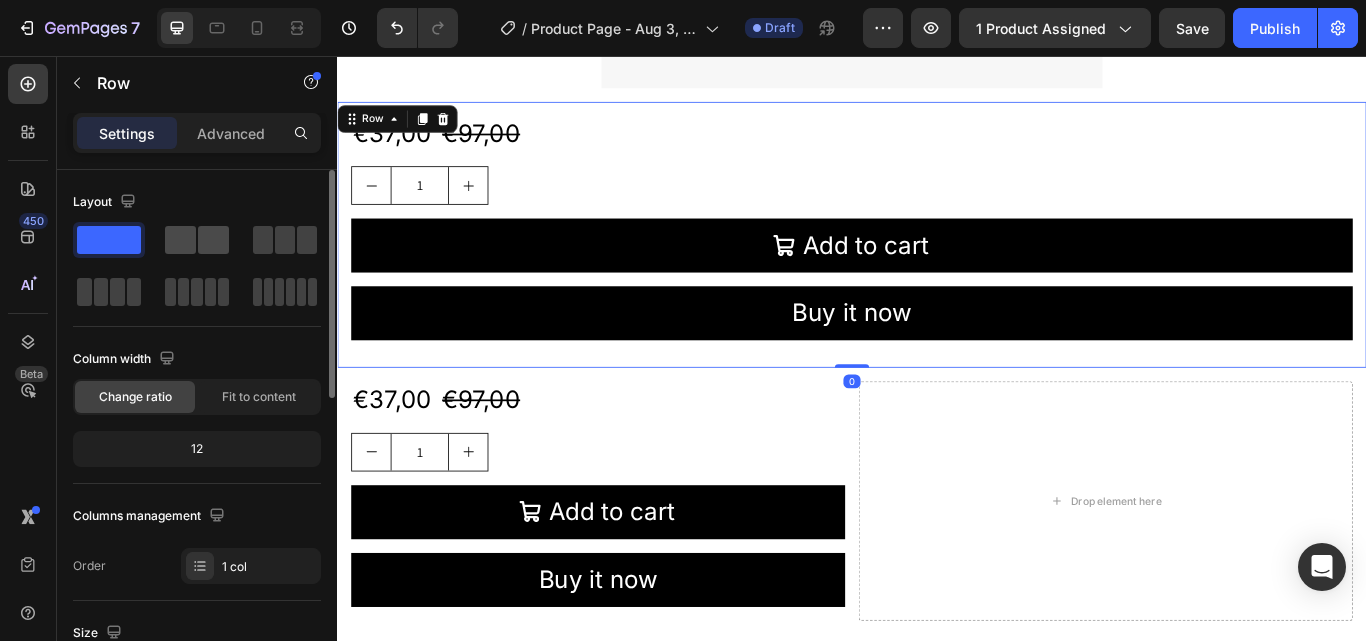click 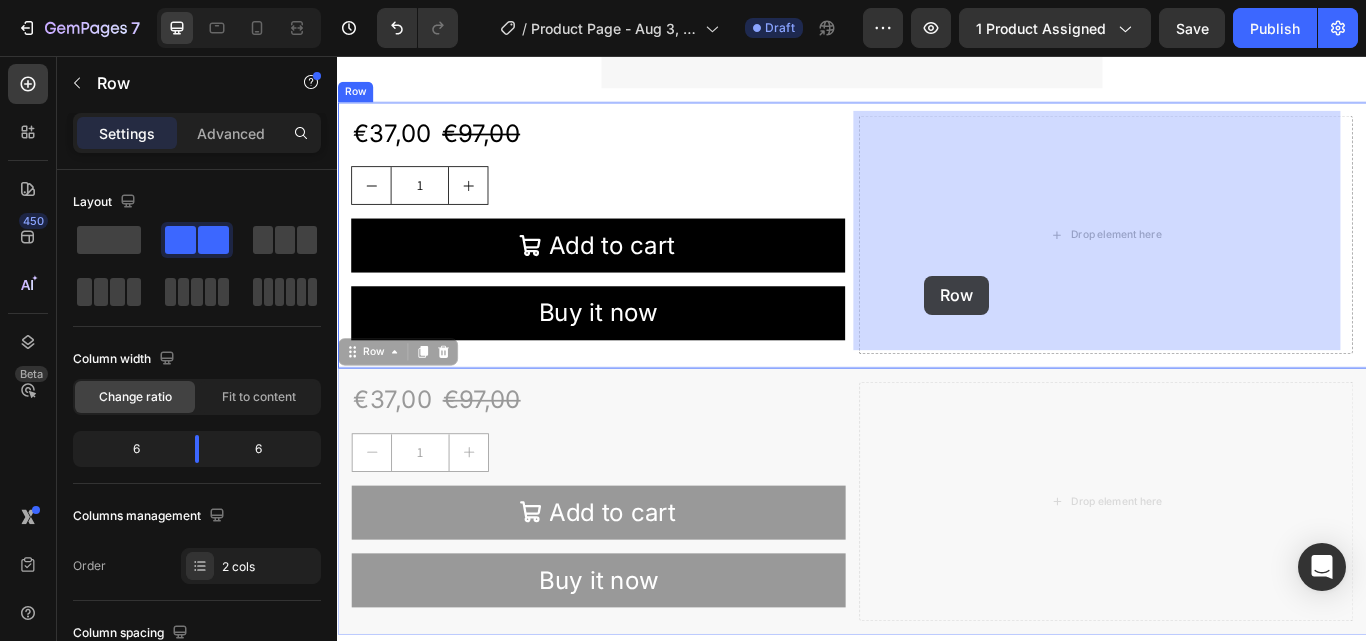 drag, startPoint x: 608, startPoint y: 422, endPoint x: 1021, endPoint y: 312, distance: 427.39795 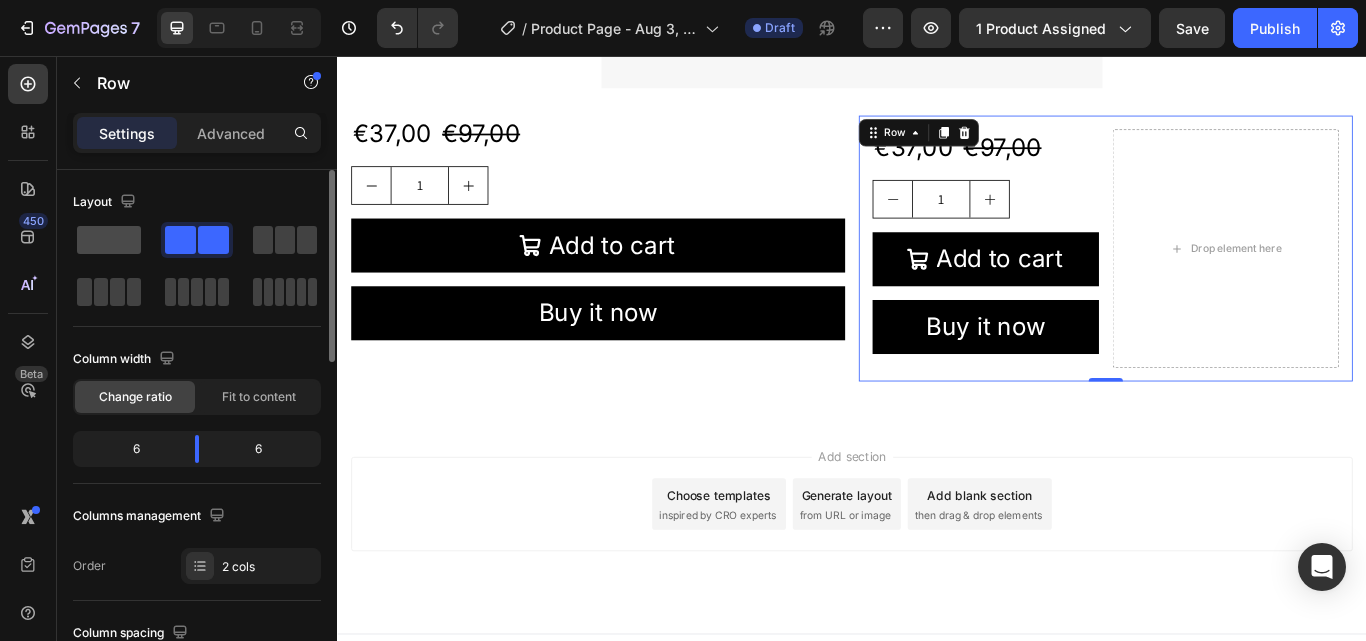 click 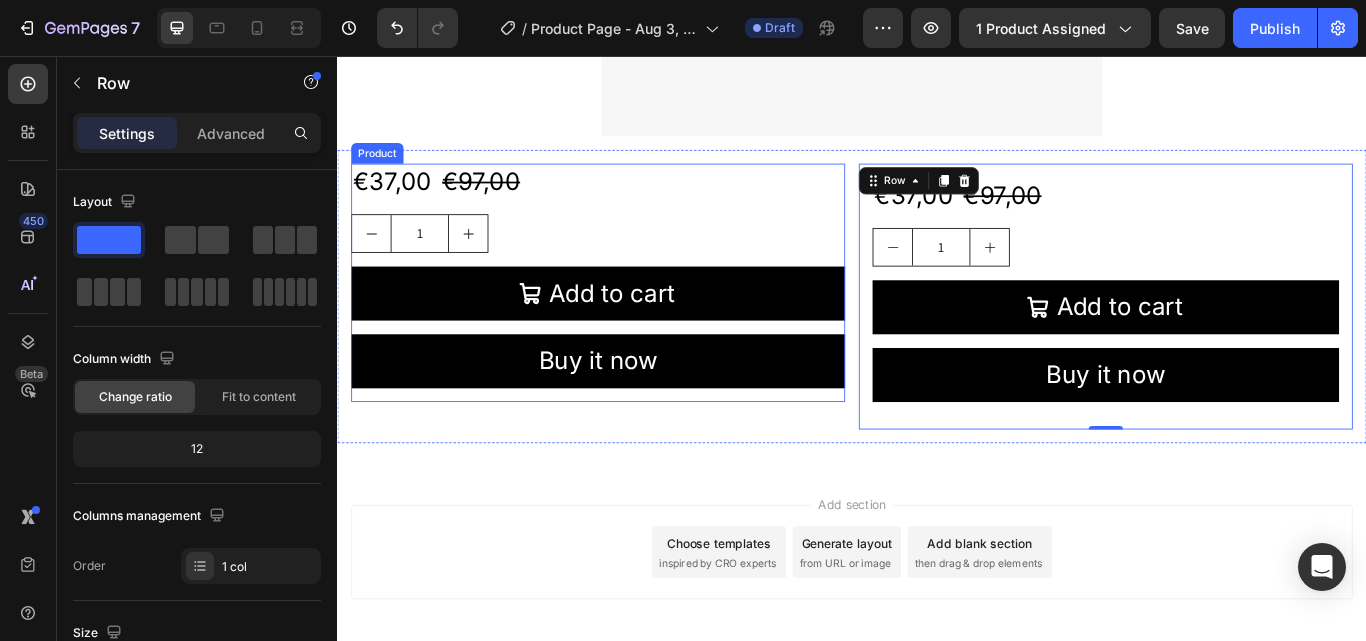 scroll, scrollTop: 785, scrollLeft: 0, axis: vertical 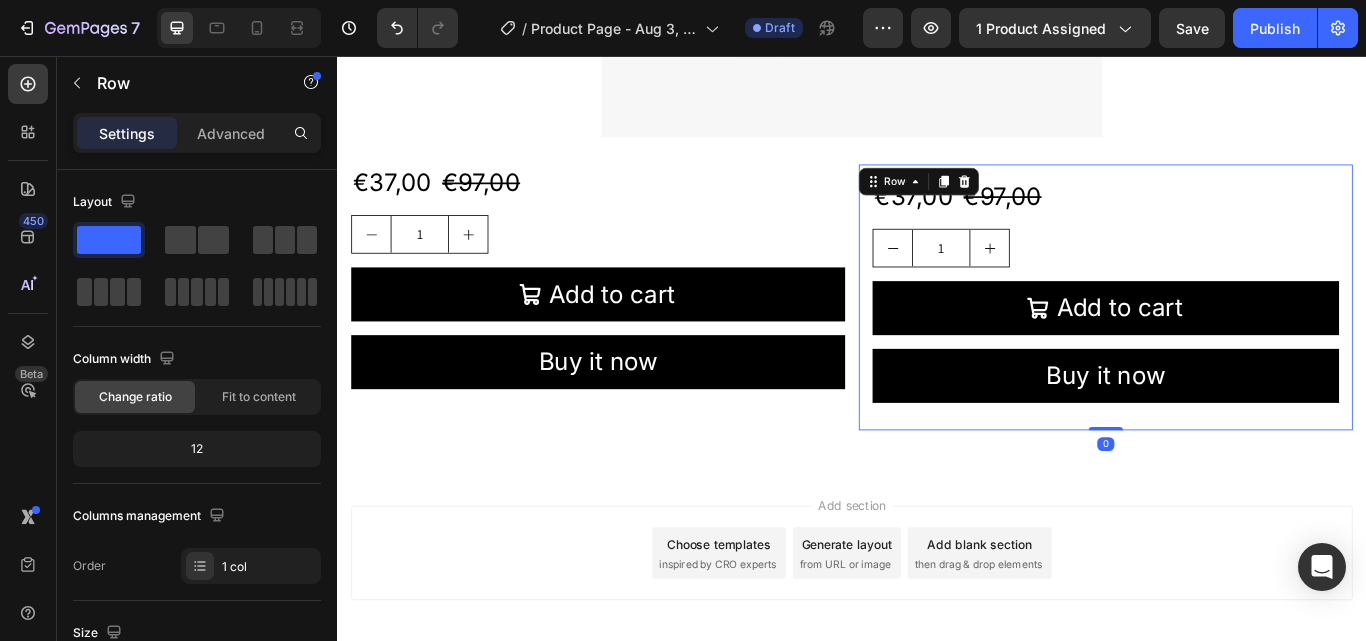 drag, startPoint x: 1217, startPoint y: 487, endPoint x: 1223, endPoint y: 462, distance: 25.70992 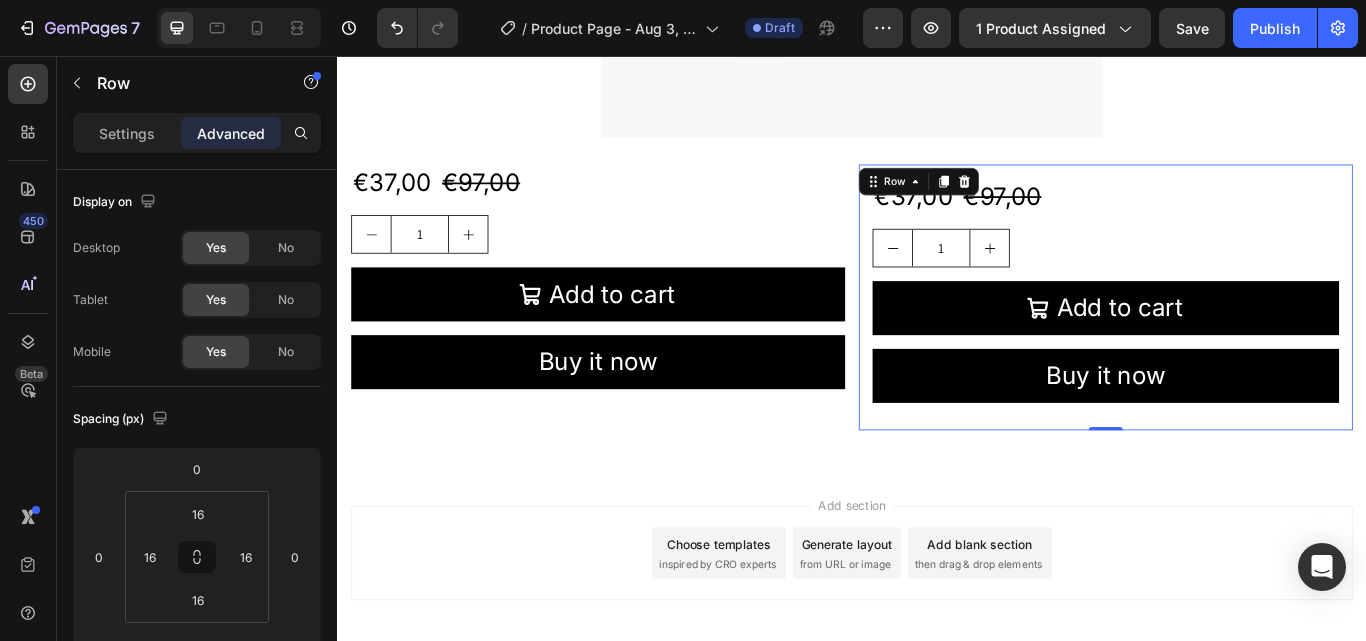 click on "Add section Choose templates inspired by CRO experts Generate layout from URL or image Add blank section then drag & drop elements" at bounding box center (937, 664) 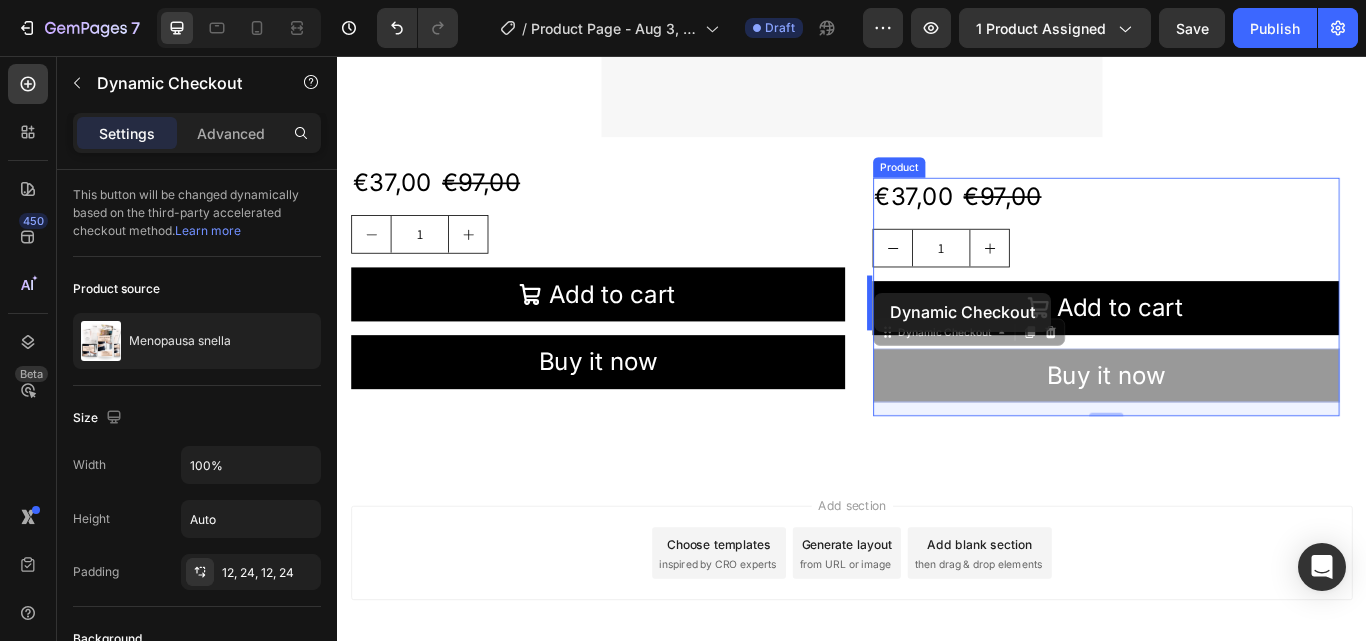 drag, startPoint x: 1015, startPoint y: 388, endPoint x: 963, endPoint y: 332, distance: 76.41989 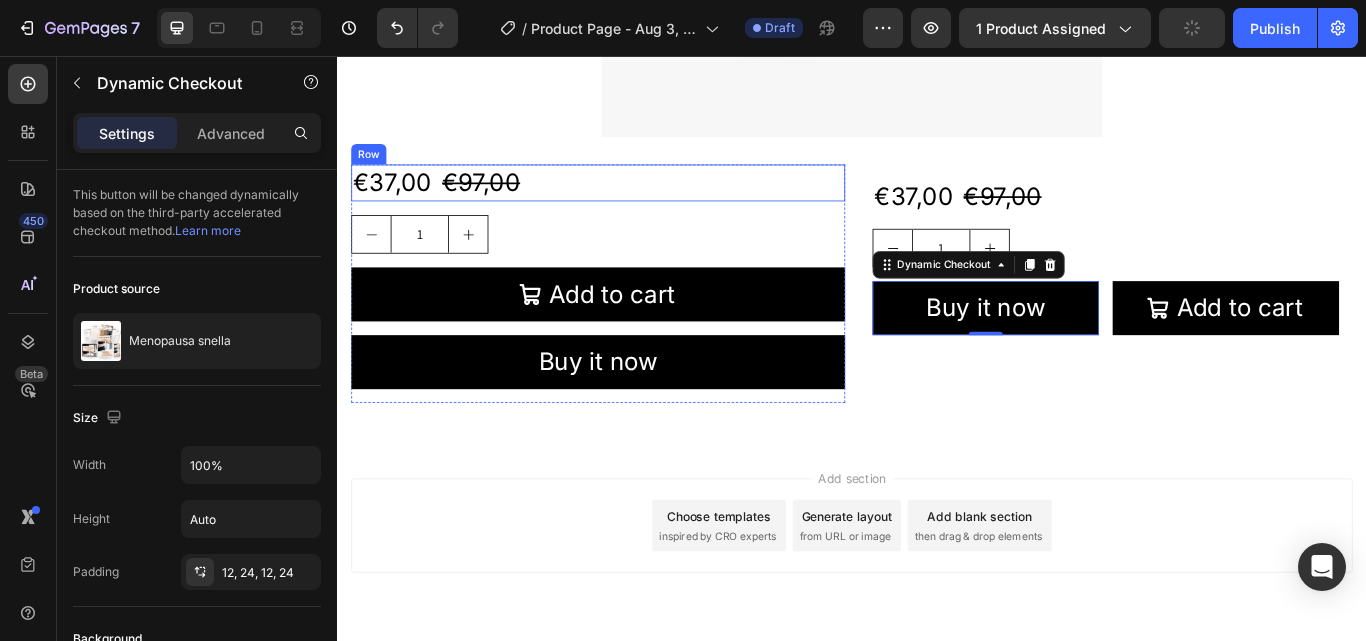 click on "€37,00 Product Price Product Price €97,00 Product Price Product Price Row" at bounding box center [641, 204] 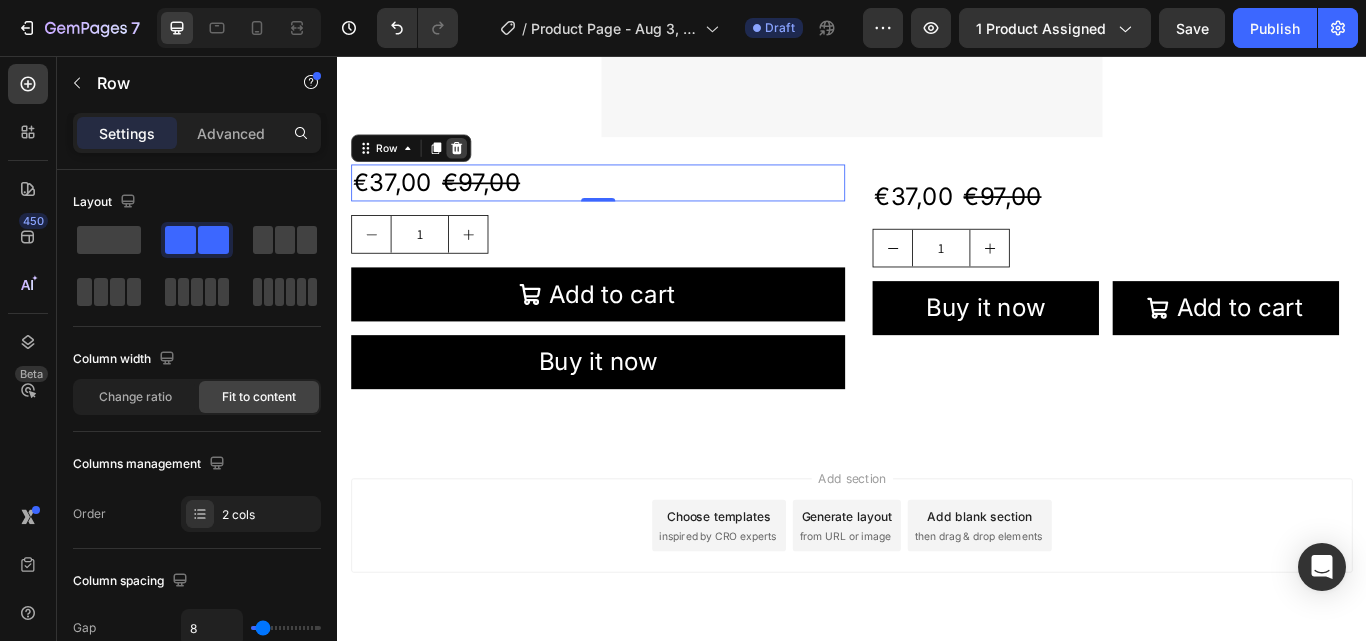 click 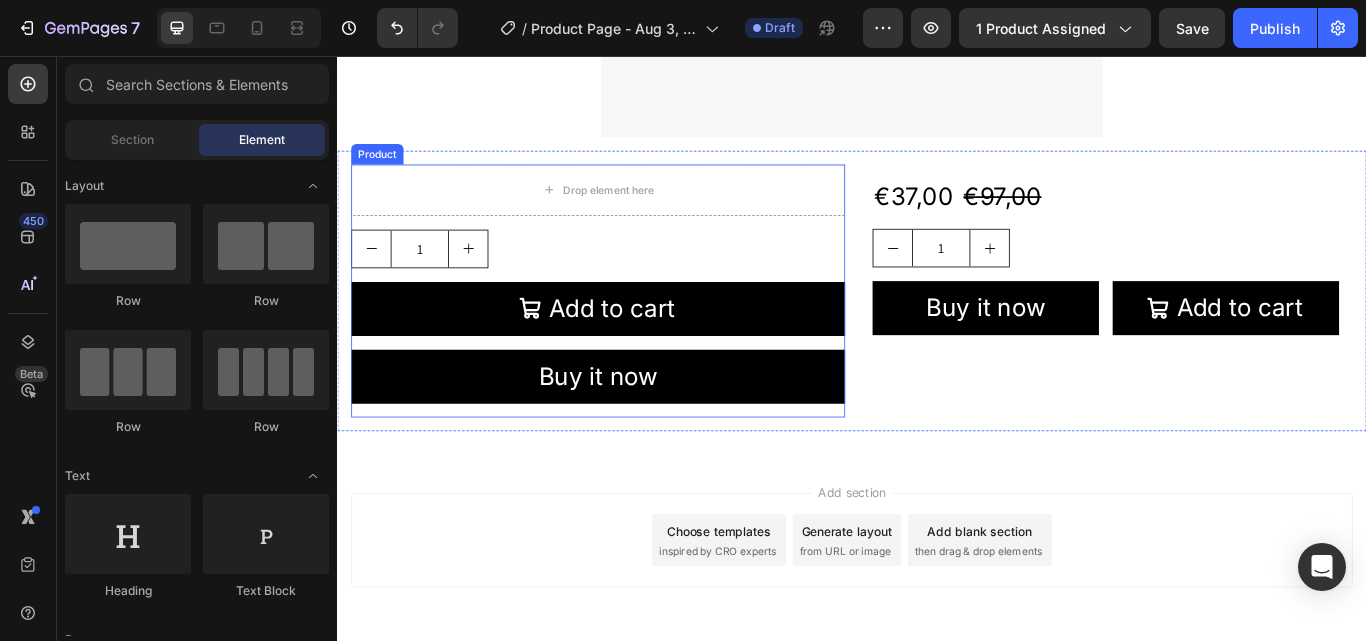 click on "Product" at bounding box center (383, 171) 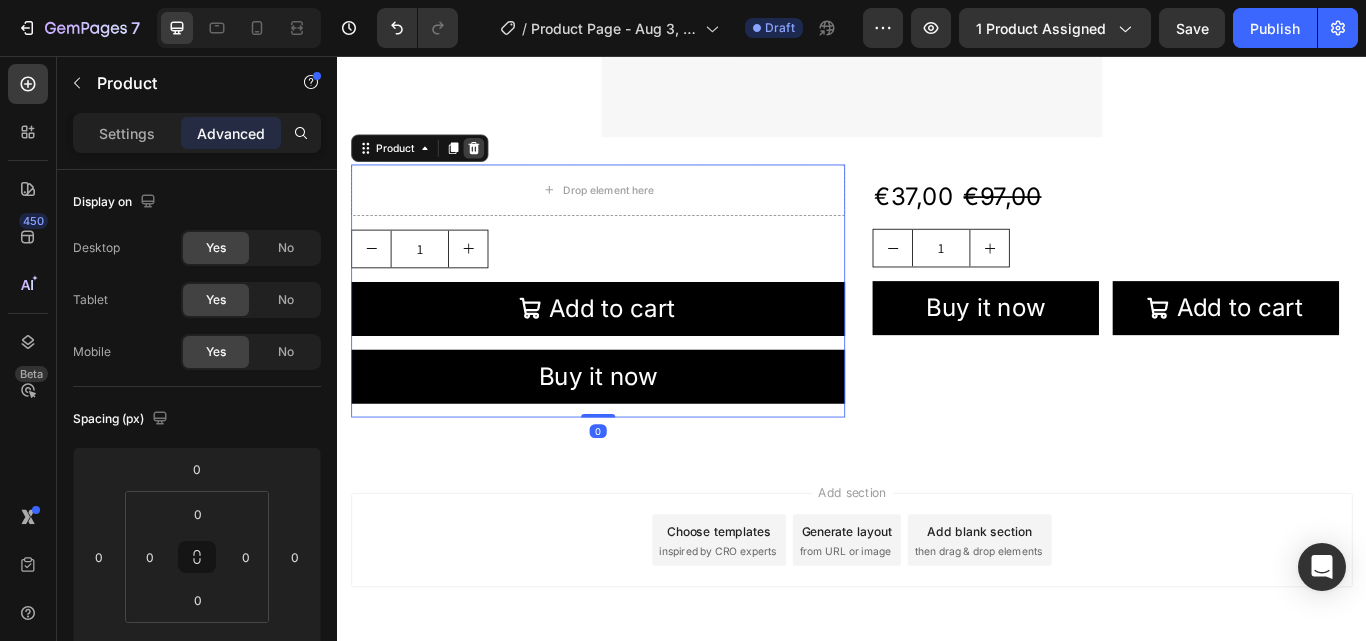 click 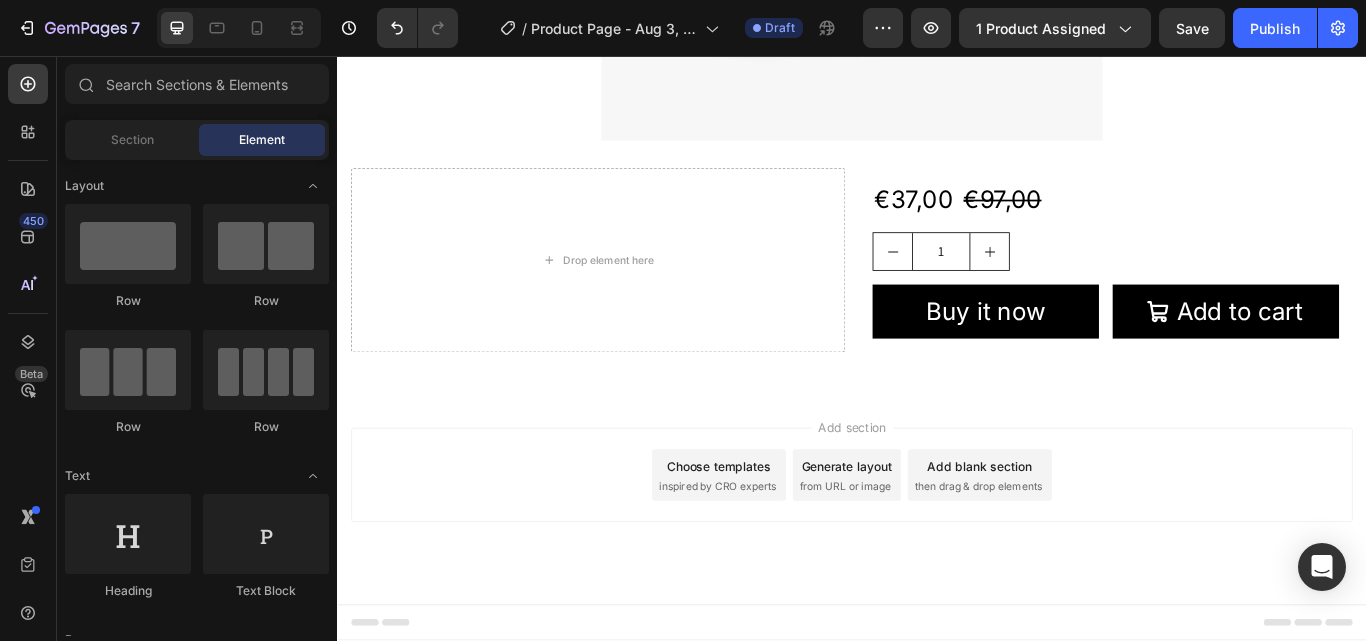 scroll, scrollTop: 776, scrollLeft: 0, axis: vertical 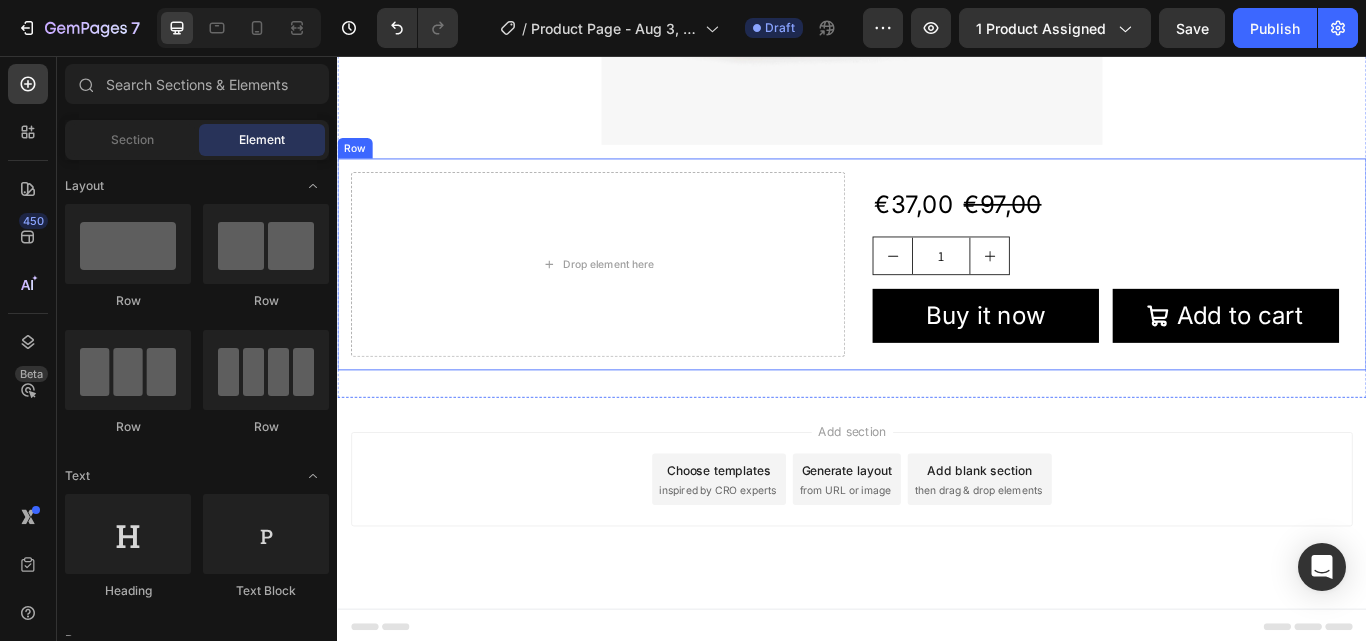 click on "Row" at bounding box center [357, 164] 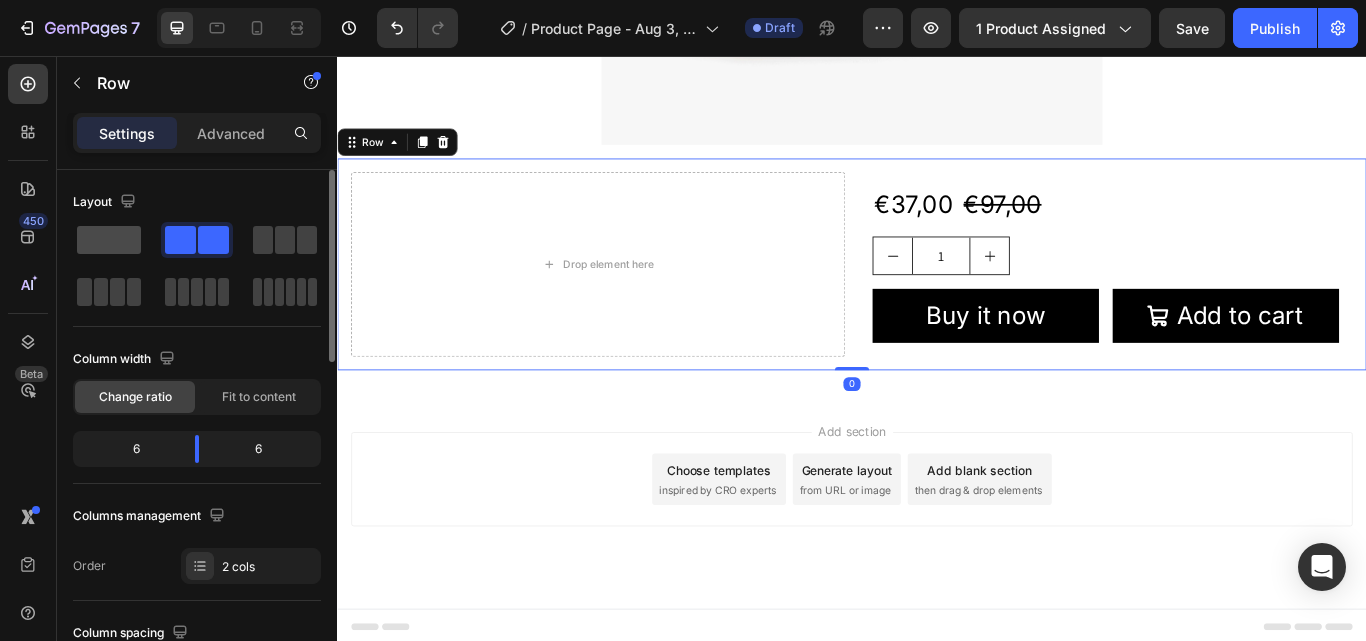click 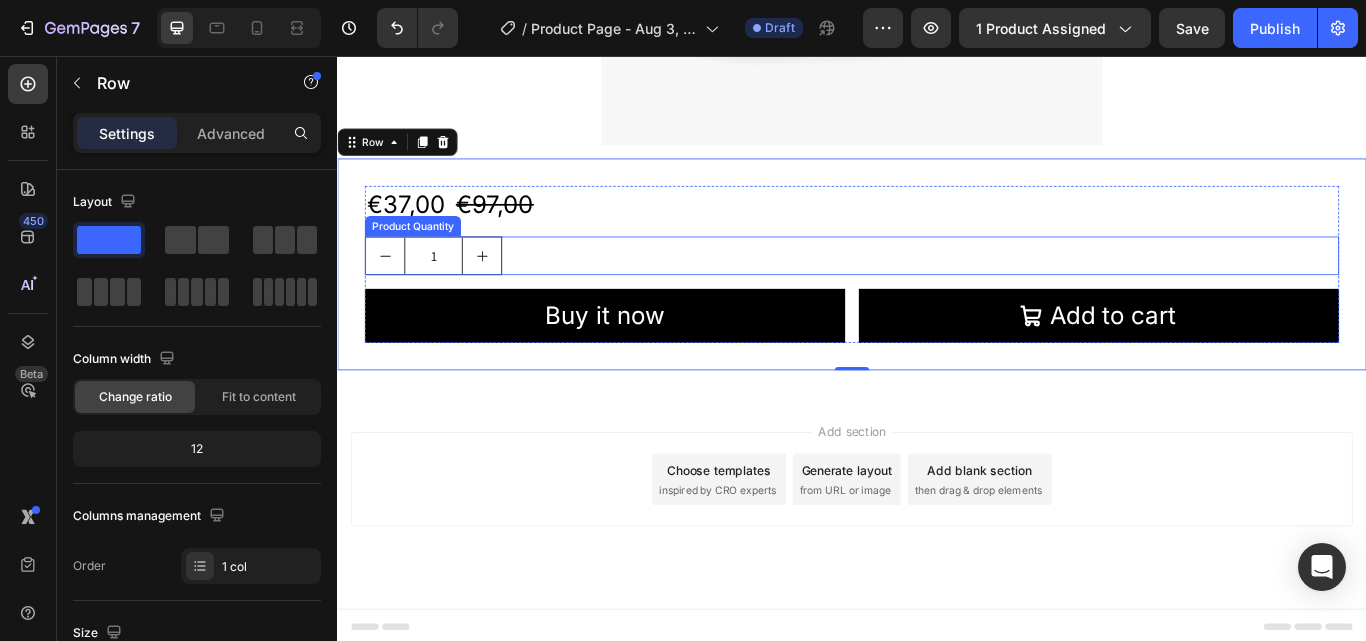 drag, startPoint x: 497, startPoint y: 279, endPoint x: 454, endPoint y: 253, distance: 50.24938 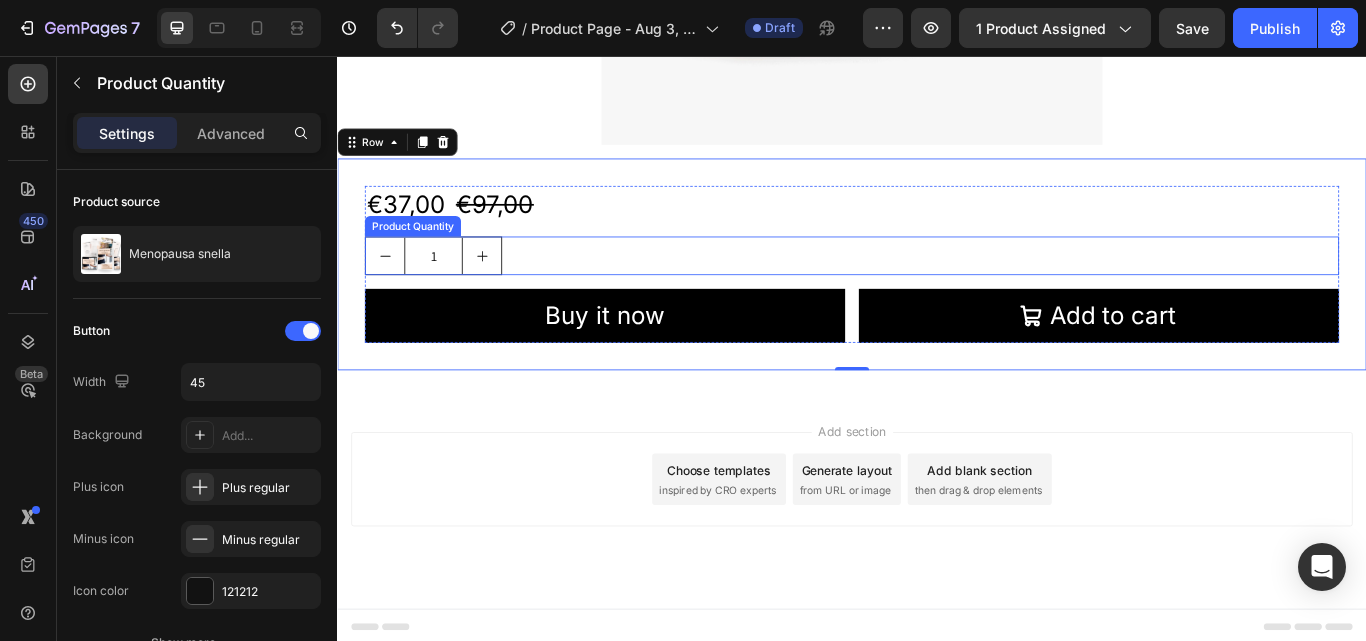 type on "2" 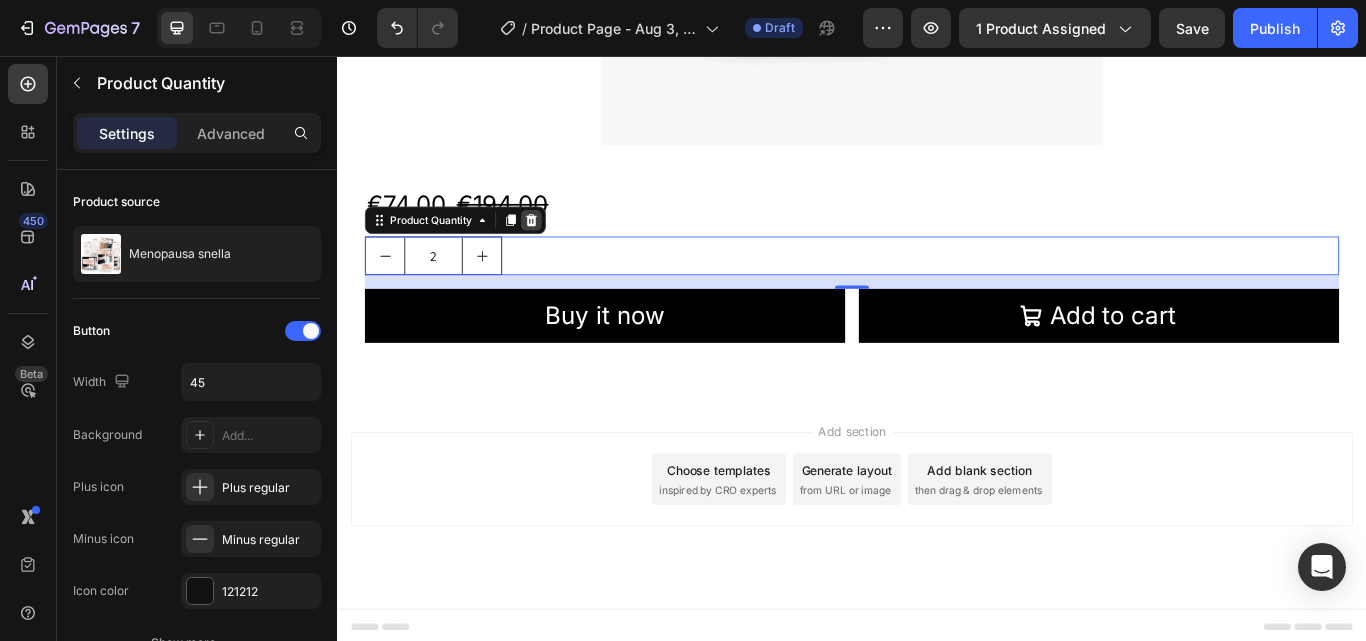 click 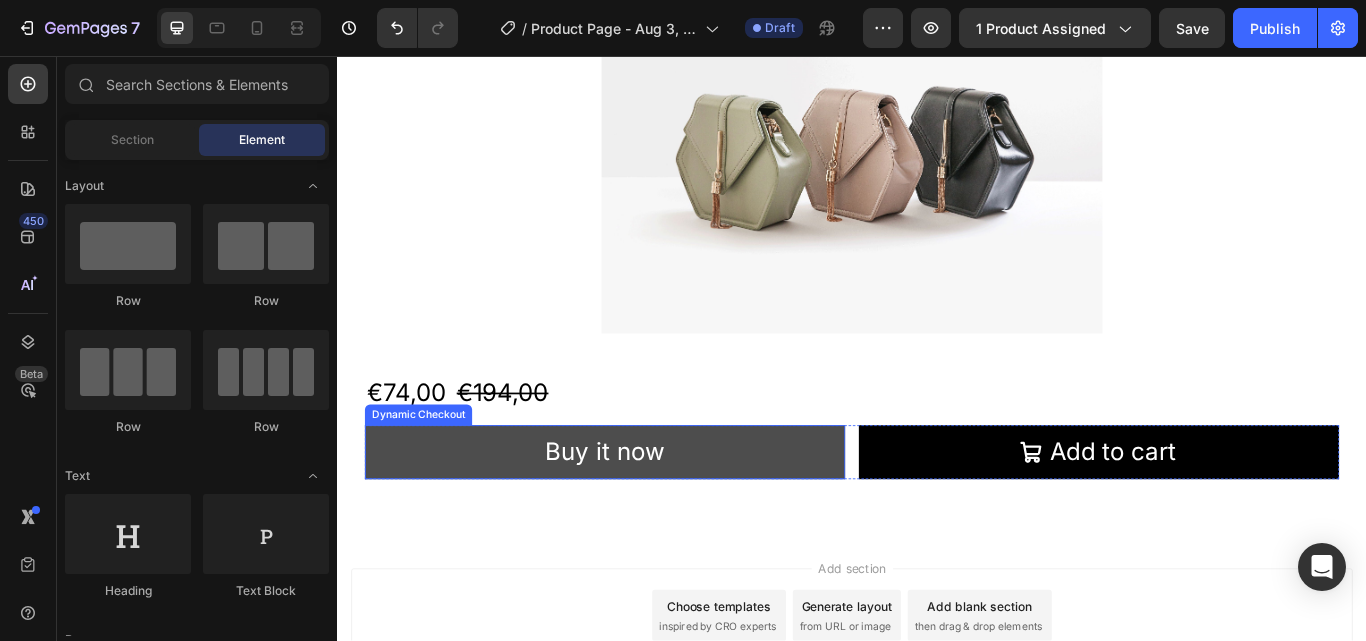 scroll, scrollTop: 557, scrollLeft: 0, axis: vertical 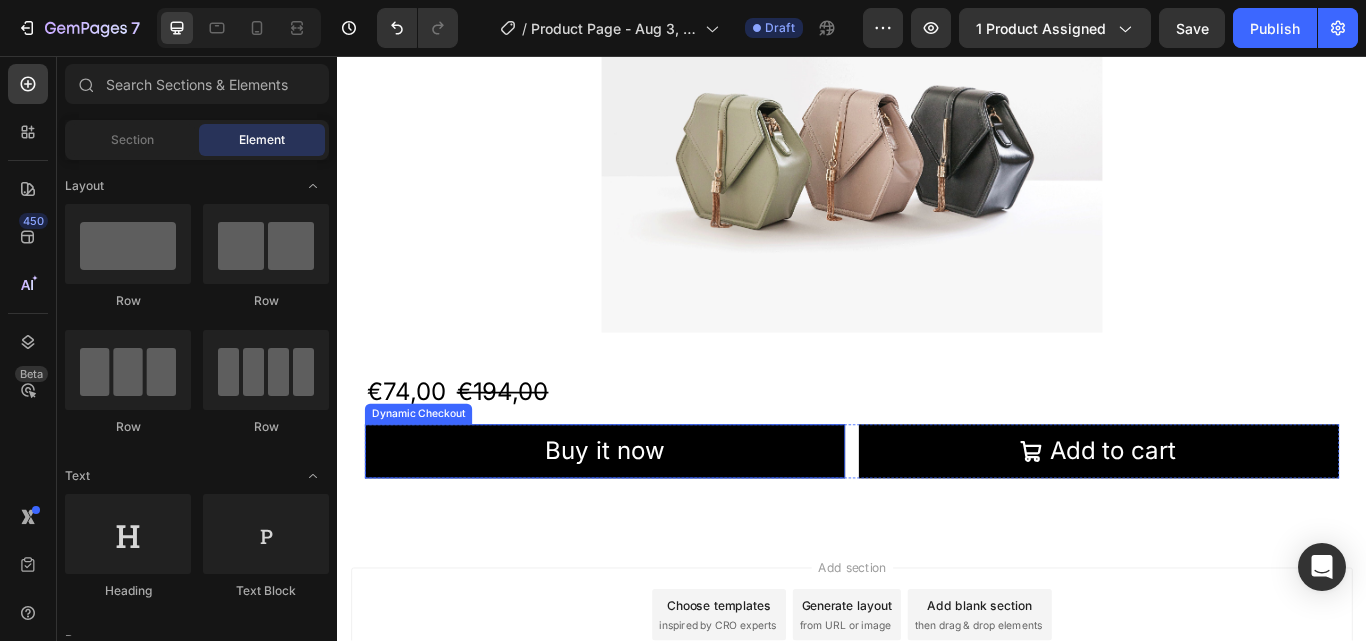 click on "Dynamic Checkout" at bounding box center (431, 474) 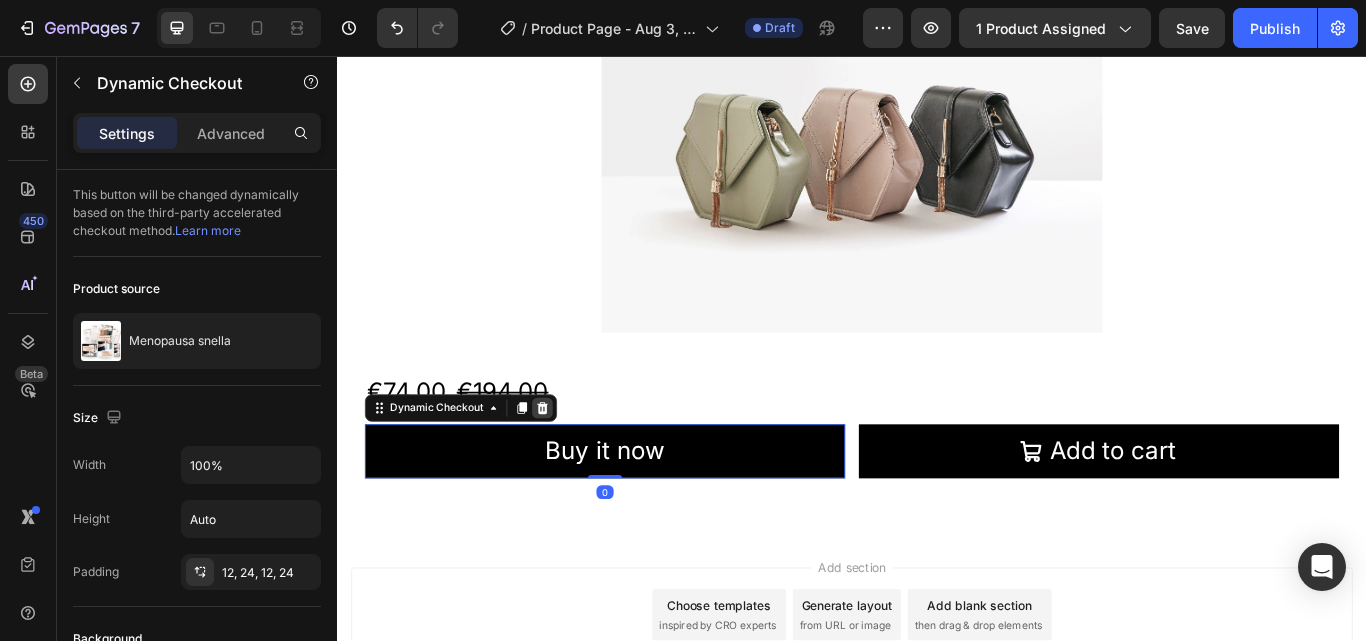 click 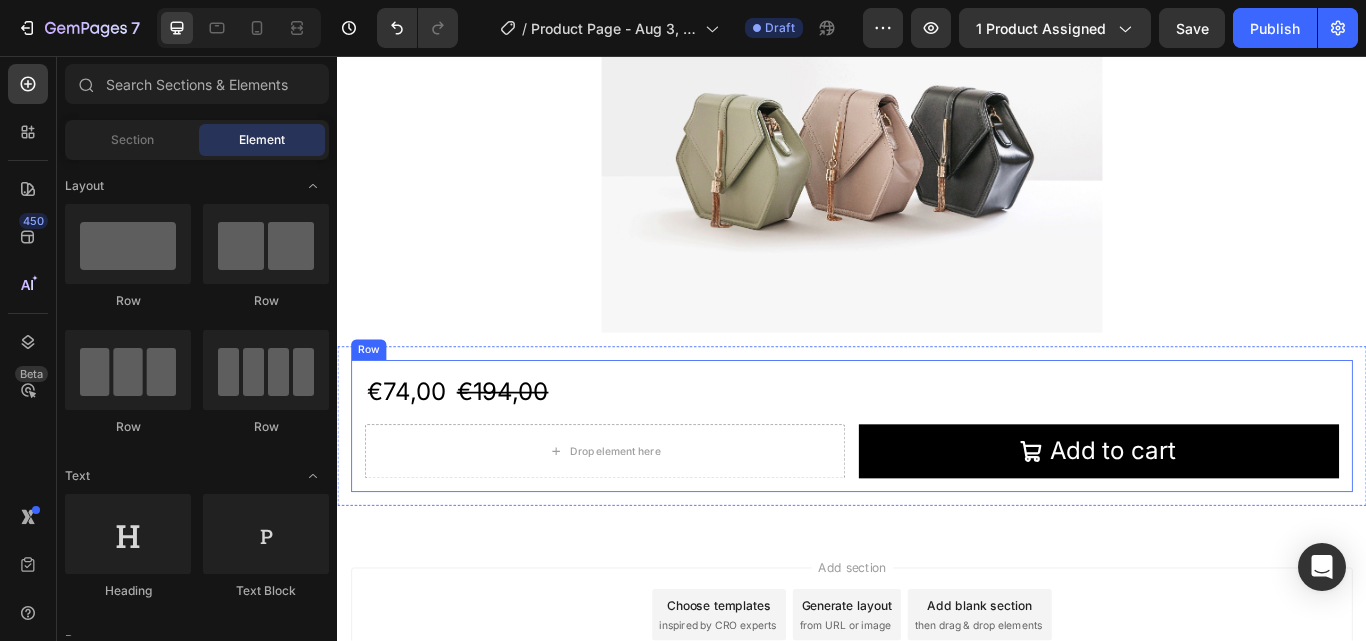click on "Row" at bounding box center [373, 399] 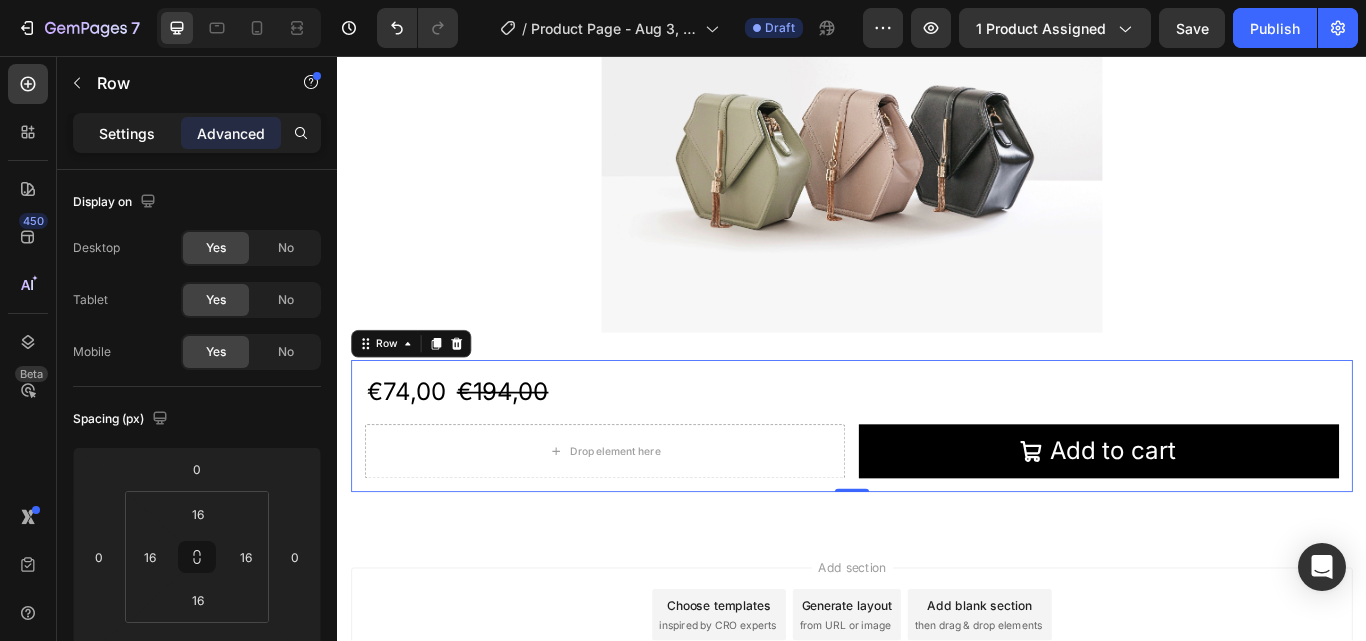 click on "Settings" at bounding box center (127, 133) 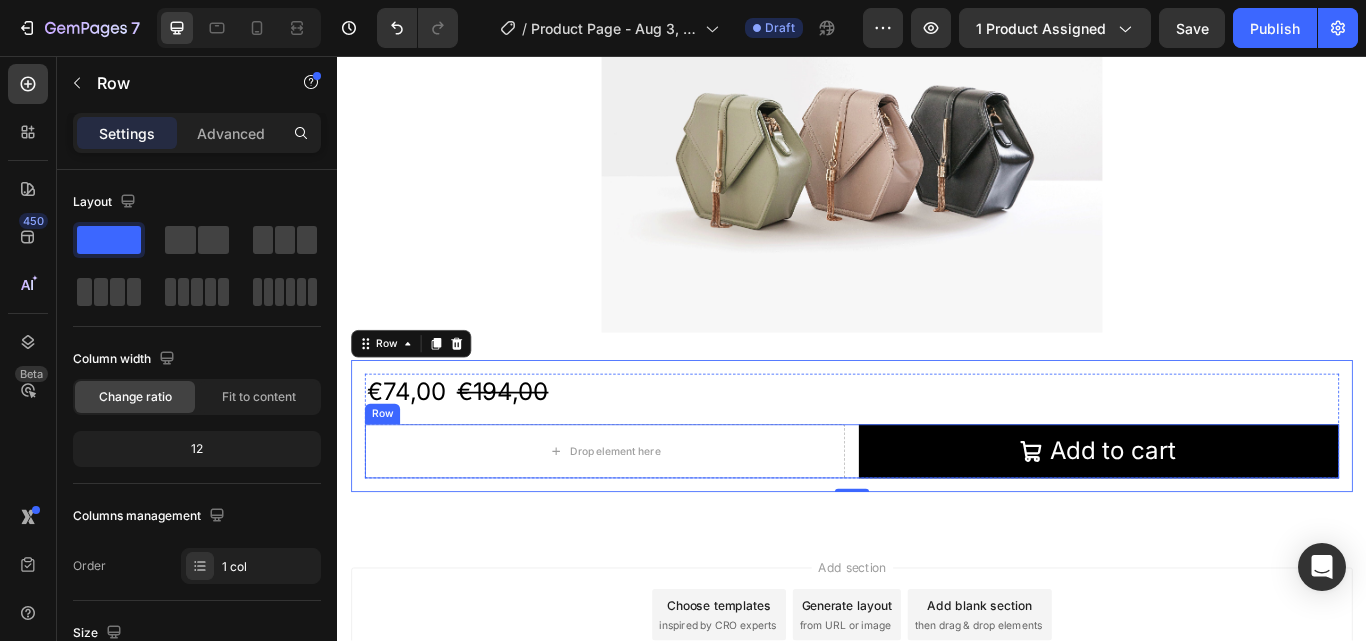 click on "Row" at bounding box center (389, 474) 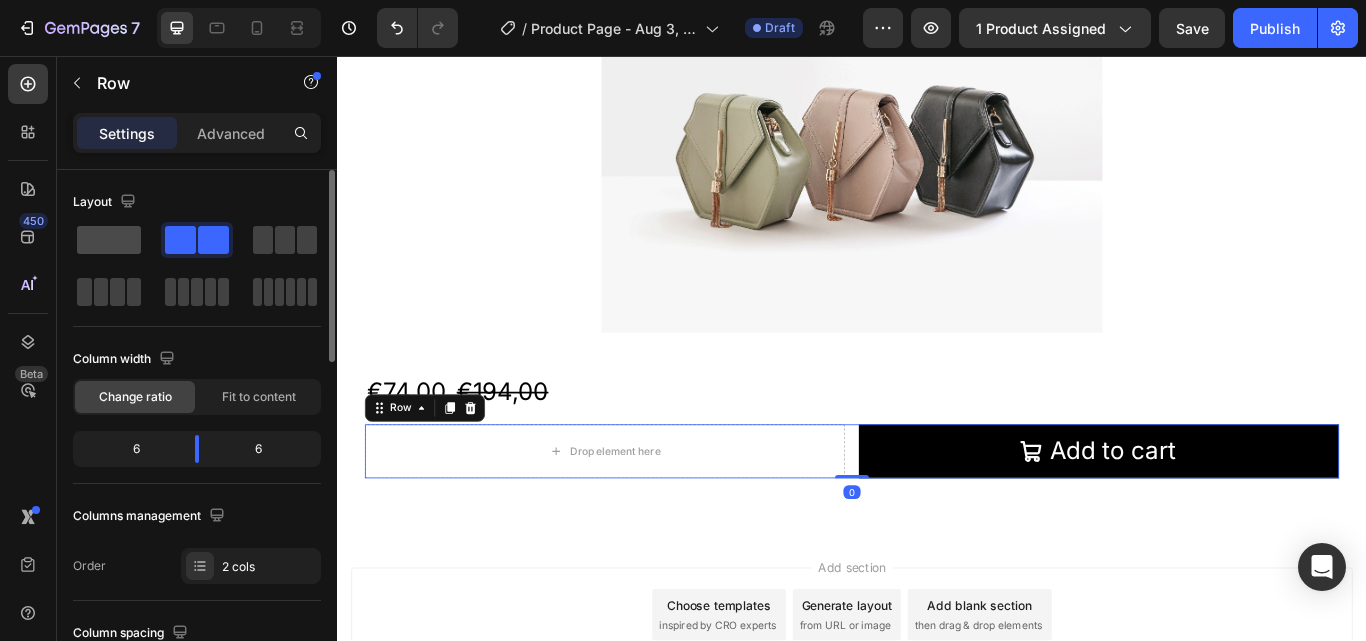 click 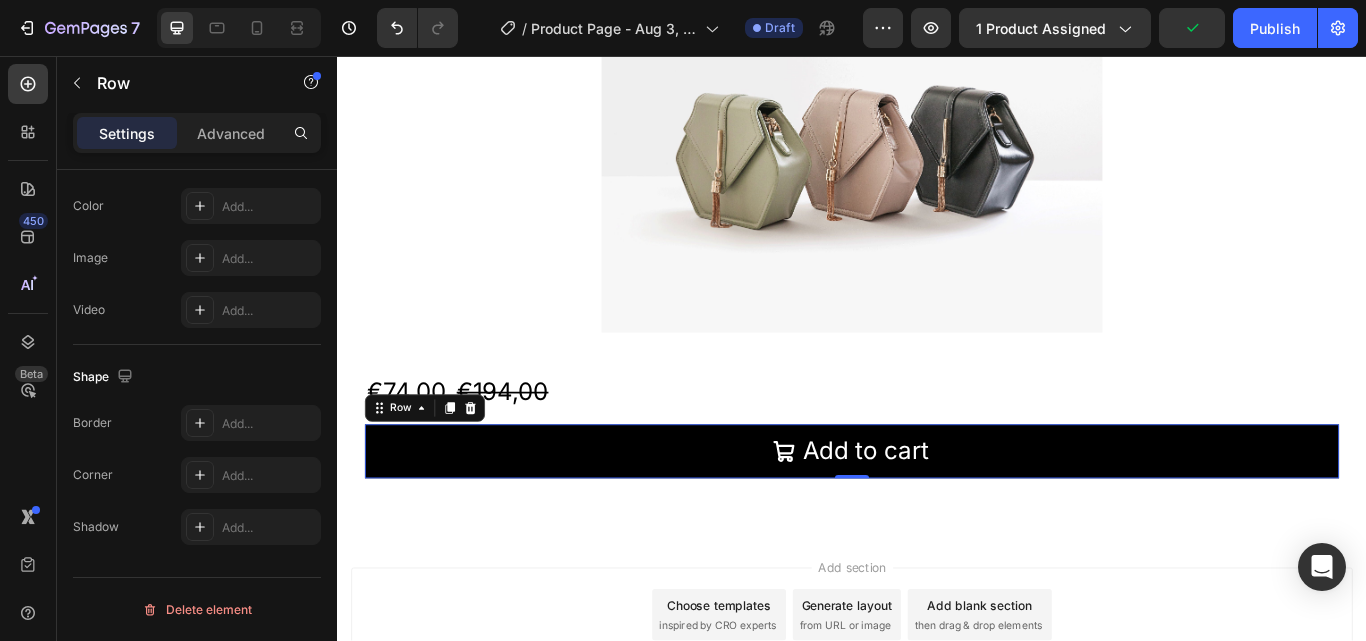 scroll, scrollTop: 0, scrollLeft: 0, axis: both 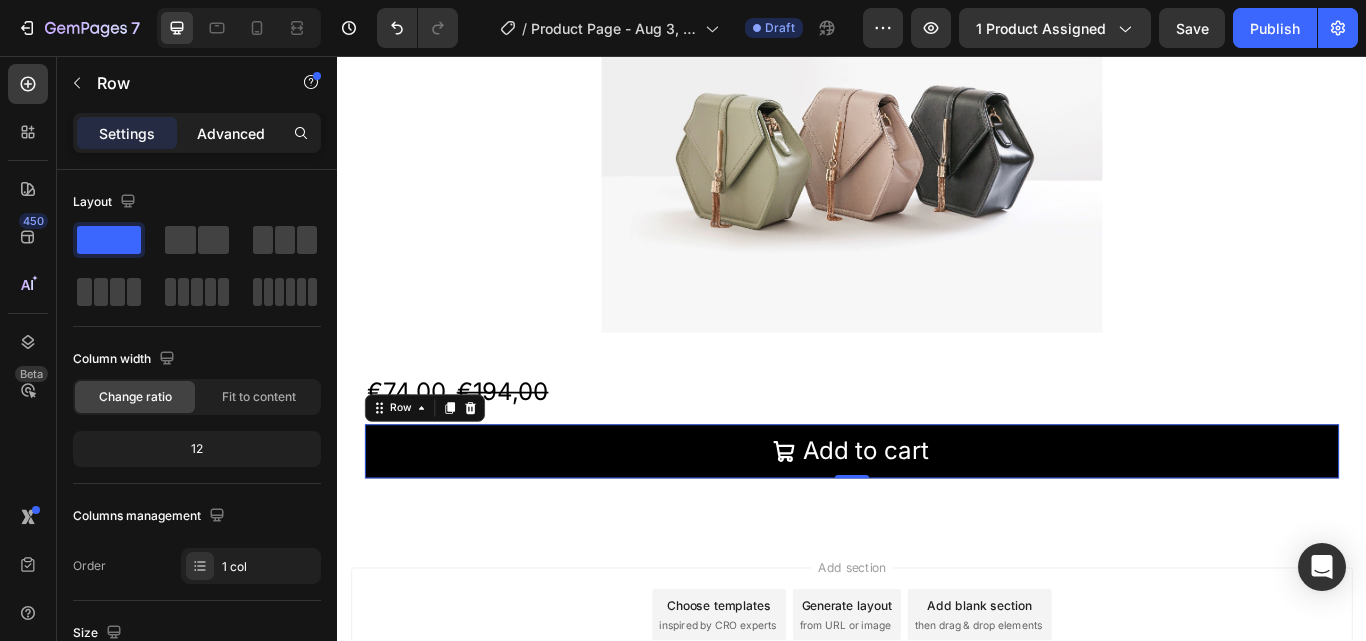 click on "Advanced" at bounding box center [231, 133] 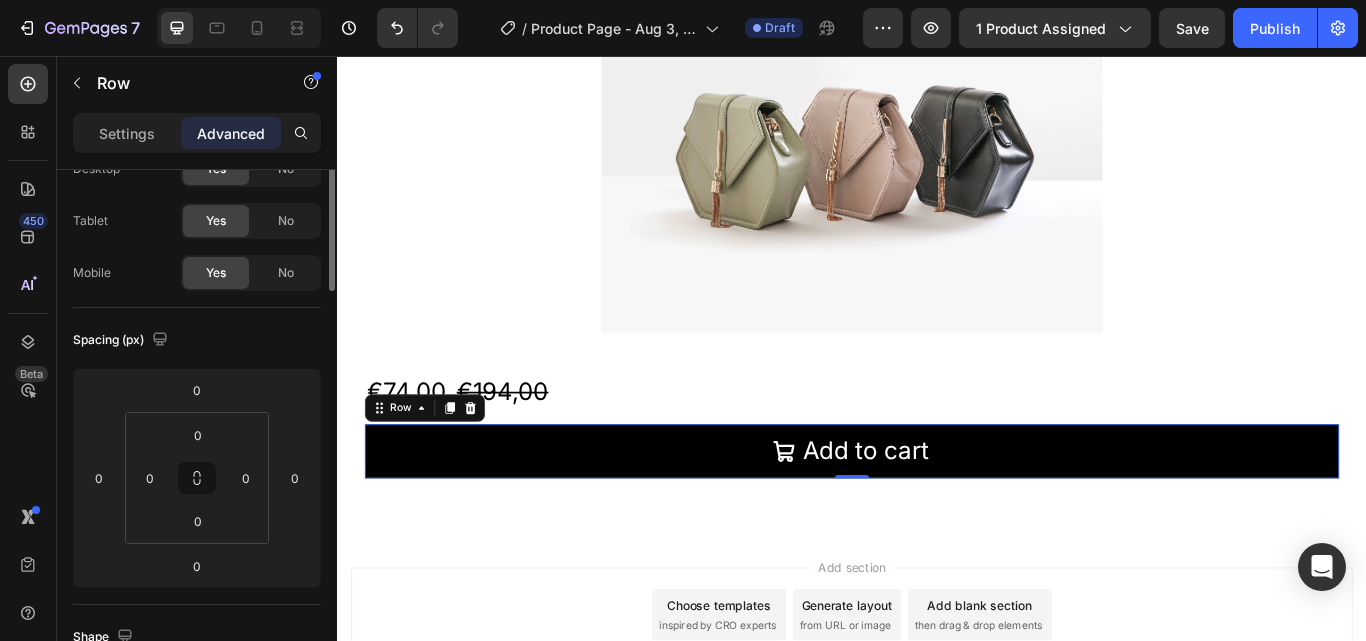 scroll, scrollTop: 0, scrollLeft: 0, axis: both 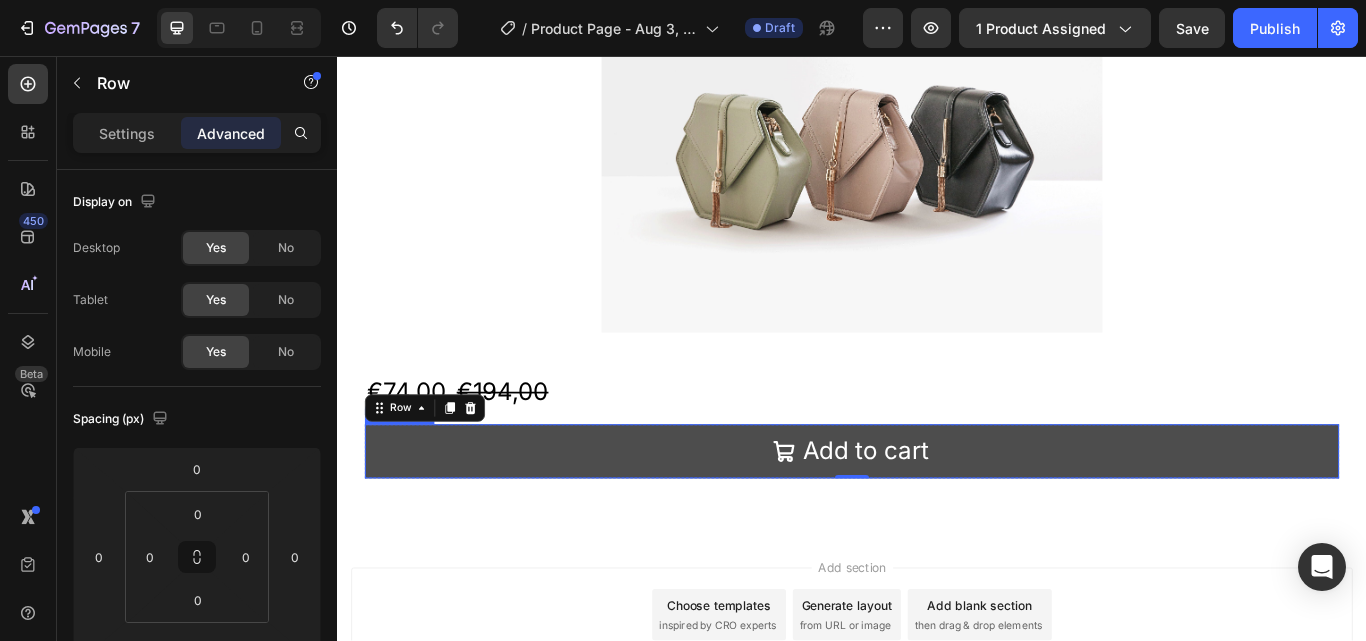 click on "Add to cart" at bounding box center (937, 517) 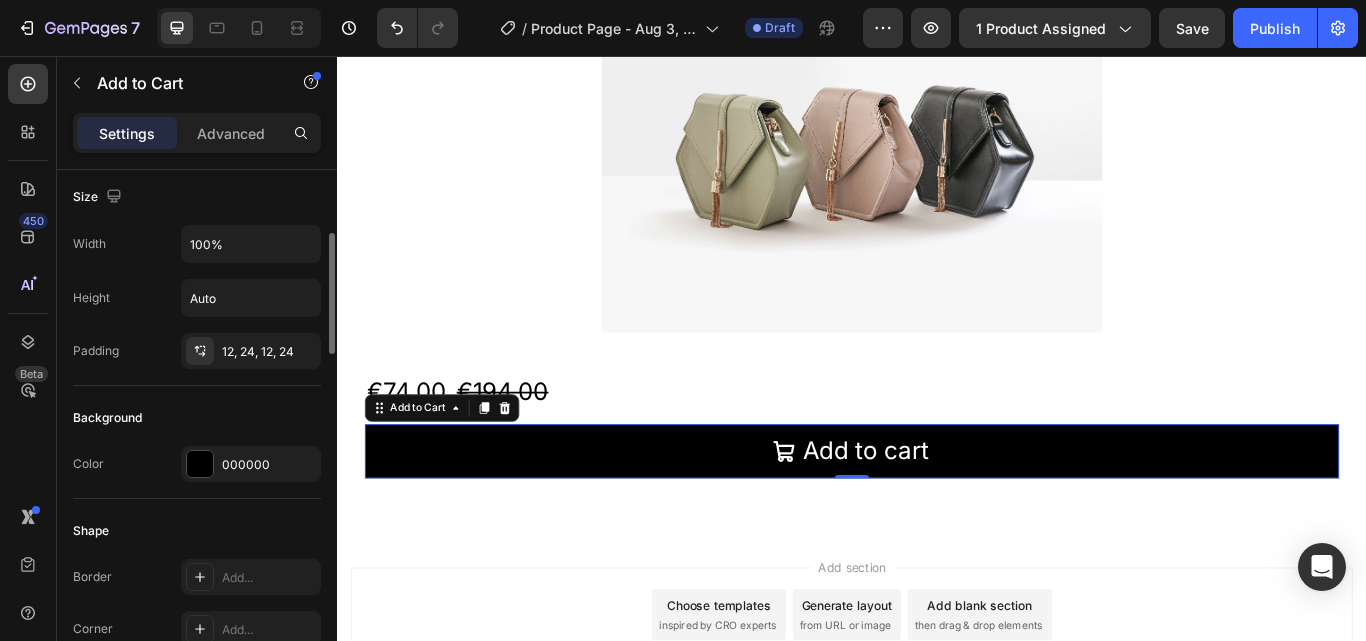 scroll, scrollTop: 276, scrollLeft: 0, axis: vertical 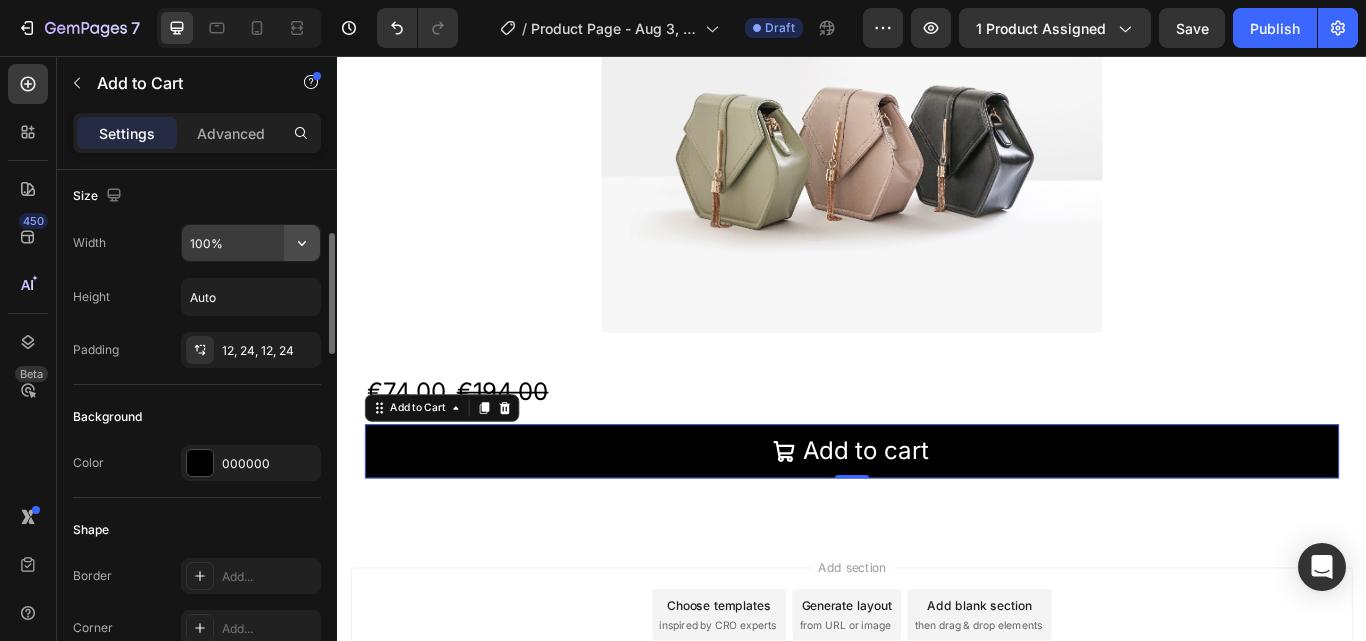 click 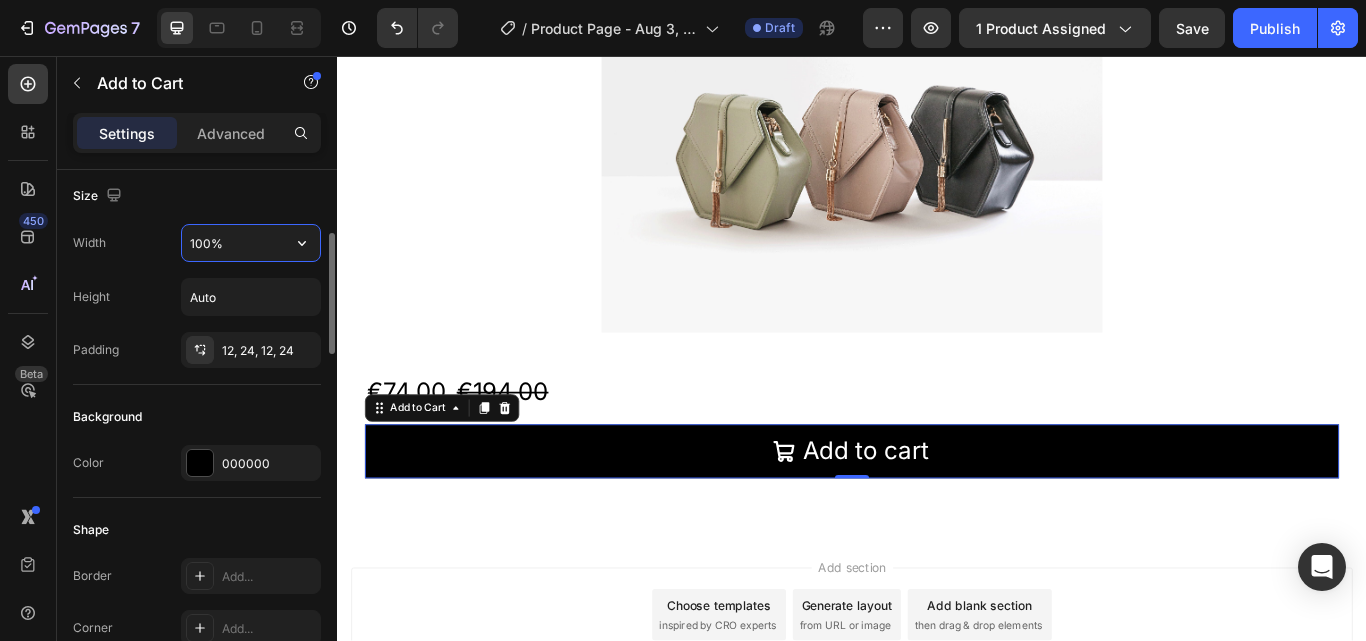 click on "100%" at bounding box center (251, 243) 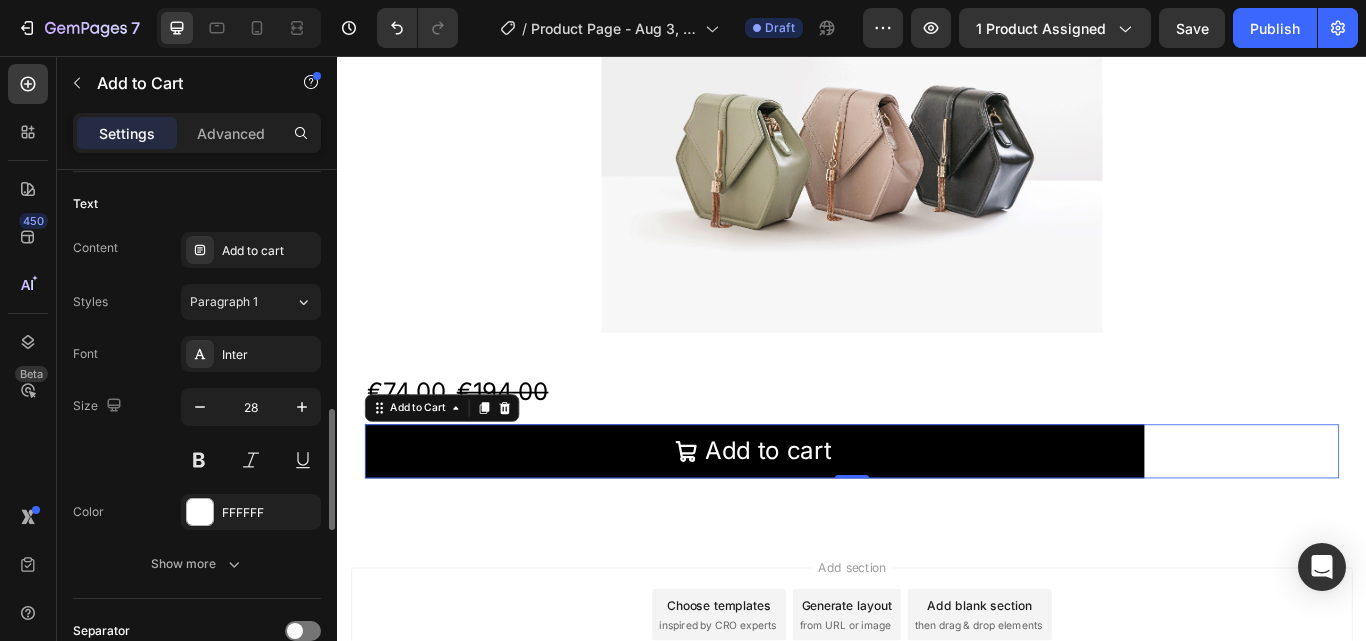 scroll, scrollTop: 1043, scrollLeft: 0, axis: vertical 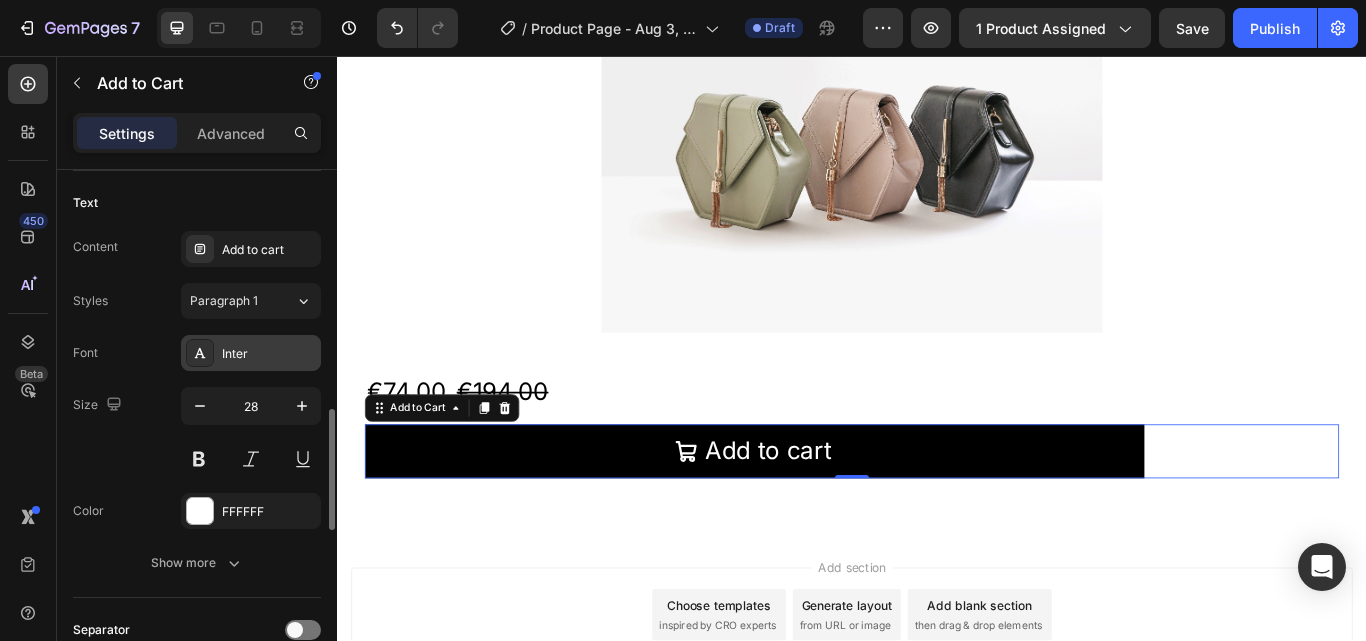type on "80%" 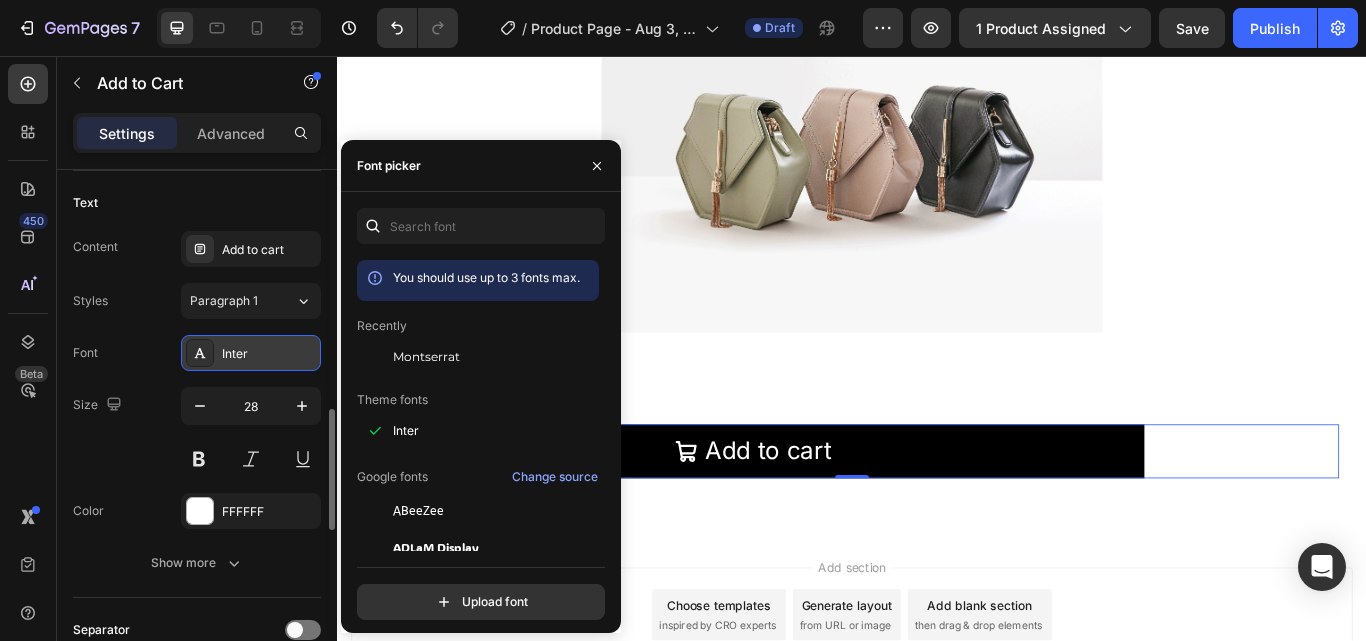click 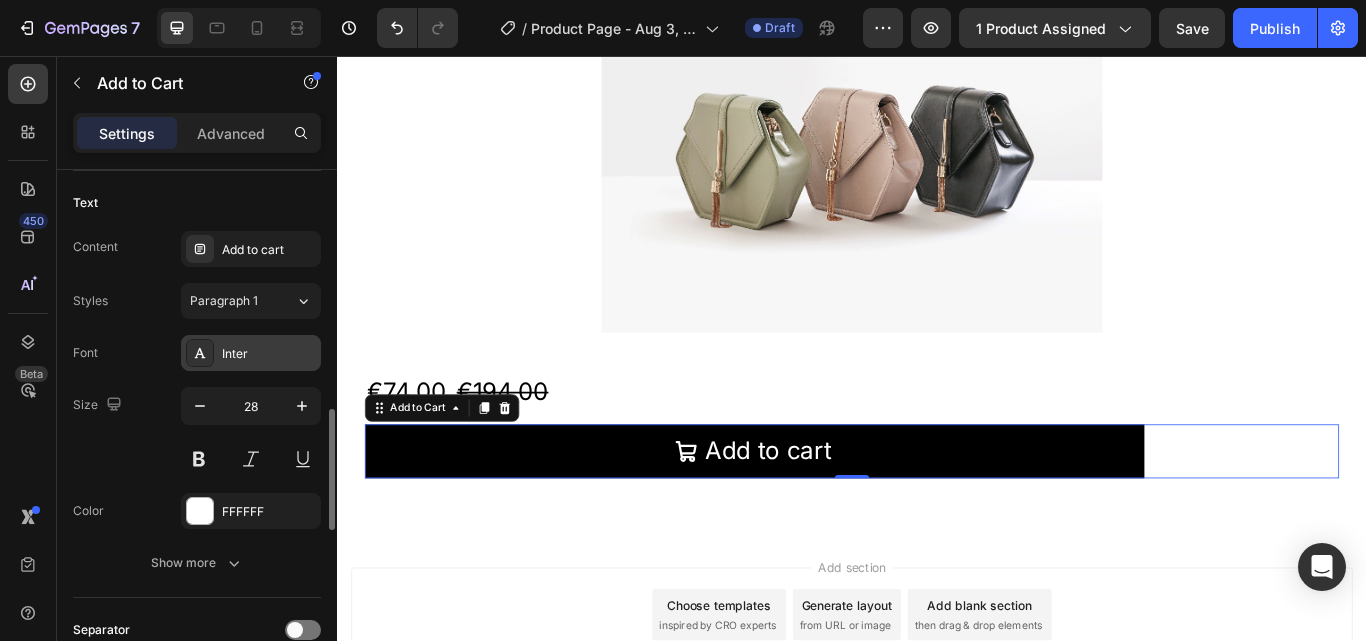 click on "Inter" at bounding box center (269, 354) 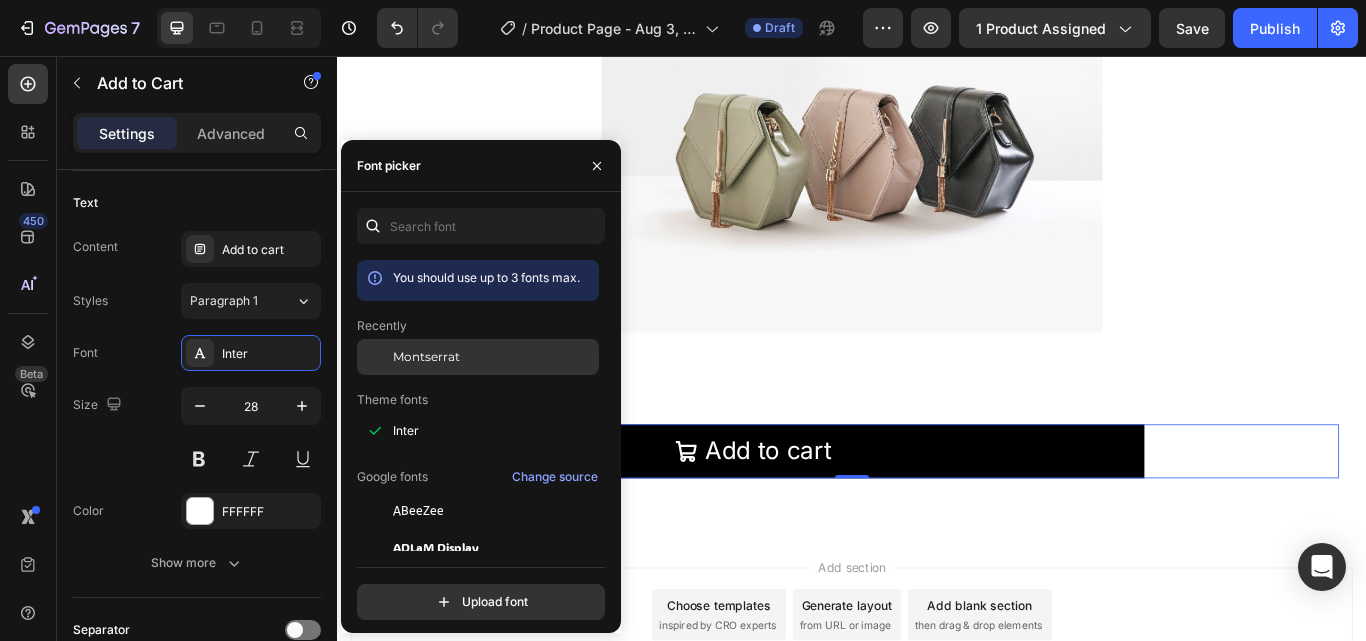 click on "Montserrat" at bounding box center (426, 357) 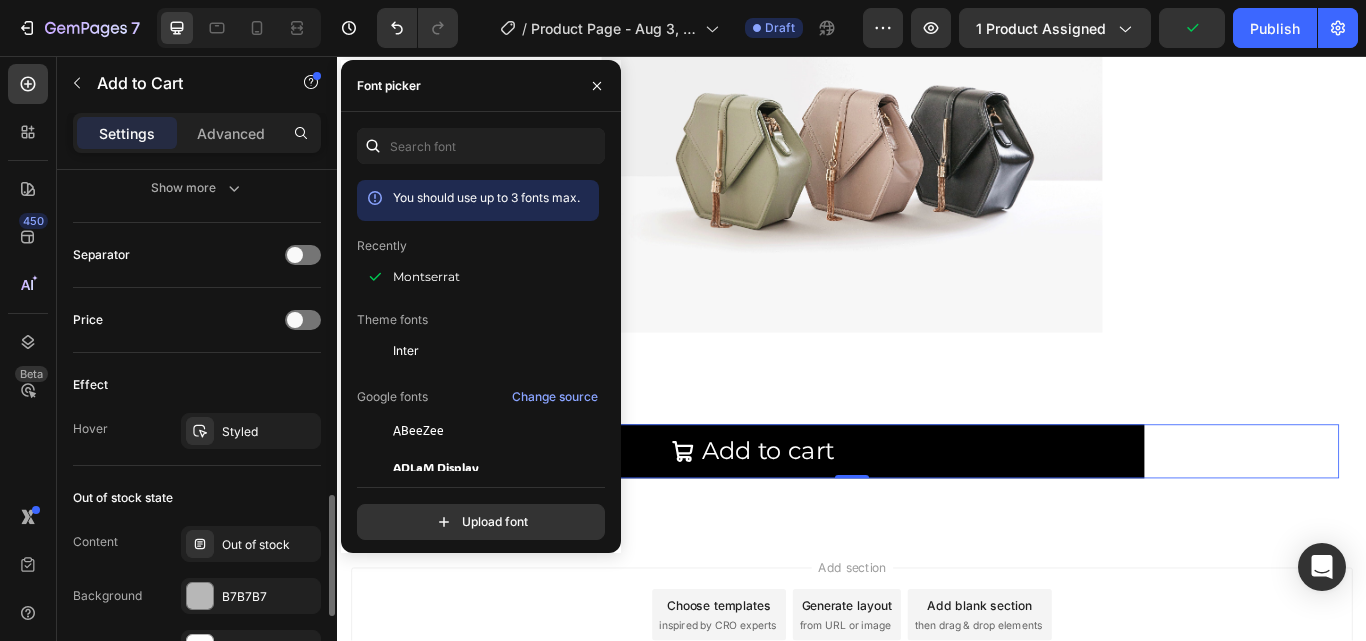 scroll, scrollTop: 1419, scrollLeft: 0, axis: vertical 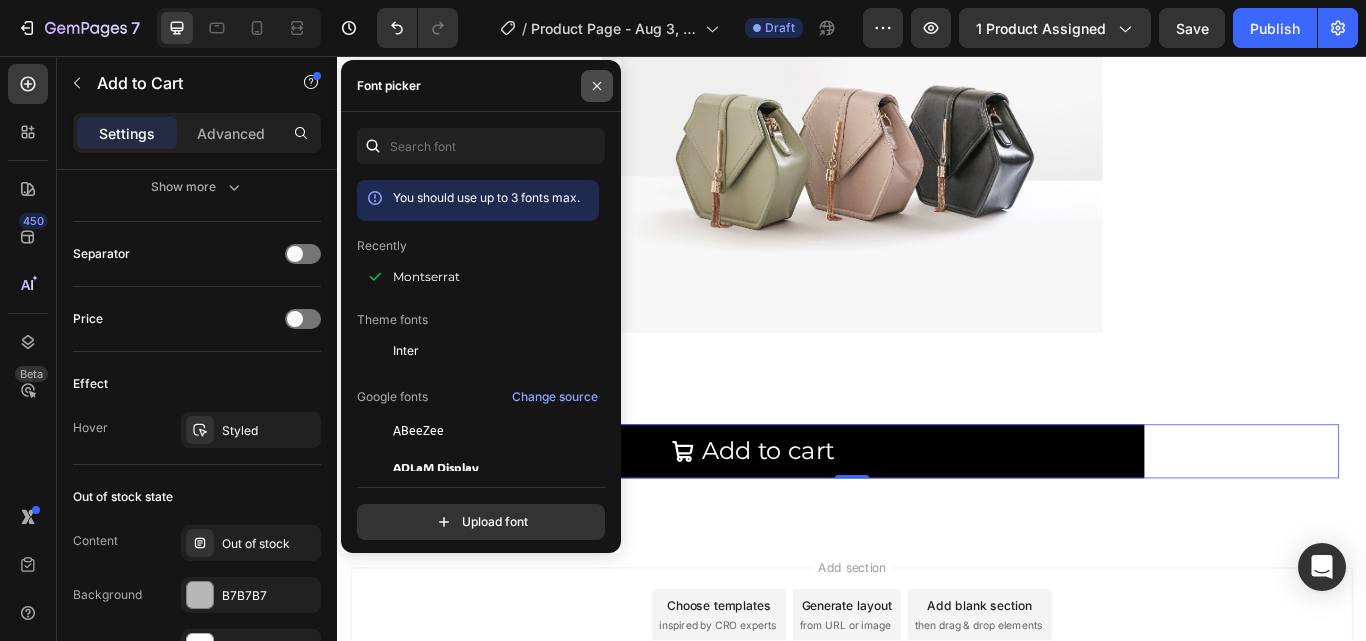 click at bounding box center [597, 86] 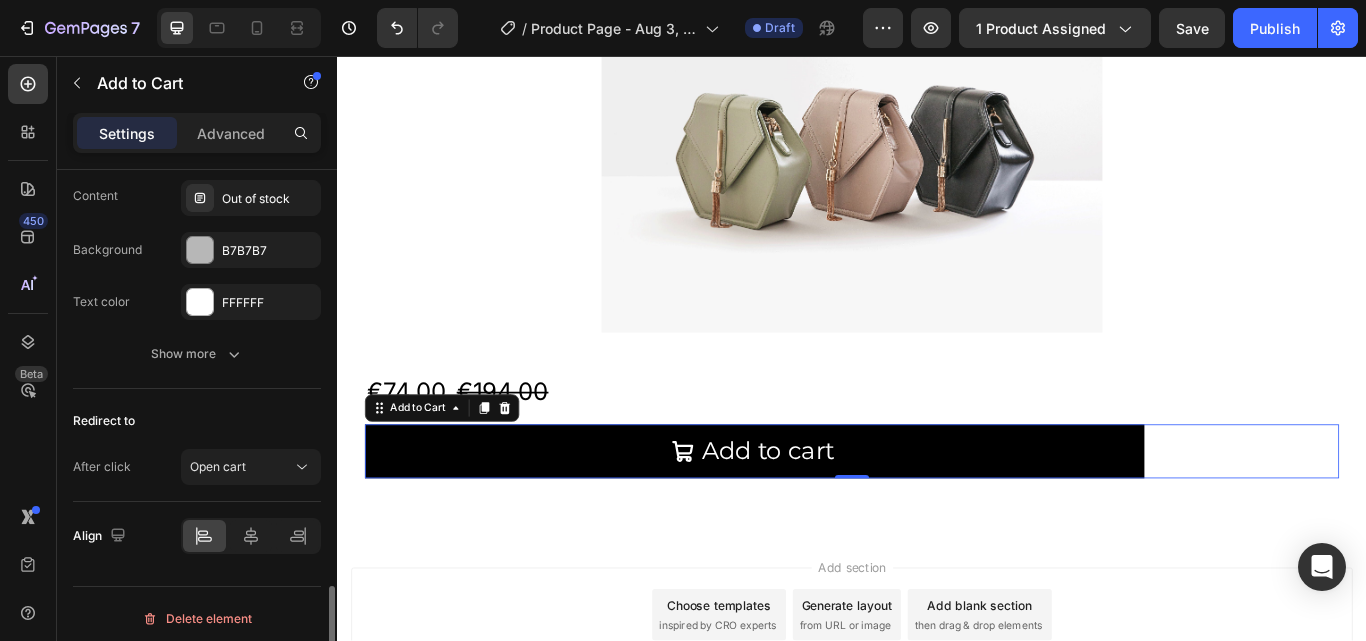 scroll, scrollTop: 1773, scrollLeft: 0, axis: vertical 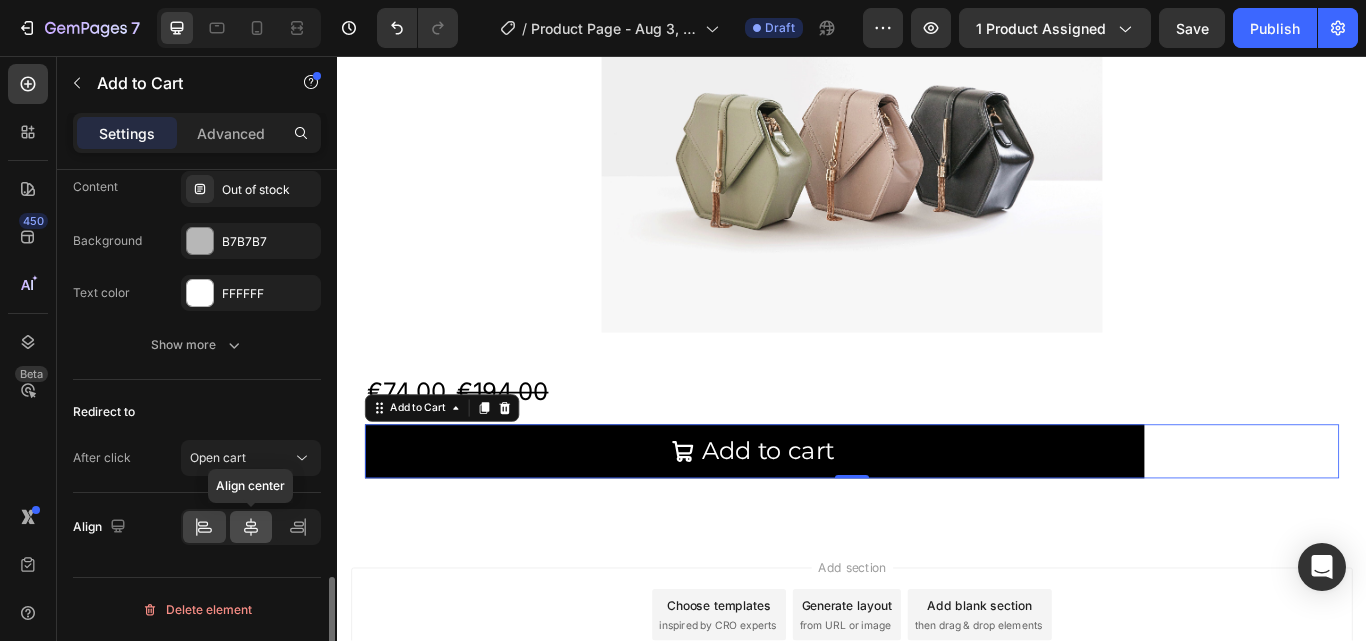 click 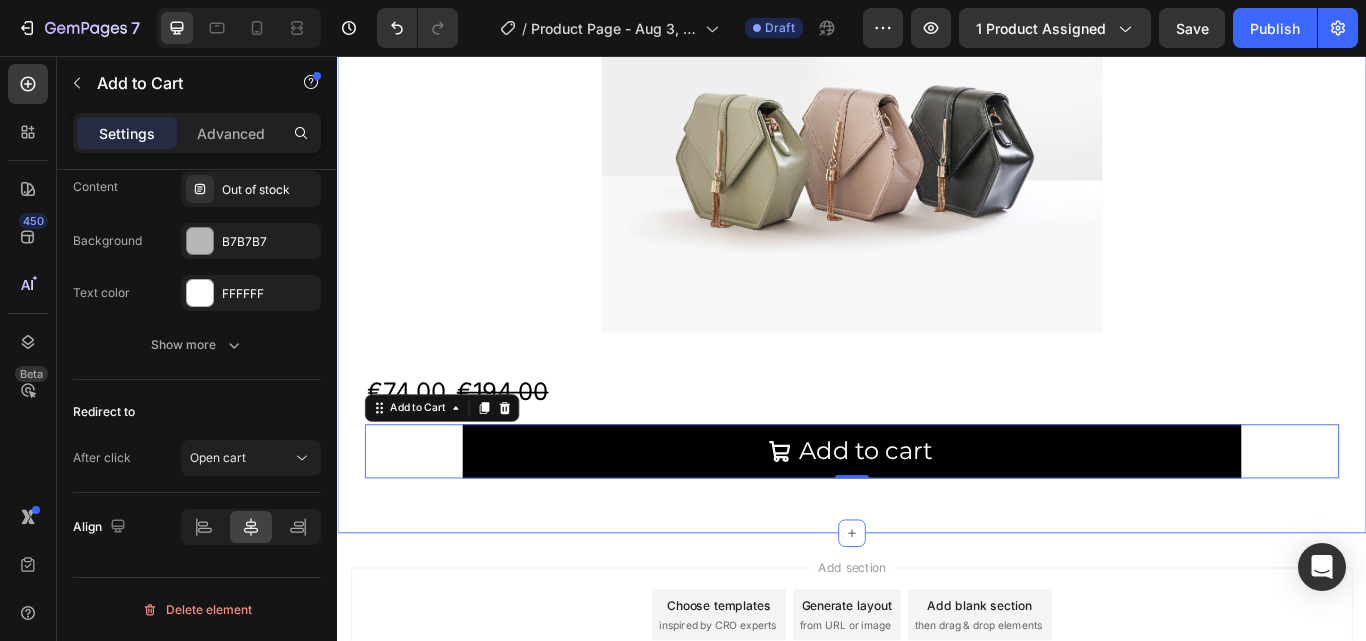 click on "In menopausa senti che il tuo corpo ti sta sfuggendo di mano e che ogni dieta è una delusione? Heading Row Menopausa Snella è il primo manuale per dimagrire in menopausa tramite il metodo ormonale con allenamenti mirati e un’alimentazione equilibrata, in poche settimane, con soli 30 minuti al giorno da casa e senza attrezzatura, anche se hai già provato di tutto senza risultati. Text Block Row Image Row Row €74,00 Product Price Product Price €194,00 Product Price Product Price Row
Add to cart Add to Cart   0 Row Product Row Row primo scroll" at bounding box center (937, 76) 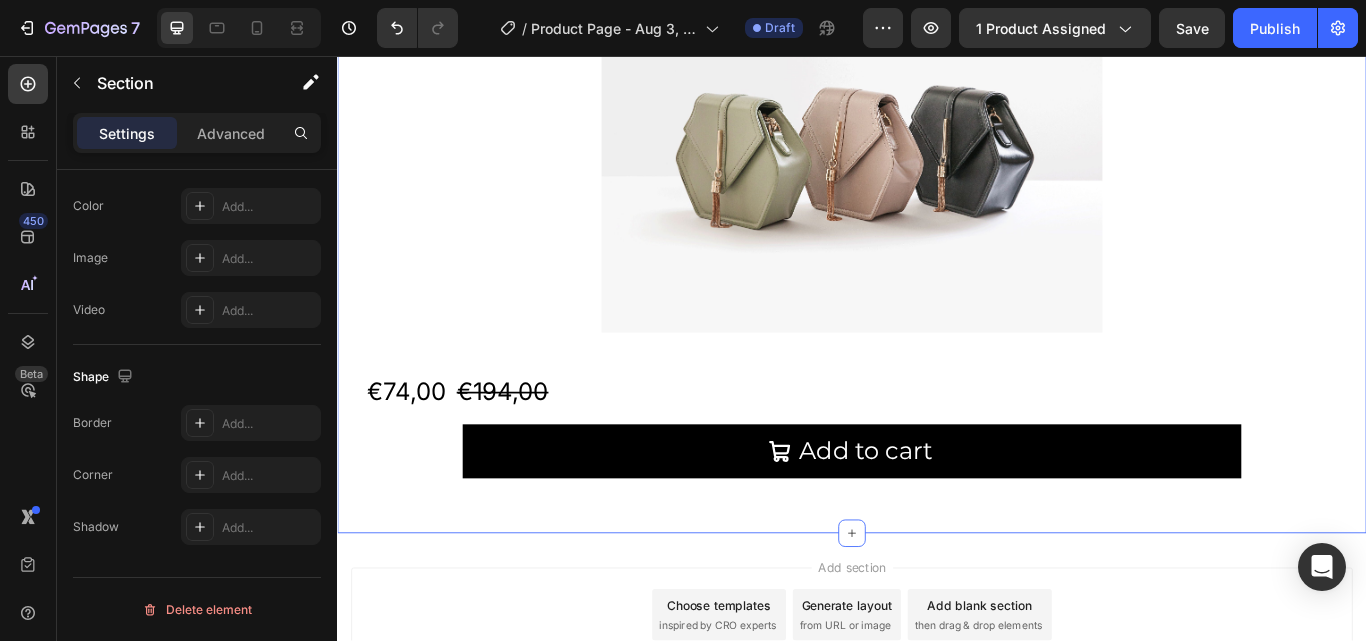 scroll, scrollTop: 0, scrollLeft: 0, axis: both 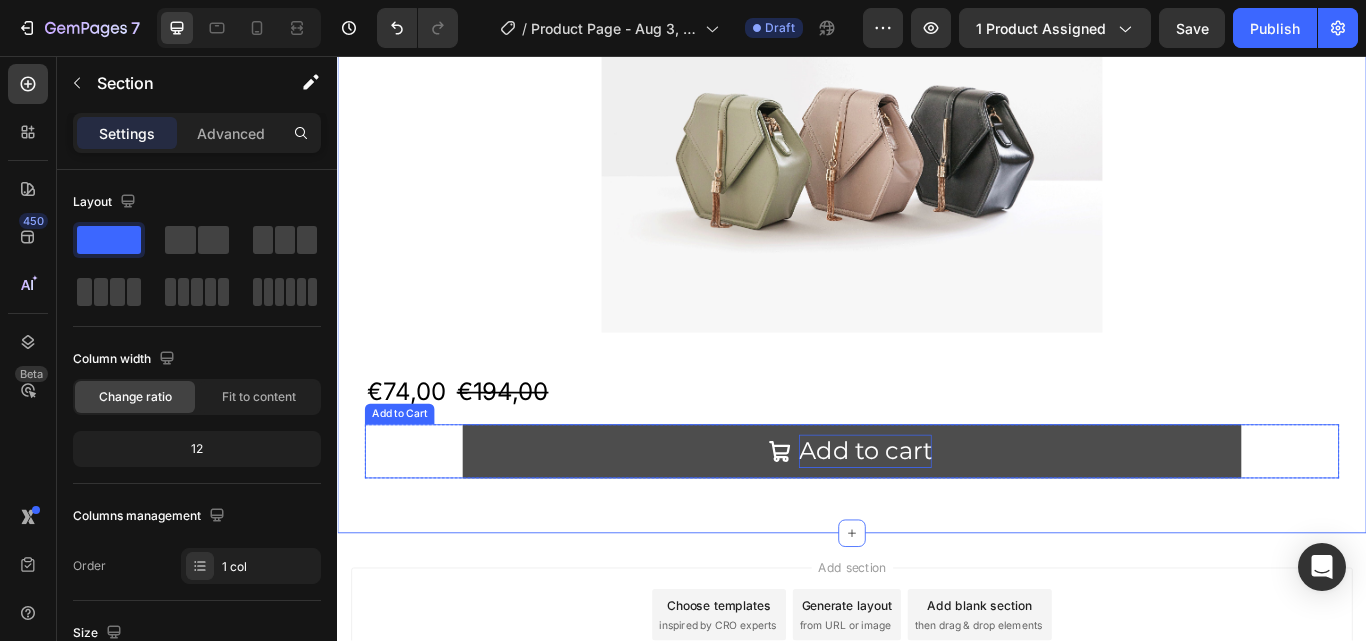 click on "Add to cart" at bounding box center [952, 517] 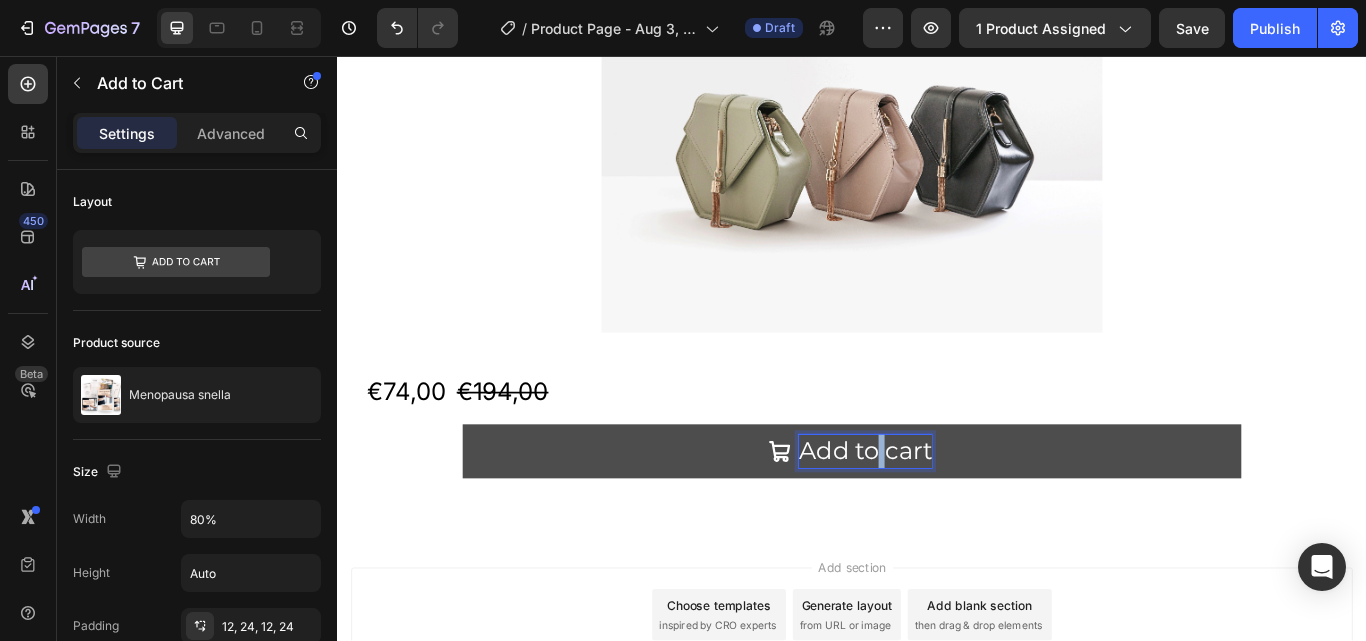 click on "Add to cart" at bounding box center [952, 517] 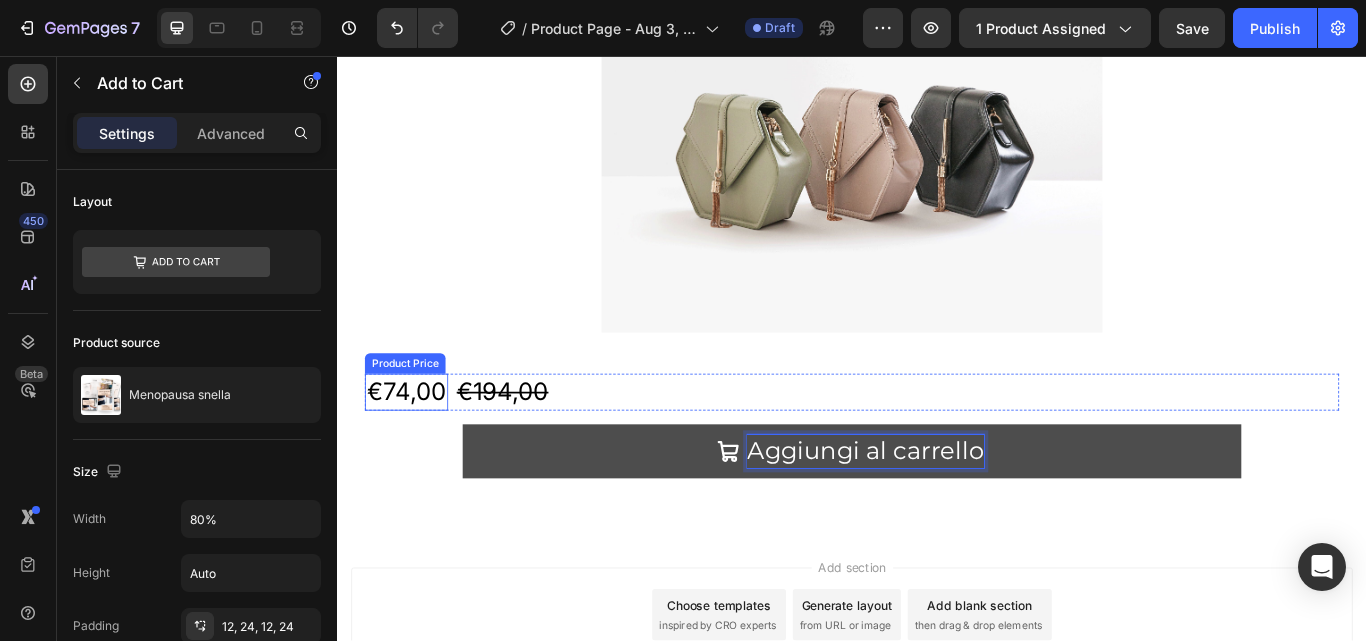click on "€74,00" at bounding box center (417, 448) 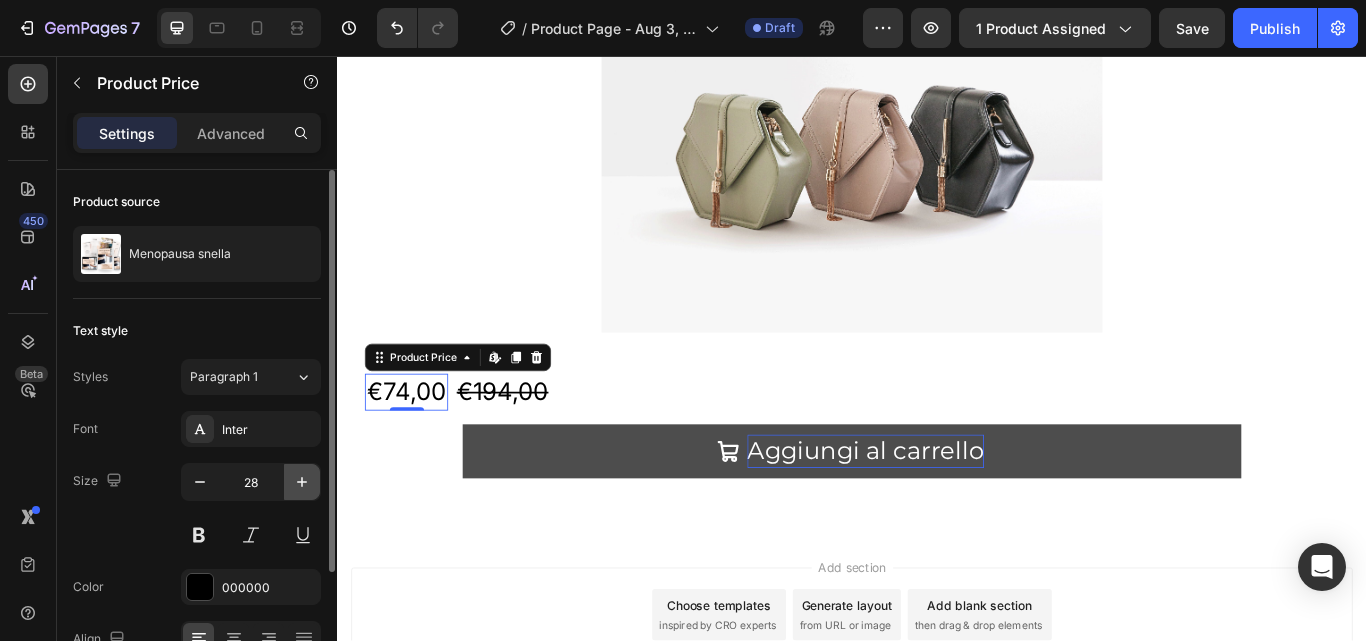 click 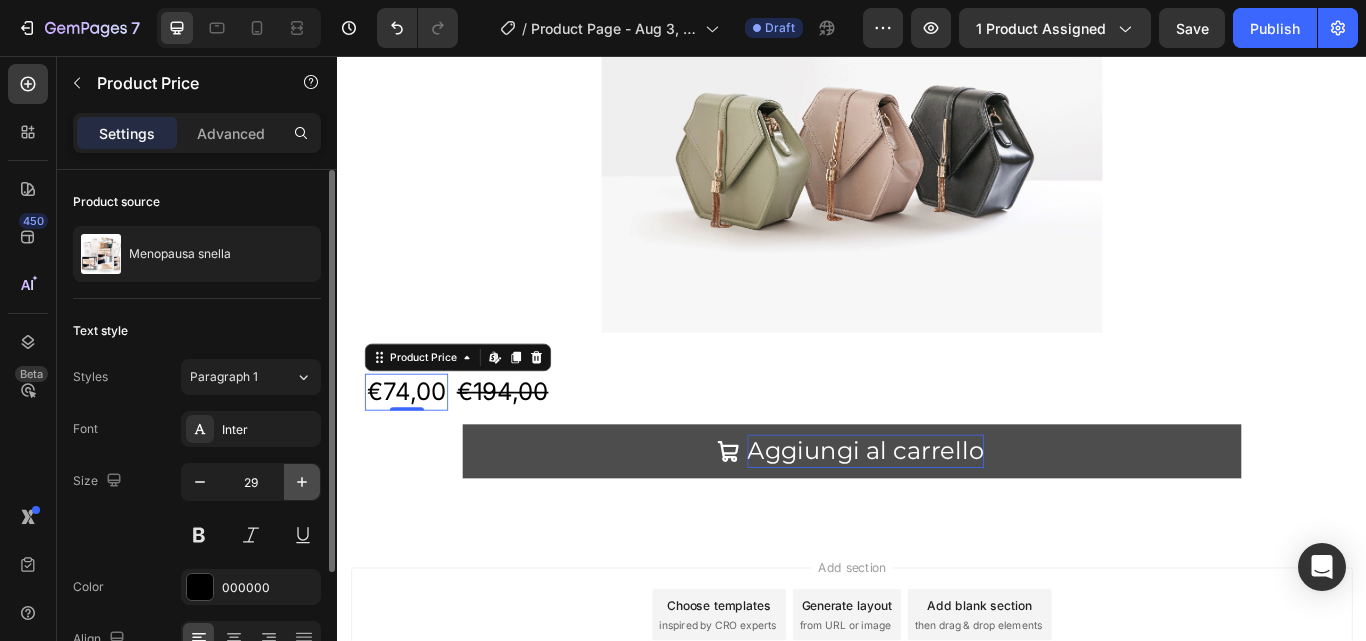 click 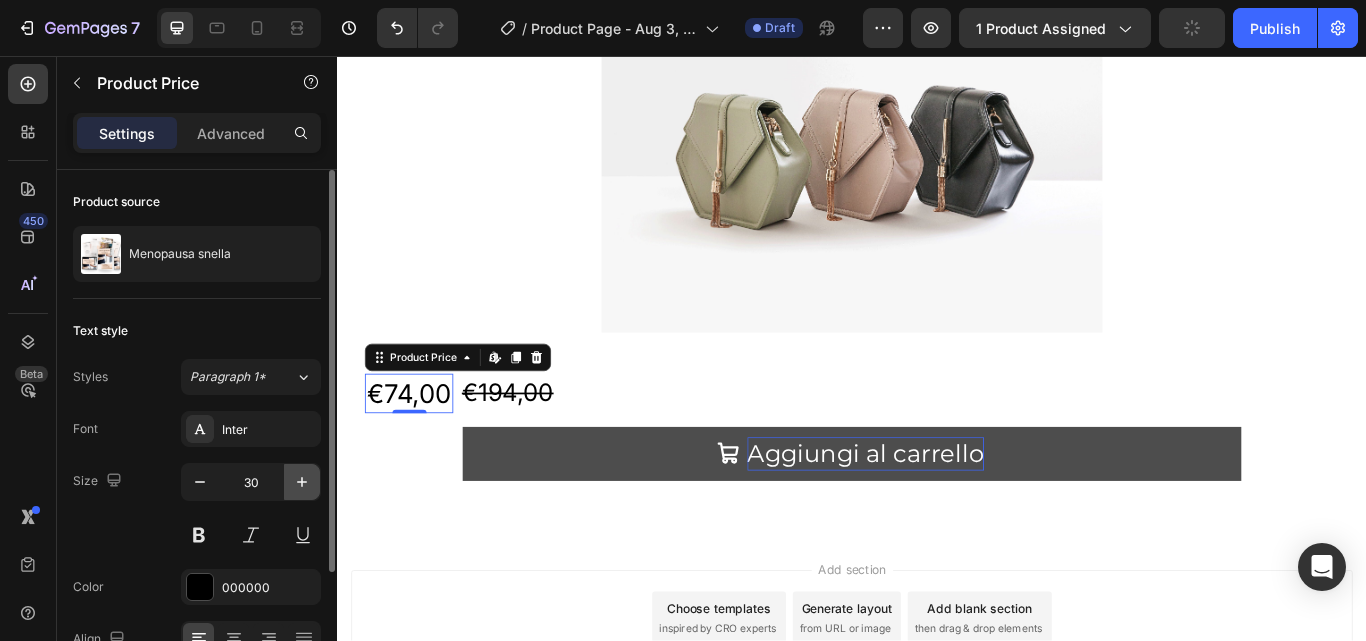 click 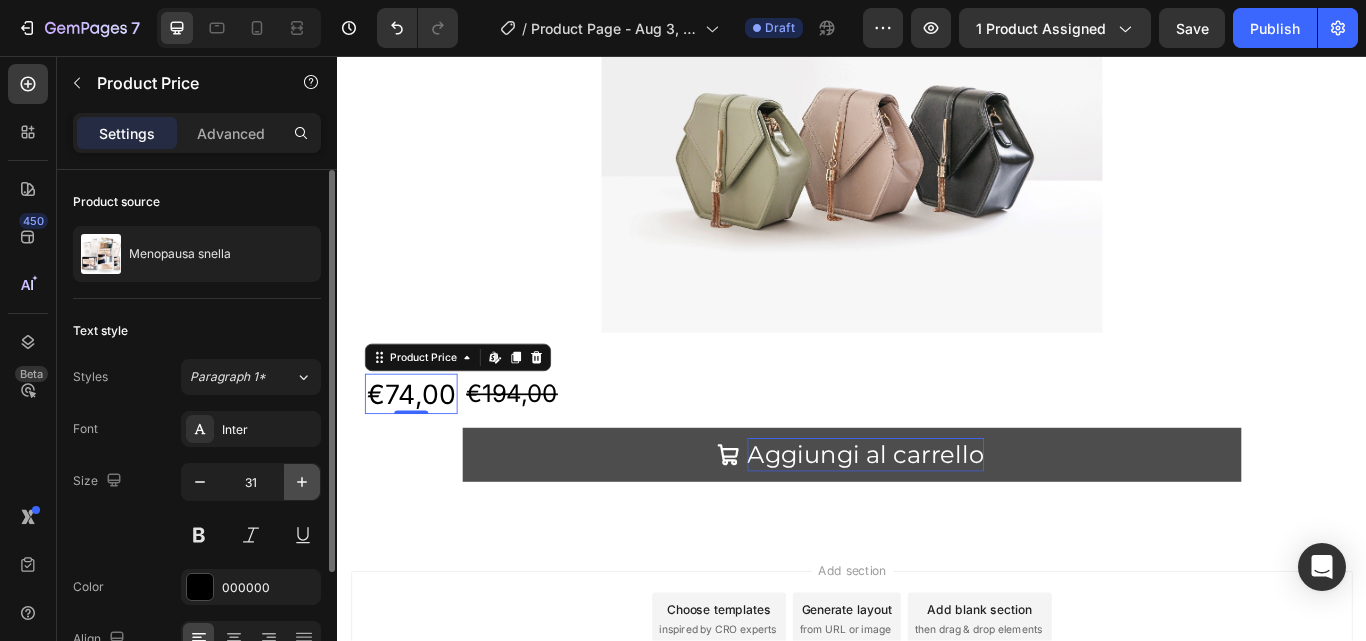 click 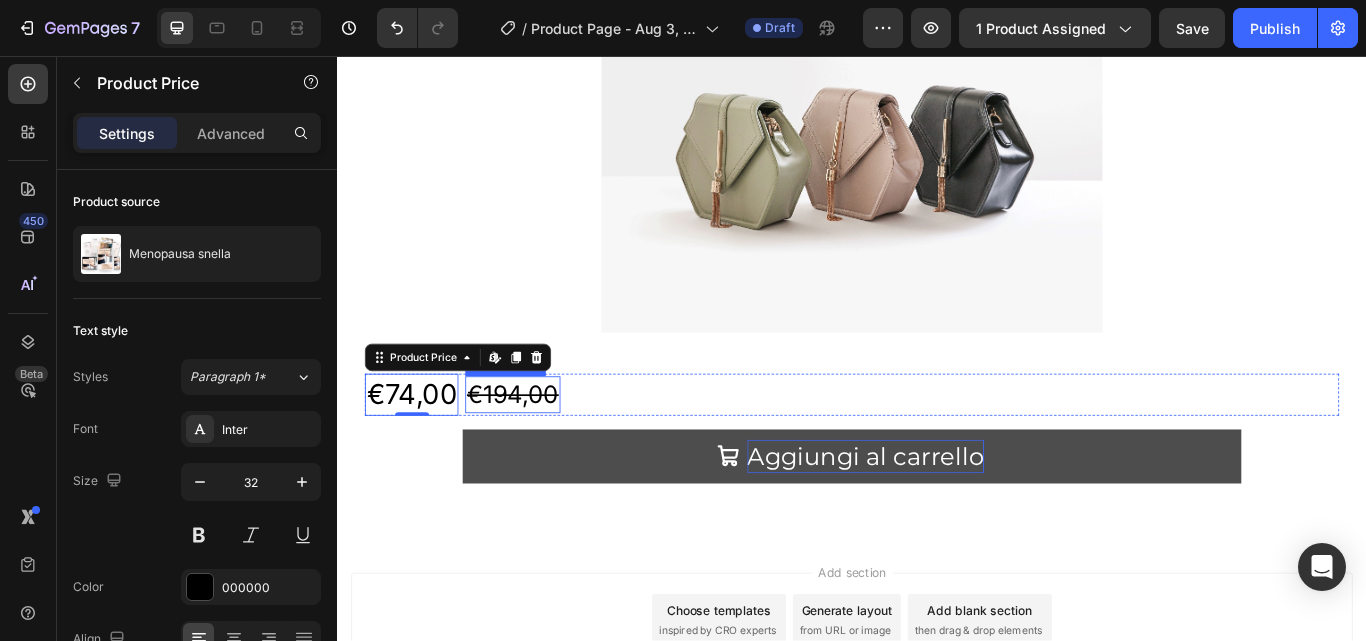 click on "€194,00" at bounding box center (541, 451) 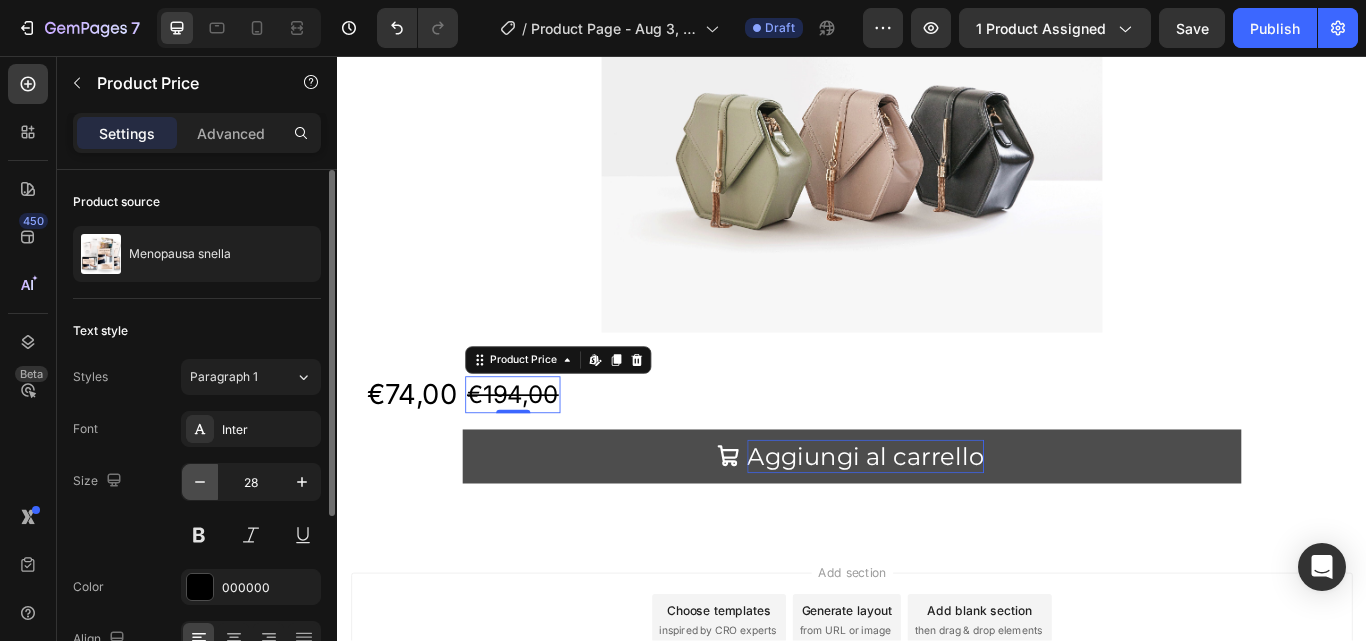 click 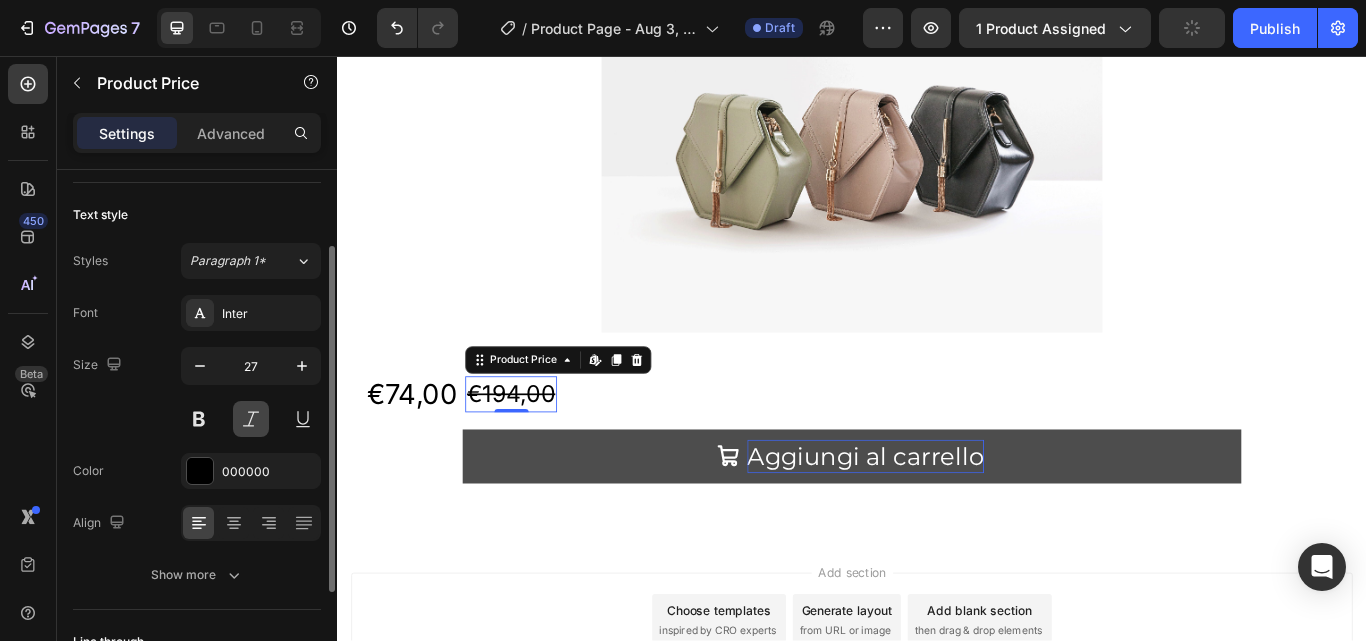 scroll, scrollTop: 116, scrollLeft: 0, axis: vertical 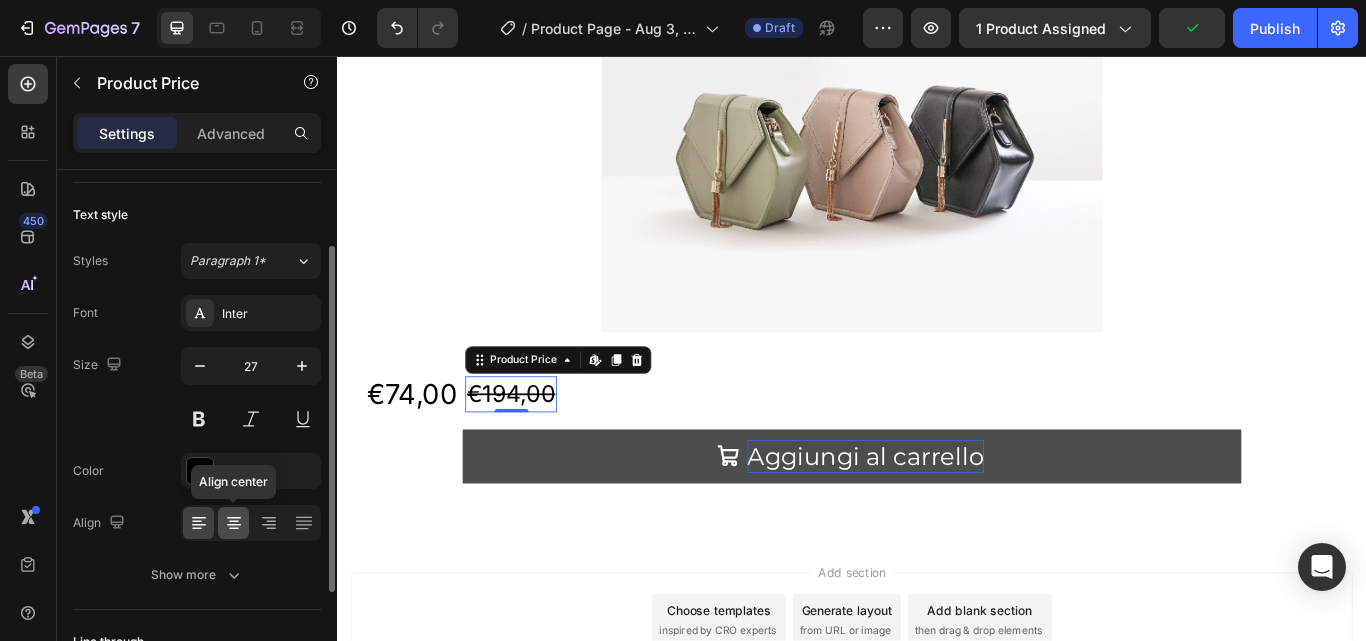click 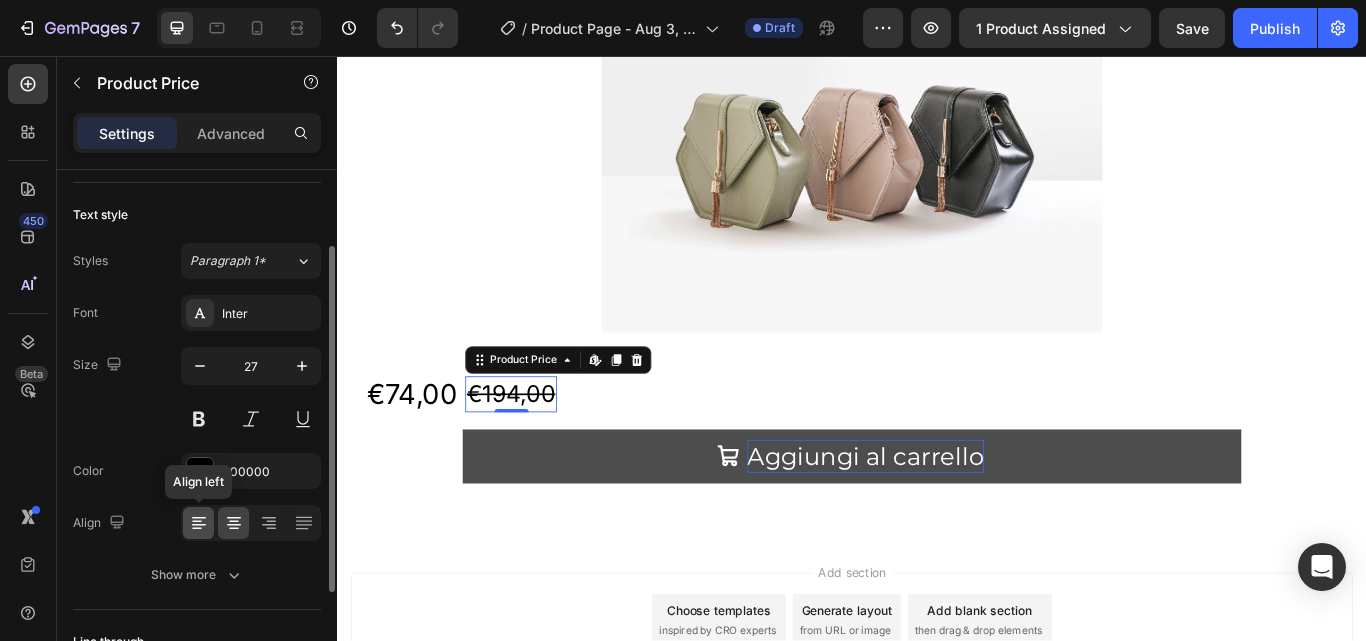 click 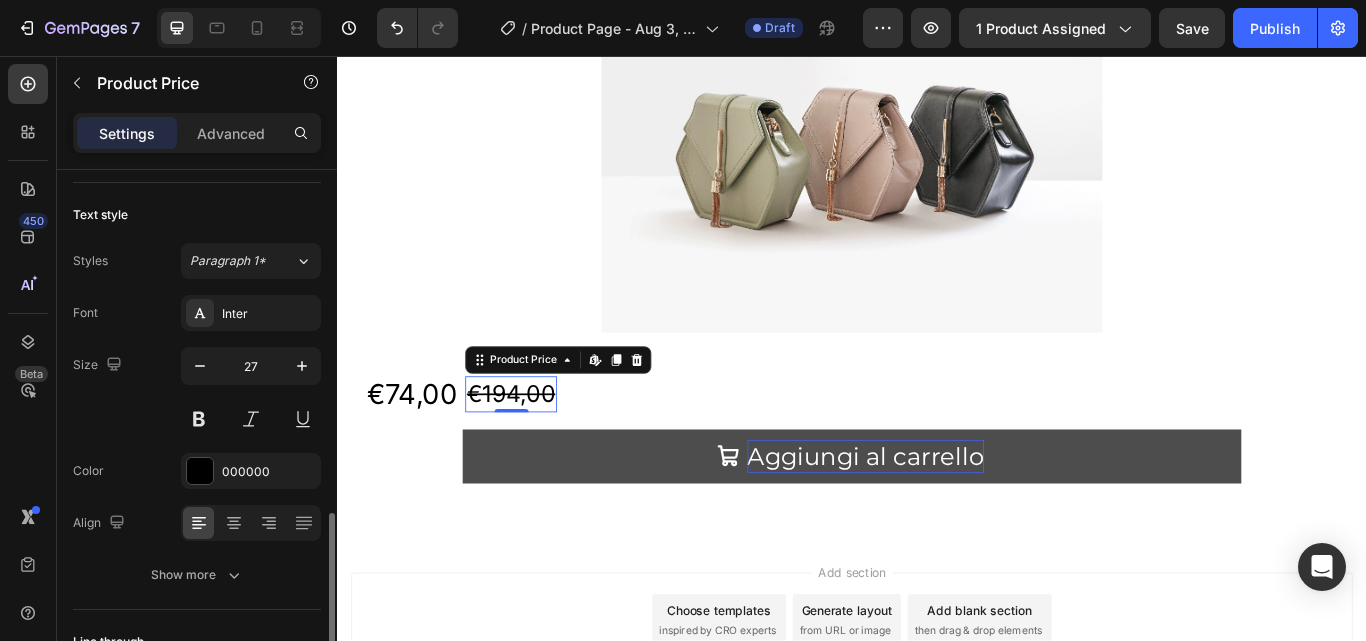 scroll, scrollTop: 277, scrollLeft: 0, axis: vertical 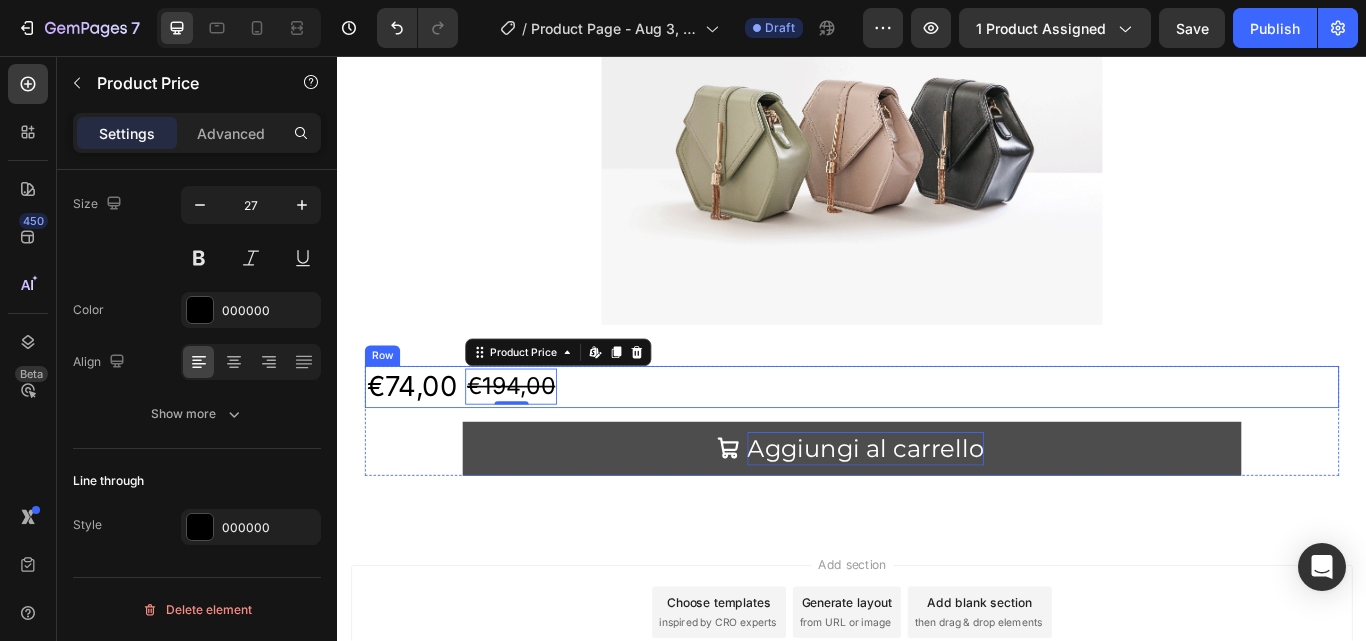 click on "€74,00 Product Price Product Price €194,00 Product Price   Edit content in Shopify 0 Product Price   Edit content in Shopify 0 Row" at bounding box center [937, 442] 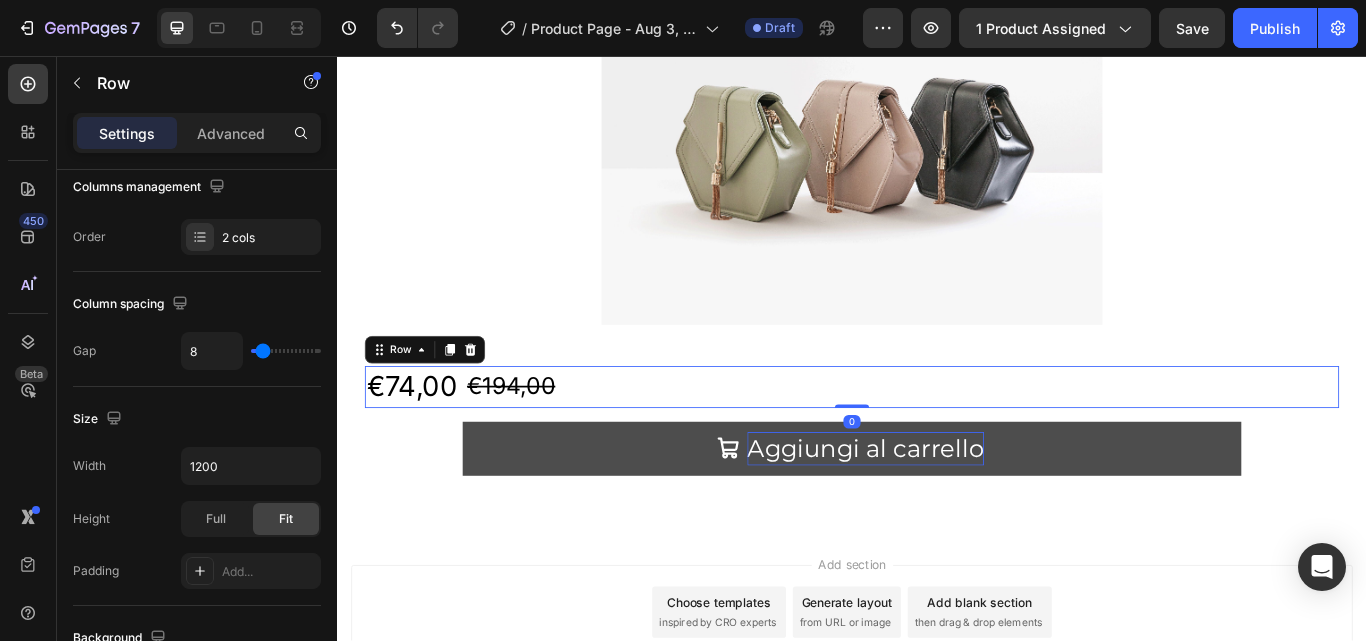 scroll, scrollTop: 0, scrollLeft: 0, axis: both 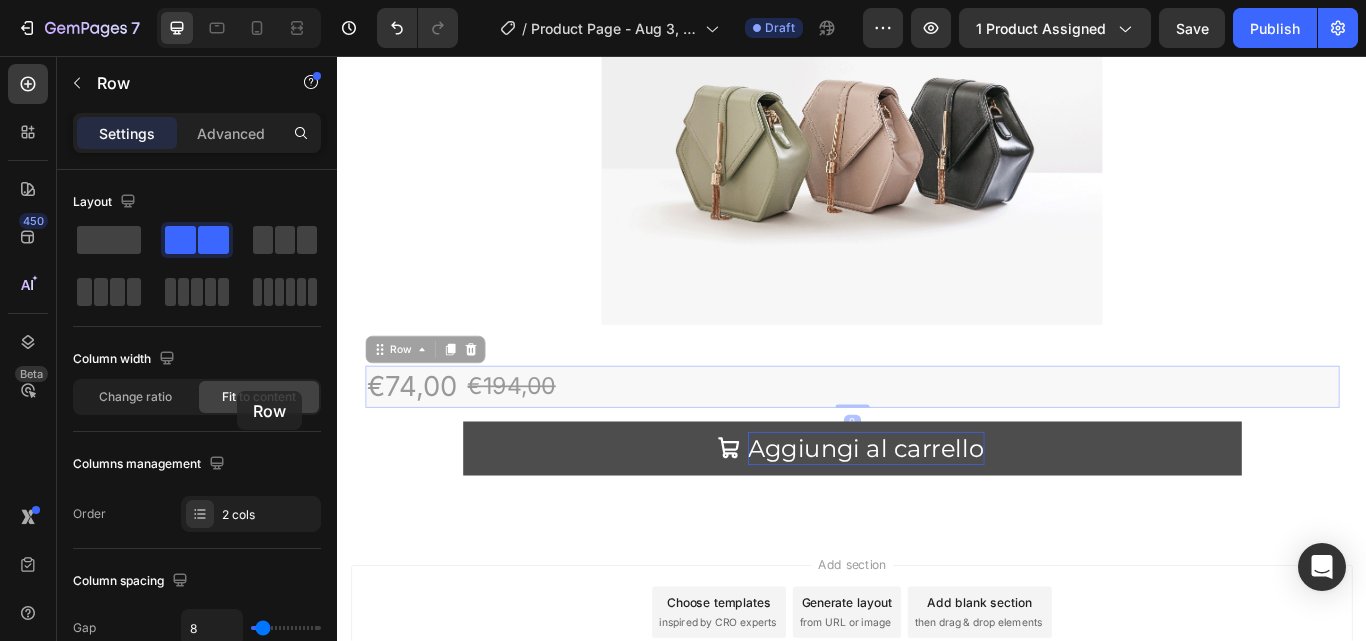 drag, startPoint x: 650, startPoint y: 424, endPoint x: 219, endPoint y: 448, distance: 431.6677 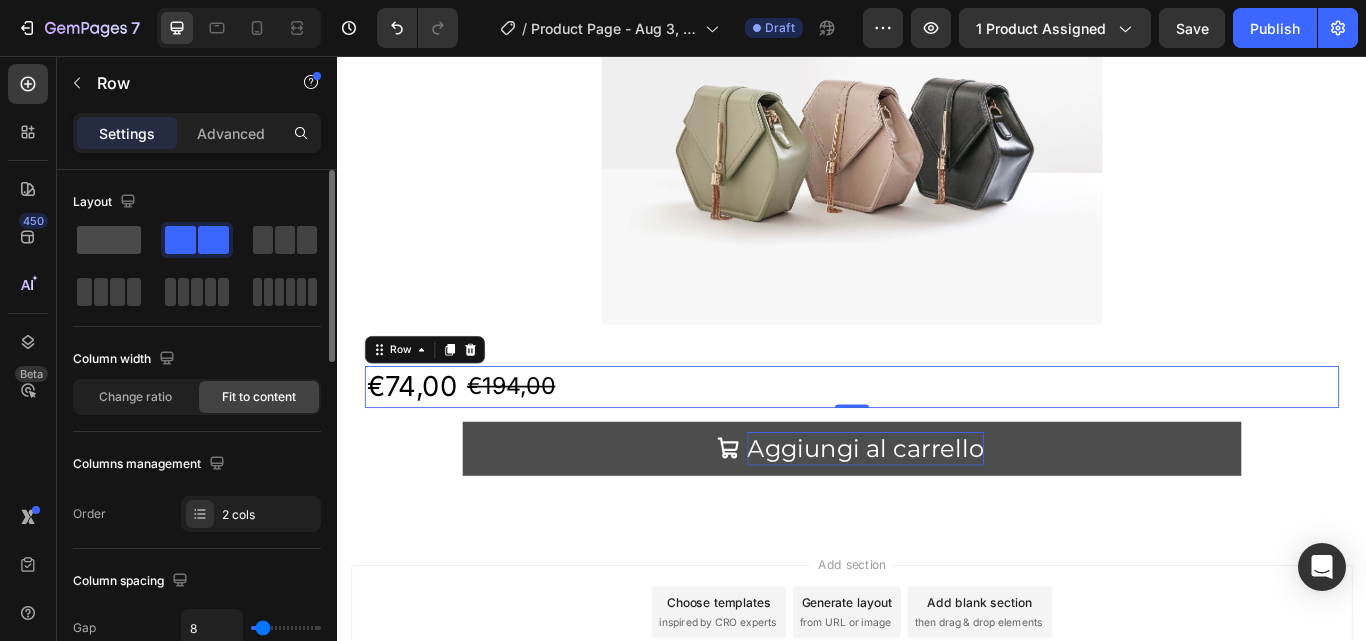 click 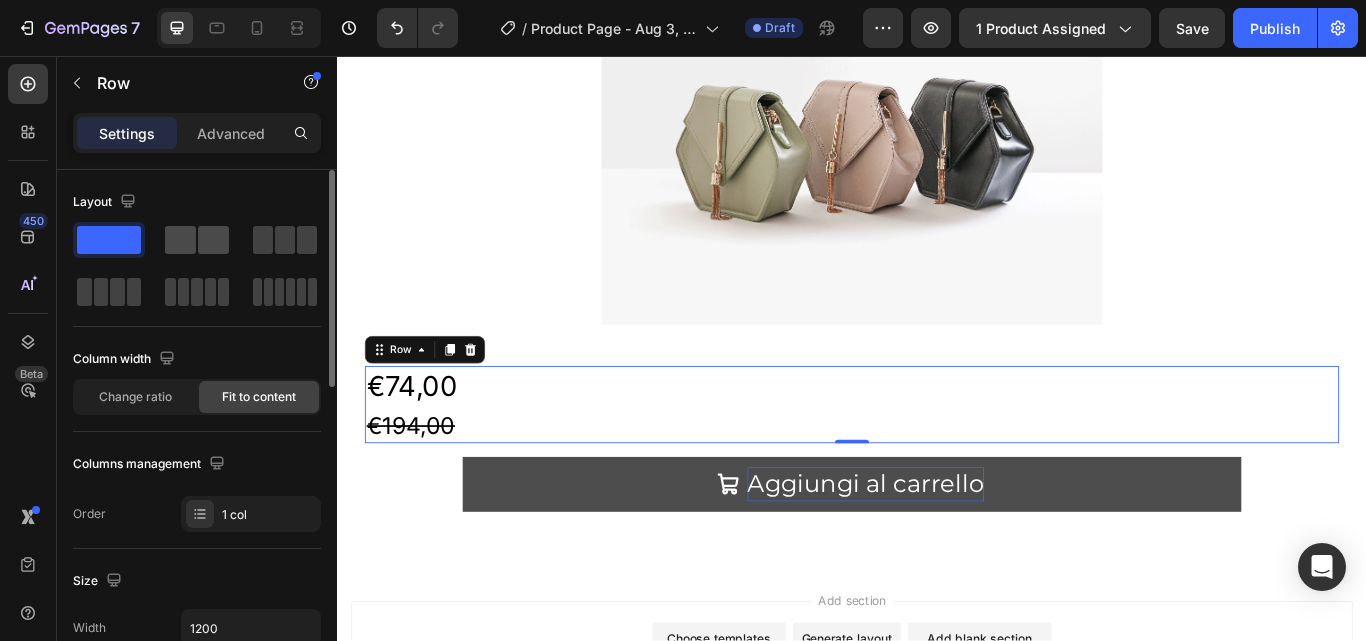 click 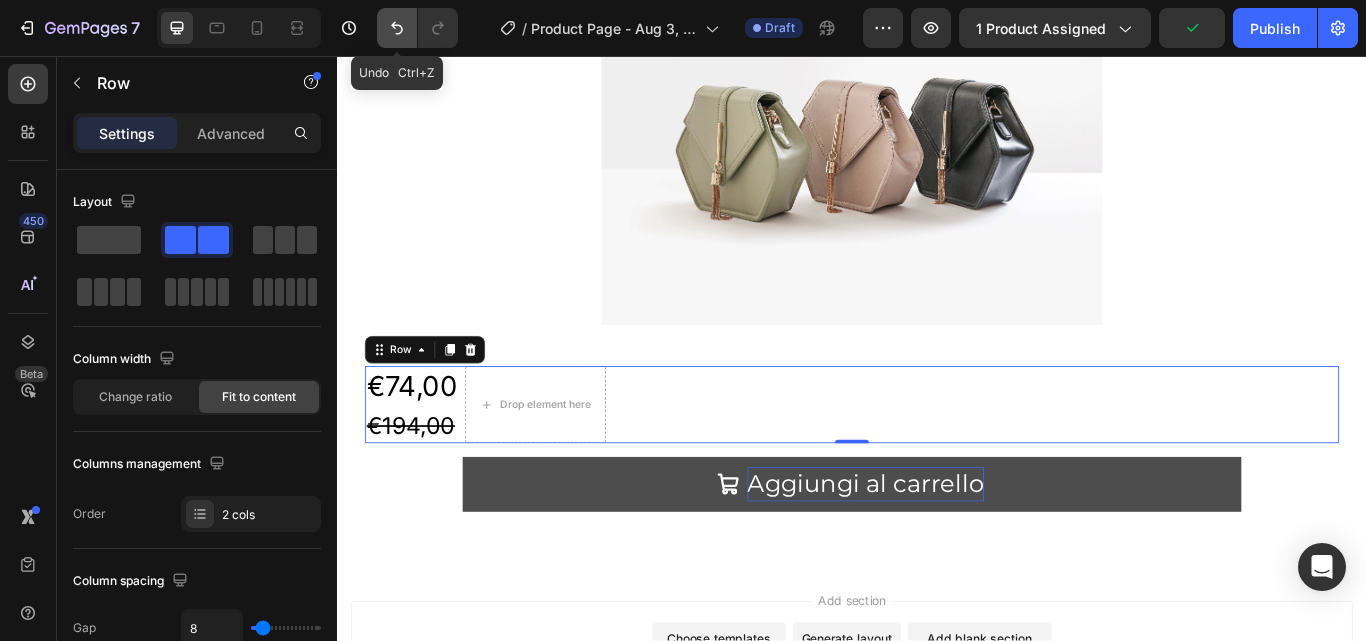 click 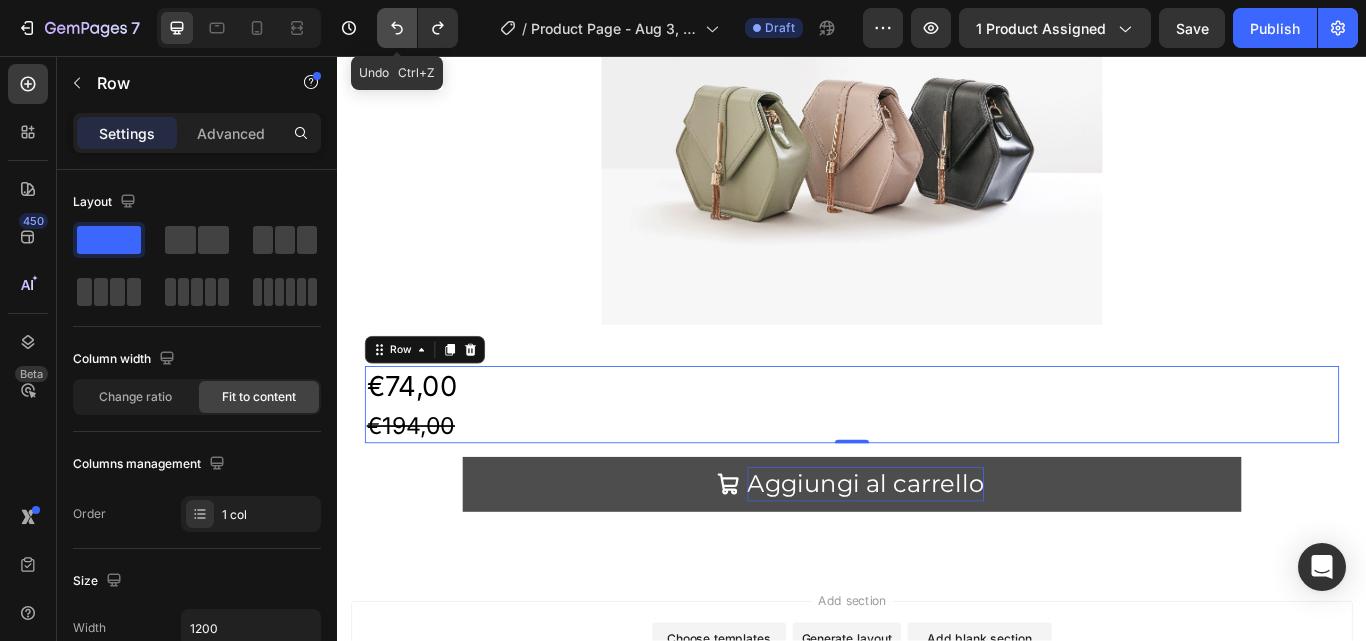 click 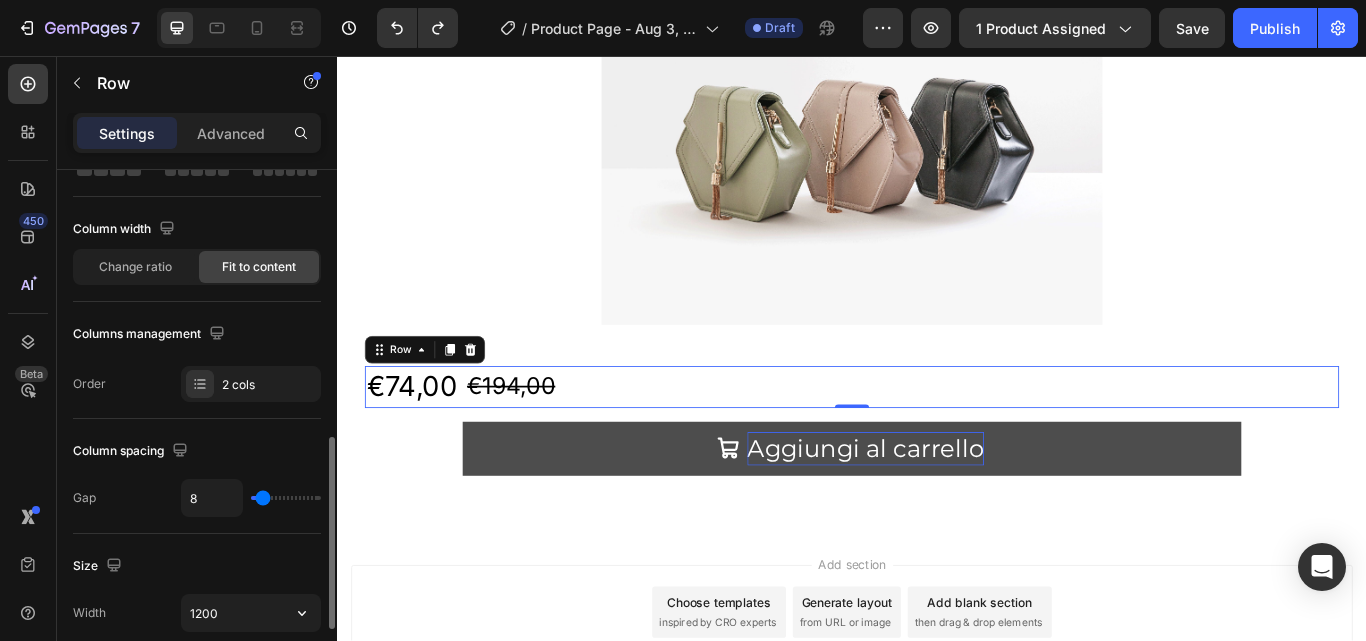 scroll, scrollTop: 297, scrollLeft: 0, axis: vertical 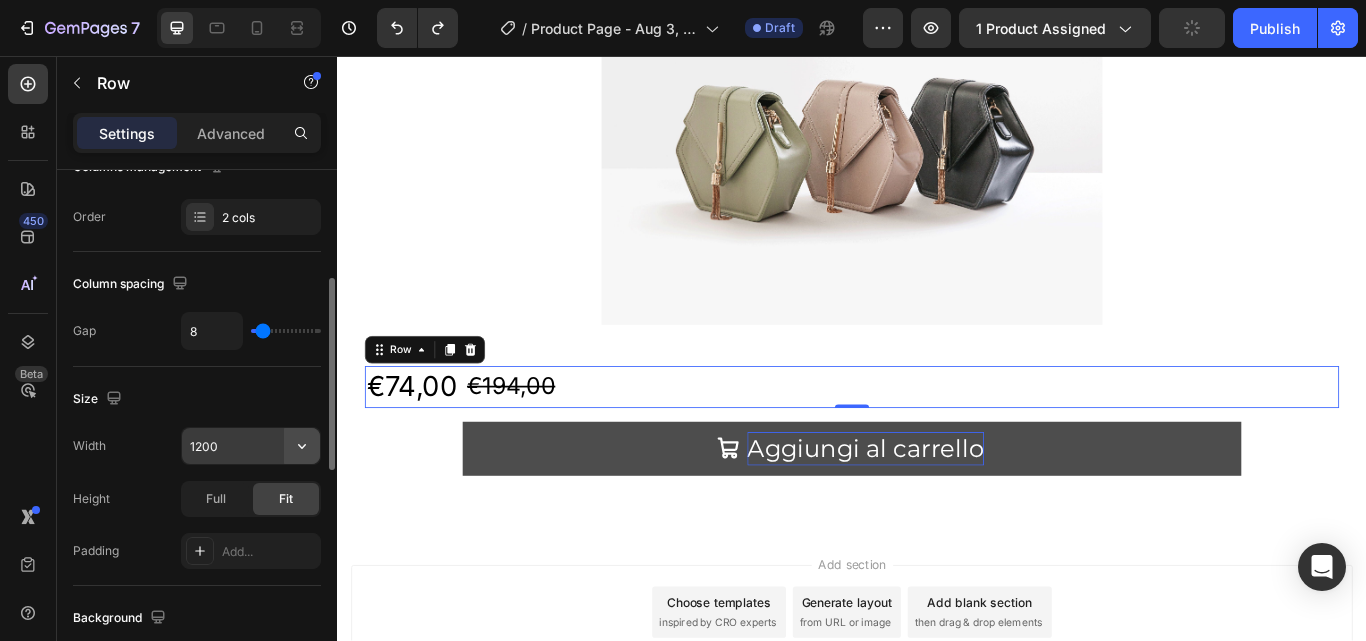click 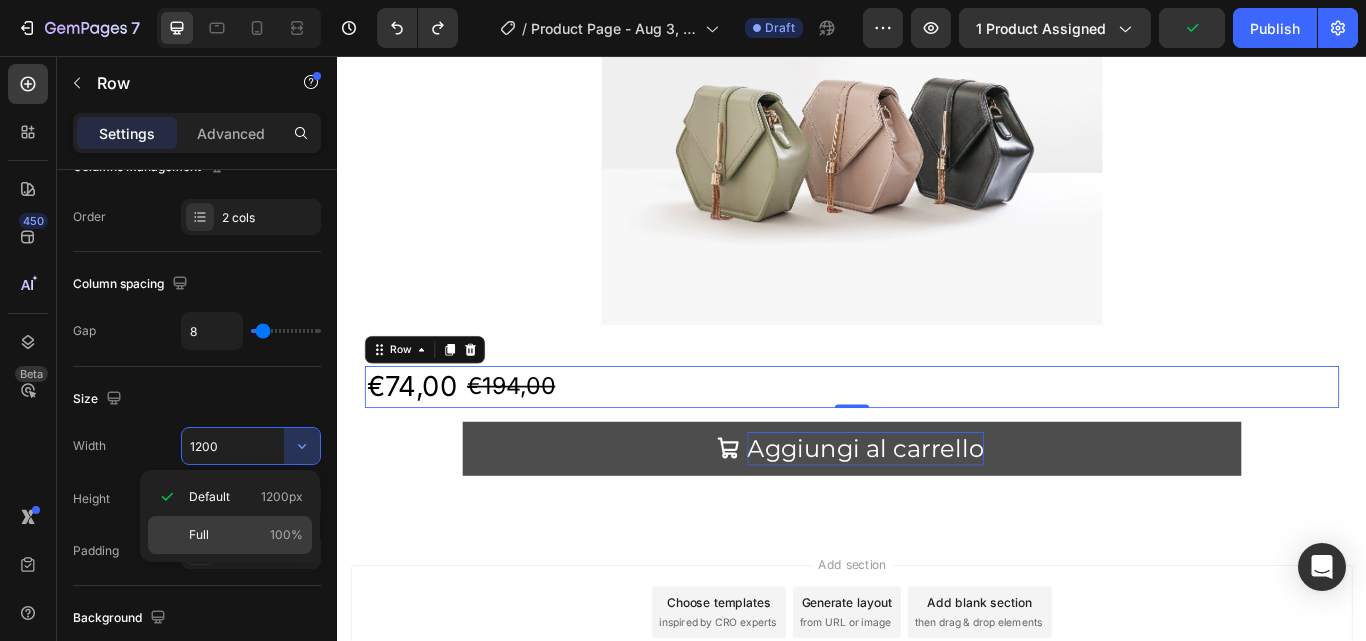 click on "Full 100%" at bounding box center (246, 535) 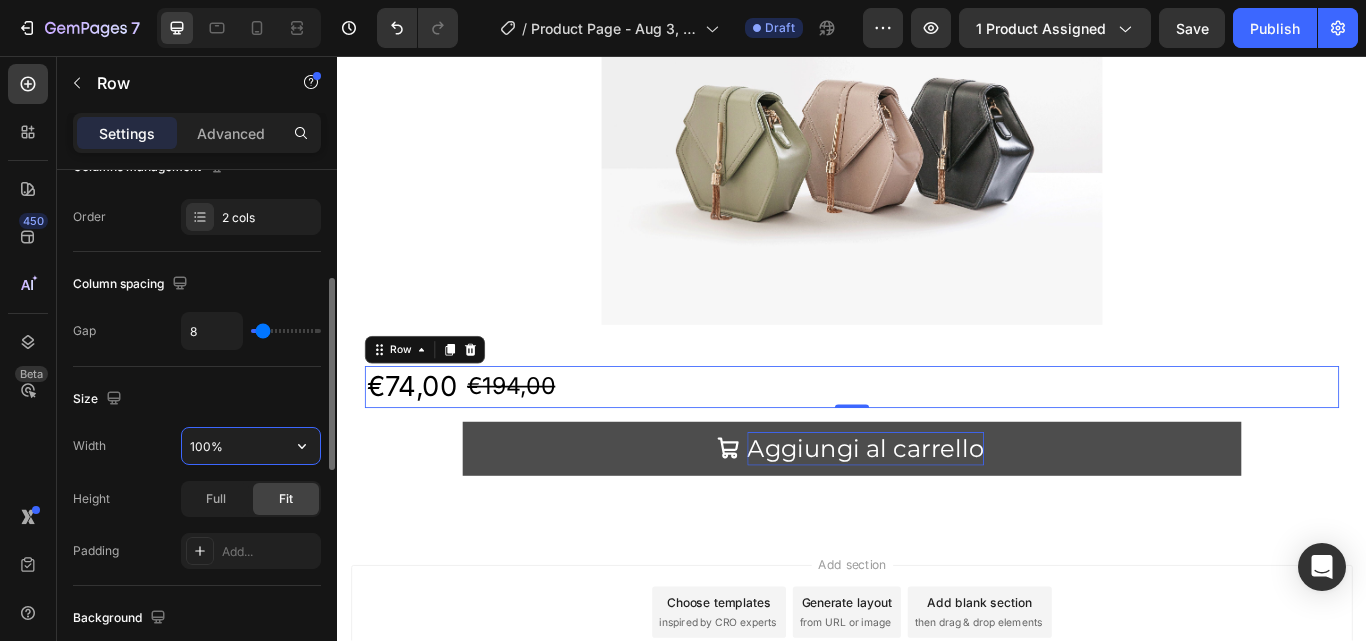 click on "100%" at bounding box center (251, 446) 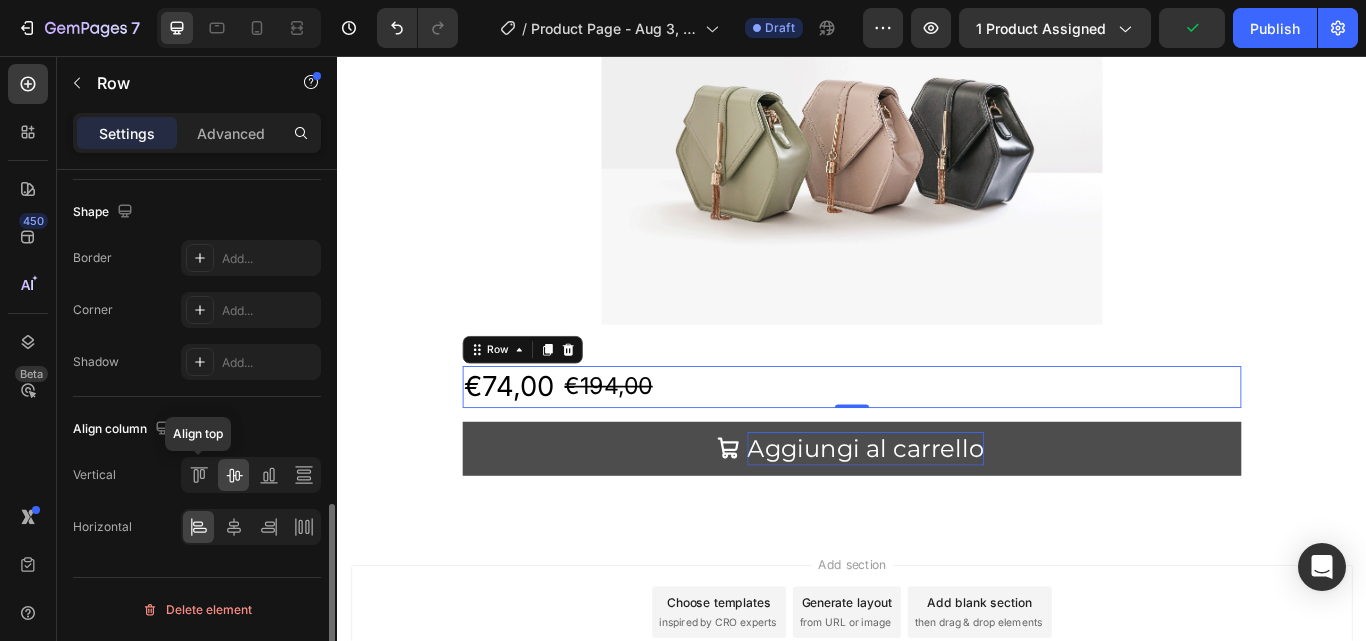 scroll, scrollTop: 920, scrollLeft: 0, axis: vertical 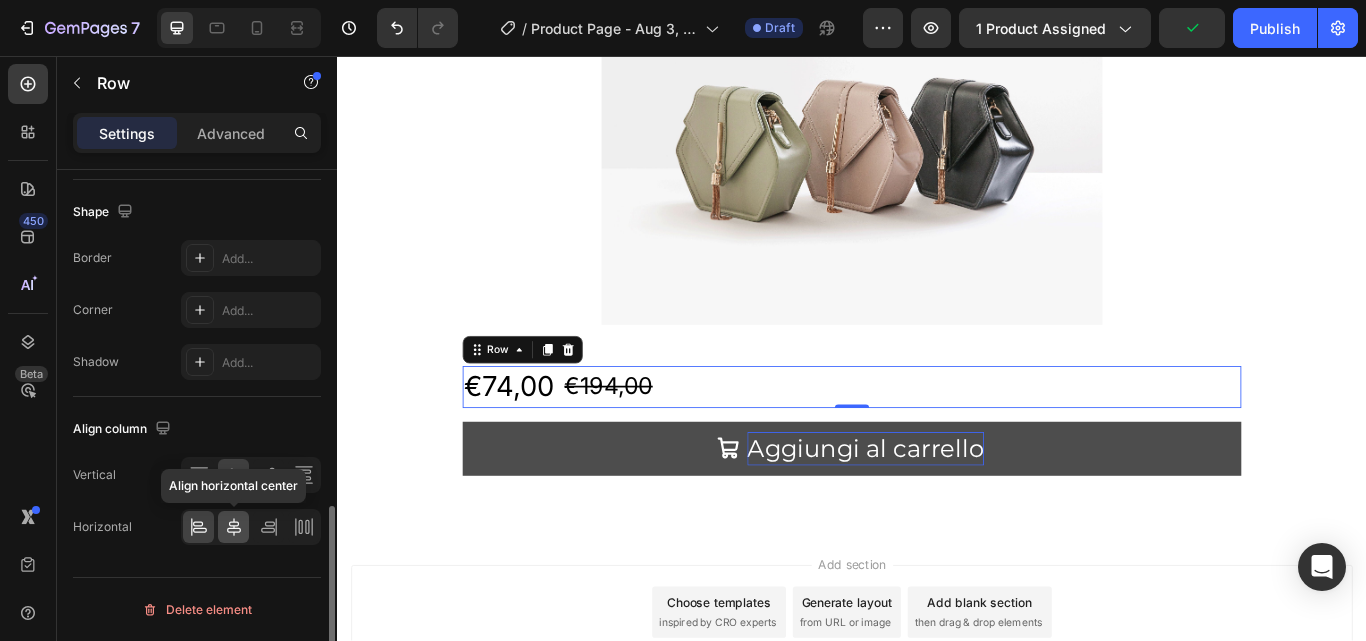 type on "80%" 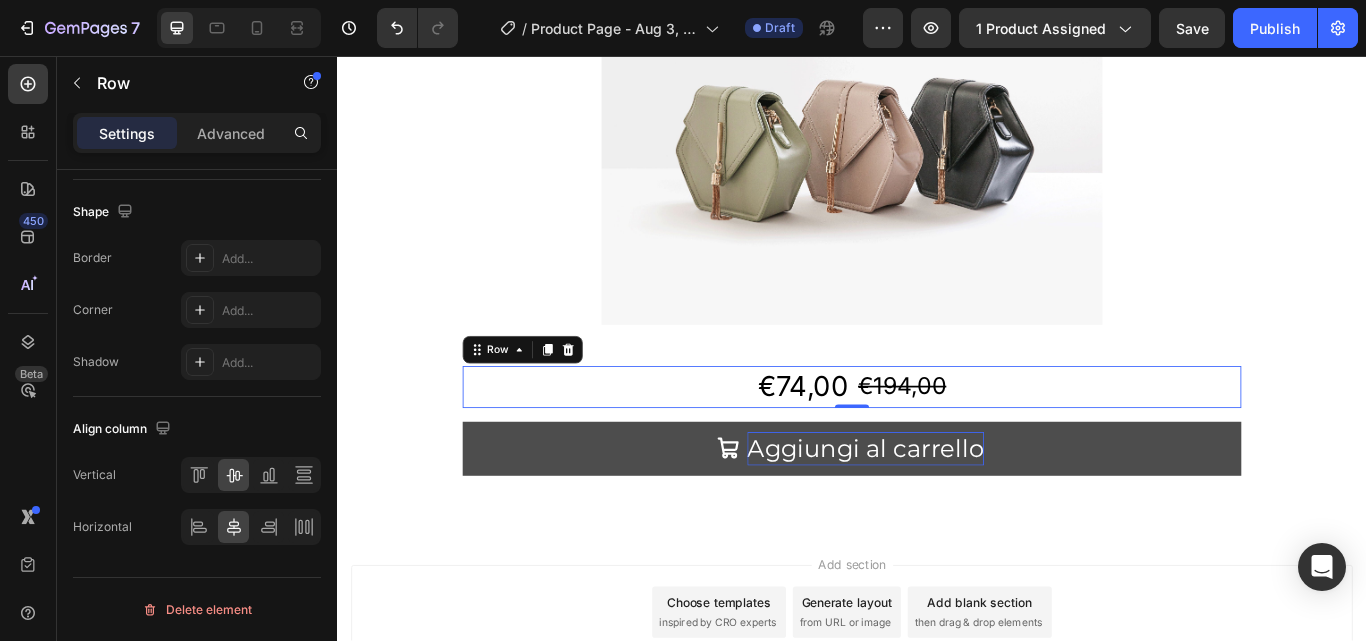 click on "Add section Choose templates inspired by CRO experts Generate layout from URL or image Add blank section then drag & drop elements" at bounding box center (937, 733) 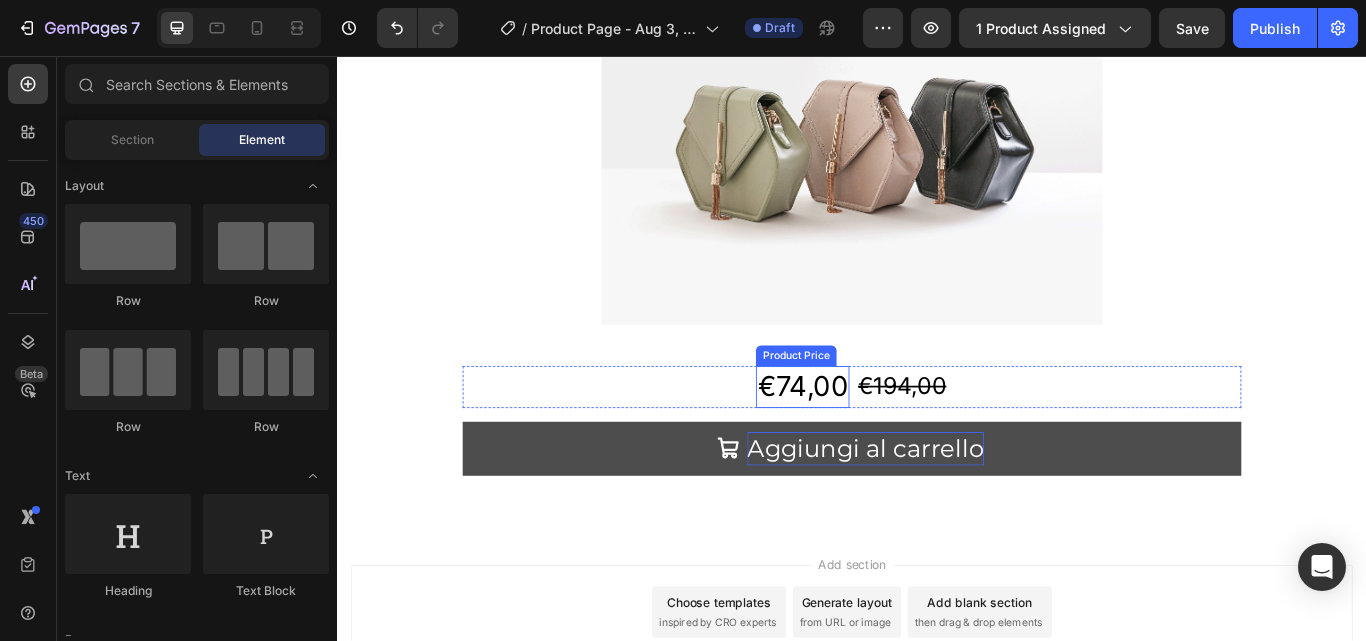 click on "€74,00" at bounding box center [879, 442] 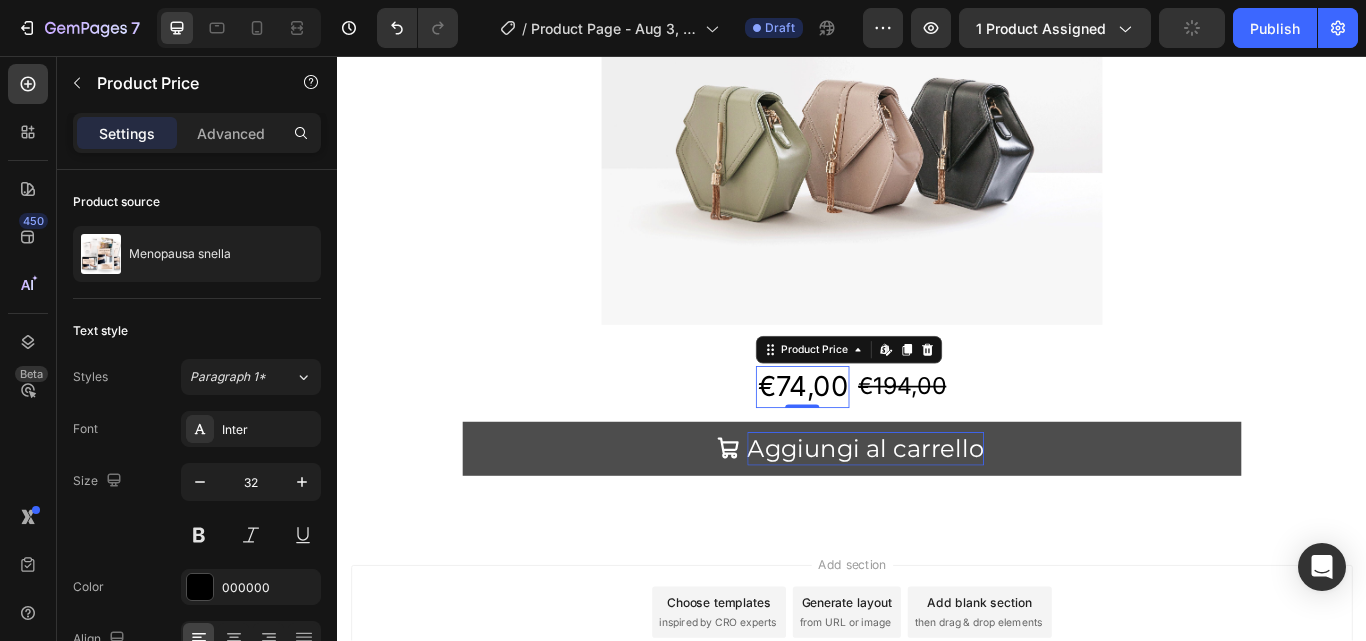 click on "€74,00" at bounding box center [879, 442] 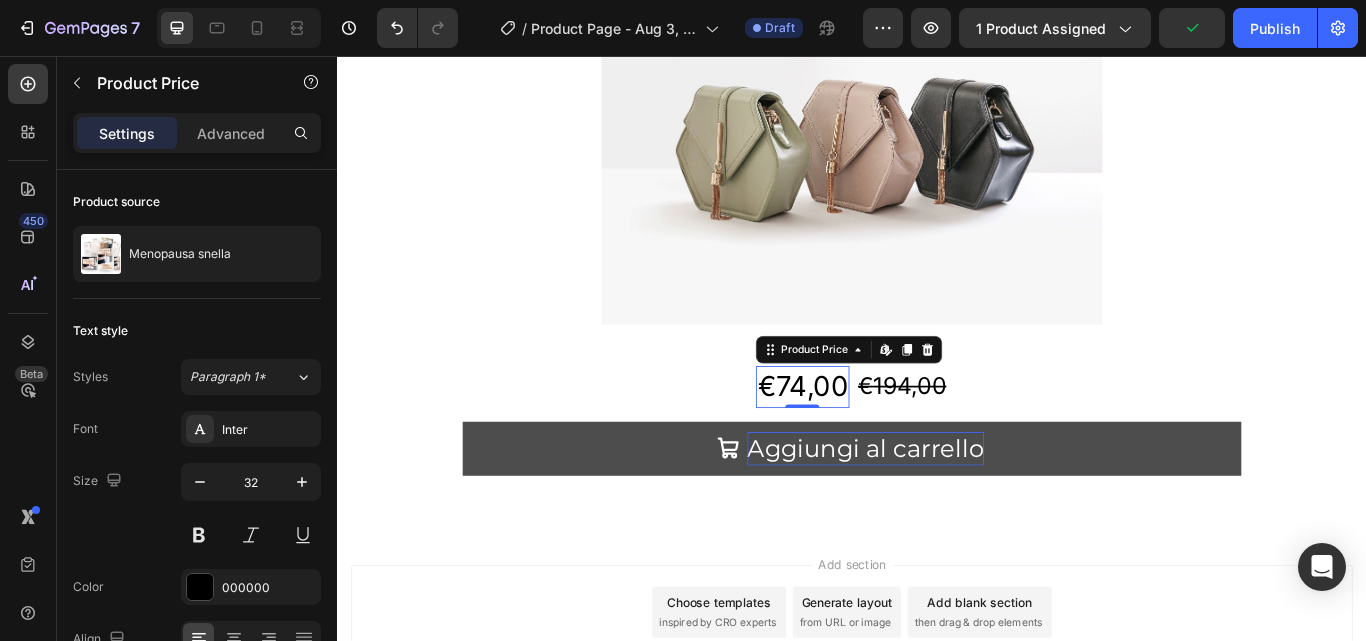click on "€74,00" at bounding box center (879, 442) 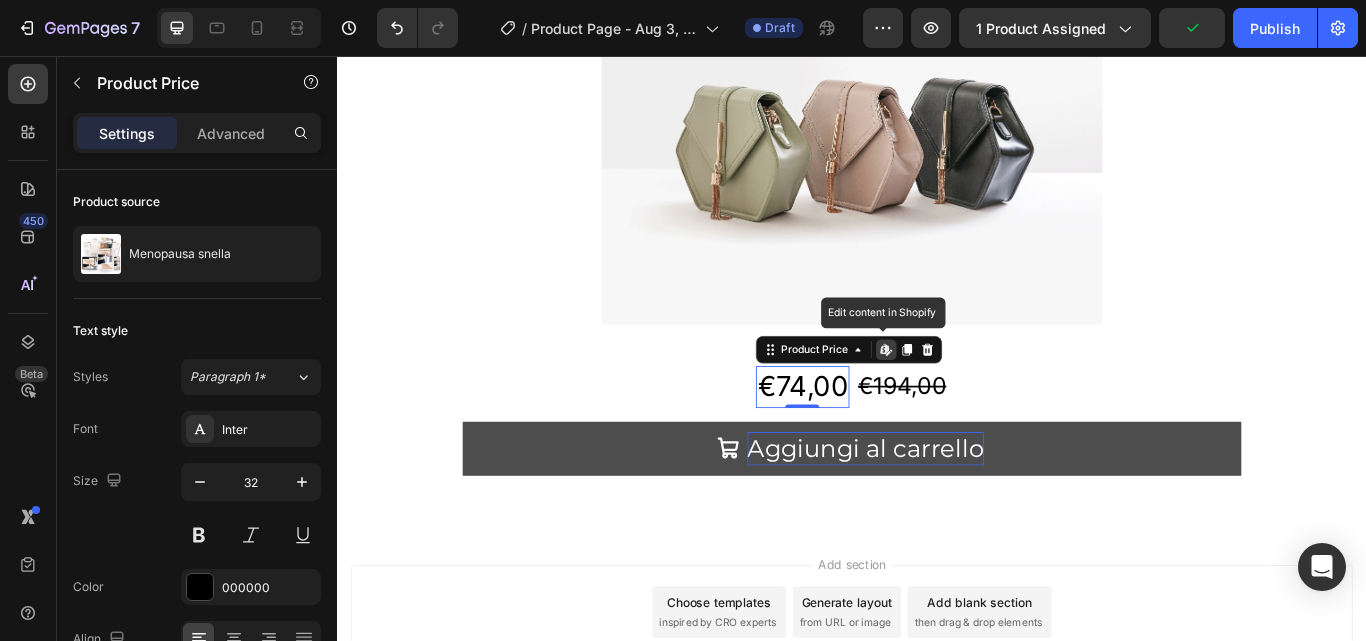 click on "€74,00" at bounding box center (879, 442) 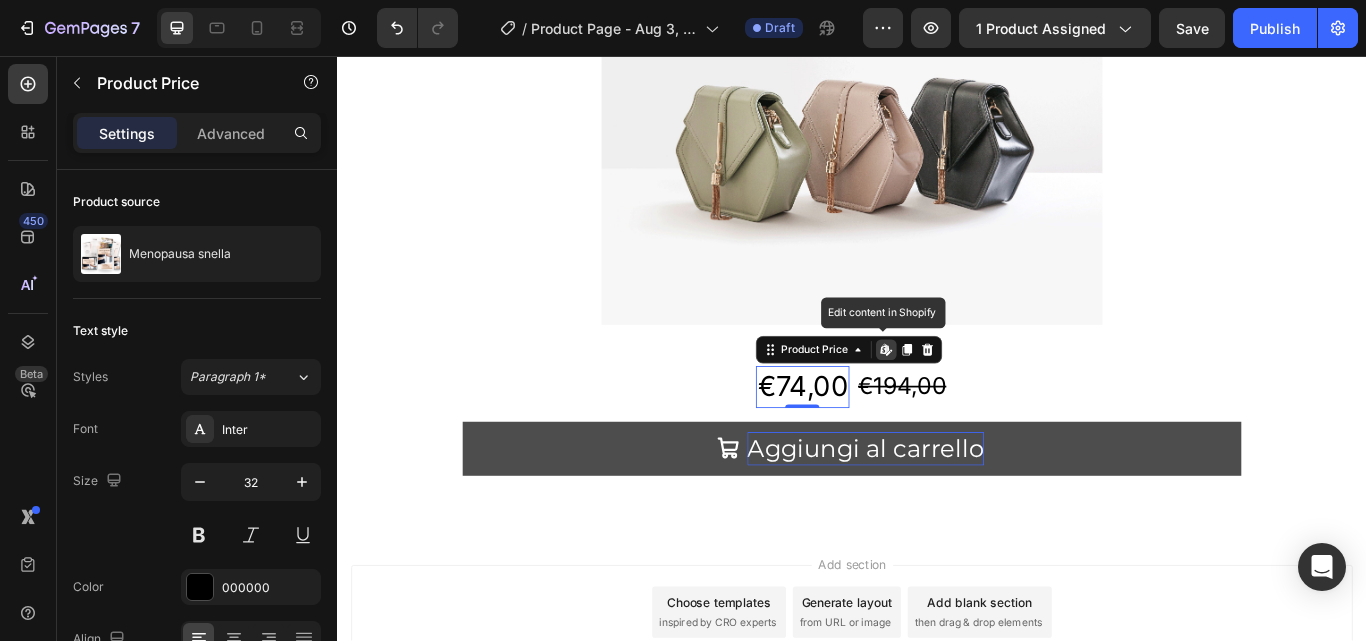 click on "€74,00" at bounding box center [879, 442] 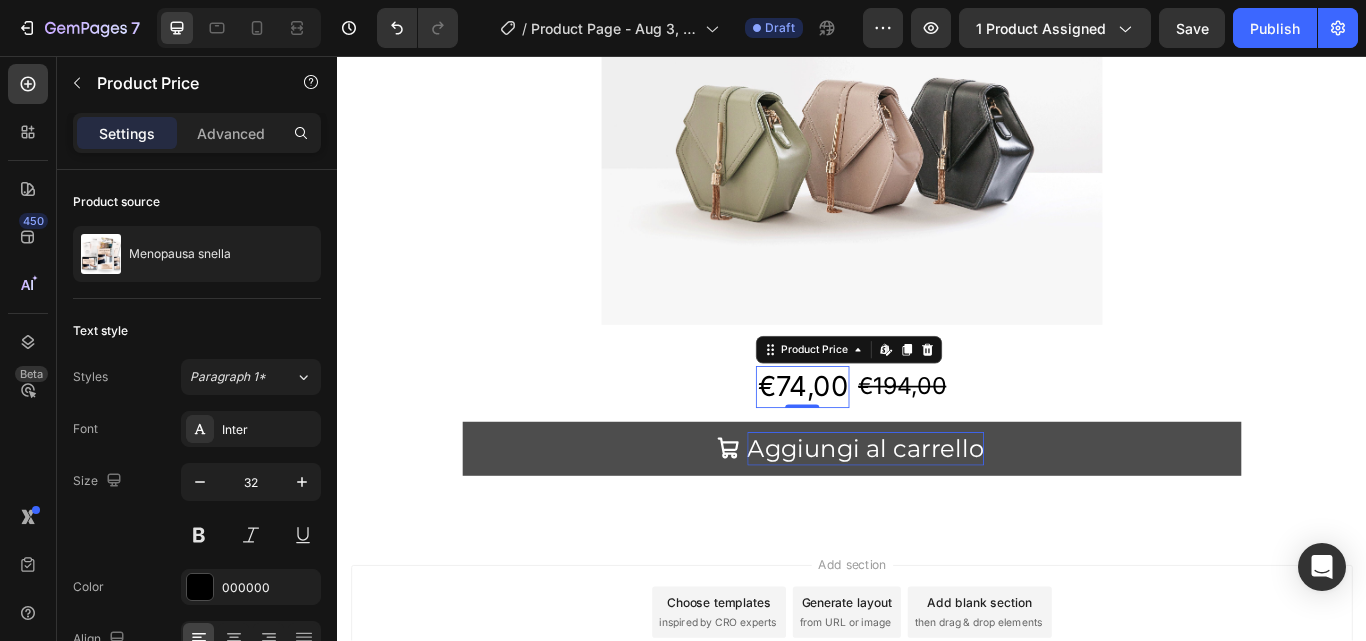click on "€74,00" at bounding box center [879, 442] 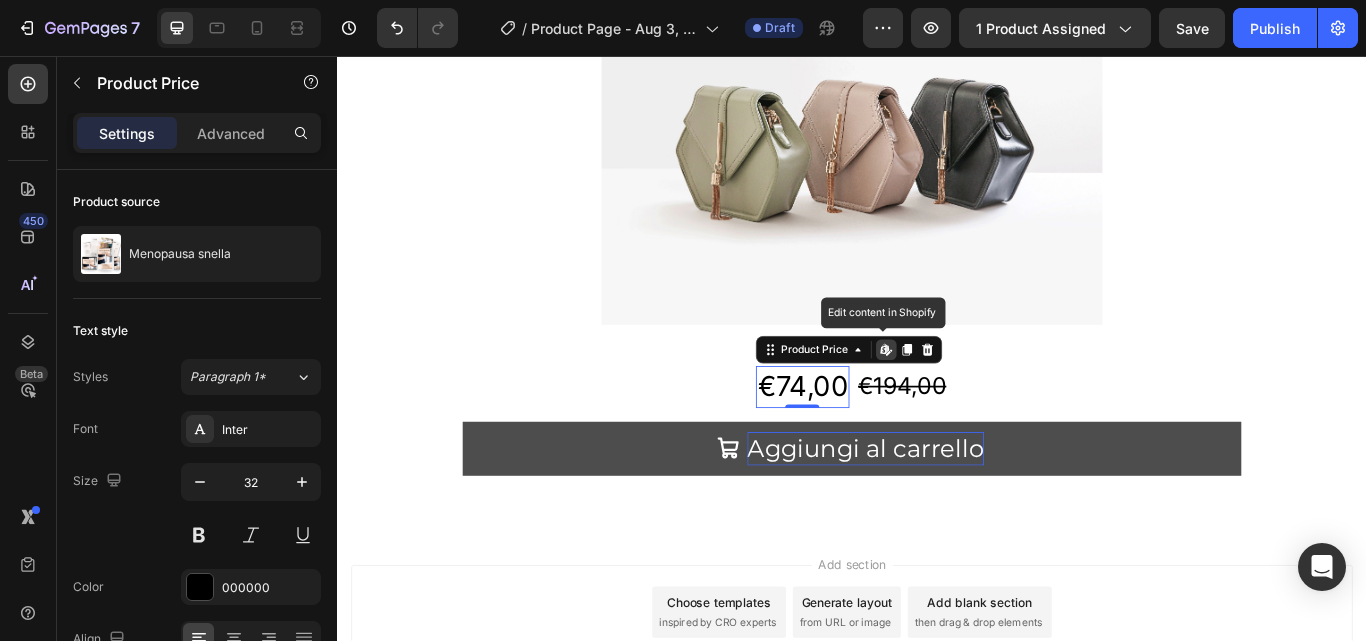 click on "€74,00" at bounding box center [879, 442] 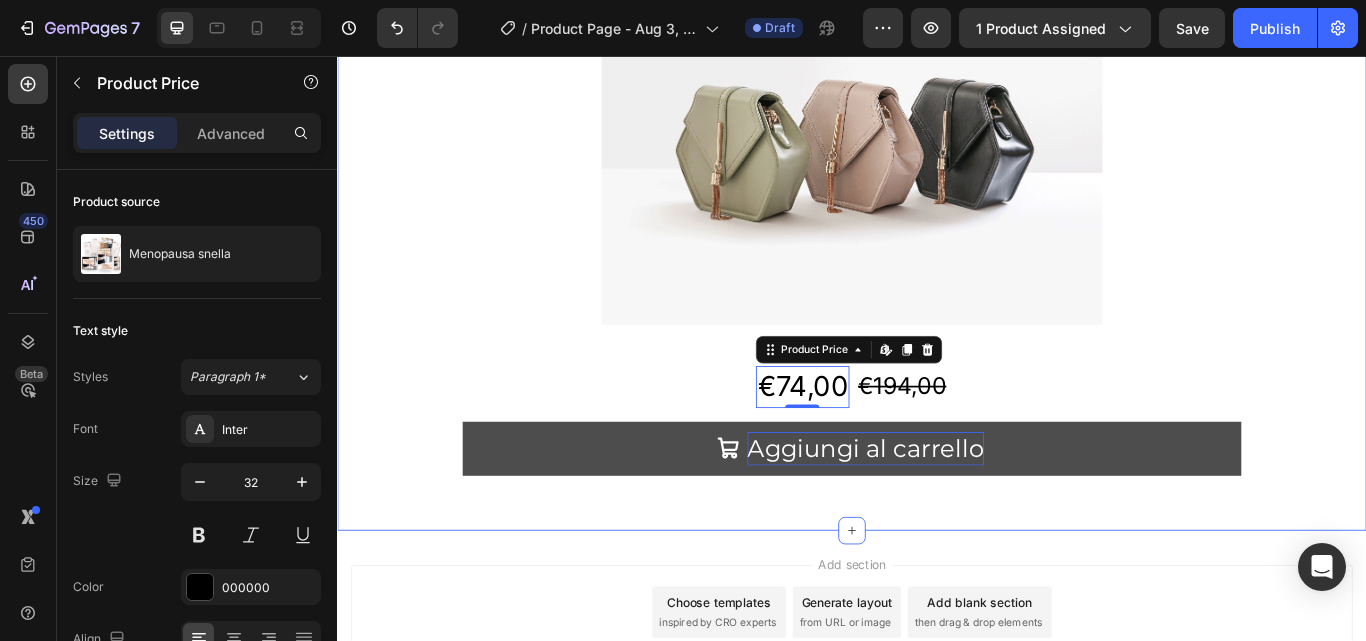 click on "In menopausa senti che il tuo corpo ti sta sfuggendo di mano e che ogni dieta è una delusione? Heading Row Menopausa Snella è il primo manuale per dimagrire in menopausa tramite il metodo ormonale con allenamenti mirati e un’alimentazione equilibrata, in poche settimane, con soli 30 minuti al giorno da casa e senza attrezzatura, anche se hai già provato di tutto senza risultati. Text Block Row Image Row Row €74,00 Product Price   Edit content in Shopify 0 Product Price   Edit content in Shopify 0 €194,00 Product Price Product Price Row
Aggiungi al carrello Add to Cart Row Product Row Row primo scroll" at bounding box center (937, 70) 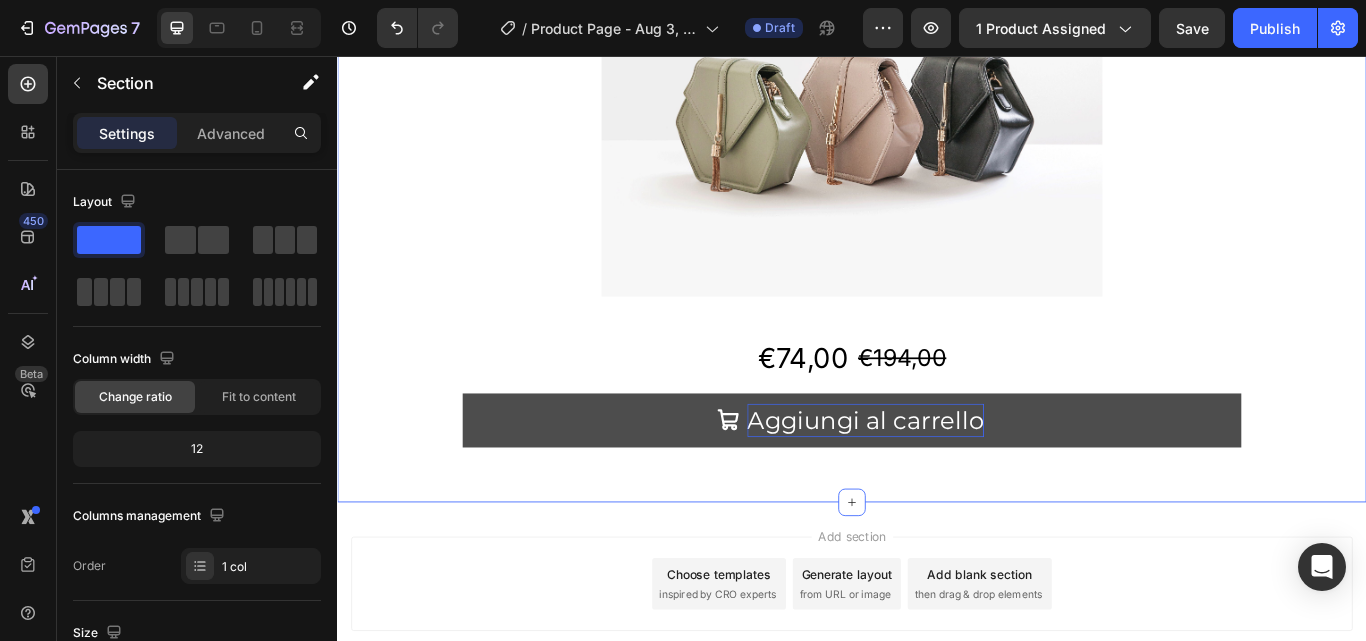 scroll, scrollTop: 618, scrollLeft: 0, axis: vertical 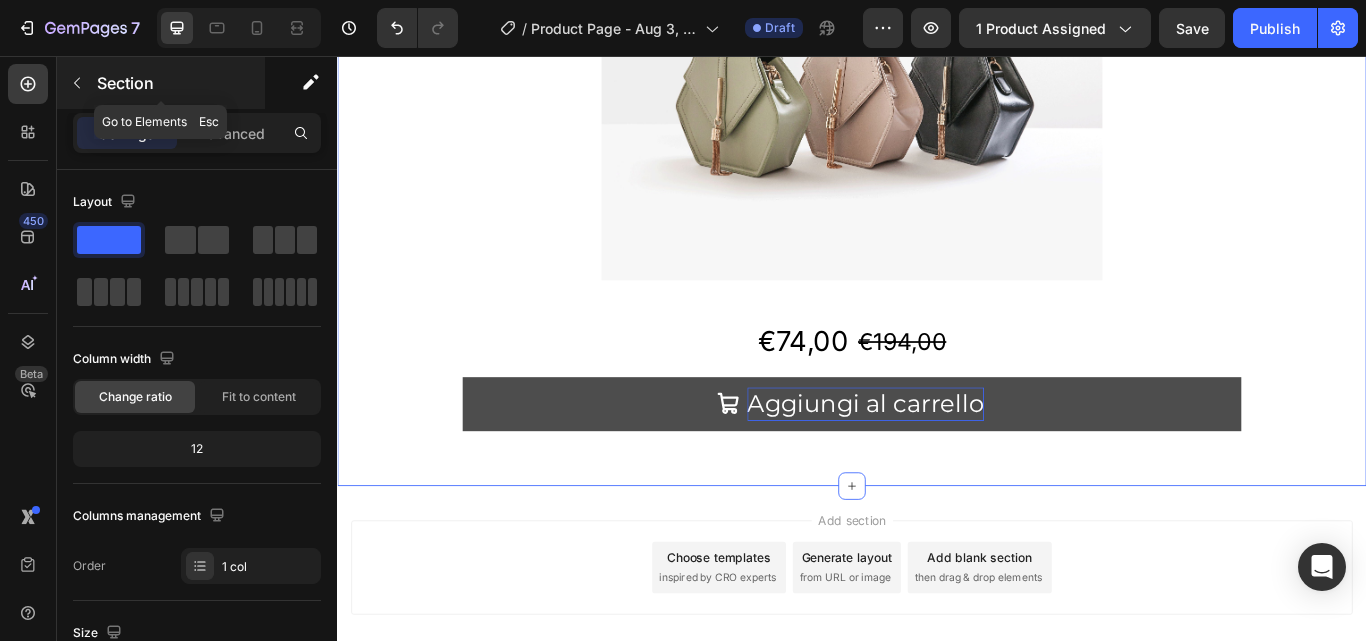 click on "Section" at bounding box center (179, 83) 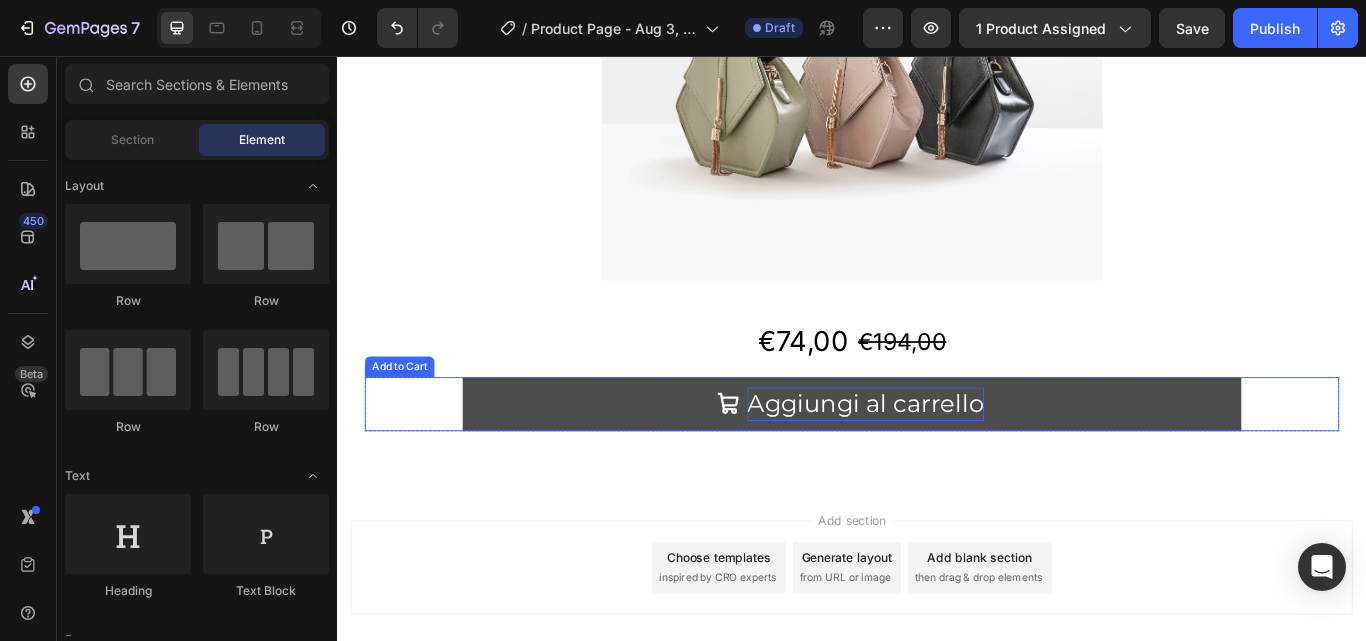 click on "Aggiungi al carrello" at bounding box center [953, 462] 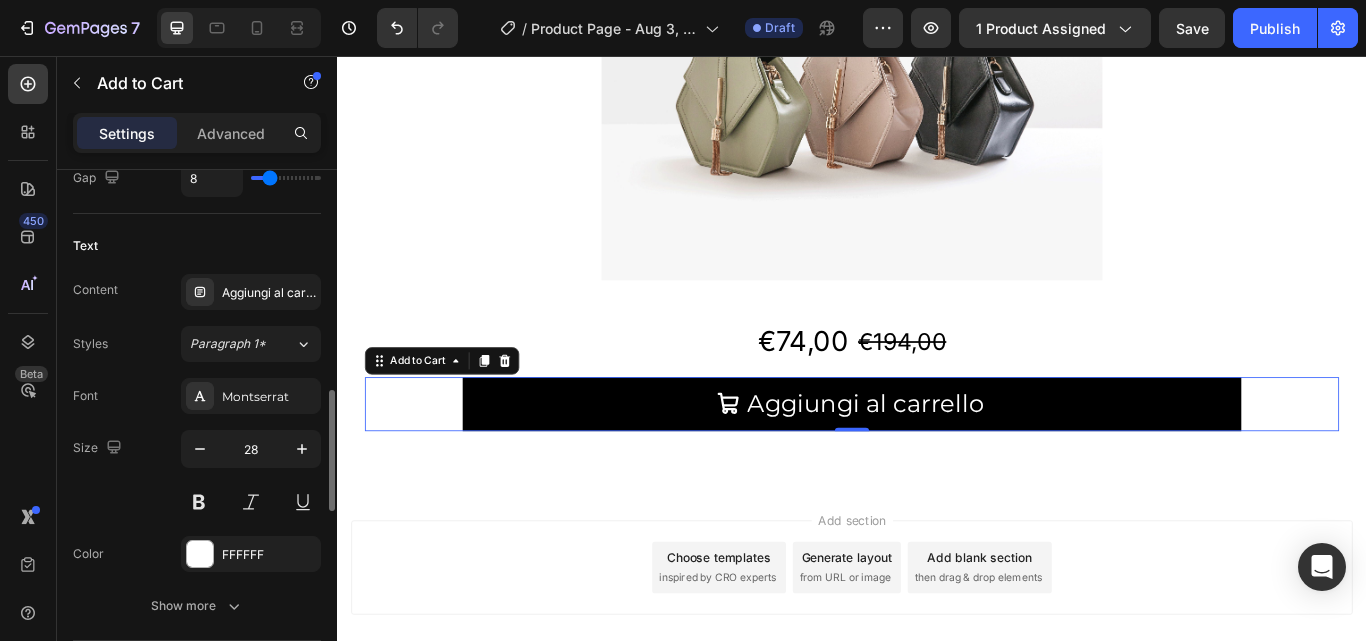 scroll, scrollTop: 1010, scrollLeft: 0, axis: vertical 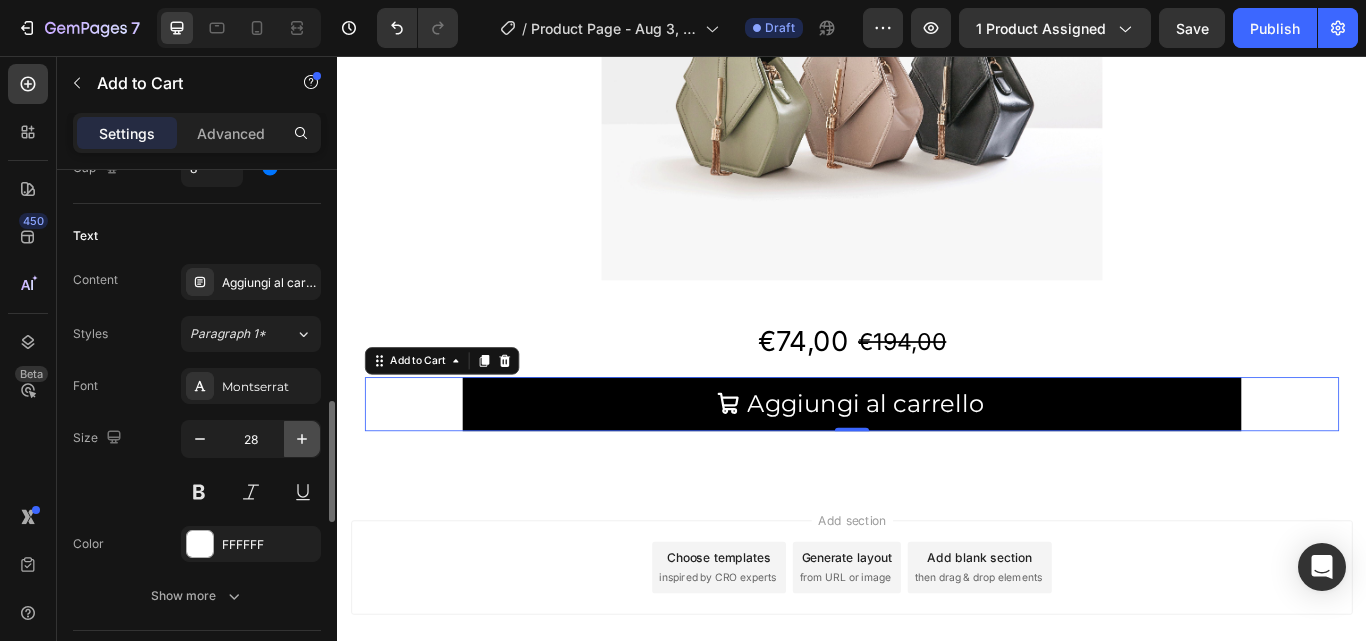 click 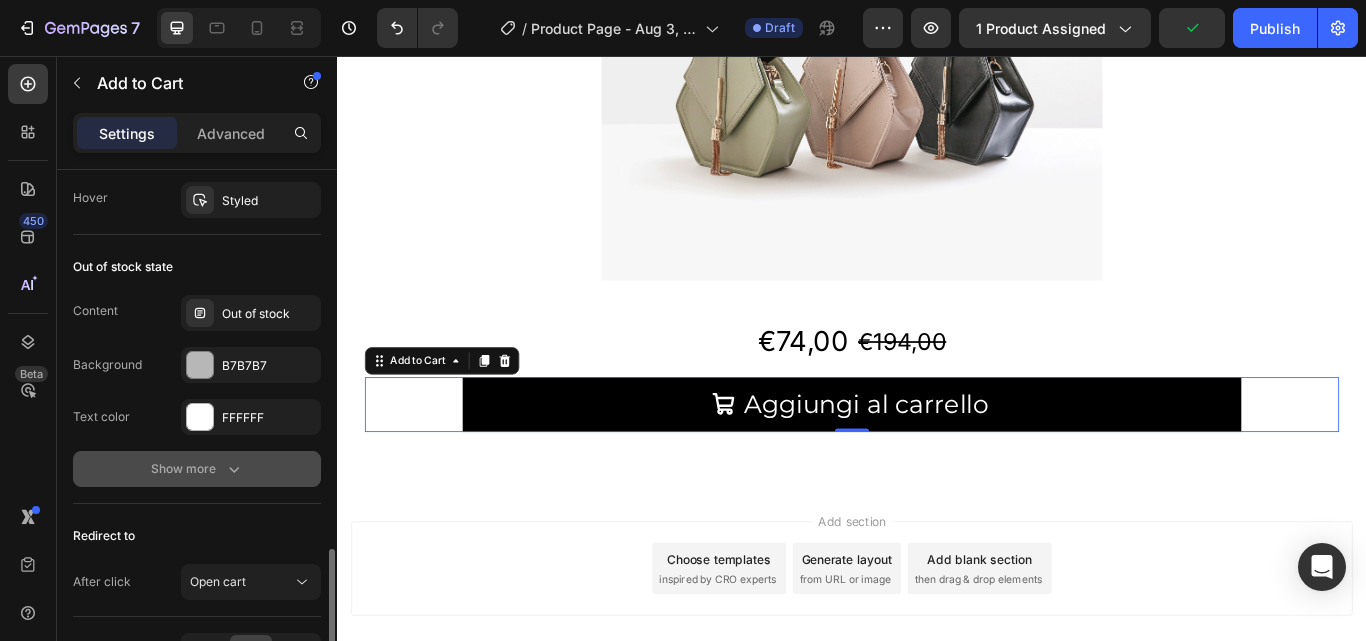 scroll, scrollTop: 1650, scrollLeft: 0, axis: vertical 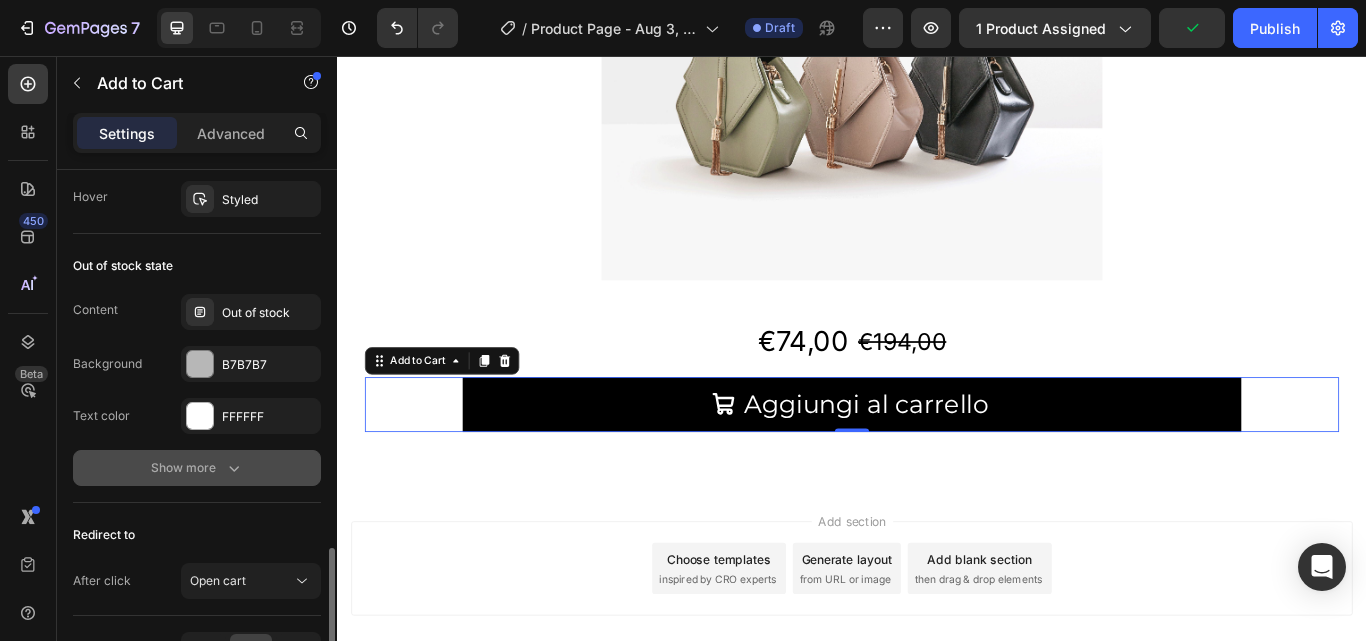 click on "Show more" at bounding box center (197, 468) 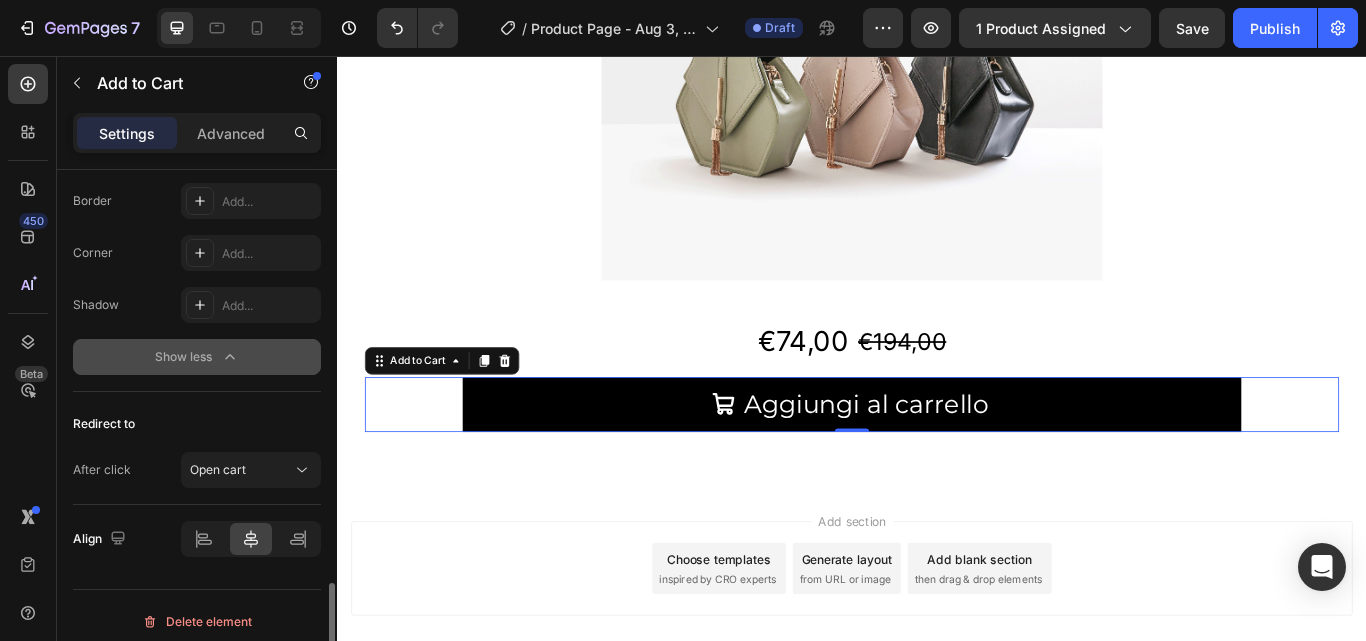scroll, scrollTop: 1918, scrollLeft: 0, axis: vertical 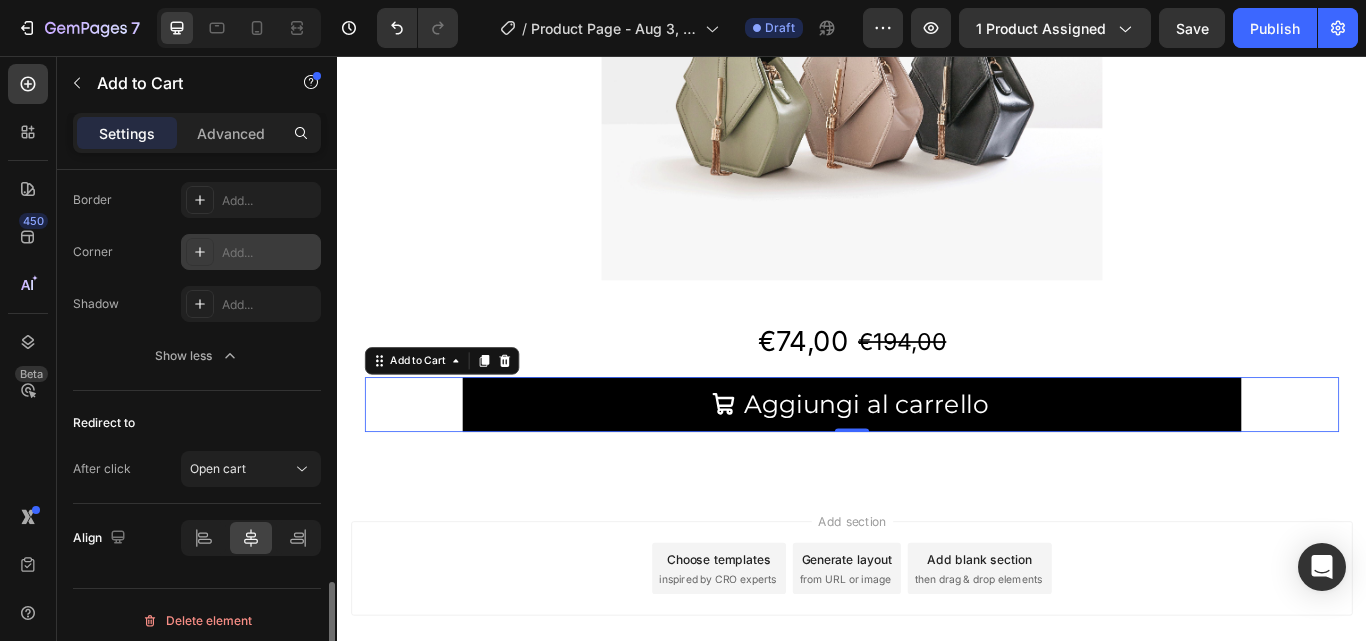click on "Add..." at bounding box center (269, 253) 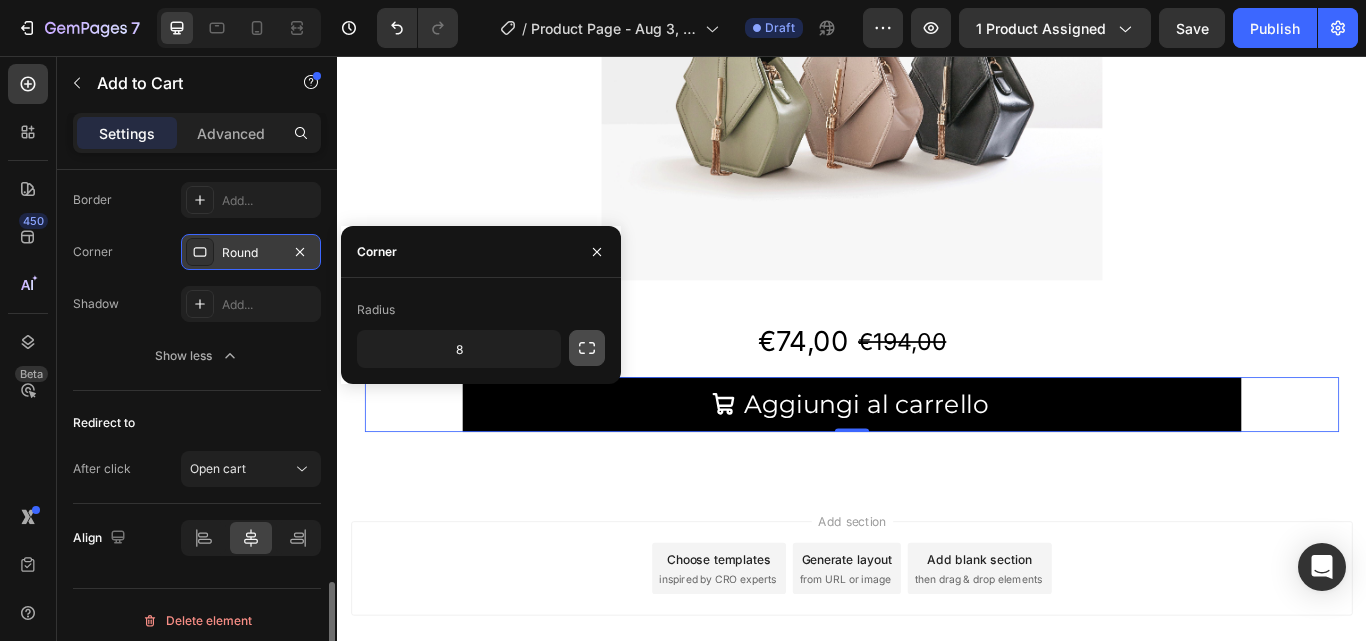 click 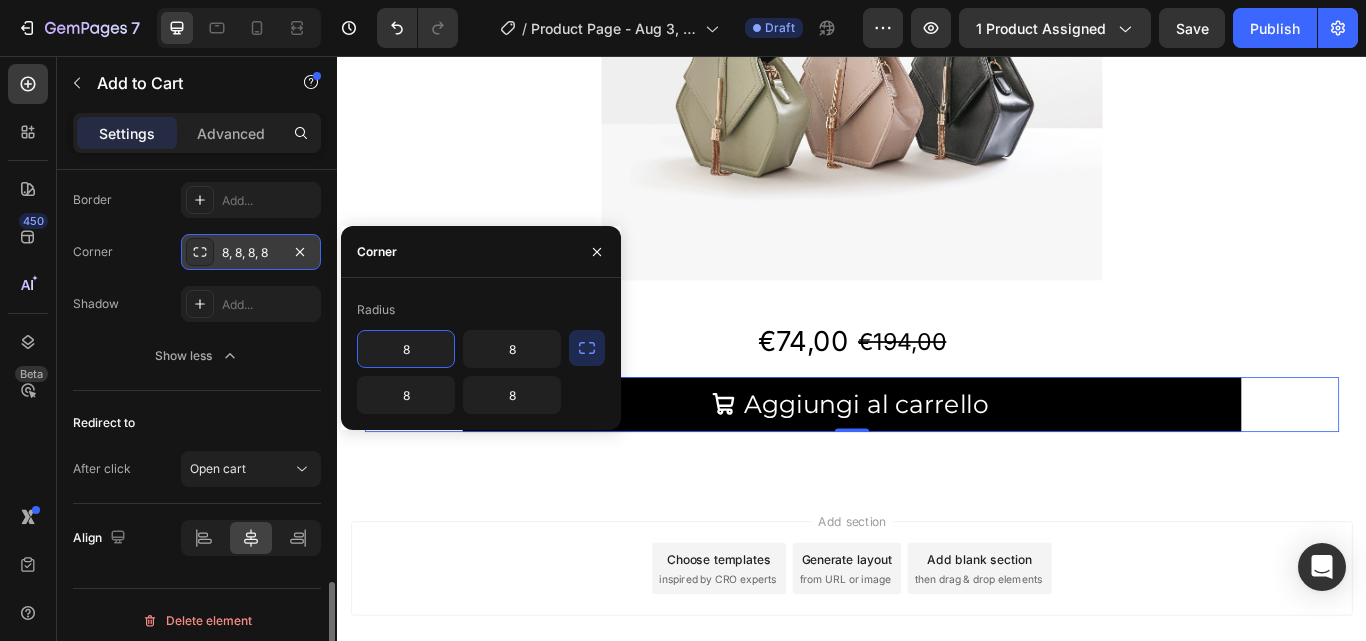 click on "8" at bounding box center (406, 349) 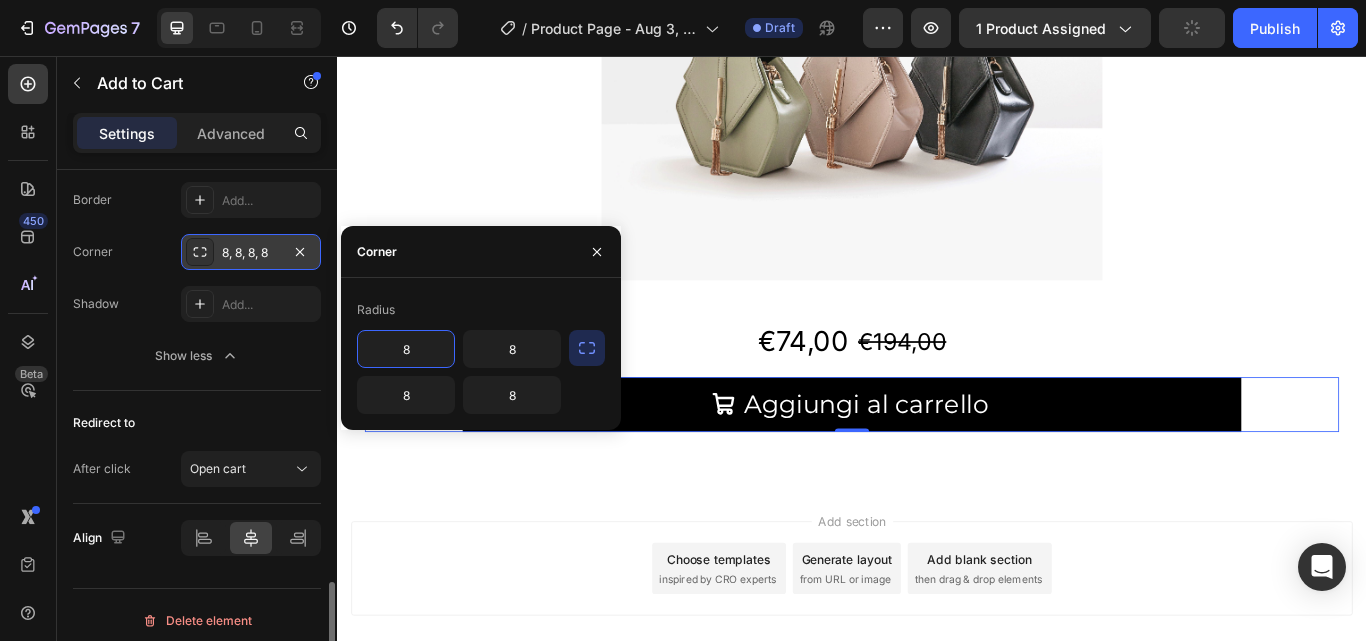 click 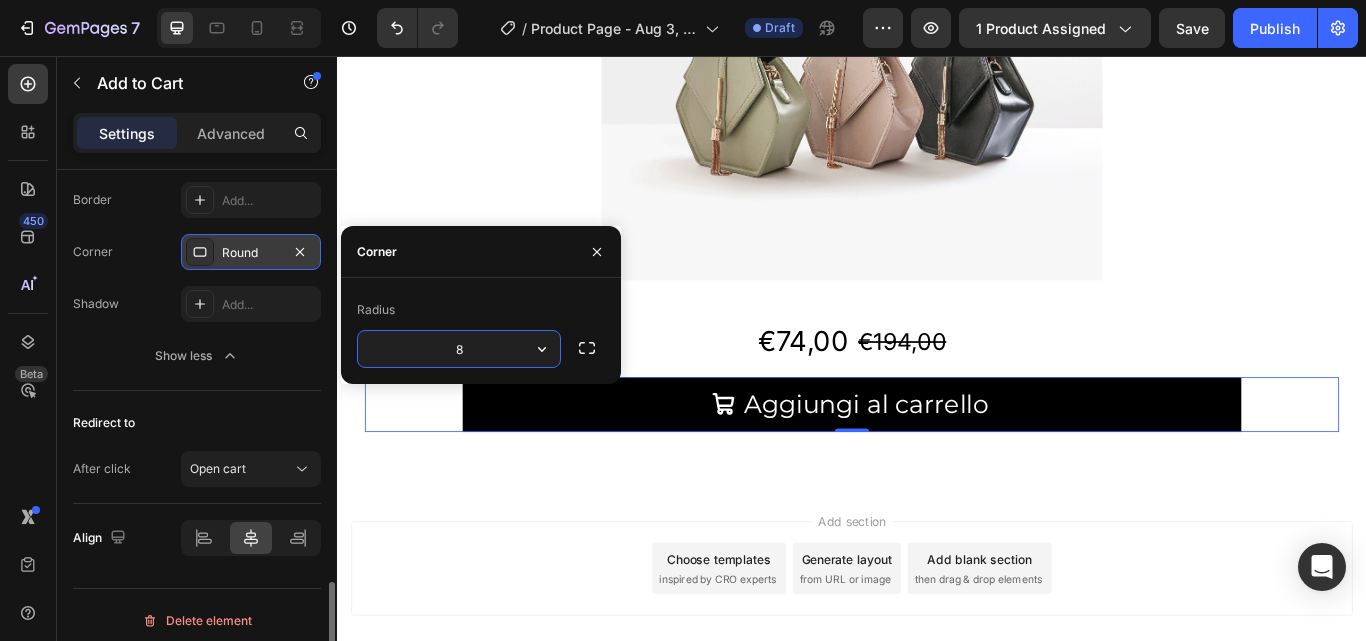 click on "8" at bounding box center (459, 349) 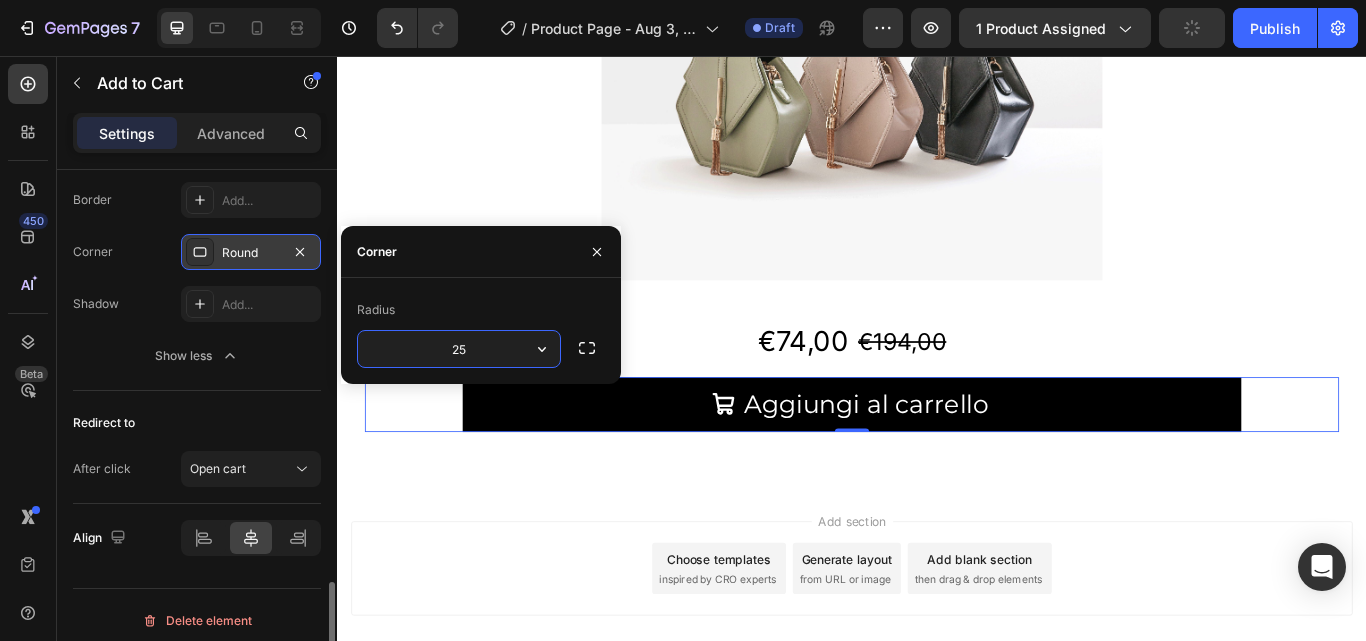 click 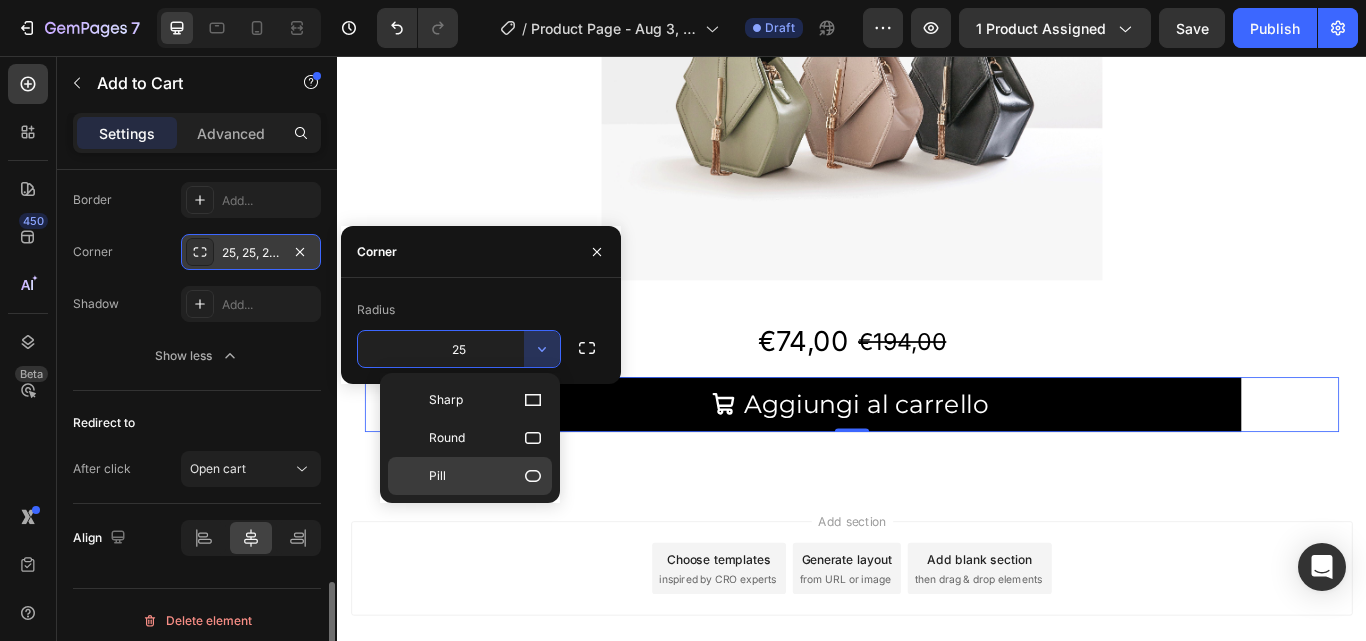 click on "Pill" 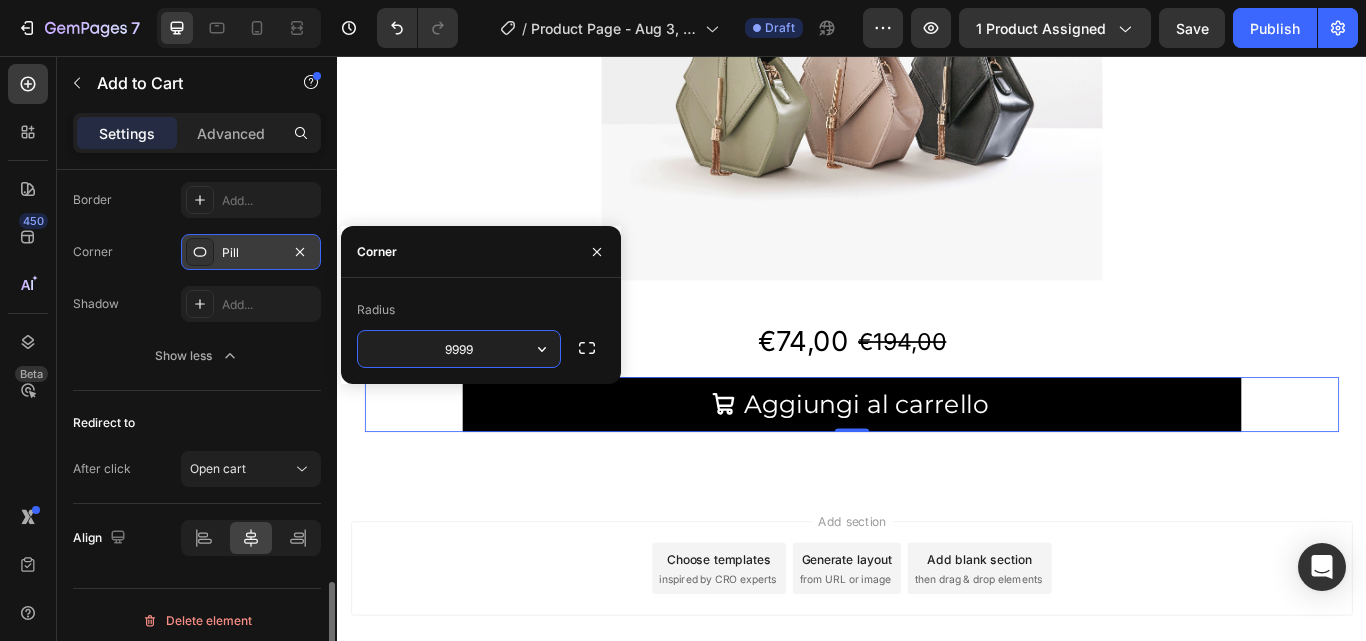 click on "9999" at bounding box center [459, 349] 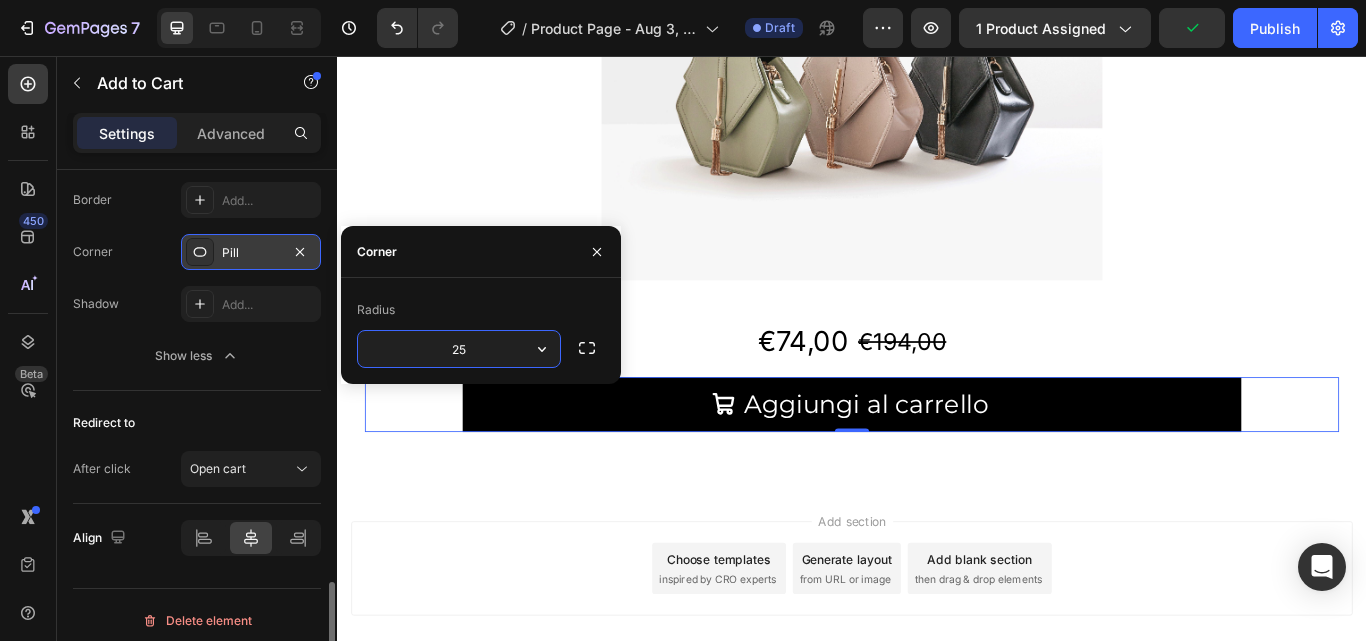 type on "25" 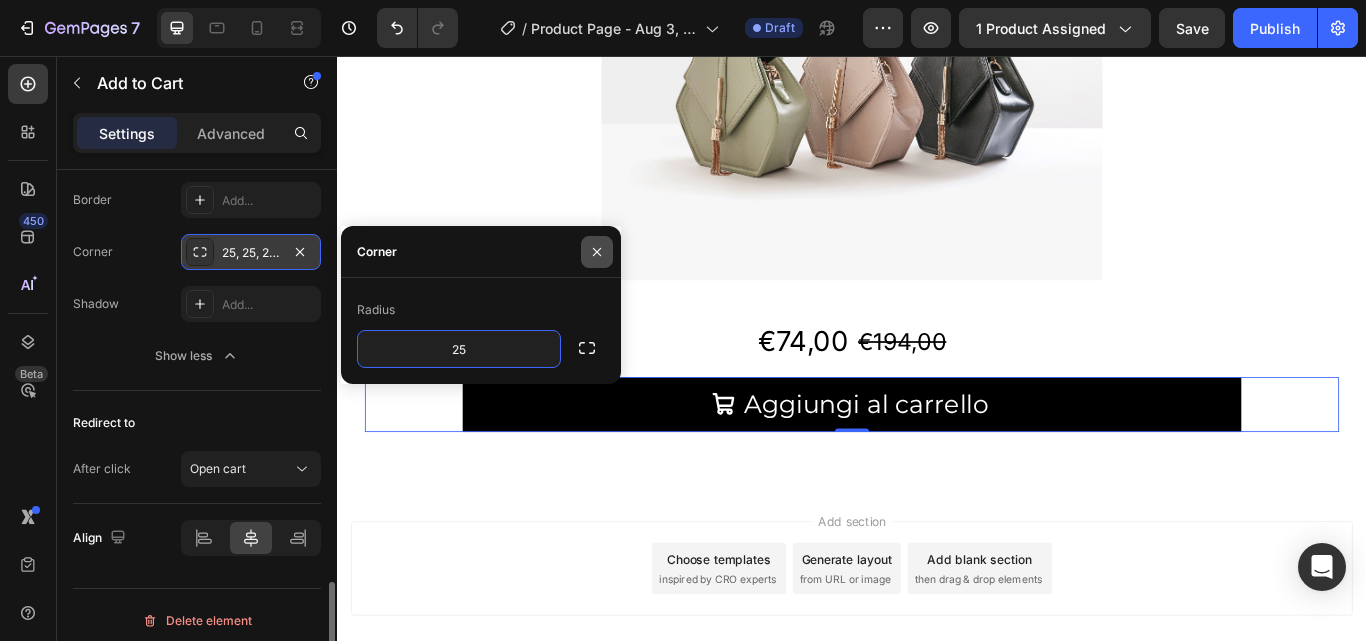 click at bounding box center (597, 252) 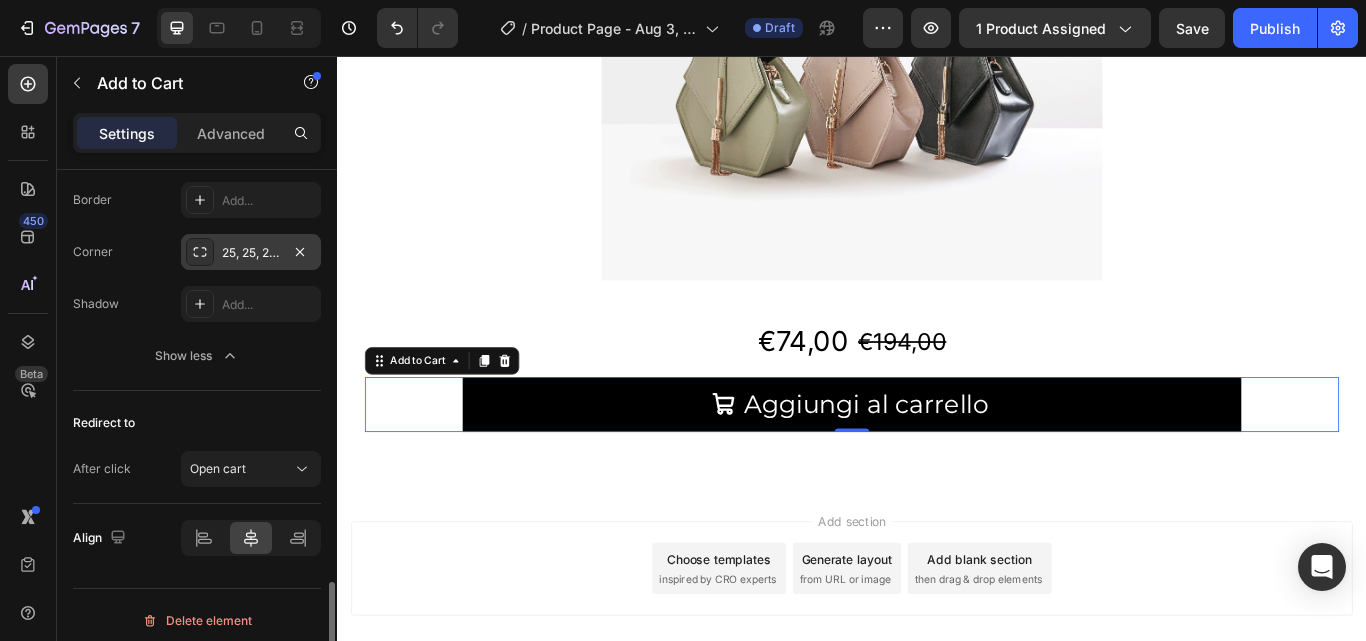 click on "Add section Choose templates inspired by CRO experts Generate layout from URL or image Add blank section then drag & drop elements" at bounding box center (937, 682) 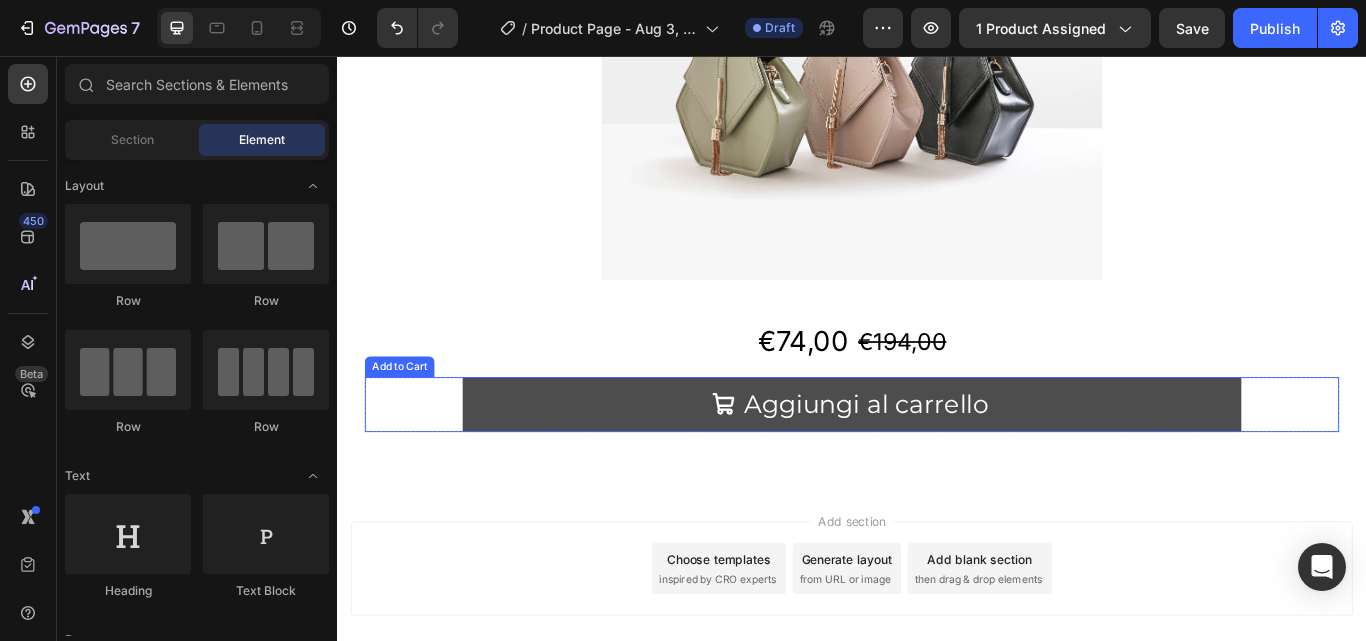 click on "Aggiungi al carrello" at bounding box center (937, 463) 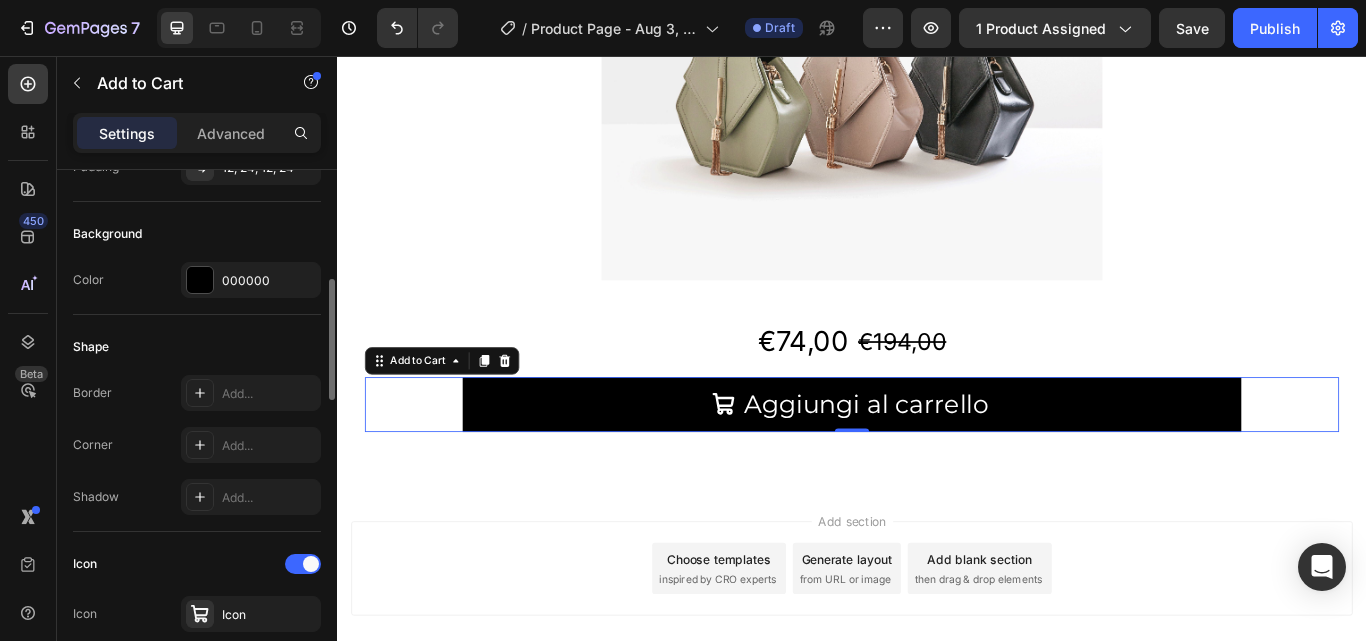 scroll, scrollTop: 462, scrollLeft: 0, axis: vertical 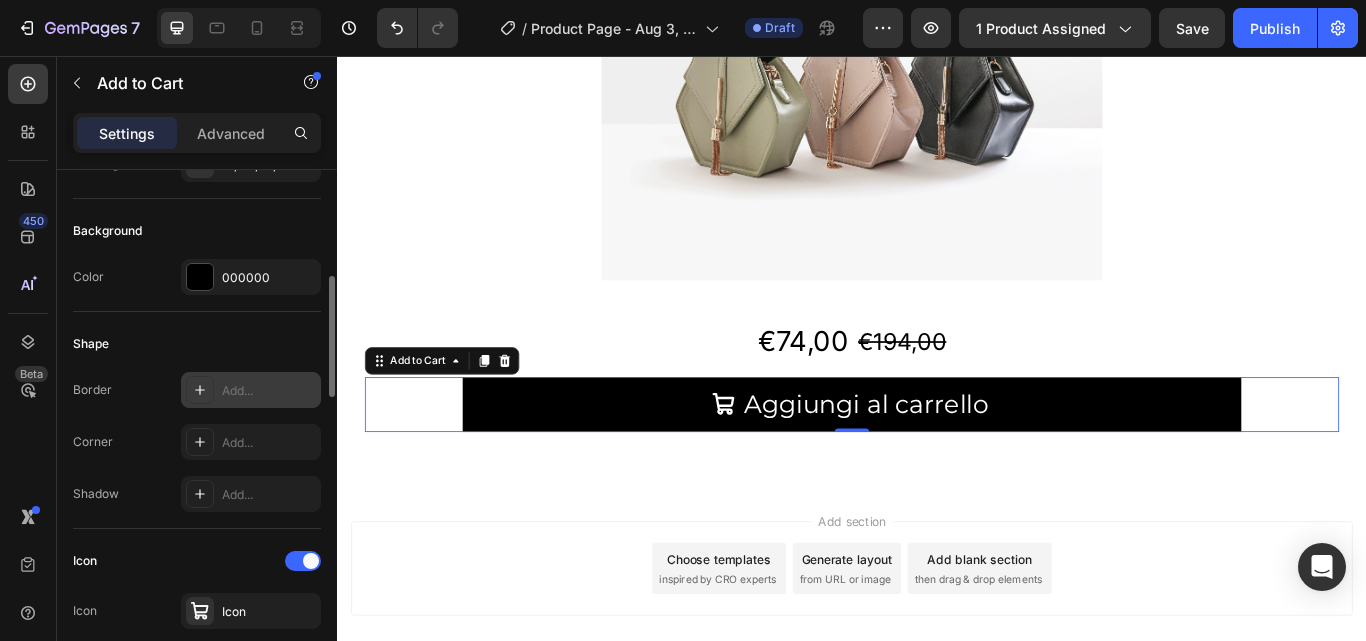click 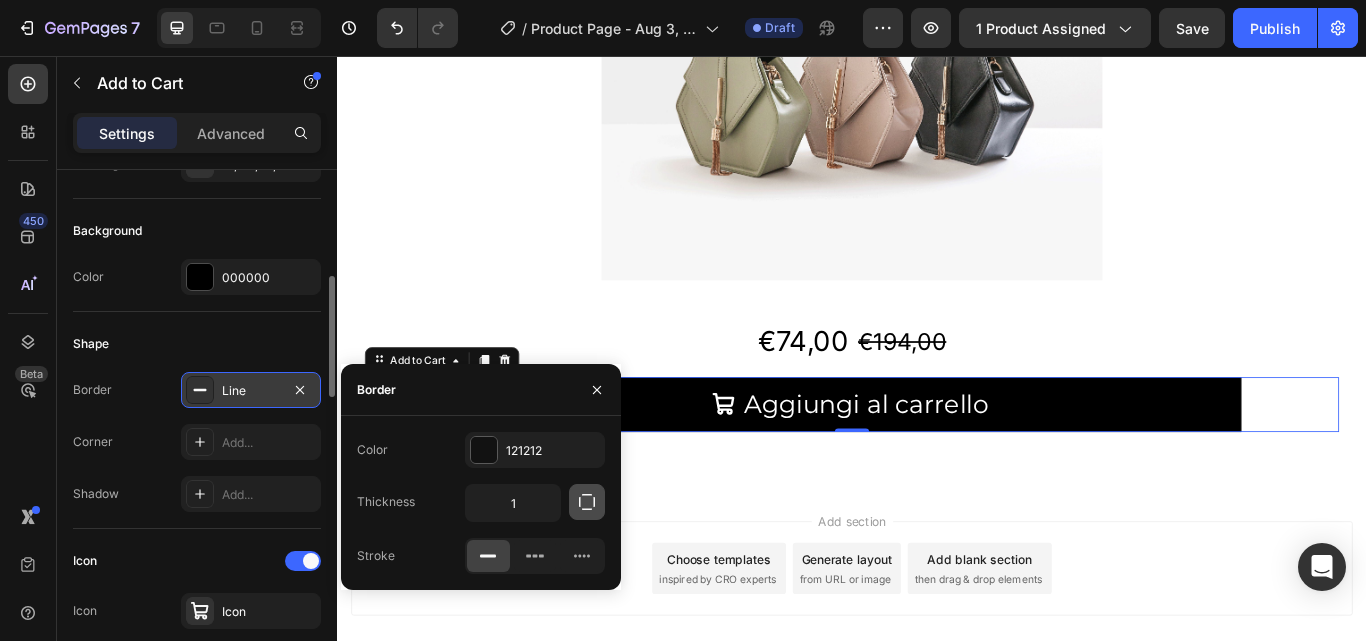 click 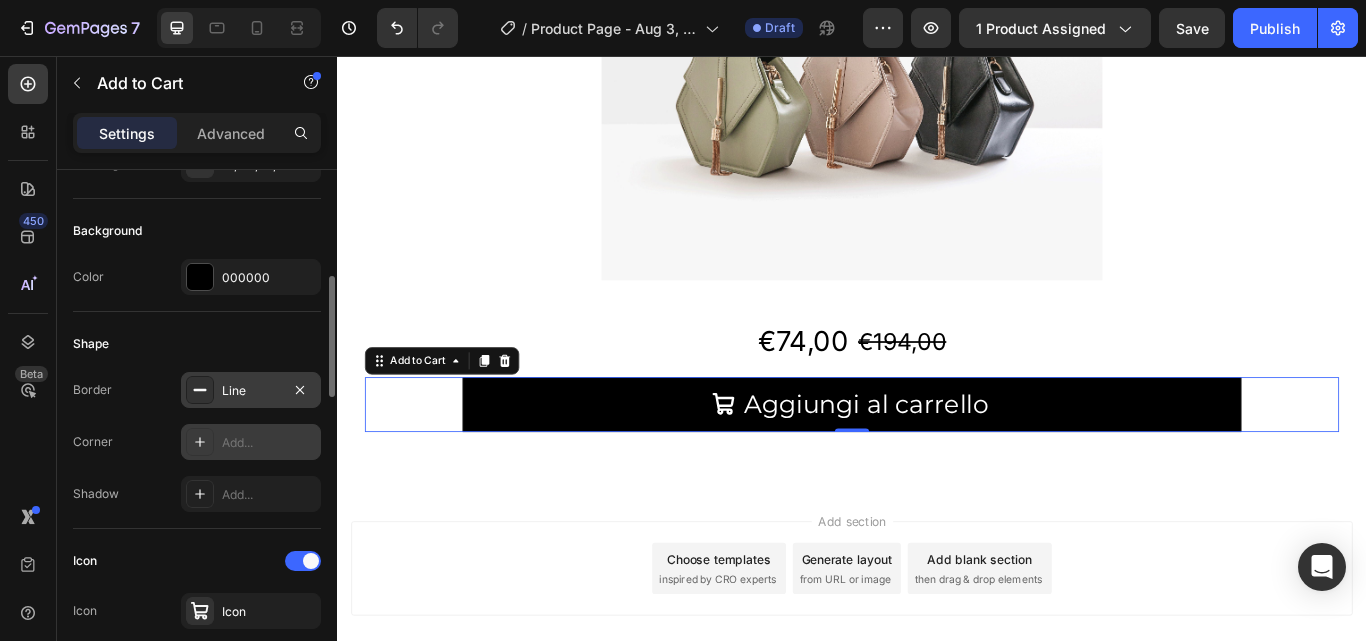 click at bounding box center (200, 442) 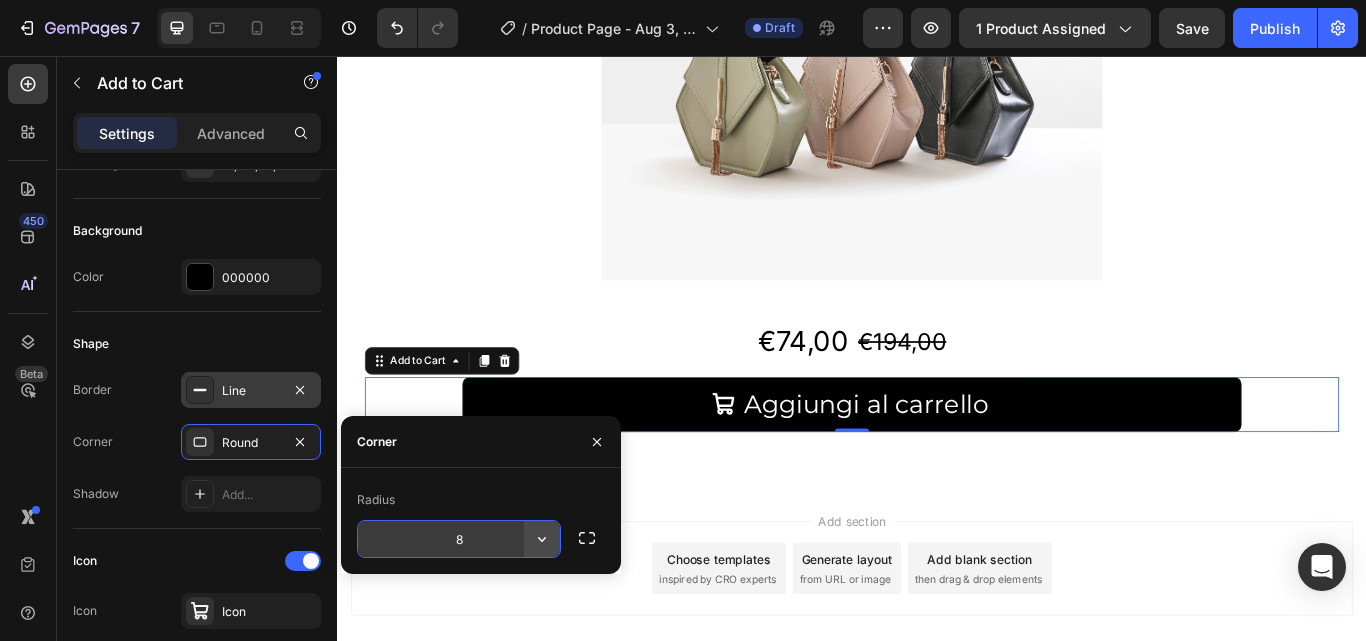 click 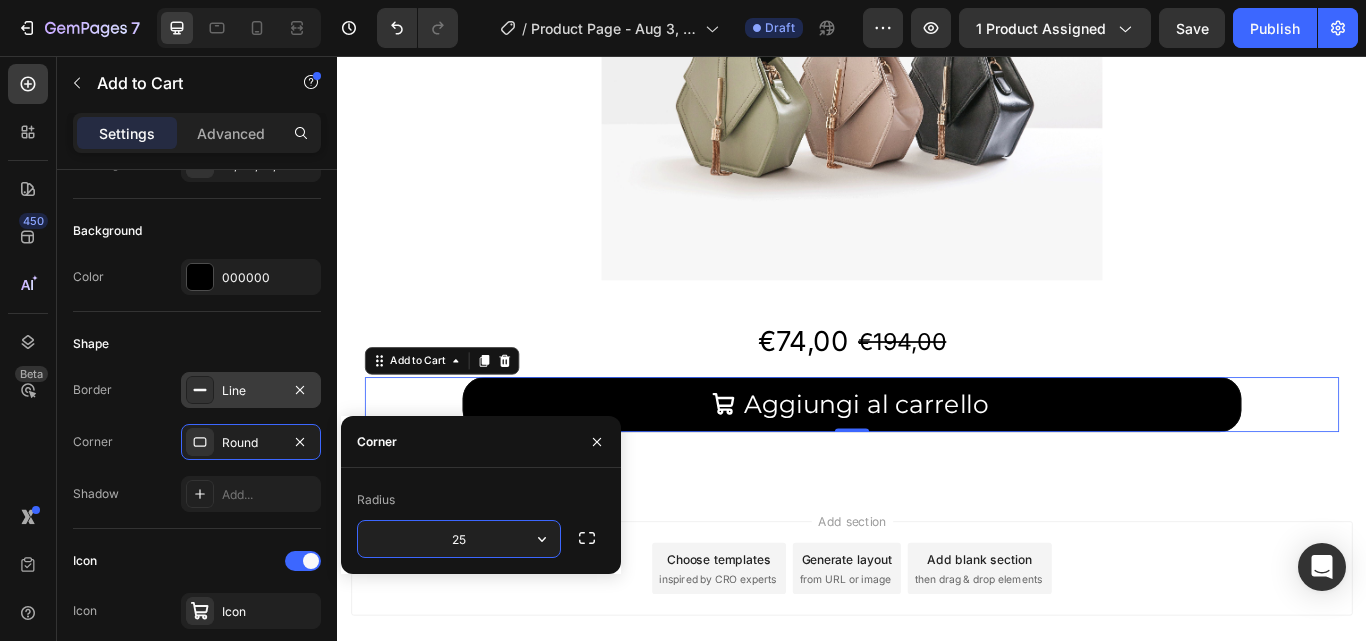 type on "25" 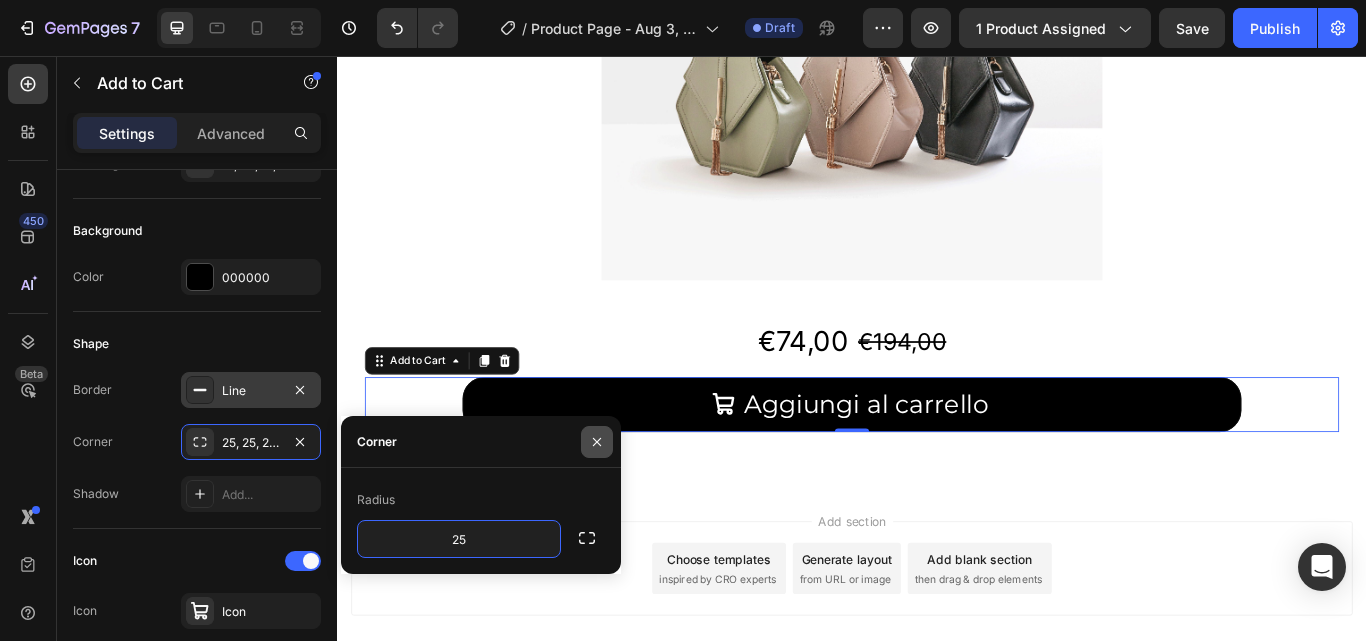 click 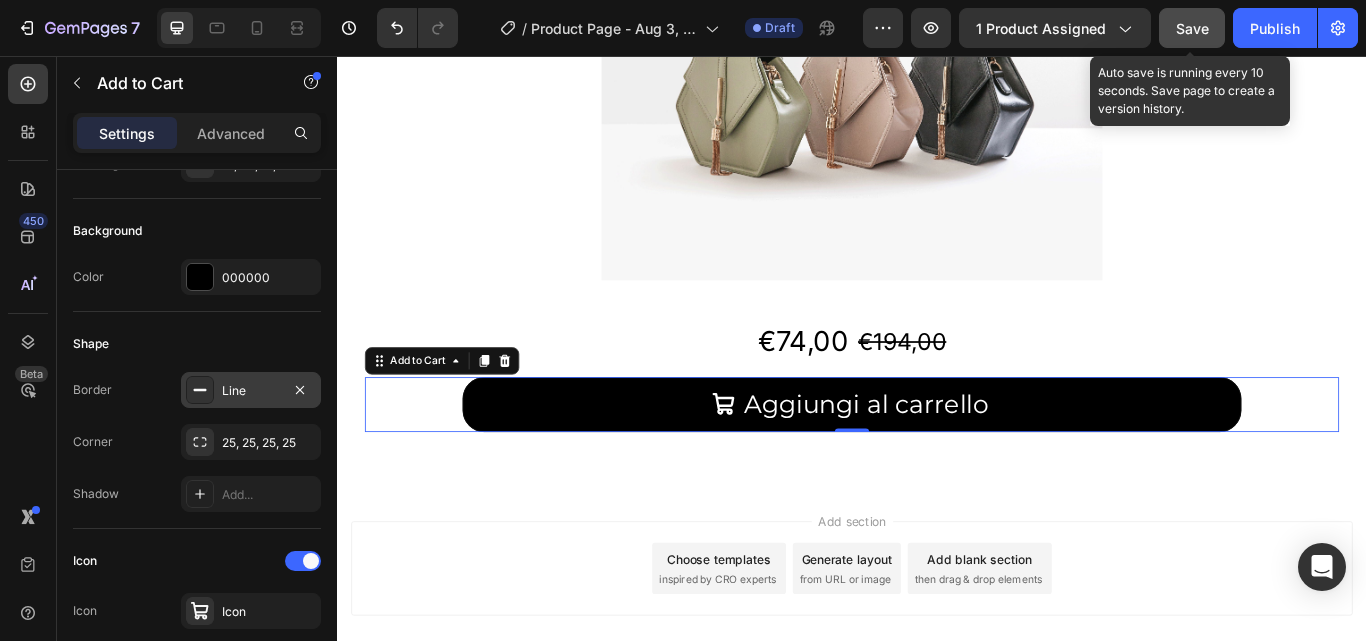 click on "Save" 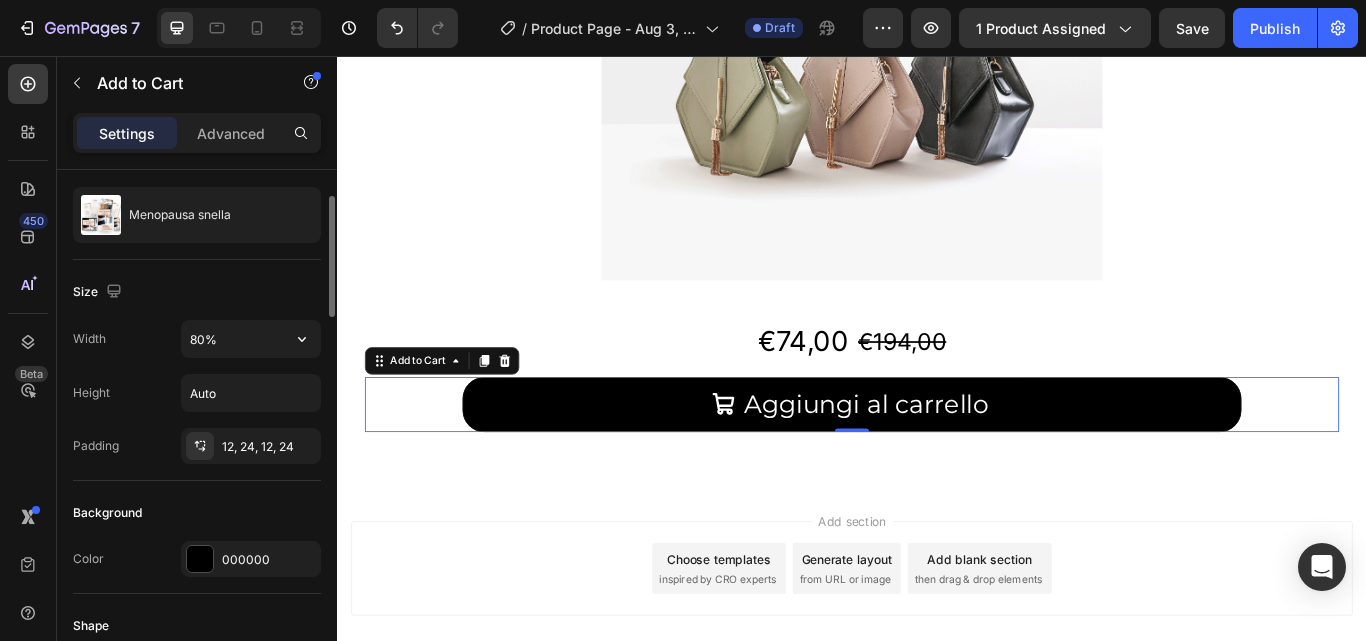 scroll, scrollTop: 168, scrollLeft: 0, axis: vertical 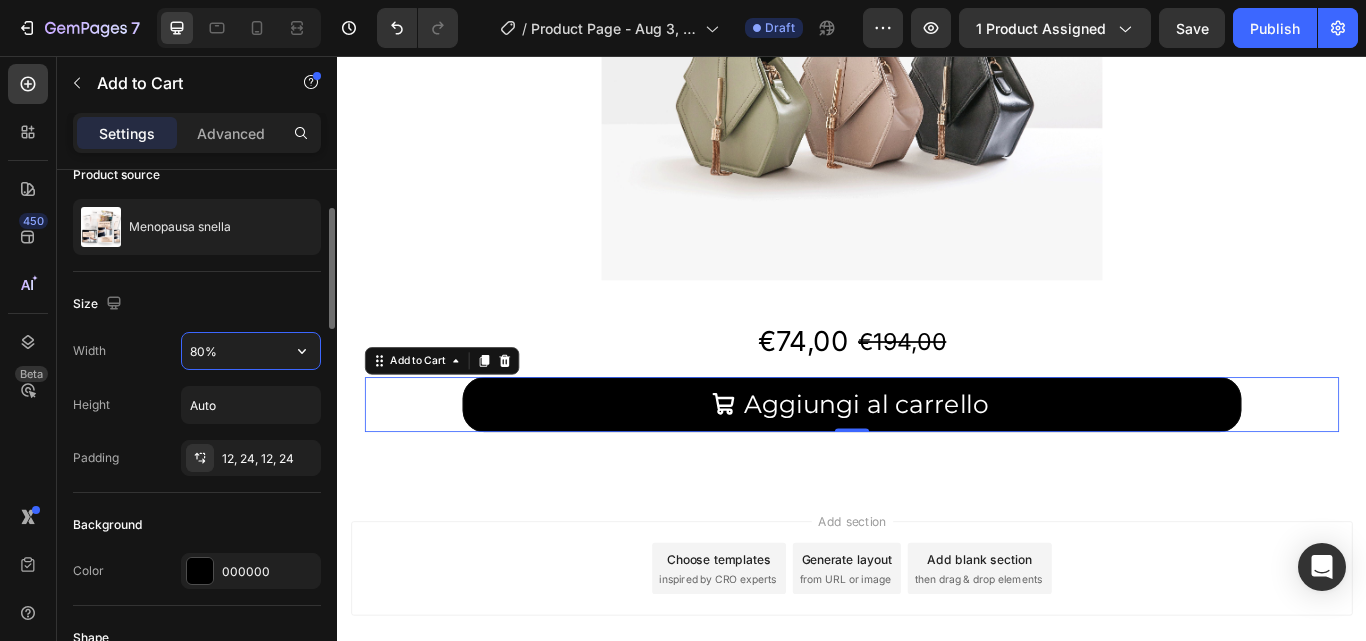 click on "80%" at bounding box center (251, 351) 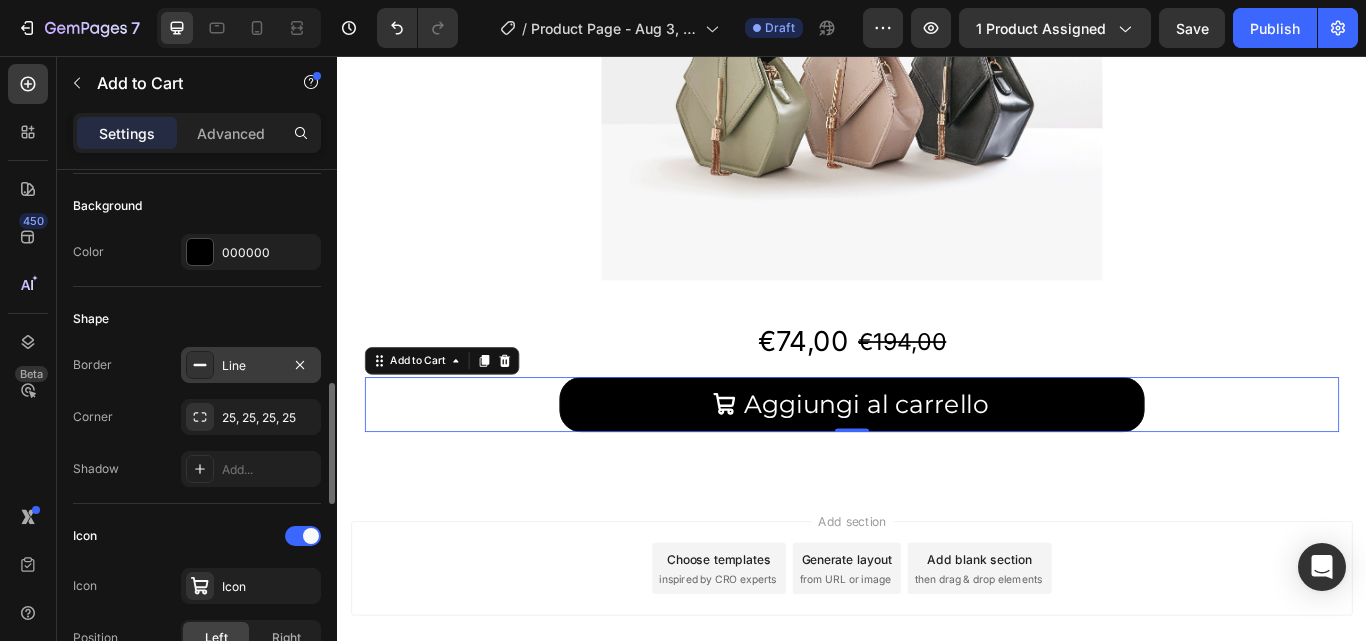 scroll, scrollTop: 570, scrollLeft: 0, axis: vertical 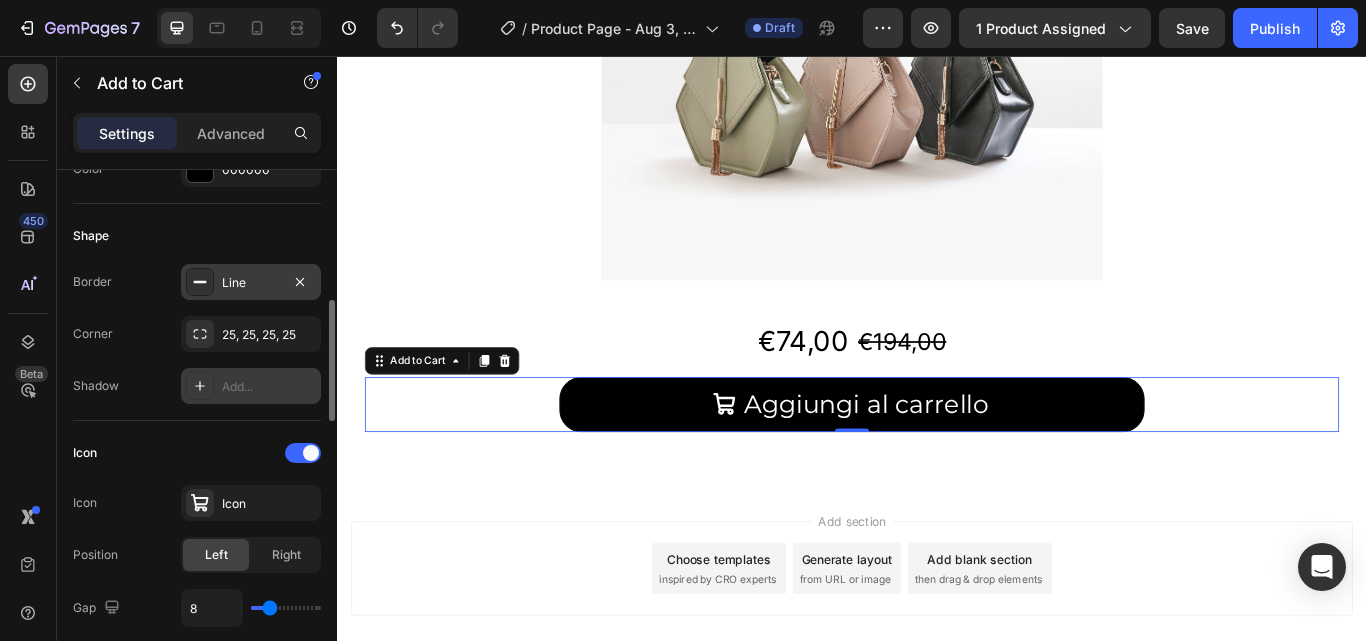 type on "60%" 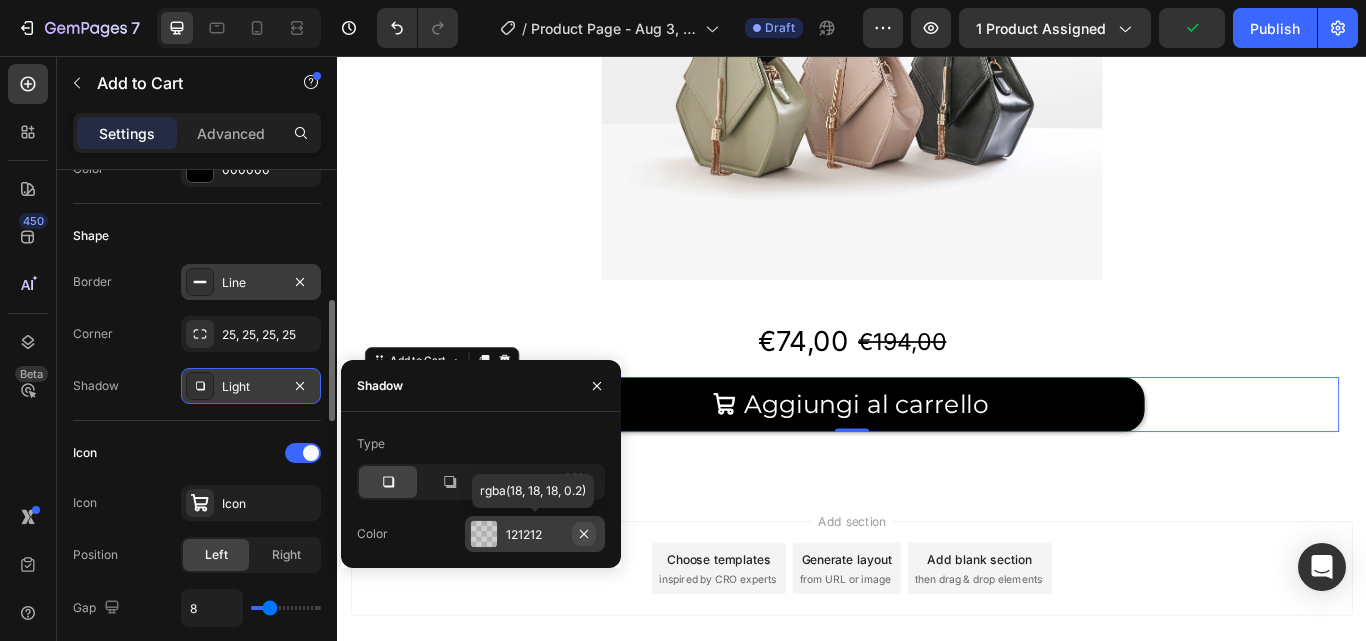 click 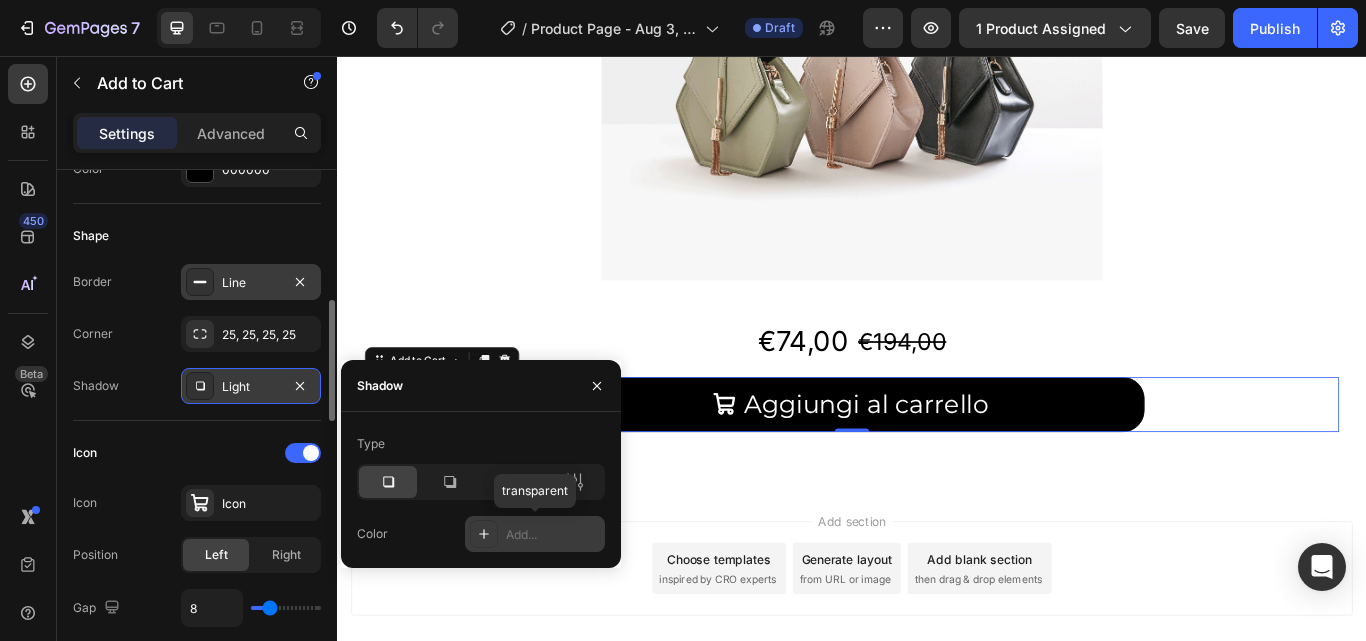 click on "Add..." at bounding box center [553, 535] 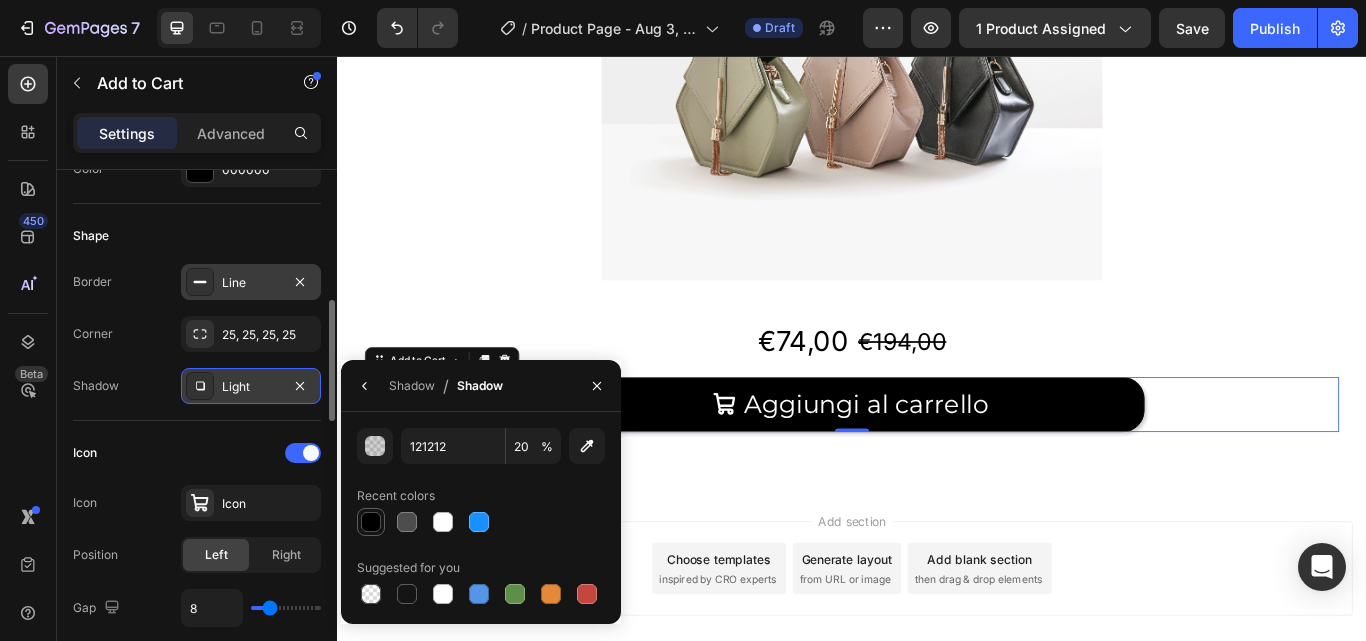 click at bounding box center (371, 522) 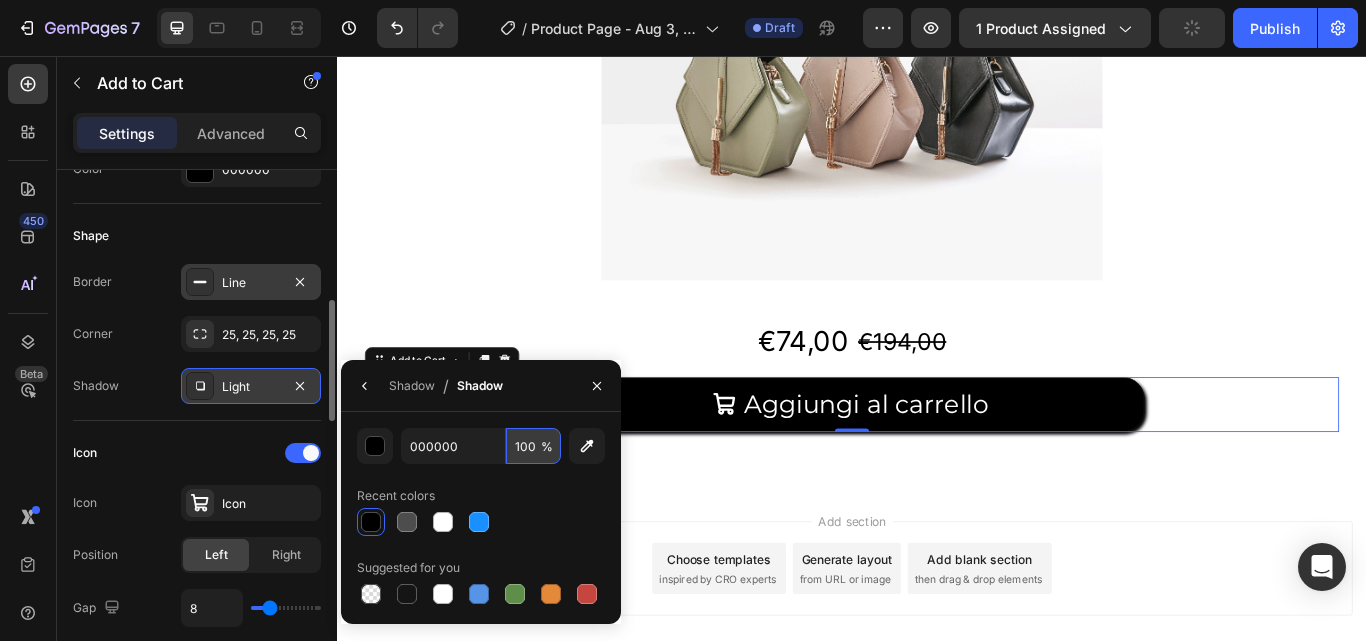 click on "100" at bounding box center (533, 446) 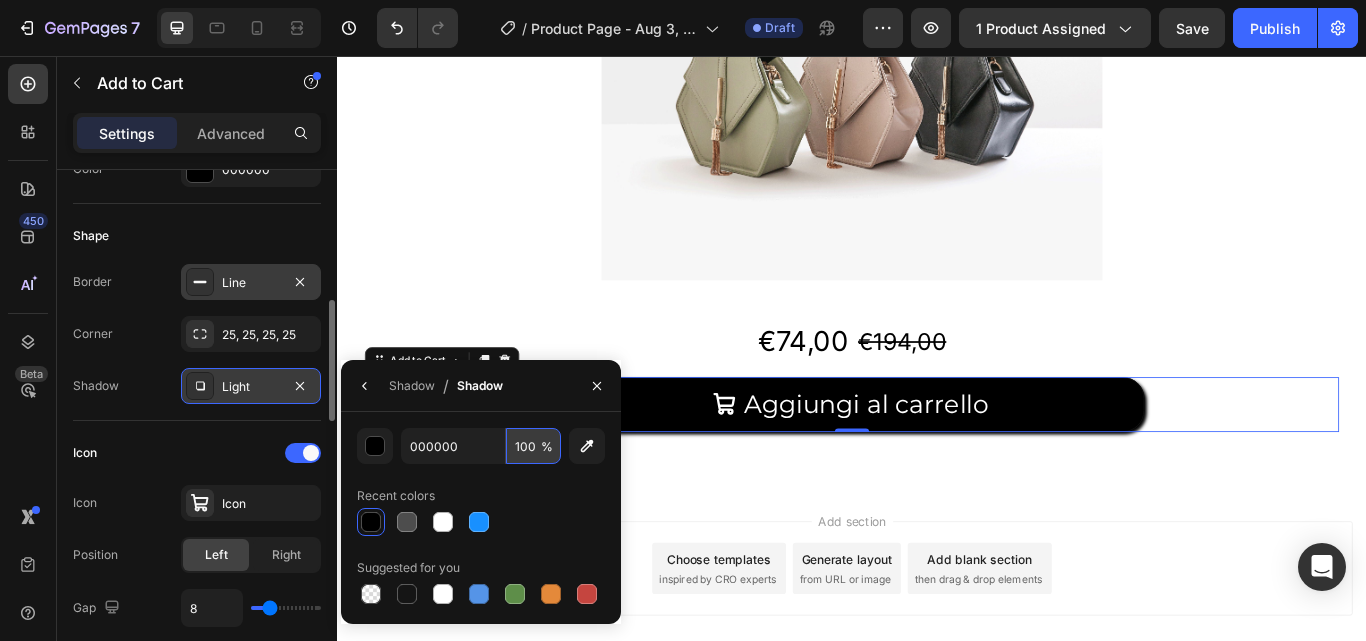 type on "20" 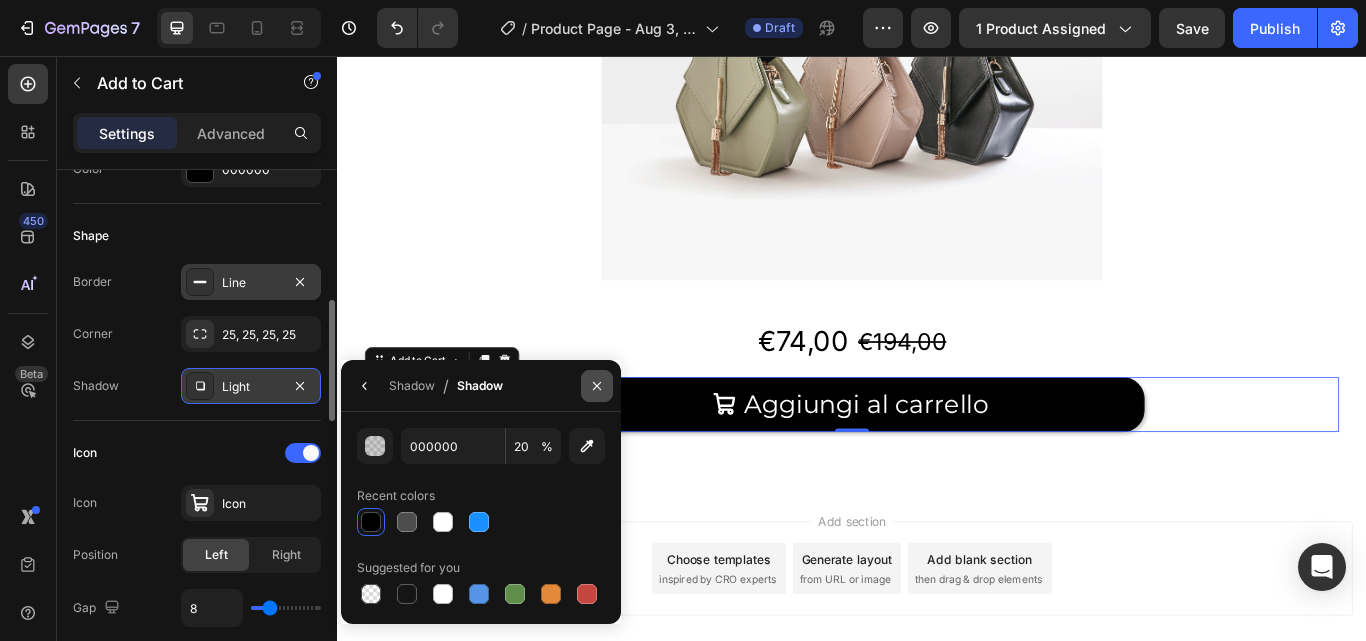 click 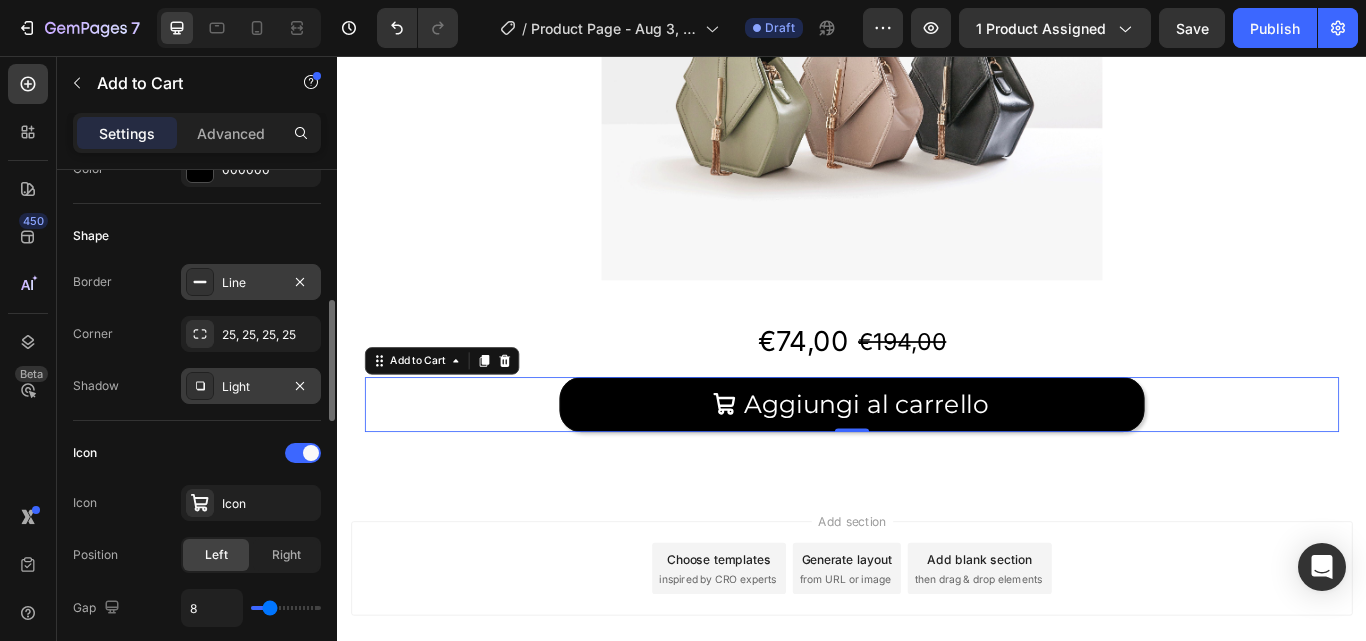 click on "Add section Choose templates inspired by CRO experts Generate layout from URL or image Add blank section then drag & drop elements" at bounding box center (937, 654) 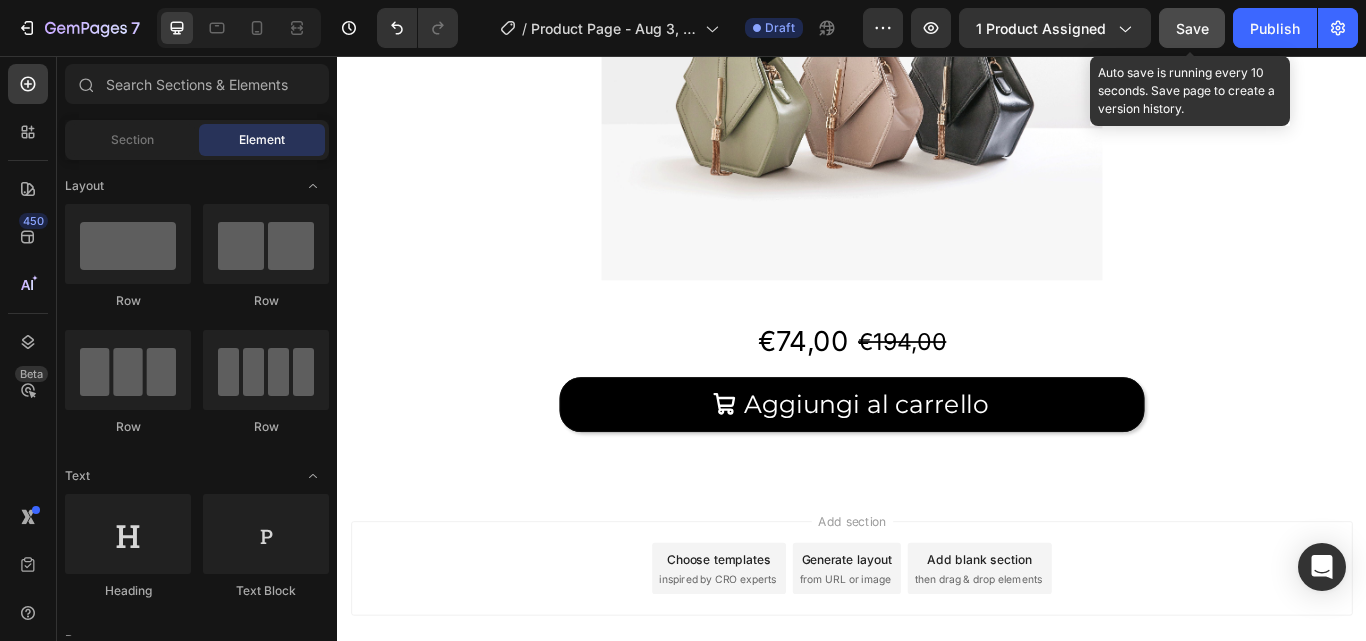 click on "Save" 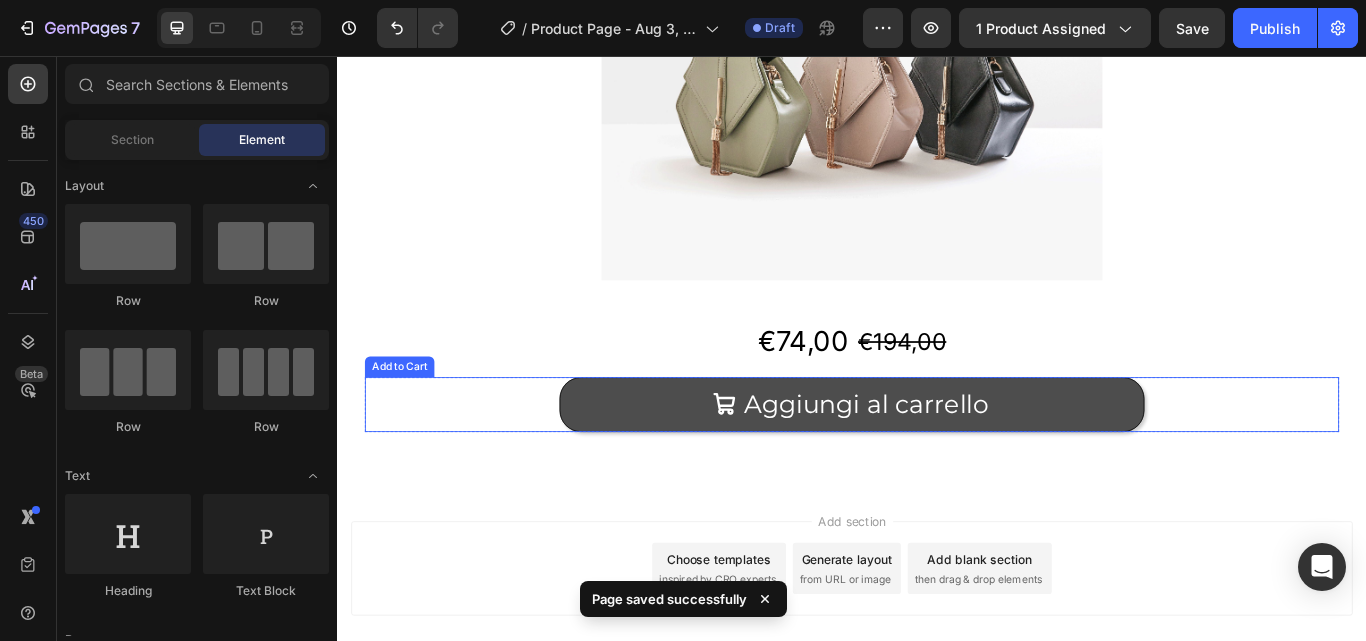 click on "Aggiungi al carrello" at bounding box center [937, 463] 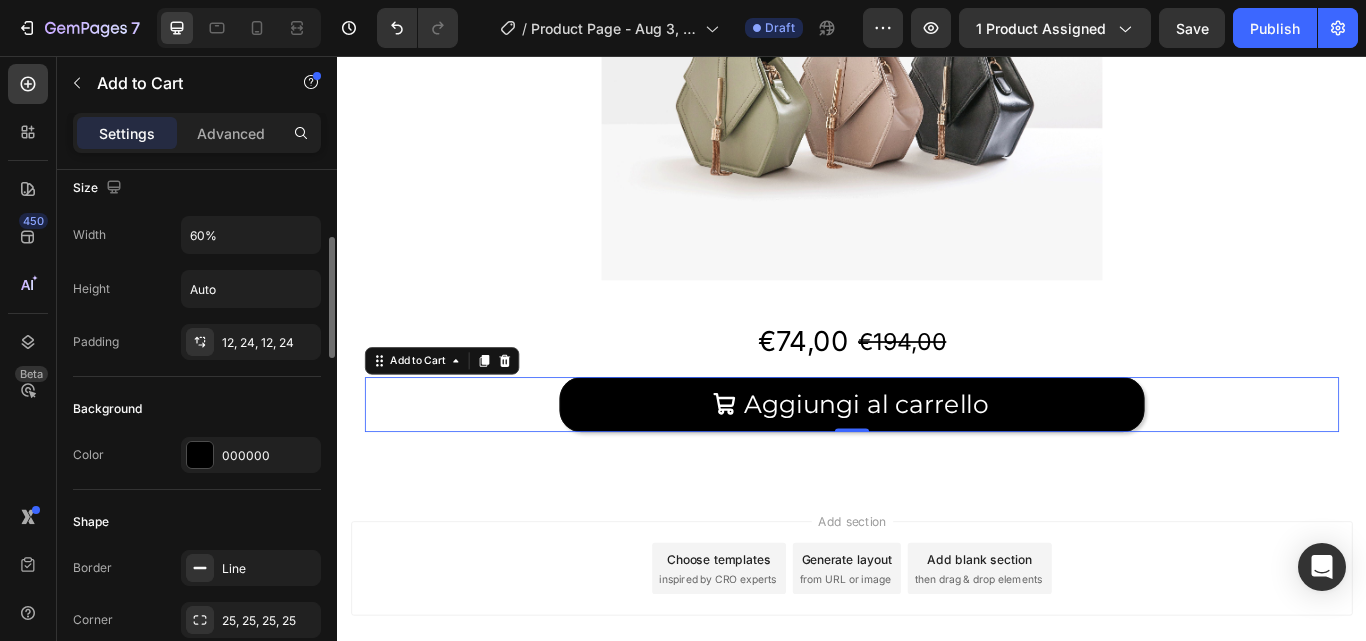 scroll, scrollTop: 286, scrollLeft: 0, axis: vertical 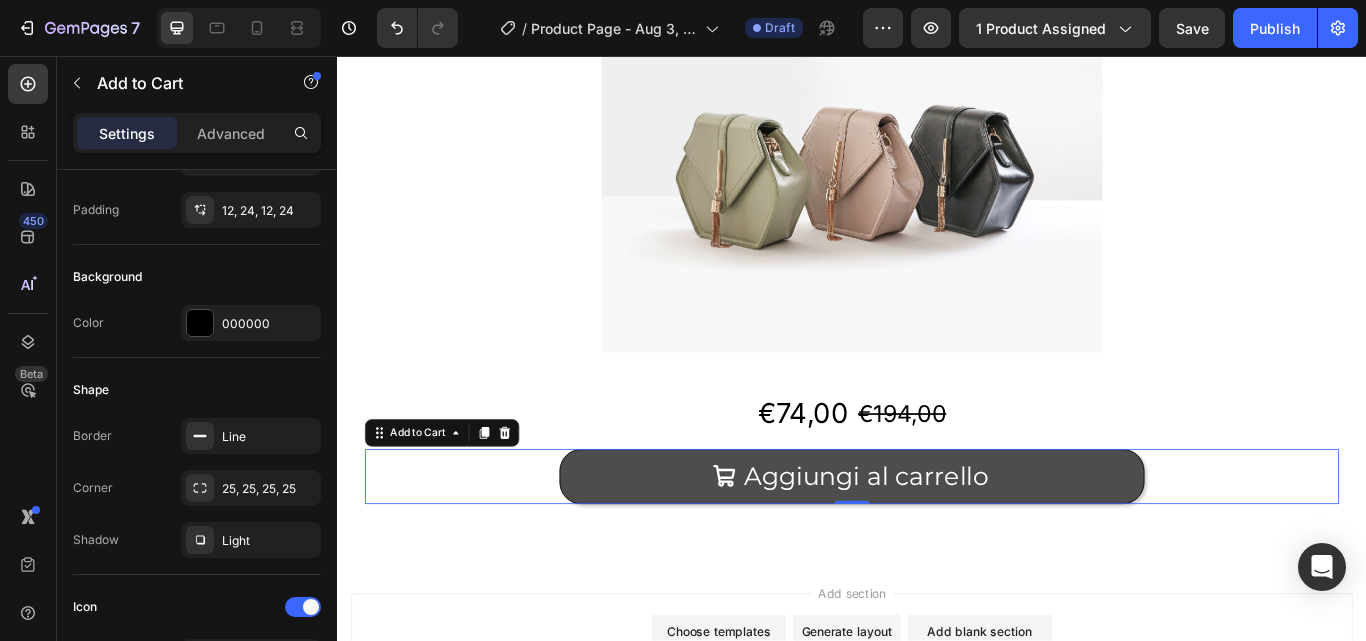 click on "Aggiungi al carrello" at bounding box center (937, 547) 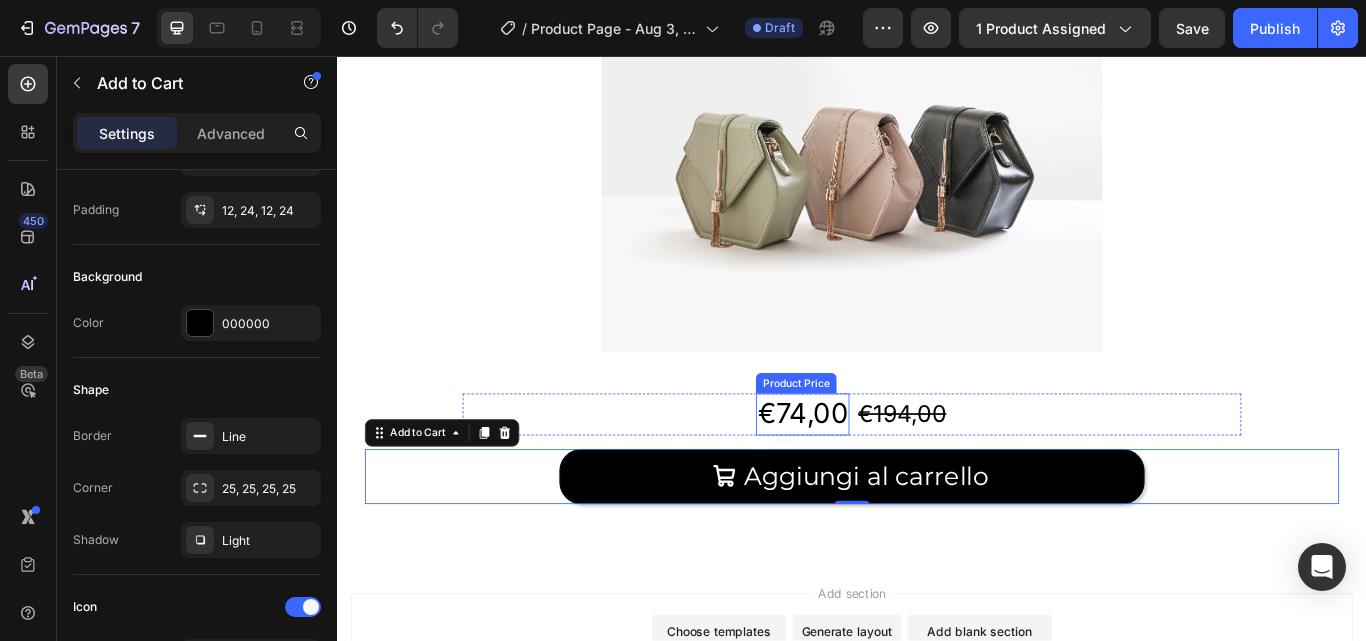 click on "€74,00" at bounding box center (879, 474) 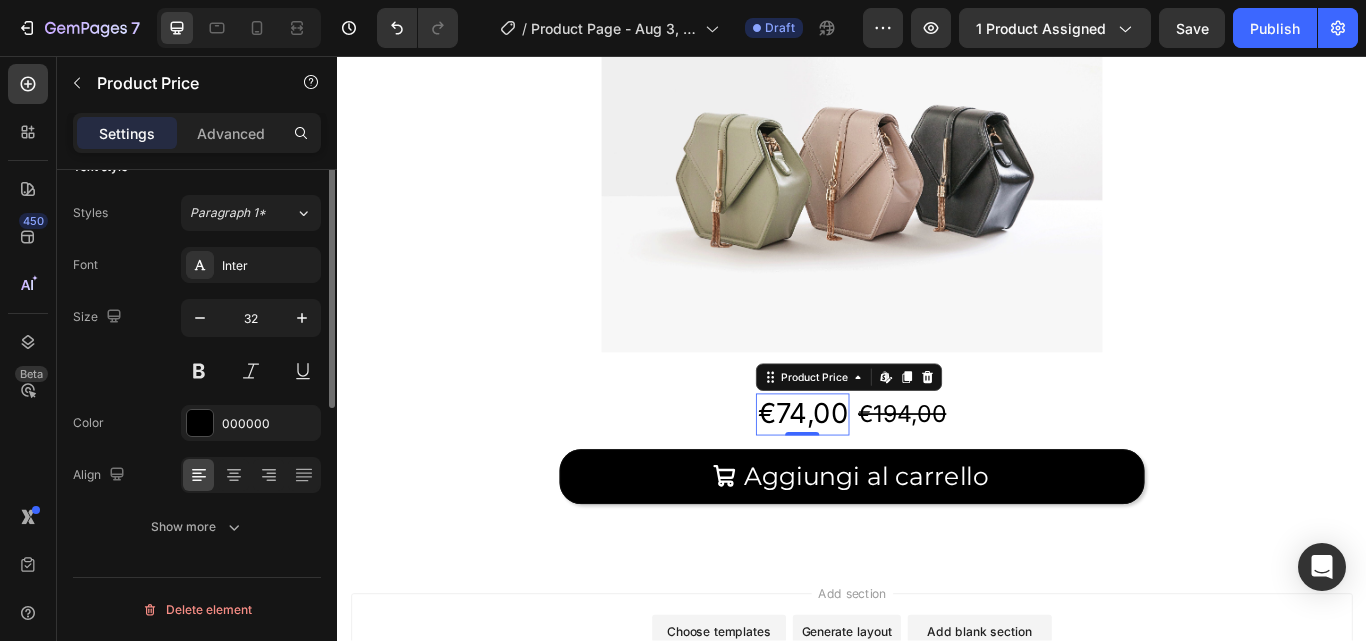 scroll, scrollTop: 0, scrollLeft: 0, axis: both 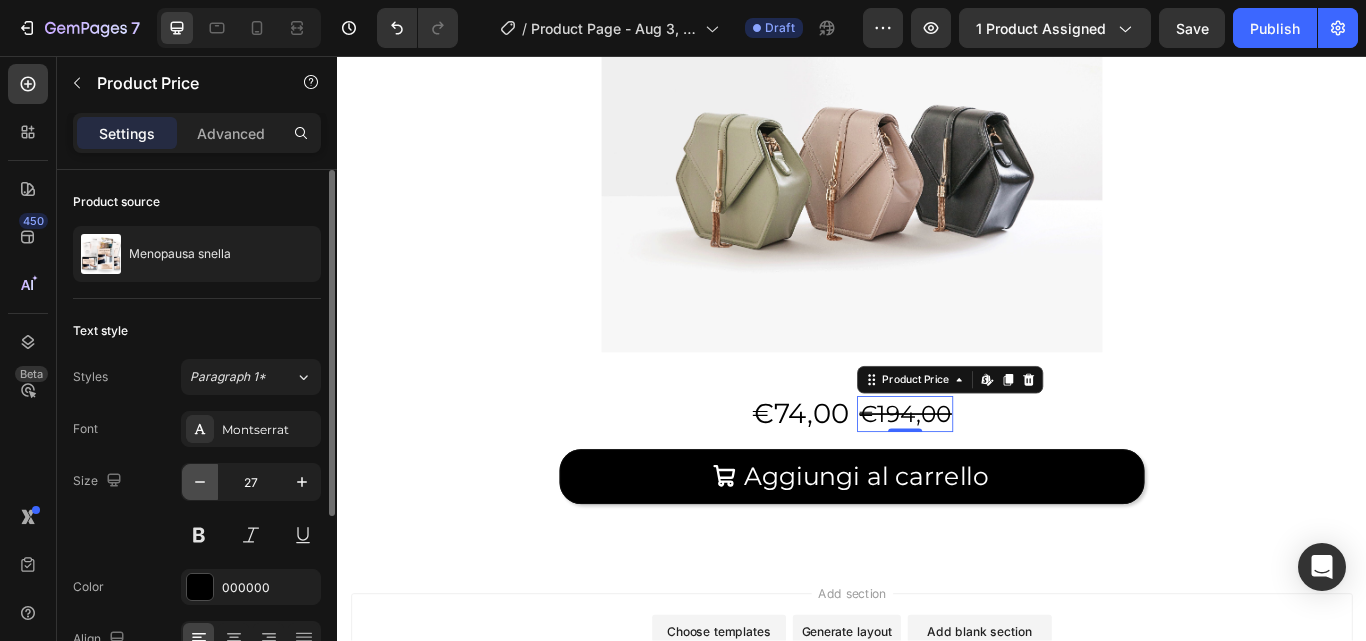 click 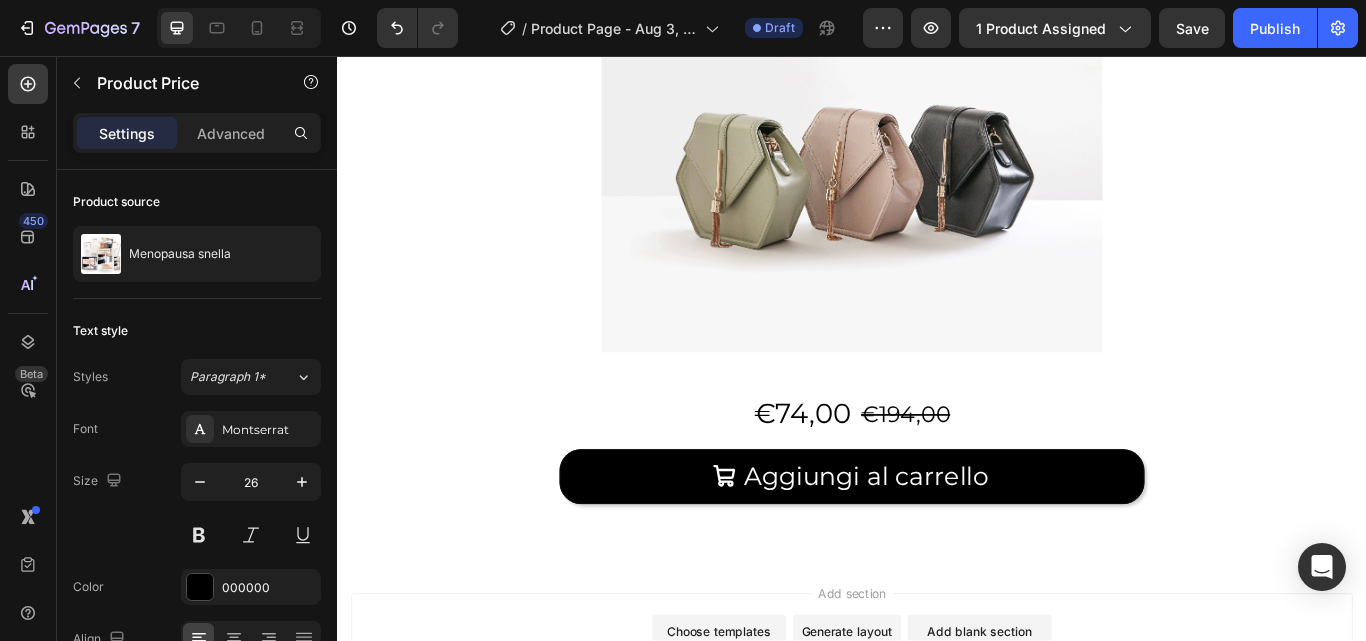 click on "Add section Choose templates inspired by CRO experts Generate layout from URL or image Add blank section then drag & drop elements" at bounding box center [937, 766] 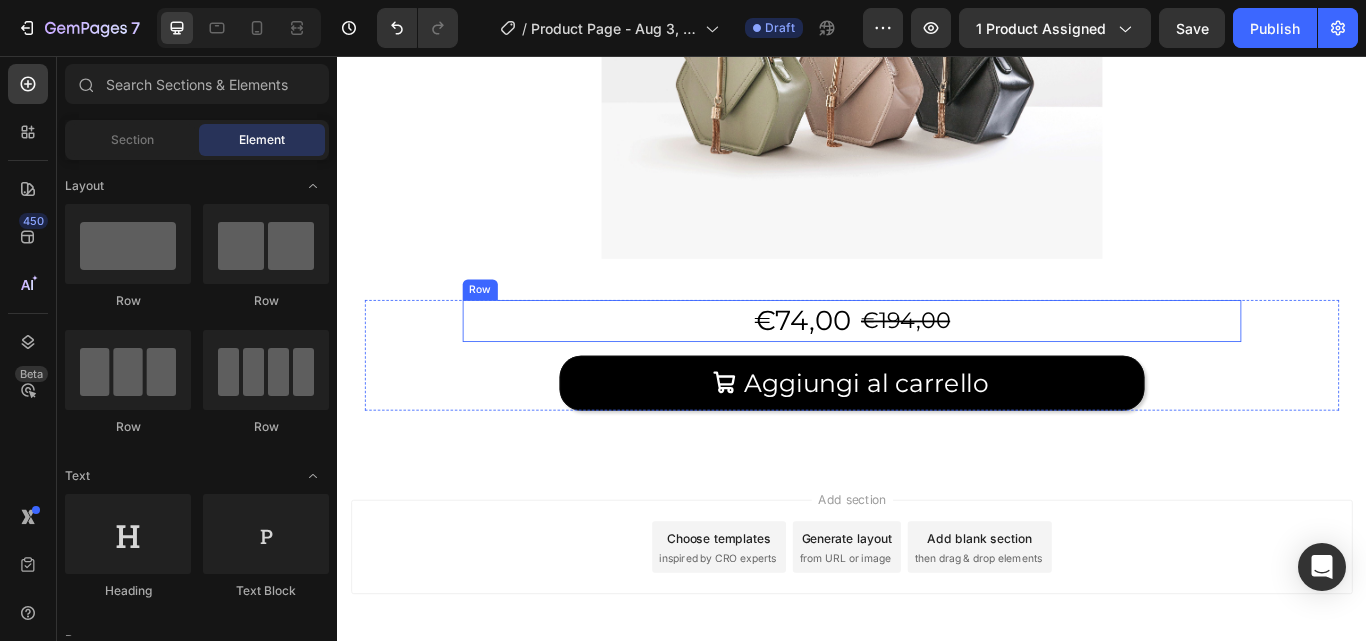 scroll, scrollTop: 644, scrollLeft: 0, axis: vertical 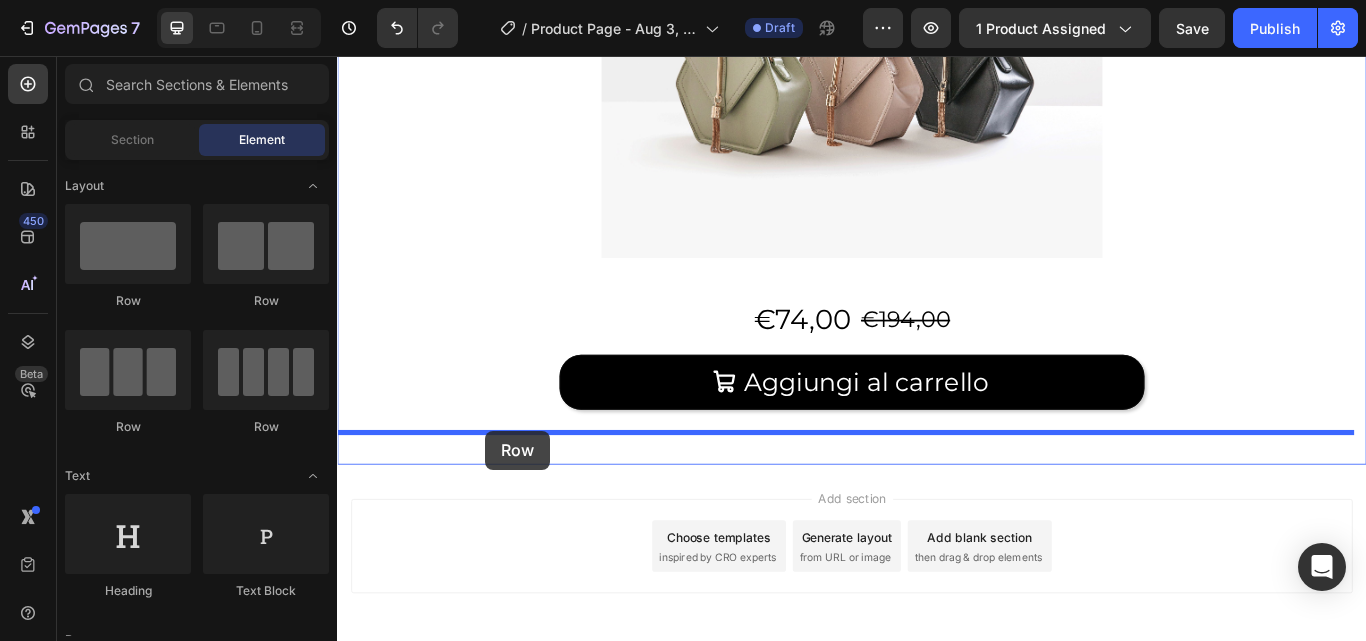 drag, startPoint x: 491, startPoint y: 295, endPoint x: 506, endPoint y: 455, distance: 160.70158 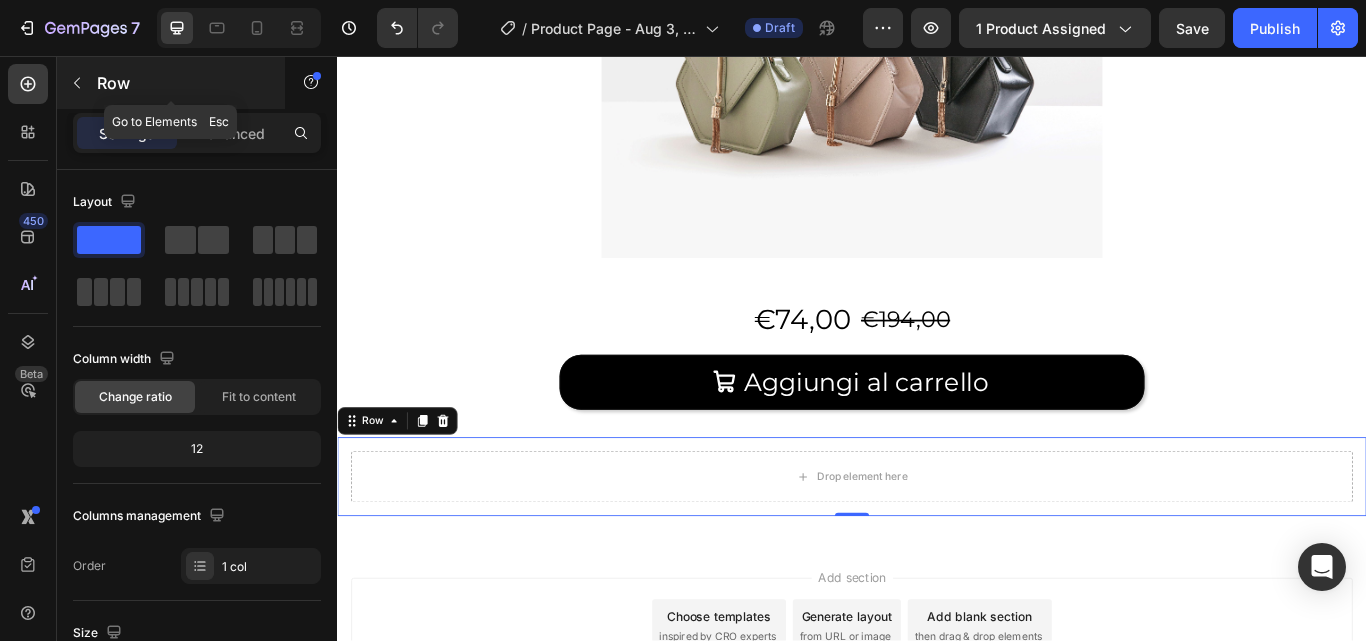 click at bounding box center (77, 83) 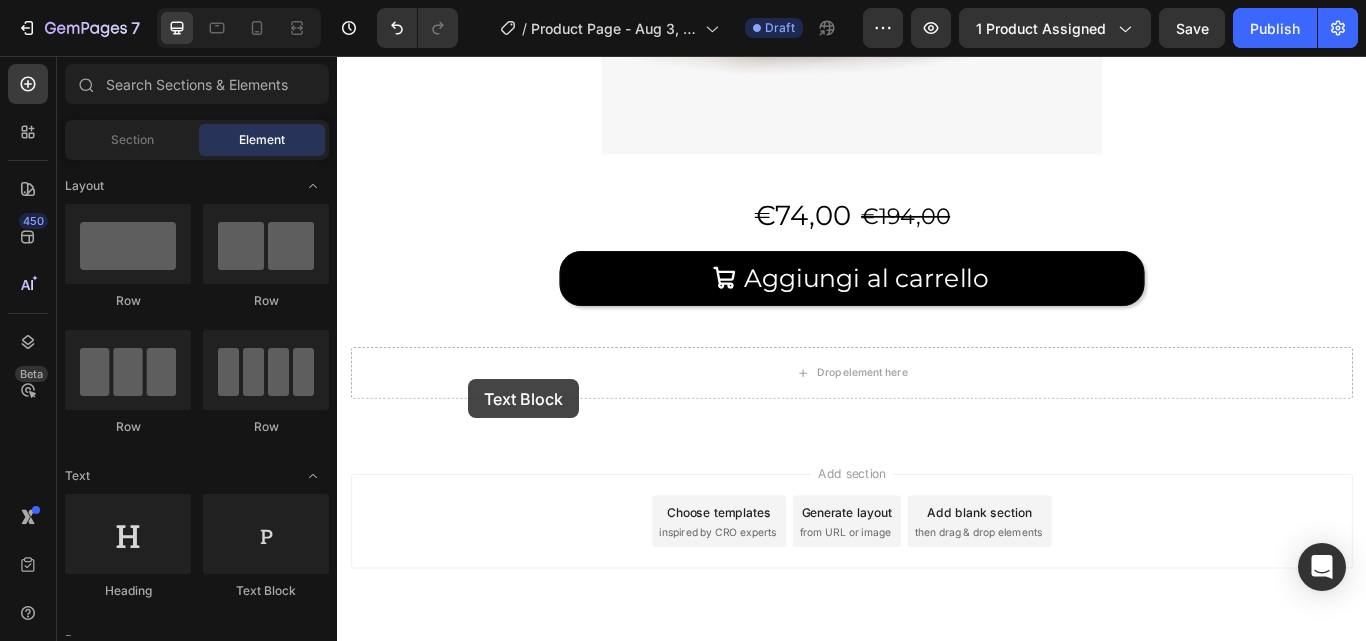 scroll, scrollTop: 814, scrollLeft: 0, axis: vertical 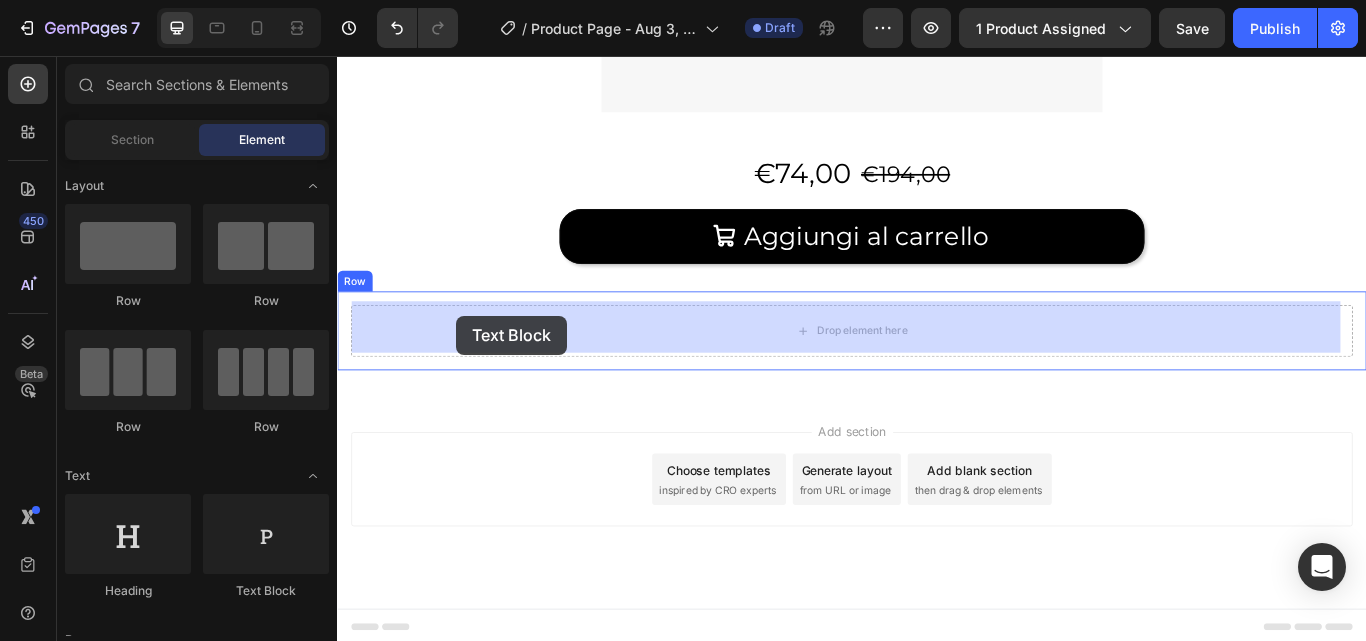 drag, startPoint x: 603, startPoint y: 601, endPoint x: 475, endPoint y: 362, distance: 271.11804 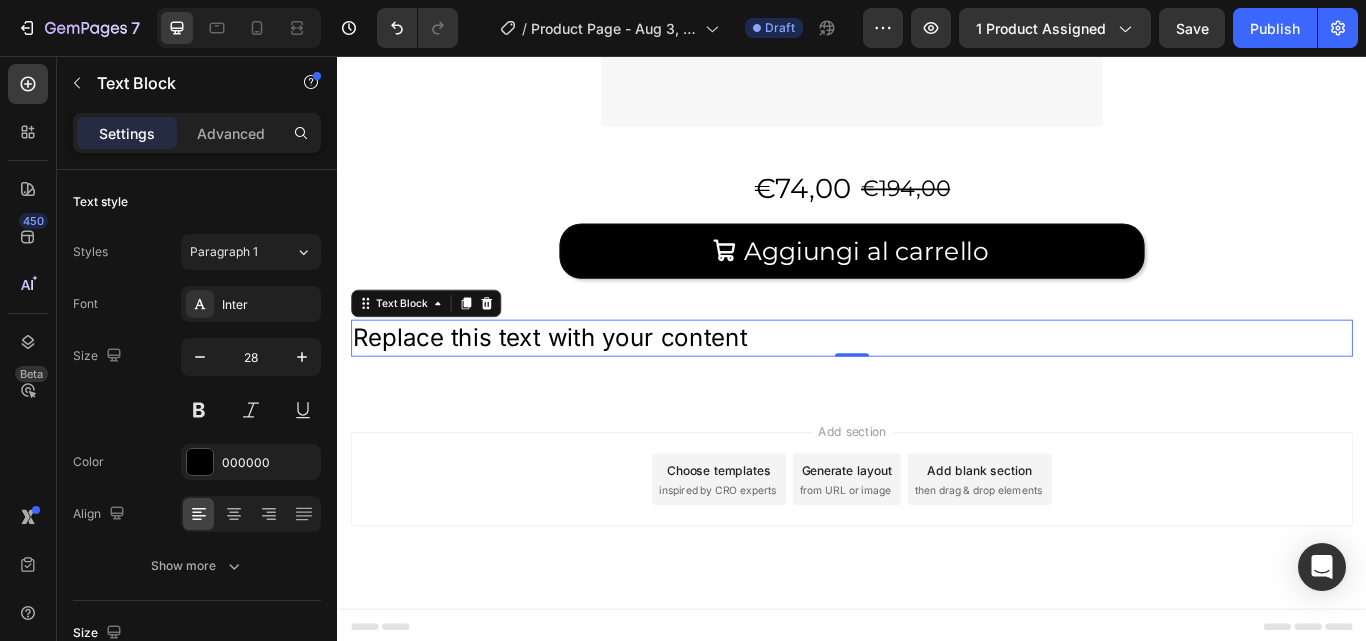 click on "Replace this text with your content" at bounding box center [937, 385] 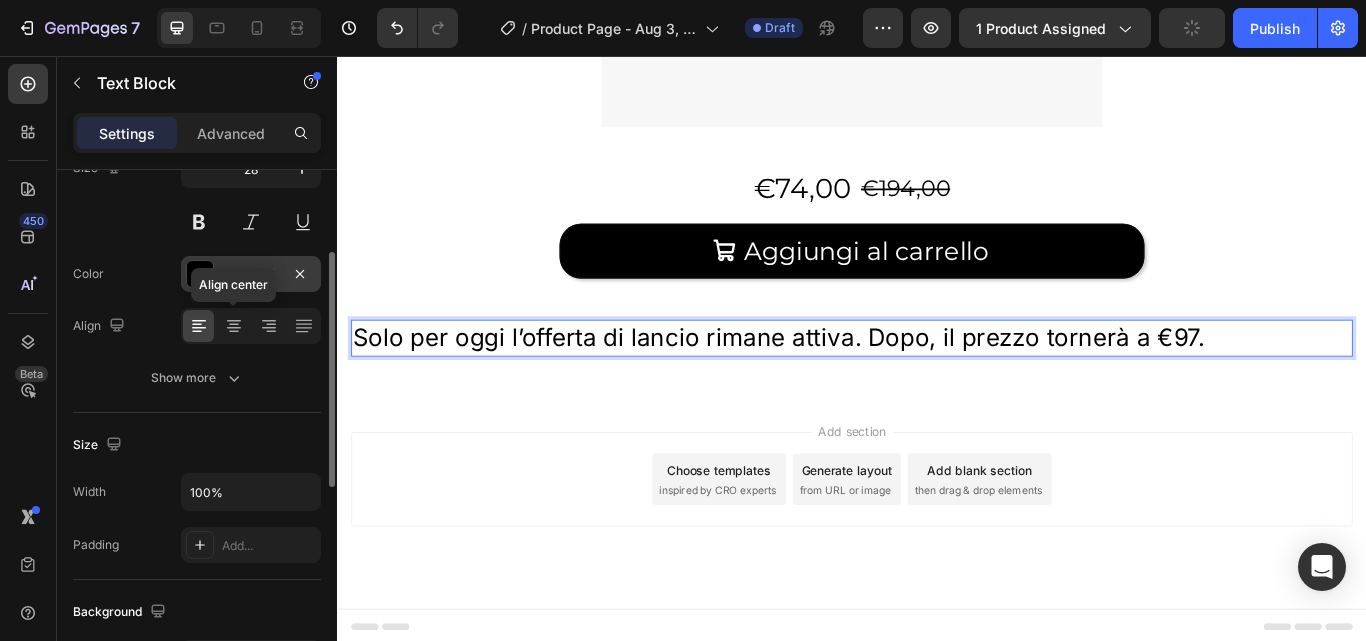 scroll, scrollTop: 187, scrollLeft: 0, axis: vertical 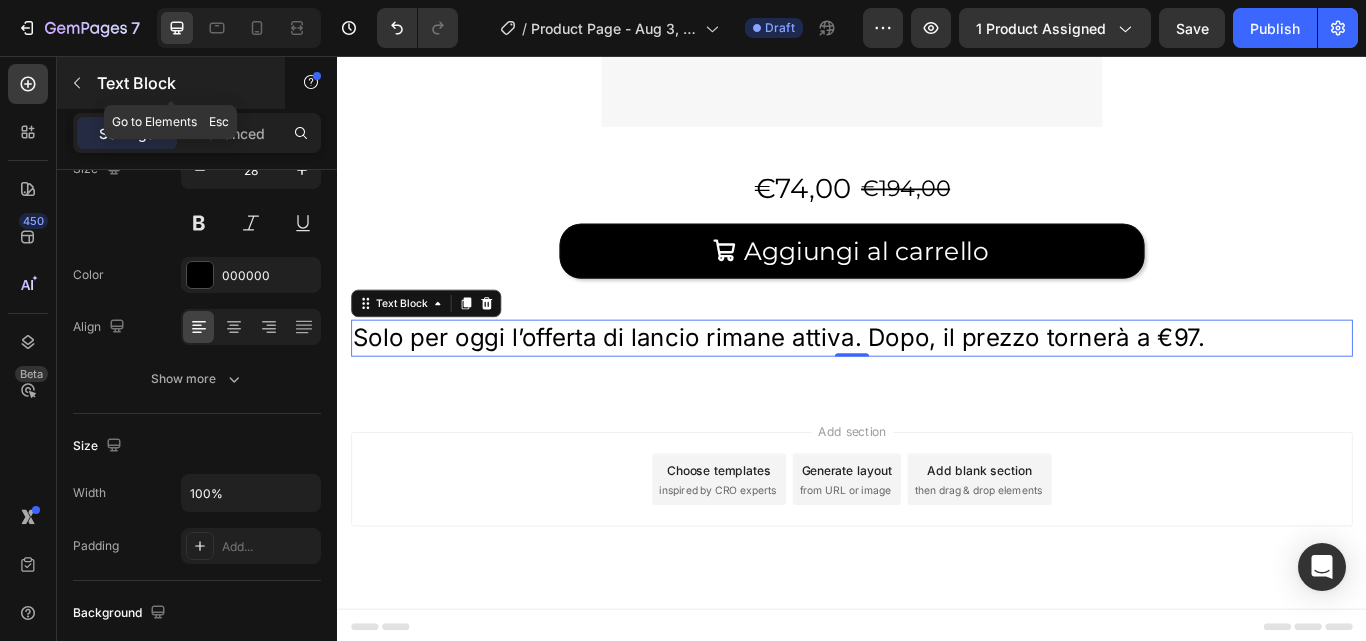 click 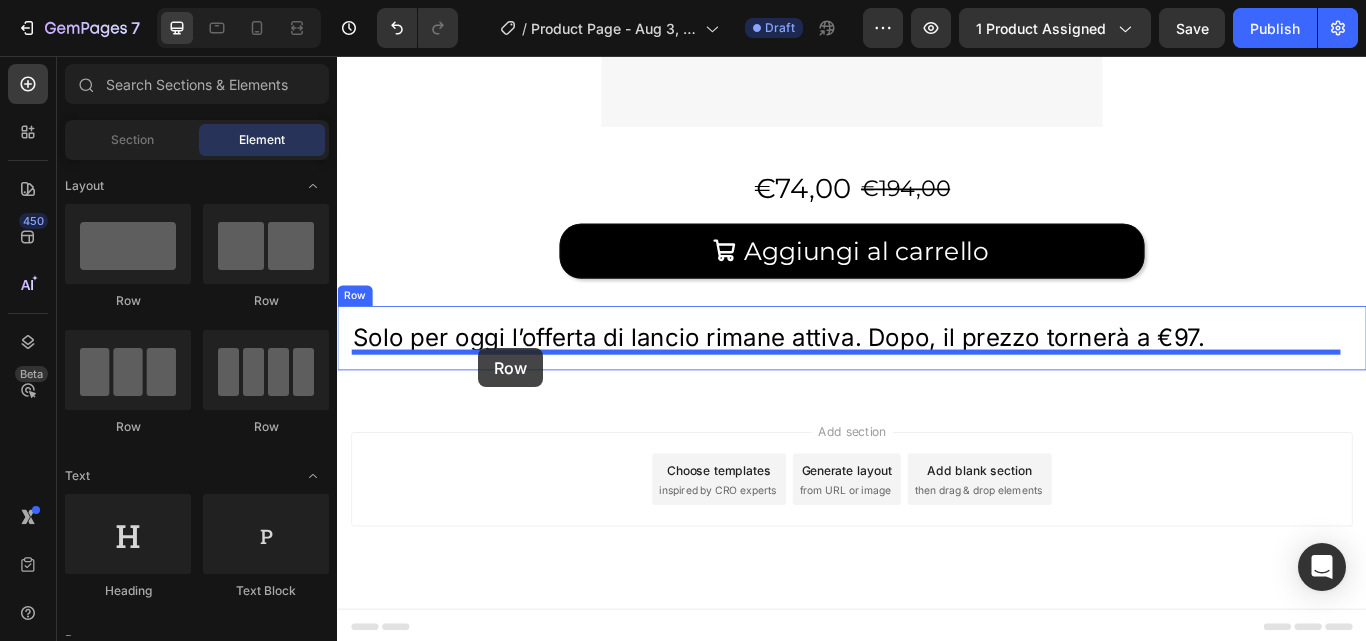 drag, startPoint x: 473, startPoint y: 313, endPoint x: 501, endPoint y: 397, distance: 88.54378 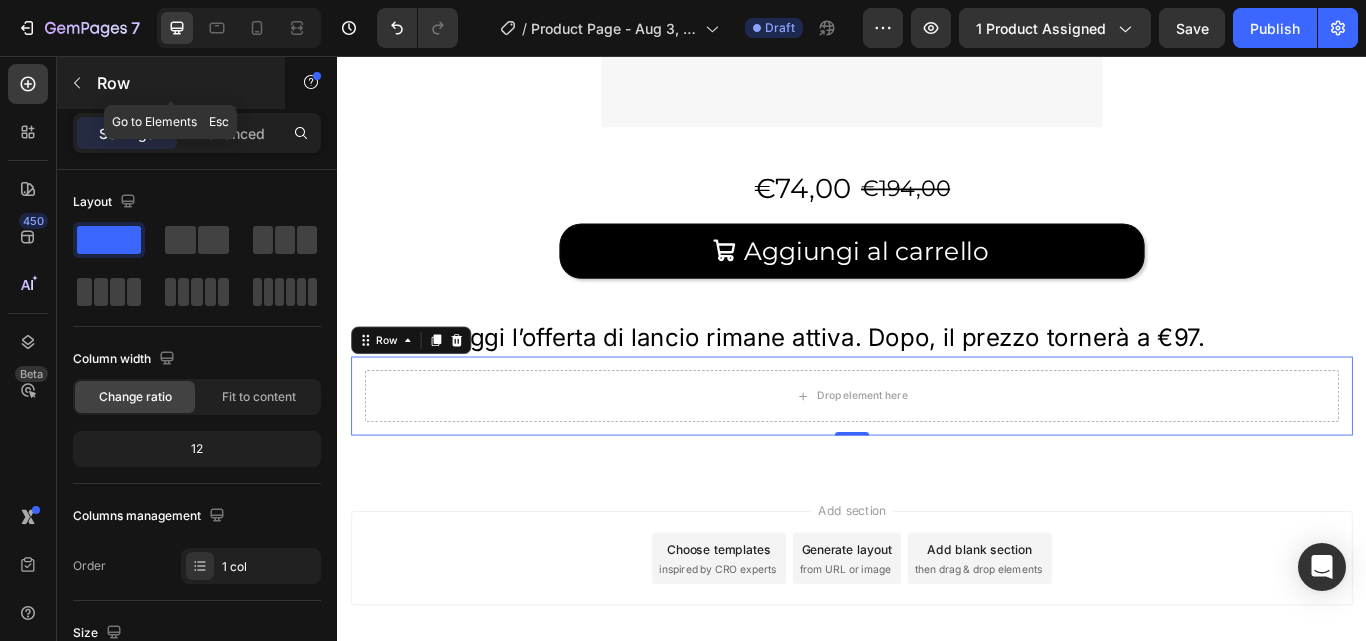 click at bounding box center [77, 83] 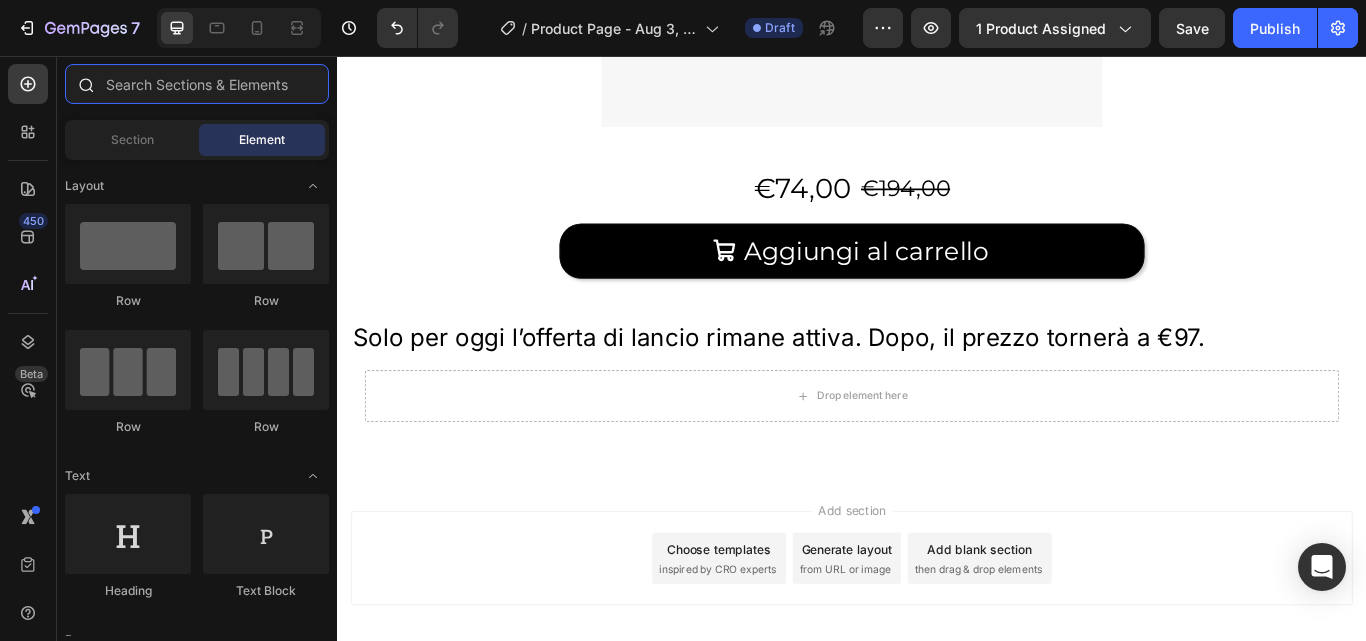 click at bounding box center (197, 84) 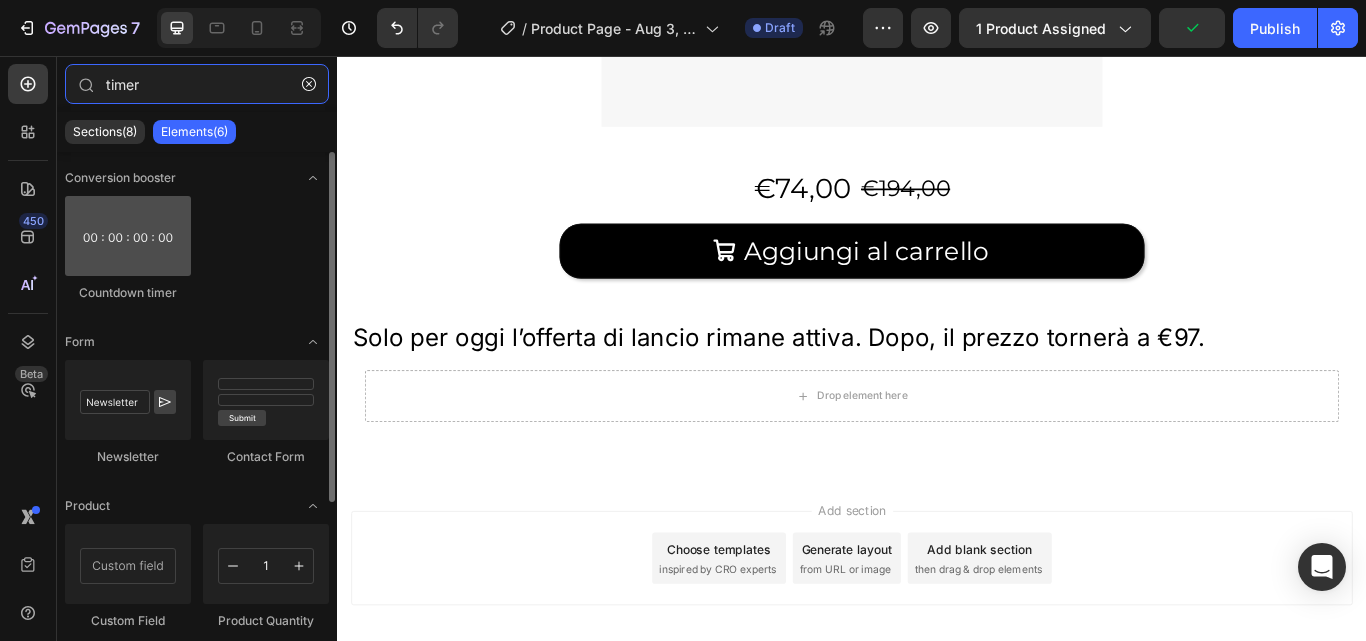 type on "timer" 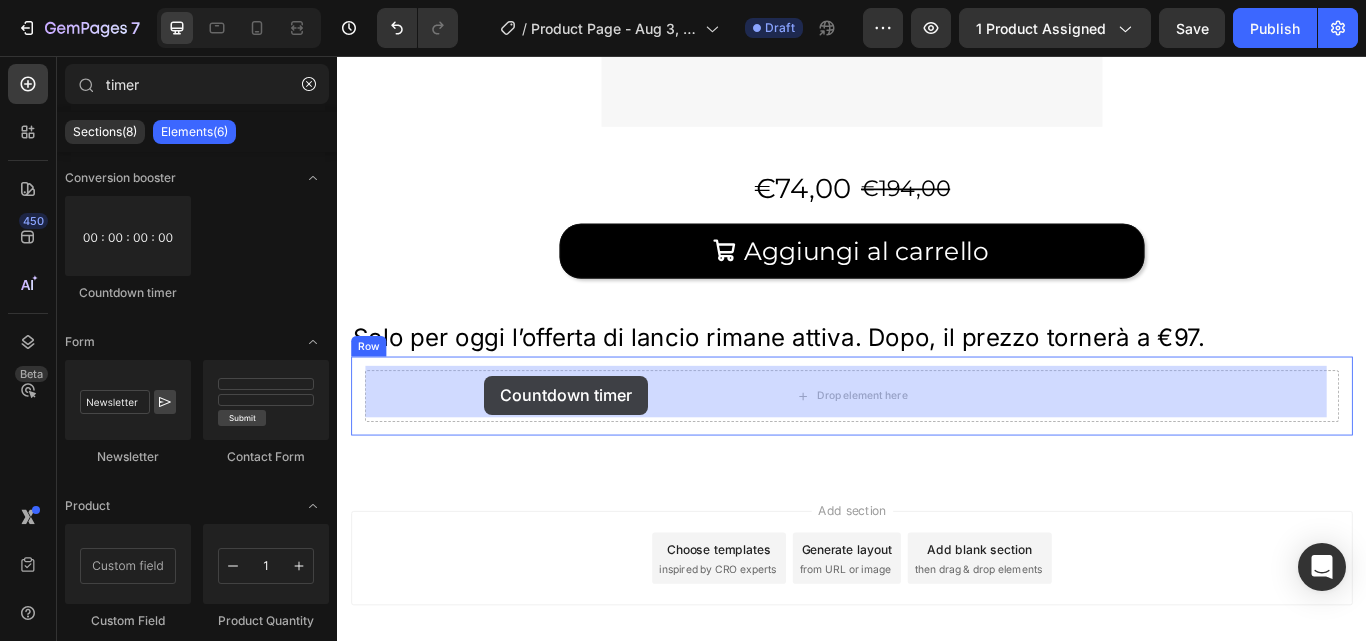 drag, startPoint x: 484, startPoint y: 271, endPoint x: 509, endPoint y: 429, distance: 159.96562 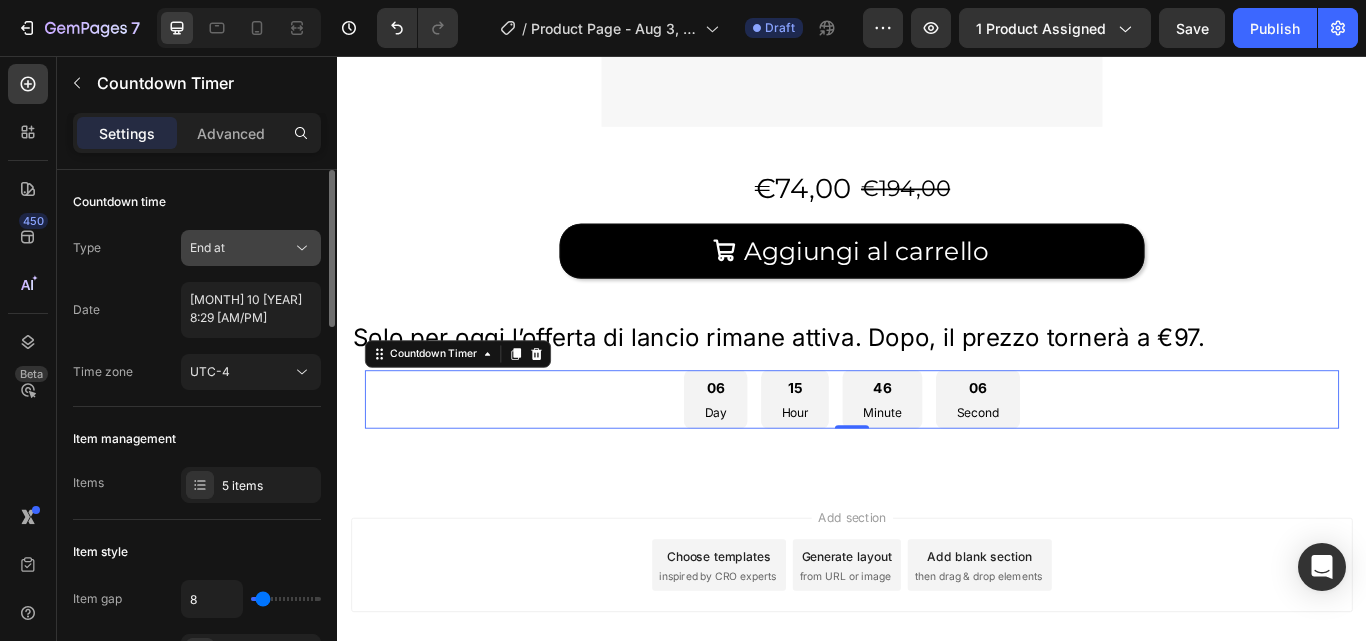 click 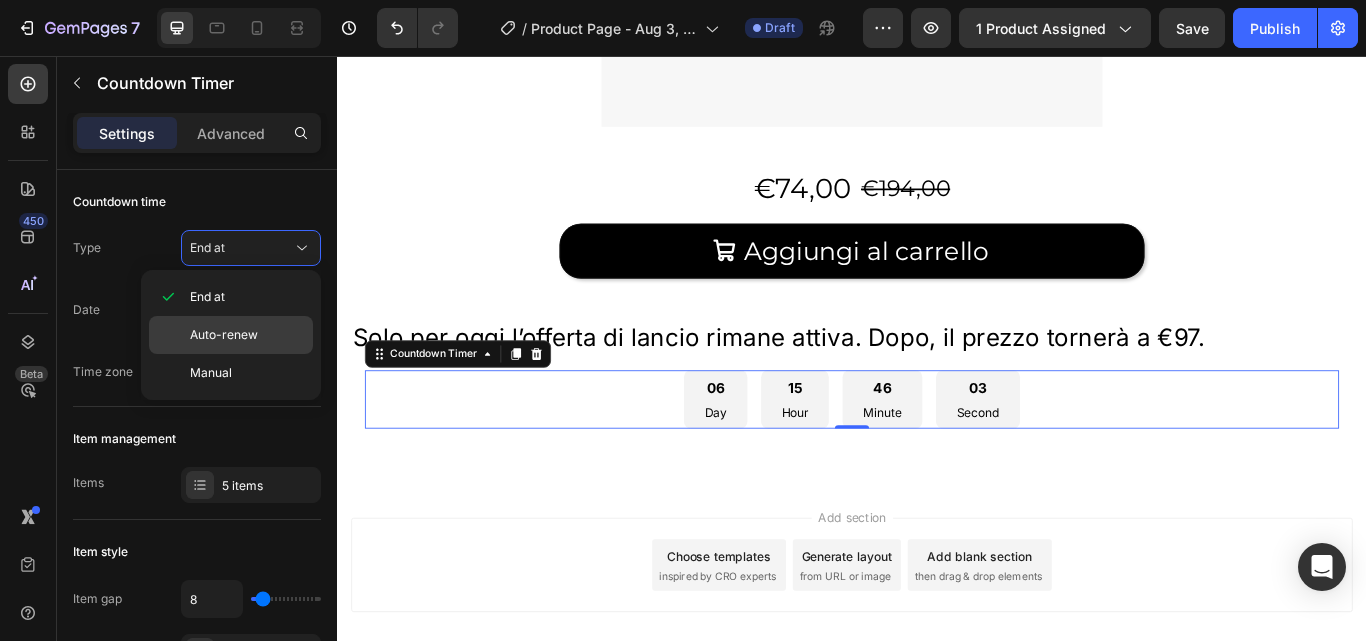 click on "Auto-renew" at bounding box center (224, 335) 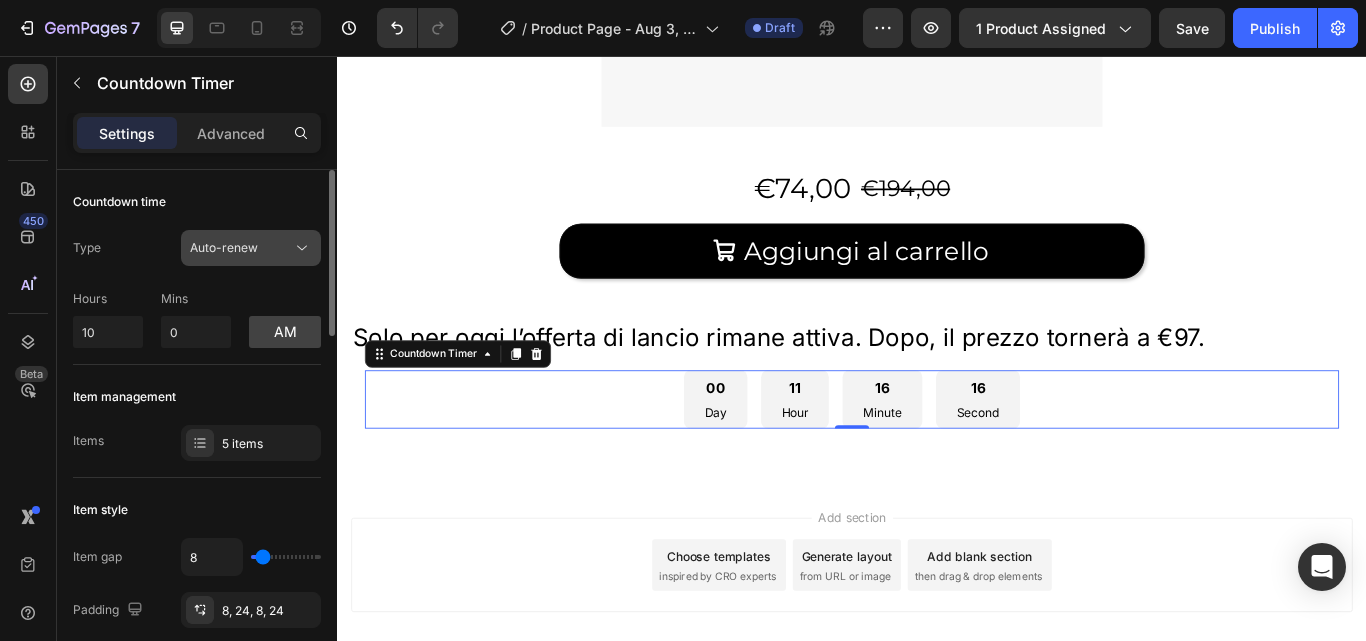 click 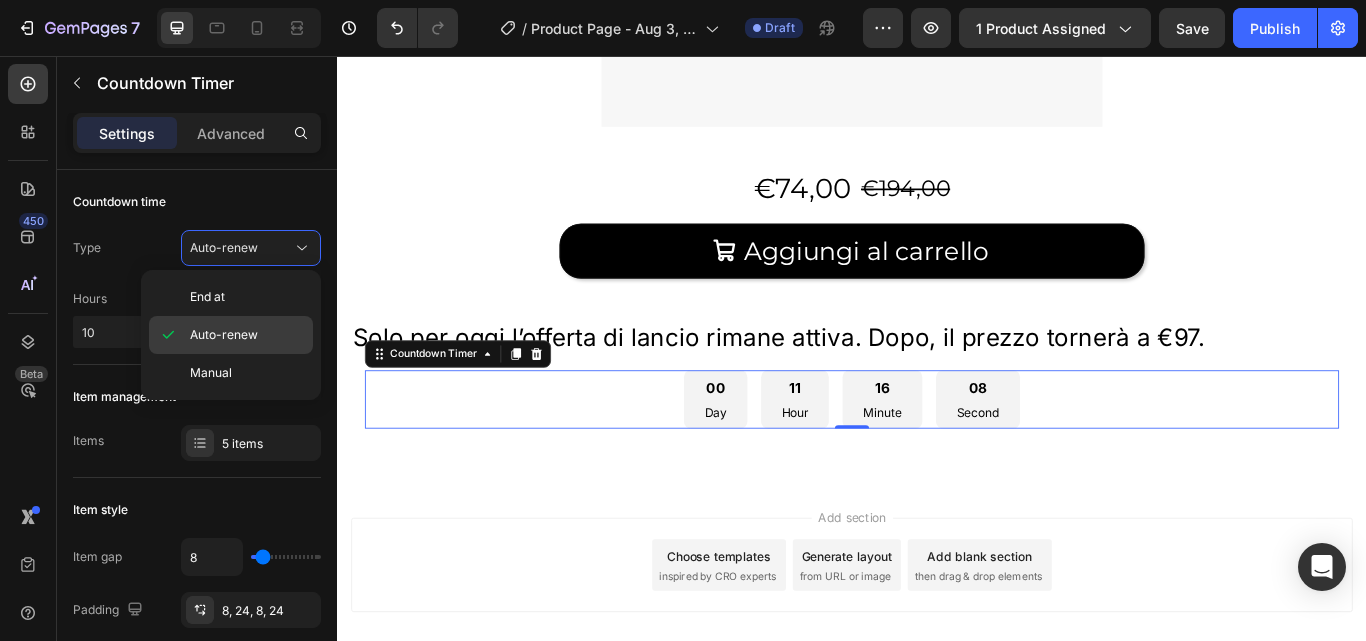 click on "Auto-renew" at bounding box center [247, 335] 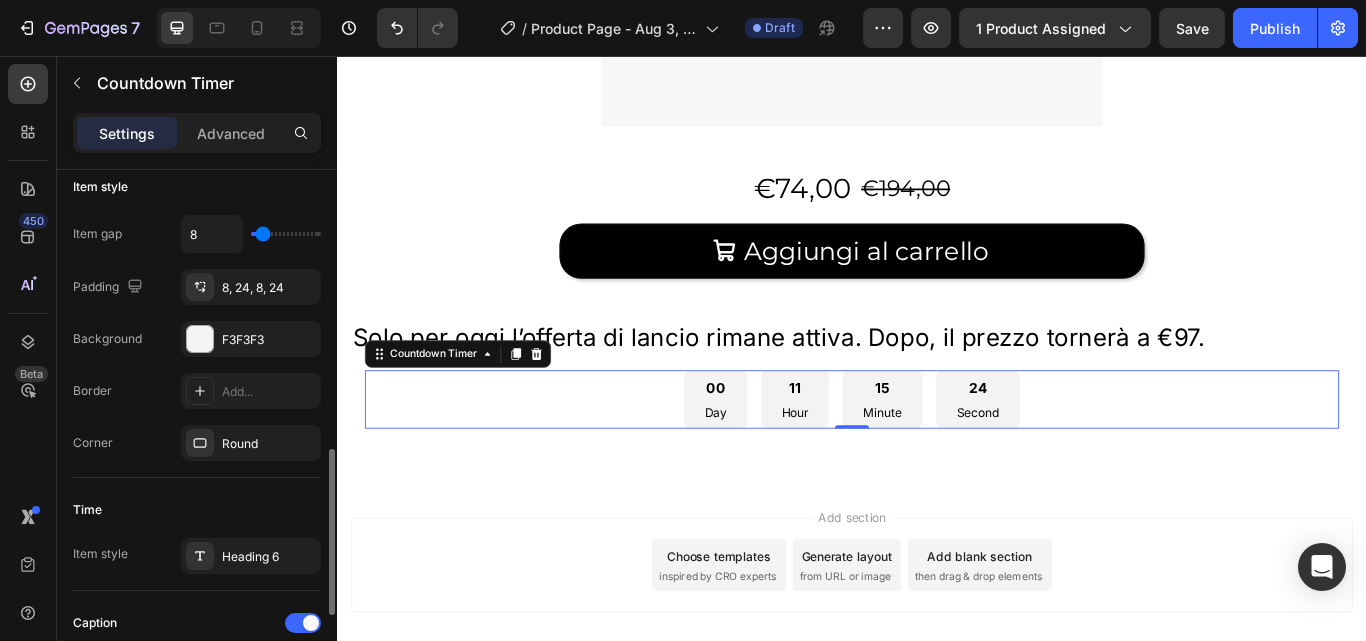 scroll, scrollTop: 463, scrollLeft: 0, axis: vertical 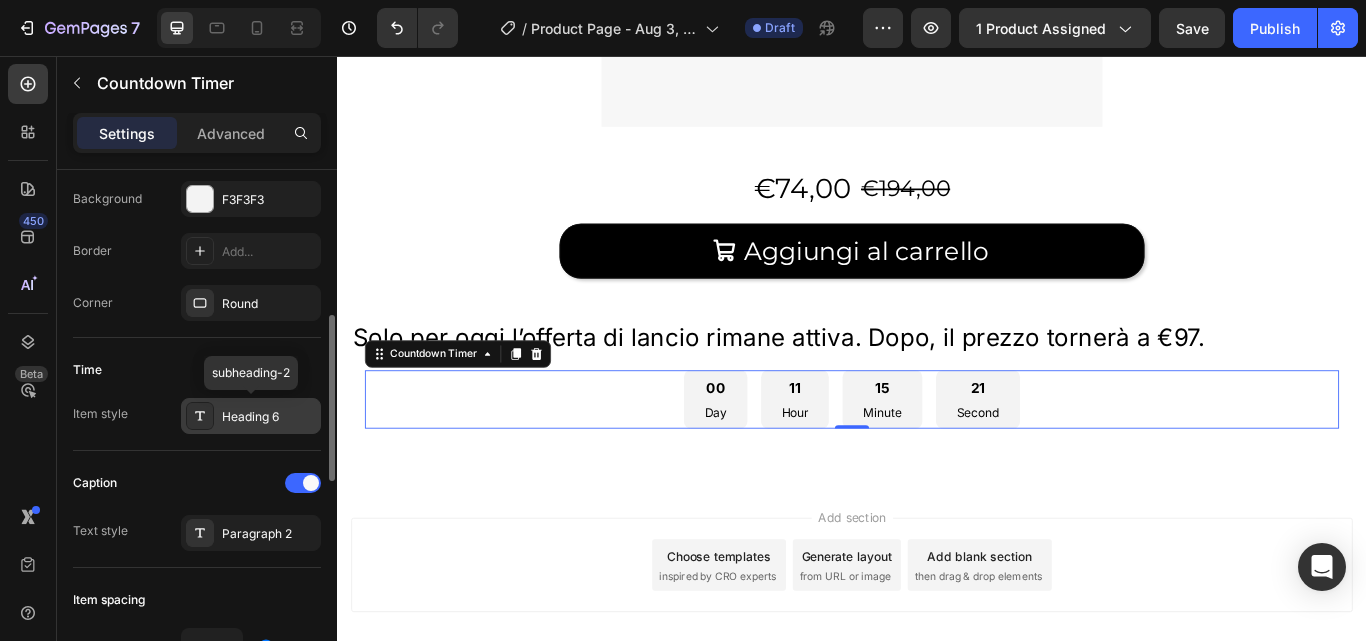 click on "Heading 6" at bounding box center [269, 417] 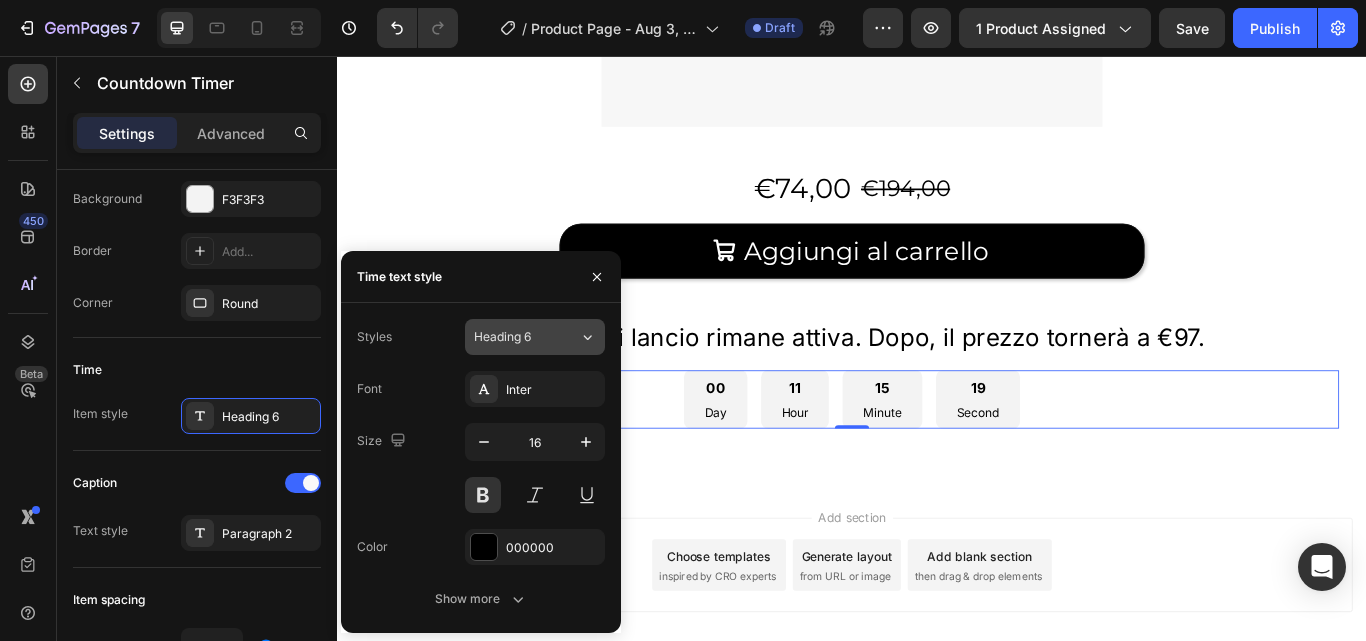 click 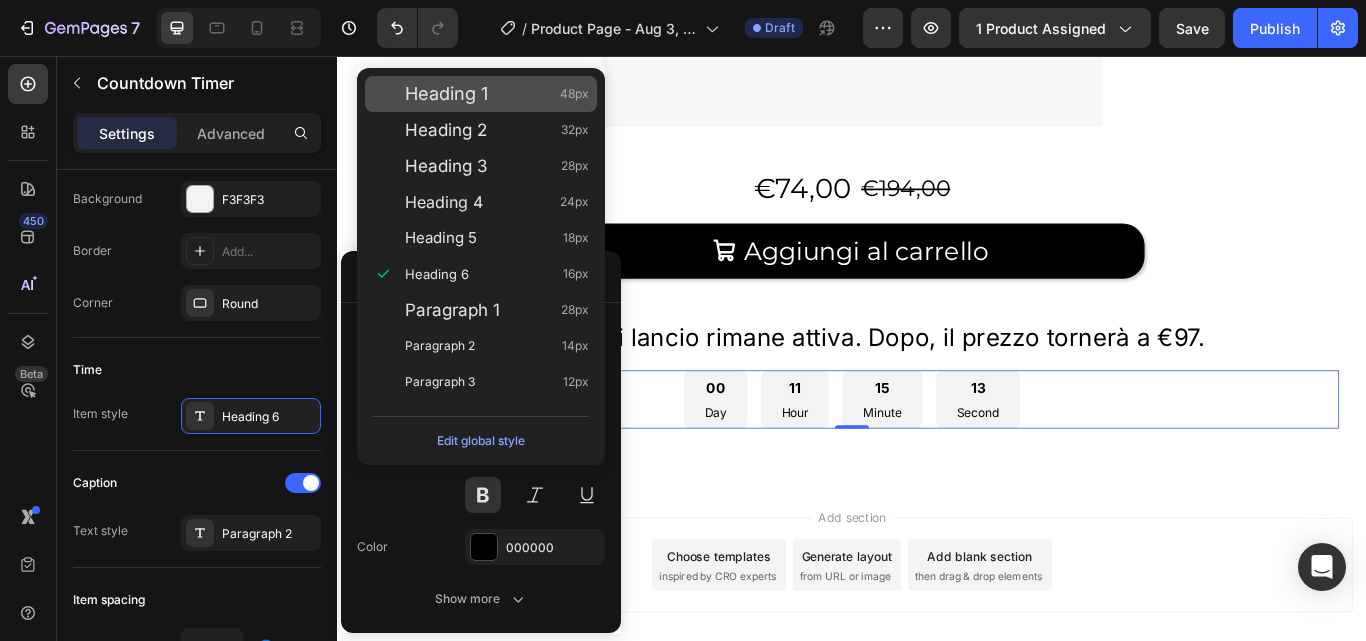 click on "Heading 1 48px" at bounding box center (497, 94) 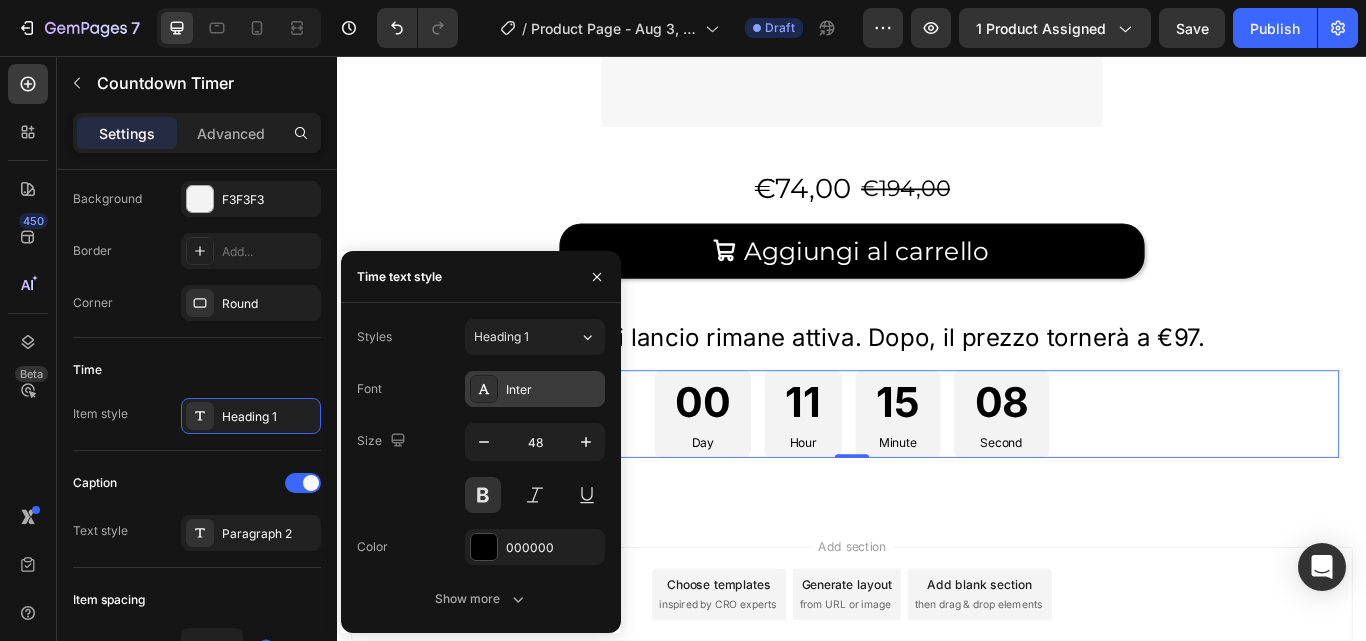 click on "Inter" at bounding box center (553, 390) 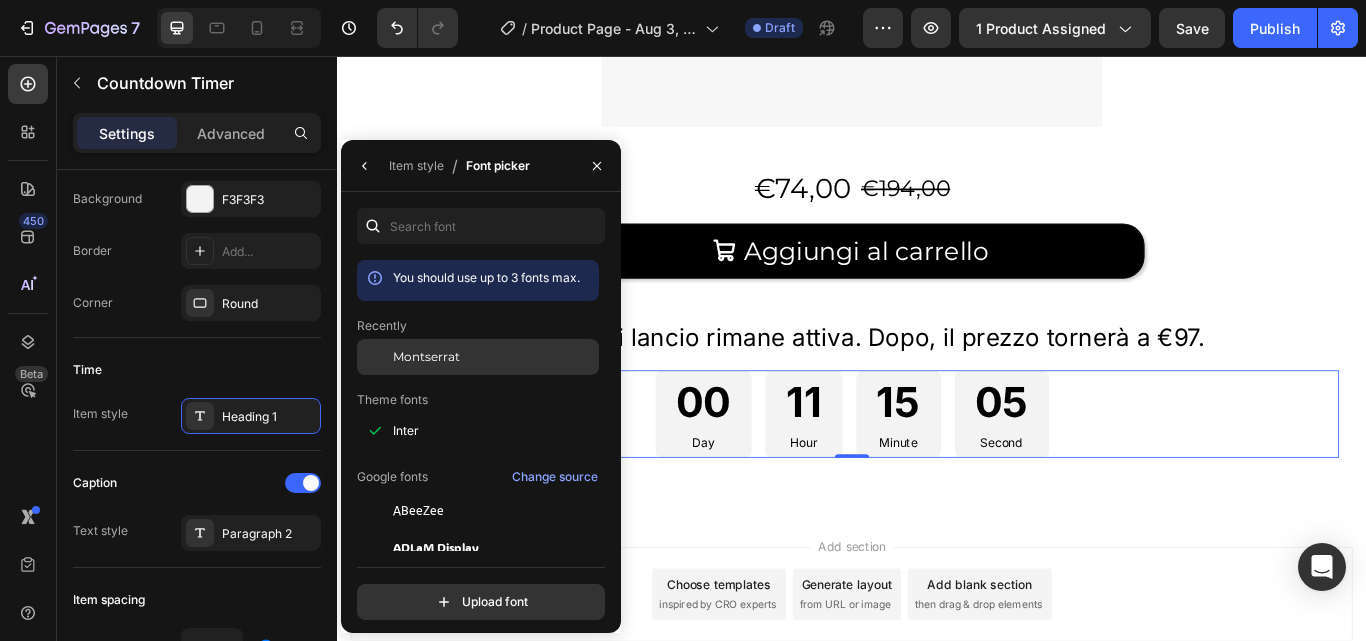 click on "Montserrat" at bounding box center [494, 357] 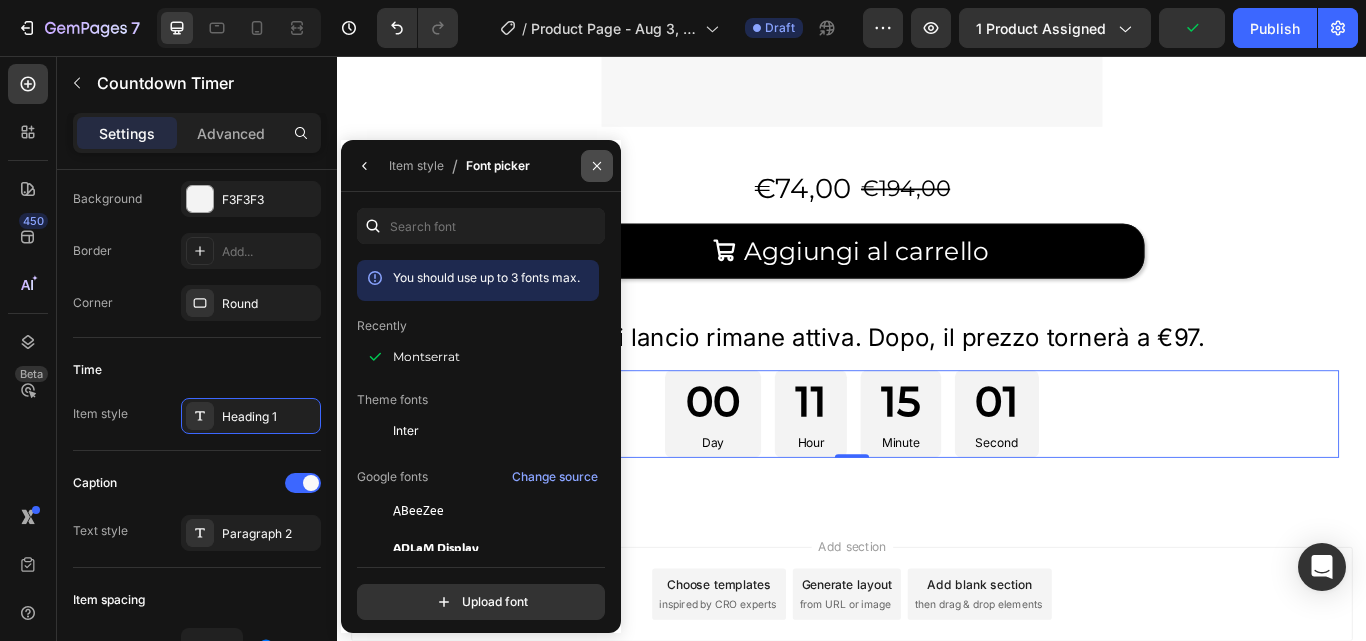click 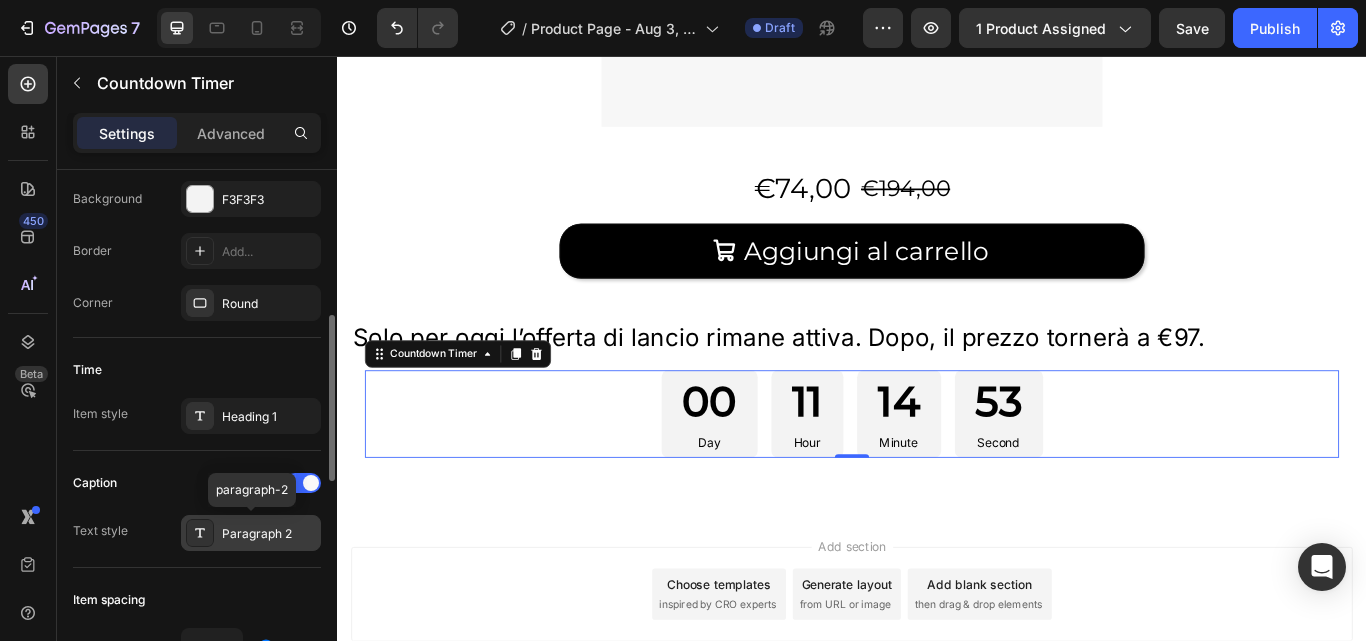 click on "Paragraph 2" at bounding box center (269, 534) 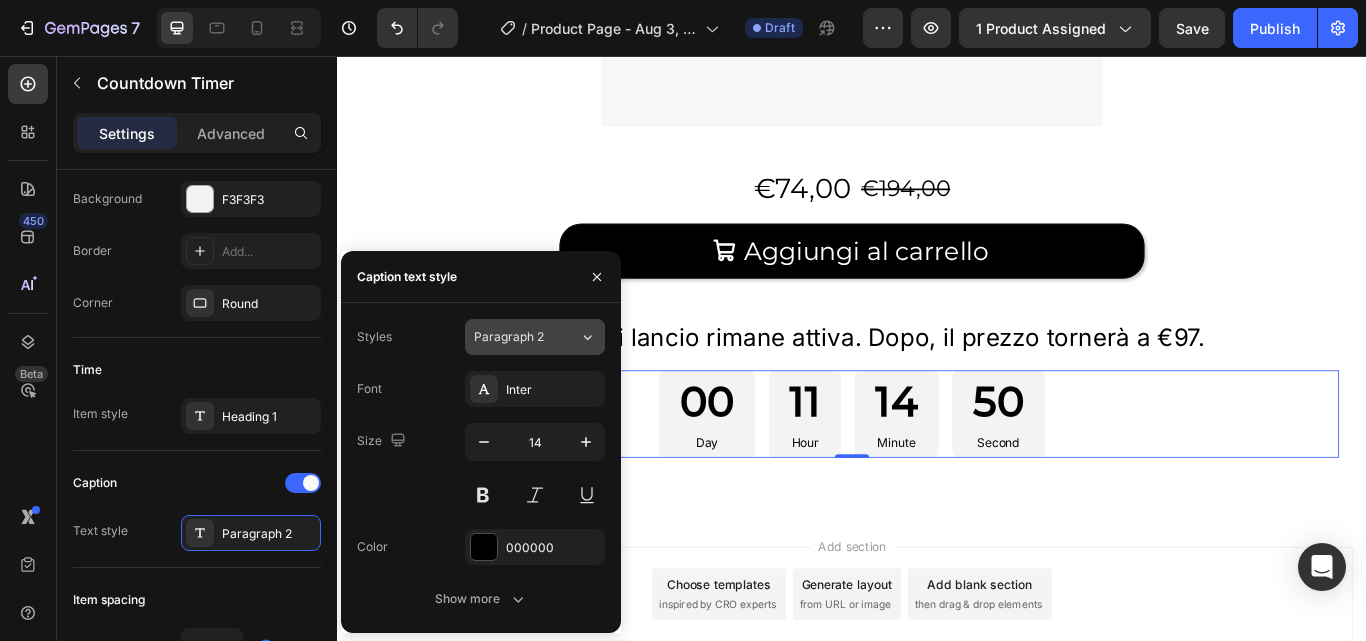 click on "Paragraph 2" 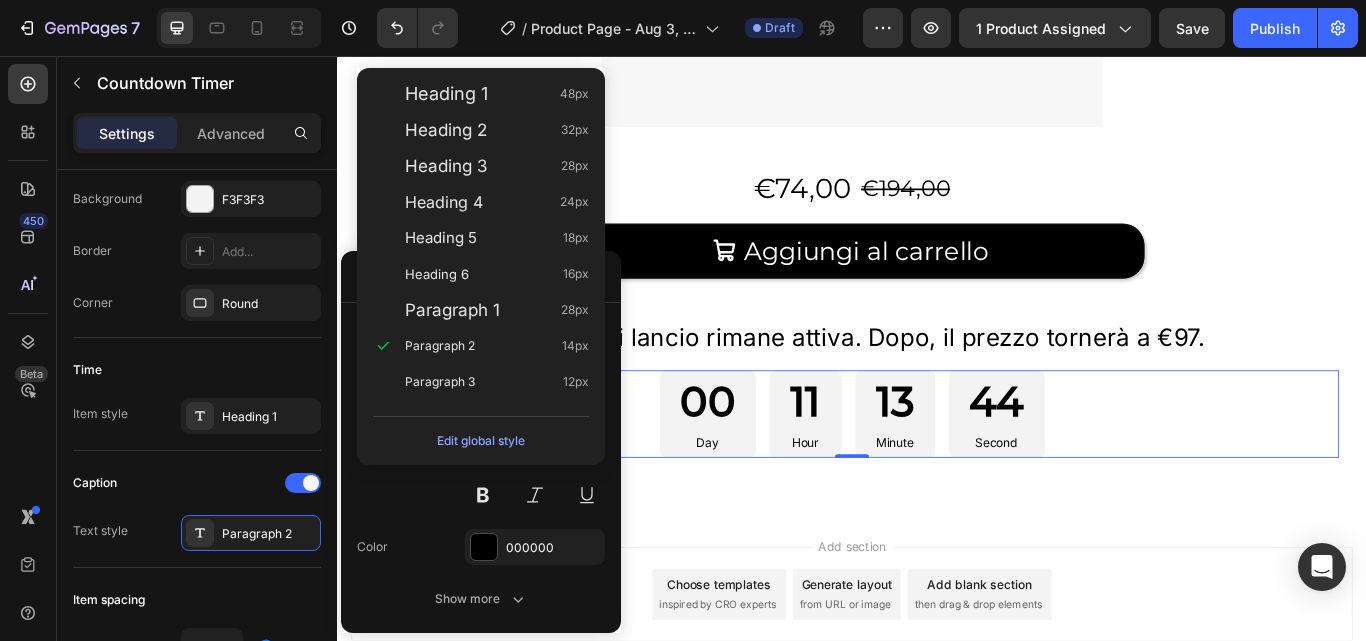 click on "Add section Choose templates inspired by CRO experts Generate layout from URL or image Add blank section then drag & drop elements" at bounding box center [937, 712] 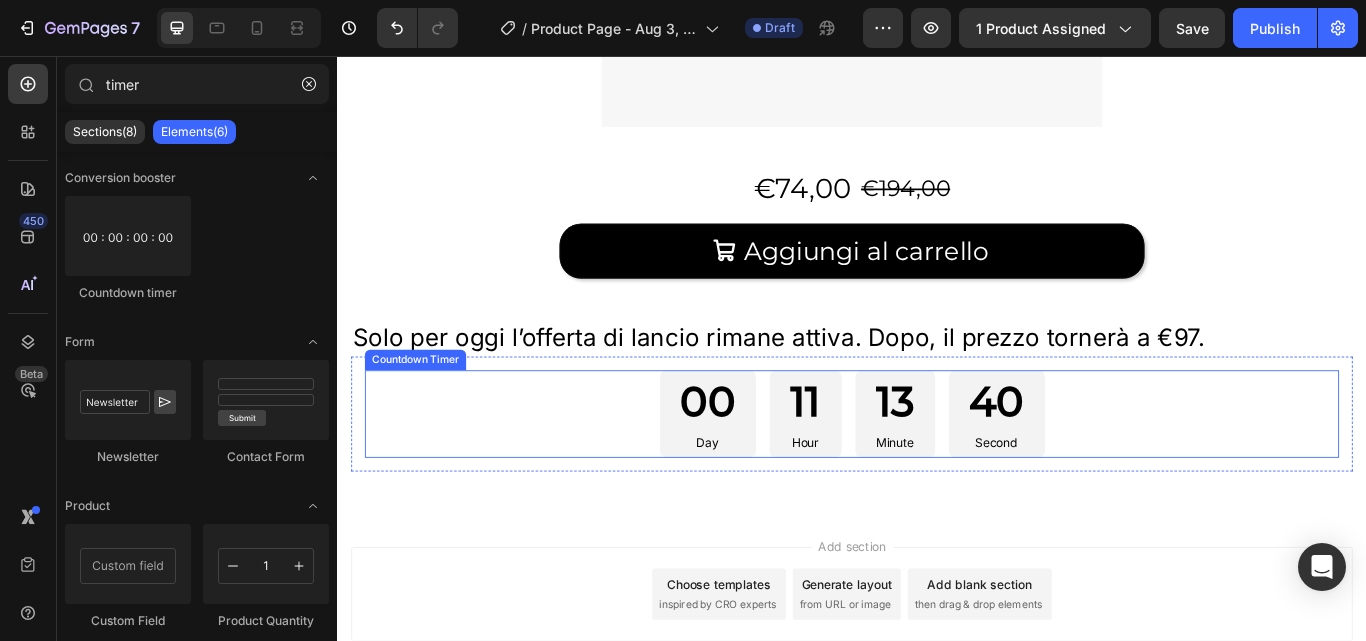 click on "Countdown Timer" at bounding box center (428, 411) 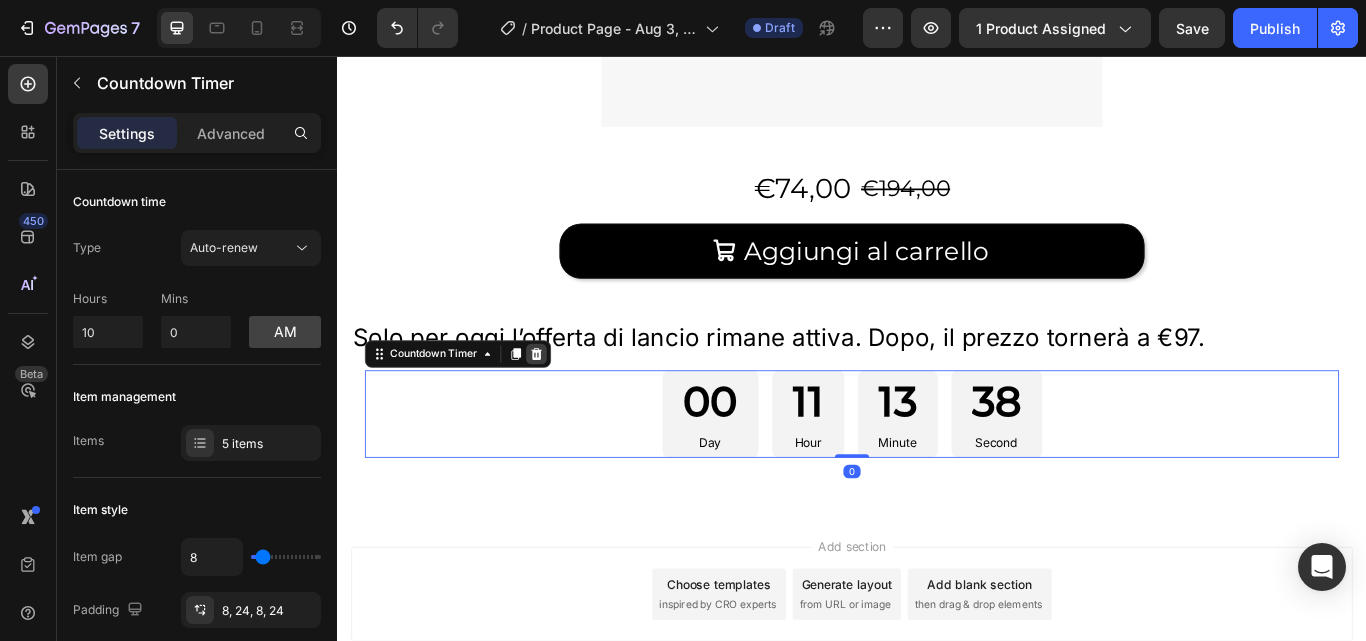 click 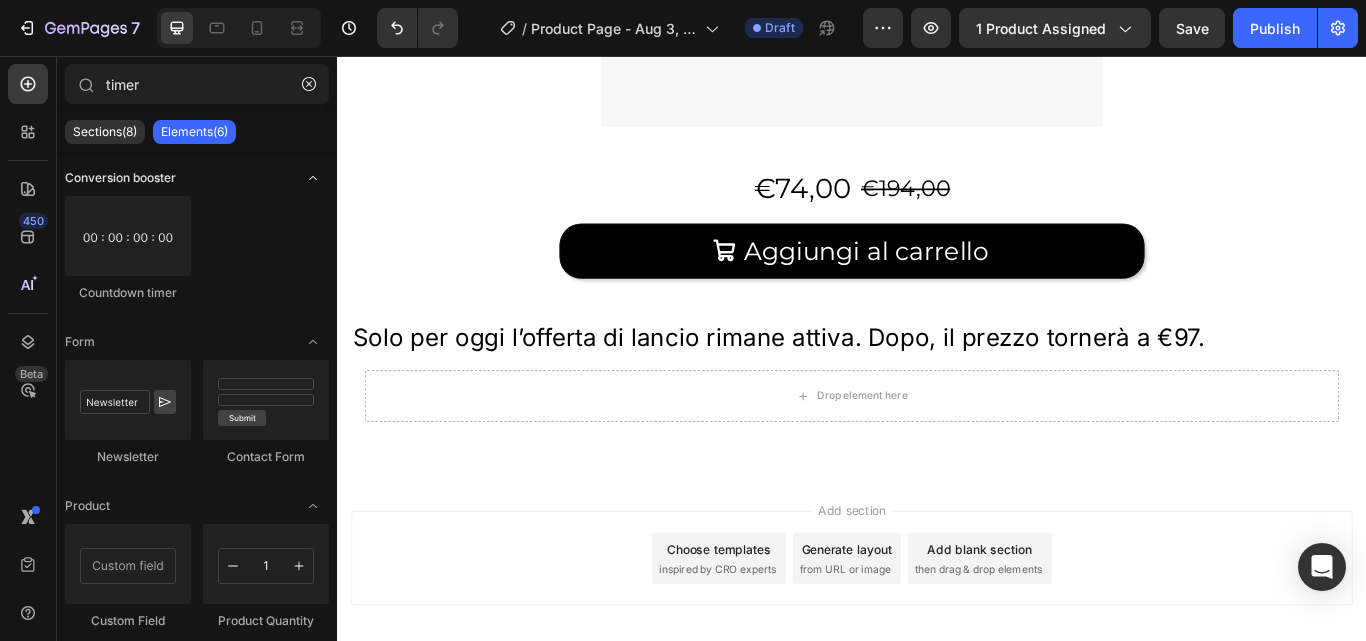 click 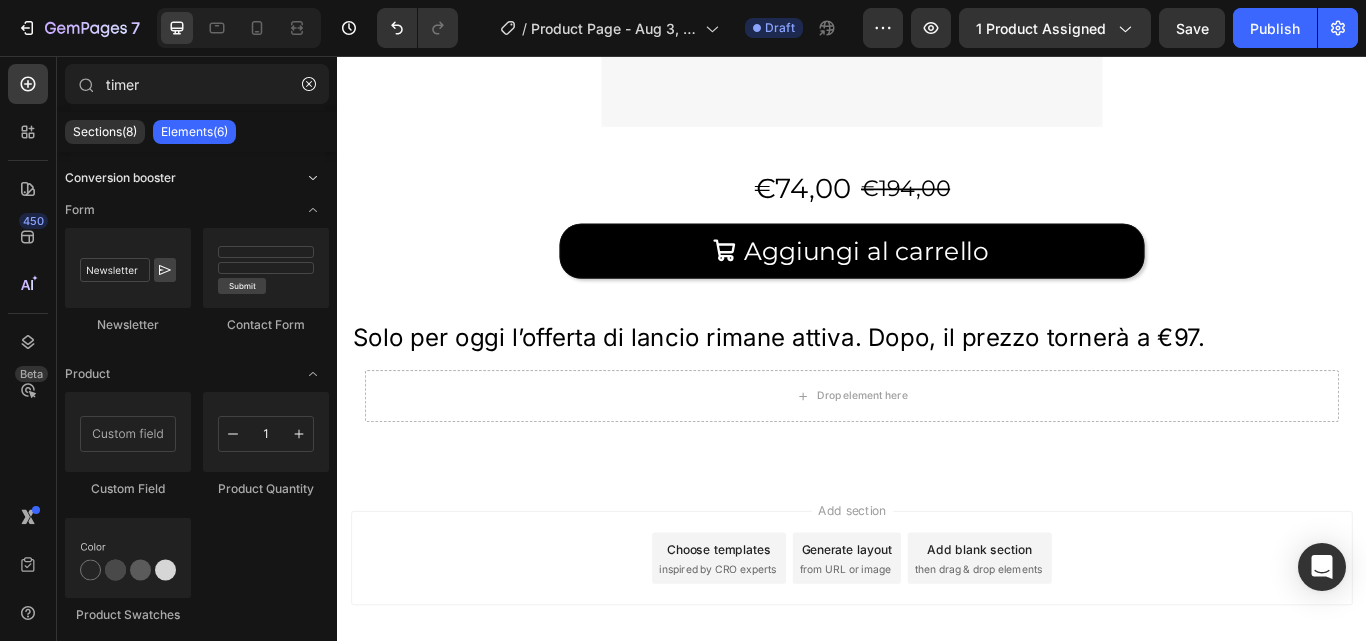 click 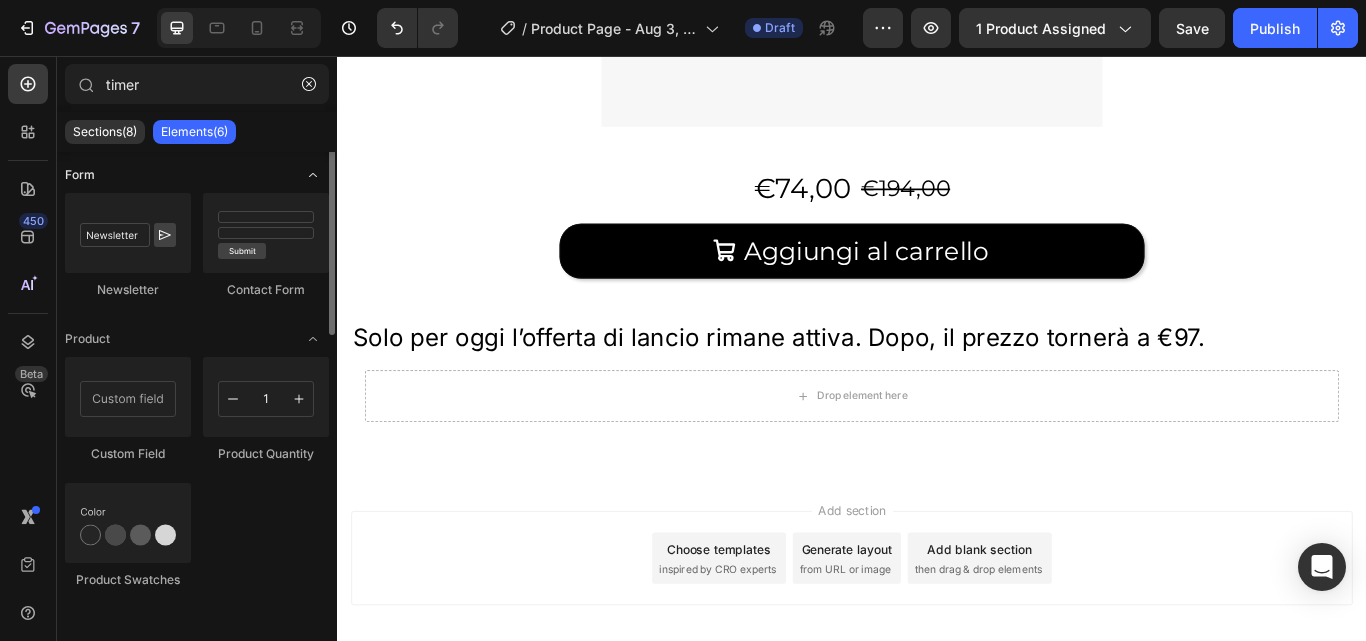 scroll, scrollTop: 0, scrollLeft: 0, axis: both 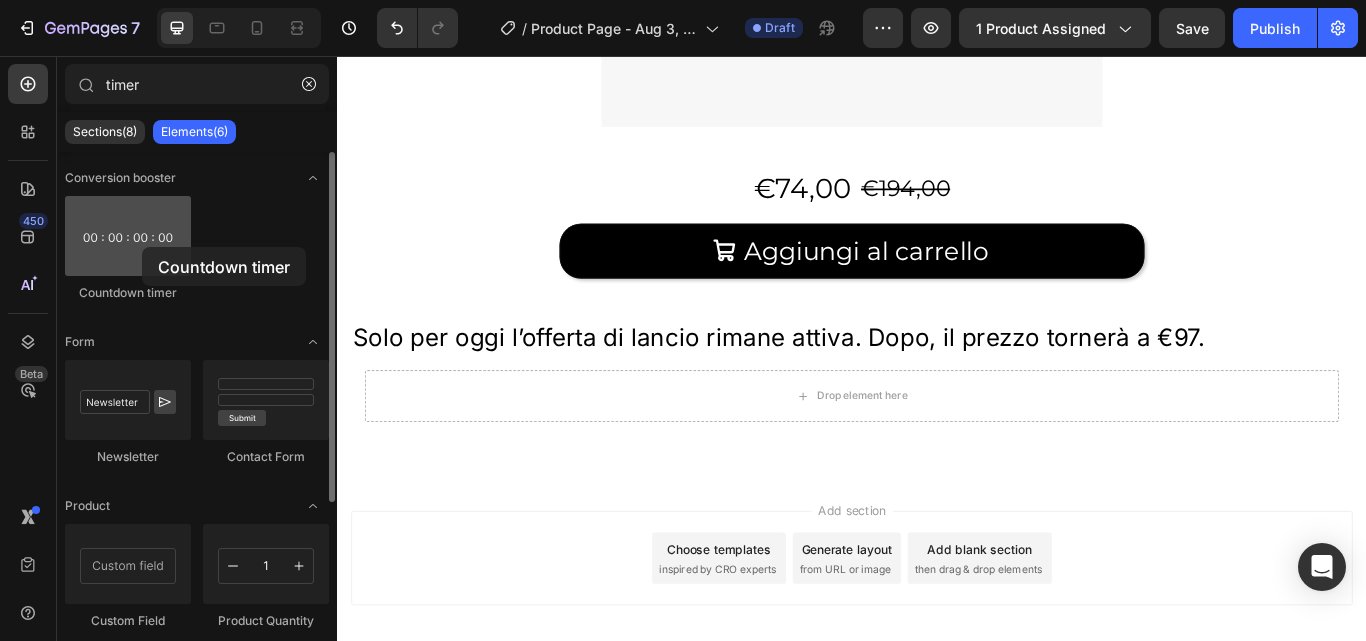 click at bounding box center (128, 236) 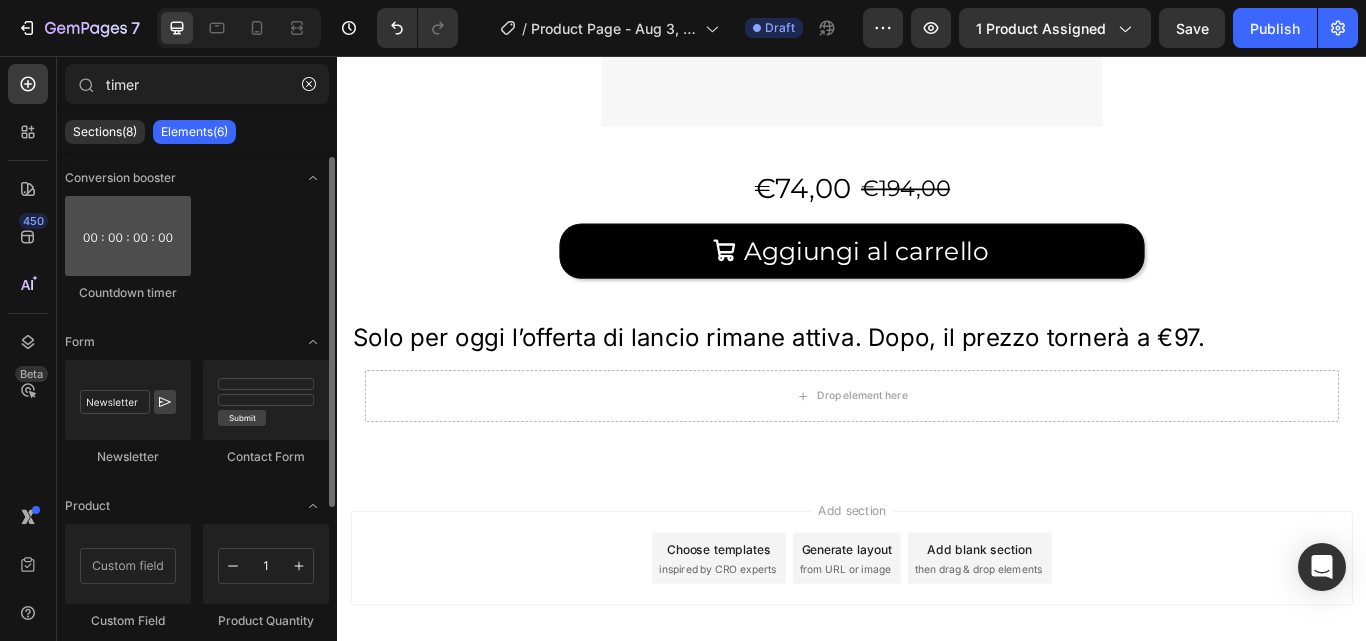 scroll, scrollTop: 3, scrollLeft: 0, axis: vertical 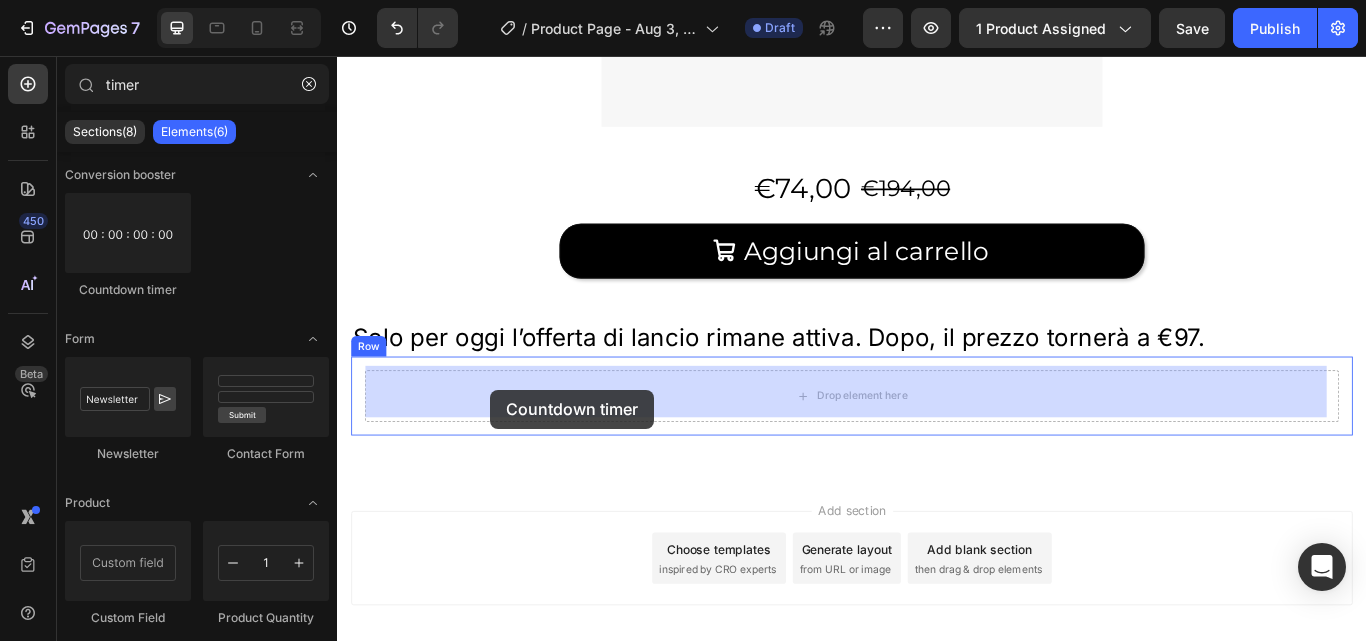 drag, startPoint x: 455, startPoint y: 283, endPoint x: 515, endPoint y: 446, distance: 173.69226 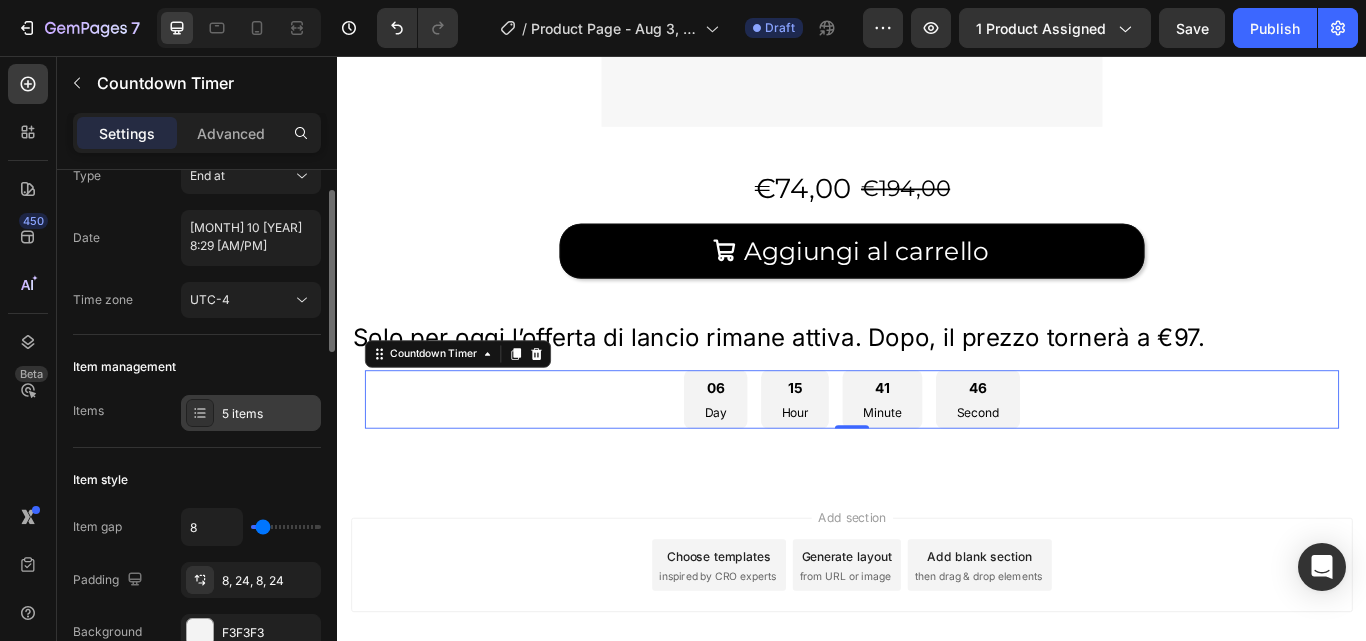 scroll, scrollTop: 70, scrollLeft: 0, axis: vertical 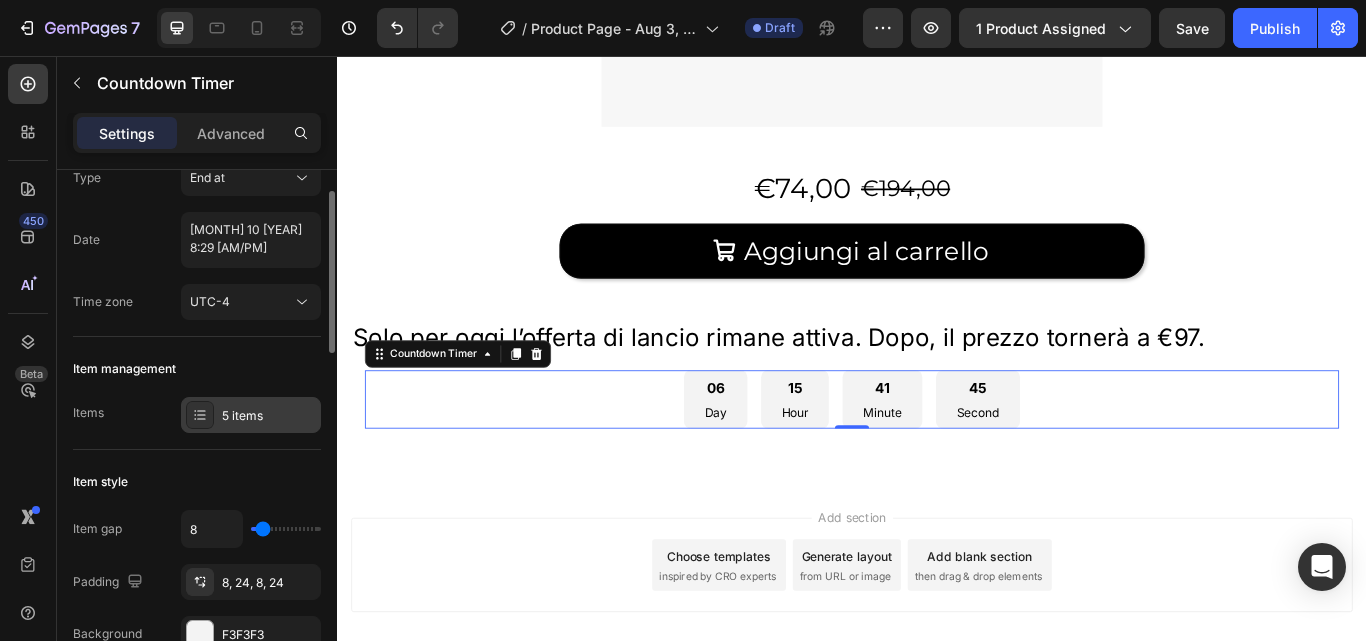 click 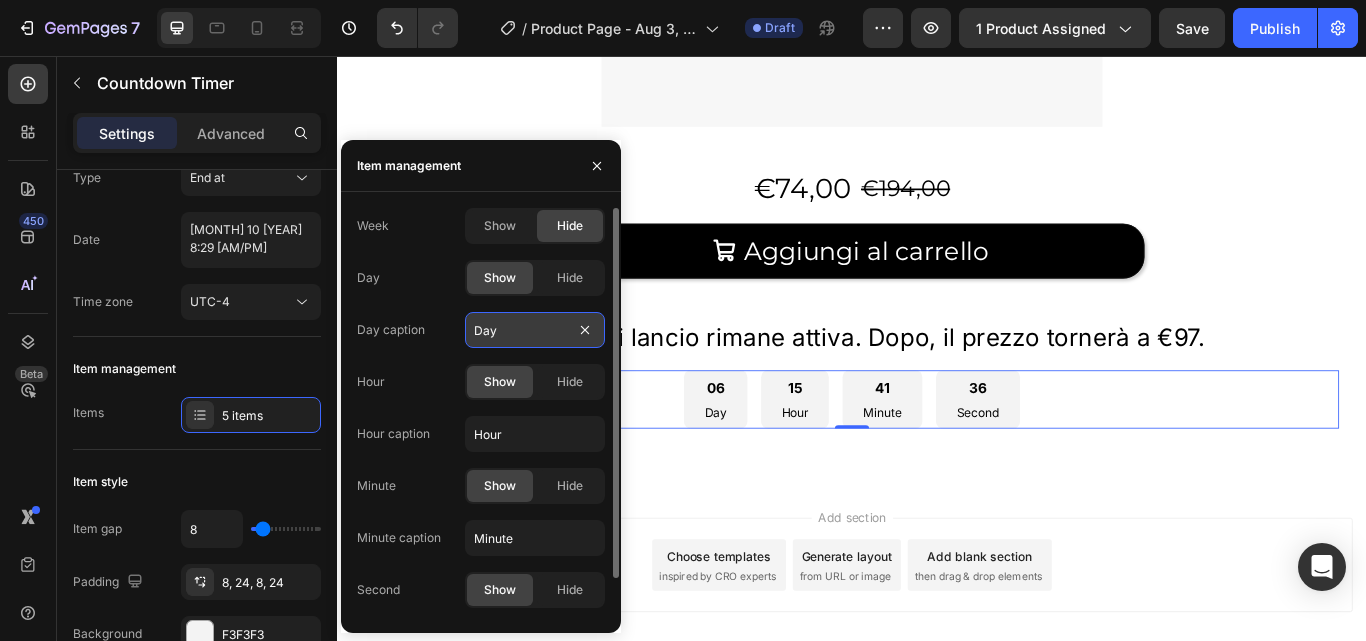 click on "Day" at bounding box center (535, 330) 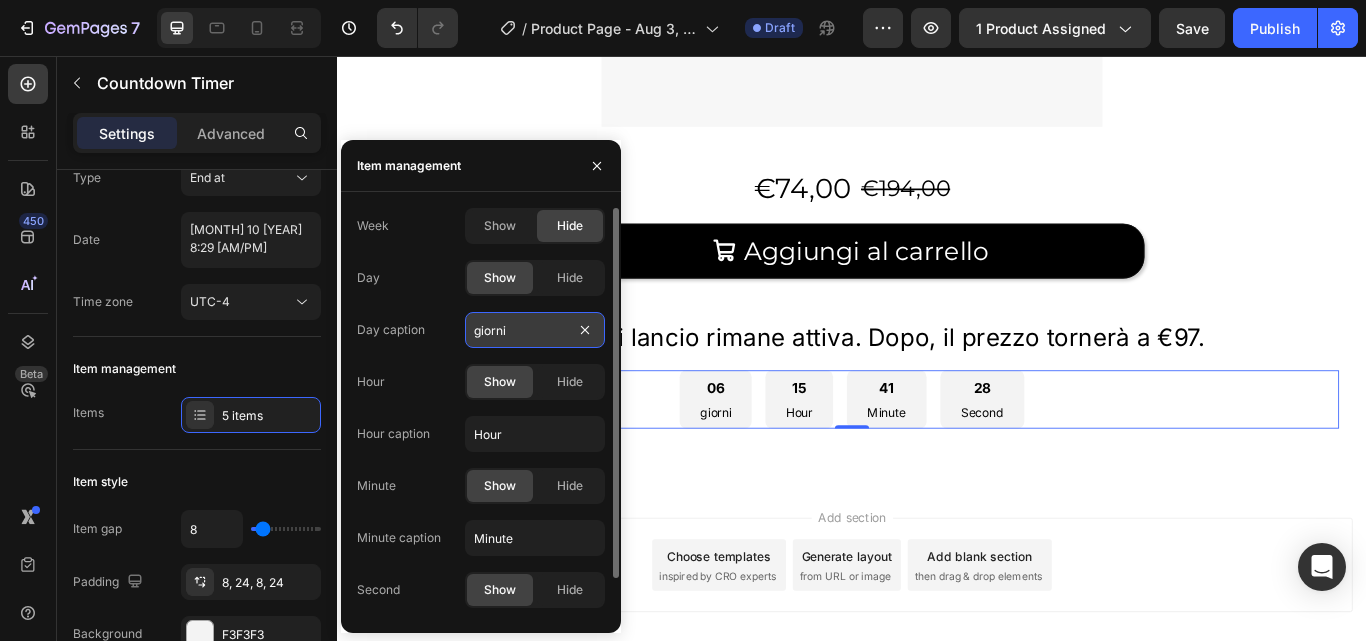 click on "giorni" at bounding box center (535, 330) 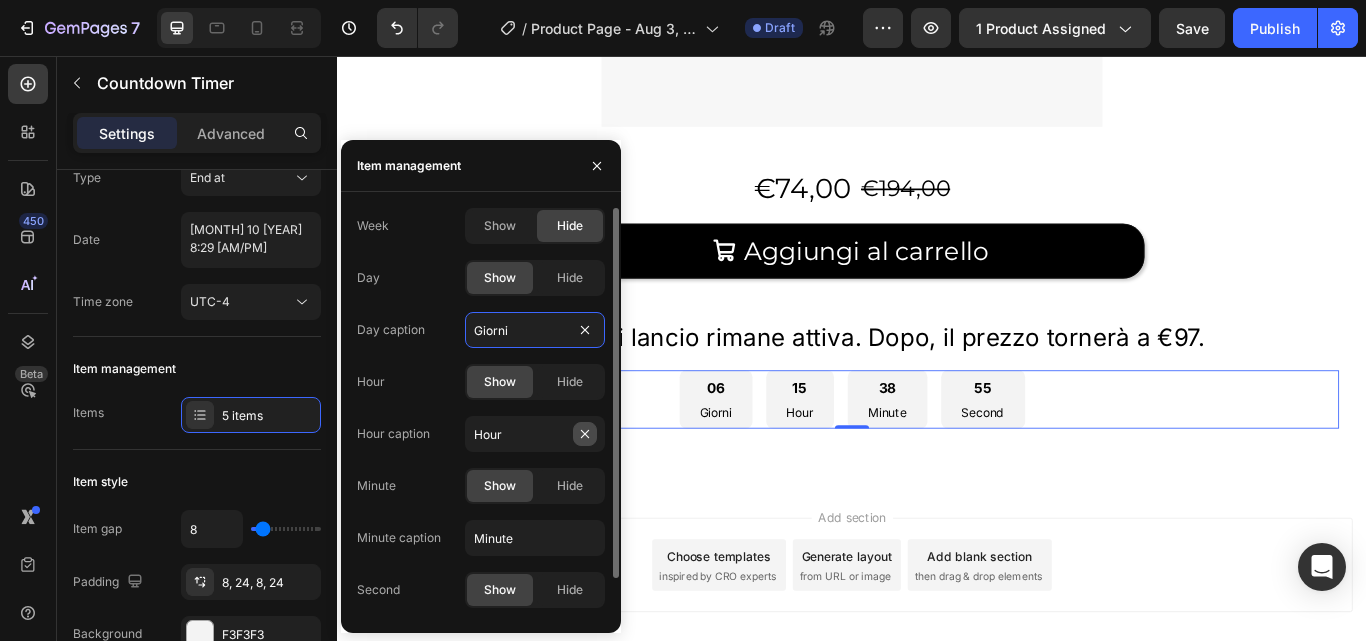 type on "Giorni" 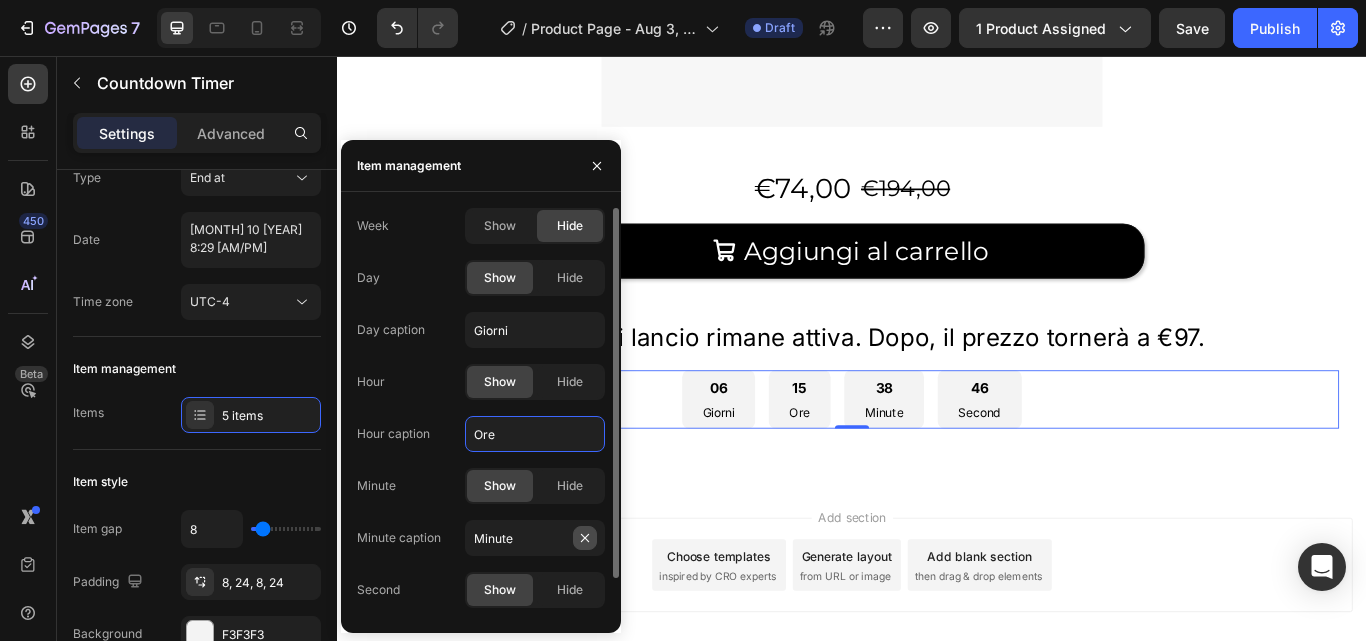 type on "Ore" 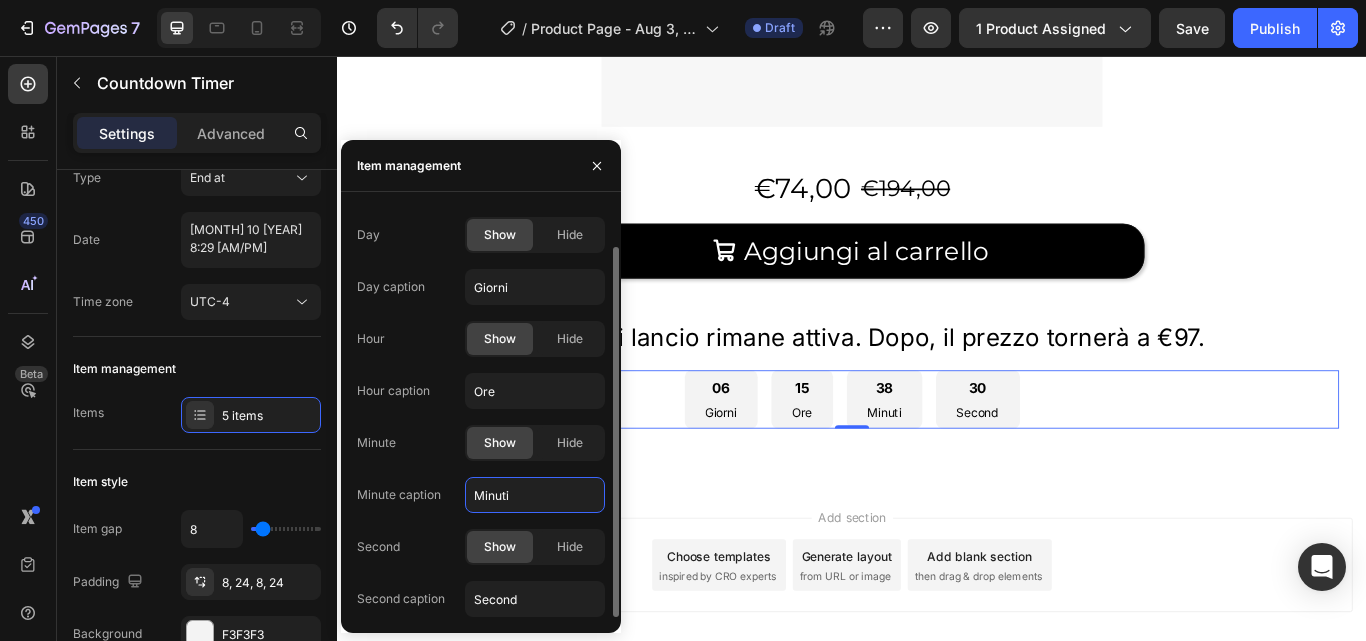 scroll, scrollTop: 43, scrollLeft: 0, axis: vertical 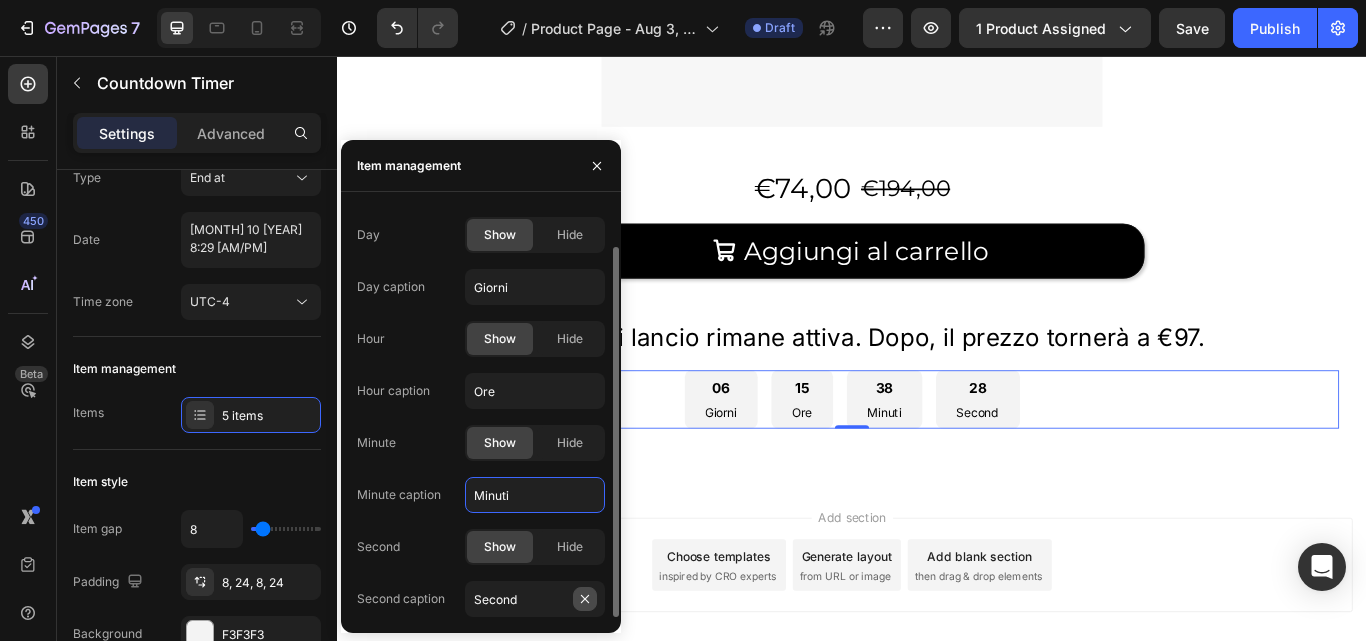 type on "Minuti" 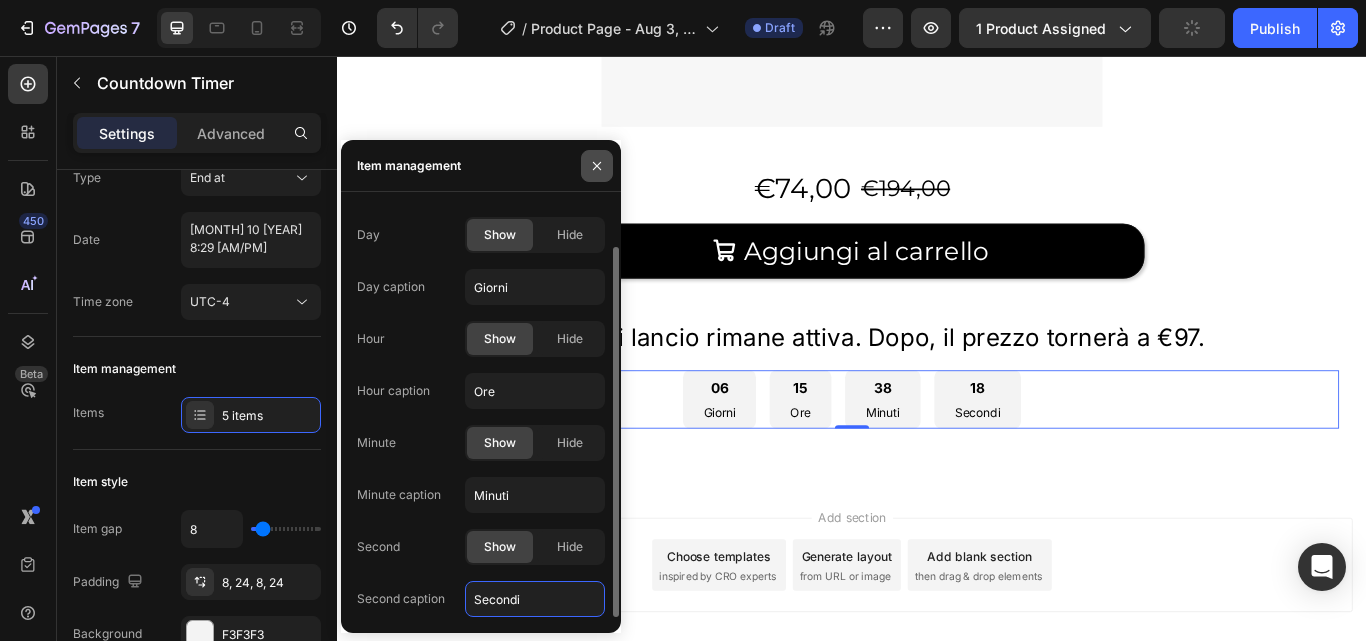 type on "Secondi" 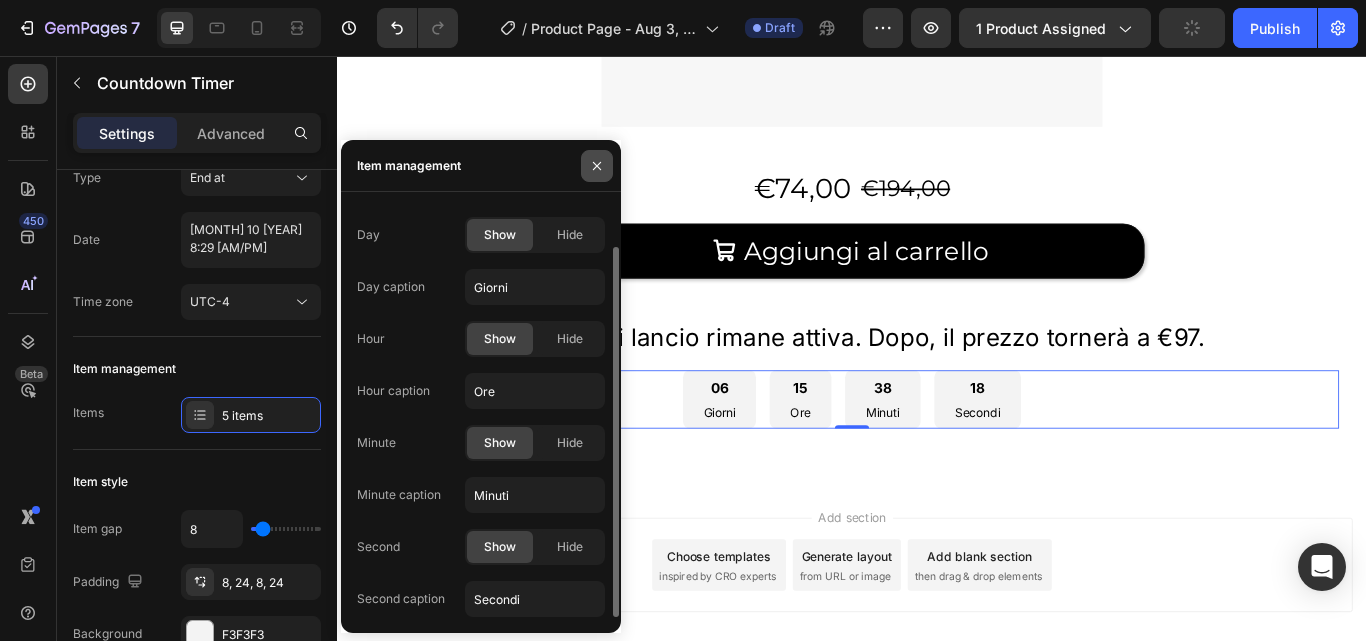 click at bounding box center (597, 166) 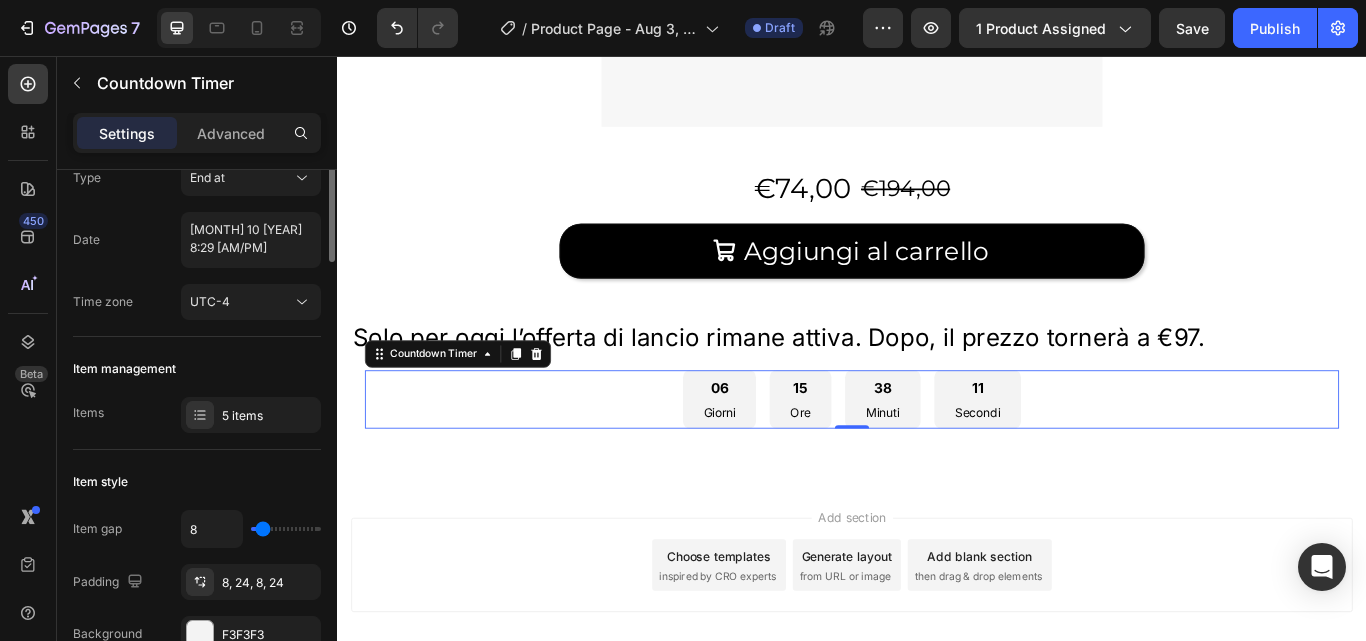 scroll, scrollTop: 0, scrollLeft: 0, axis: both 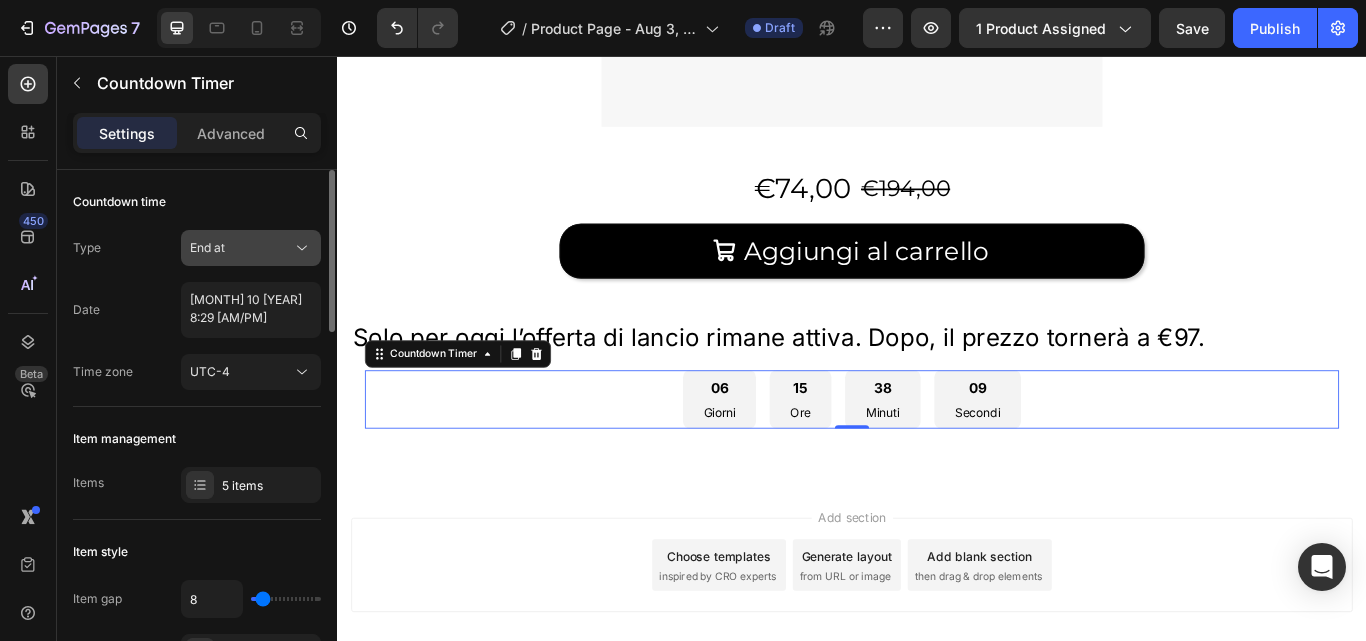 click on "End at" 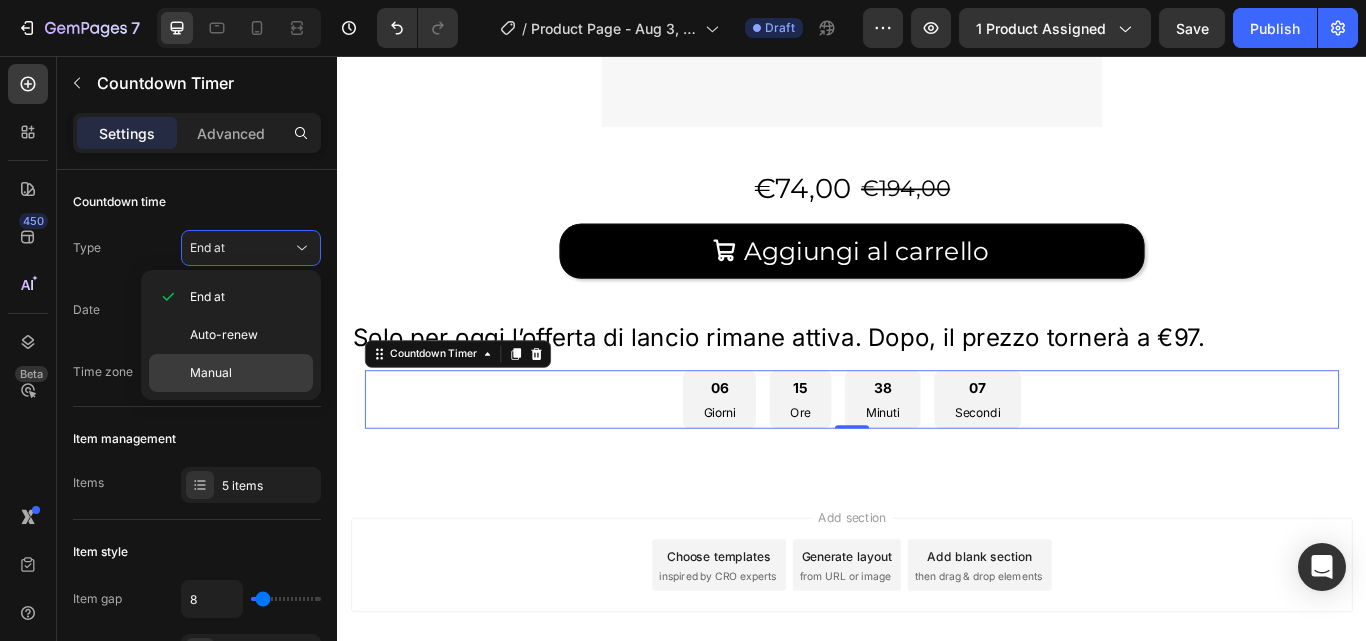 click on "Manual" at bounding box center [211, 373] 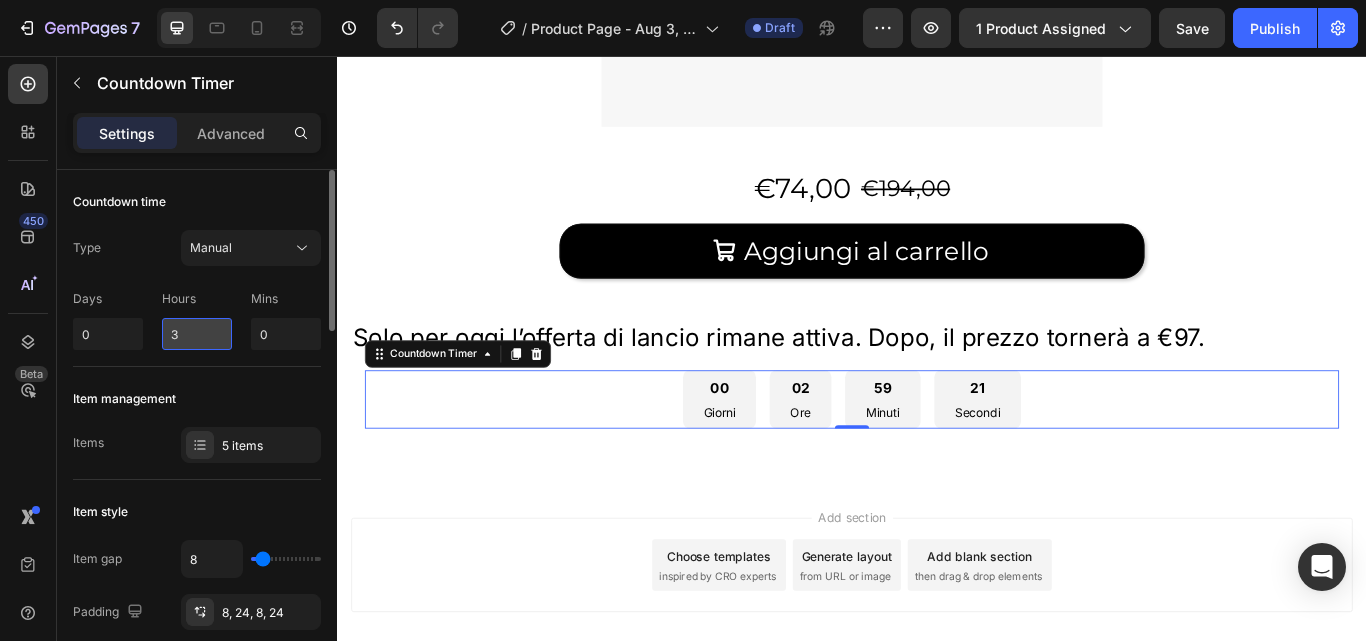 click on "3" at bounding box center (197, 334) 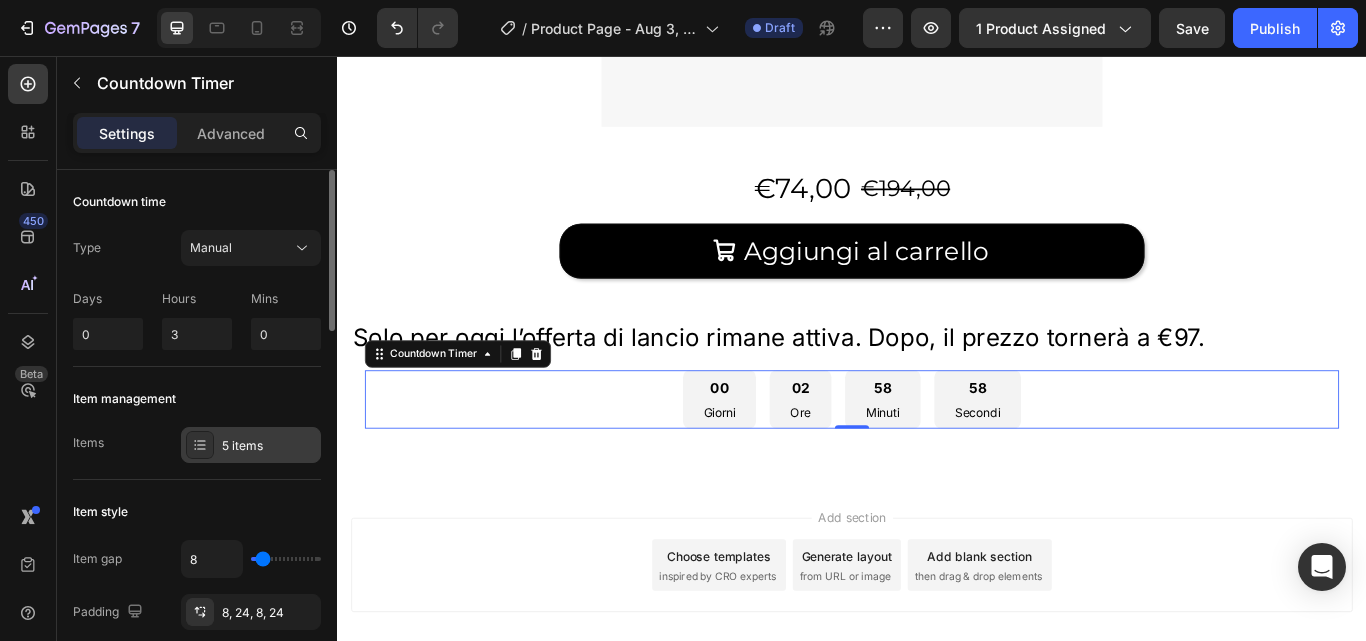 click at bounding box center (200, 445) 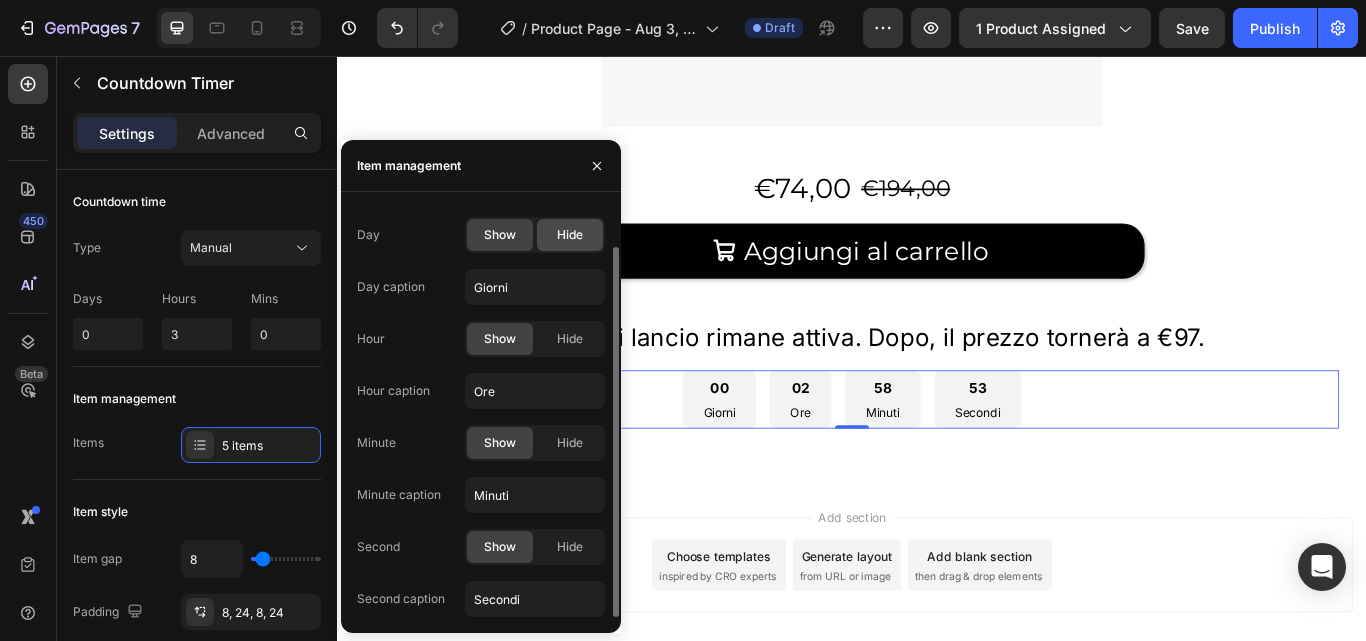 click on "Hide" 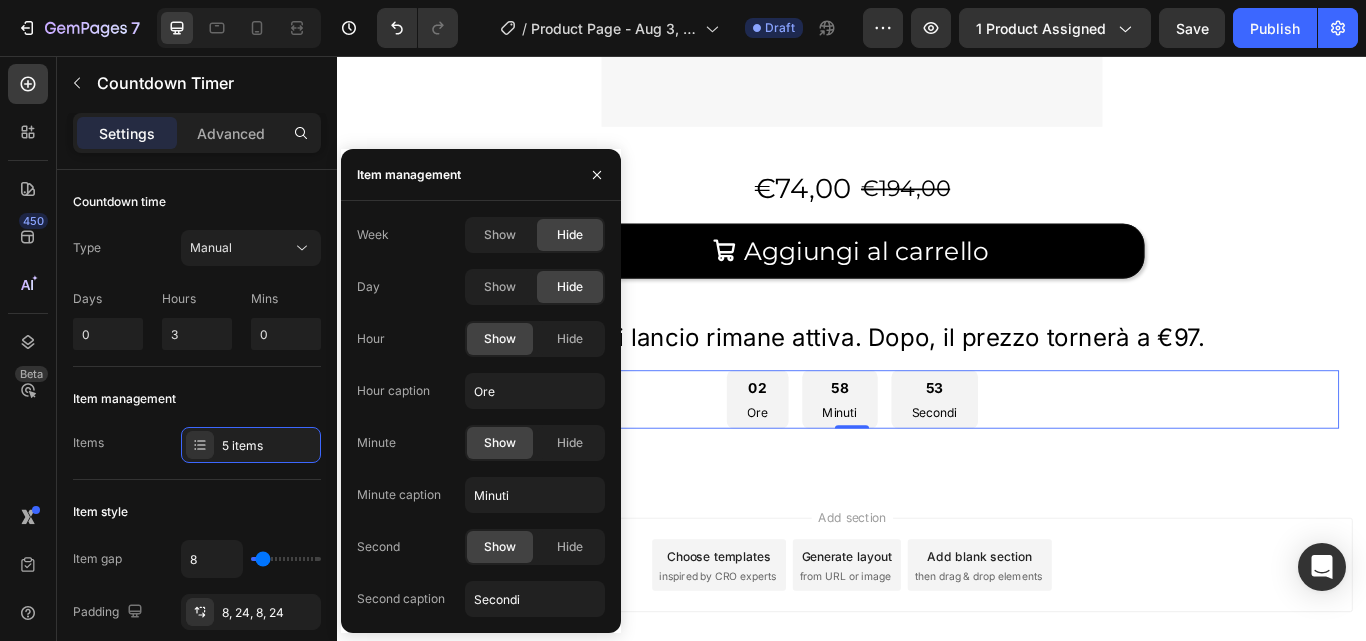 scroll, scrollTop: 0, scrollLeft: 0, axis: both 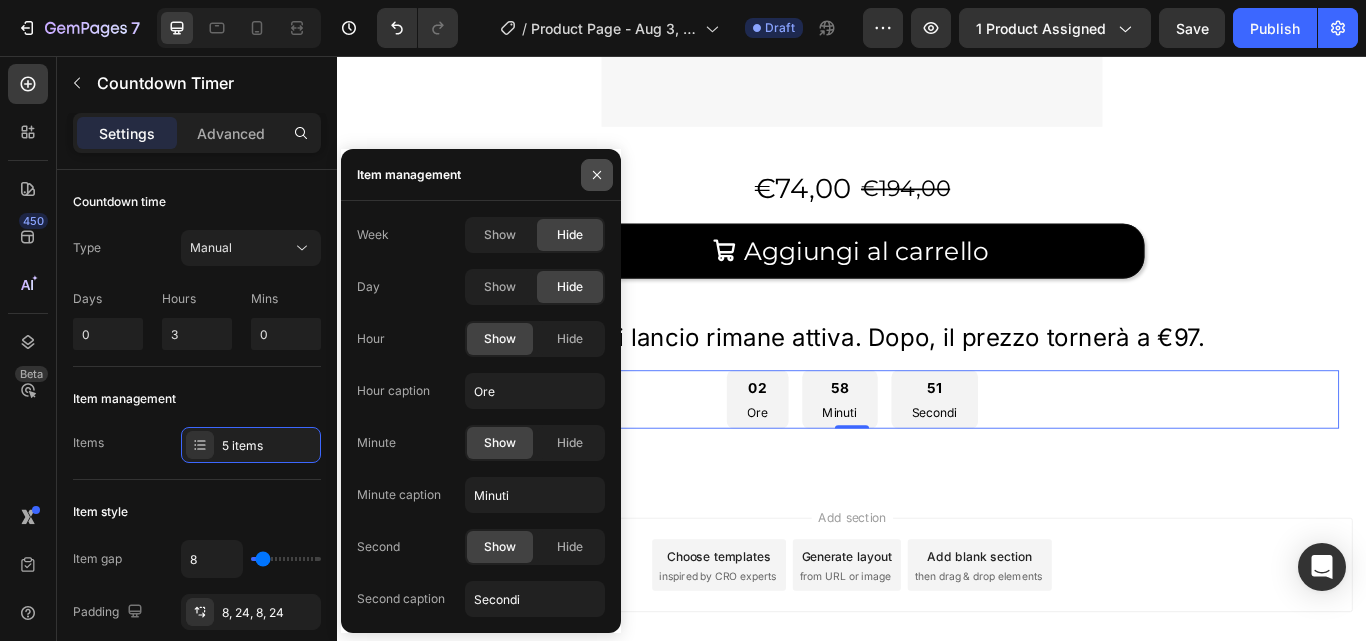 click 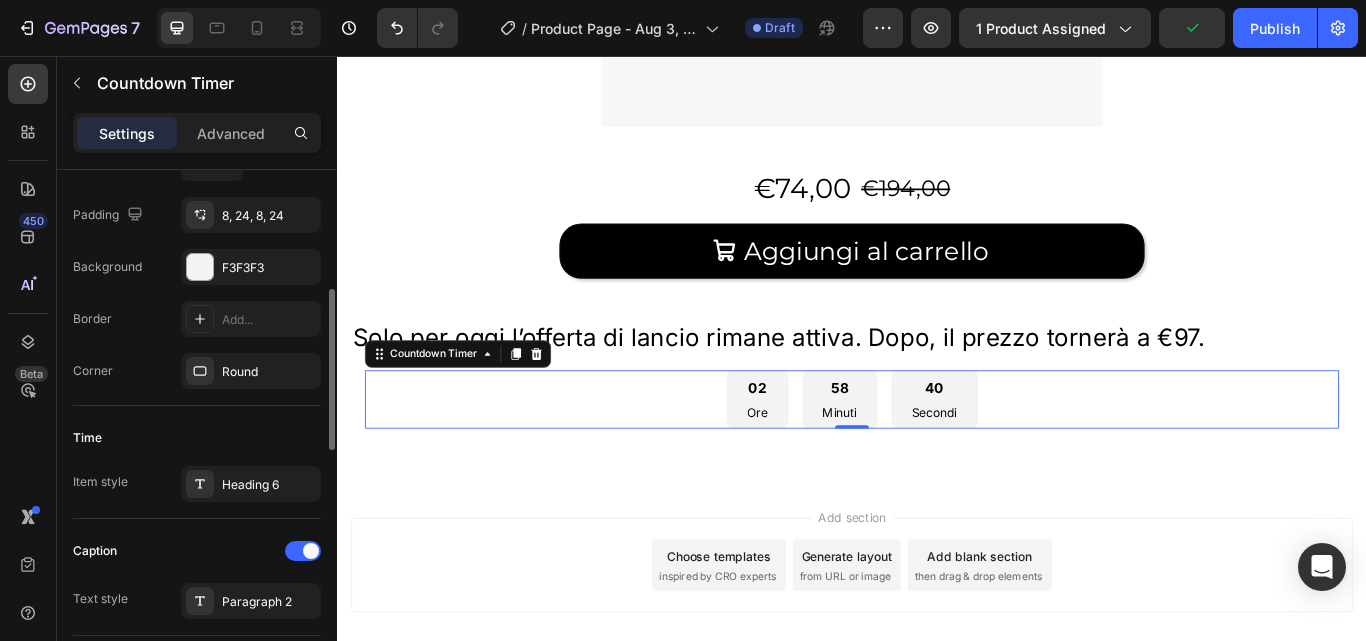 scroll, scrollTop: 397, scrollLeft: 0, axis: vertical 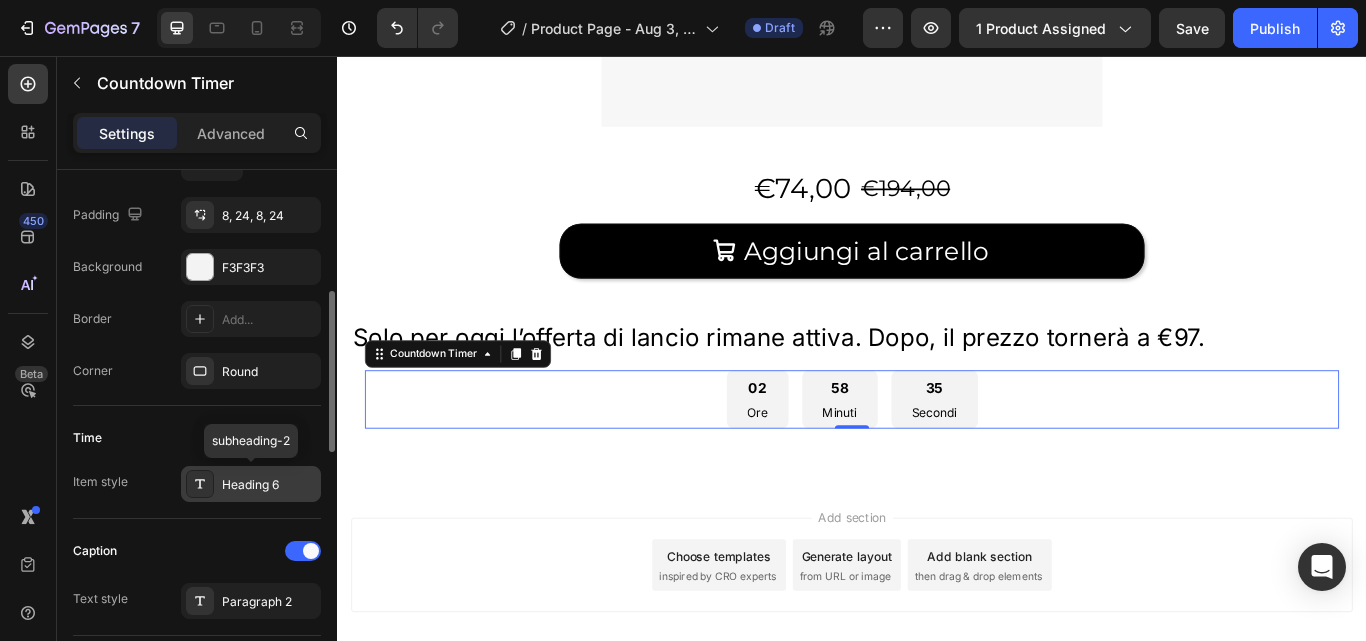 click on "Heading 6" at bounding box center [269, 485] 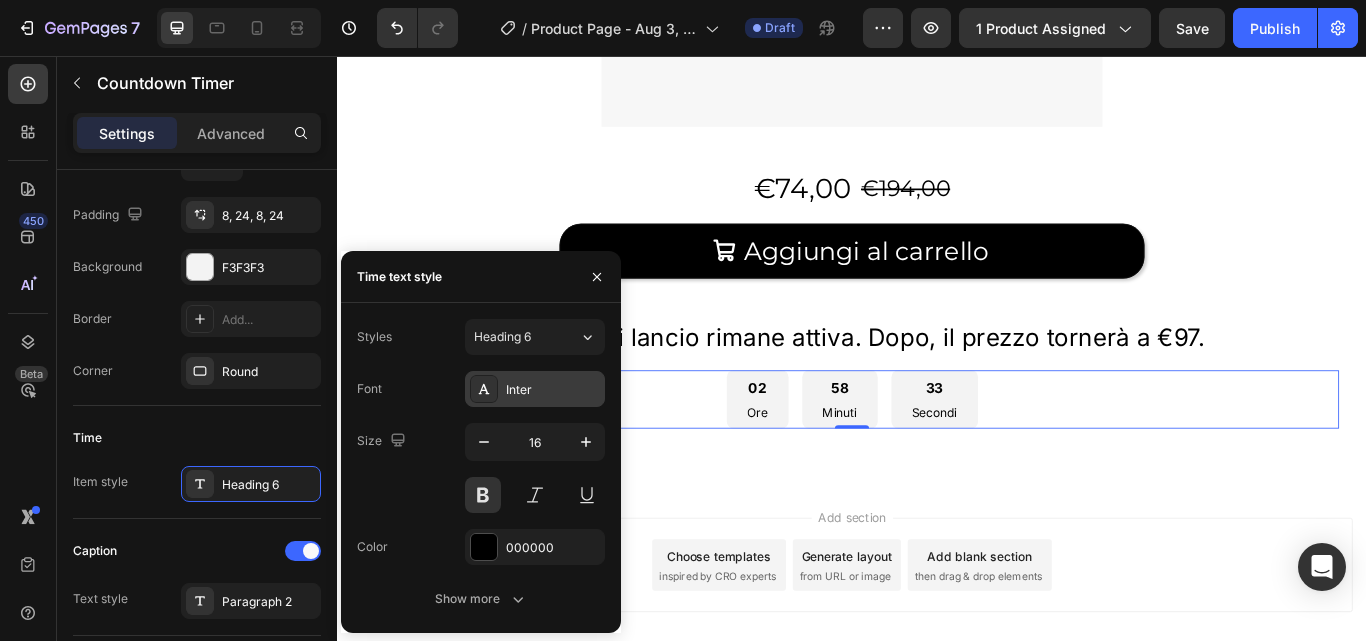 click on "Inter" at bounding box center (553, 390) 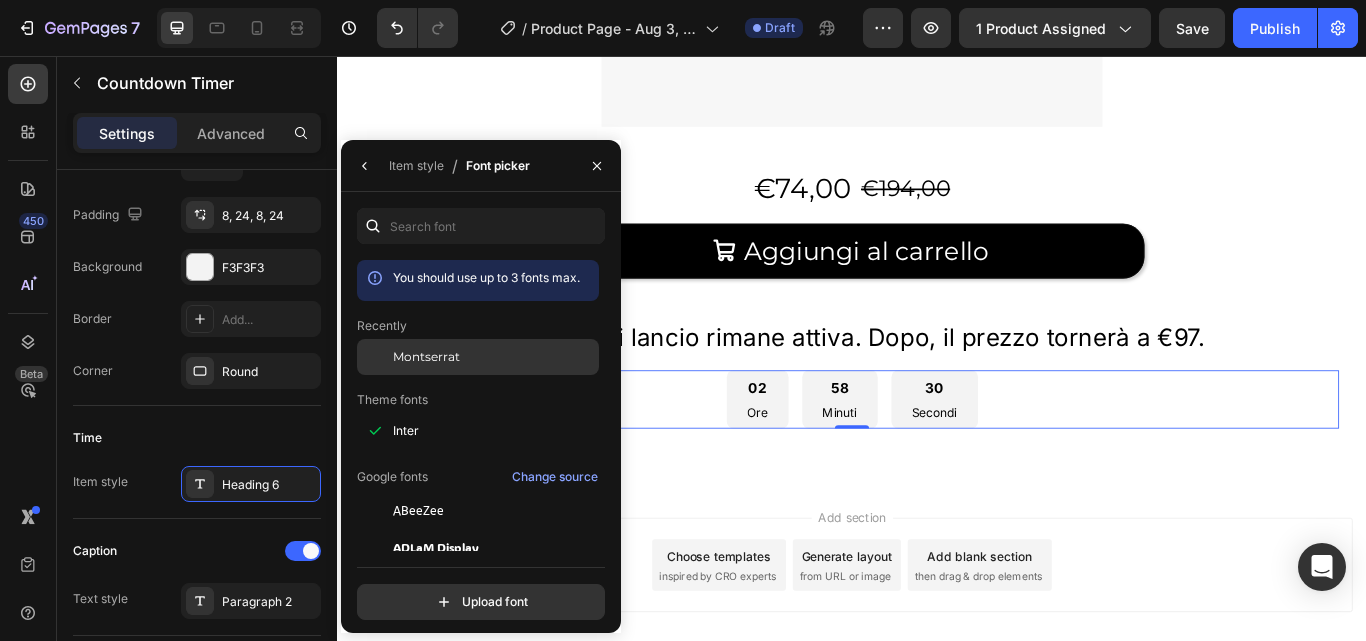 click on "Montserrat" 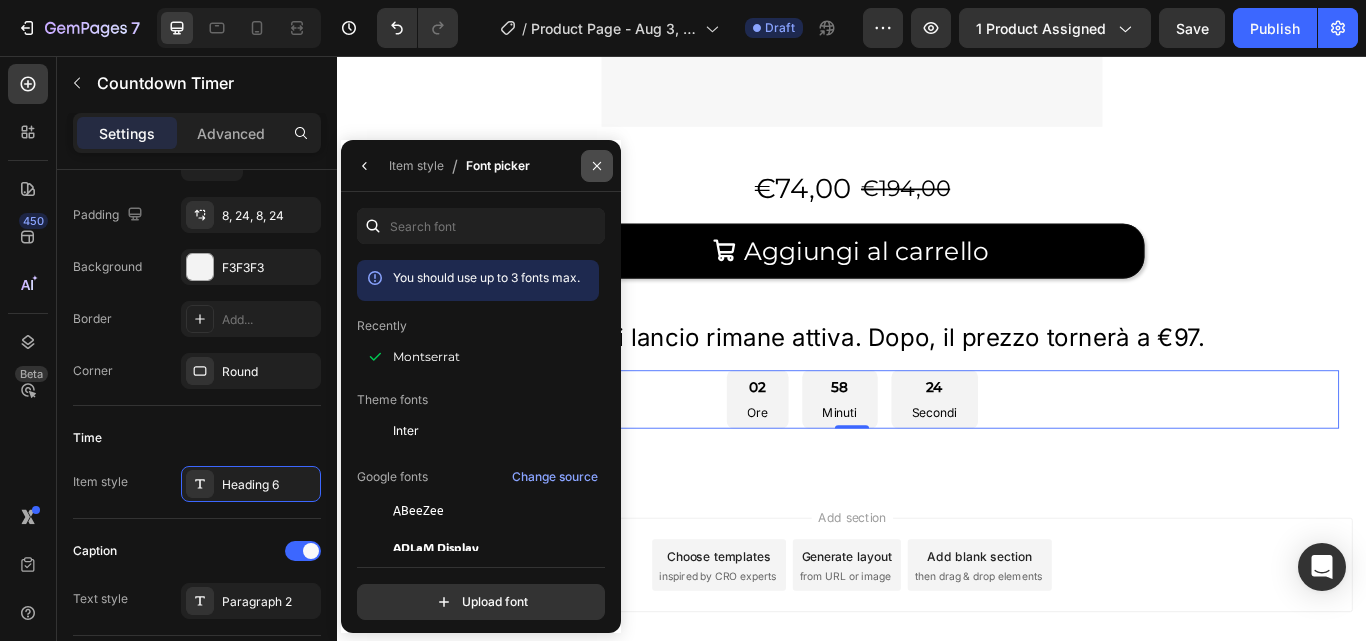 click 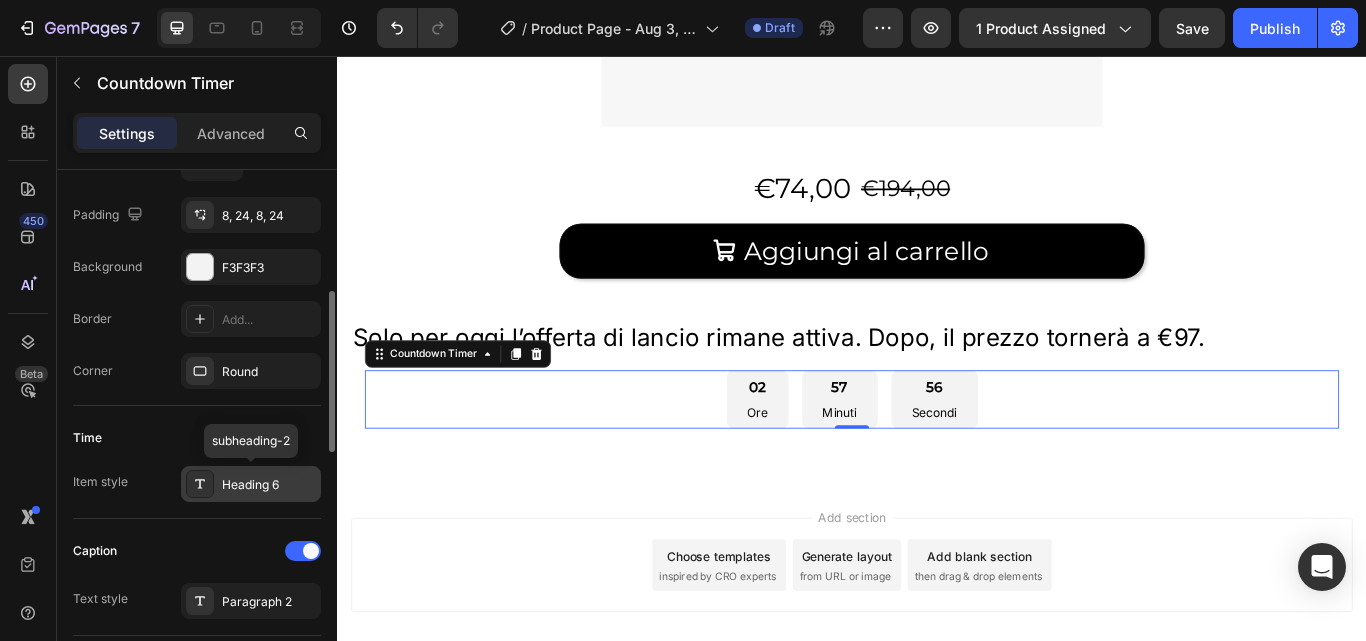 click on "Heading 6" at bounding box center [269, 485] 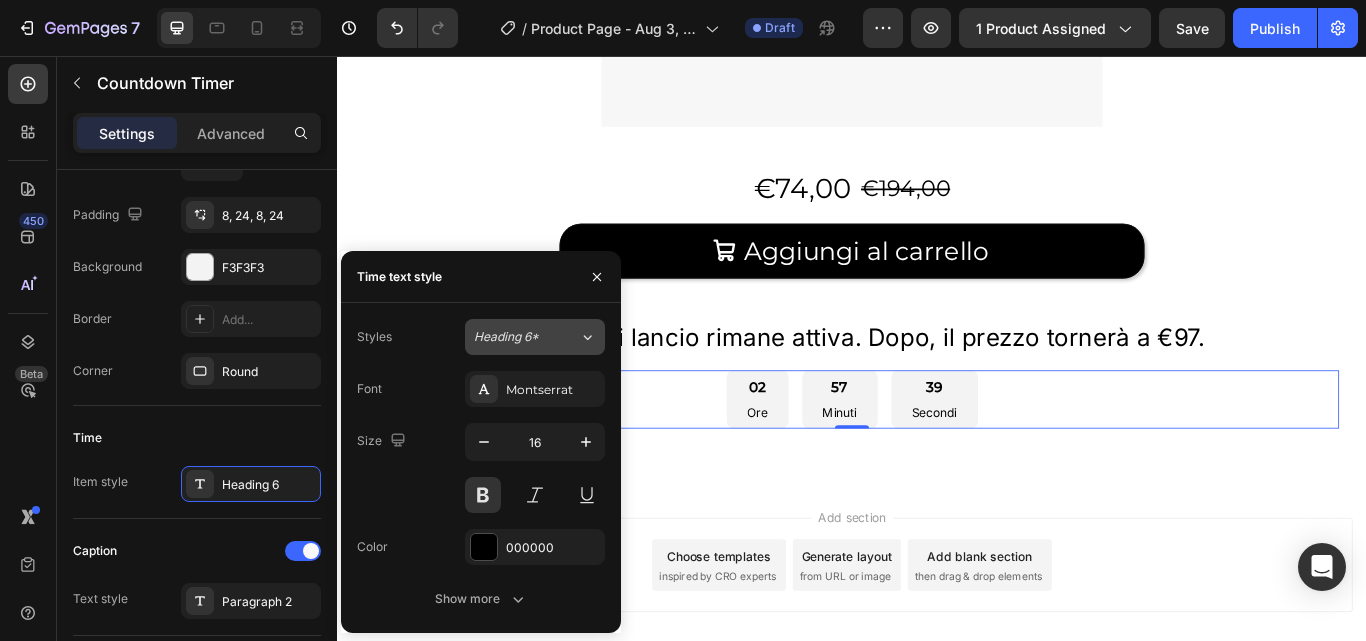 click 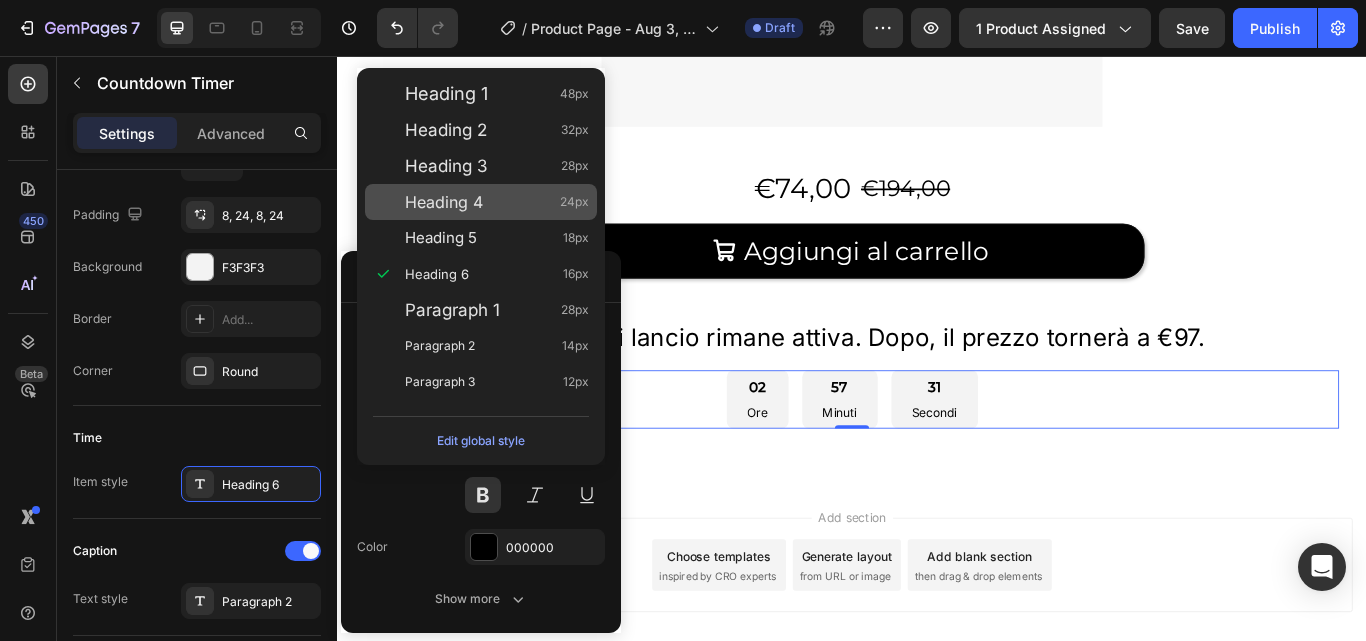 click on "Heading 4 24px" at bounding box center [497, 202] 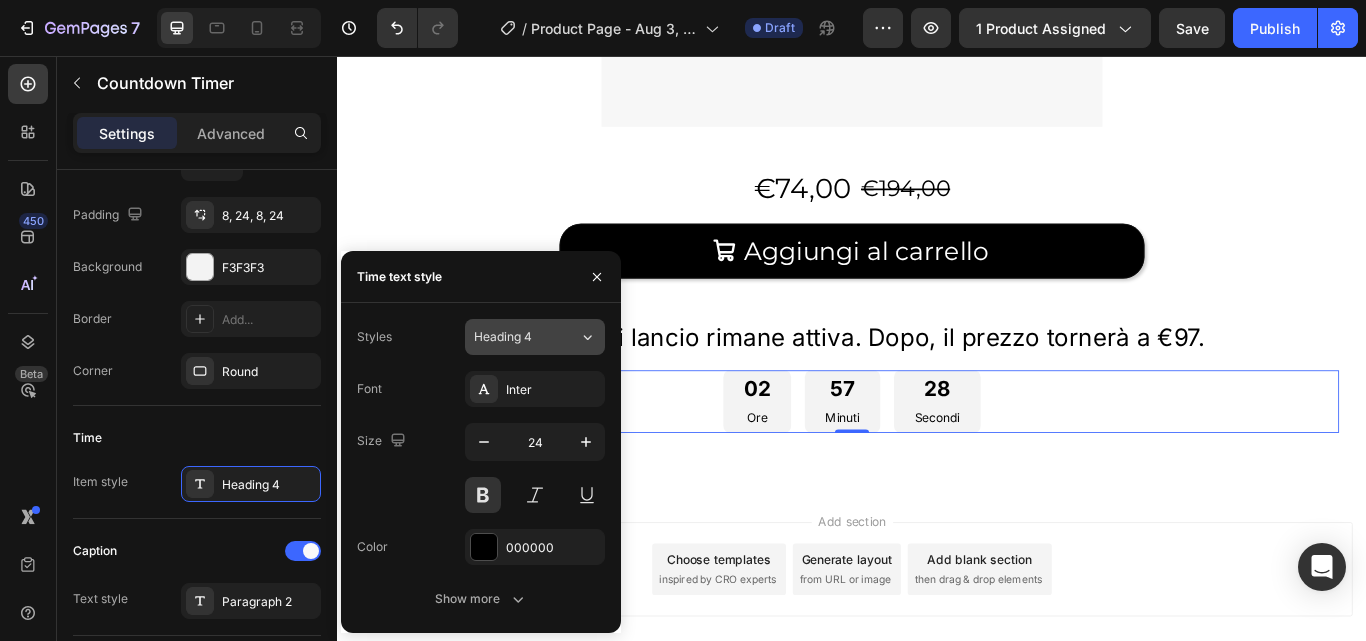 click 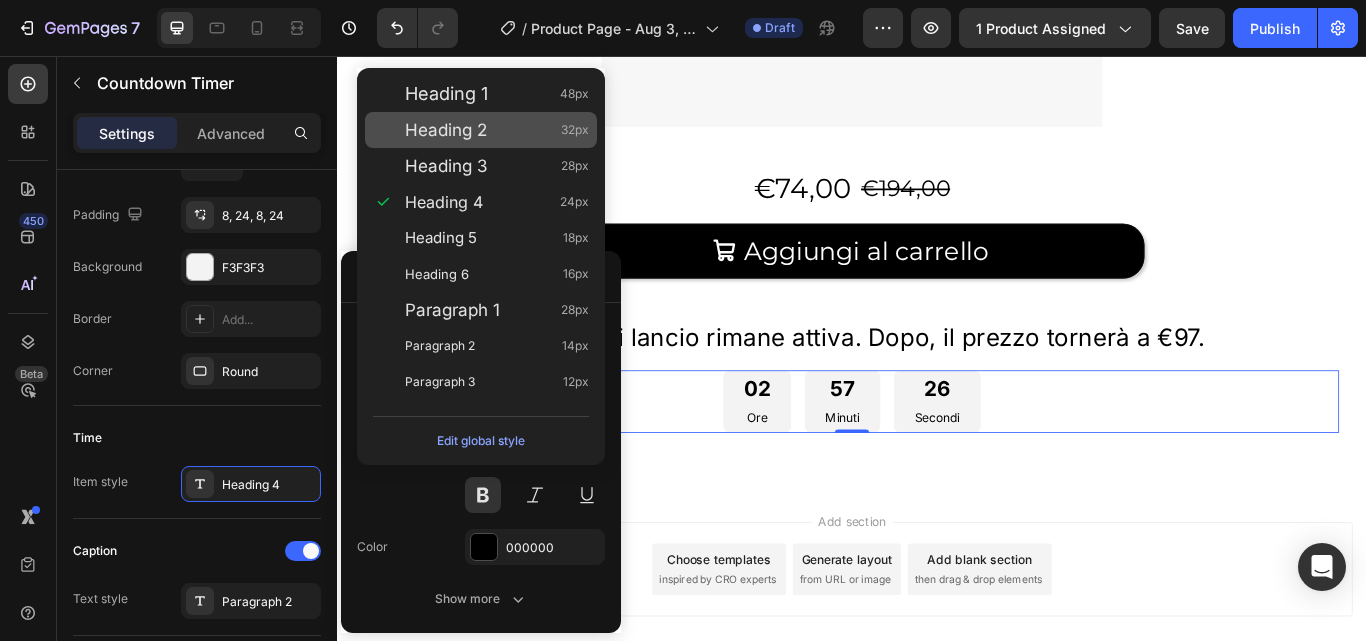 click on "Heading 2 32px" at bounding box center (497, 130) 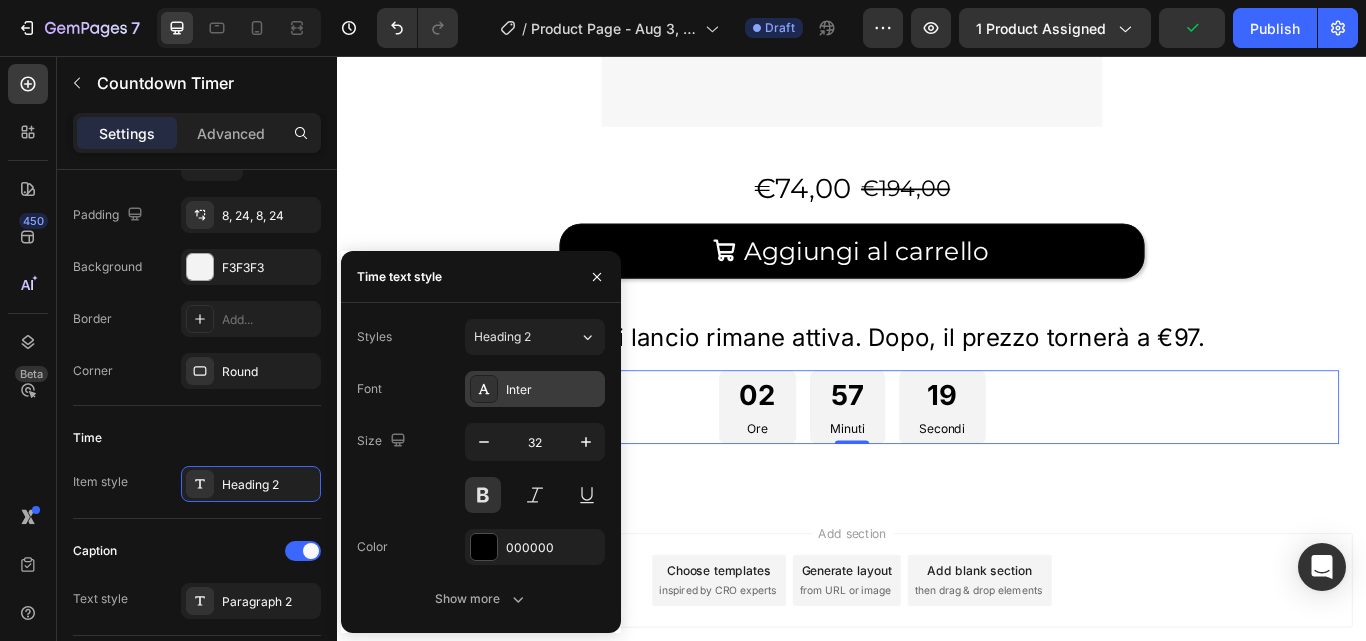 click on "Inter" at bounding box center [553, 390] 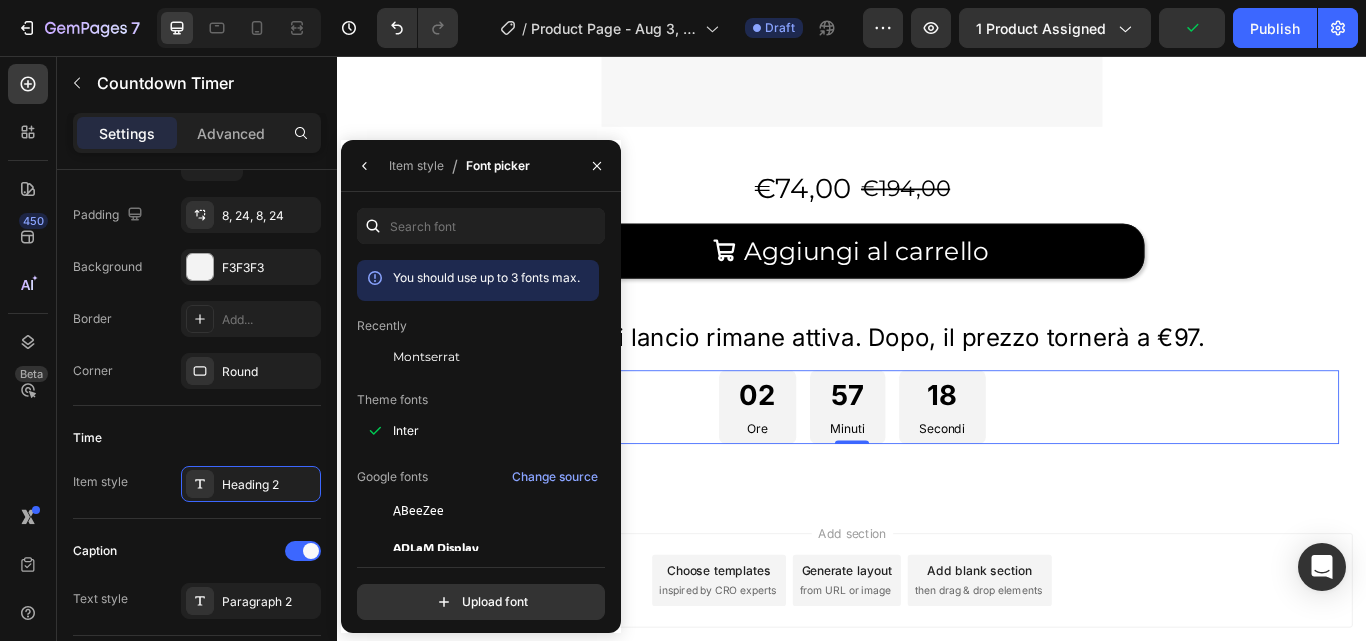 click on "Theme fonts" 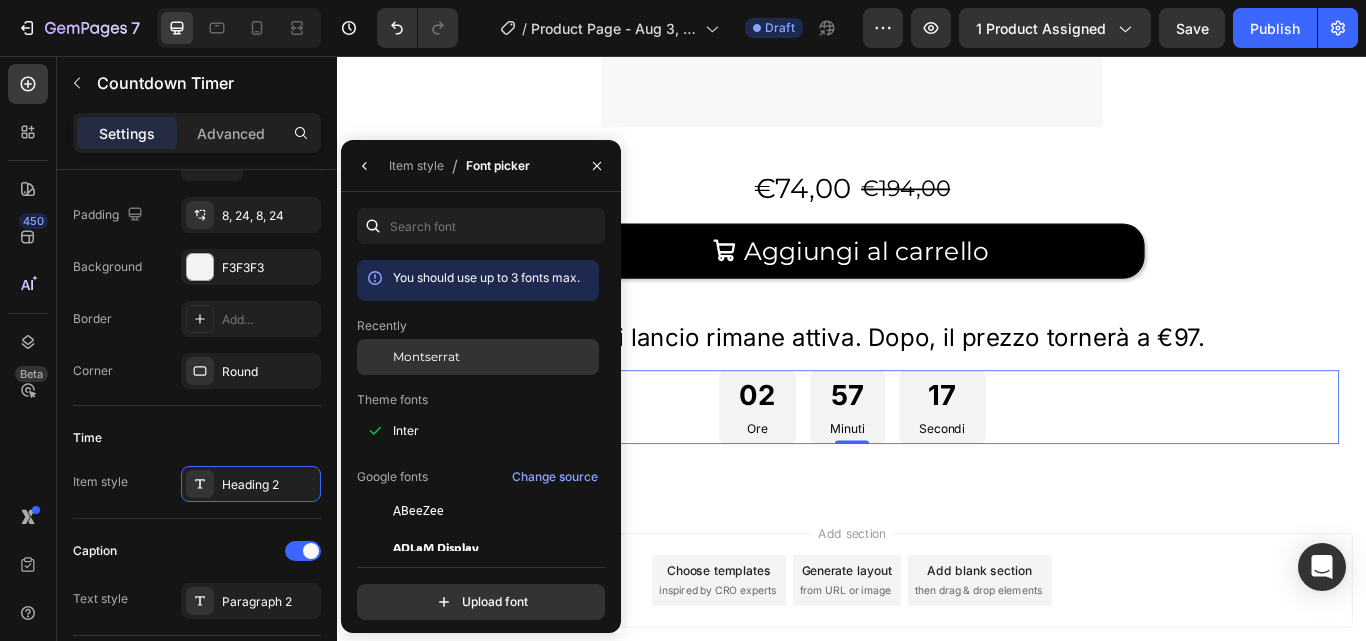 click on "Montserrat" 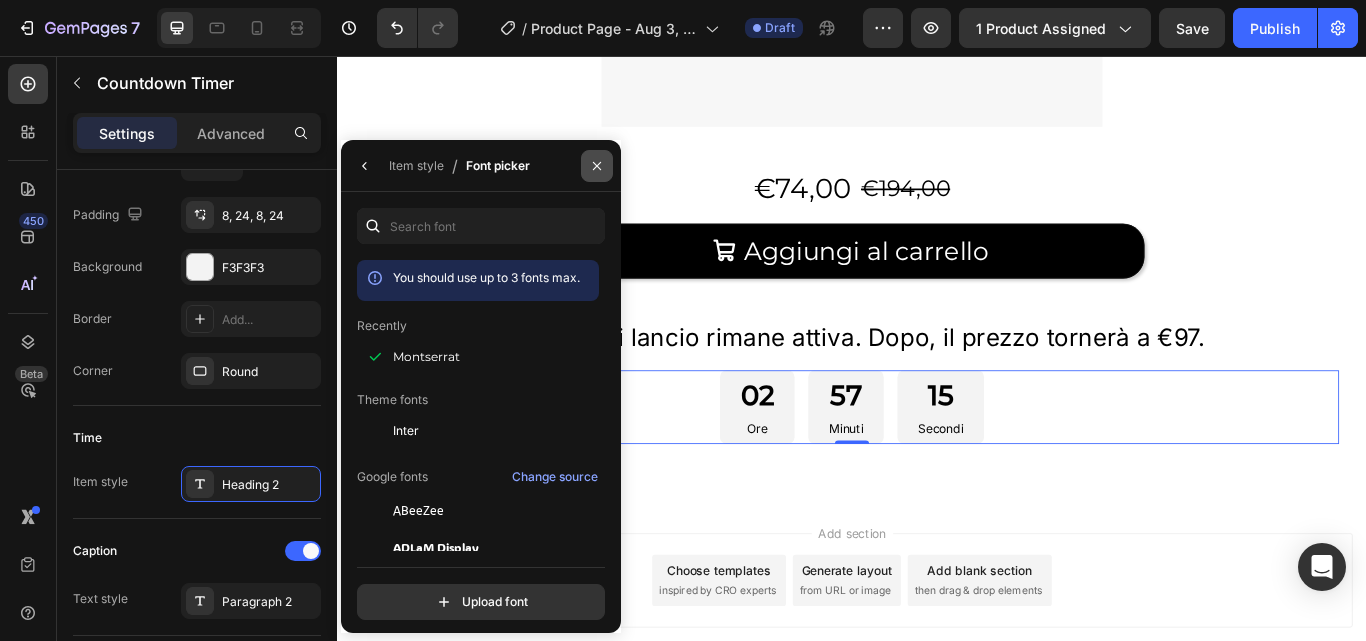 click 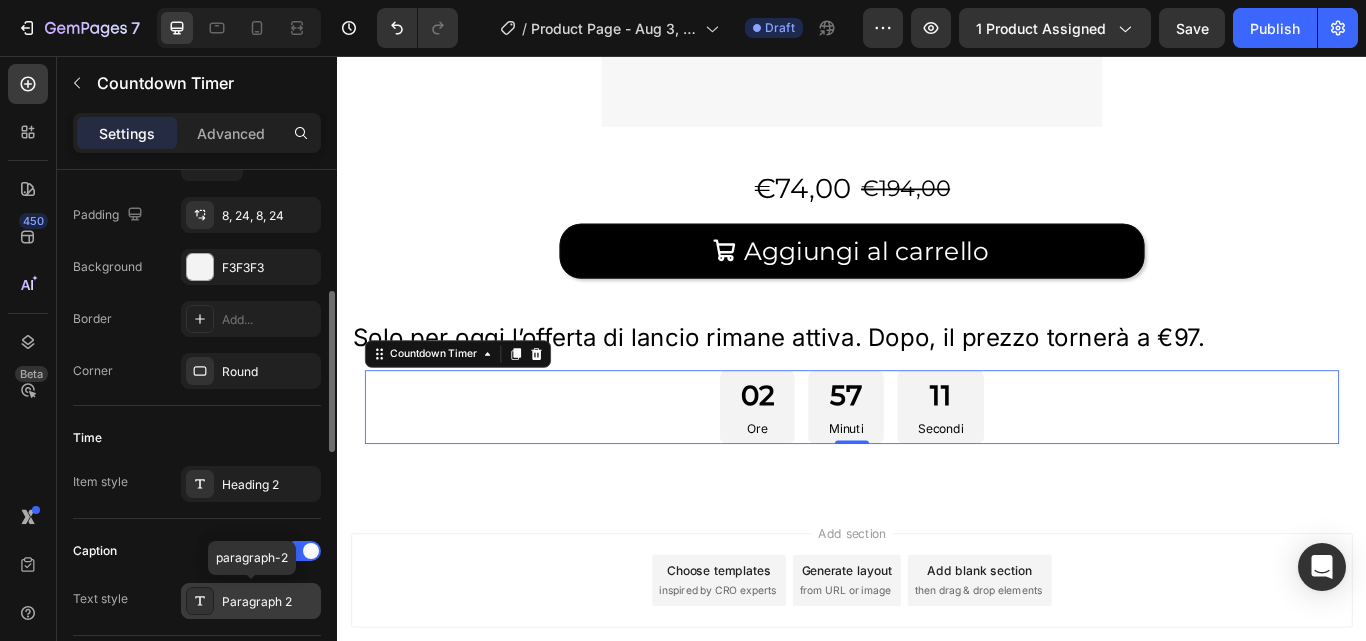 click on "Paragraph 2" at bounding box center (269, 602) 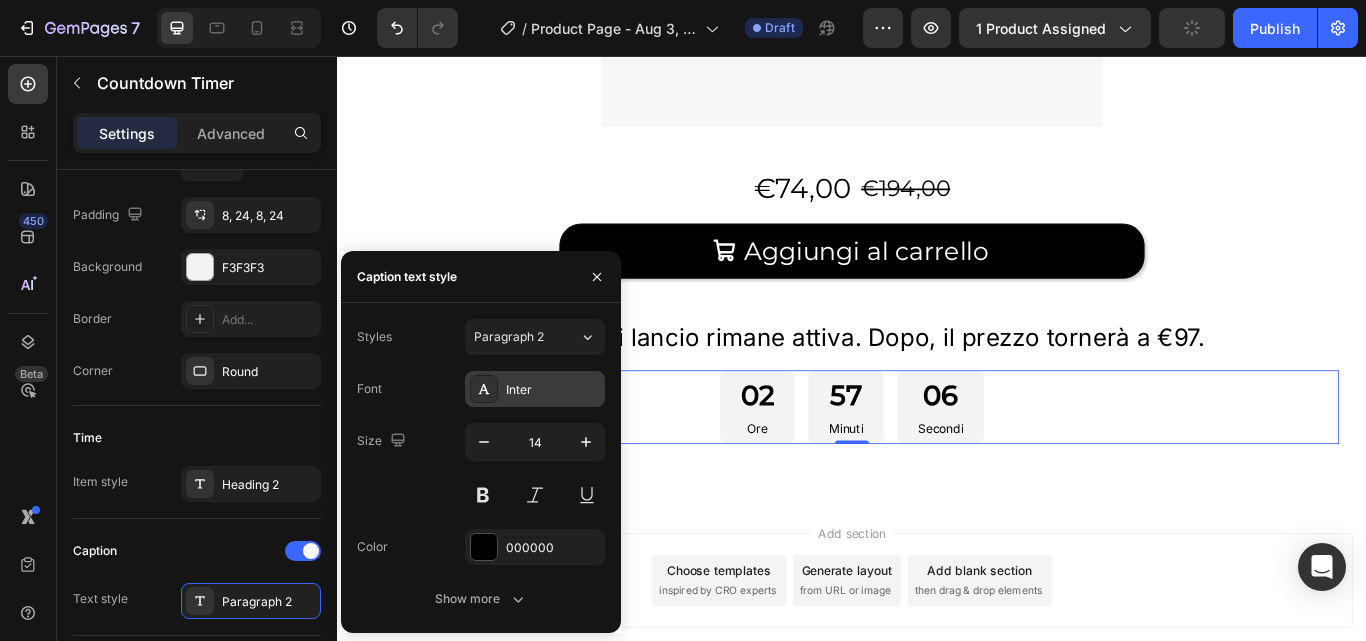 click on "Inter" at bounding box center (553, 390) 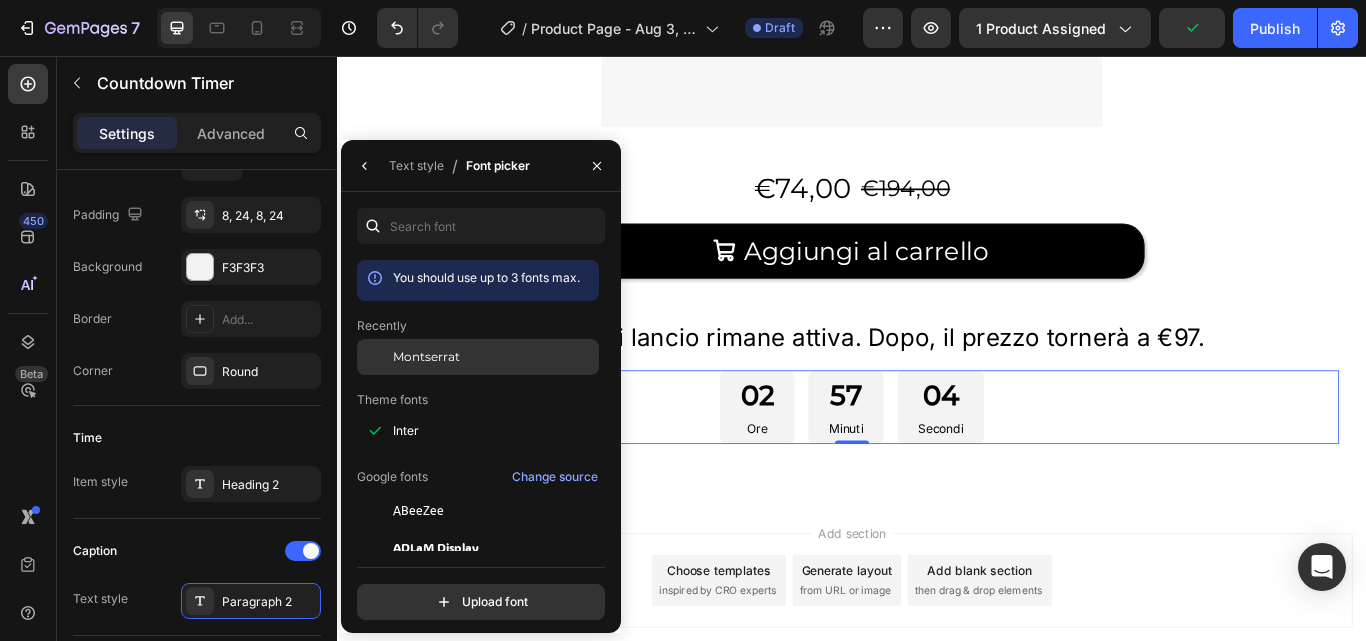 click on "Montserrat" 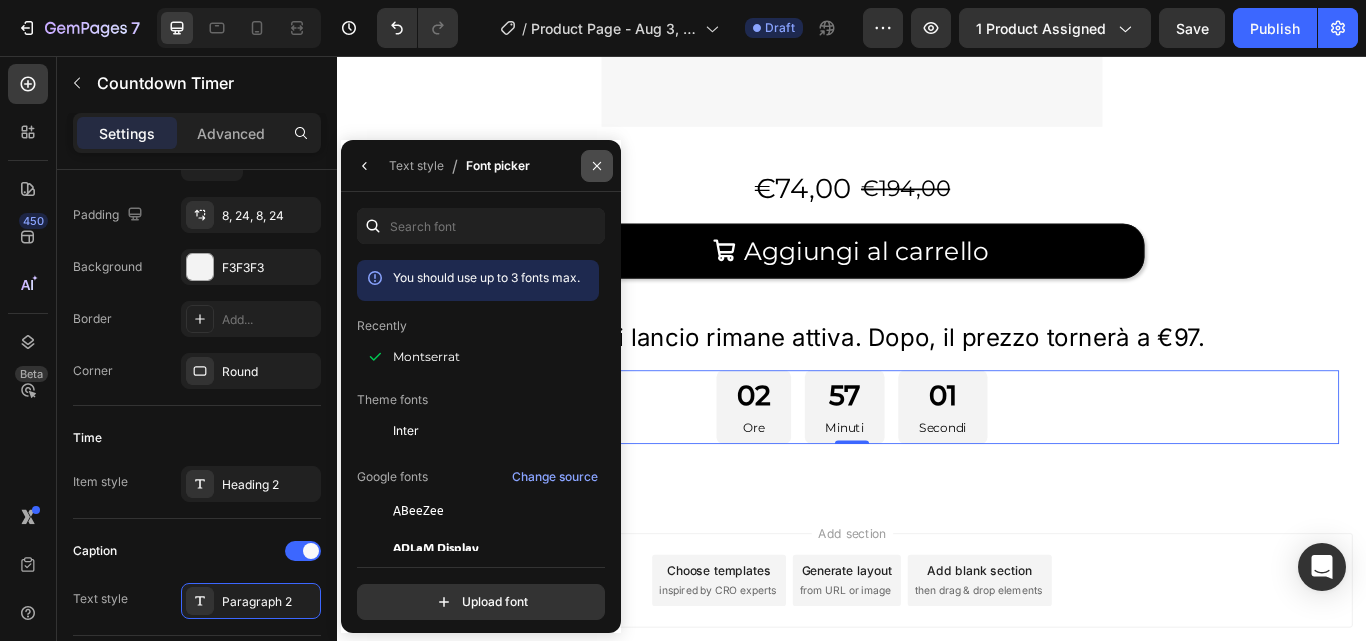 click 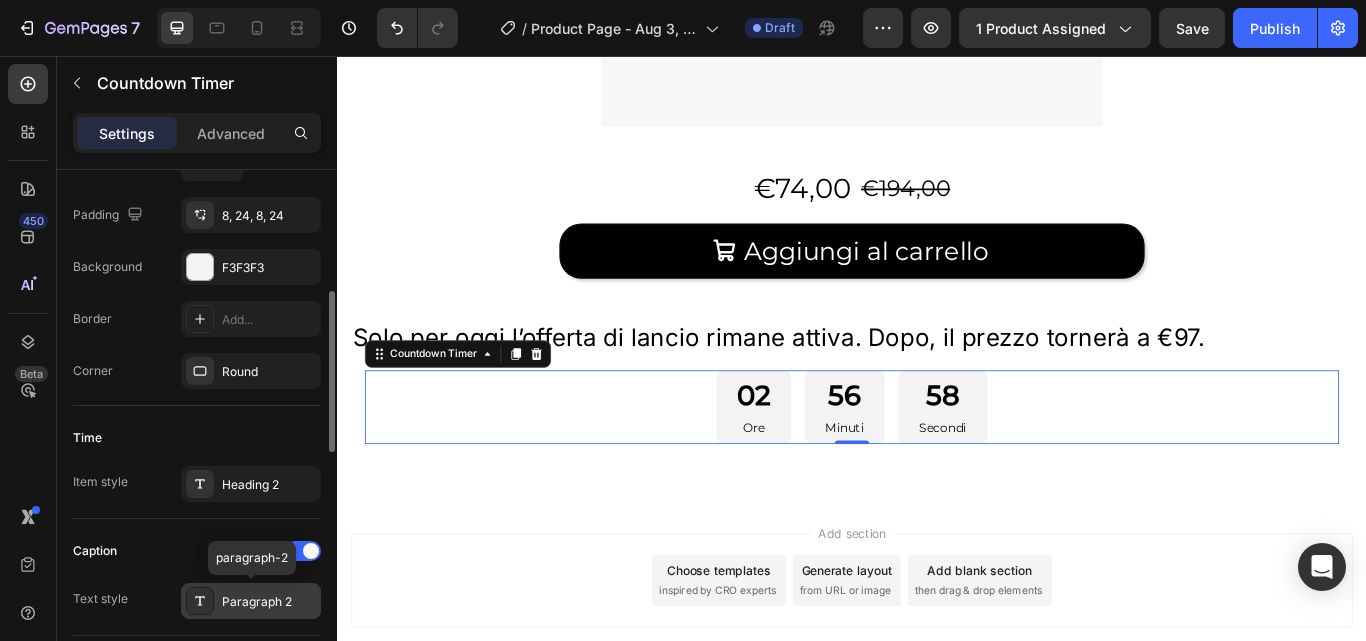click on "Paragraph 2" at bounding box center (251, 601) 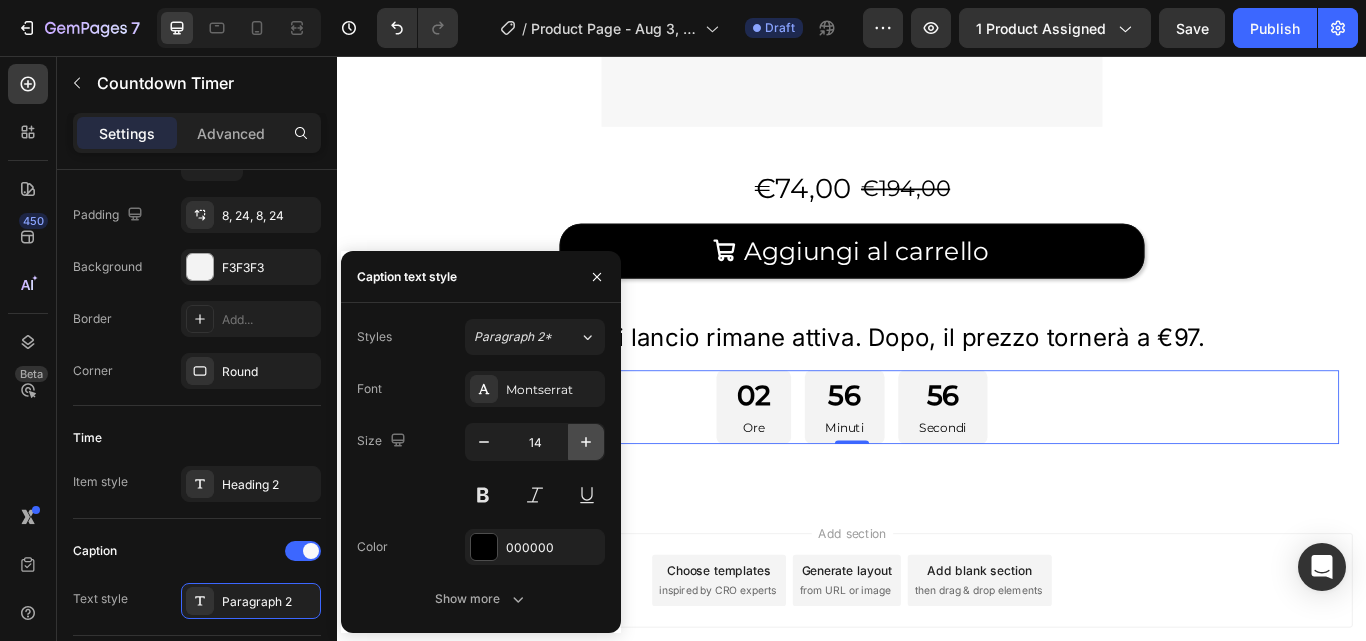 click 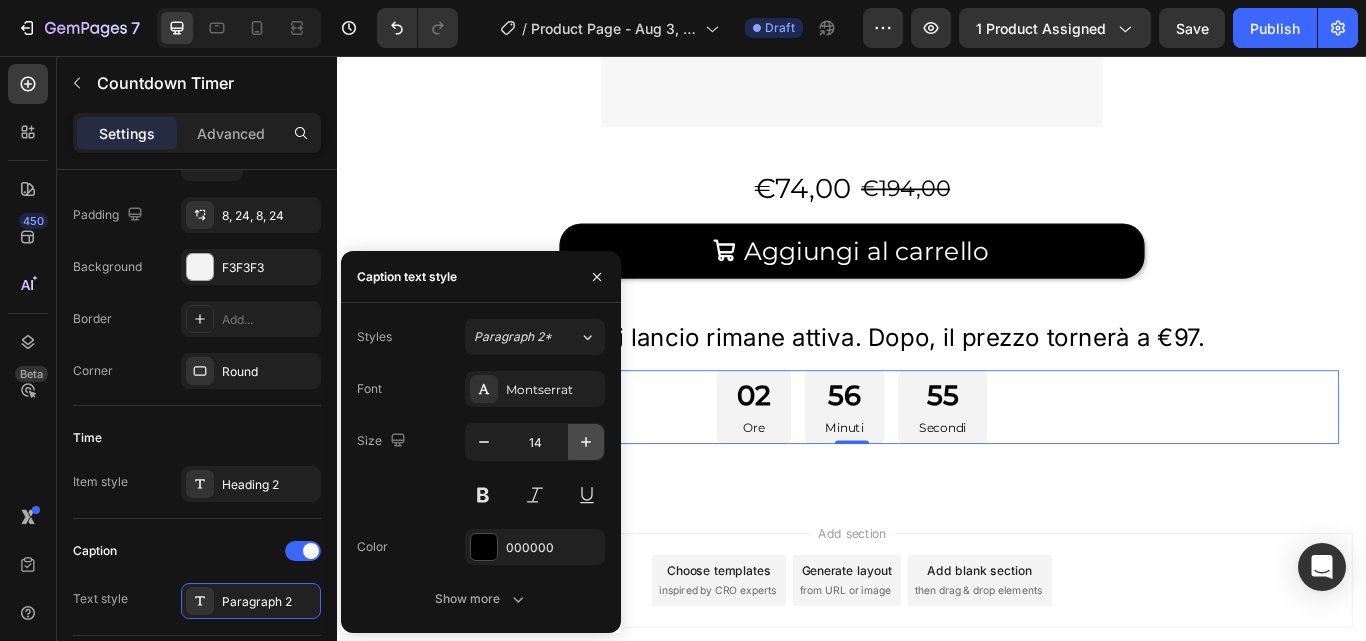 type on "15" 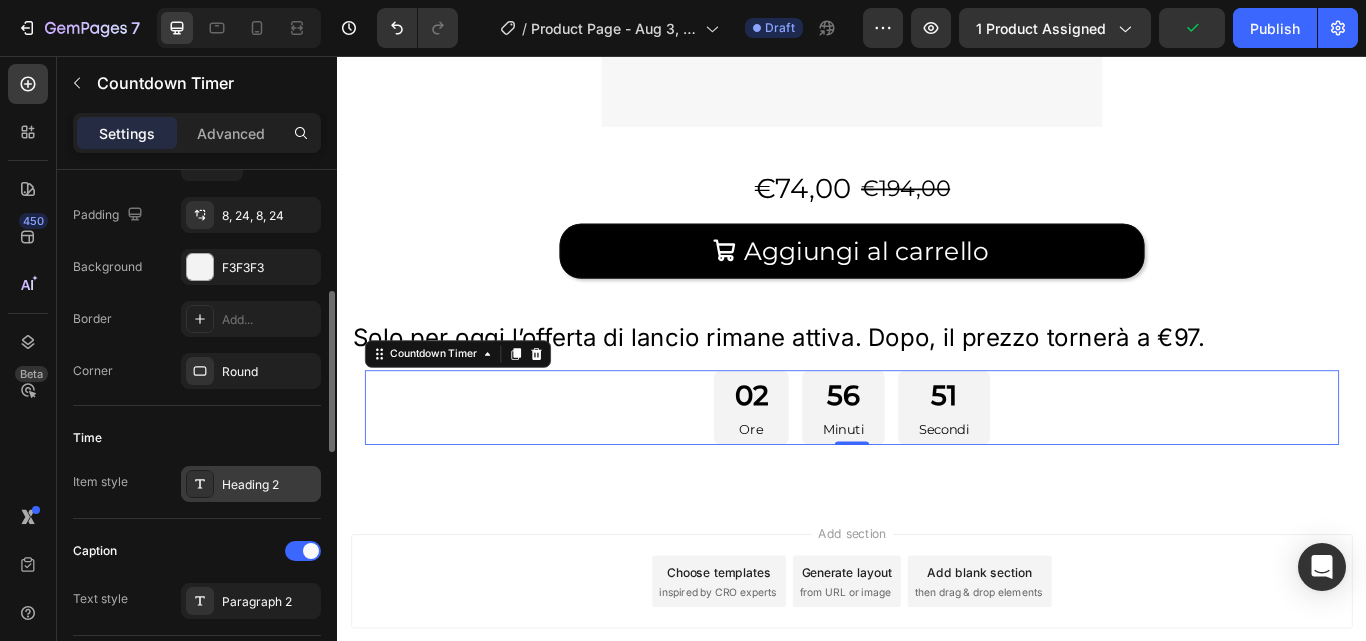 click on "Heading 2" at bounding box center (269, 485) 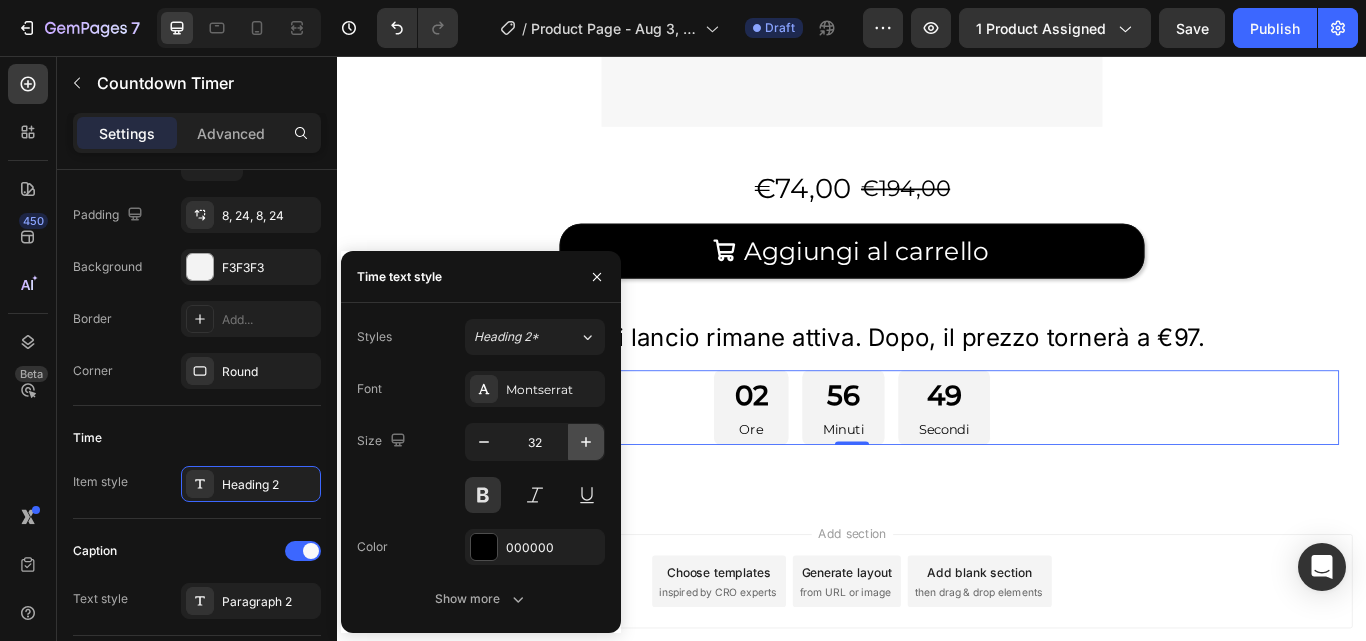 click 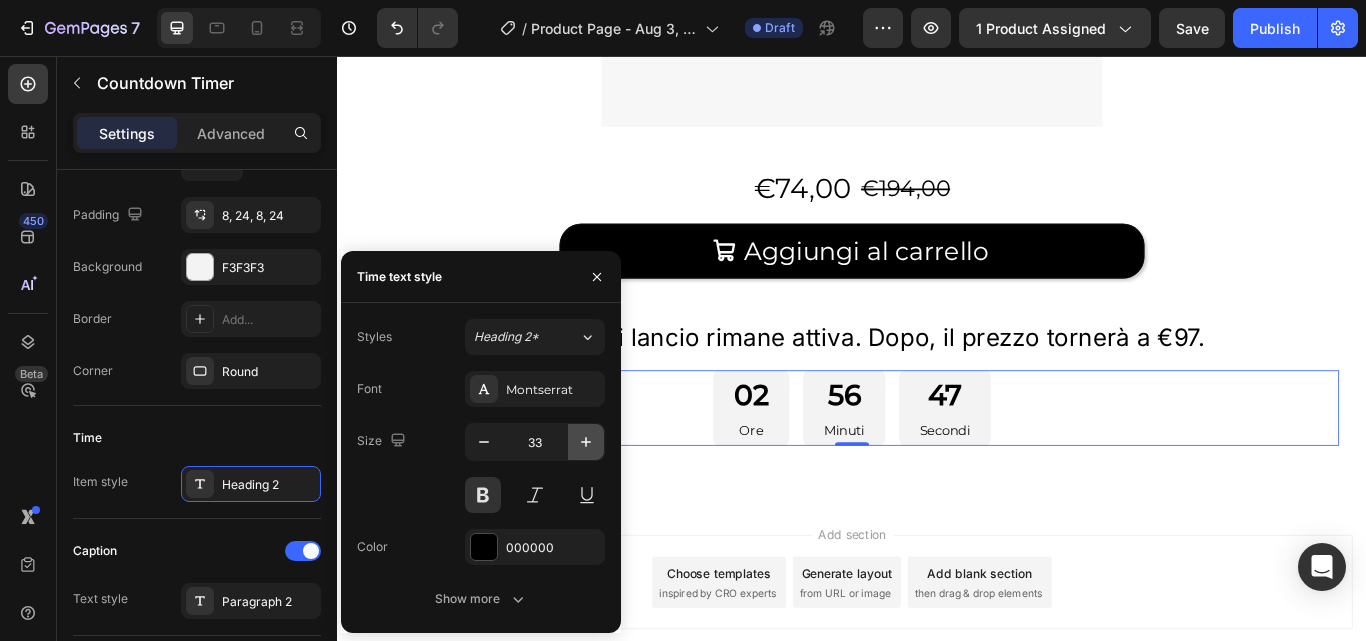 click 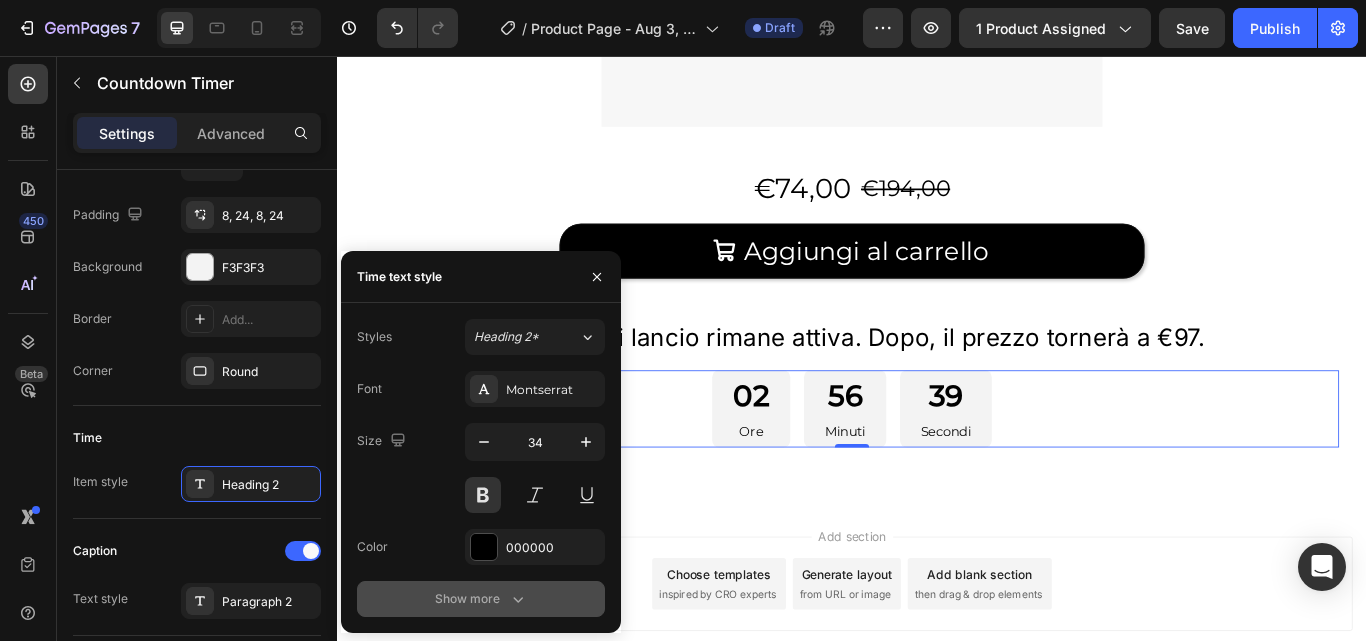 click on "Show more" at bounding box center [481, 599] 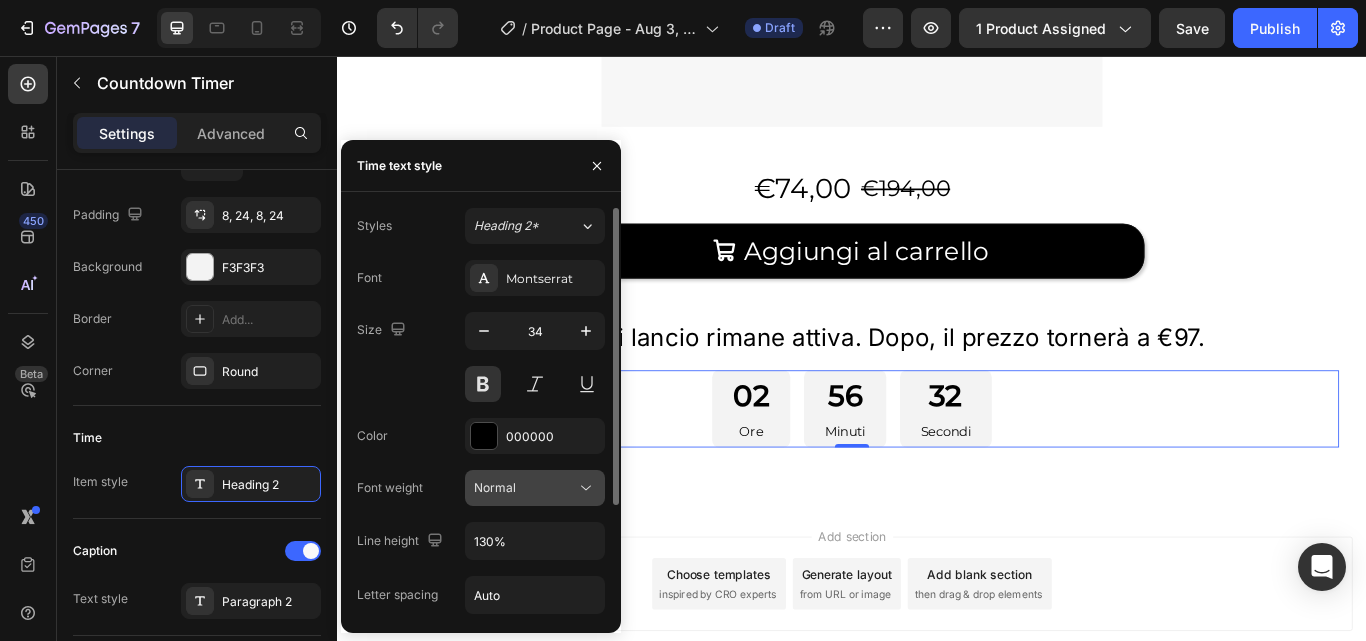 click 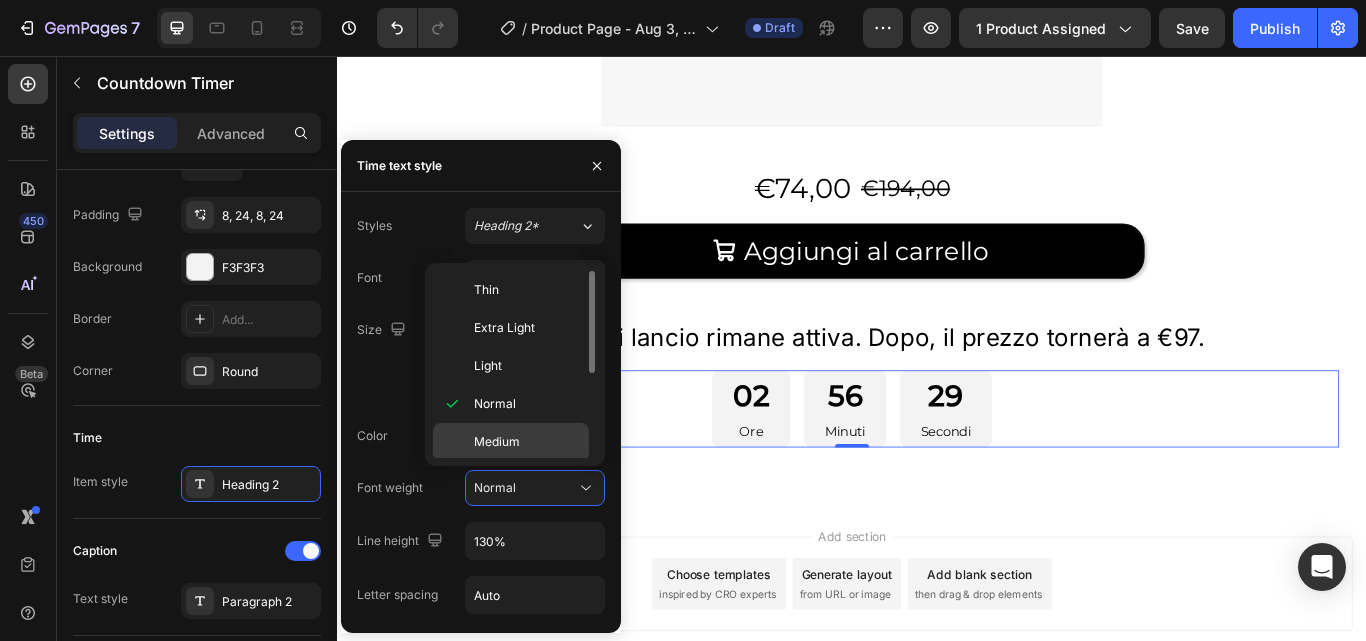 click on "Medium" 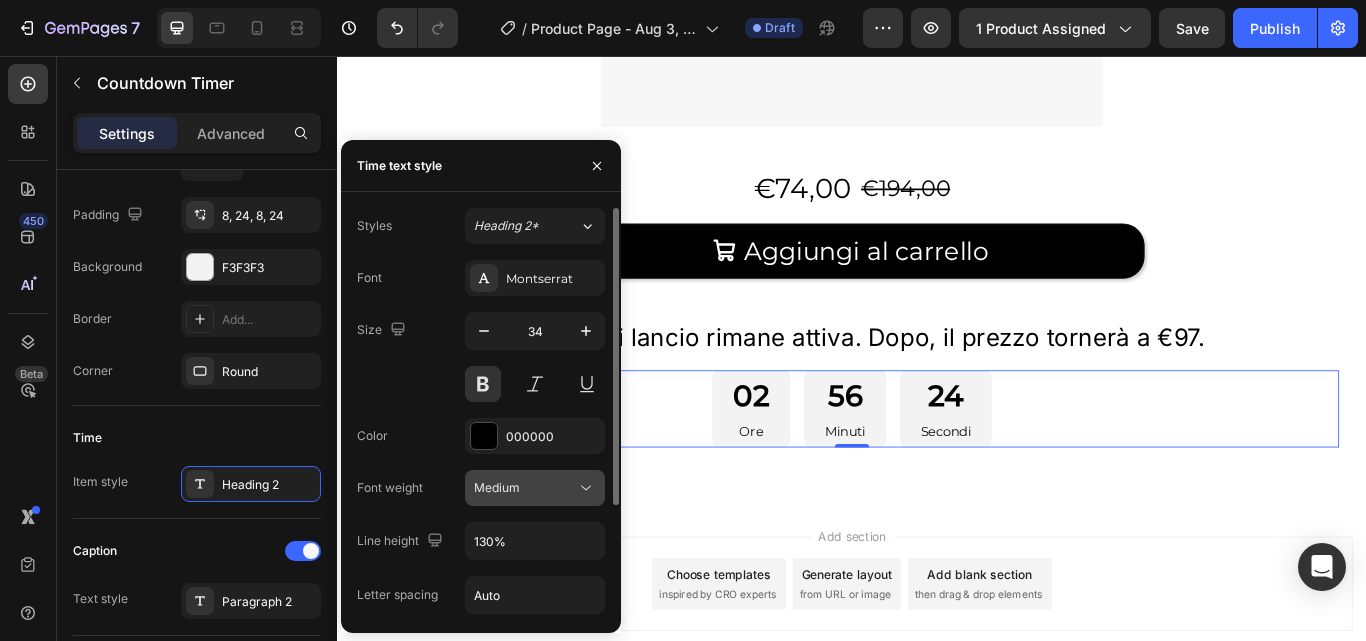 click 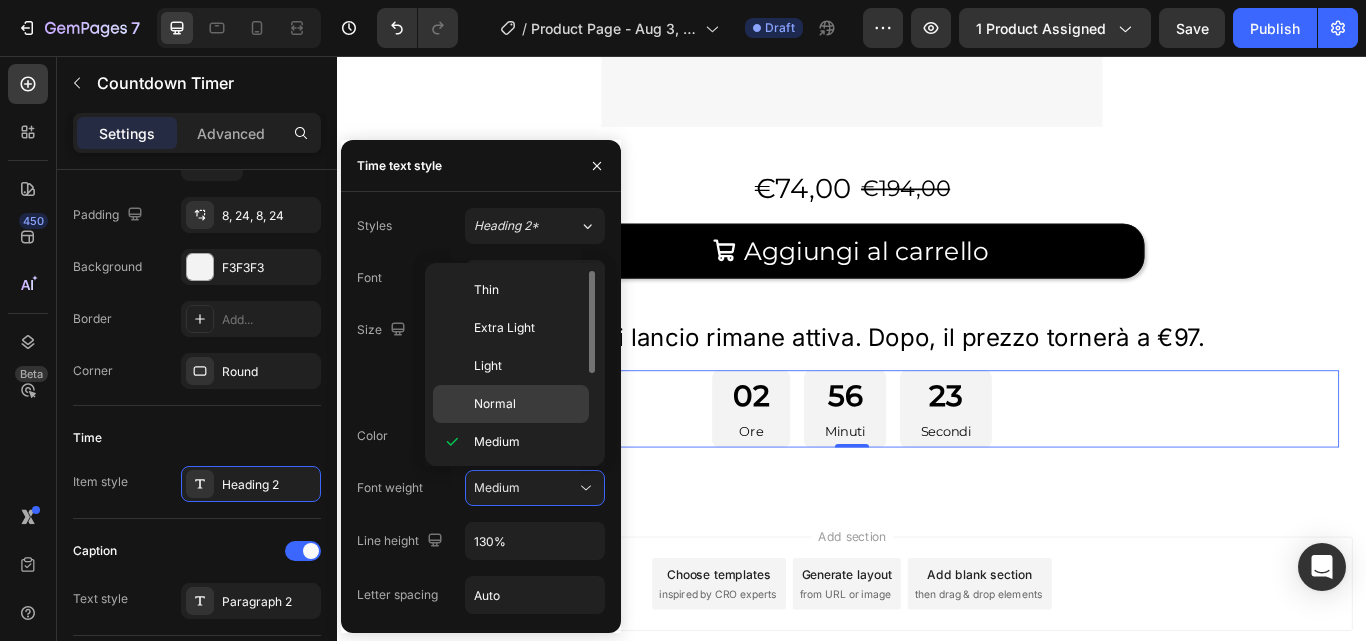click on "Normal" at bounding box center (527, 404) 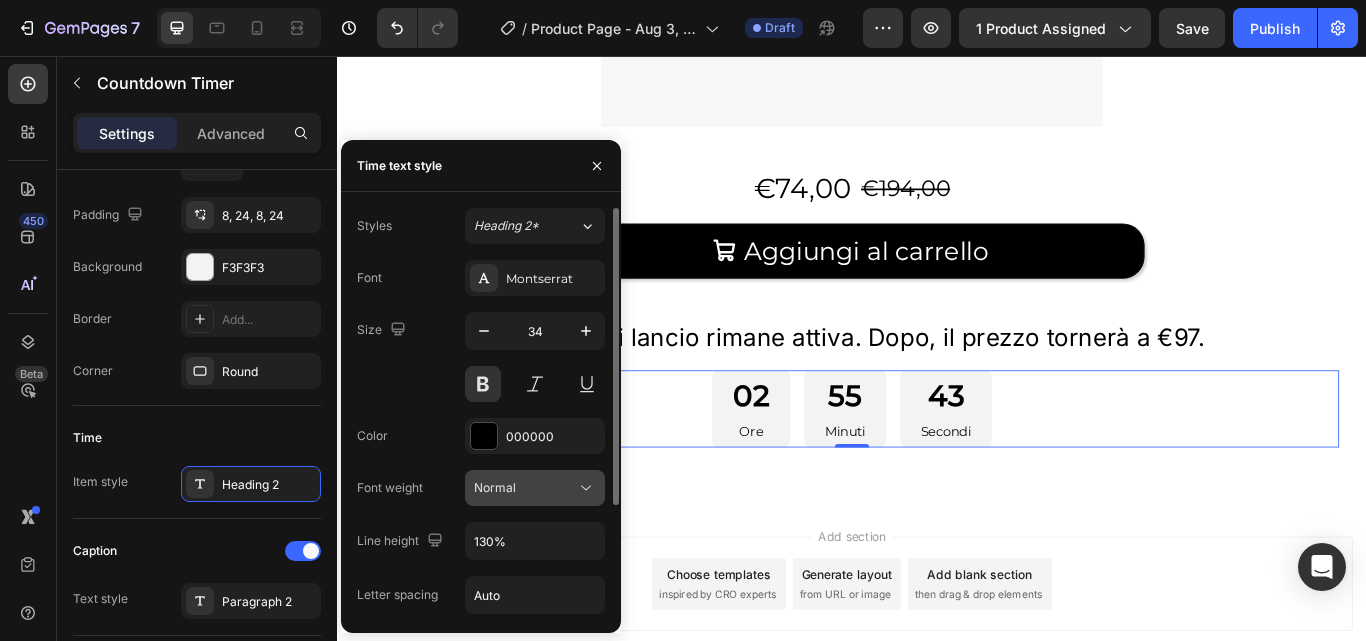 scroll, scrollTop: 153, scrollLeft: 0, axis: vertical 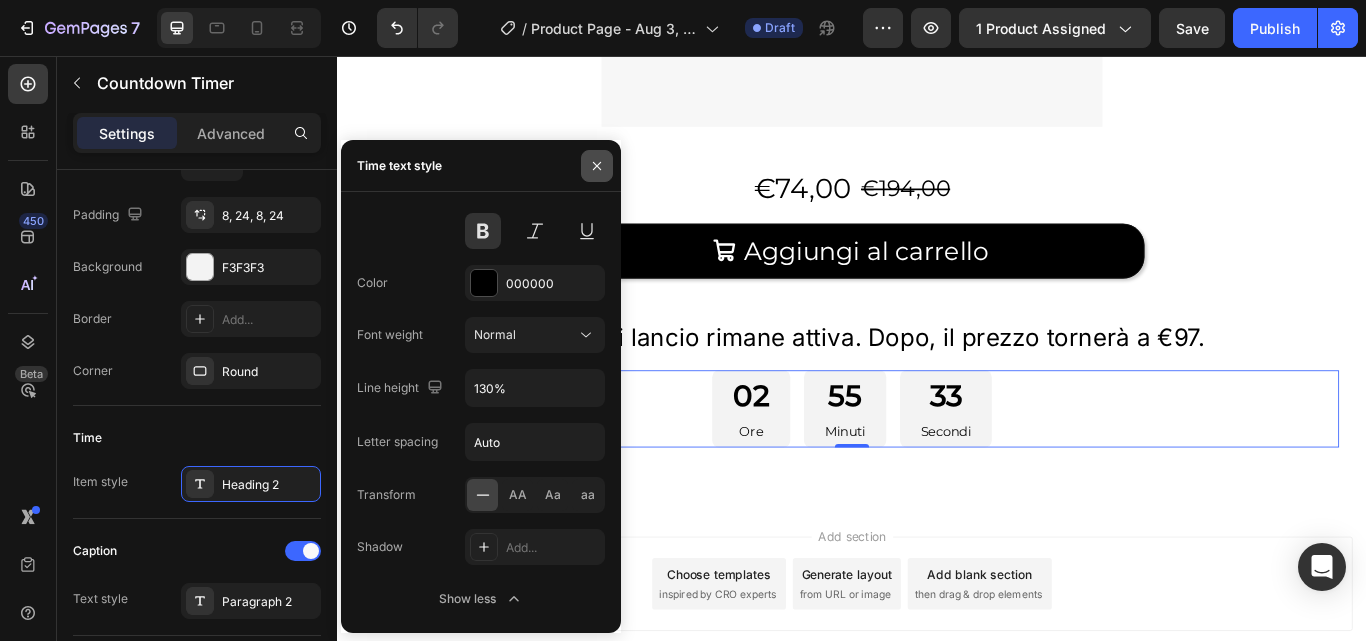 click 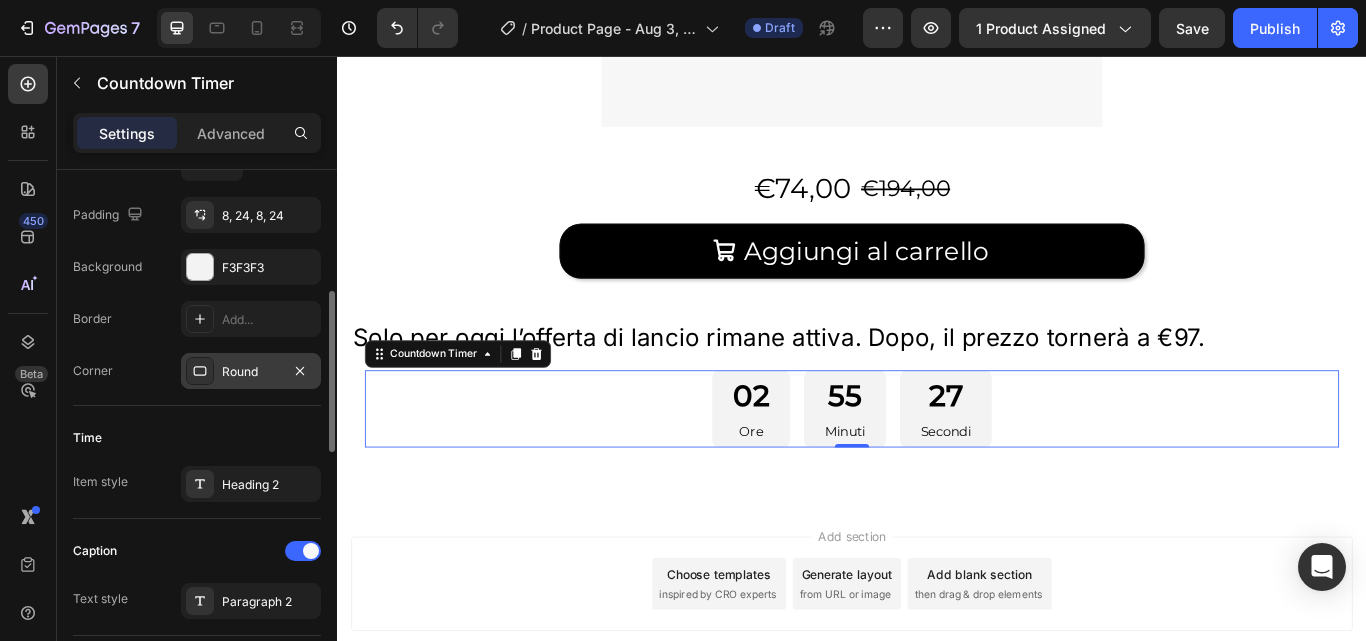 click on "Round" at bounding box center [251, 371] 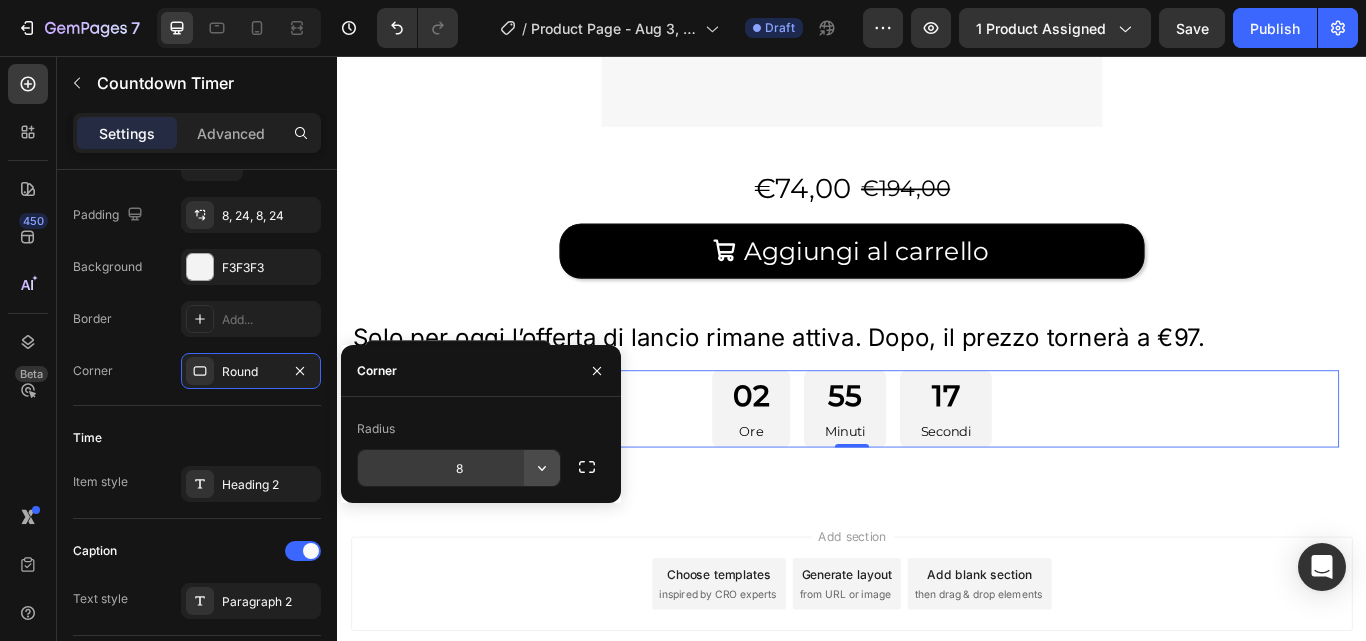 click 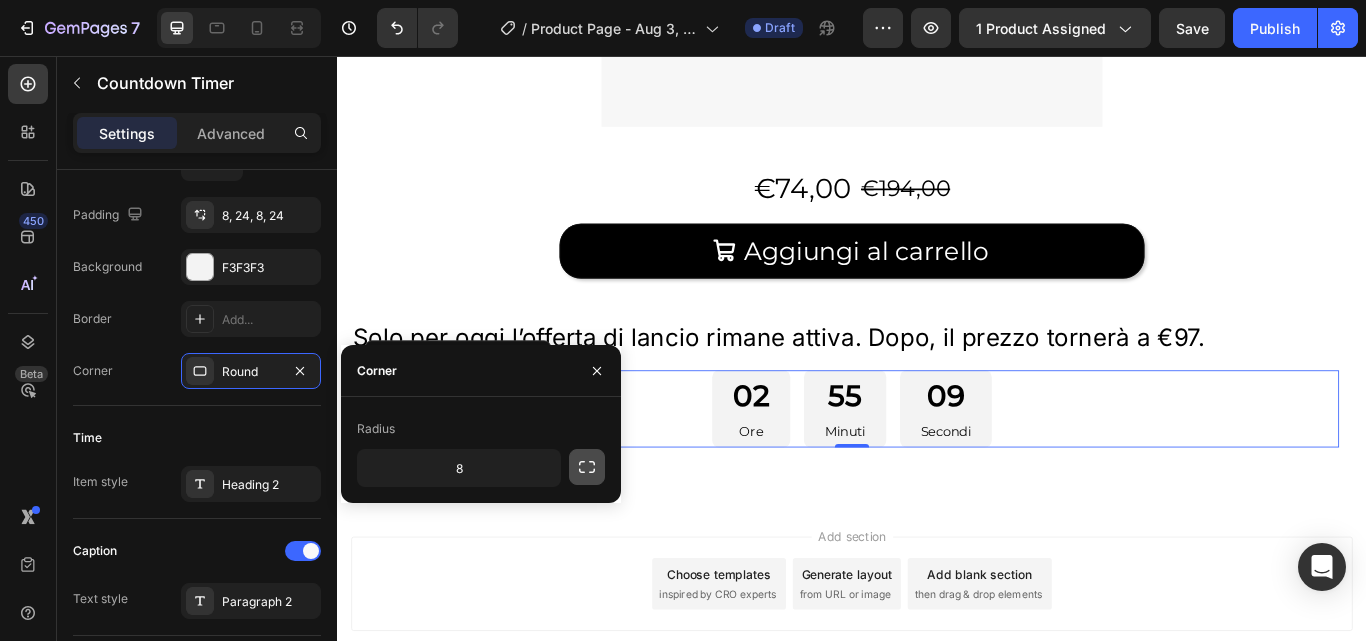click 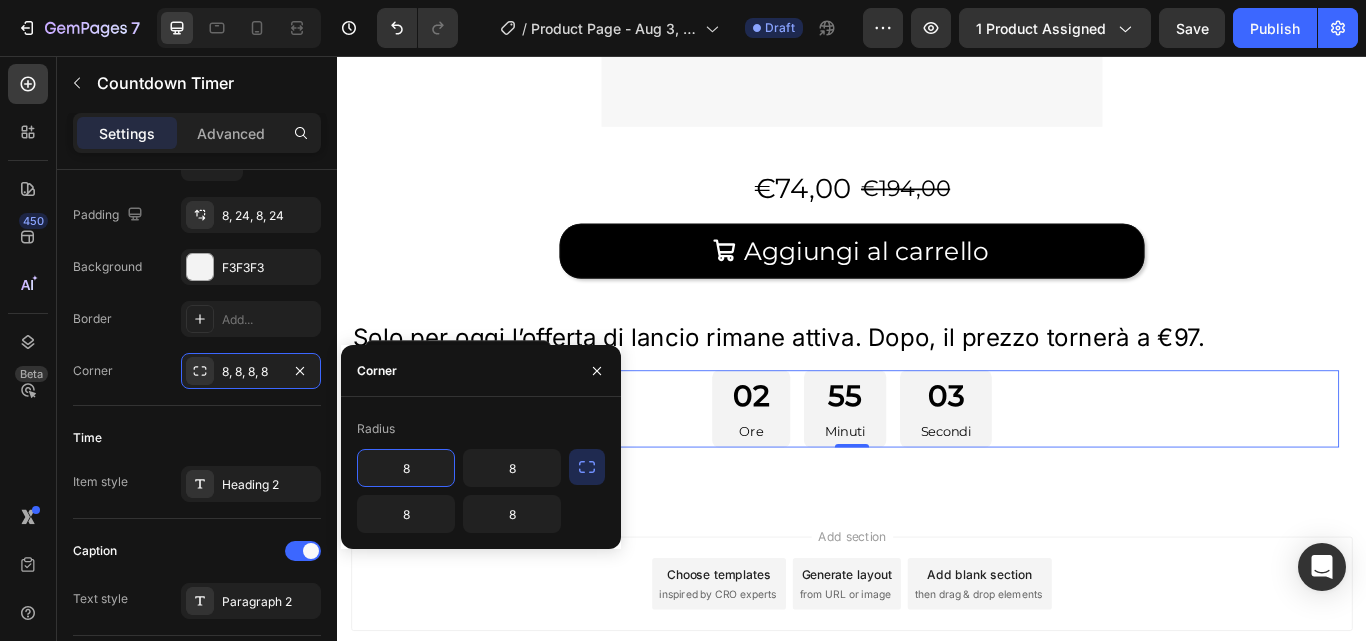 click on "8" at bounding box center (406, 468) 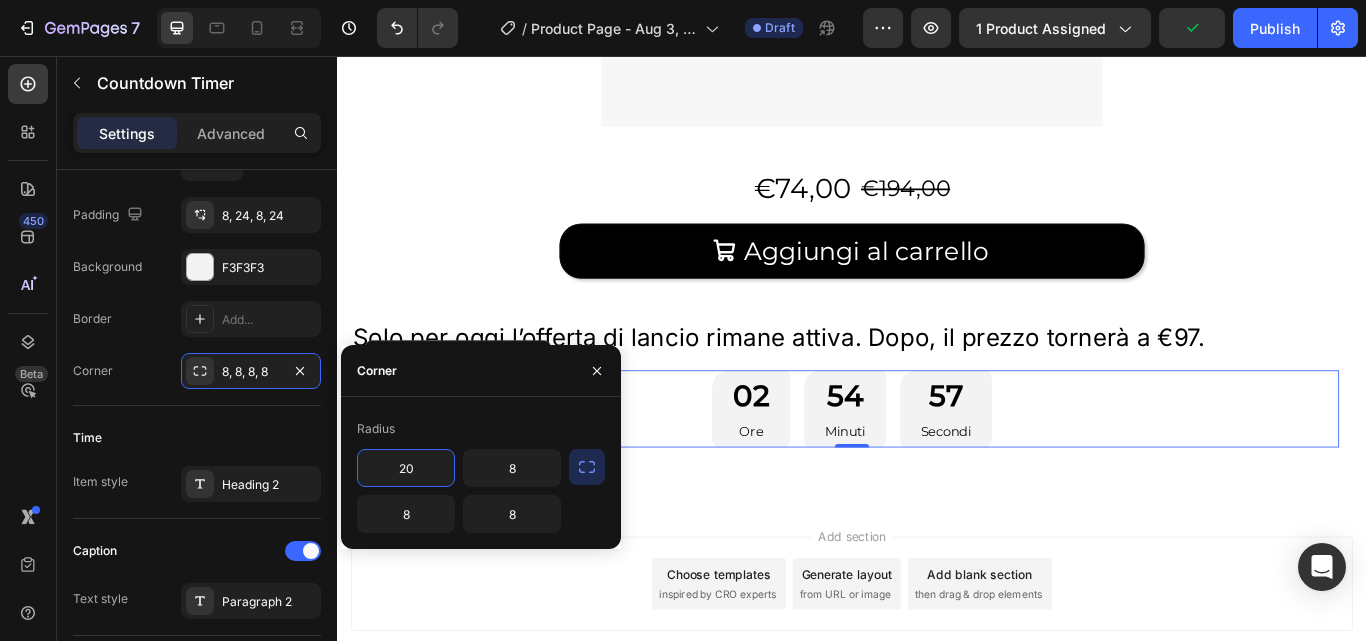 click on "20" at bounding box center [406, 468] 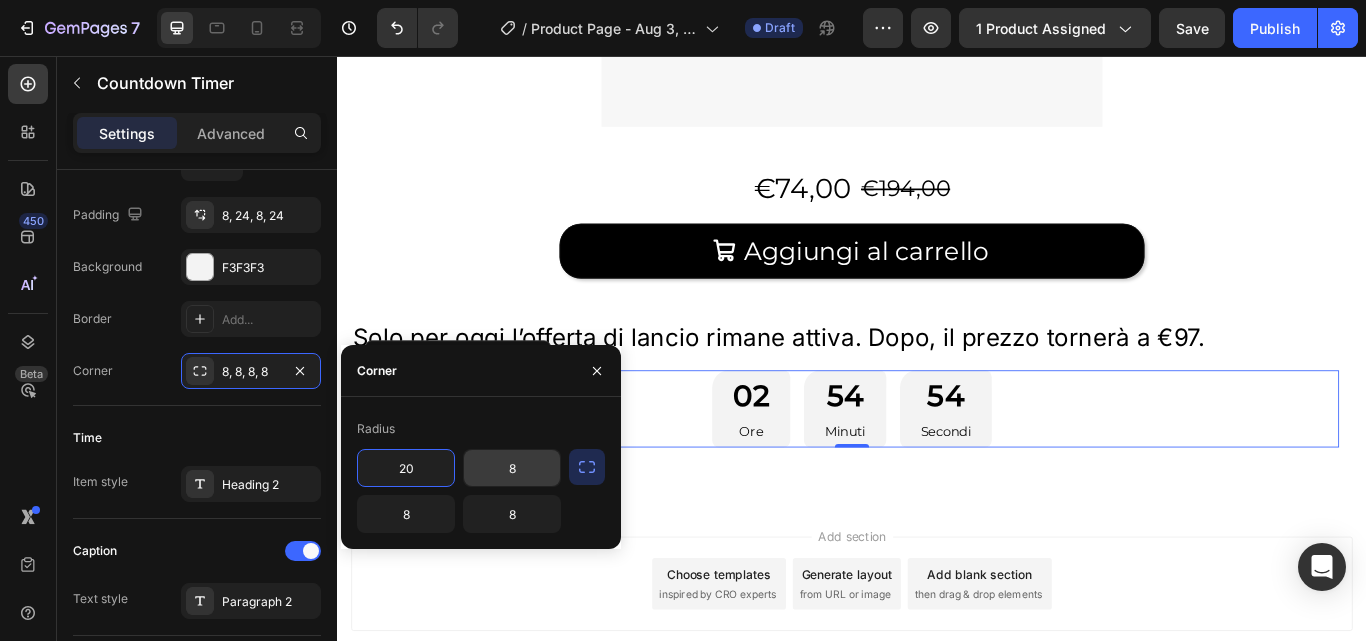 type on "20" 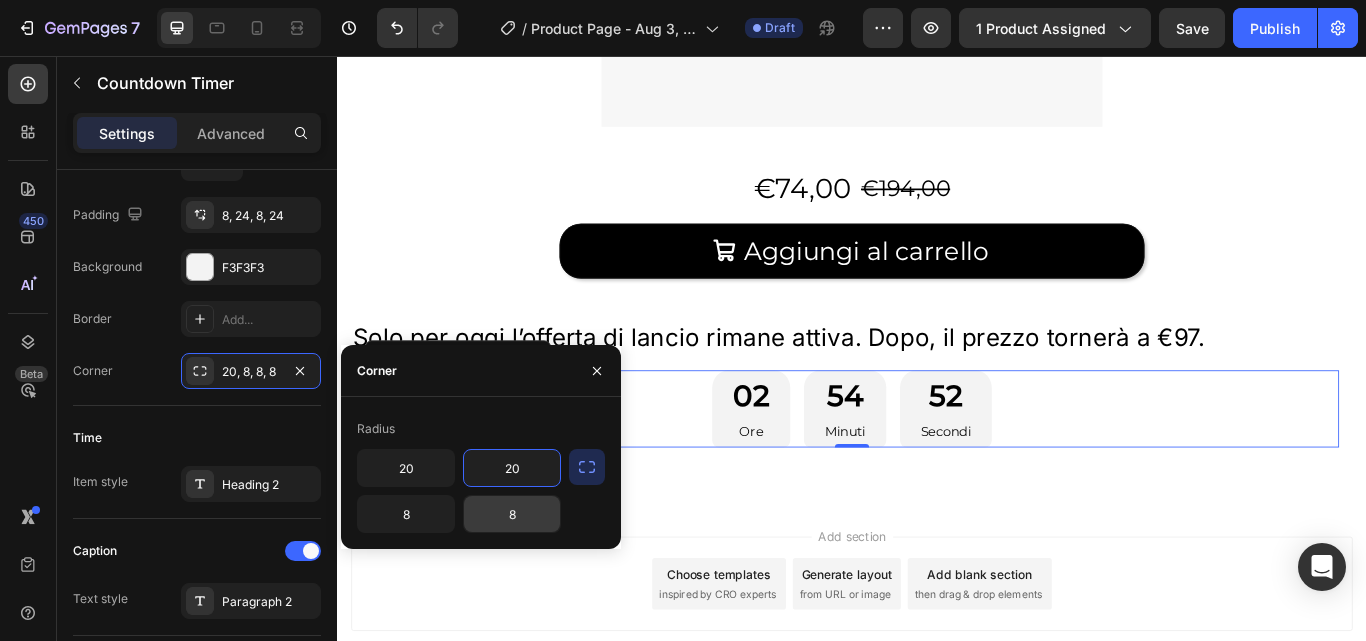type on "20" 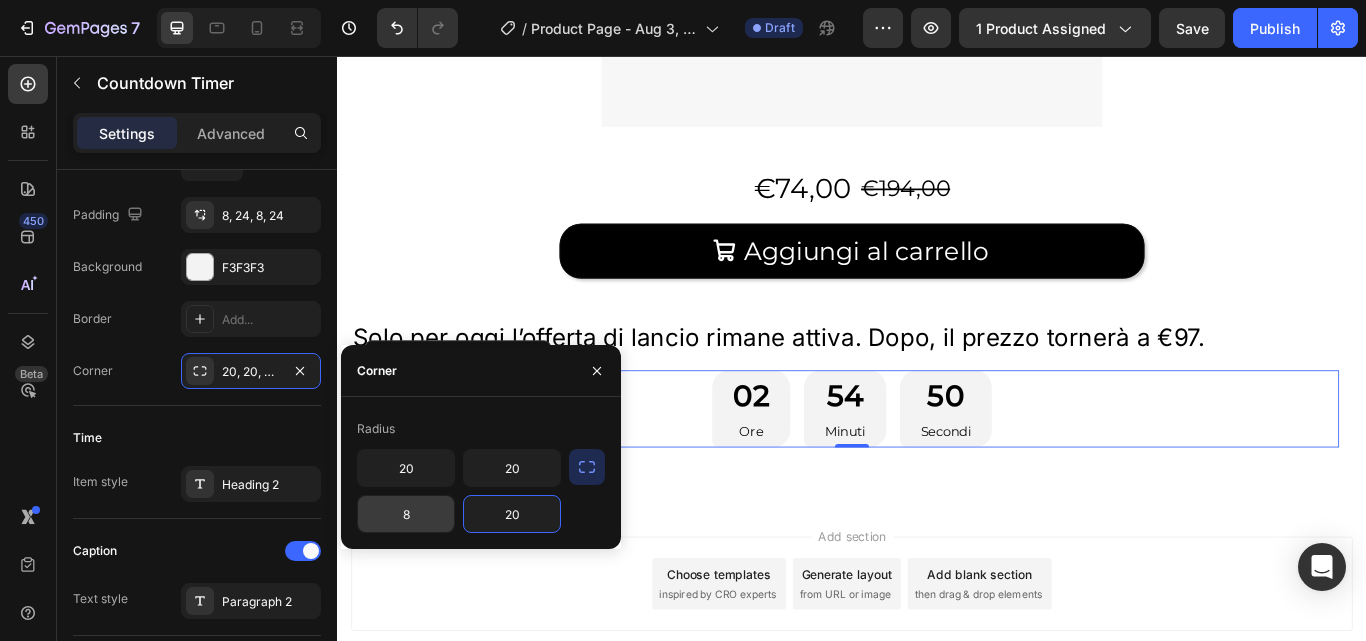 type on "20" 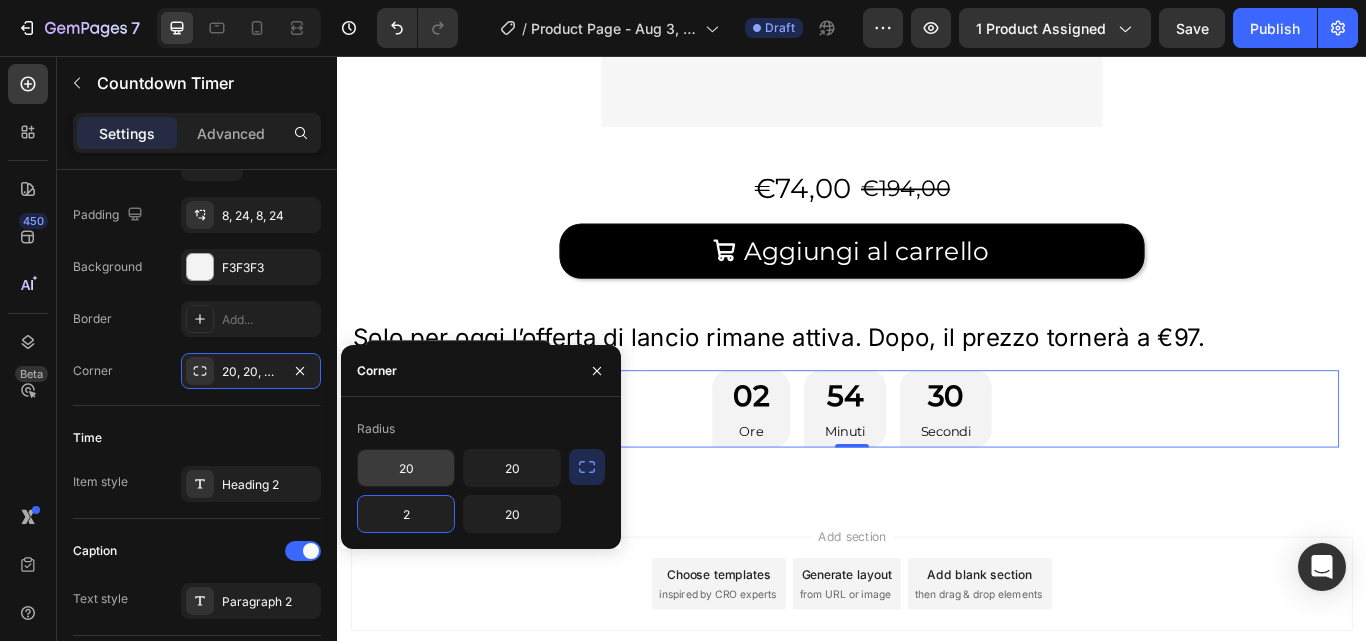 click on "20" at bounding box center [406, 468] 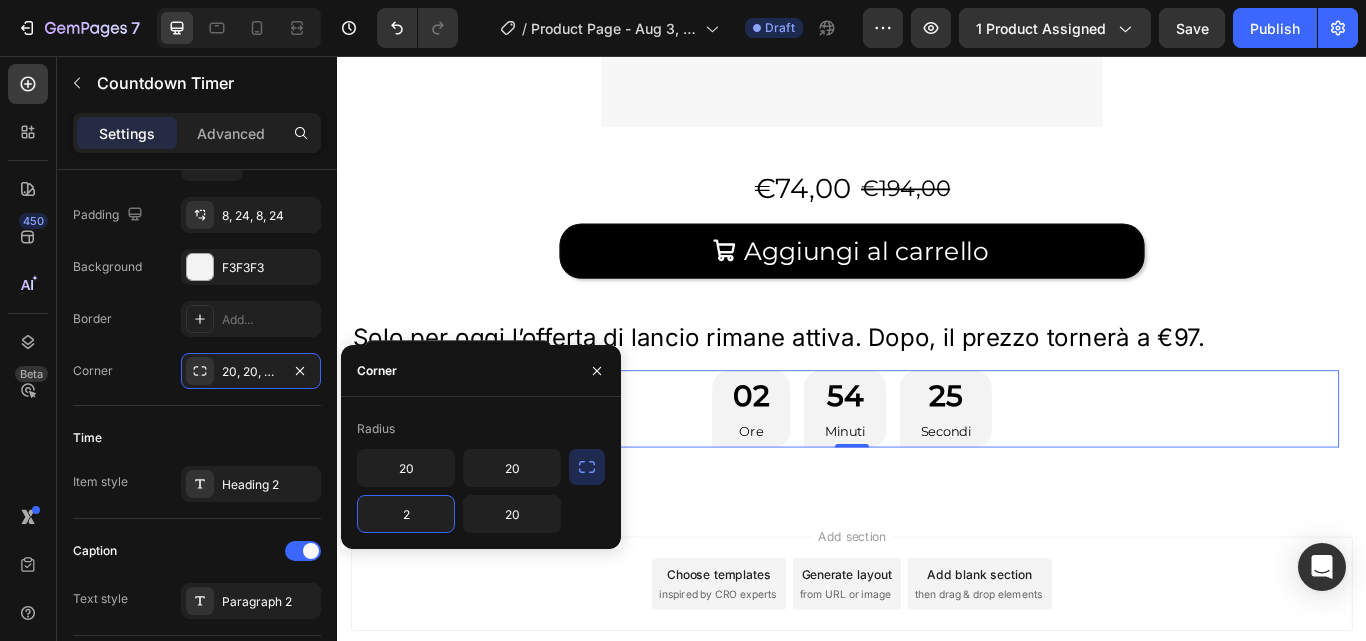 click on "2" at bounding box center (406, 514) 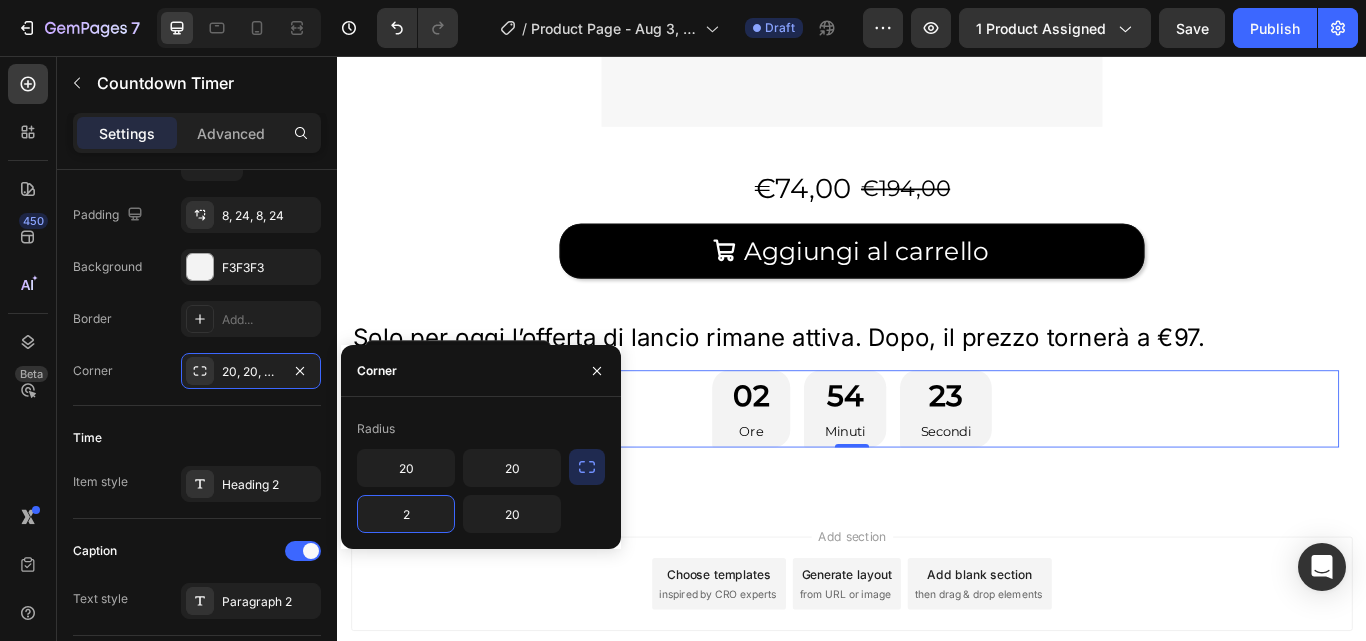 type on "20" 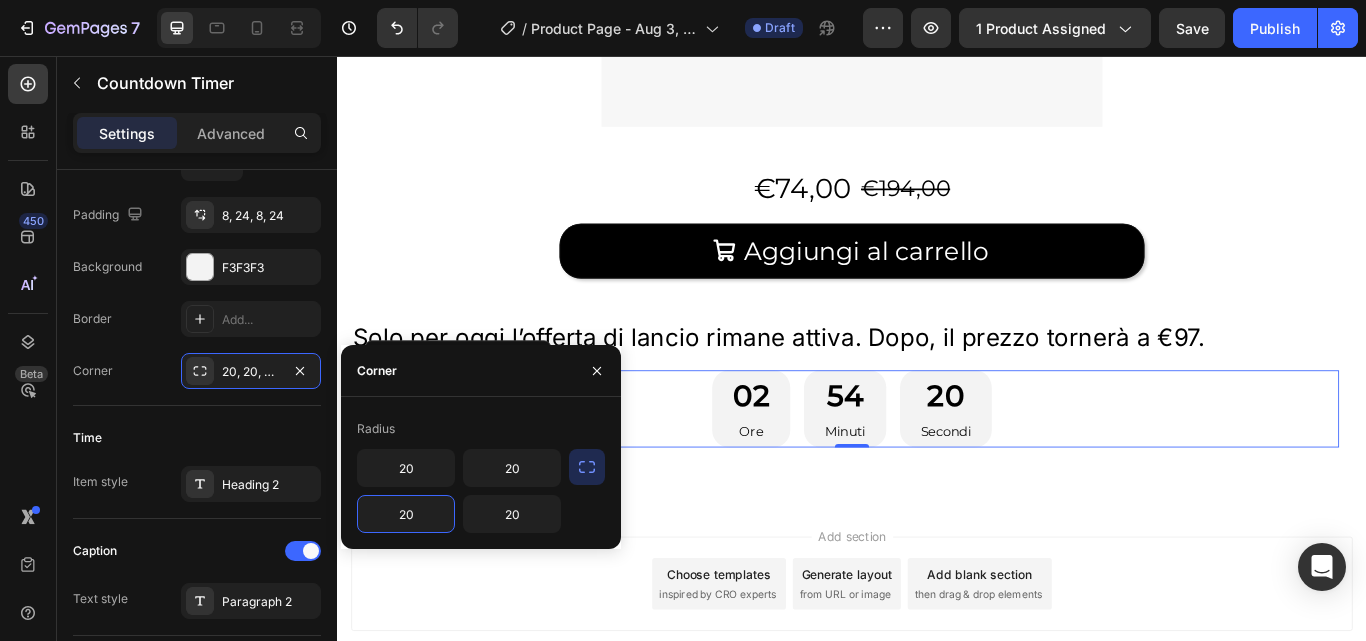 click on "Add section Choose templates inspired by CRO experts Generate layout from URL or image Add blank section then drag & drop elements" at bounding box center [937, 672] 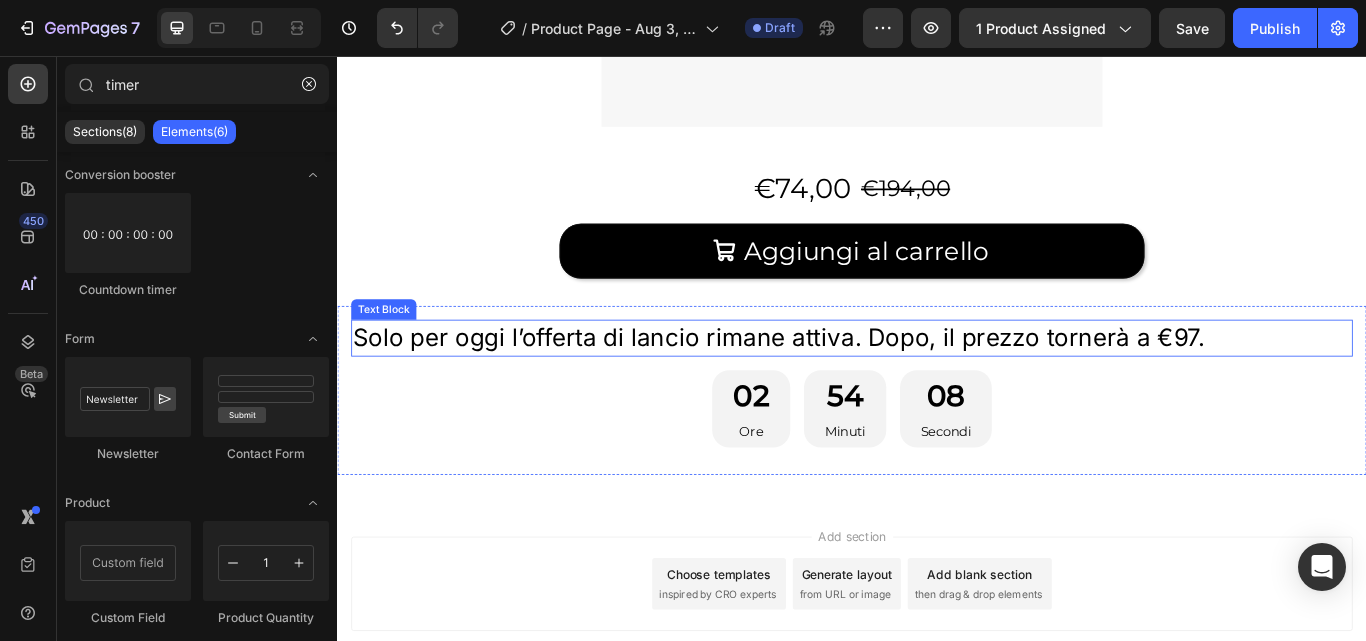 click on "Solo per oggi l’offerta di lancio rimane attiva. Dopo, il prezzo tornerà a €97." at bounding box center [937, 385] 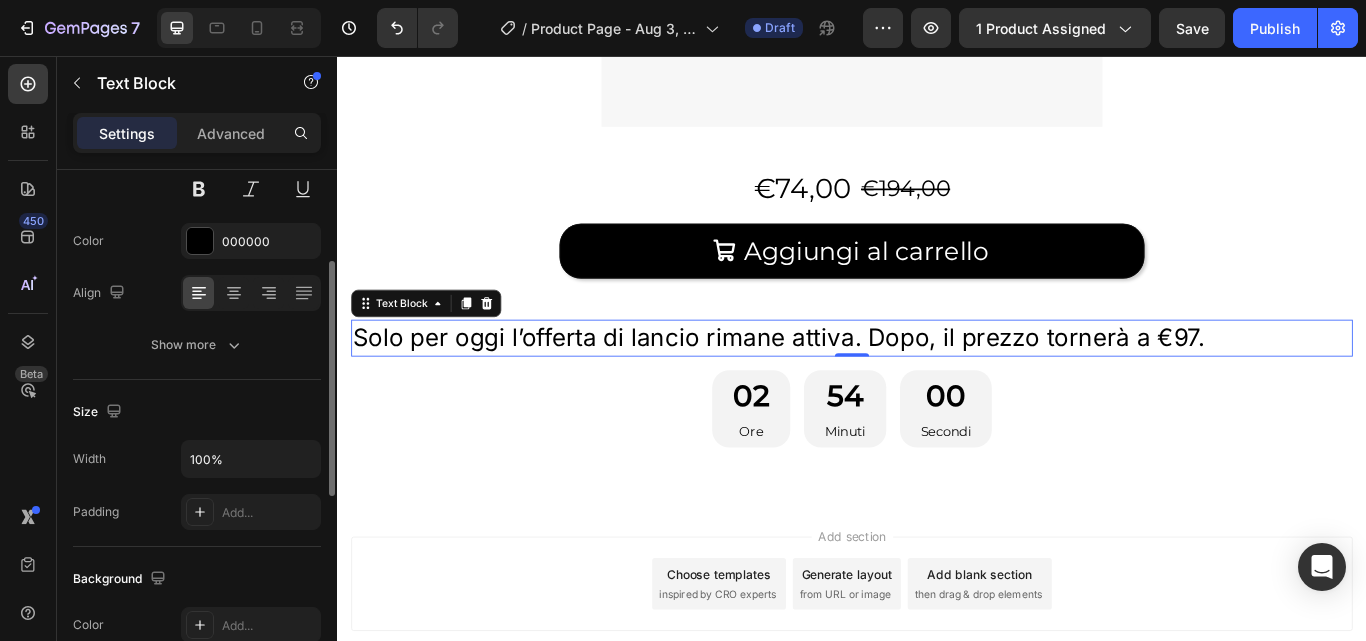scroll, scrollTop: 216, scrollLeft: 0, axis: vertical 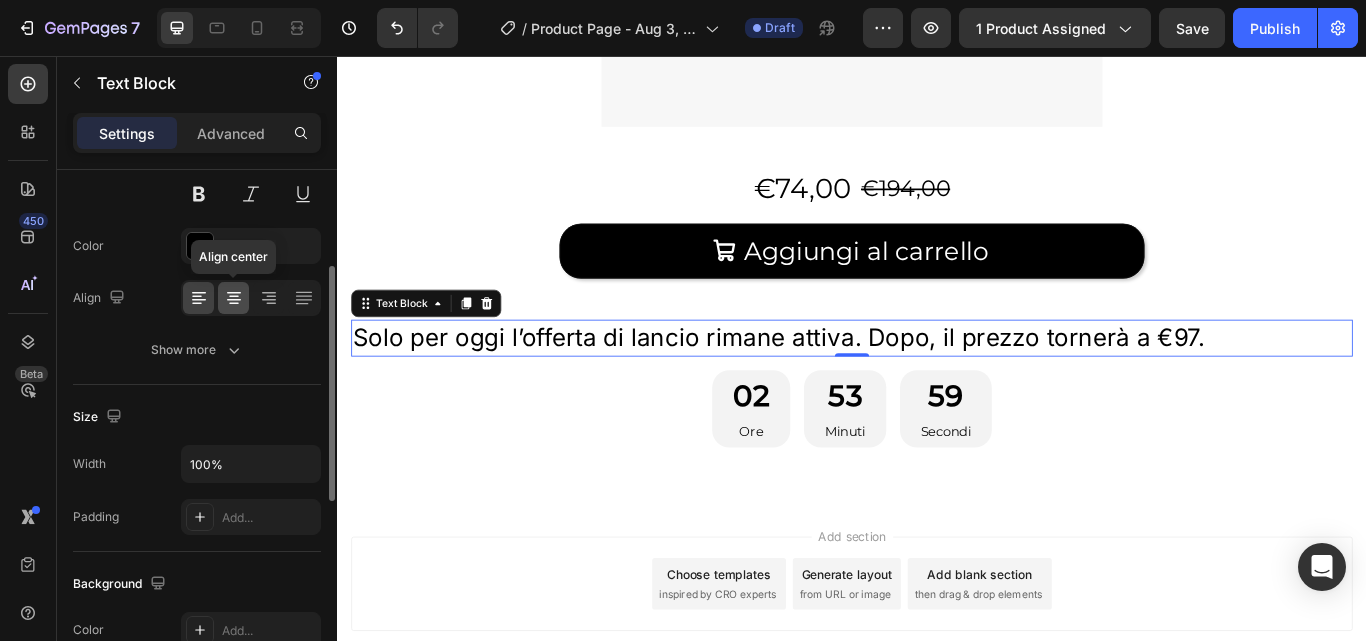 click 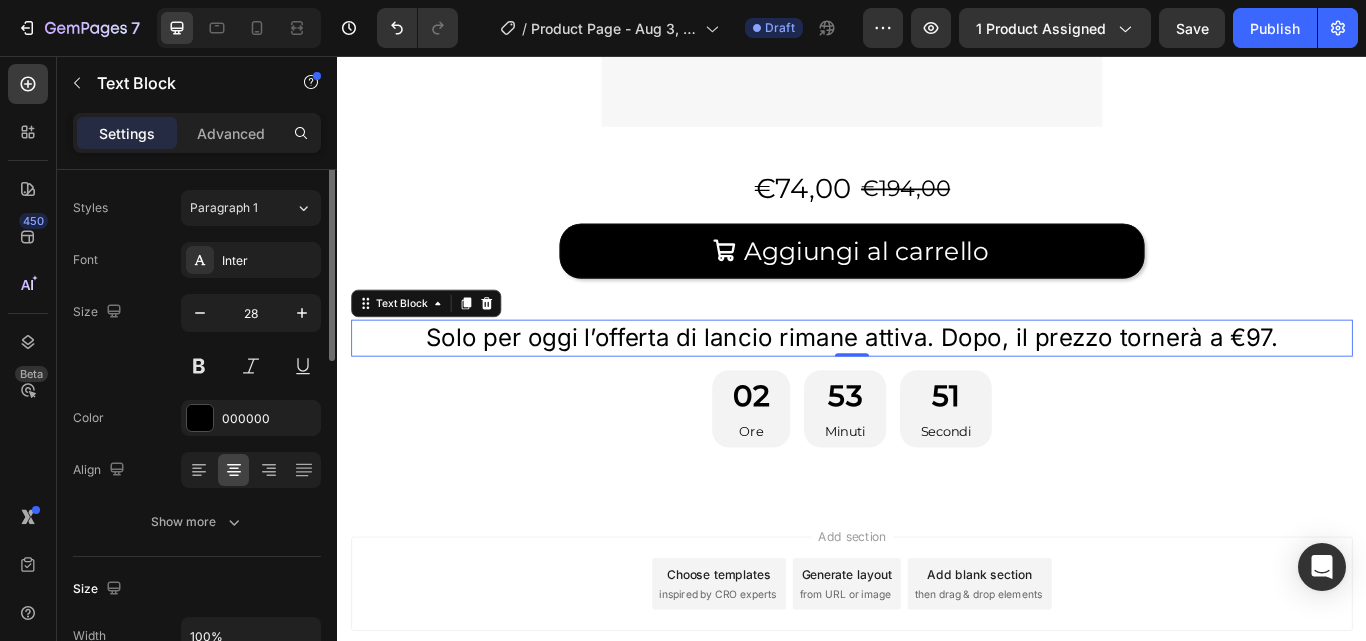 scroll, scrollTop: 0, scrollLeft: 0, axis: both 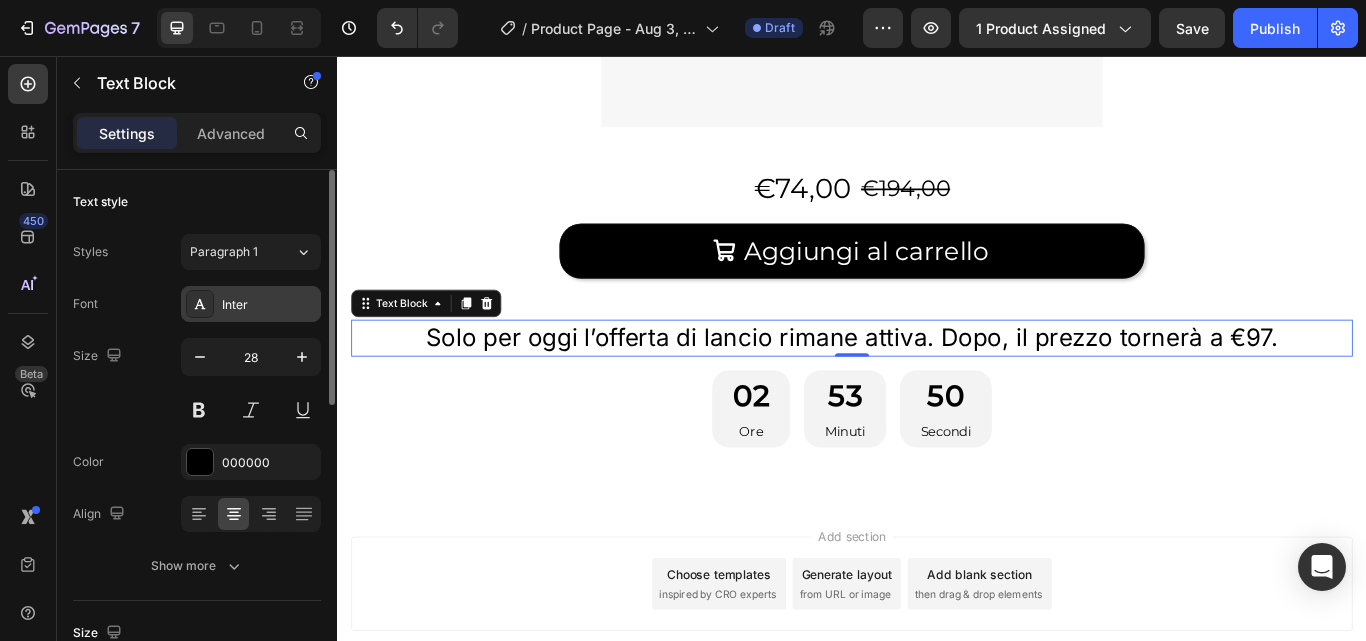 click on "Inter" at bounding box center (269, 305) 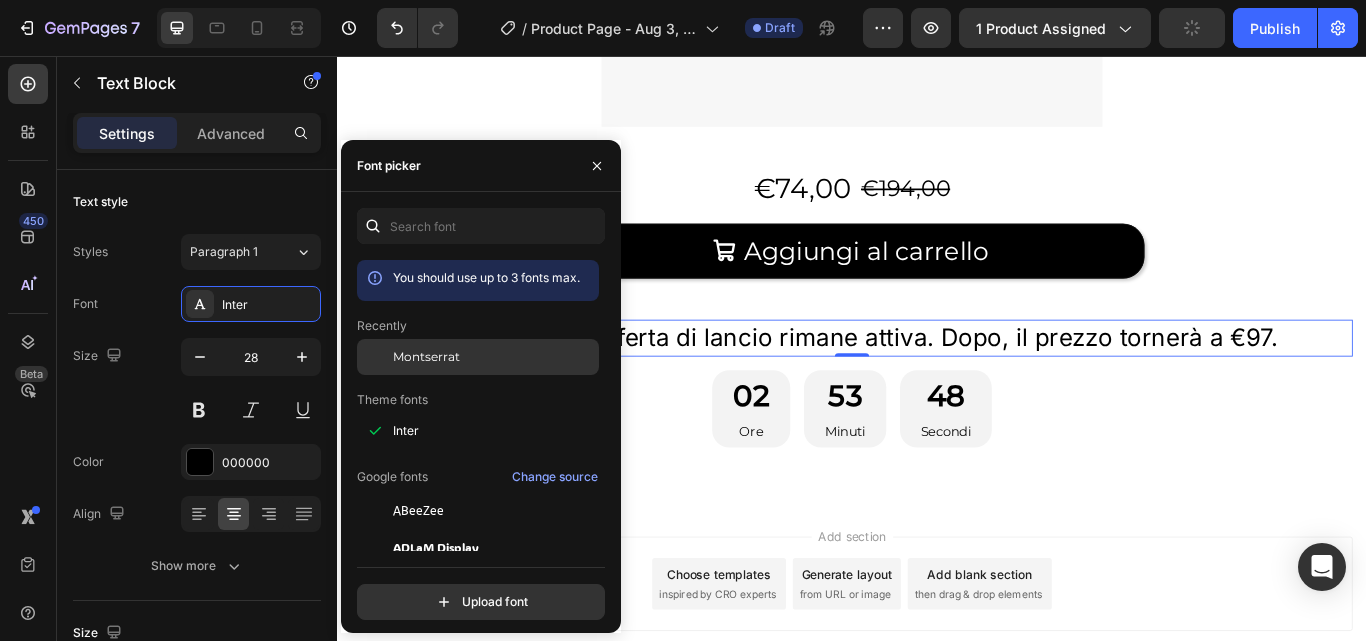 click on "Montserrat" at bounding box center [426, 357] 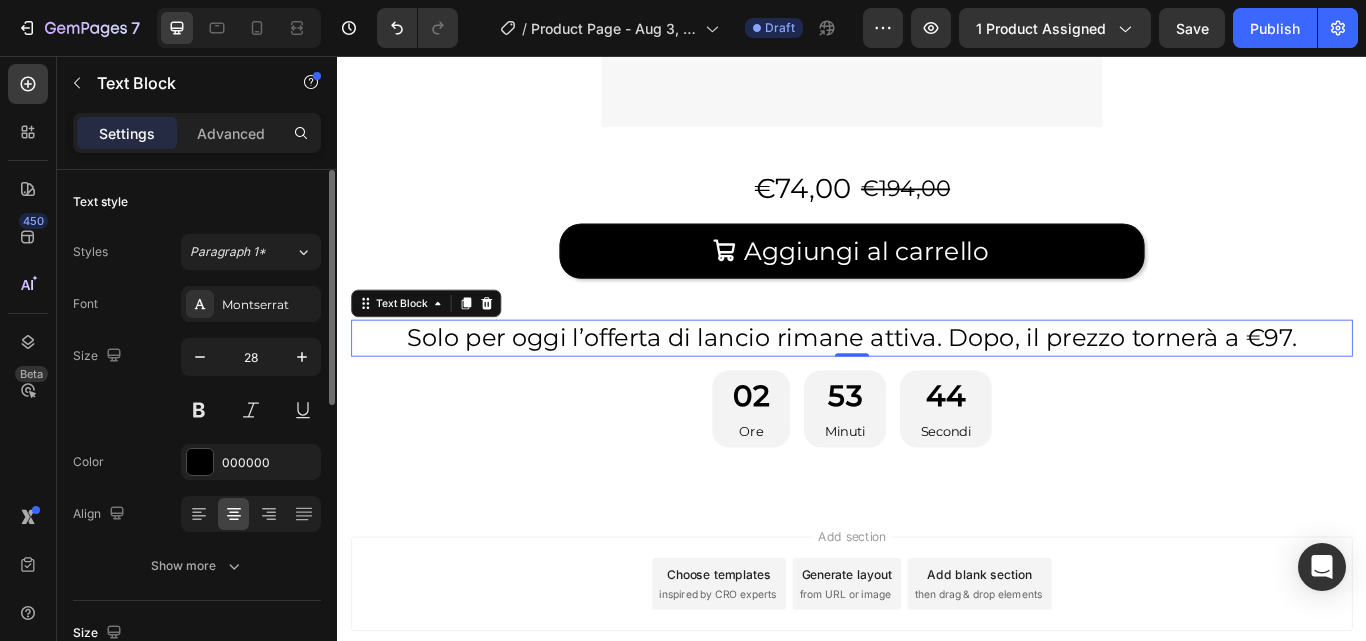 click on "Size 28" at bounding box center [197, 383] 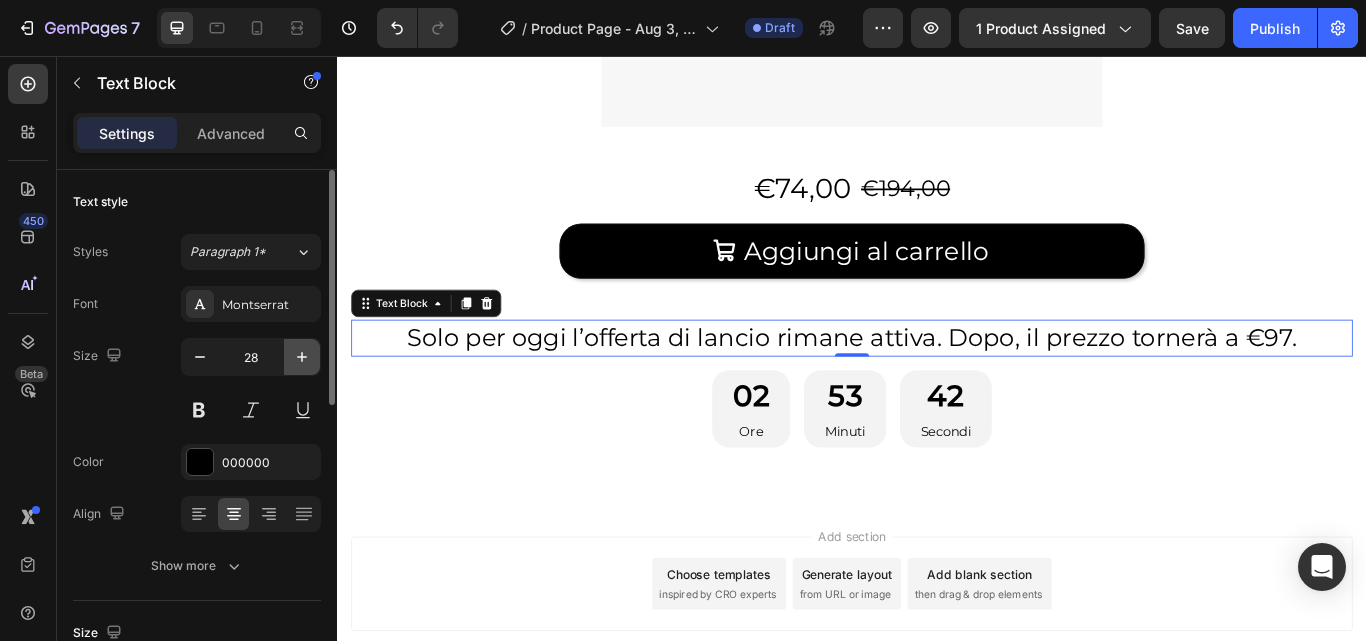 click 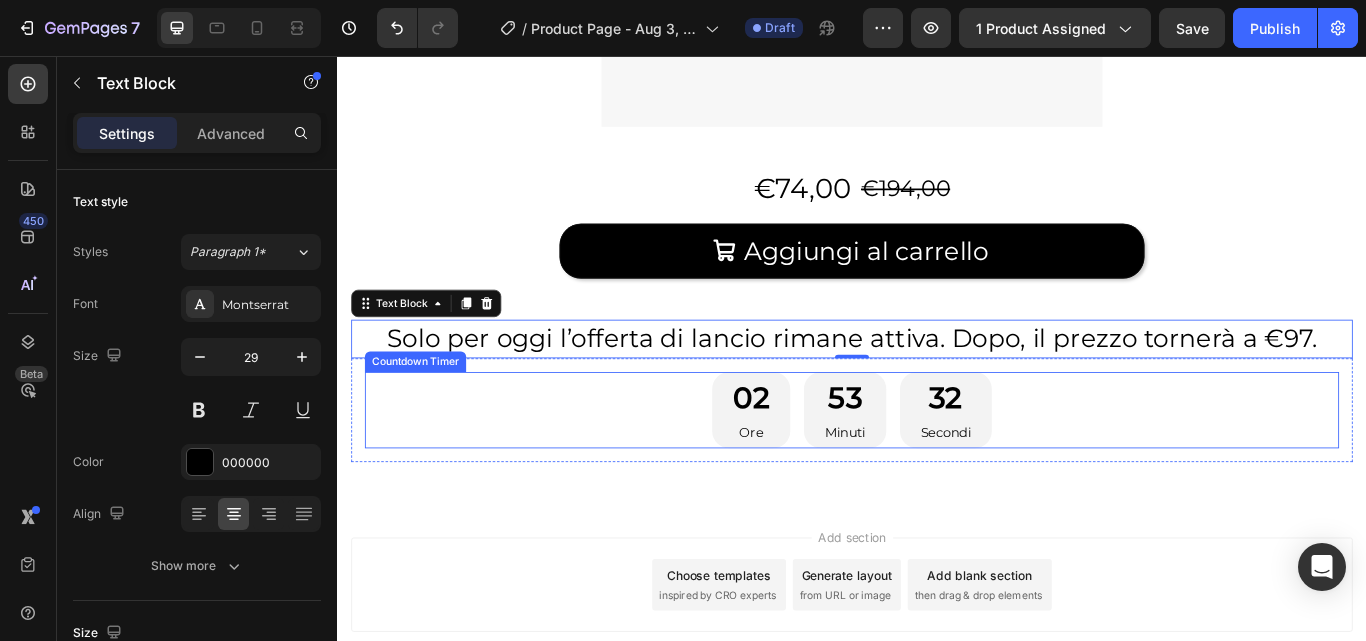 click on "02 Ore 53 Minuti 32 Secondi" at bounding box center [937, 469] 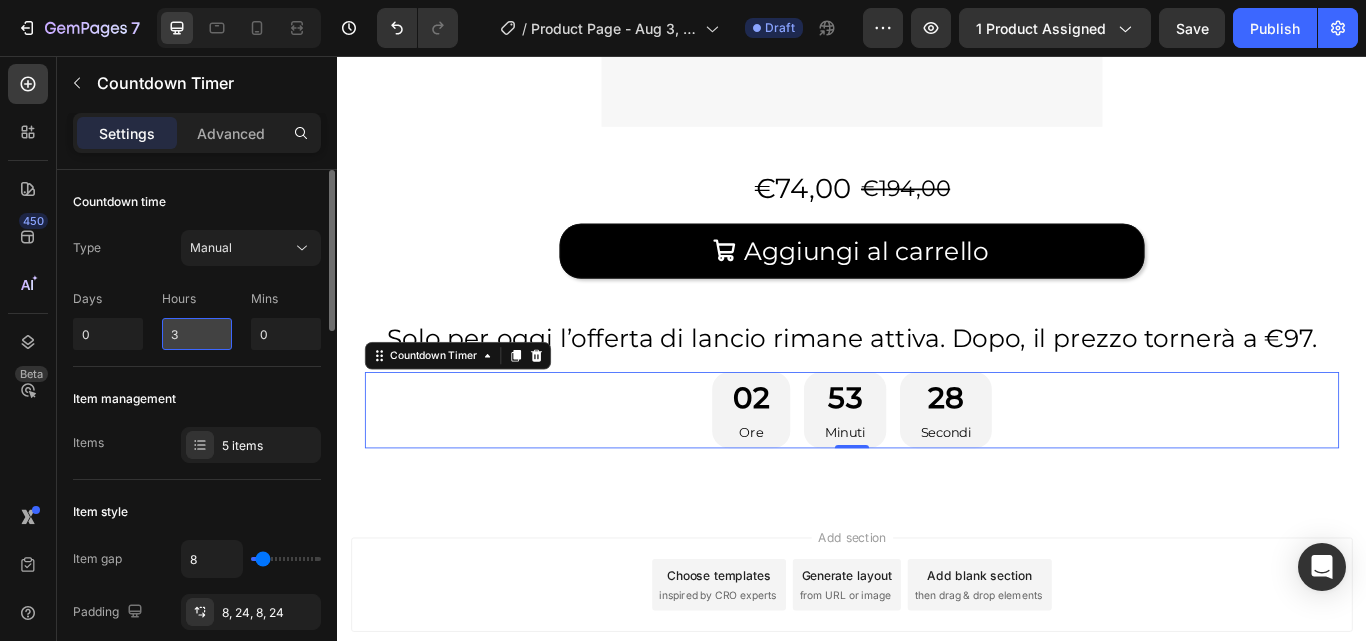 click on "3" at bounding box center [197, 334] 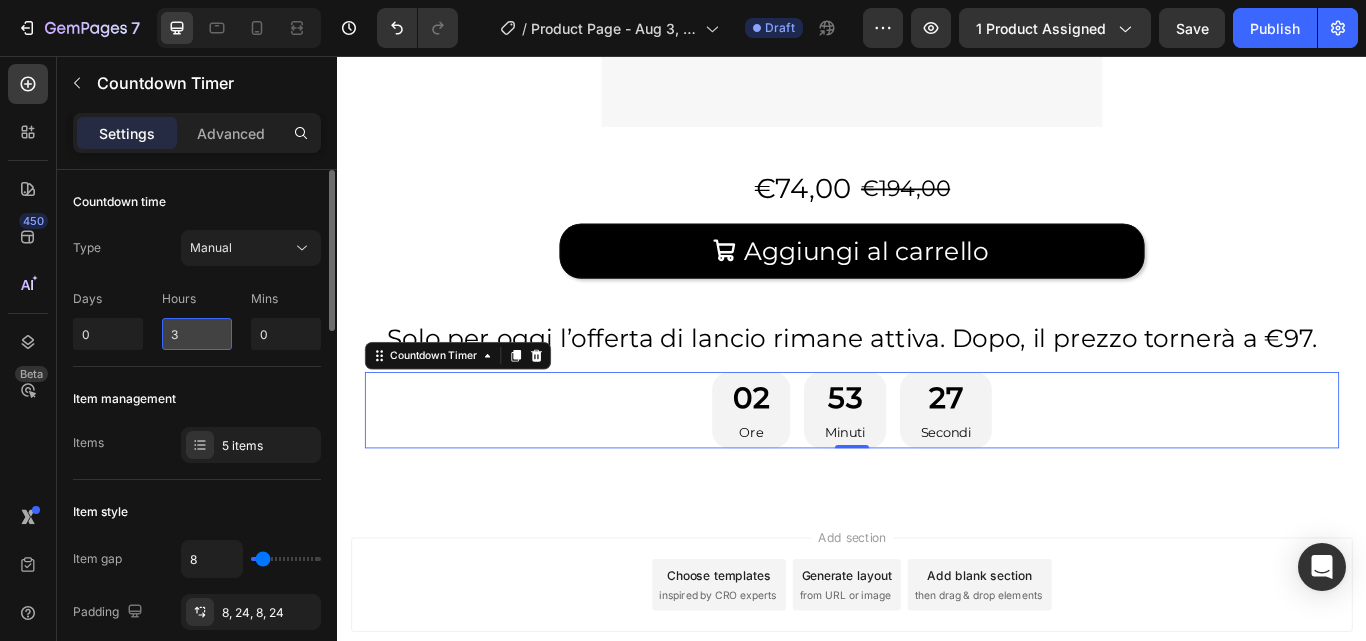 click on "3" at bounding box center (197, 334) 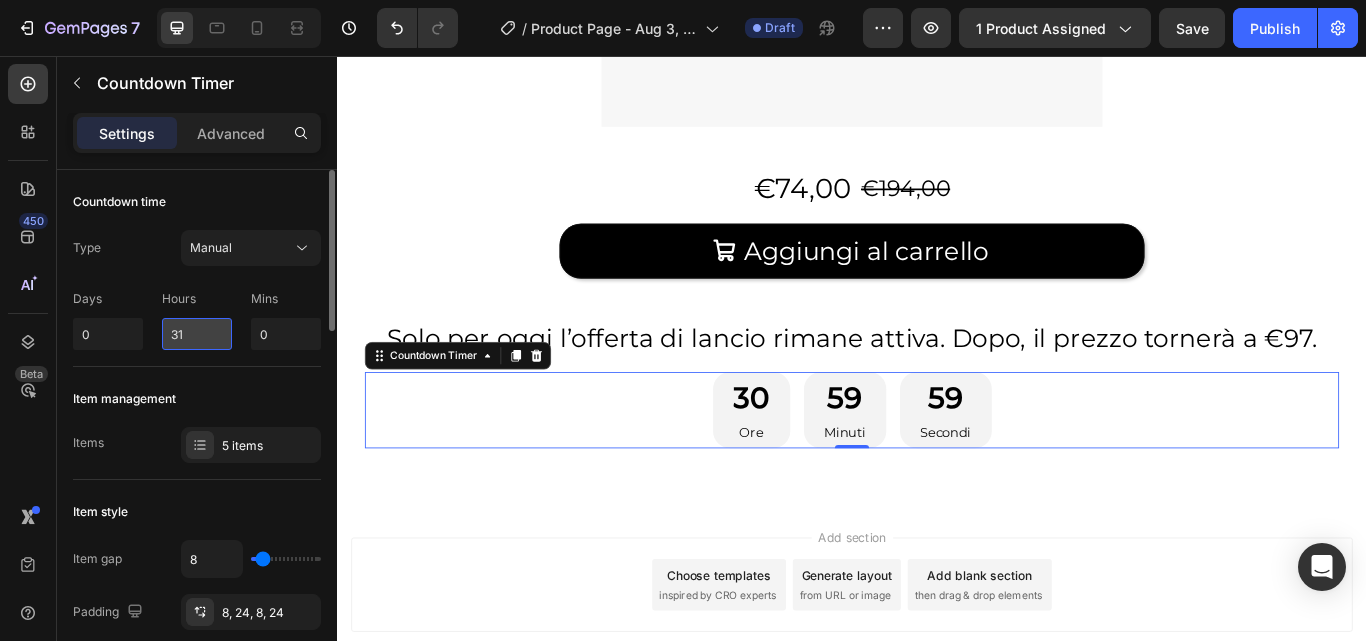 type on "3" 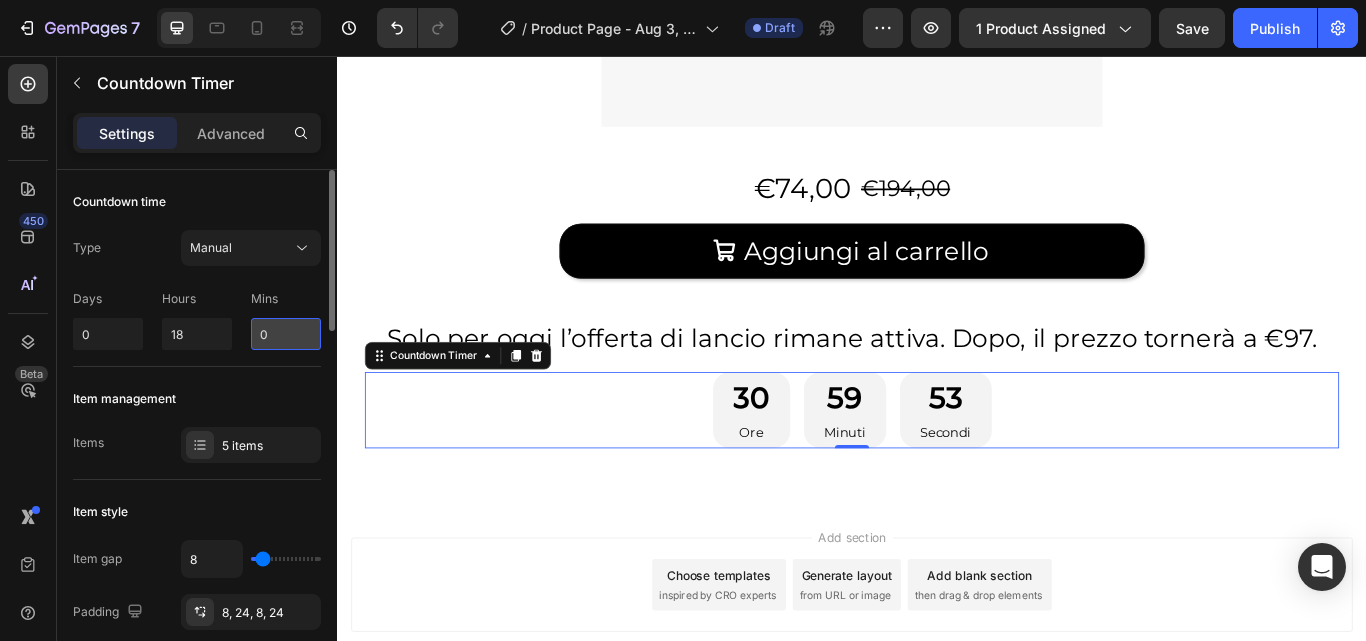 click on "0" at bounding box center (286, 334) 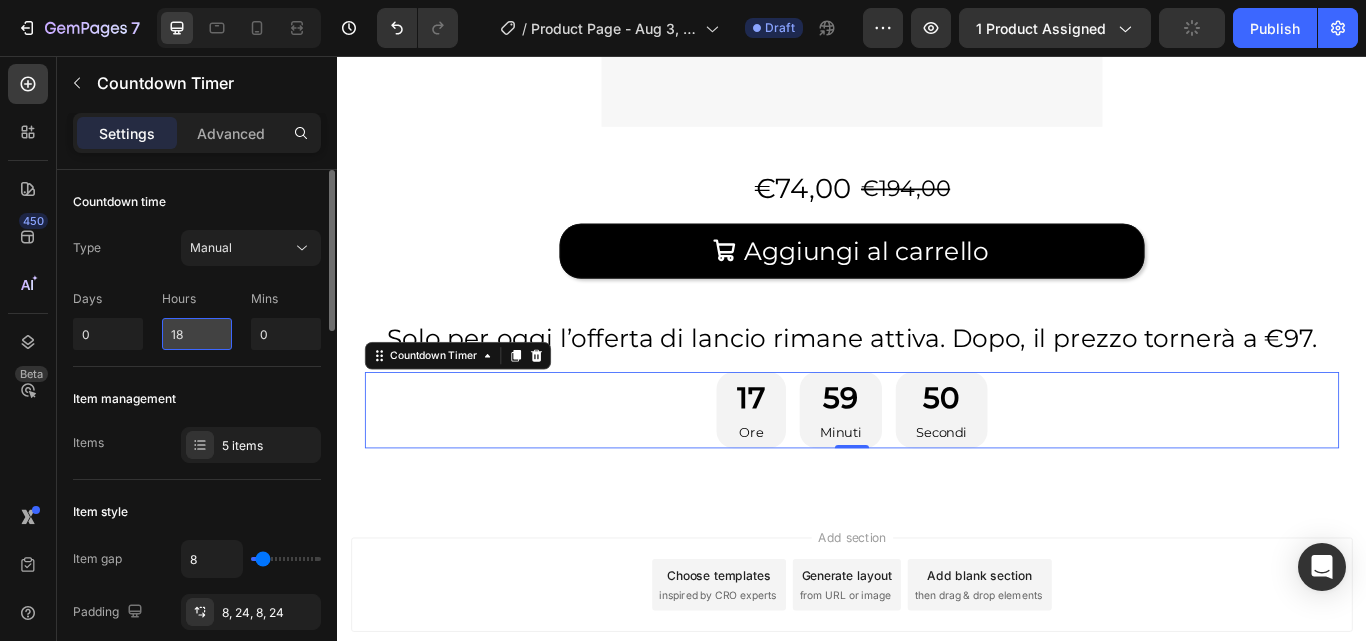 click on "18" at bounding box center (197, 334) 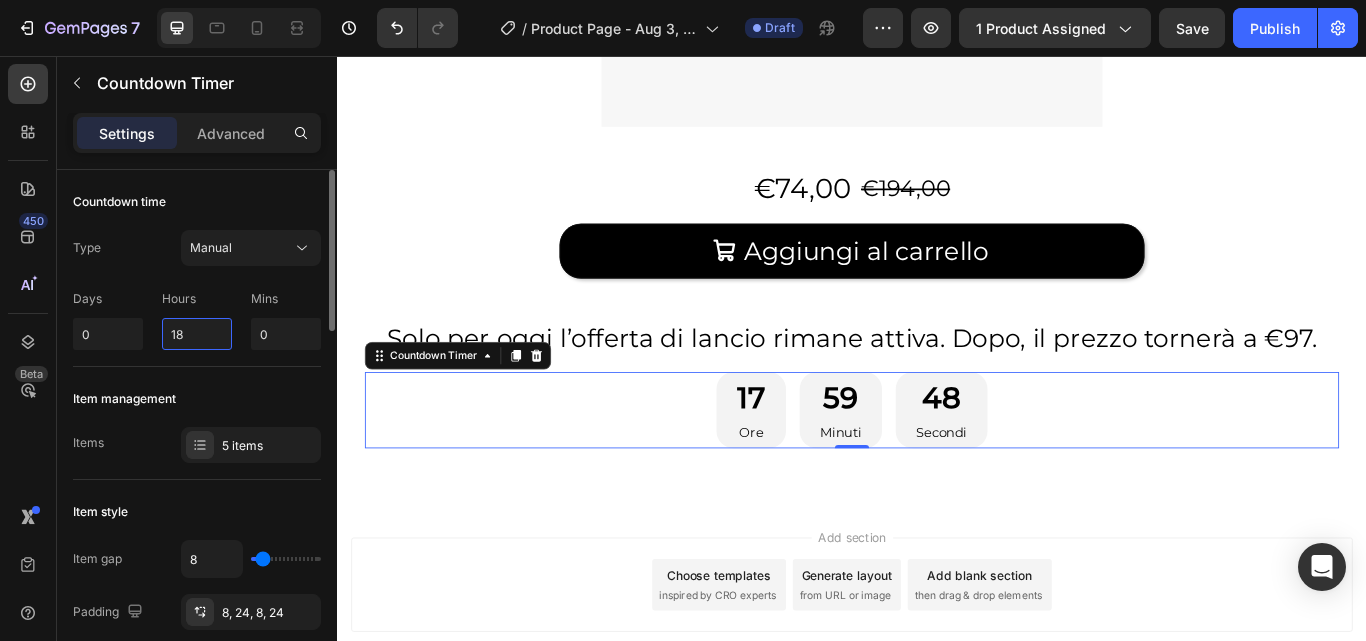 drag, startPoint x: 191, startPoint y: 337, endPoint x: 121, endPoint y: 353, distance: 71.80529 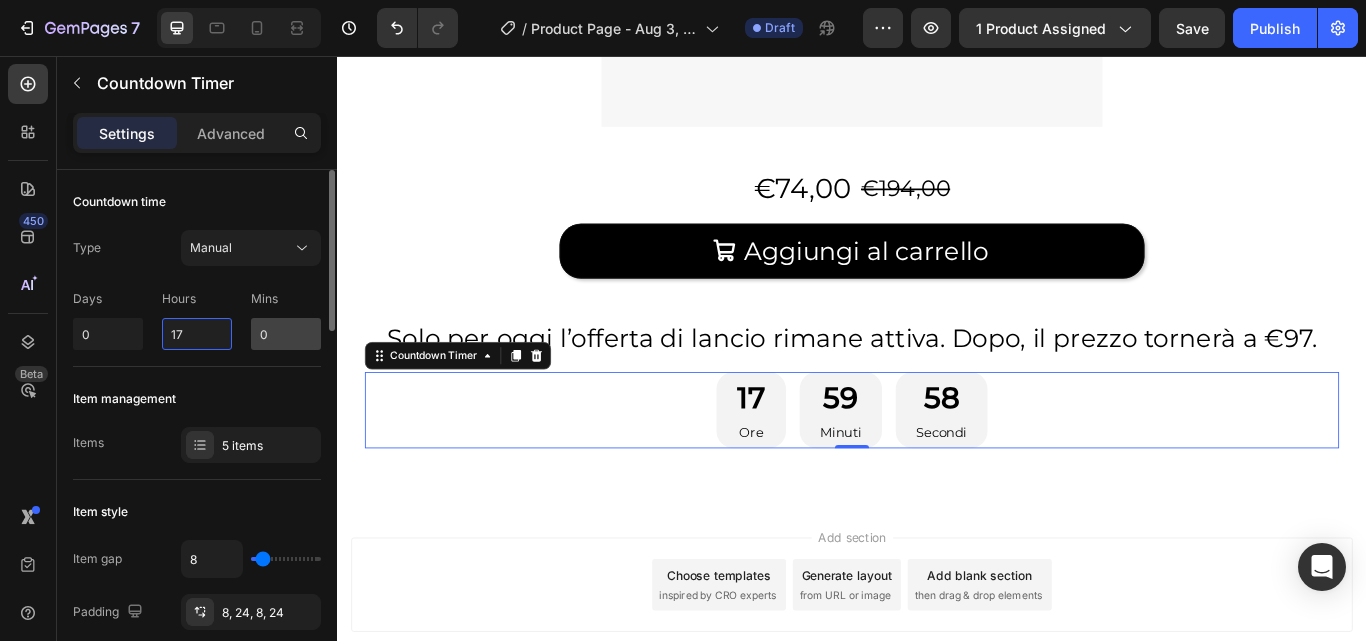 type on "17" 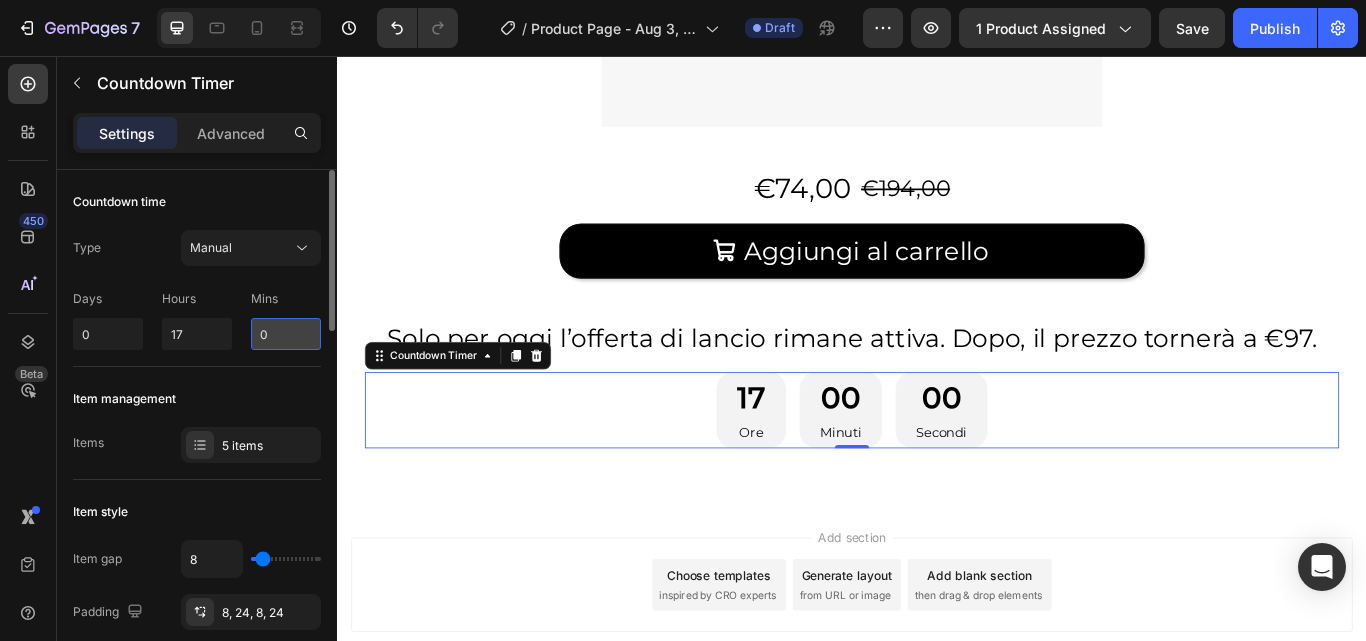 click on "0" at bounding box center [286, 334] 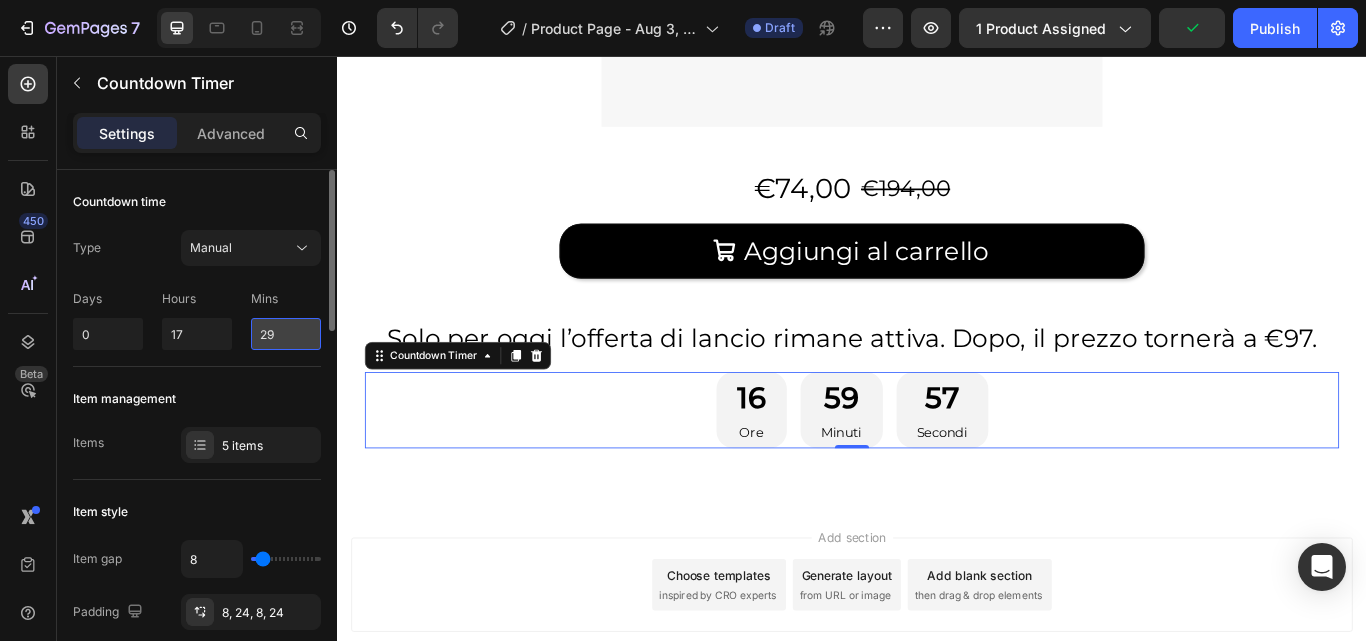 type on "29" 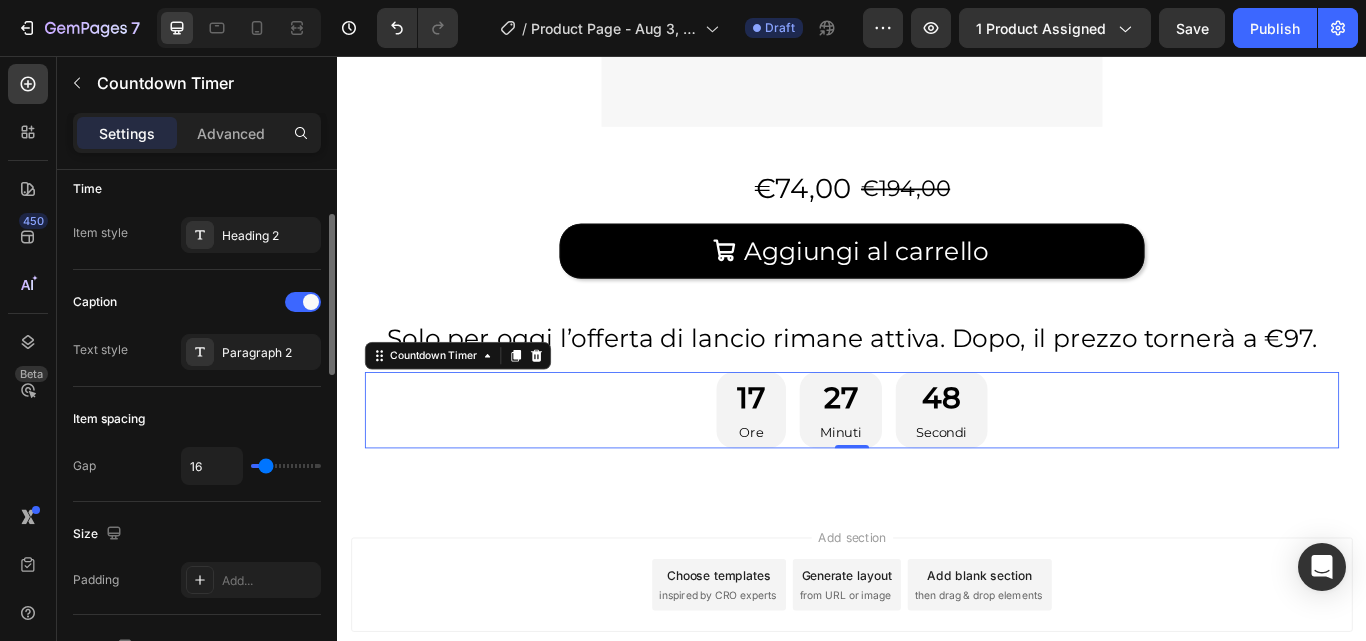scroll, scrollTop: 528, scrollLeft: 0, axis: vertical 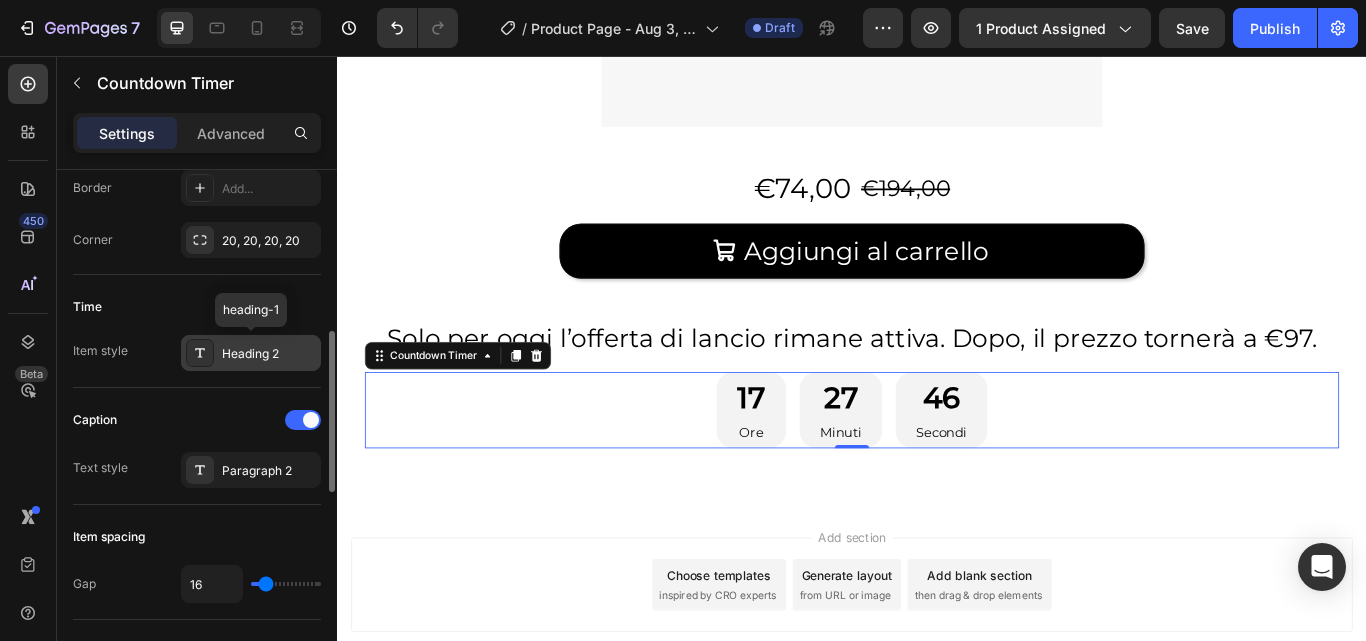 click on "Heading 2" at bounding box center [269, 354] 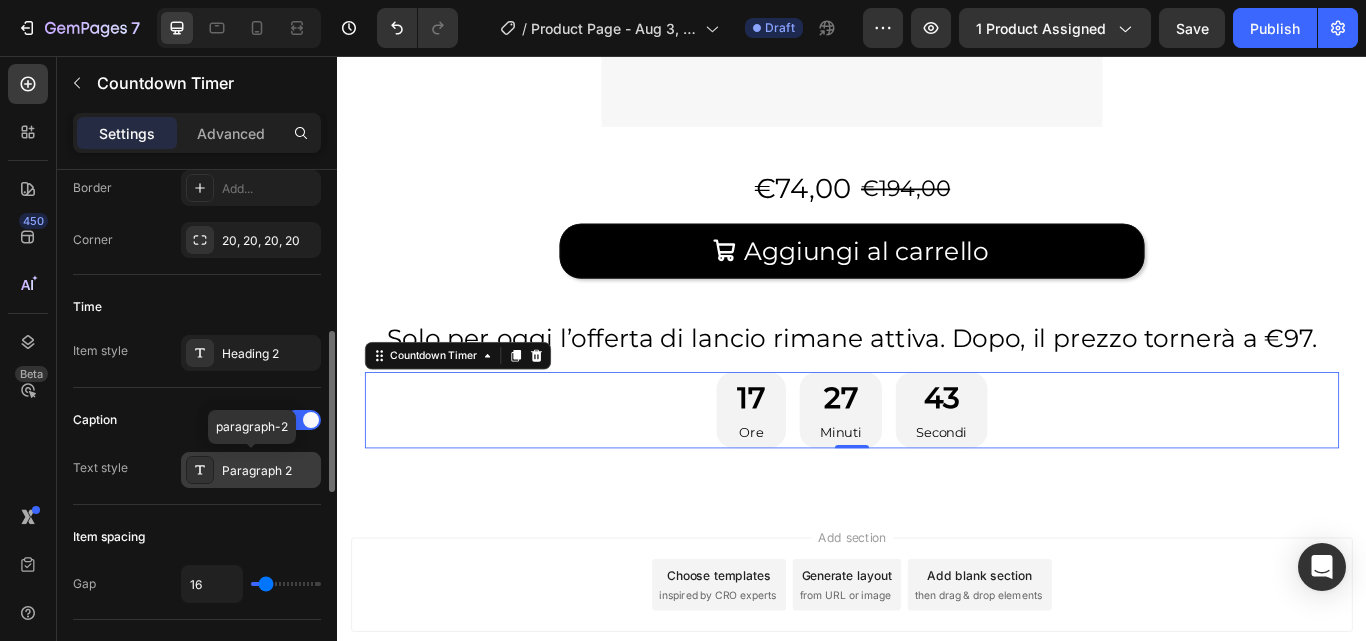 click on "Paragraph 2" at bounding box center [251, 470] 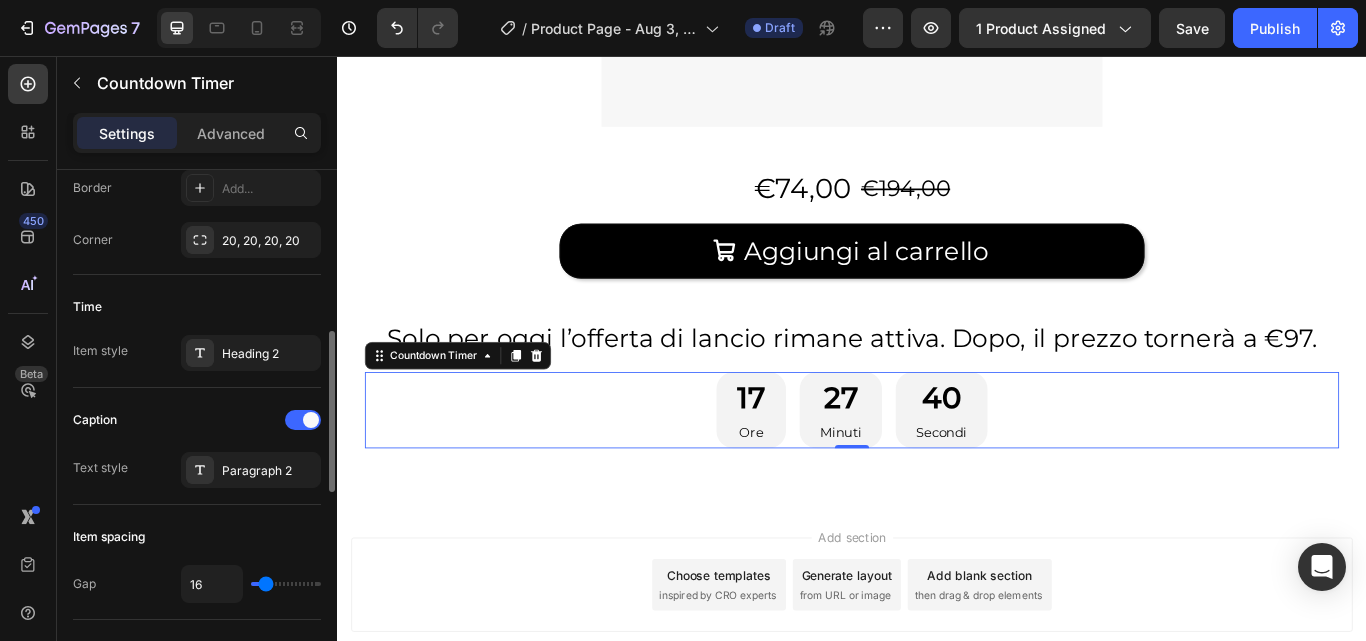 click on "Item spacing" at bounding box center [197, 537] 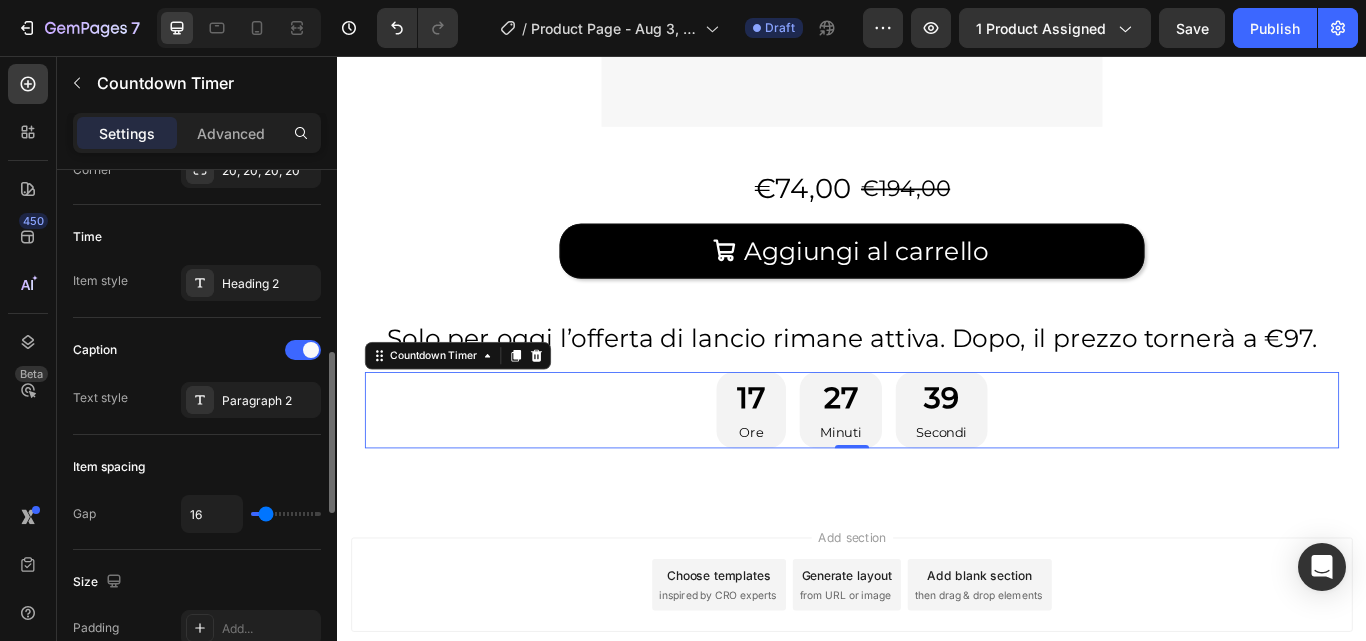 scroll, scrollTop: 599, scrollLeft: 0, axis: vertical 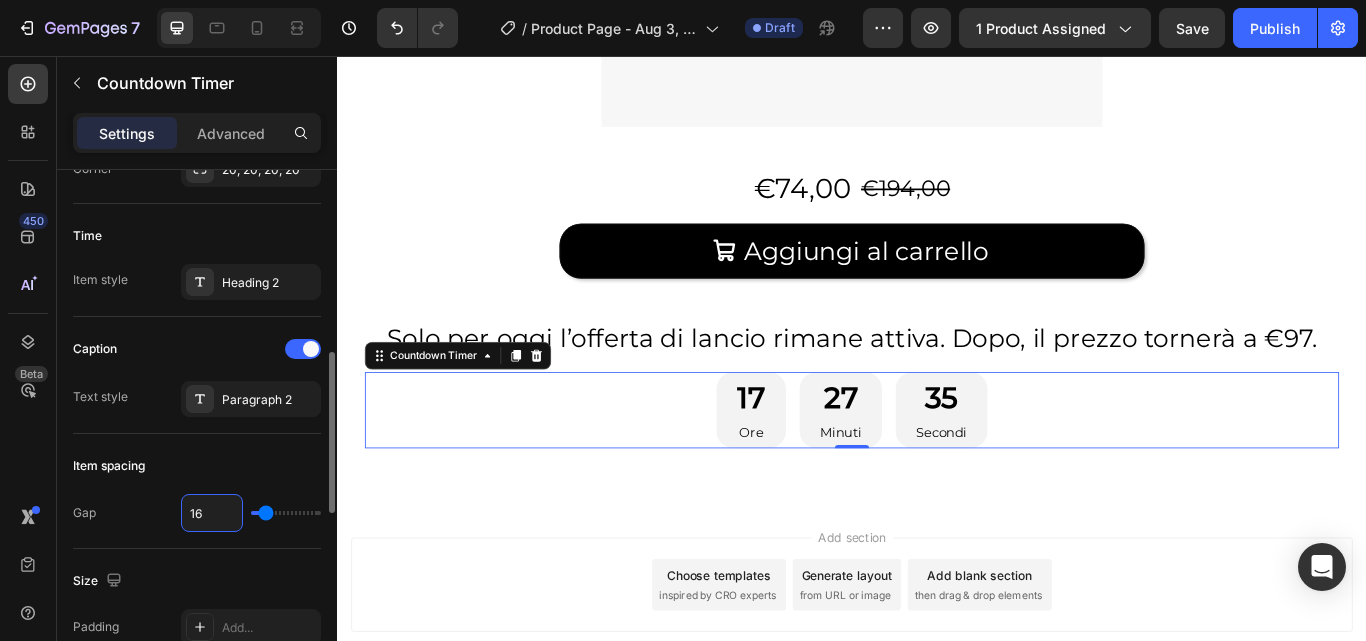 click on "16" at bounding box center (212, 513) 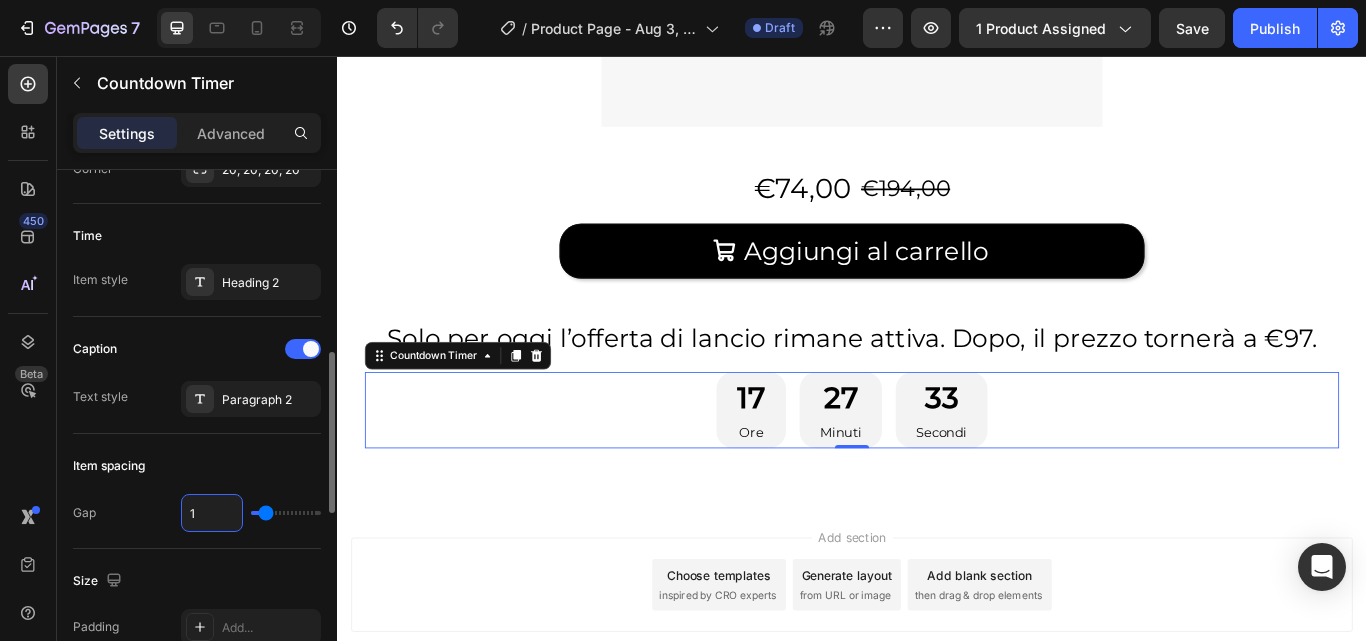 type on "10" 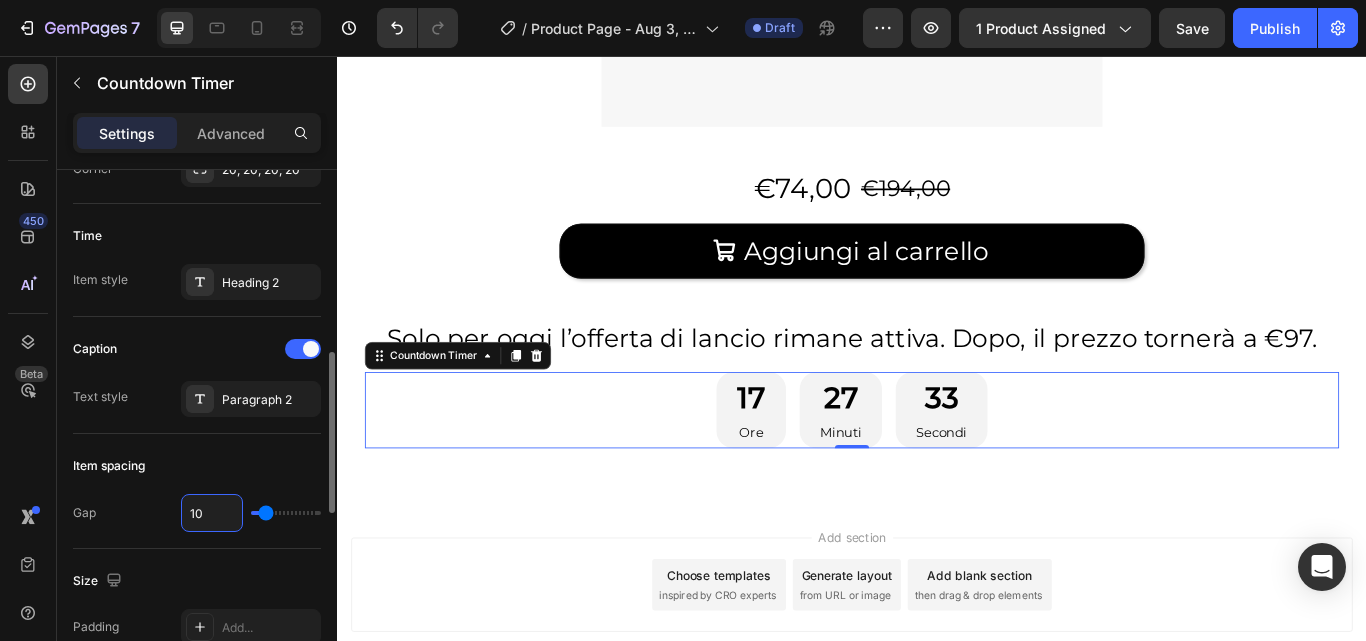 type on "10" 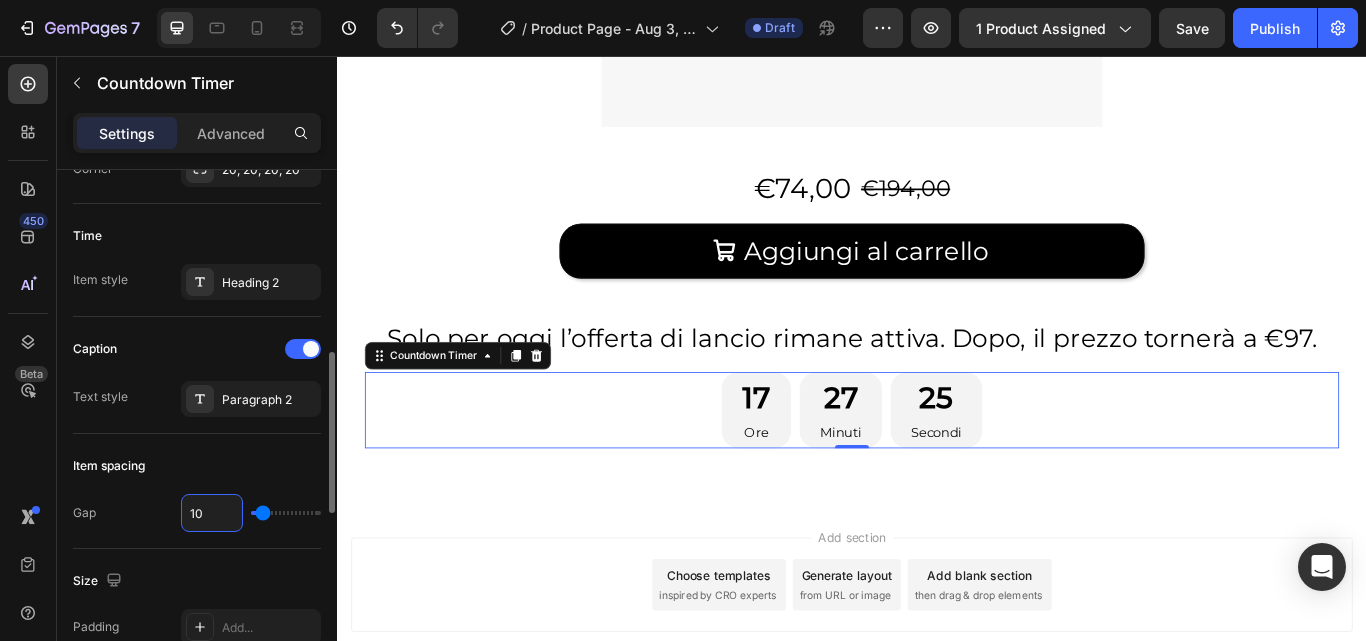 type on "1" 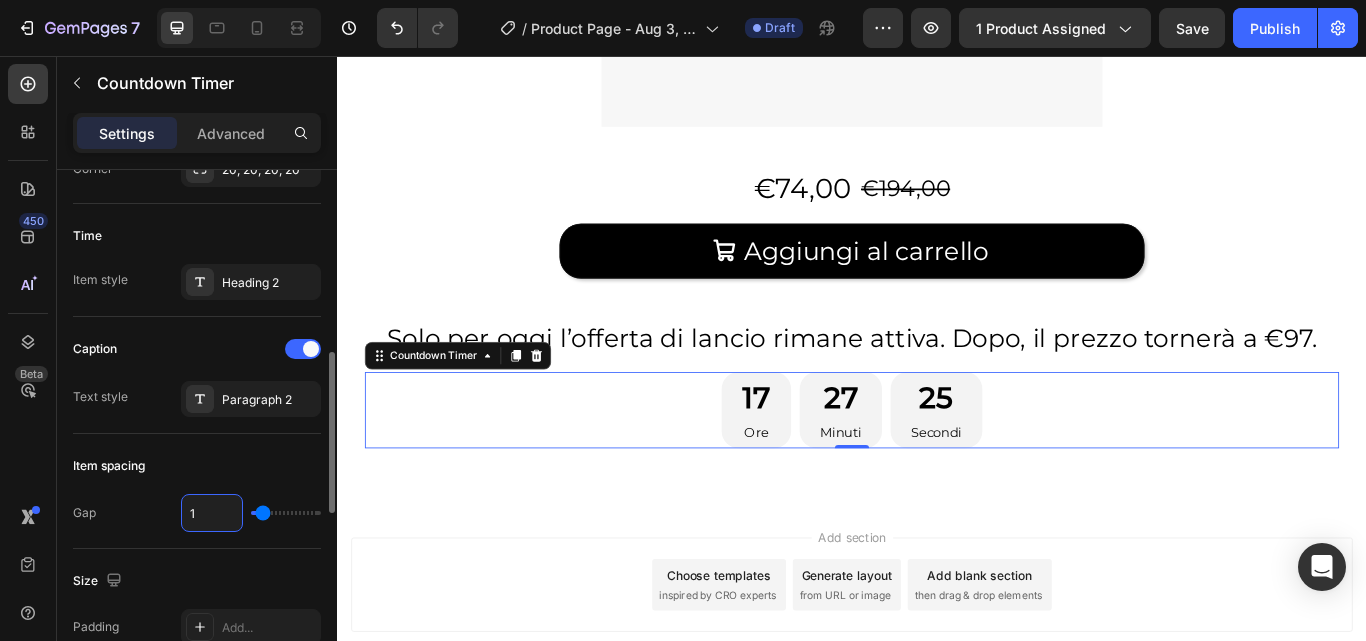 type on "1" 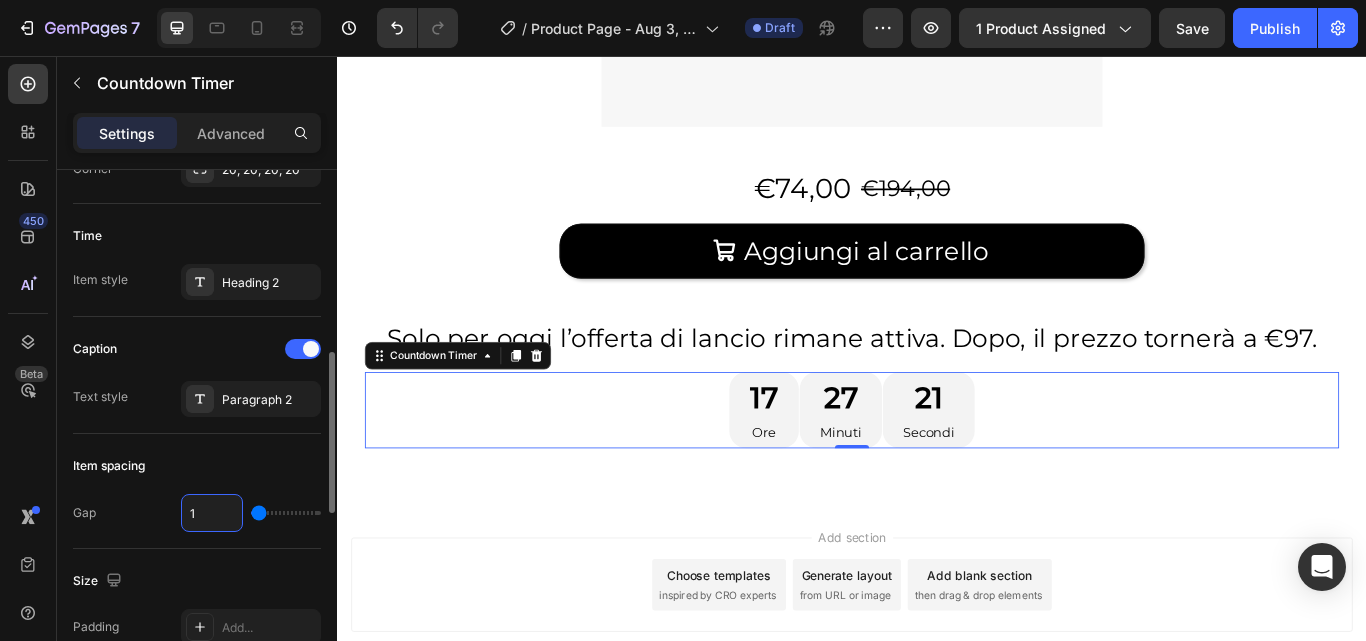 type on "16" 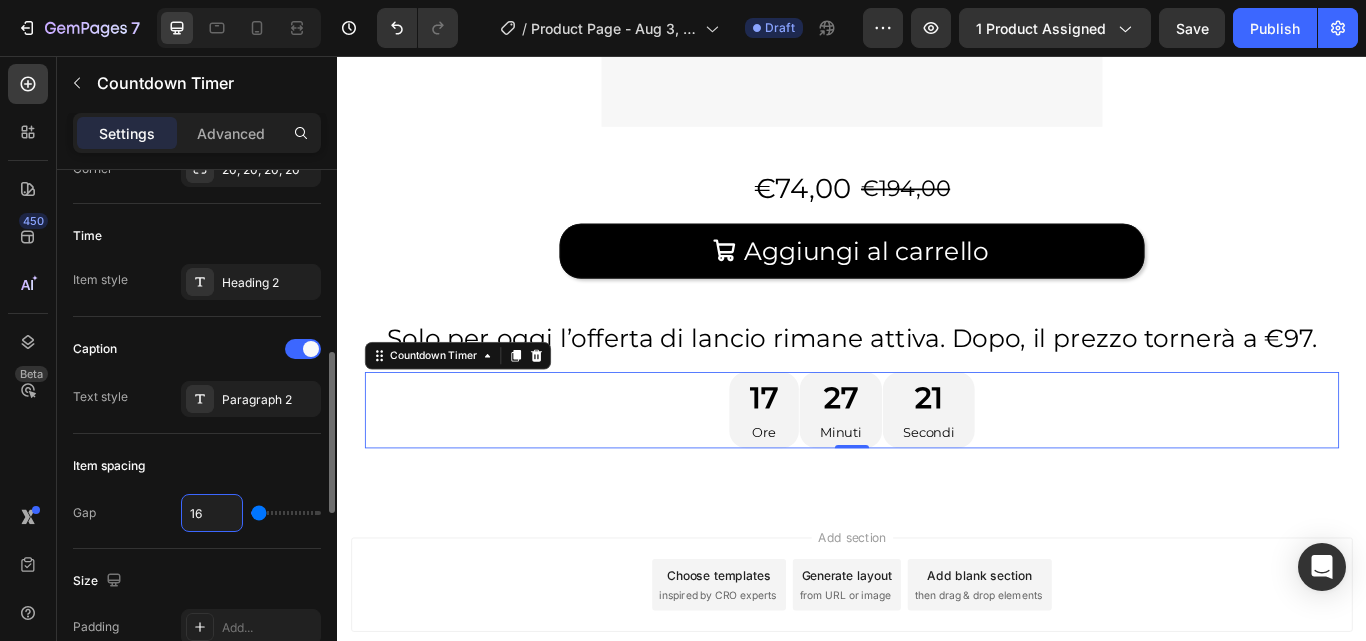 type on "16" 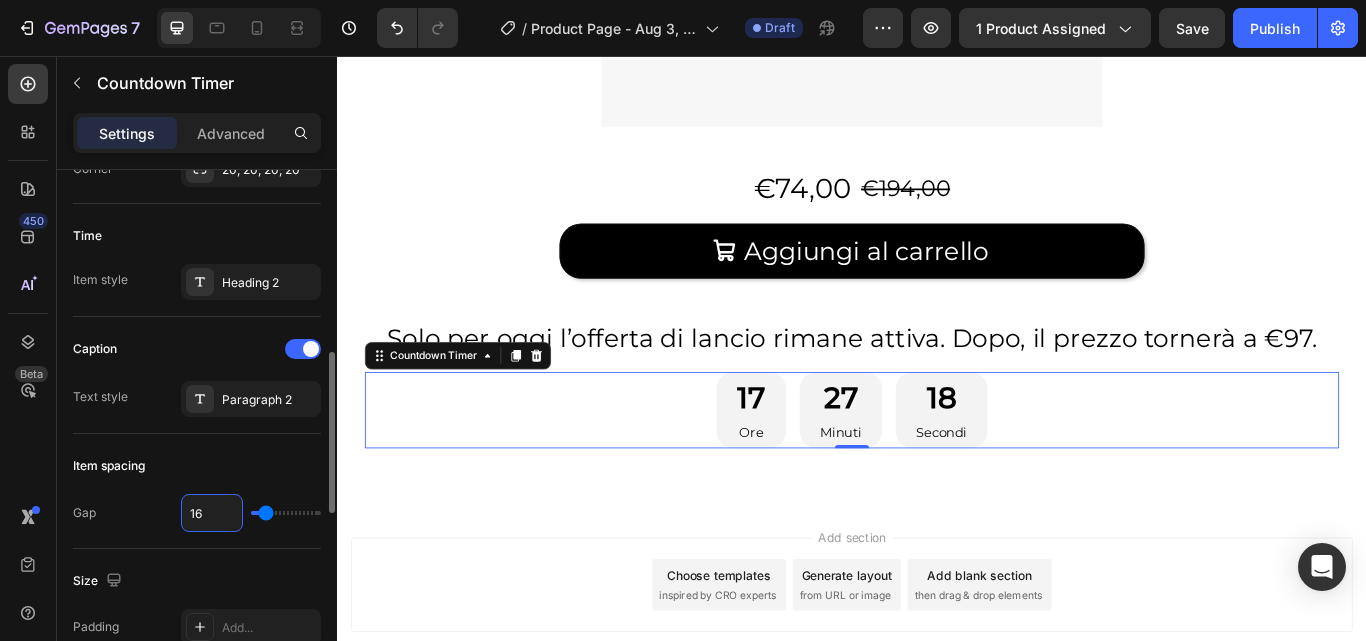 type on "1" 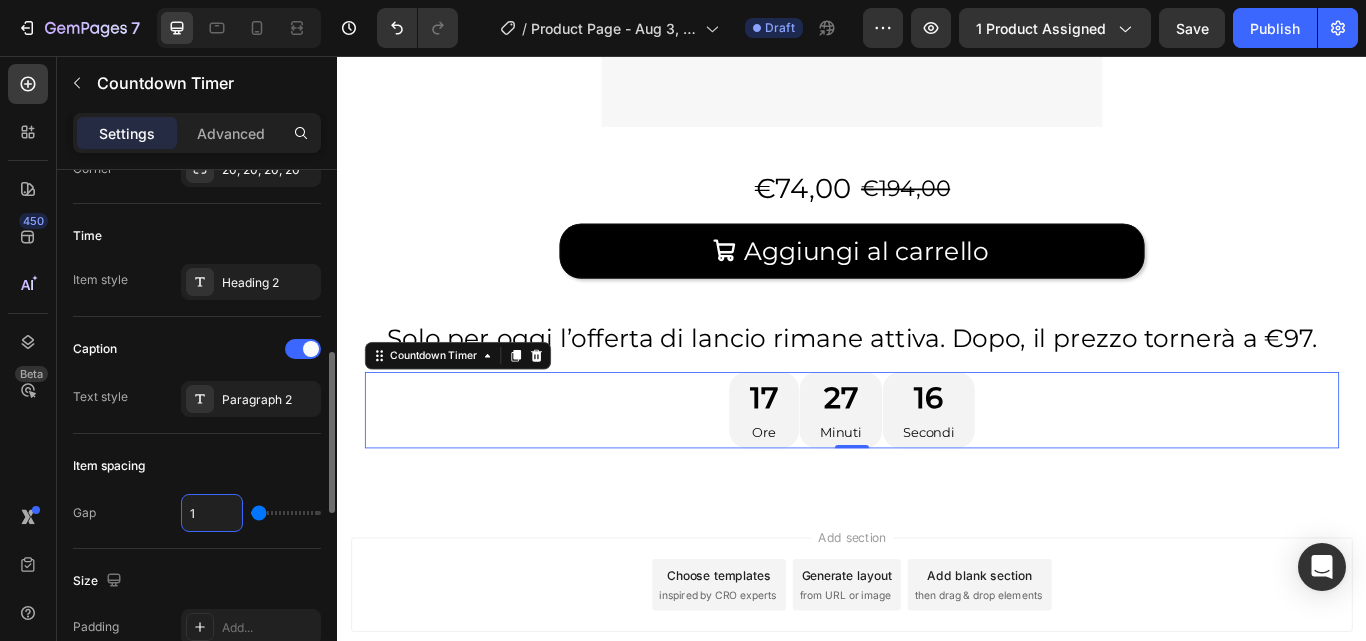 type on "12" 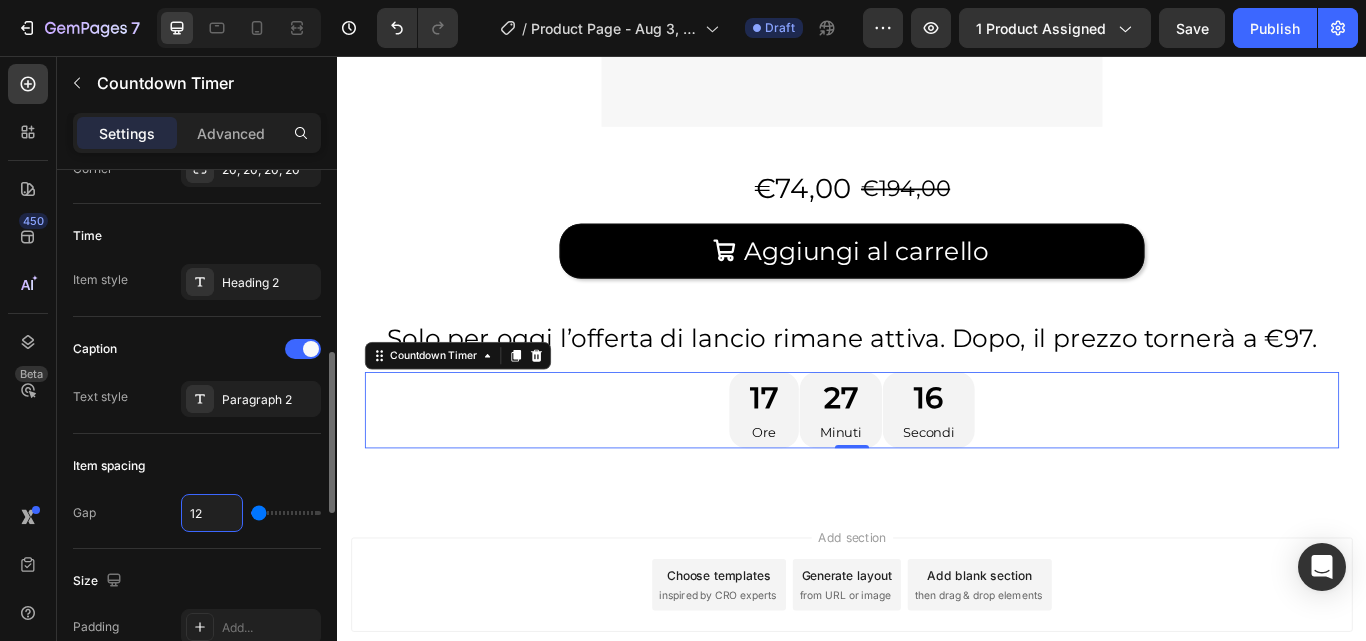 type on "12" 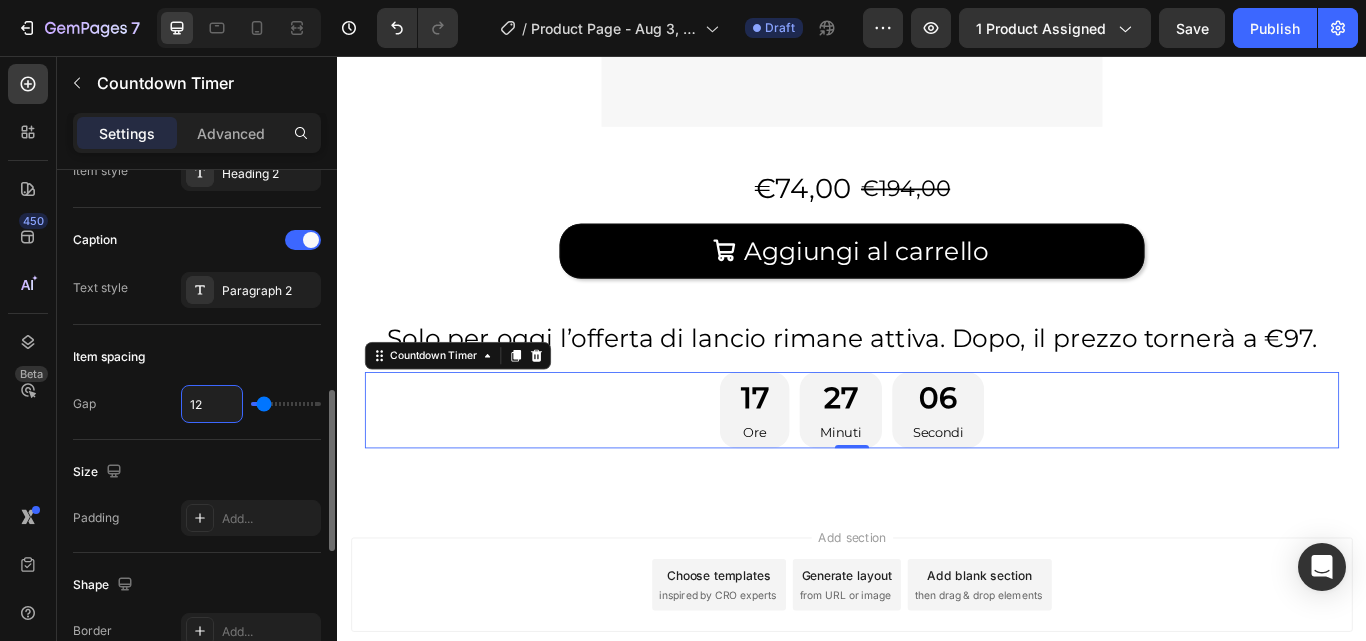 scroll, scrollTop: 712, scrollLeft: 0, axis: vertical 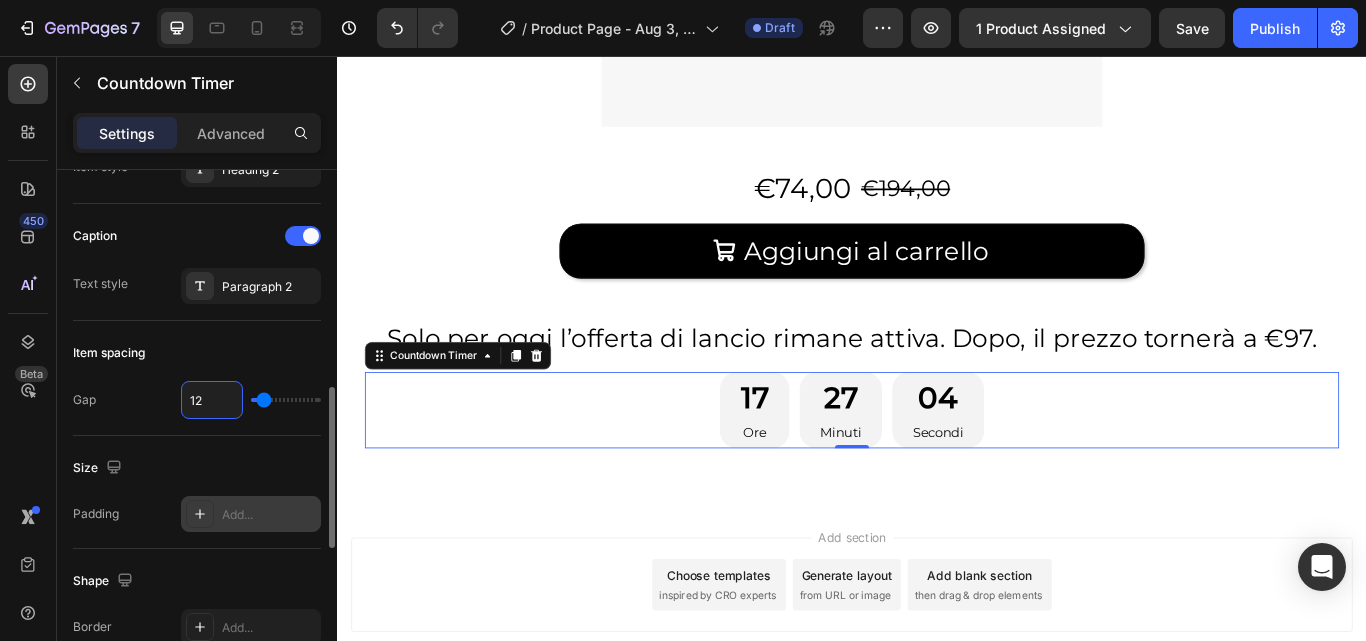 type on "12" 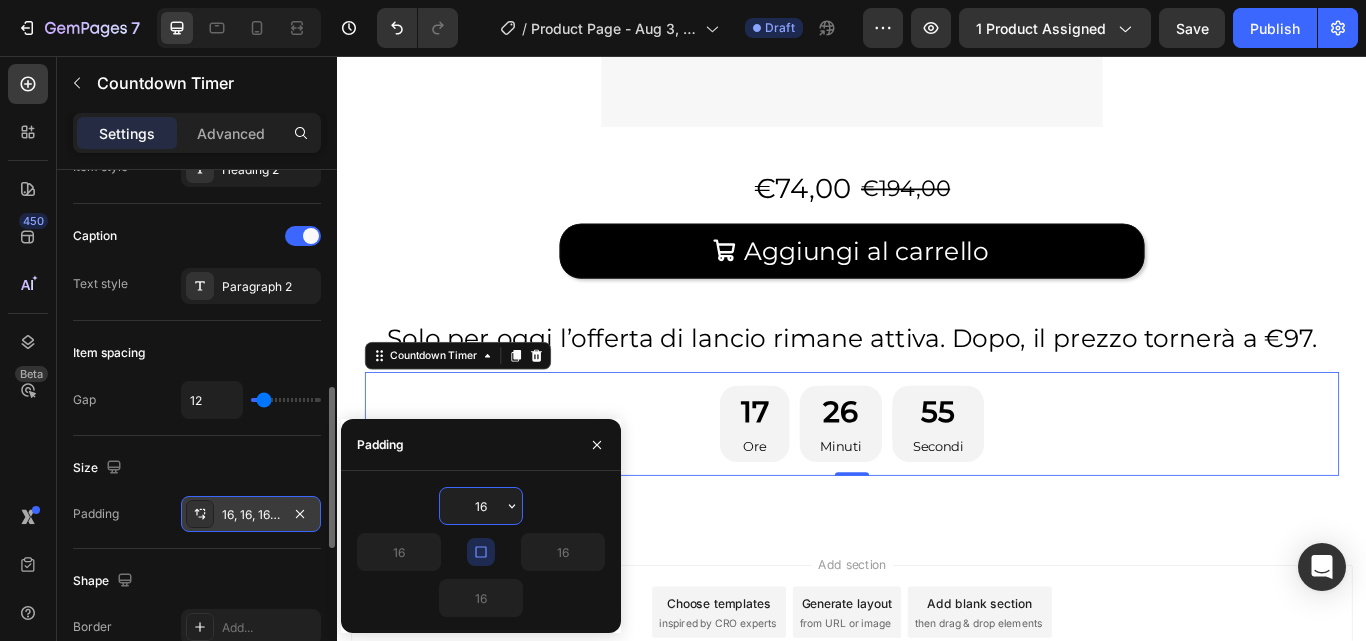 type on "1" 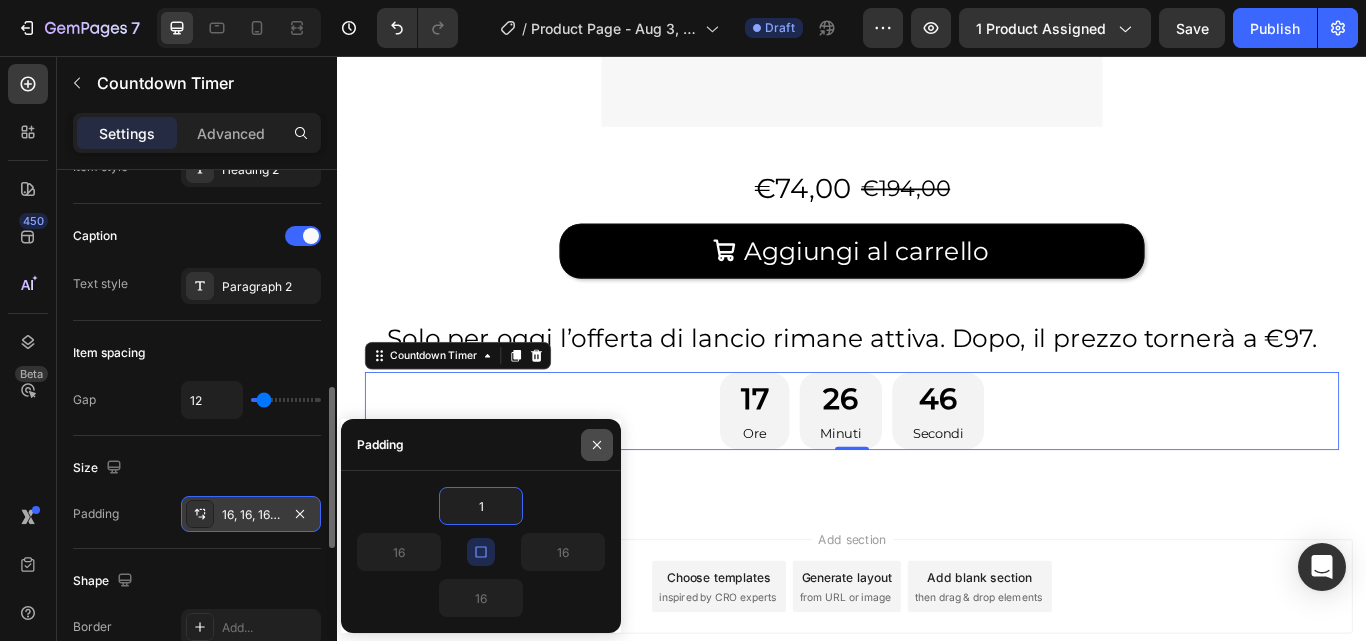 click 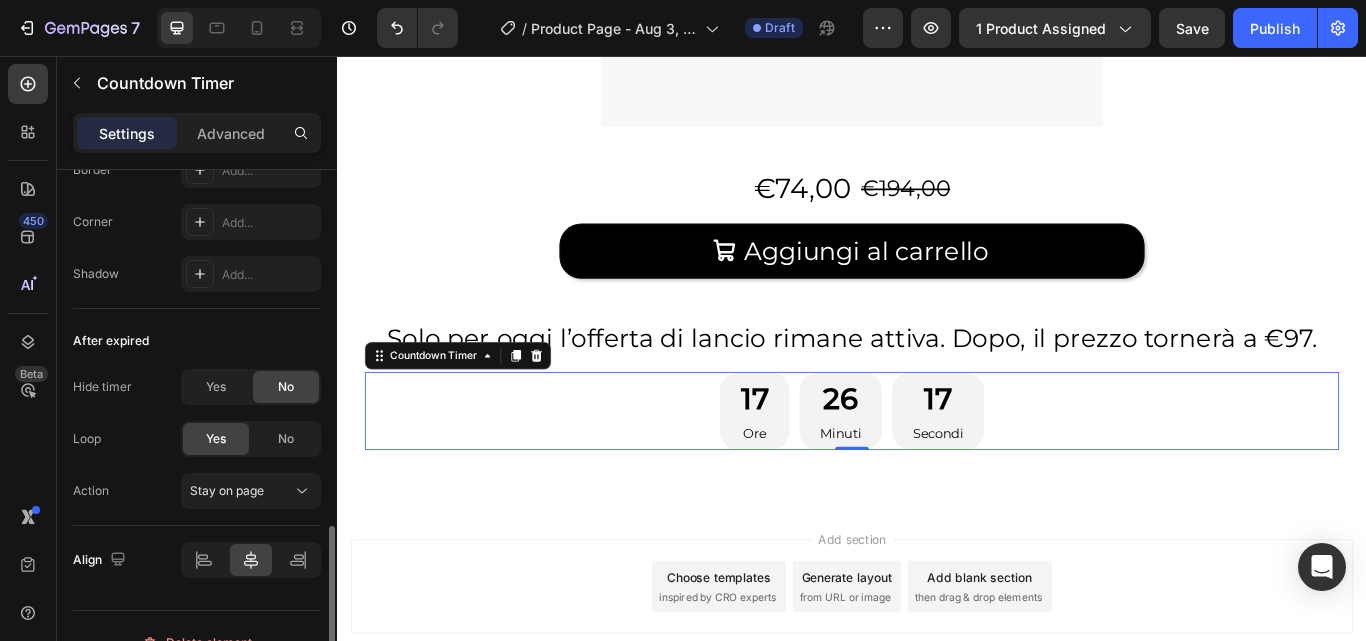 scroll, scrollTop: 1170, scrollLeft: 0, axis: vertical 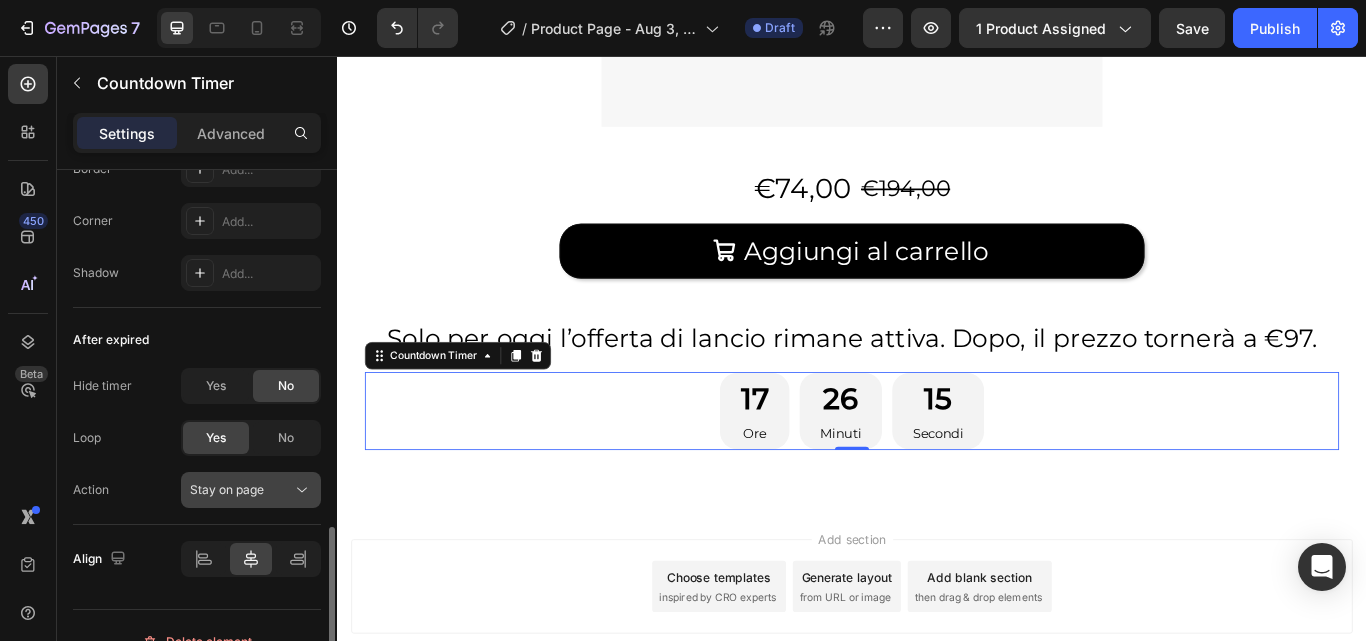 click on "Stay on page" at bounding box center [241, 490] 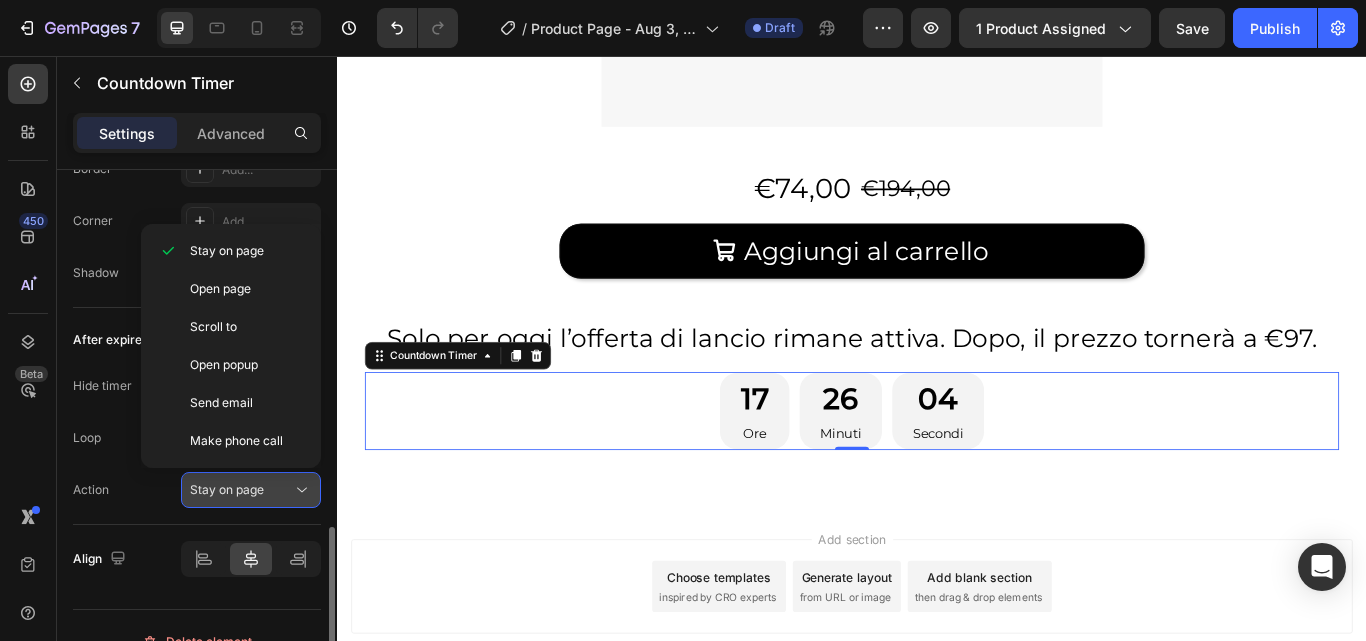 click on "Stay on page" at bounding box center (241, 490) 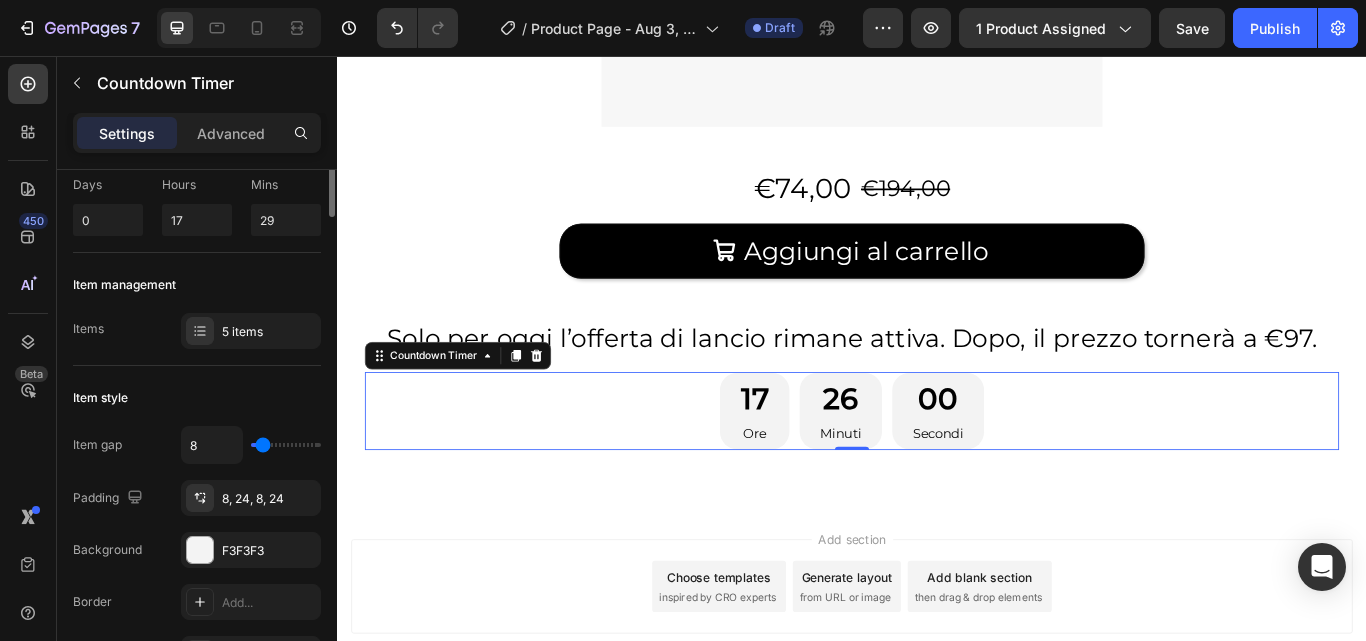 scroll, scrollTop: 0, scrollLeft: 0, axis: both 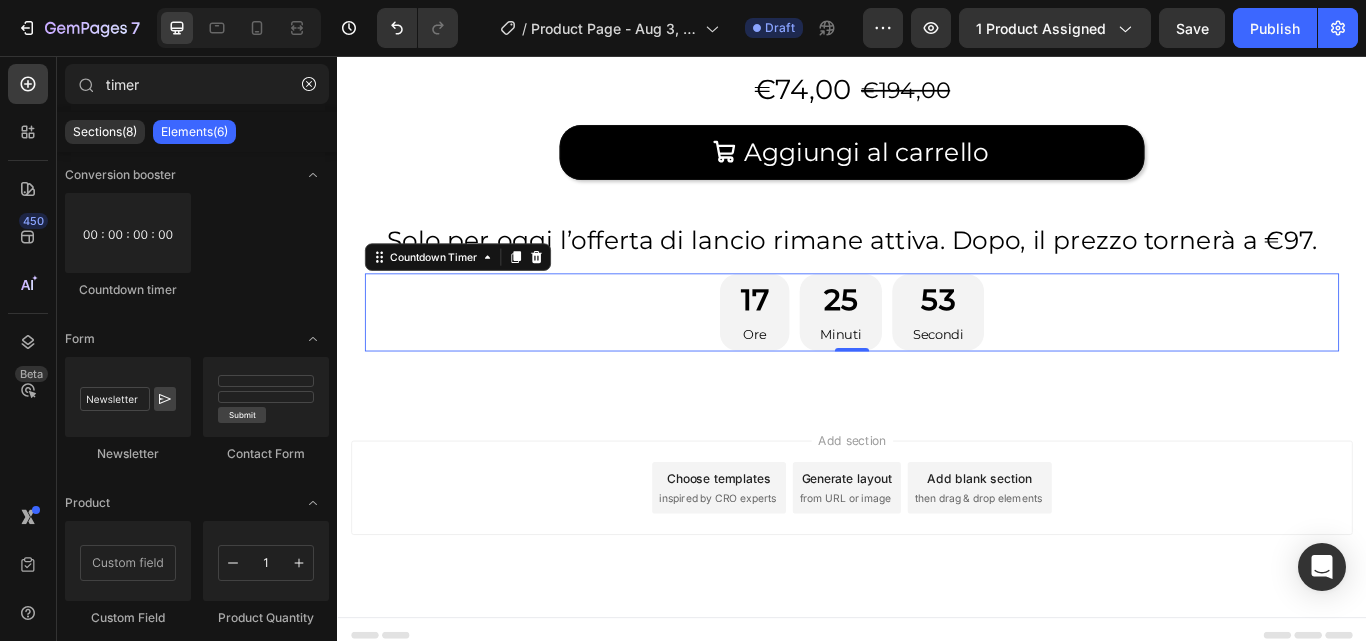 click on "Add section Choose templates inspired by CRO experts Generate layout from URL or image Add blank section then drag & drop elements" at bounding box center [937, 588] 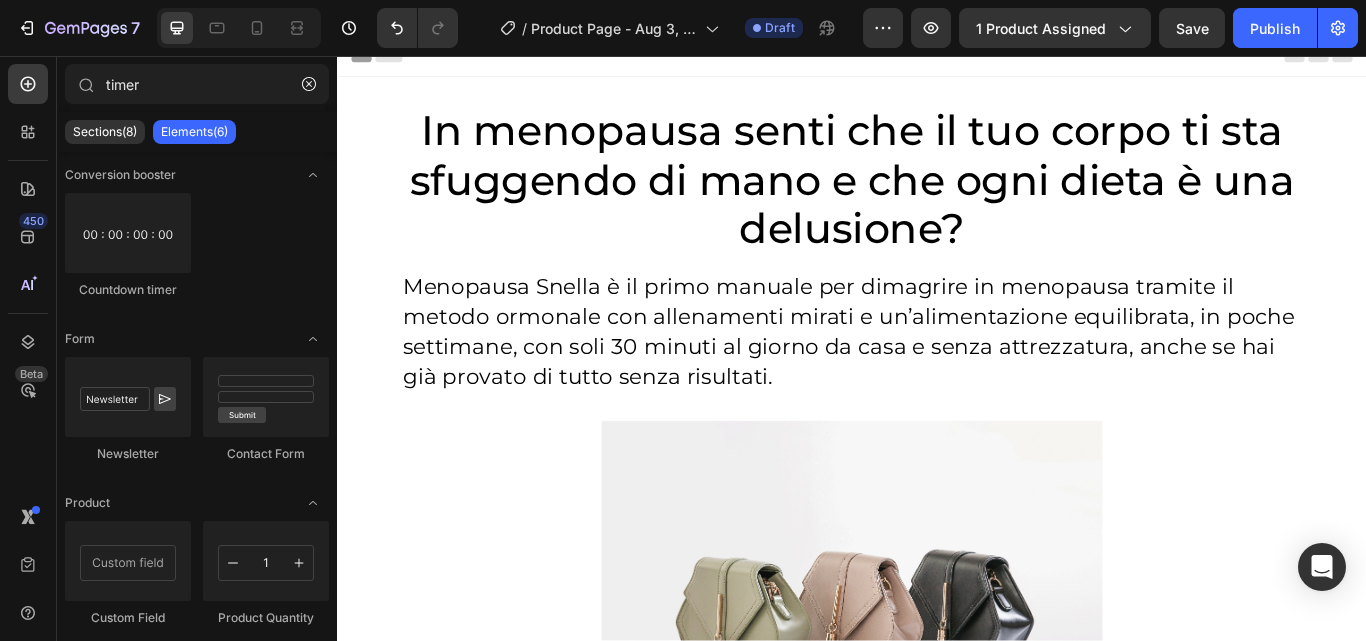 scroll, scrollTop: 0, scrollLeft: 0, axis: both 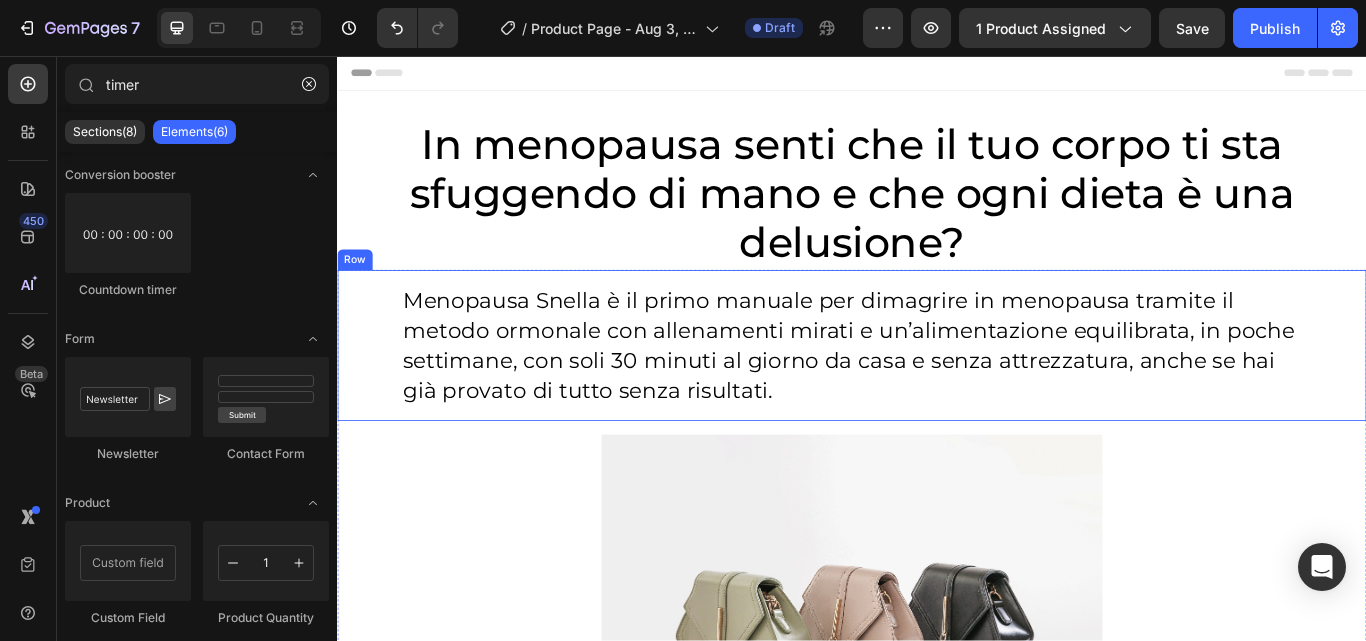 click on "Row" at bounding box center (357, 294) 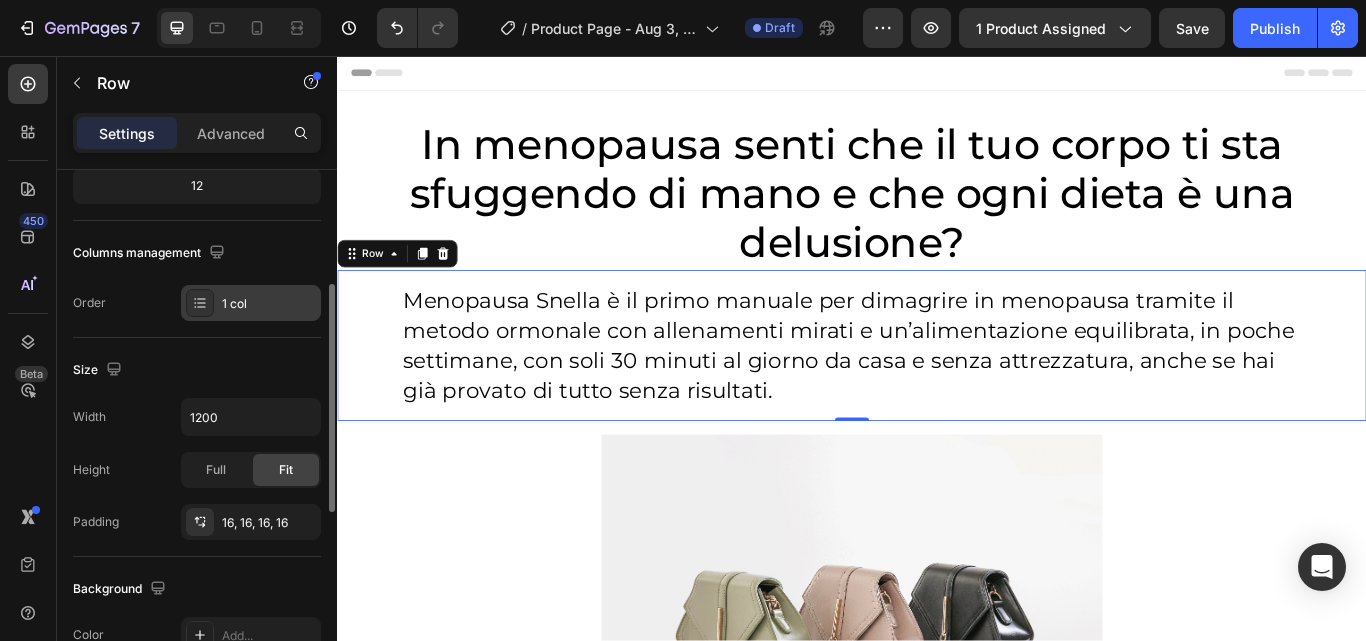 scroll, scrollTop: 264, scrollLeft: 0, axis: vertical 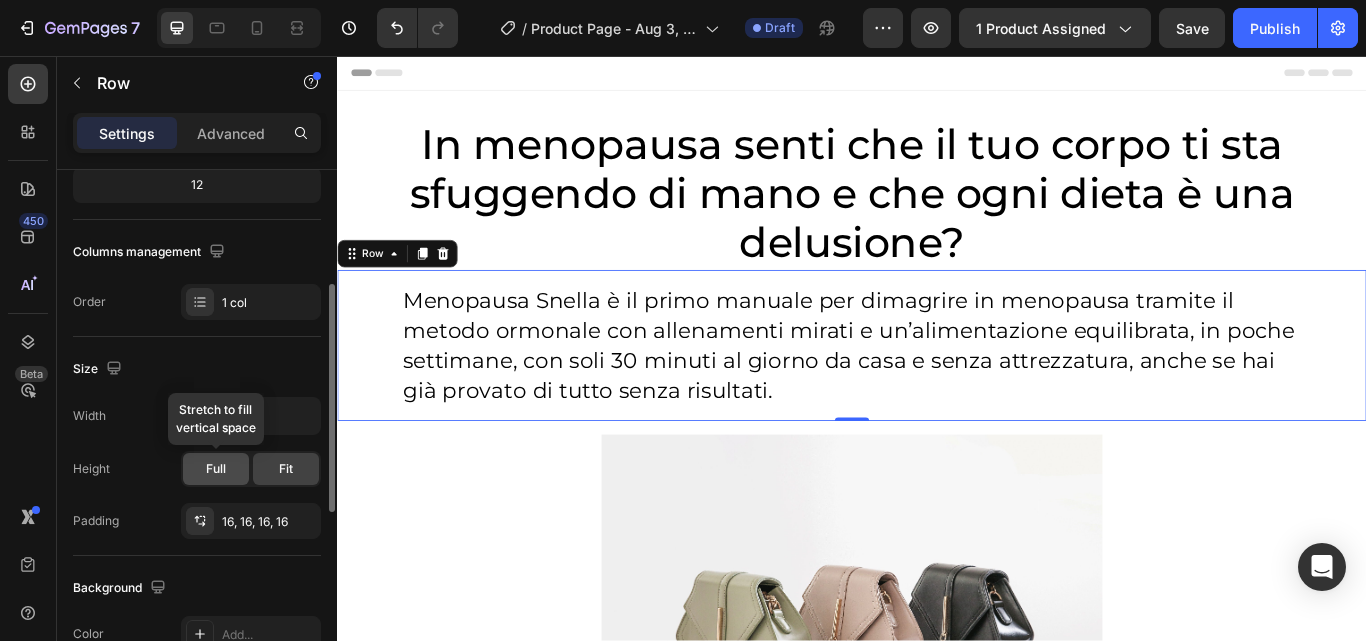 click on "Full" 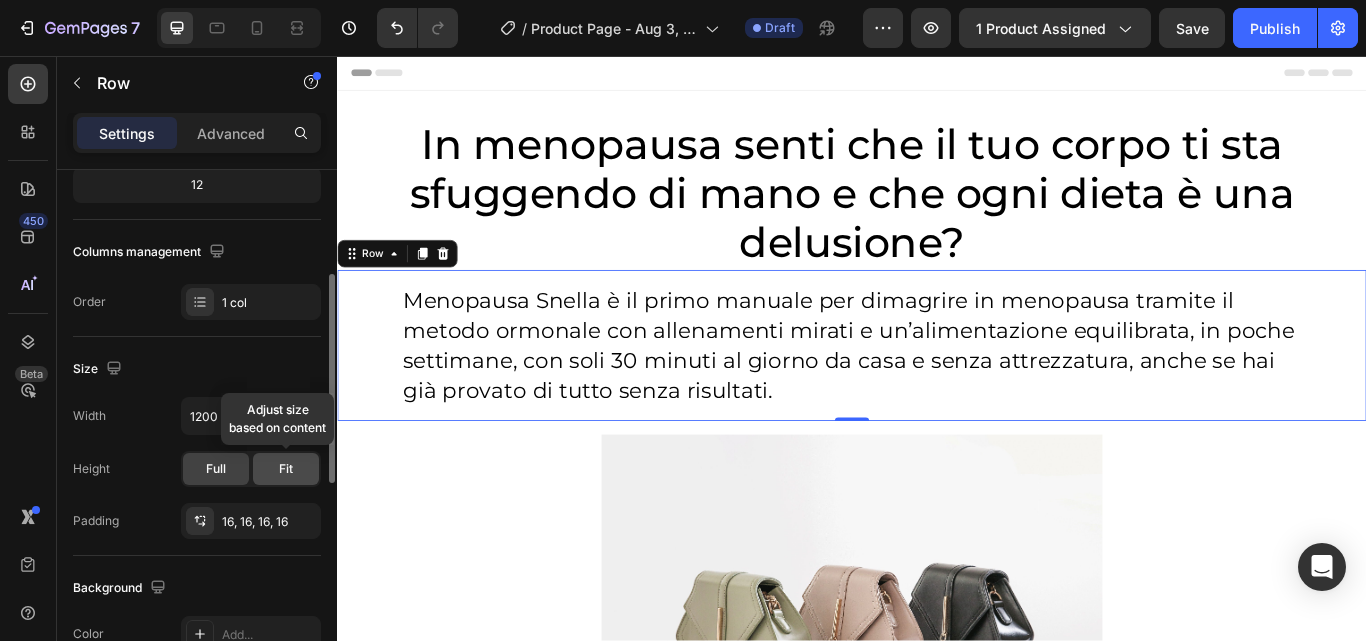 click on "Fit" 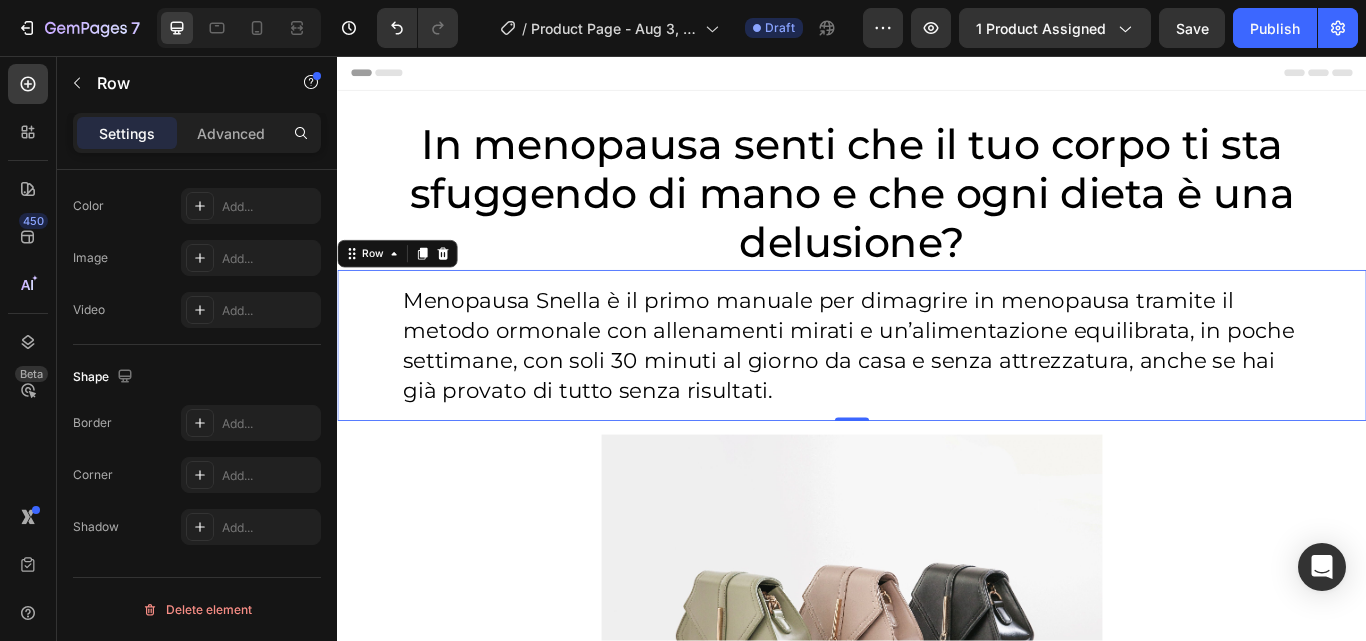 scroll, scrollTop: 188, scrollLeft: 0, axis: vertical 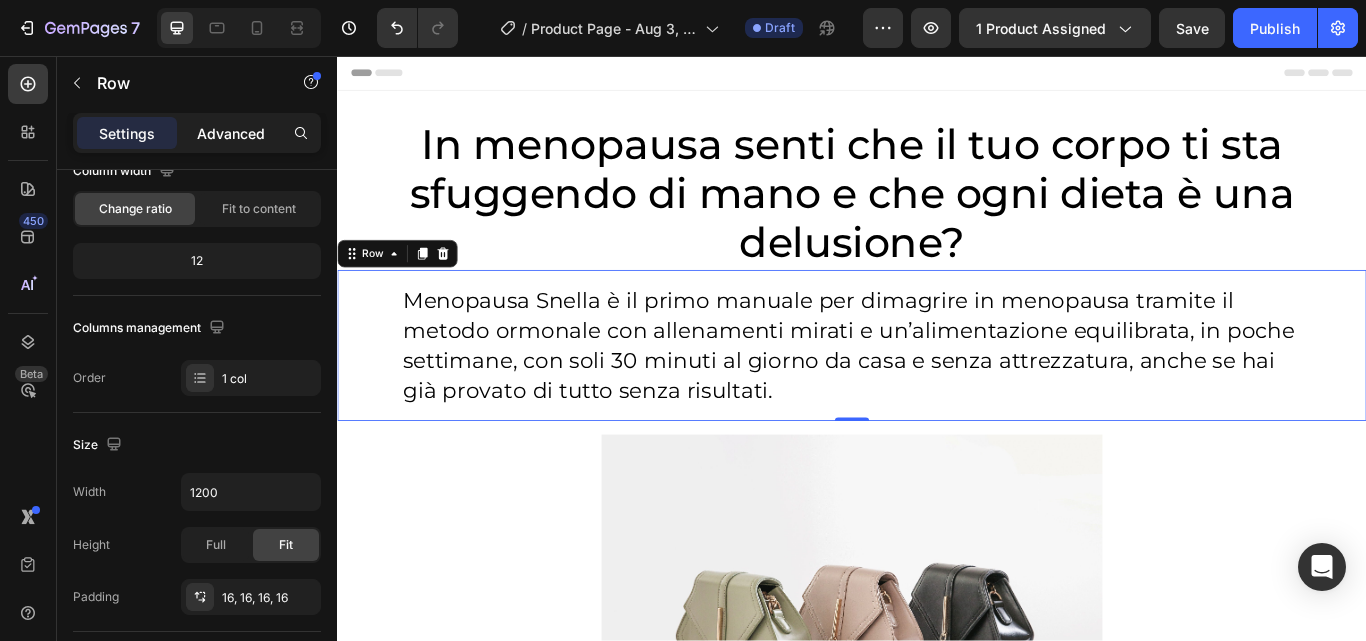 click on "Advanced" at bounding box center (231, 133) 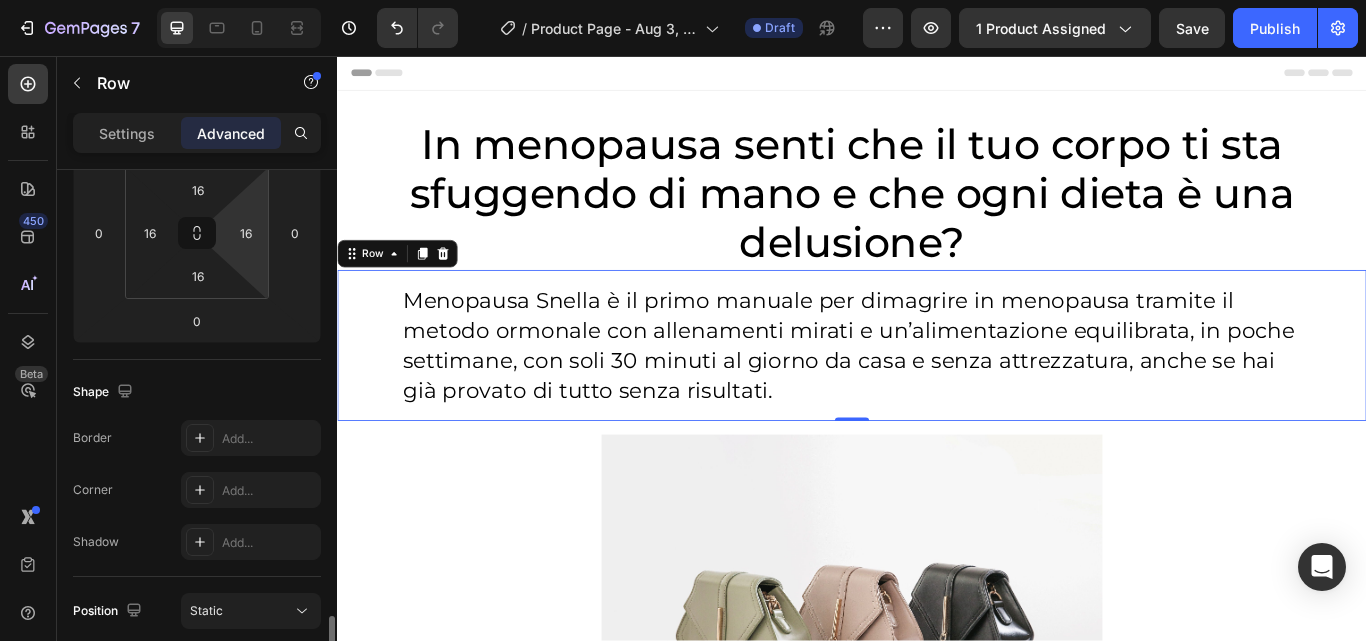 scroll, scrollTop: 559, scrollLeft: 0, axis: vertical 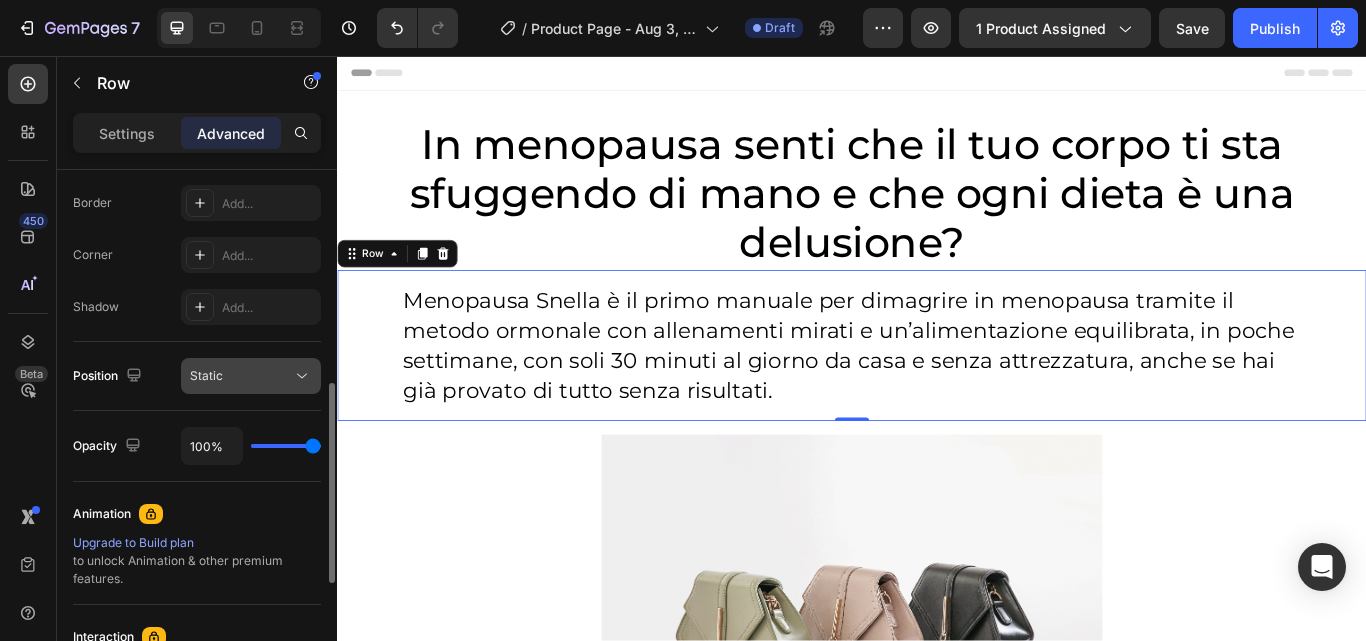 click 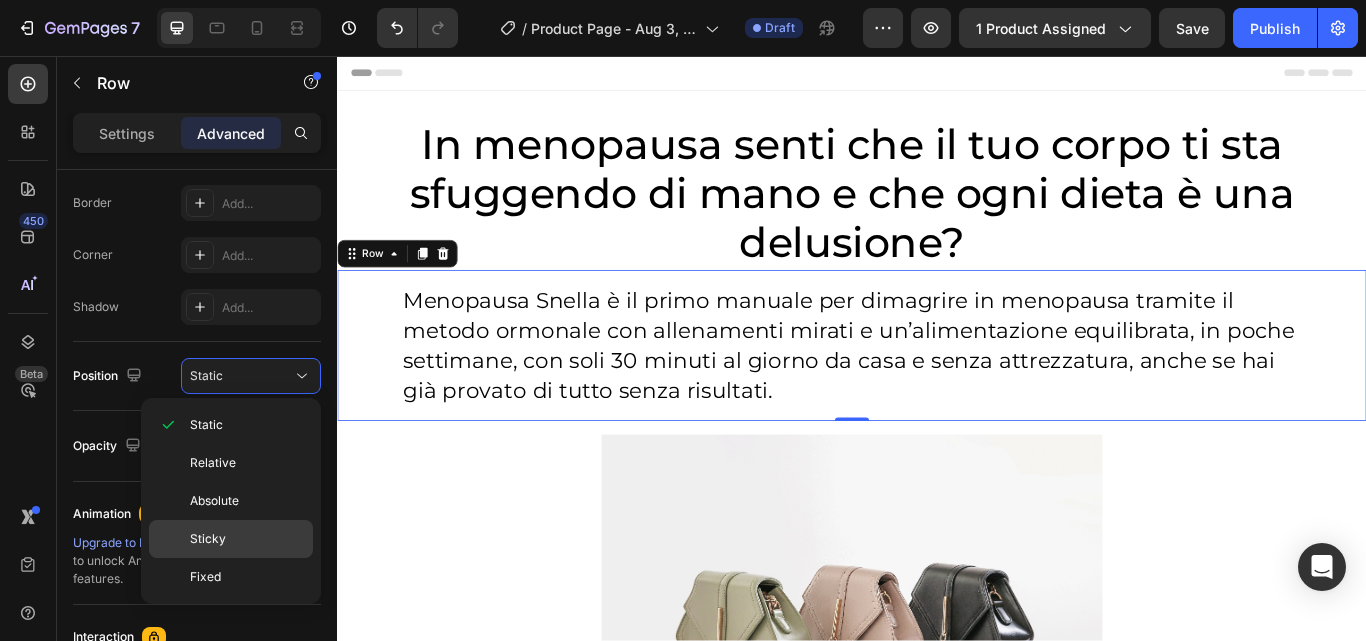 click on "Sticky" at bounding box center (247, 539) 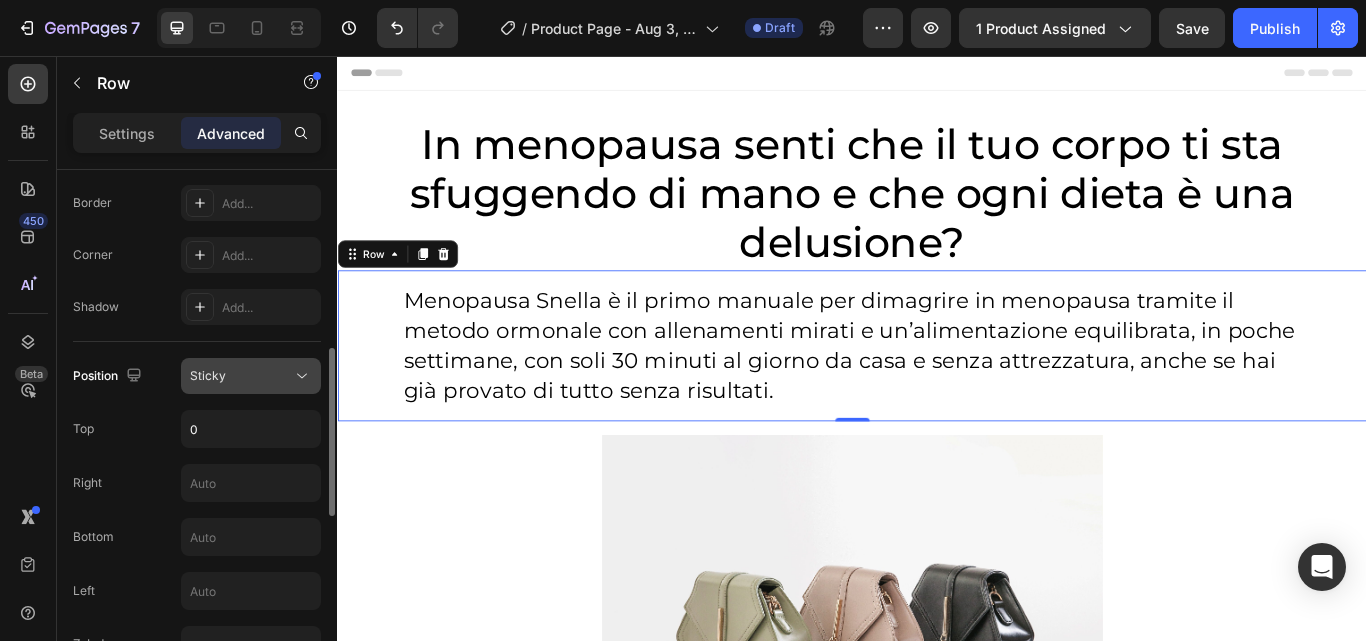 click 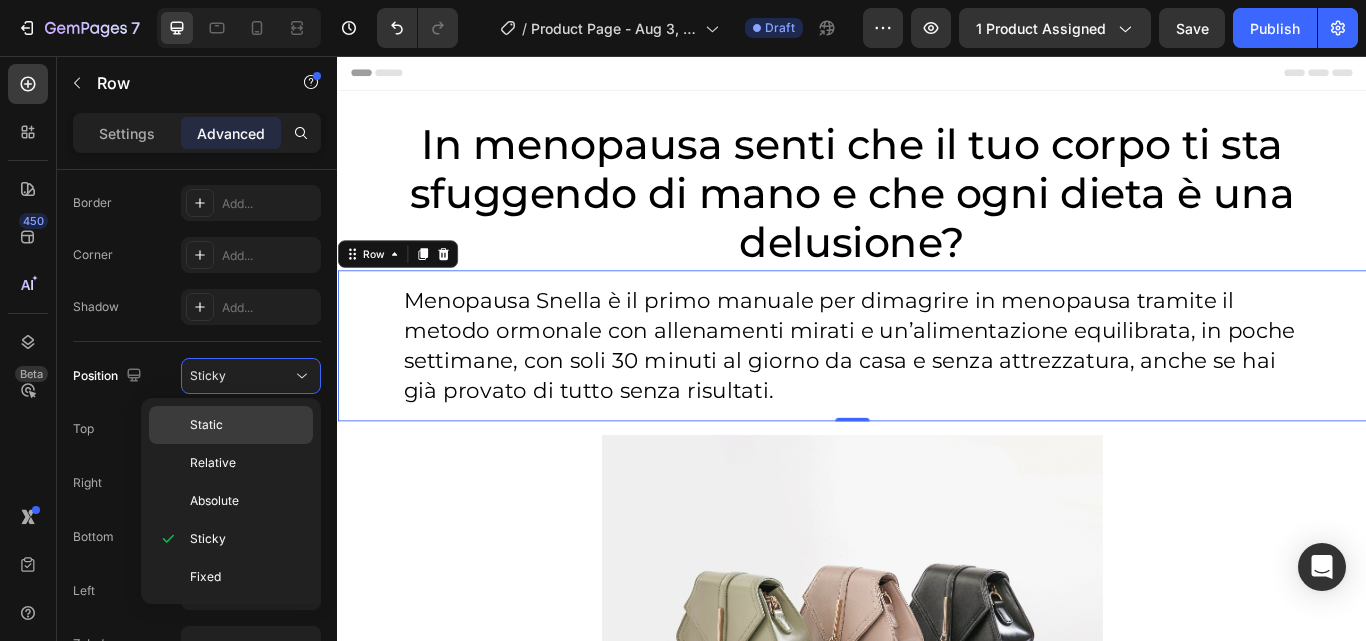 click on "Static" at bounding box center [247, 425] 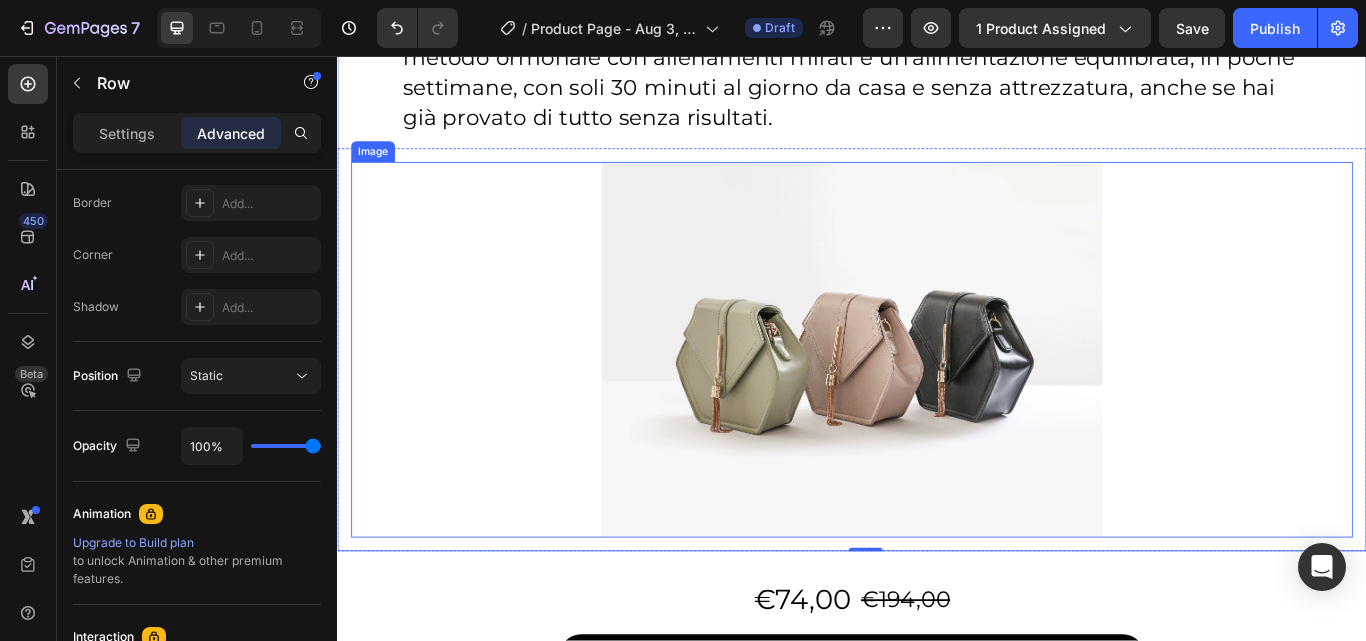 scroll, scrollTop: 319, scrollLeft: 0, axis: vertical 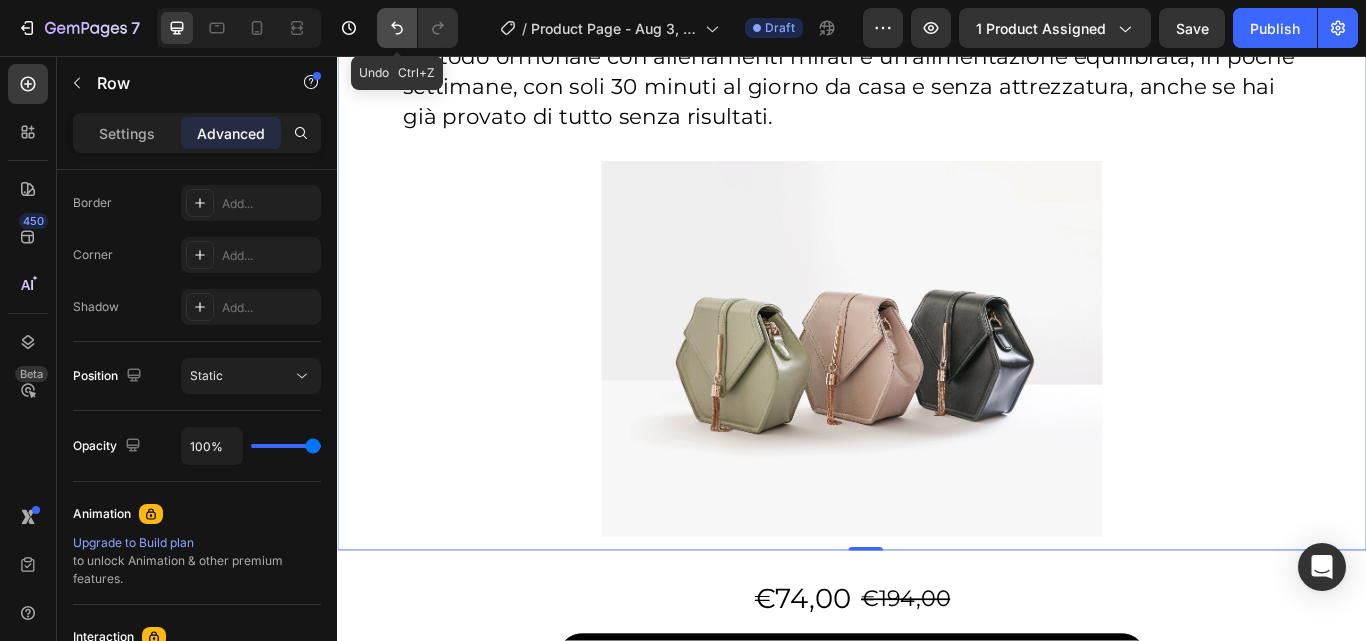 click 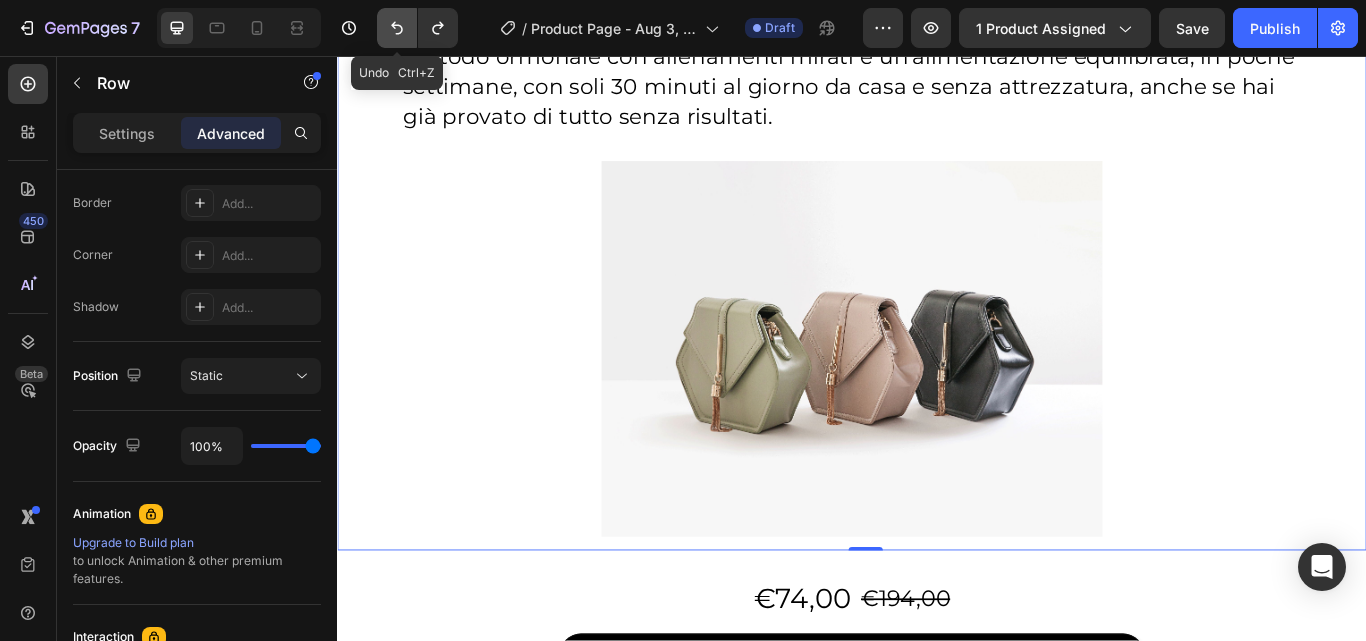 click 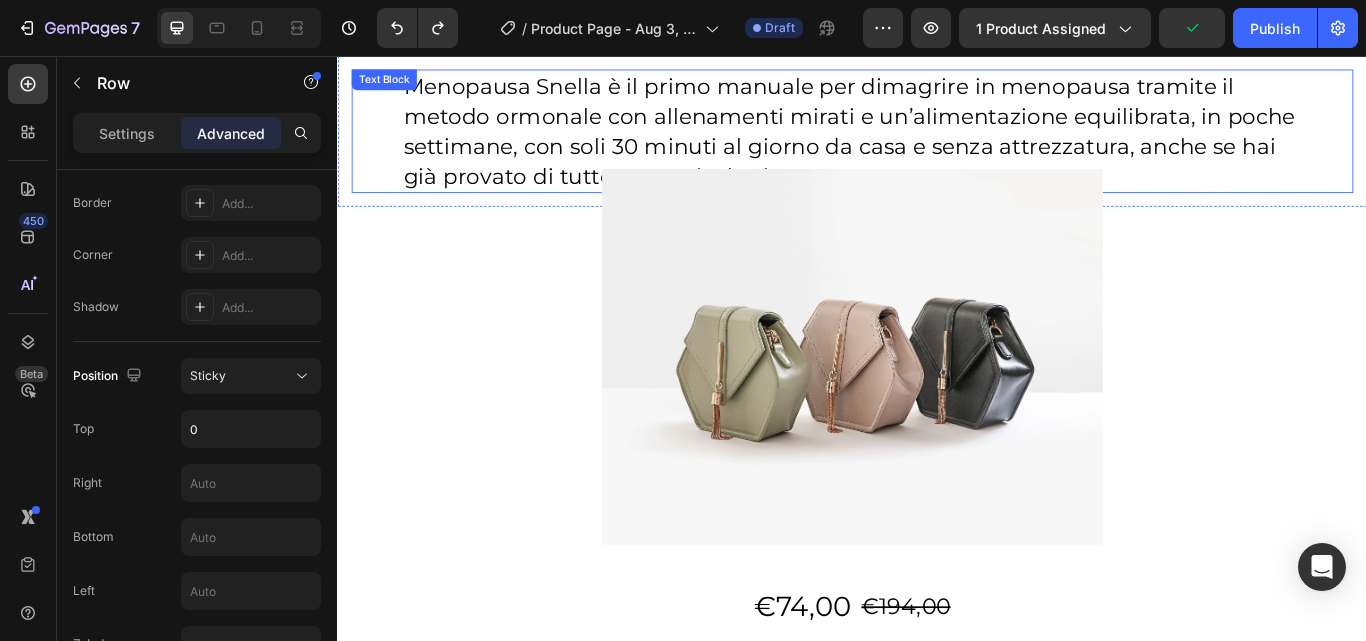 scroll, scrollTop: 0, scrollLeft: 0, axis: both 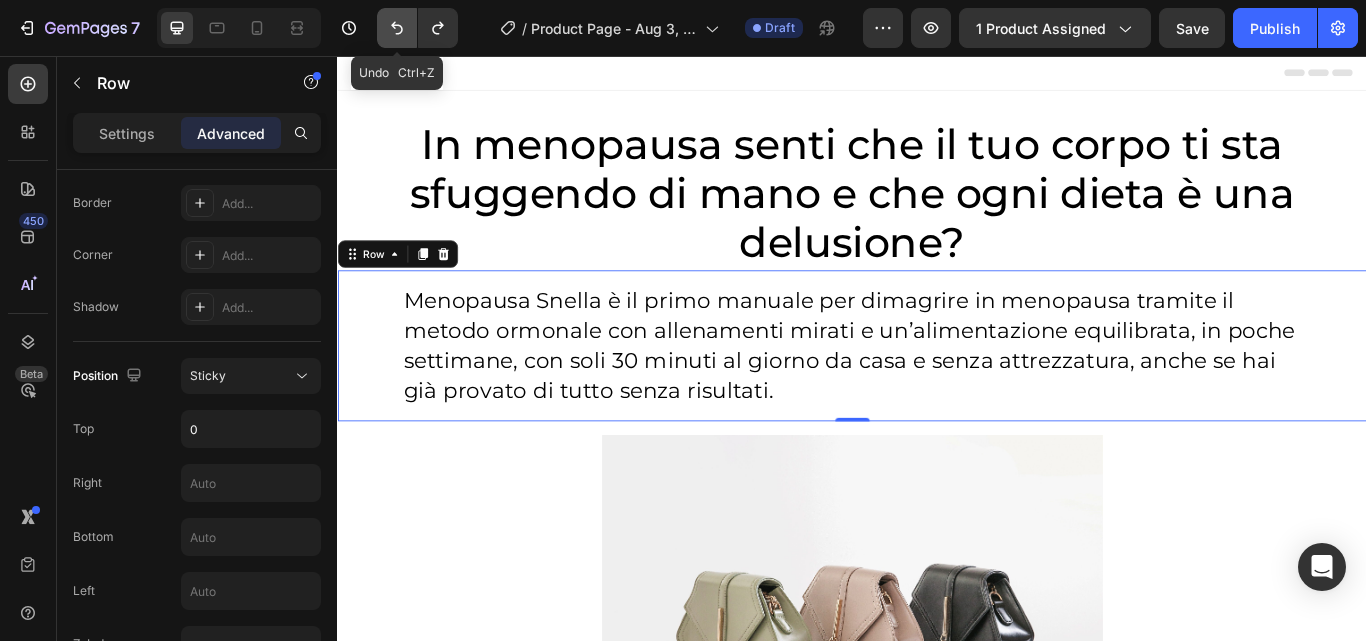 click 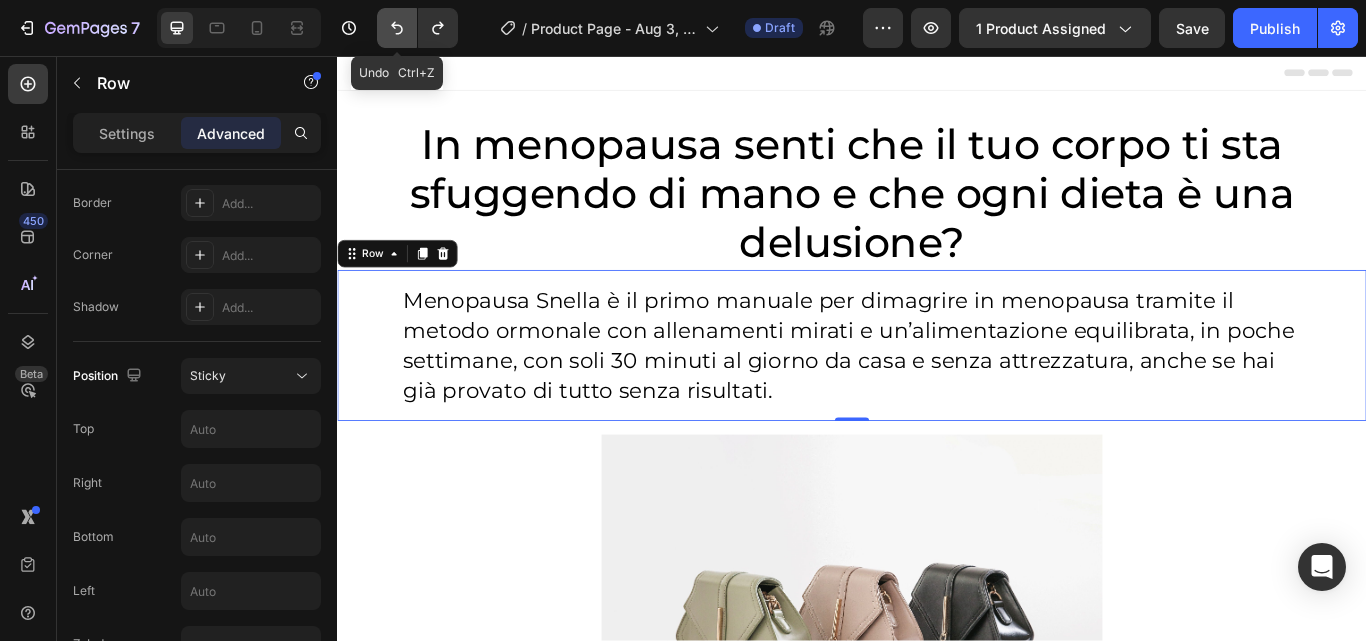 click 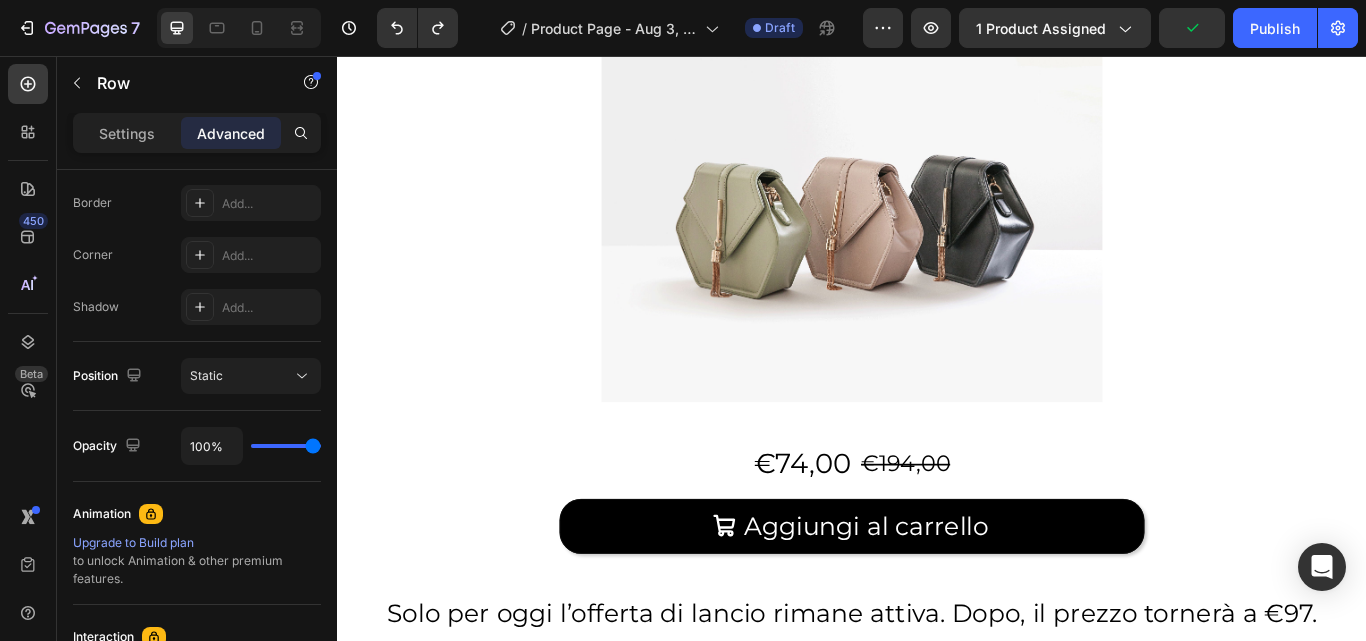 scroll, scrollTop: 479, scrollLeft: 0, axis: vertical 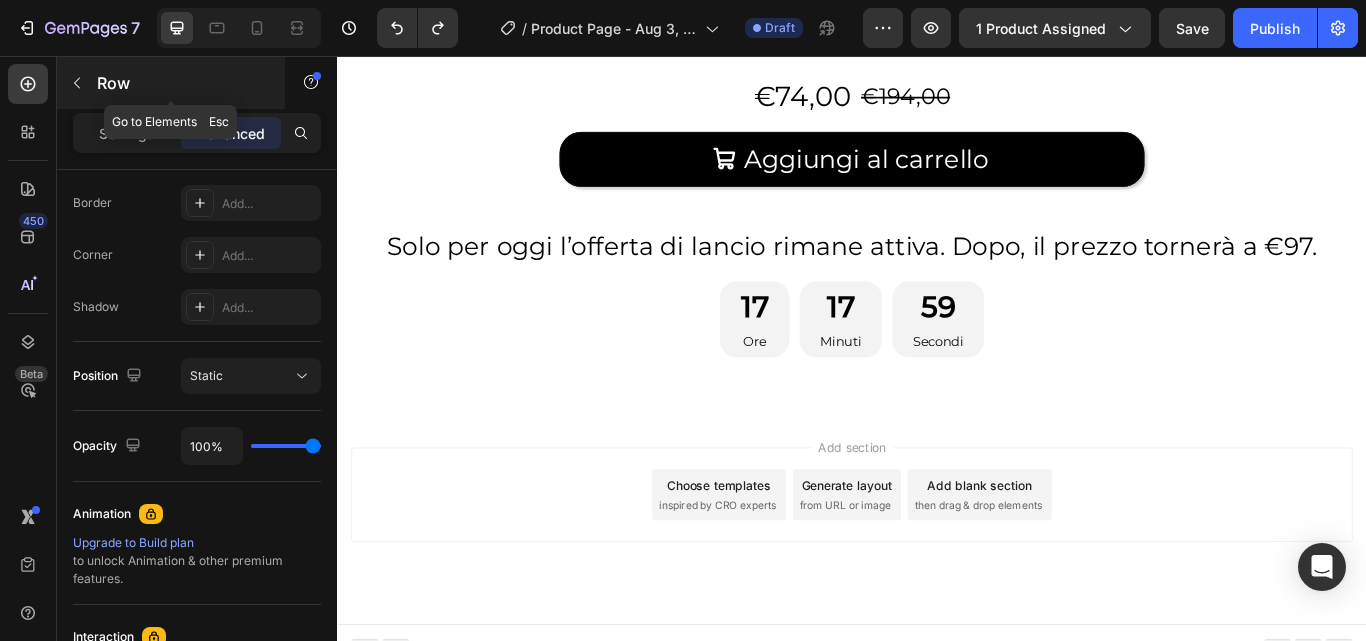 click 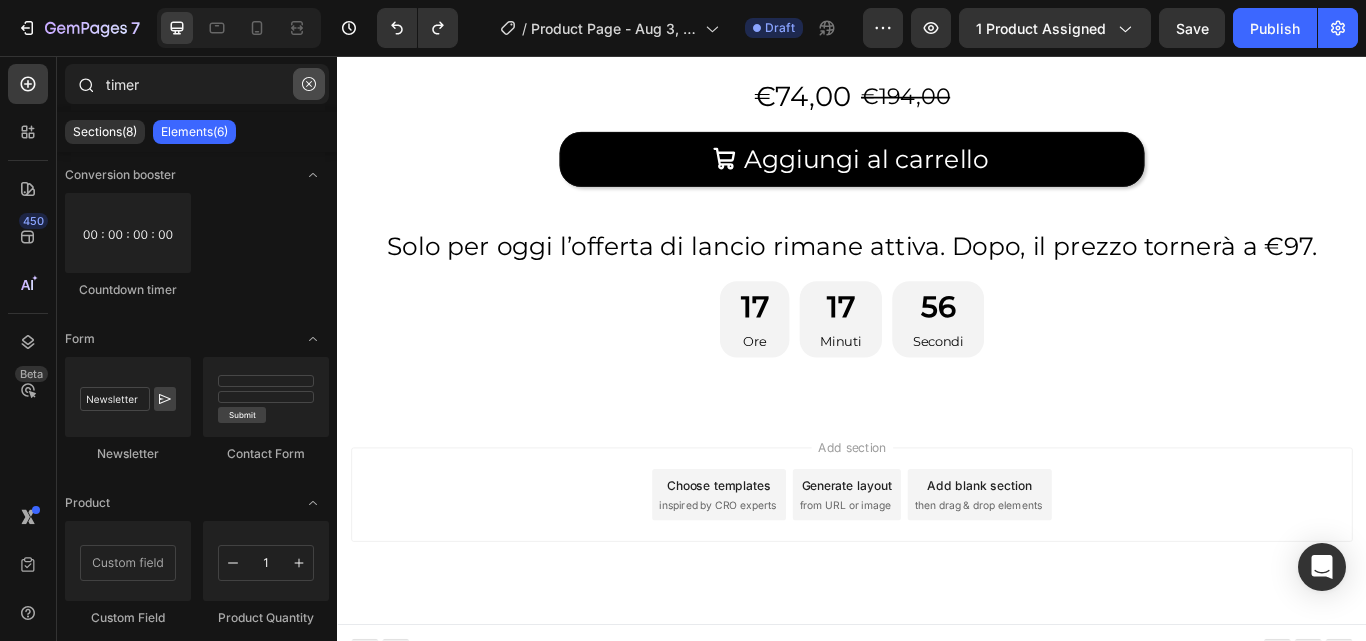 click 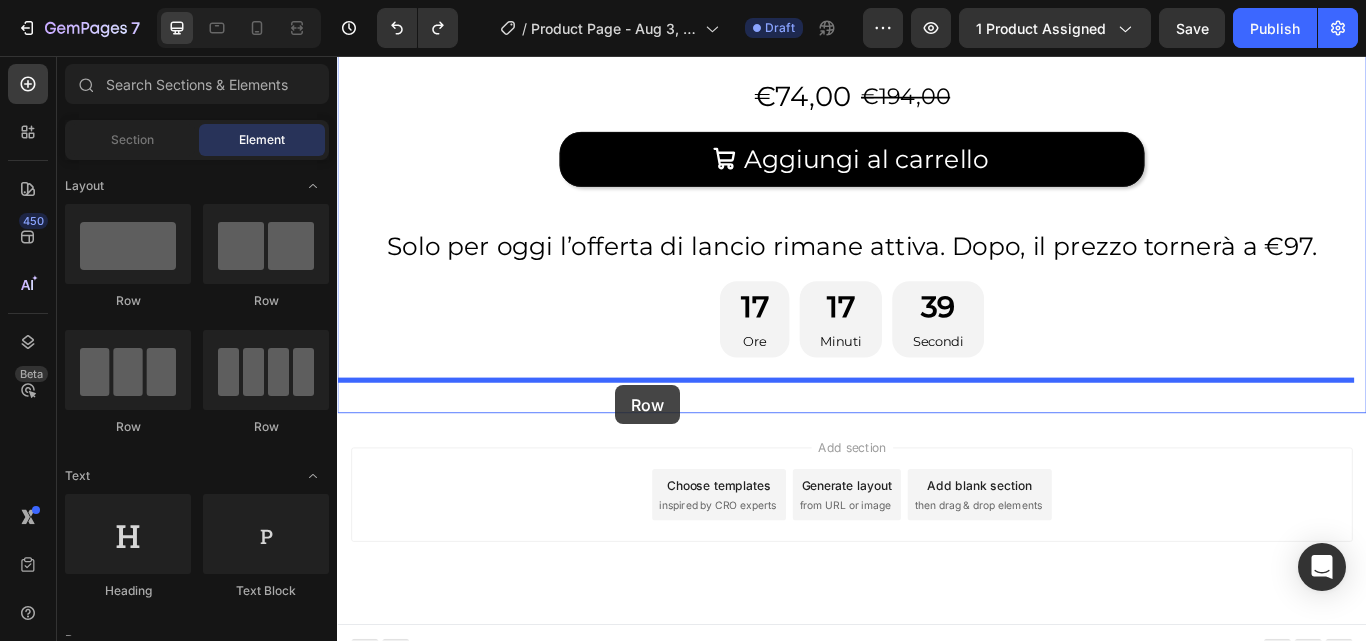 drag, startPoint x: 446, startPoint y: 325, endPoint x: 661, endPoint y: 440, distance: 243.8237 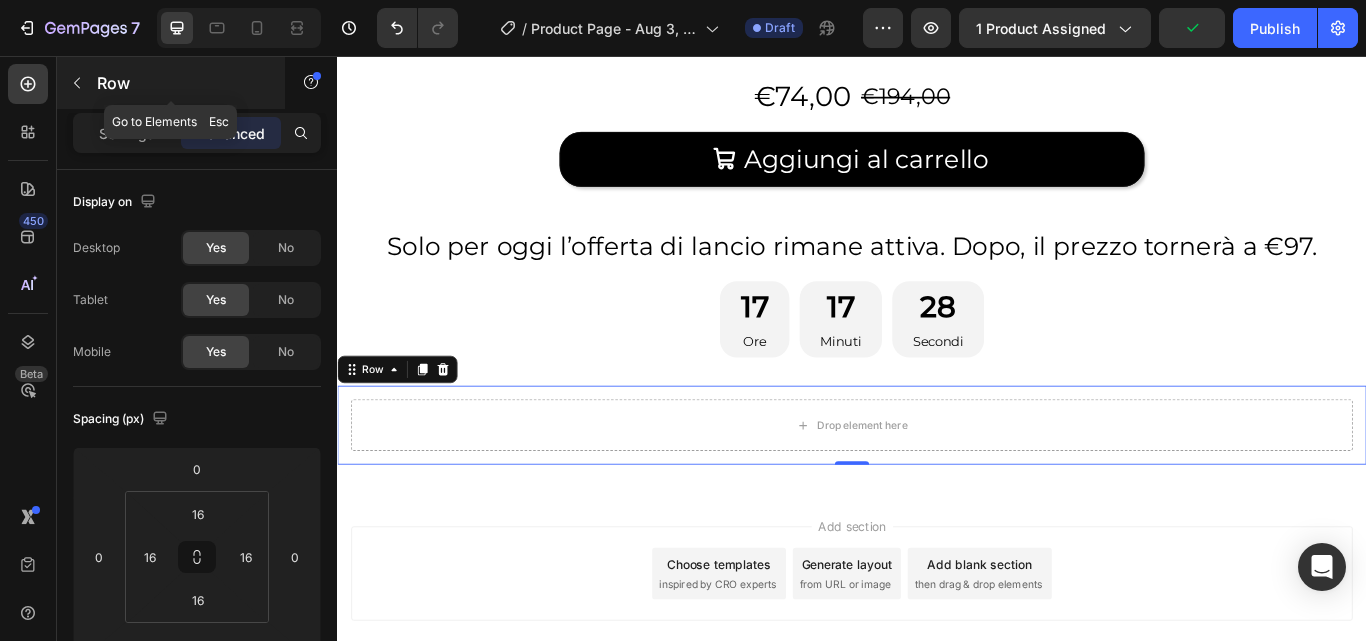 click 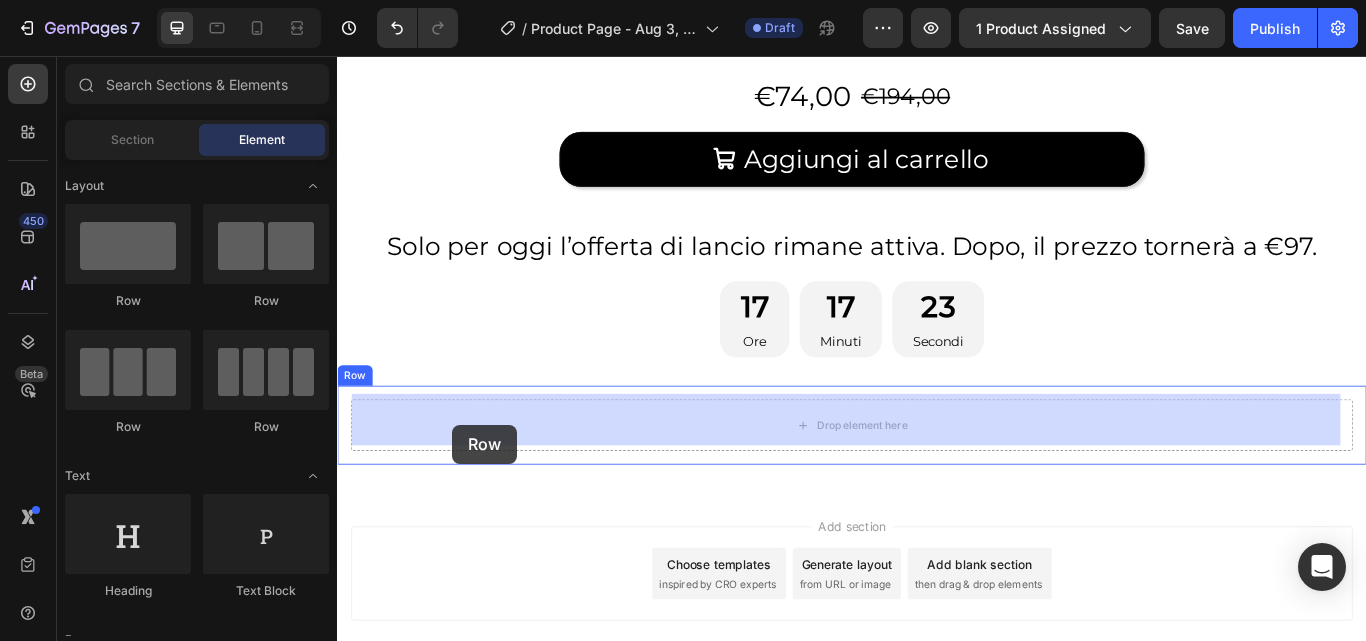 drag, startPoint x: 488, startPoint y: 304, endPoint x: 471, endPoint y: 486, distance: 182.79224 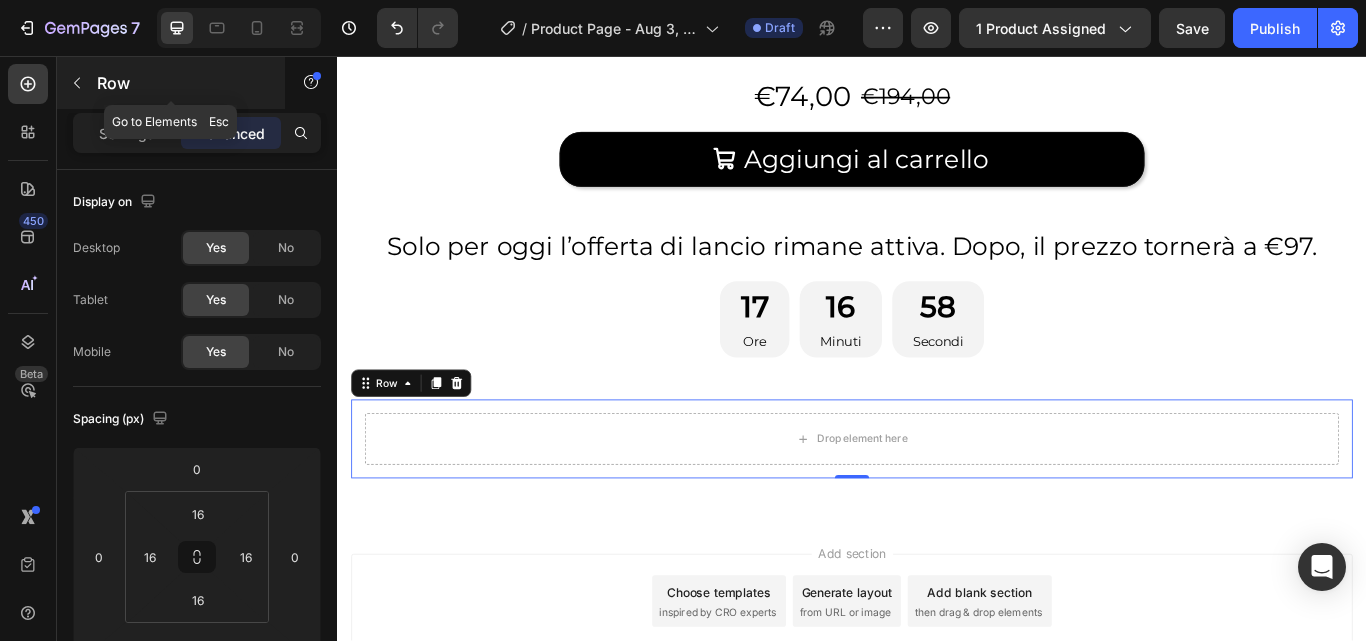 click on "Row" at bounding box center [182, 83] 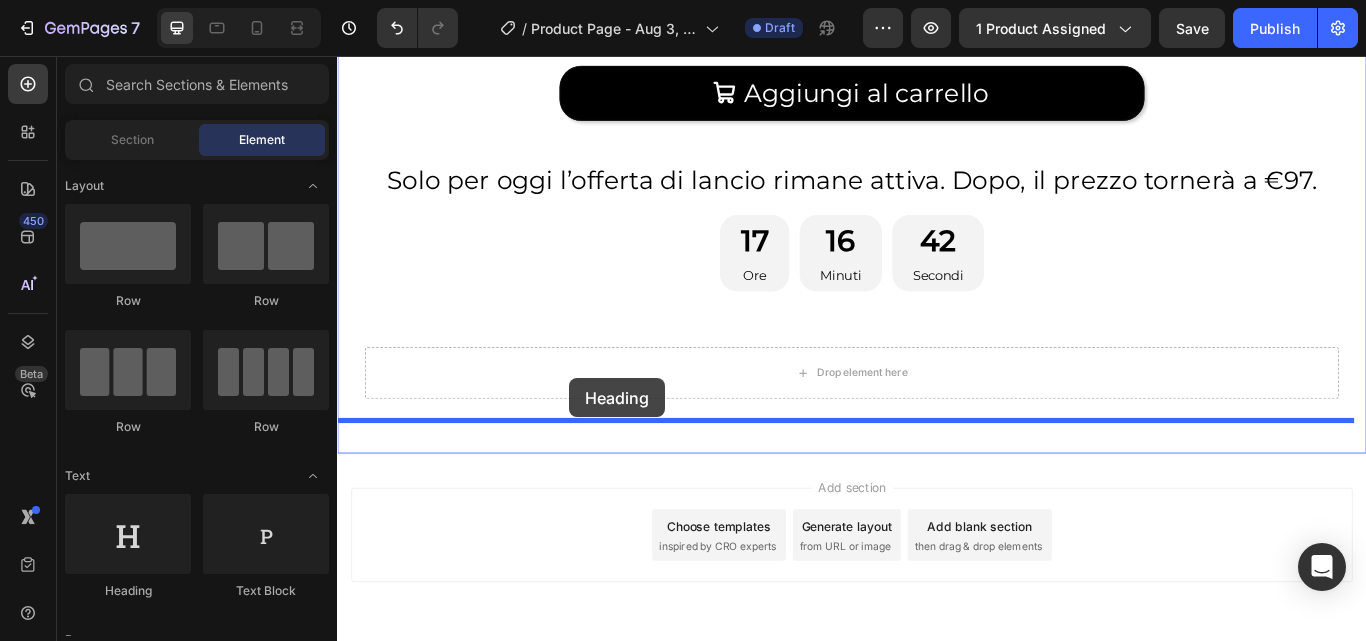 scroll, scrollTop: 1025, scrollLeft: 0, axis: vertical 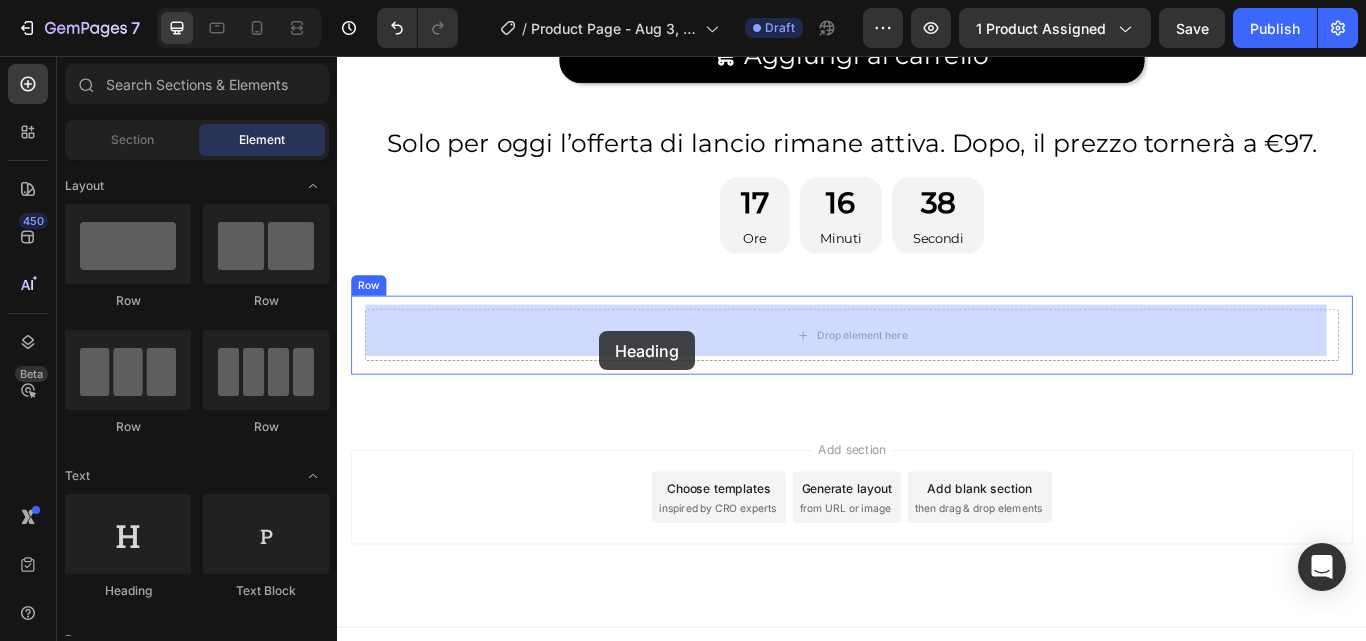 drag, startPoint x: 495, startPoint y: 602, endPoint x: 642, endPoint y: 377, distance: 268.76382 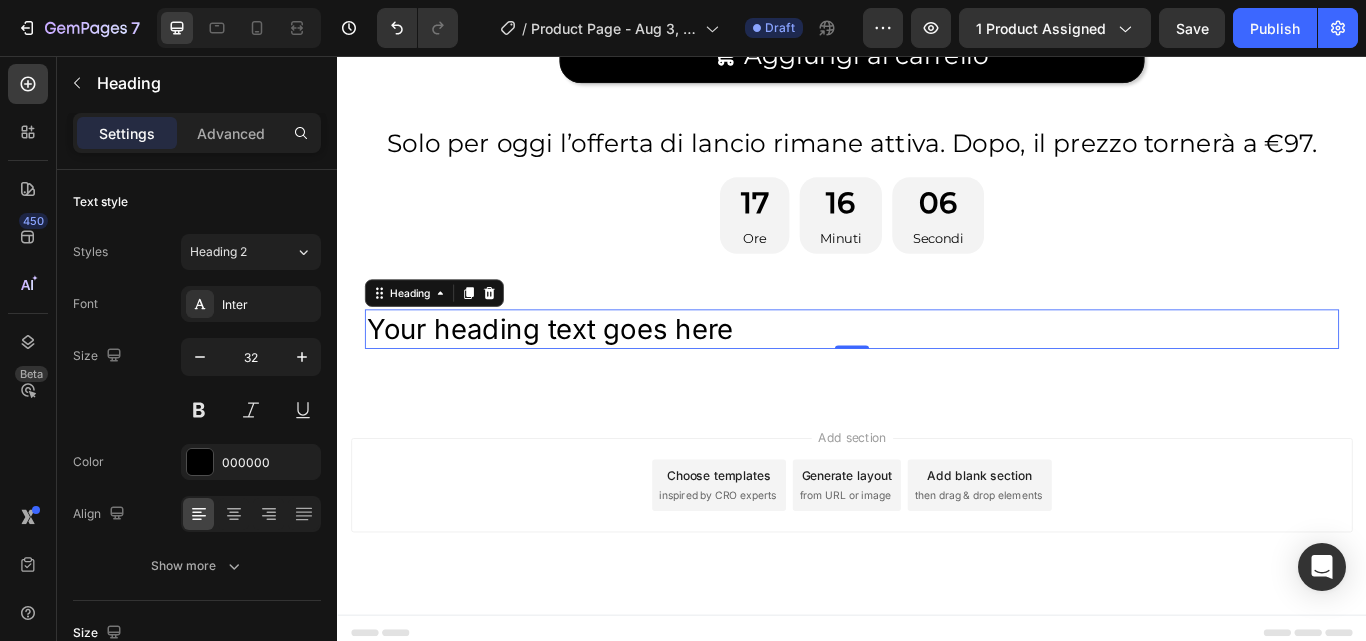 click on "Your heading text goes here" at bounding box center [937, 375] 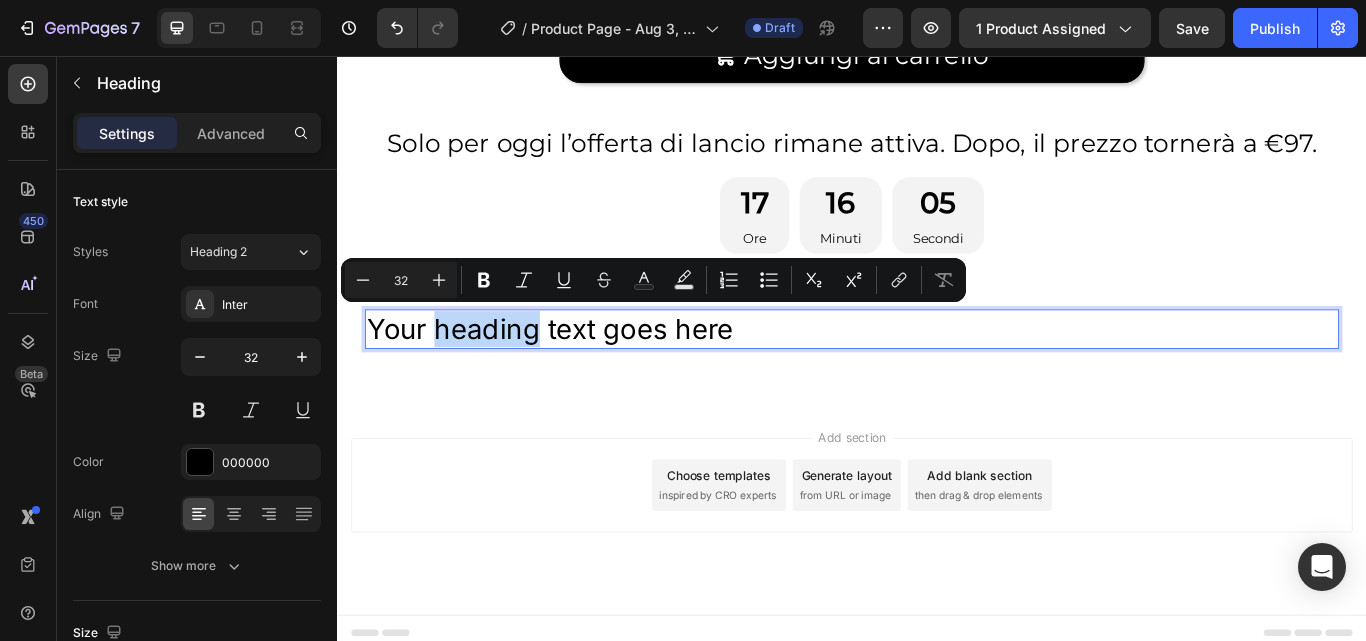 click on "Your heading text goes here" at bounding box center [937, 375] 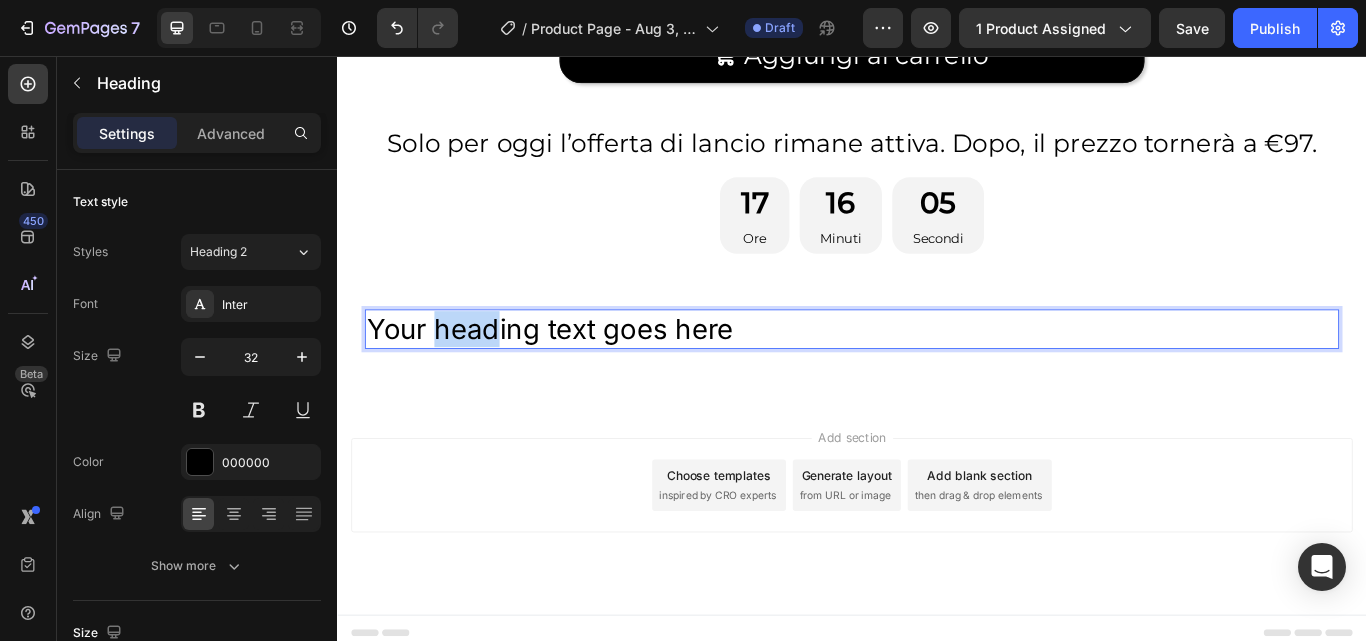click on "Your heading text goes here" at bounding box center [937, 375] 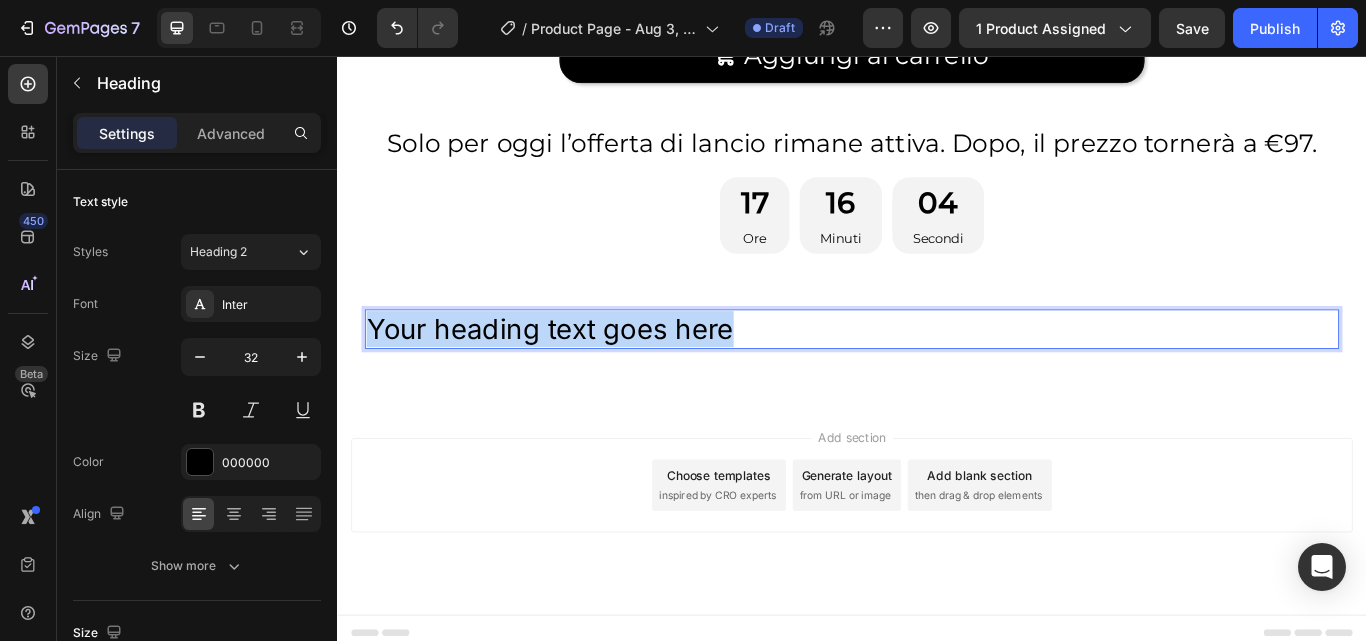 click on "Your heading text goes here" at bounding box center (937, 375) 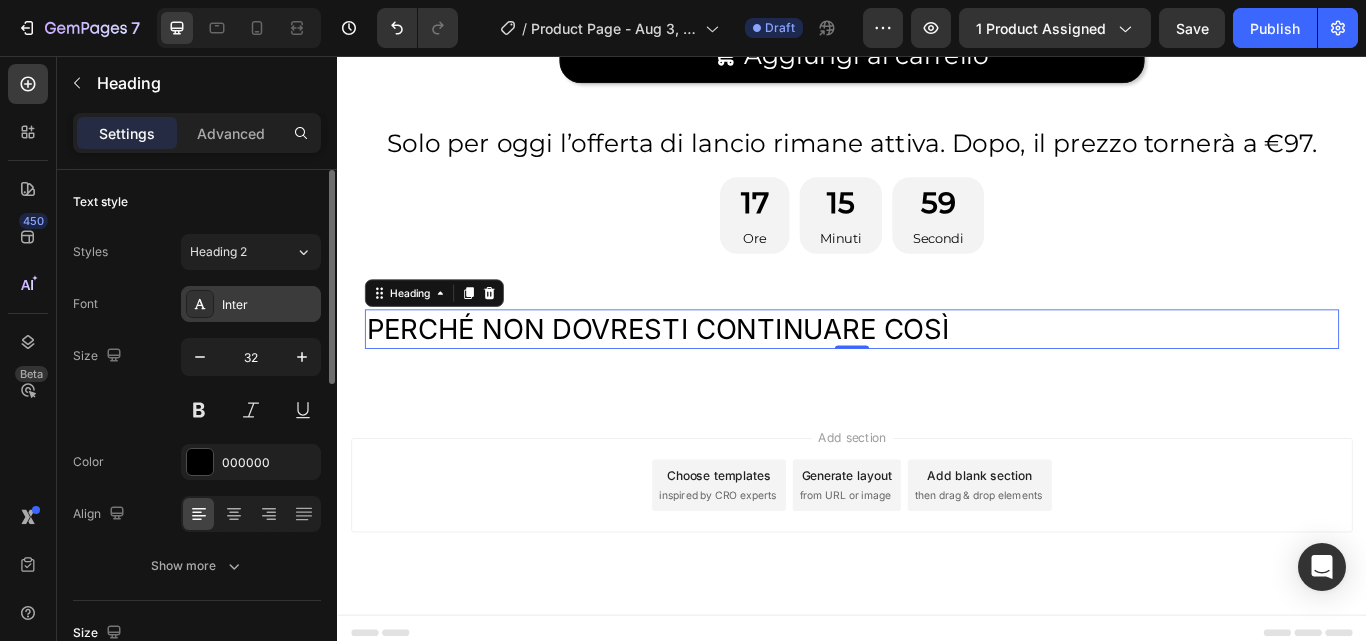 click on "Inter" at bounding box center (269, 305) 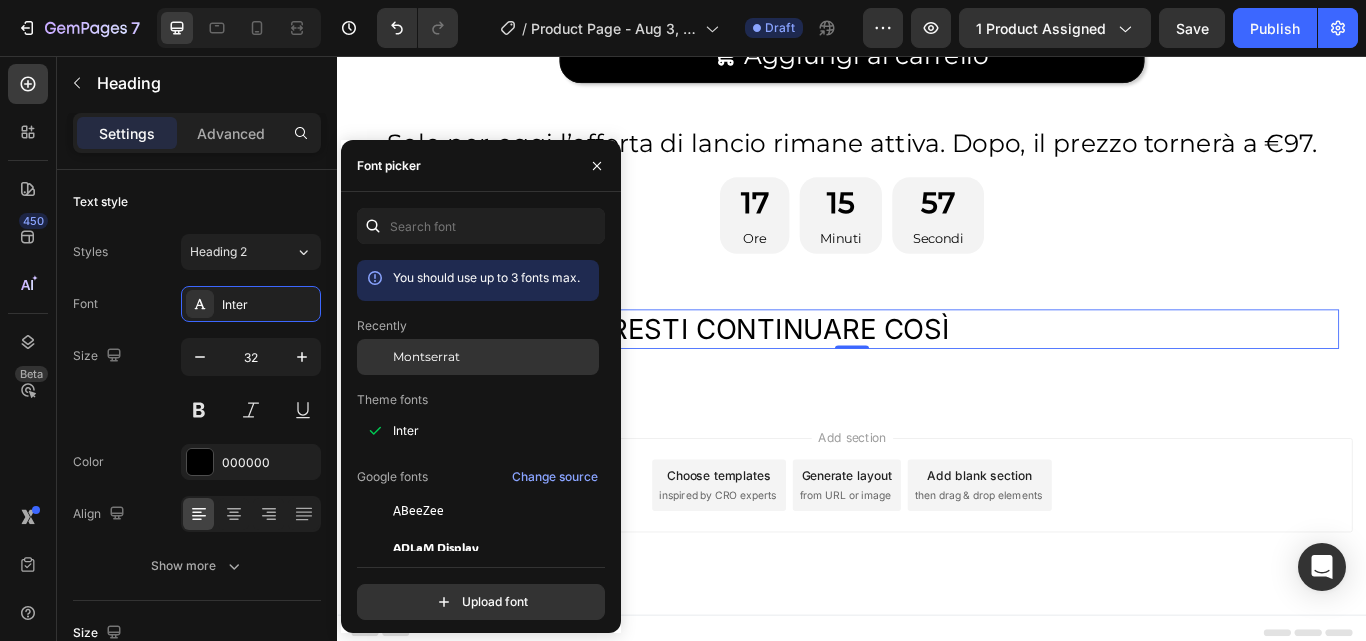 click on "Montserrat" at bounding box center [426, 357] 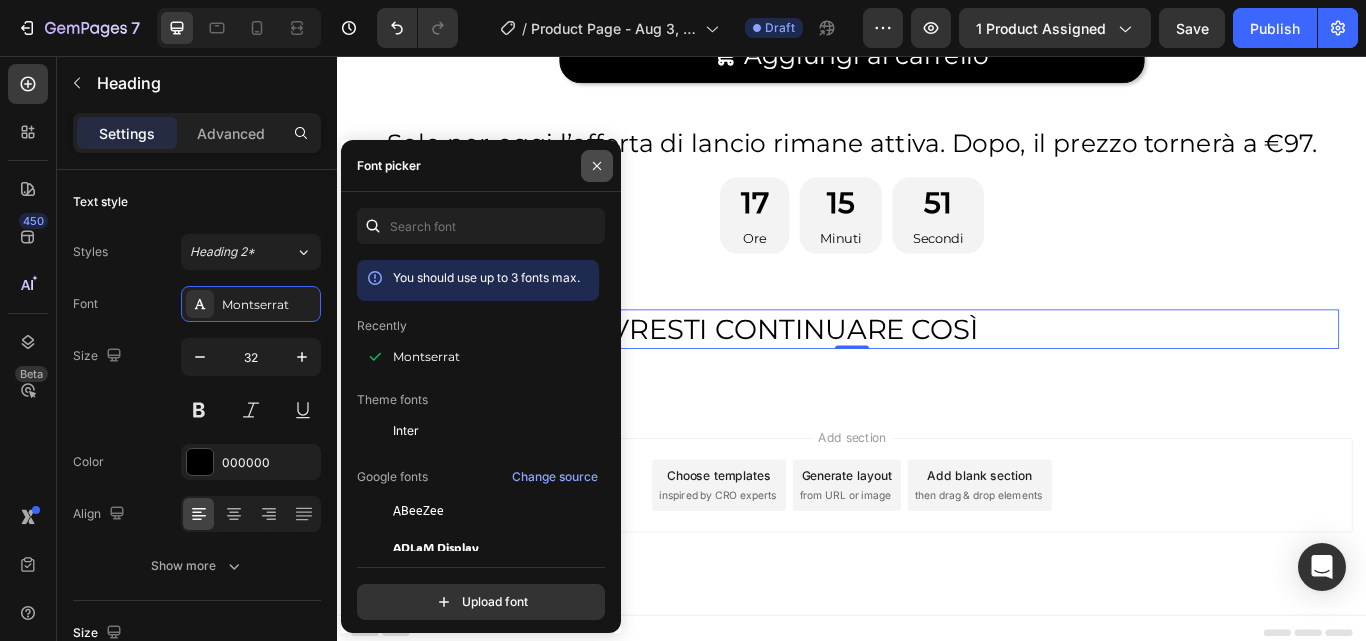 click 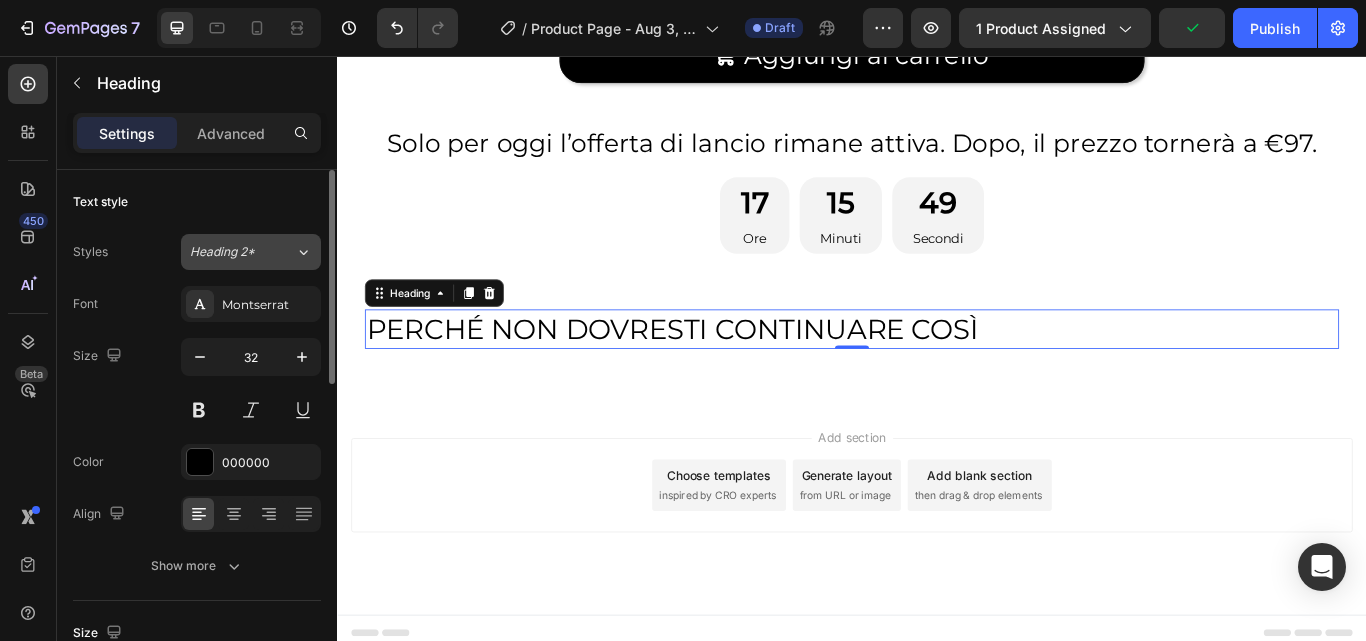 click 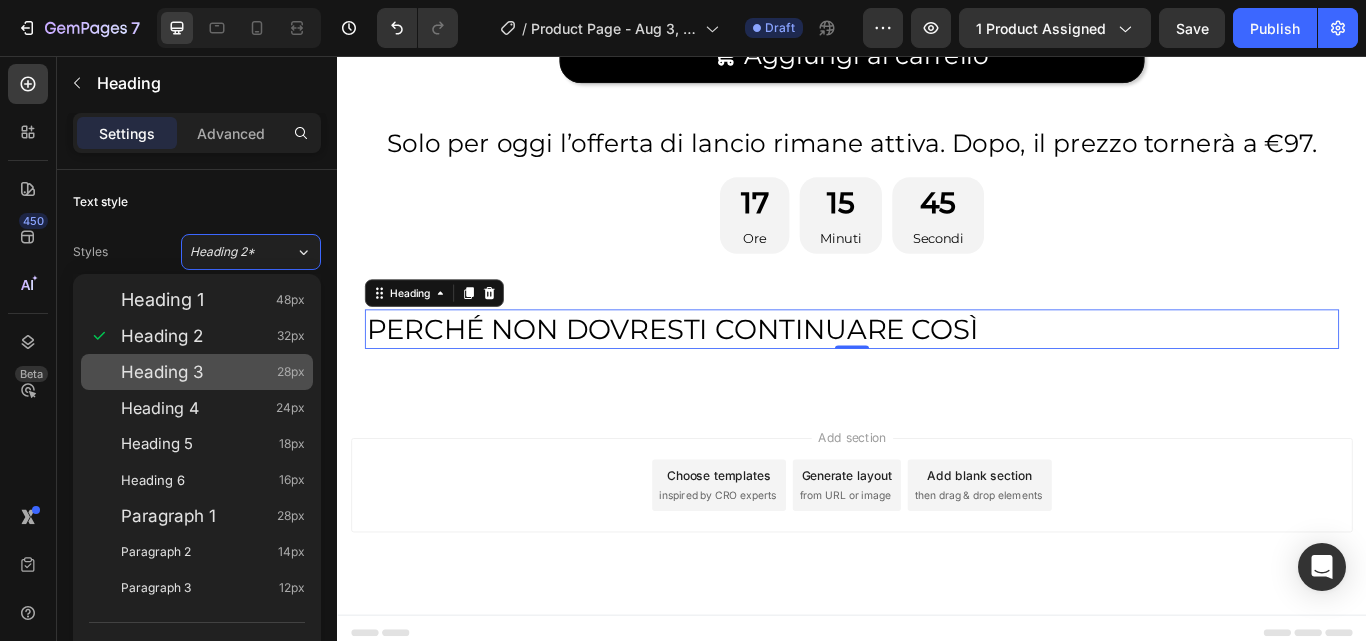 click on "Heading 3 28px" at bounding box center [197, 372] 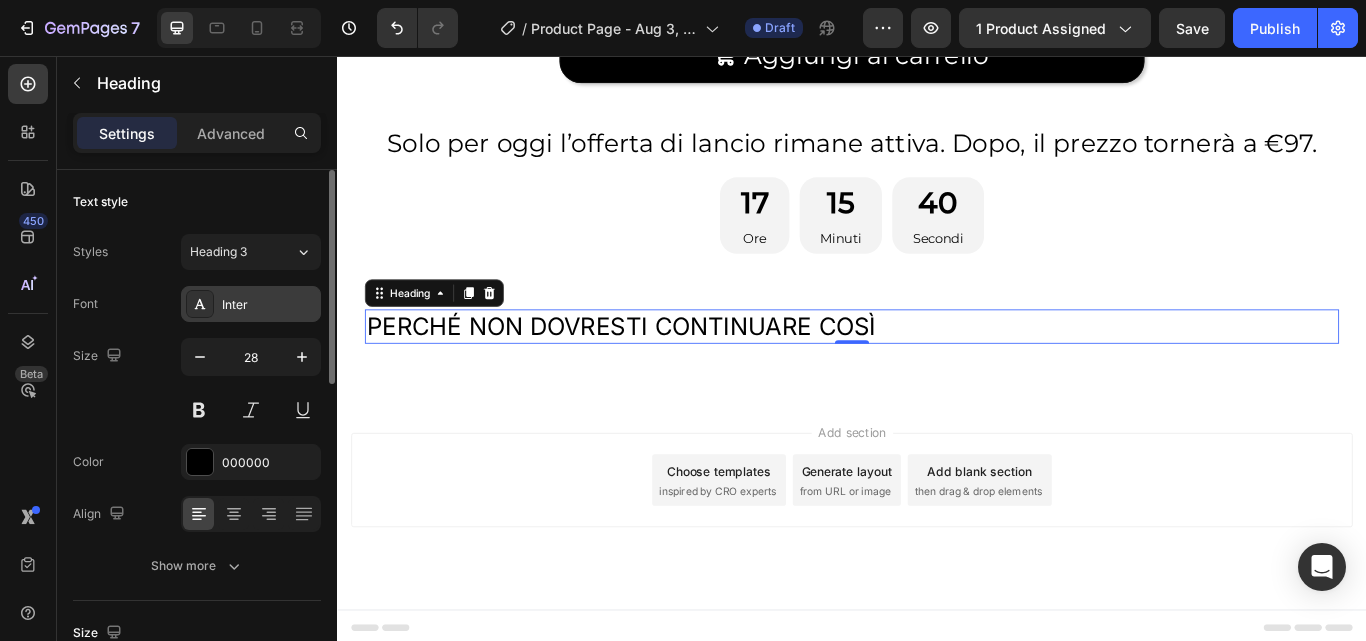 click on "Inter" at bounding box center (269, 305) 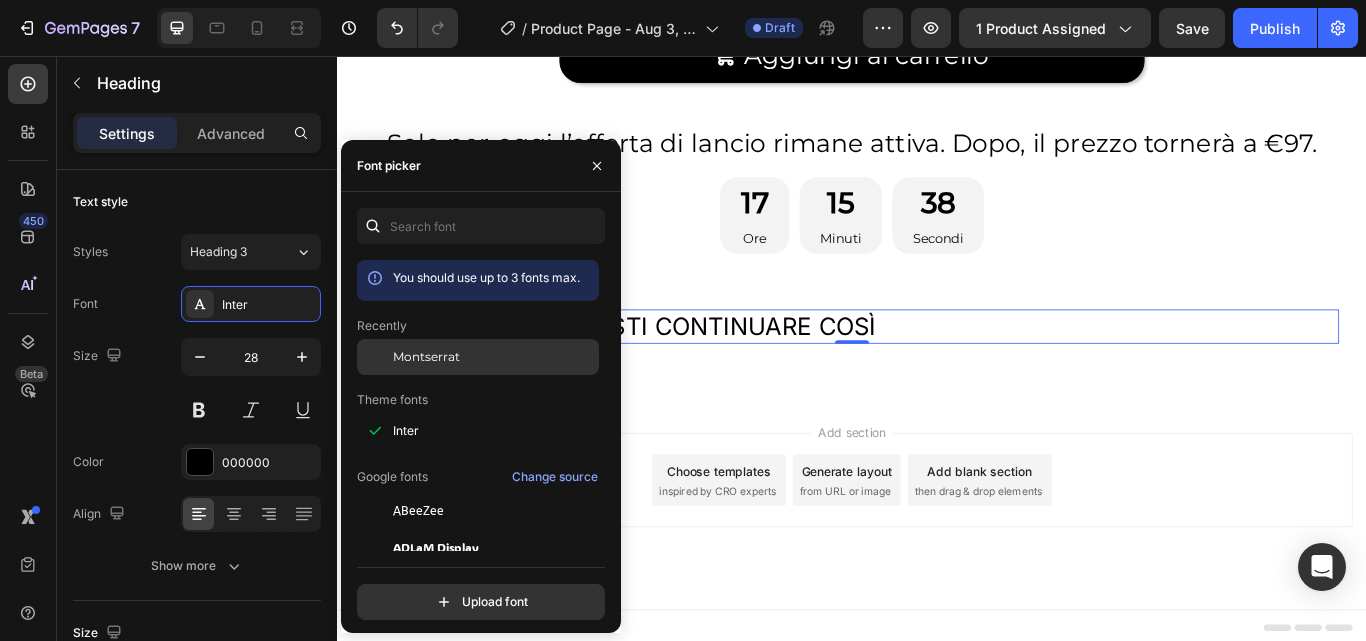 click on "Montserrat" at bounding box center [426, 357] 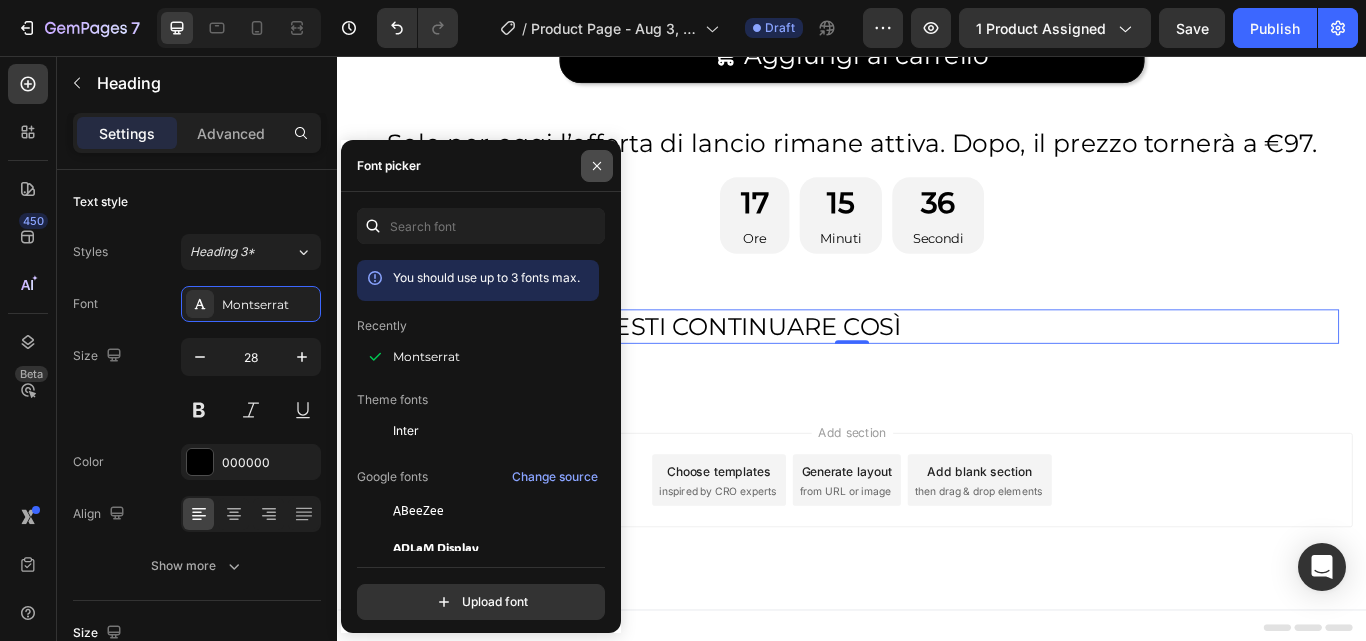 click 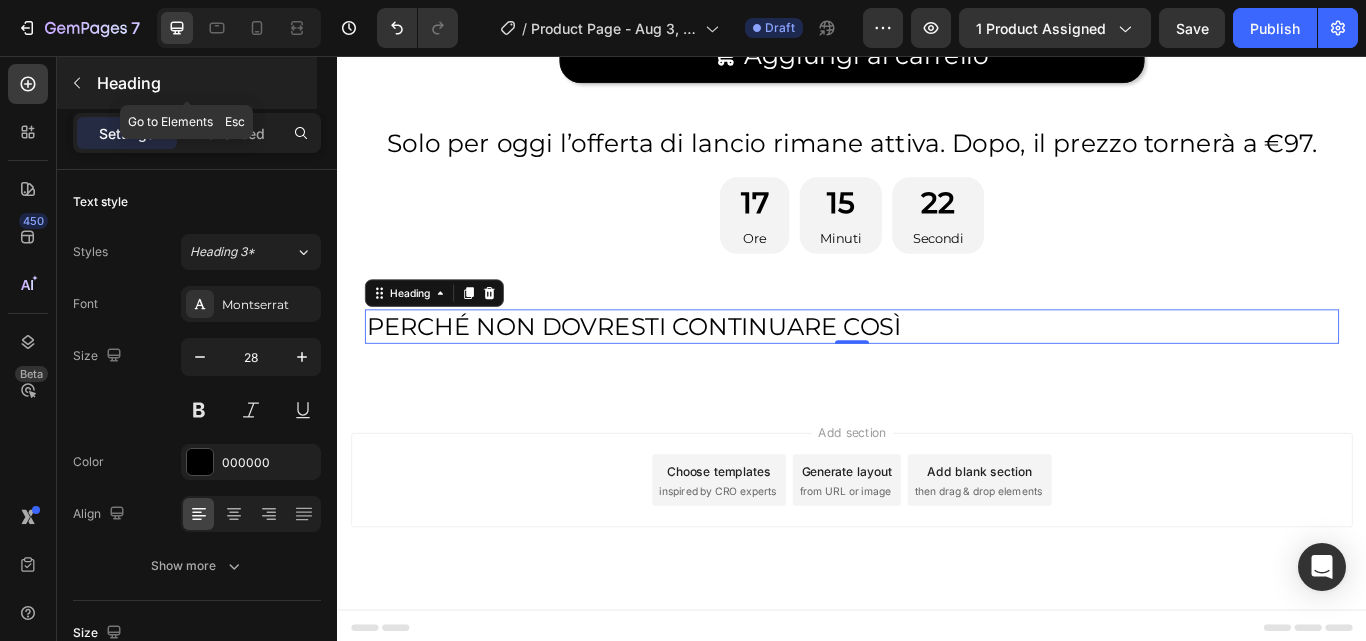 click 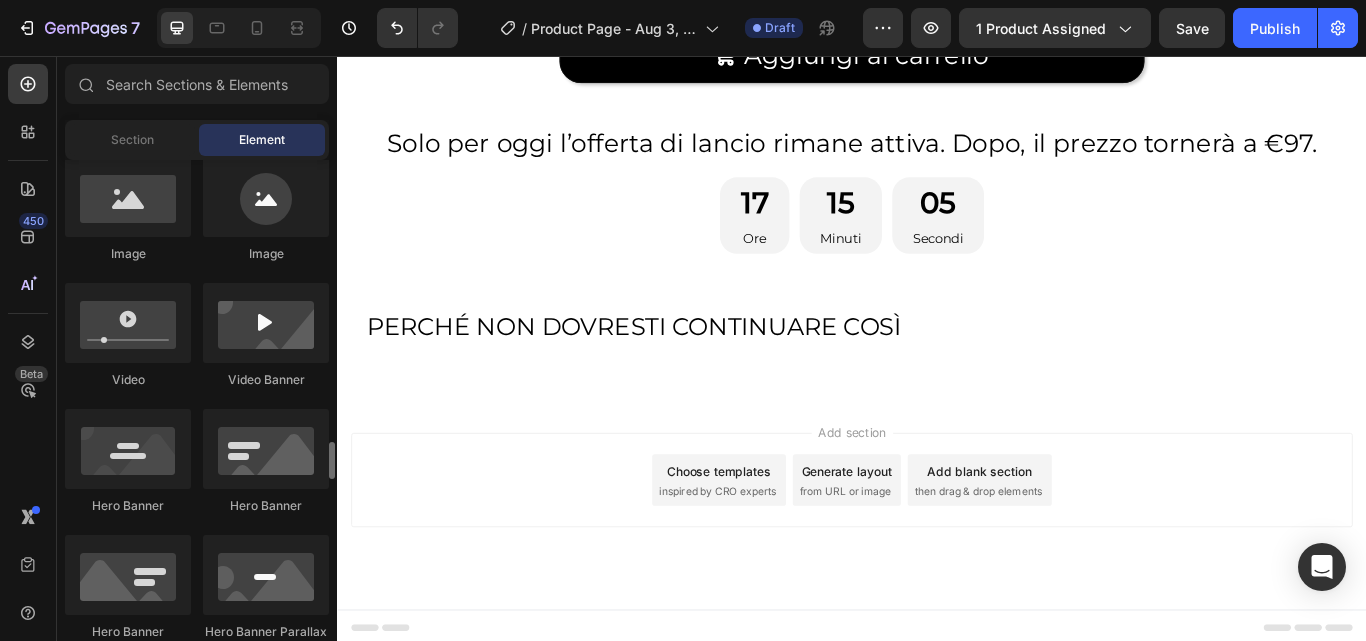 scroll, scrollTop: 880, scrollLeft: 0, axis: vertical 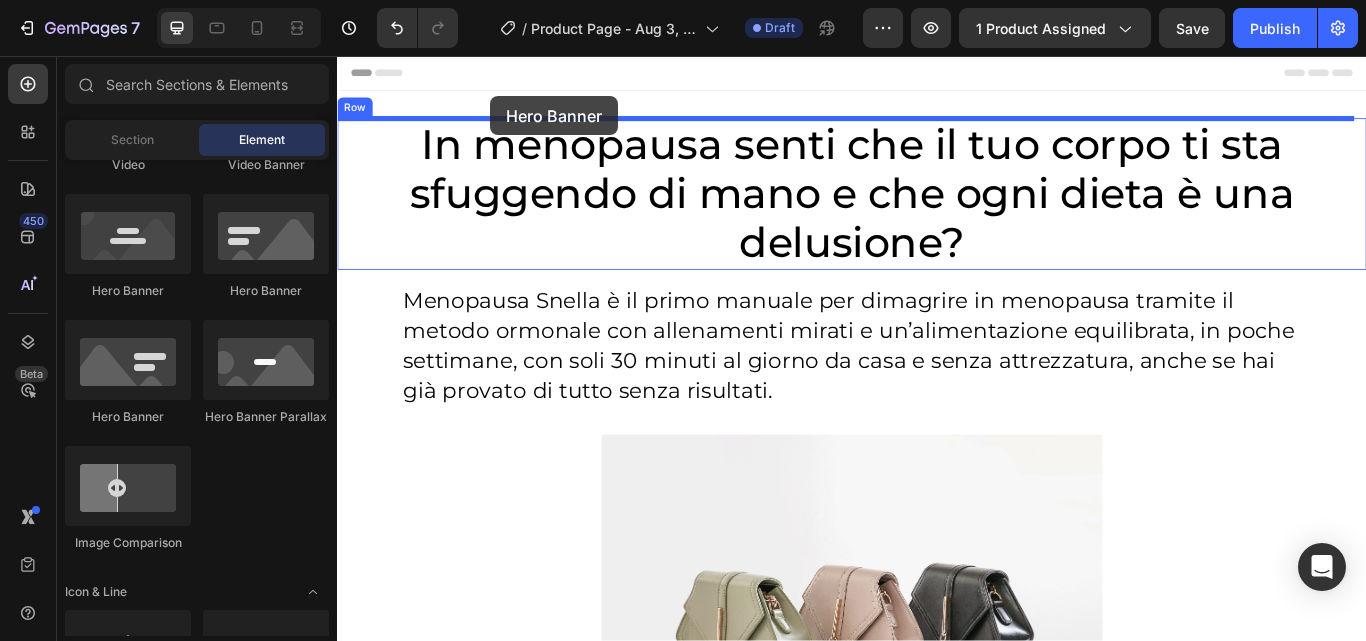 drag, startPoint x: 447, startPoint y: 447, endPoint x: 515, endPoint y: 103, distance: 350.65652 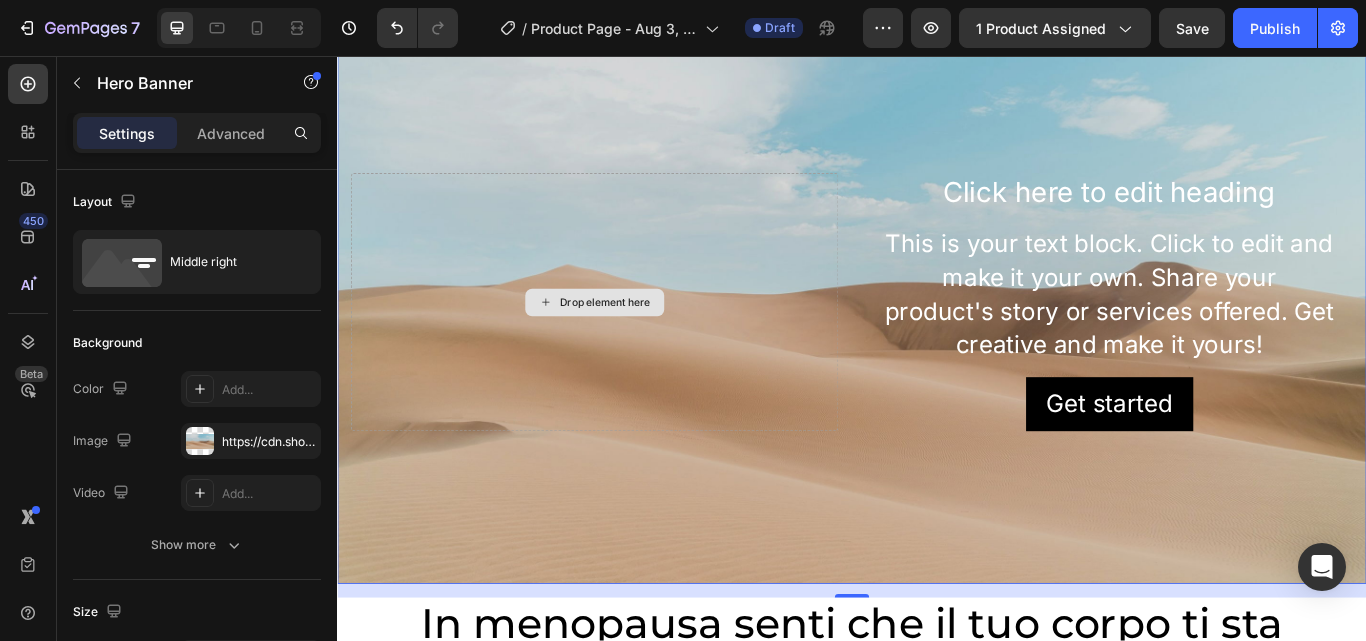 scroll, scrollTop: 113, scrollLeft: 0, axis: vertical 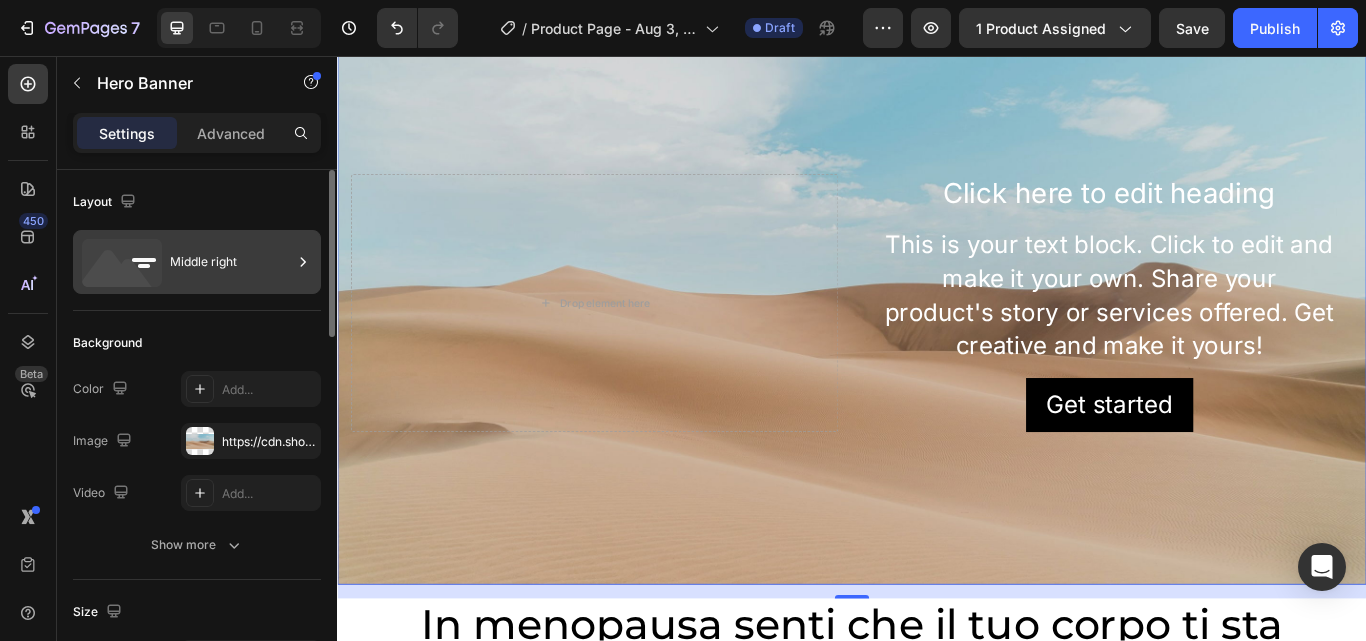 click on "Middle right" at bounding box center (231, 262) 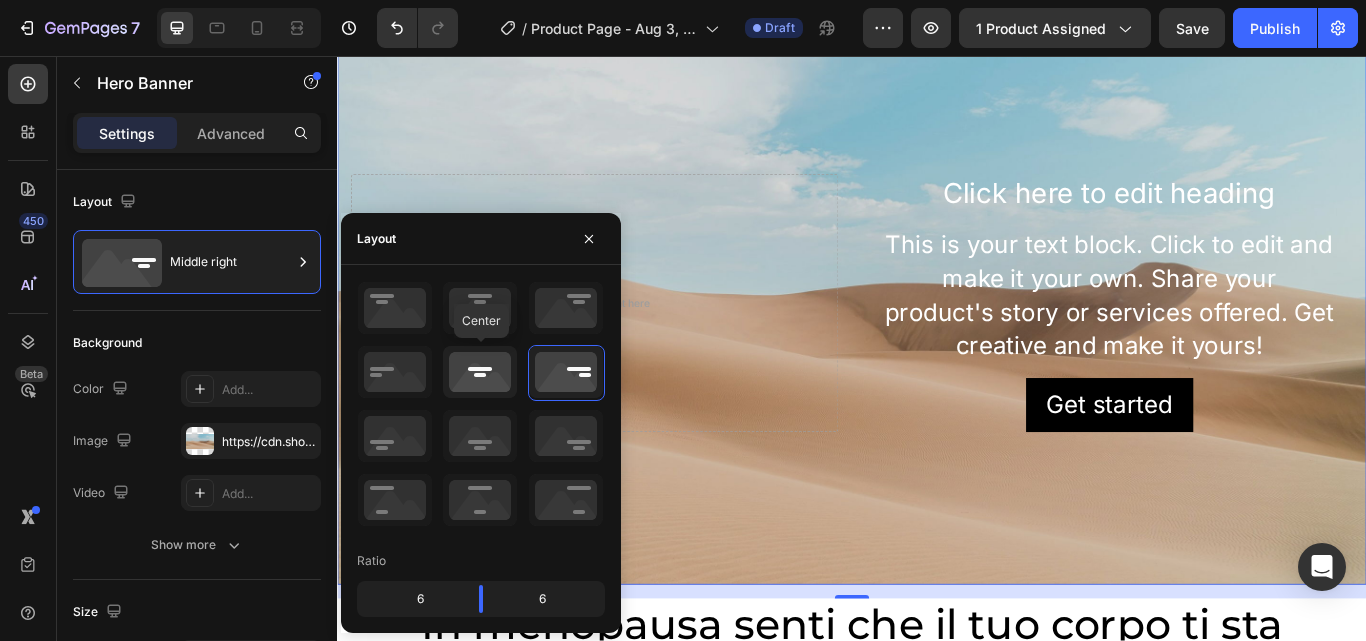 click 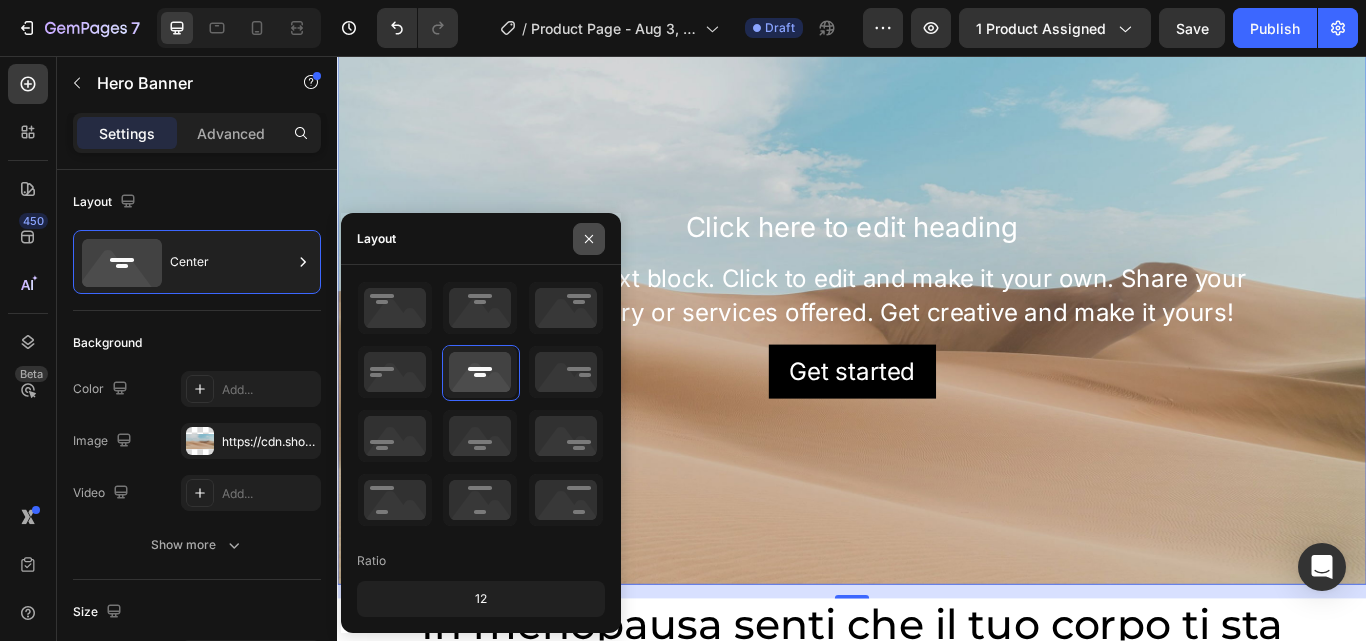 click 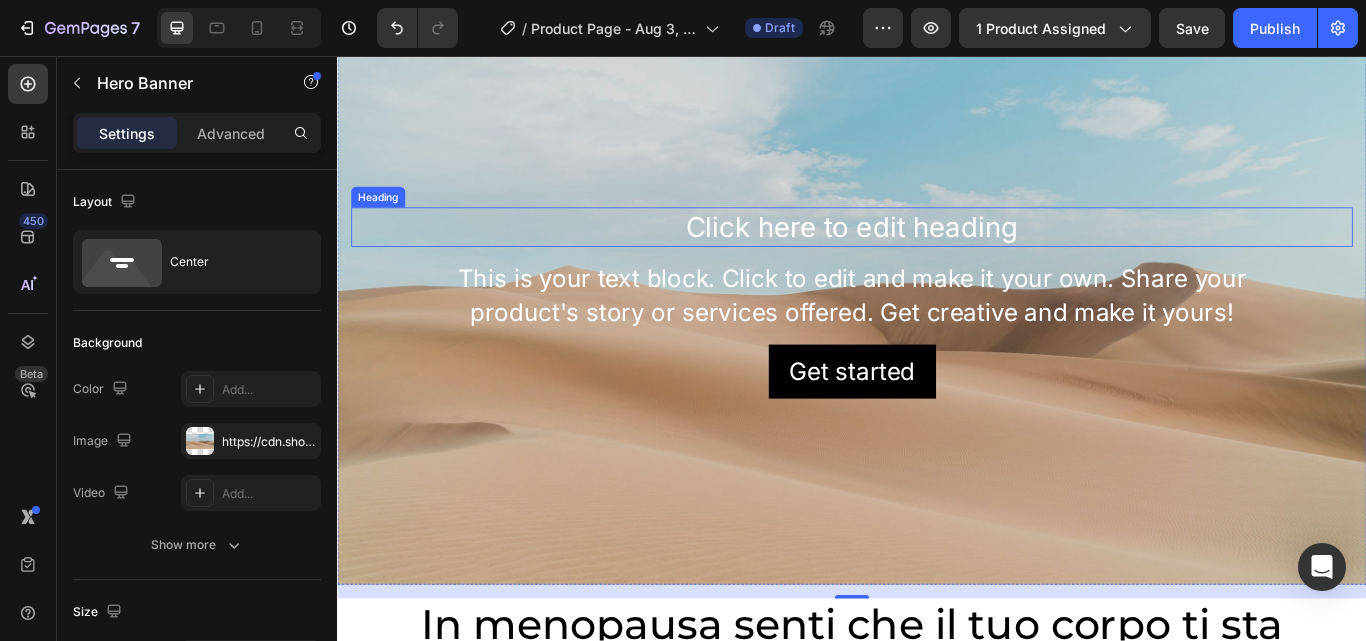 click on "Heading" at bounding box center (384, 221) 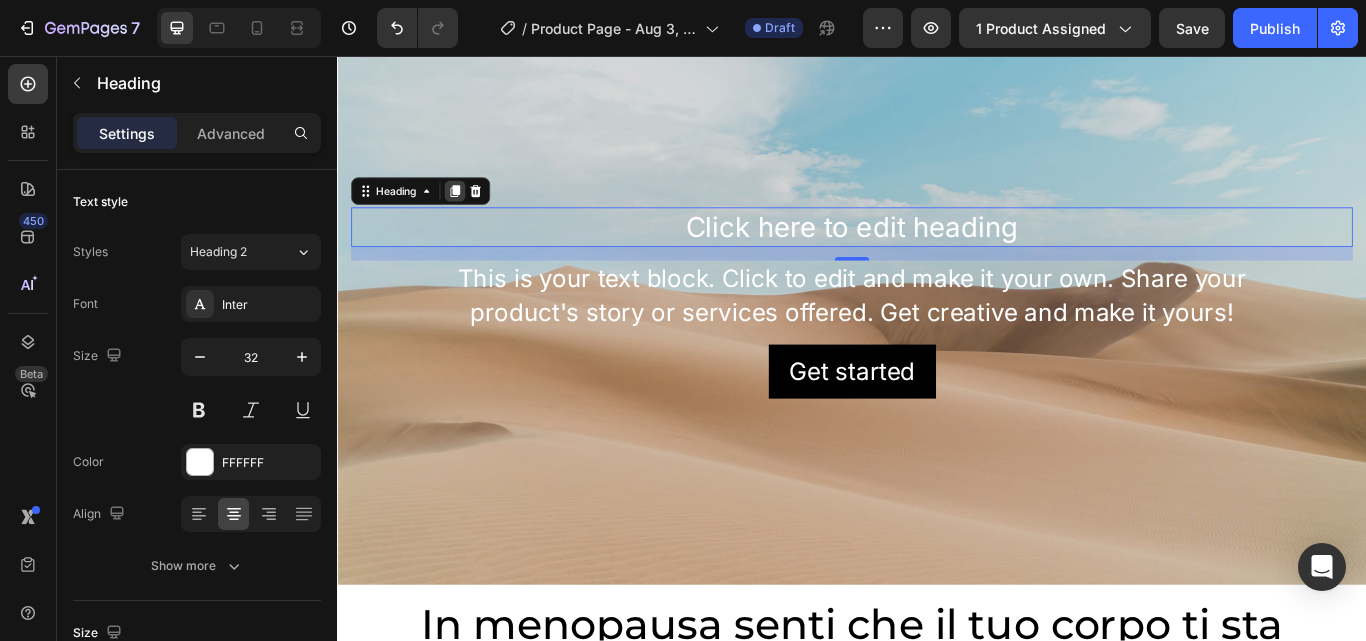 click 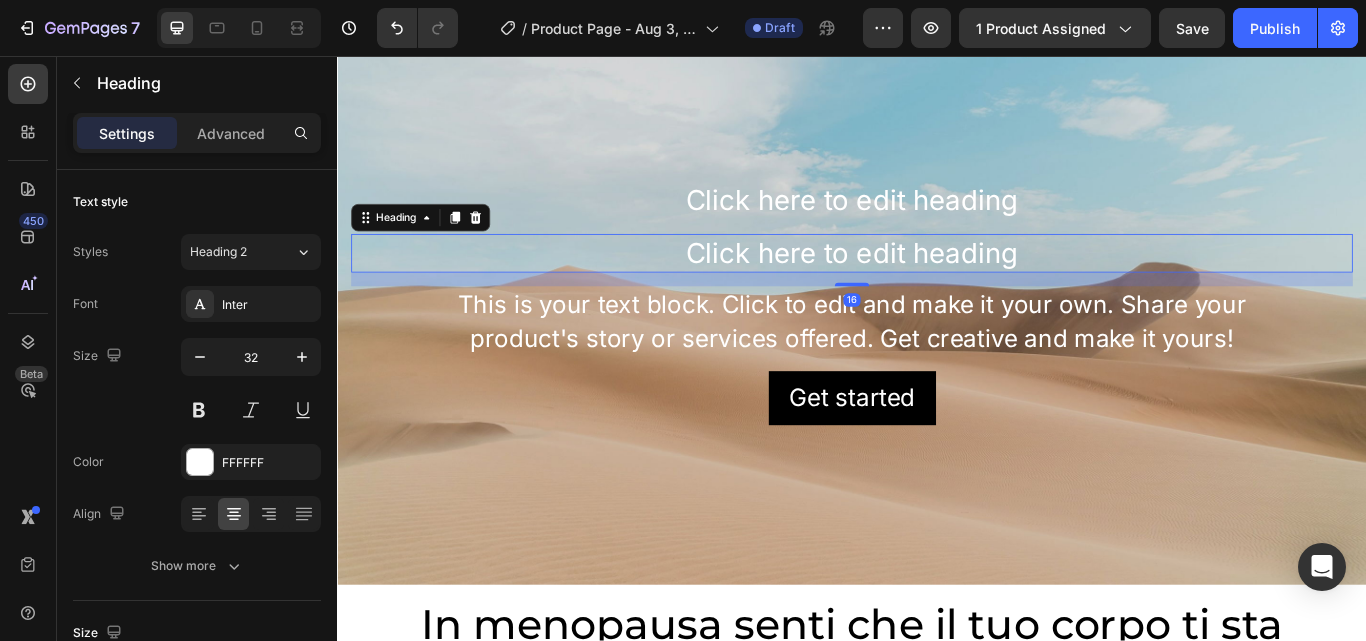 scroll, scrollTop: 559, scrollLeft: 0, axis: vertical 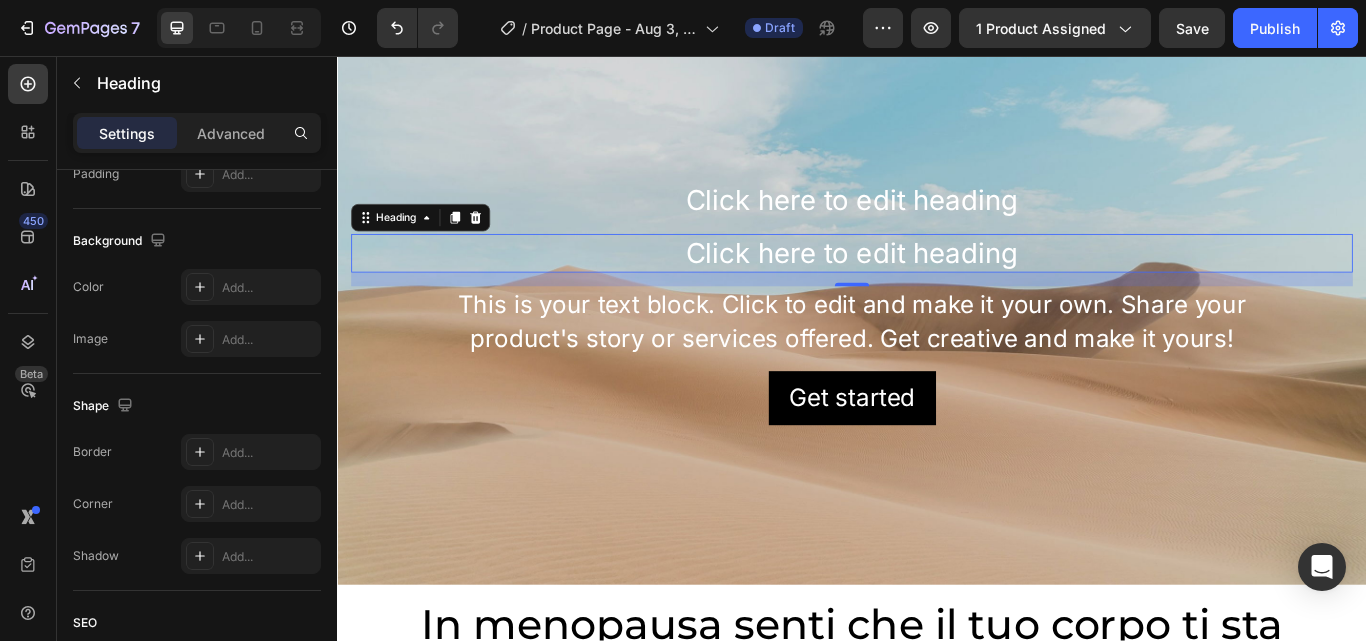 click on "Click here to edit heading" at bounding box center [937, 287] 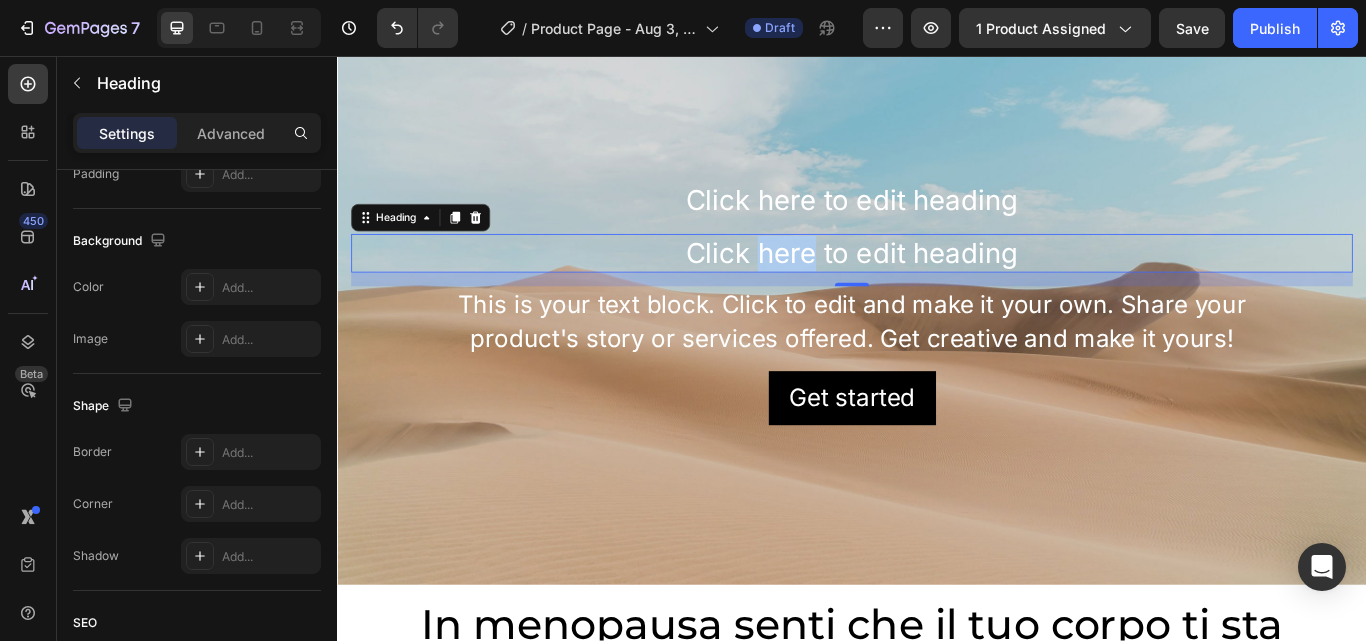 click on "Click here to edit heading" at bounding box center (937, 287) 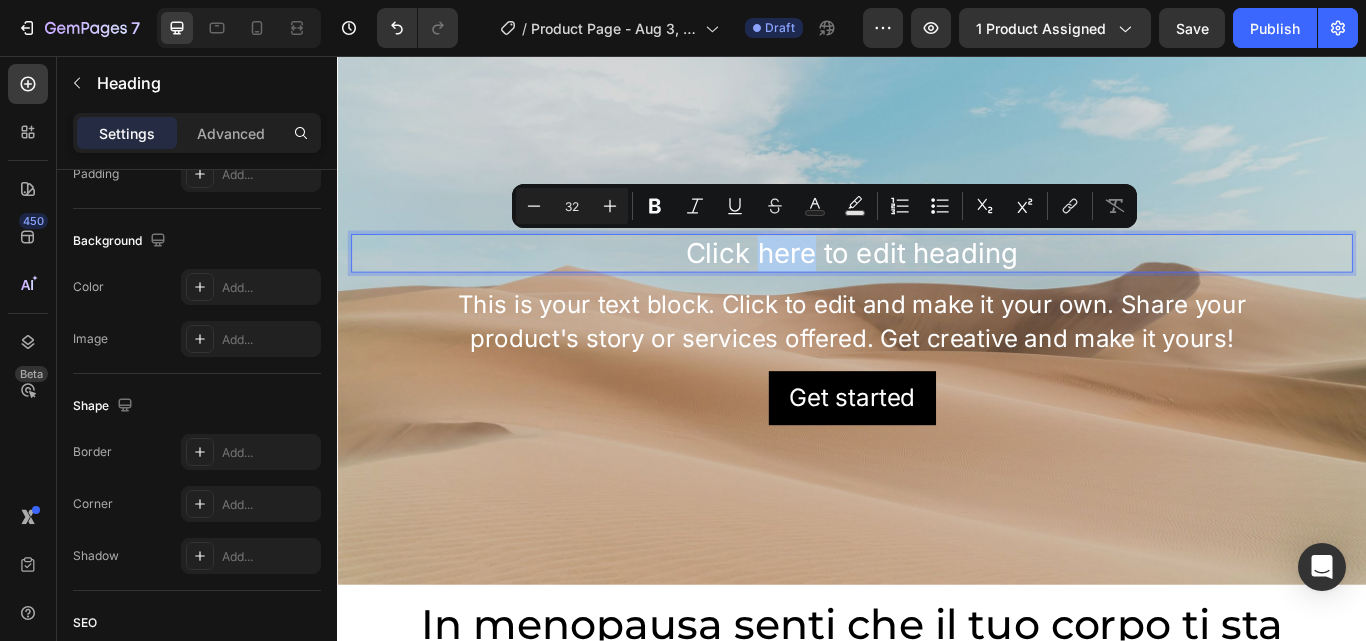 click on "Click here to edit heading" at bounding box center [937, 287] 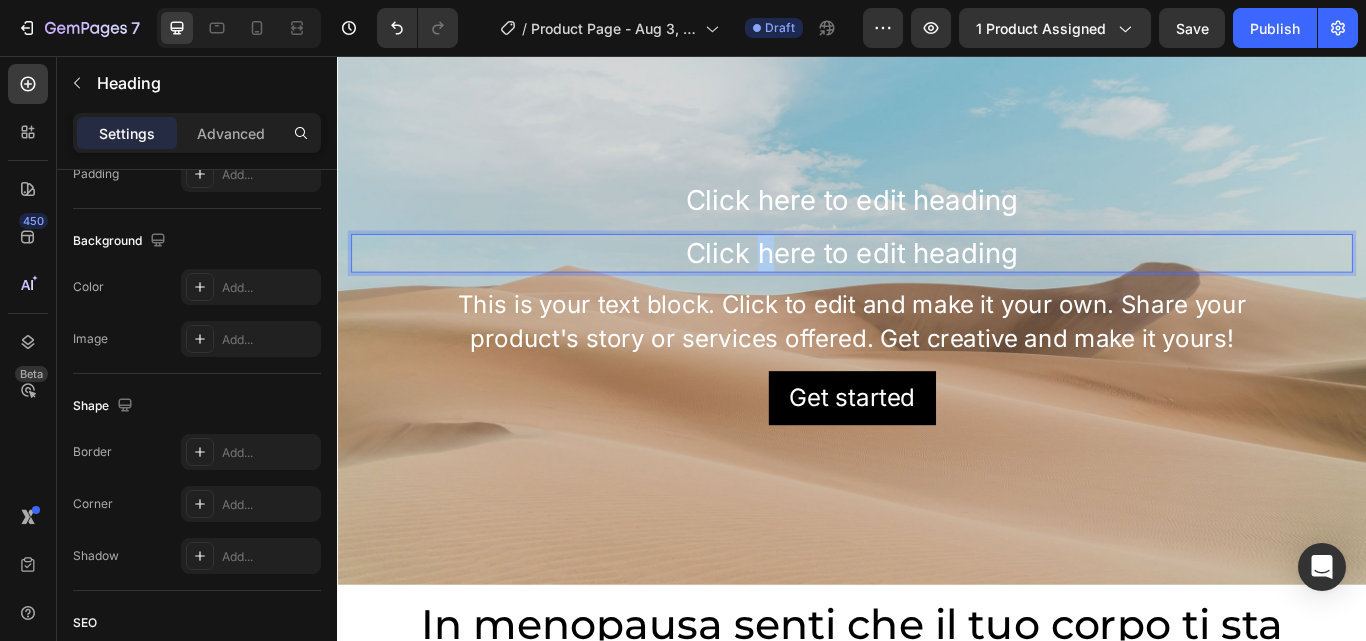 click on "Click here to edit heading" at bounding box center (937, 287) 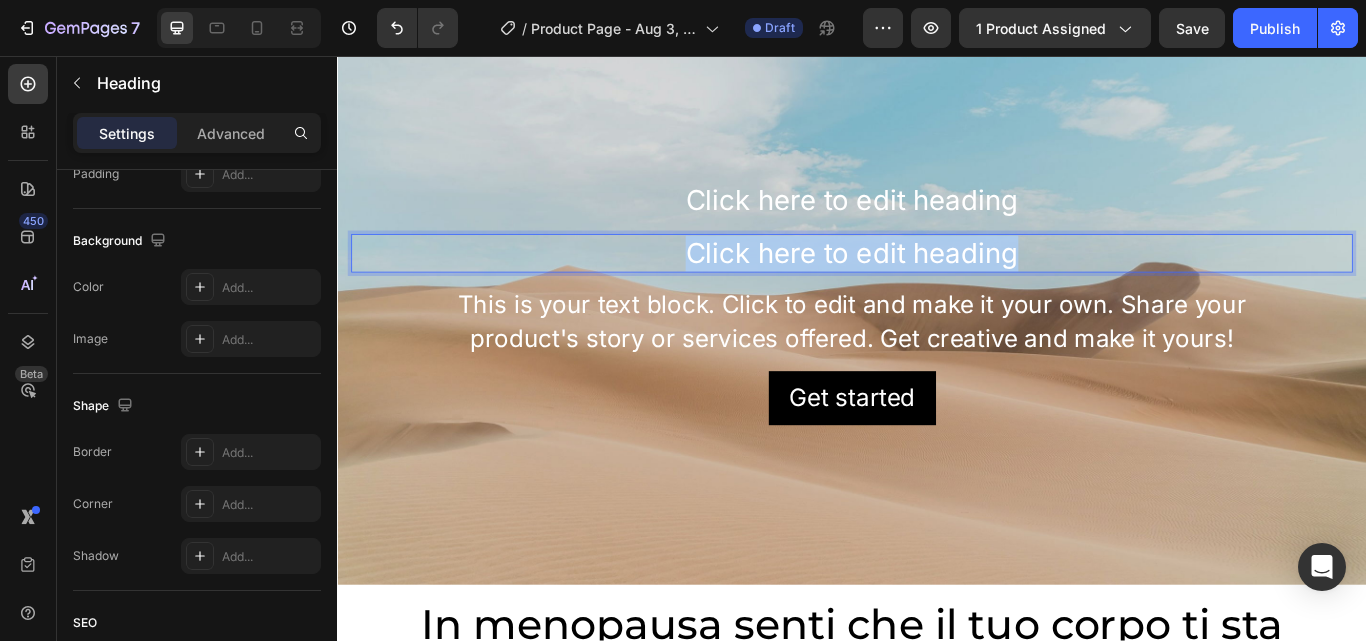 click on "Click here to edit heading" at bounding box center (937, 287) 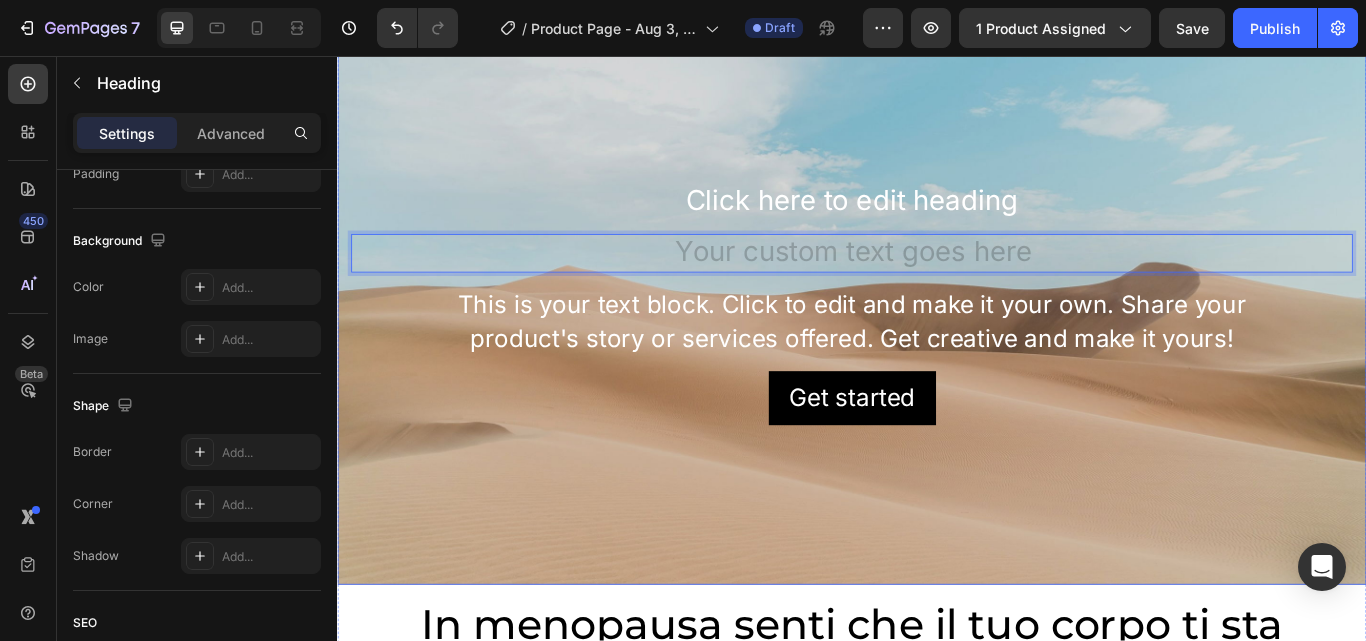 click at bounding box center (937, 344) 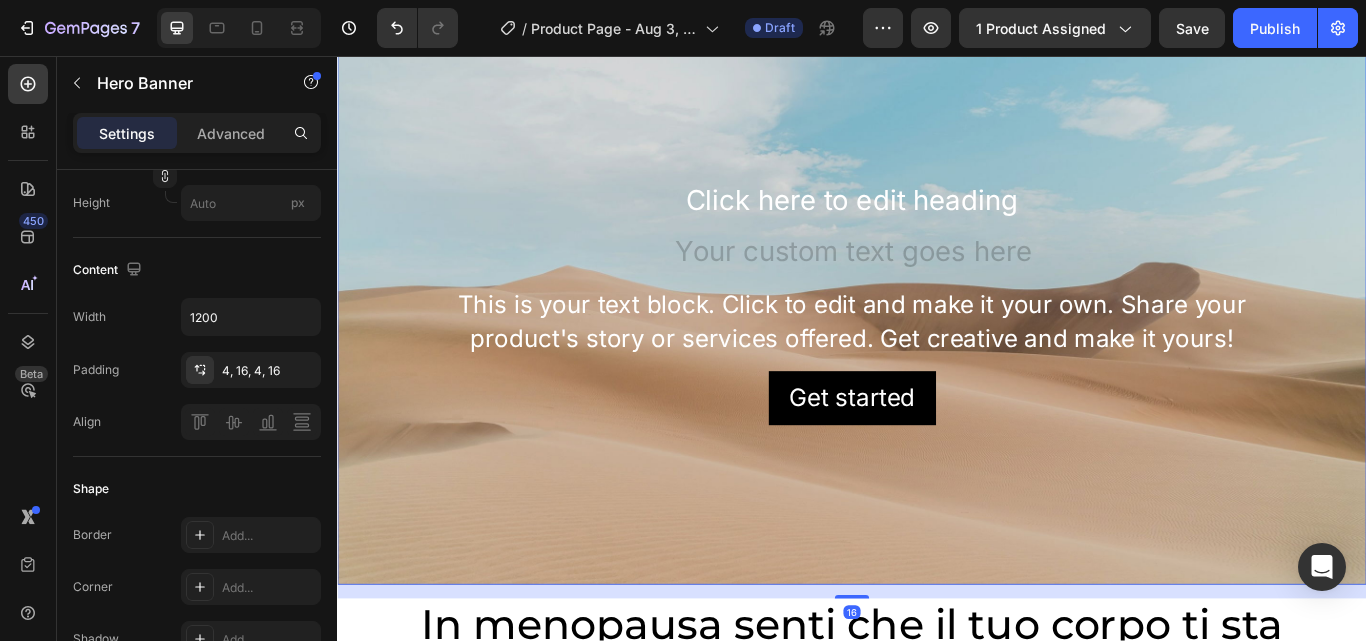 scroll, scrollTop: 0, scrollLeft: 0, axis: both 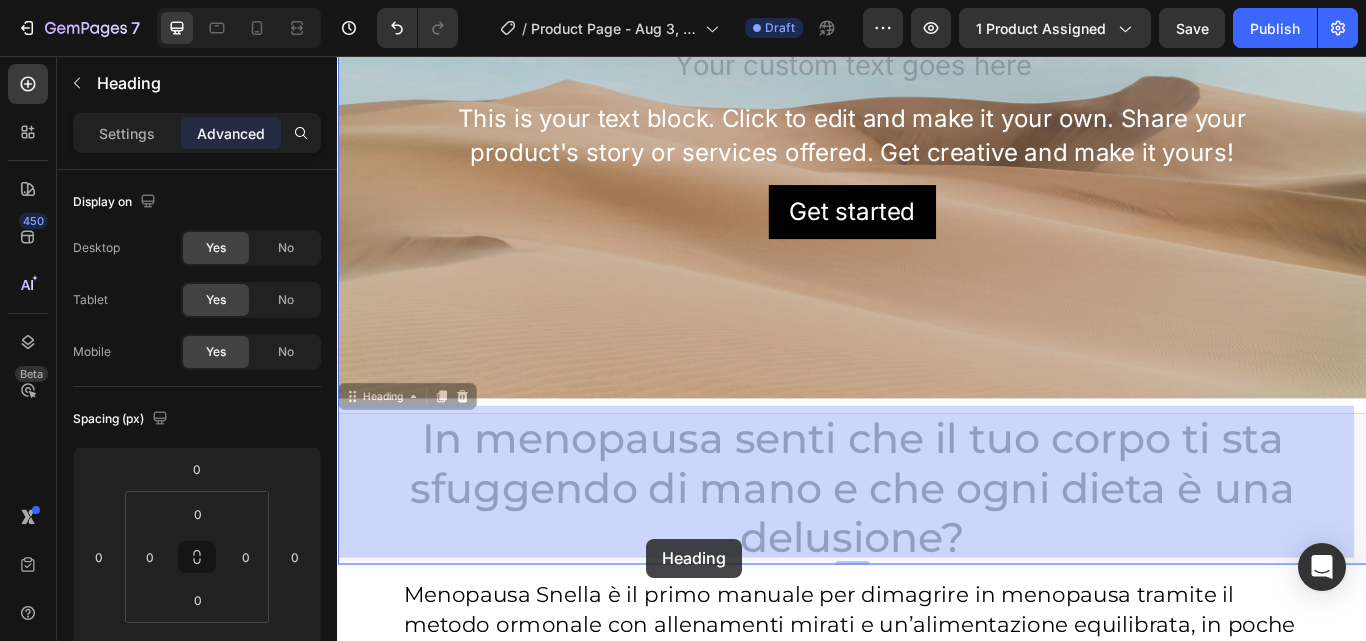 drag, startPoint x: 373, startPoint y: 492, endPoint x: 693, endPoint y: 614, distance: 342.46753 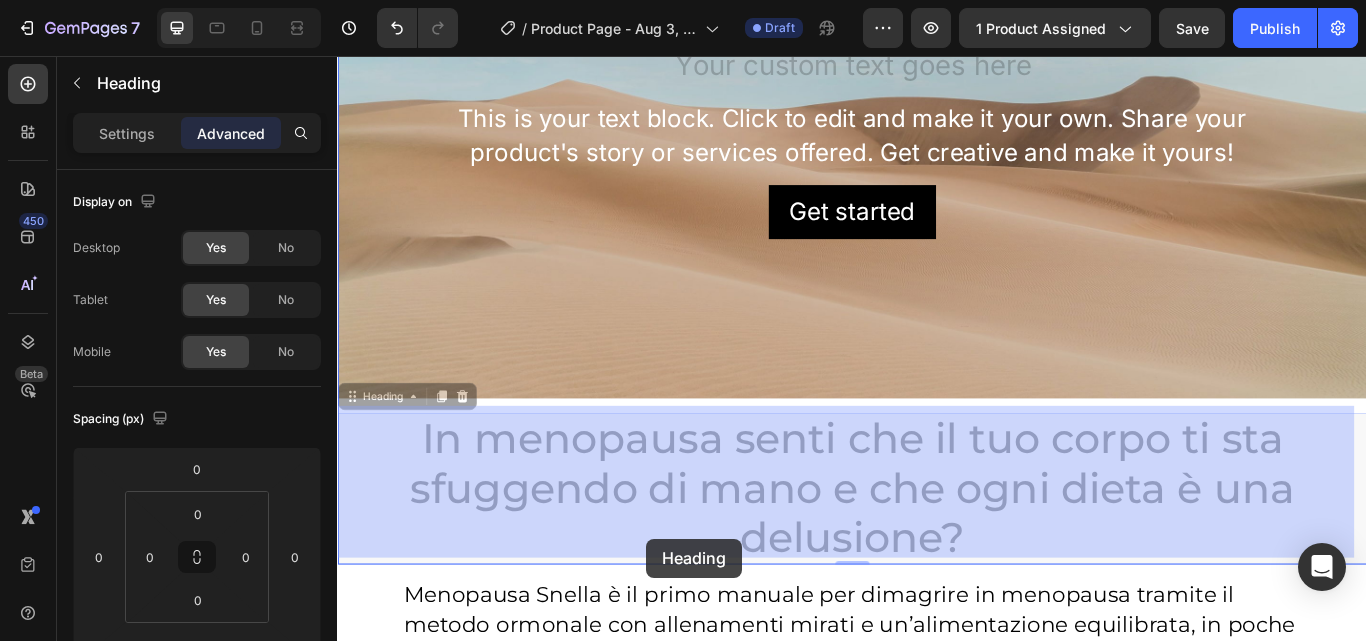 click on "Header Click here to edit heading Heading Heading This is your text block. Click to edit and make it your own. Share your                       product's story or services offered. Get creative and make it yours! Text Block Get started Button Hero Banner In menopausa senti che il tuo corpo ti sta sfuggendo di mano e che ogni dieta è una delusione? Heading   0 In menopausa senti che il tuo corpo ti sta sfuggendo di mano e che ogni dieta è una delusione? Heading   0 Row Menopausa Snella è il primo manuale per dimagrire in menopausa tramite il metodo ormonale con allenamenti mirati e un’alimentazione equilibrata, in poche settimane, con soli 30 minuti al giorno da casa e senza attrezzatura, anche se hai già provato di tutto senza risultati. Text Block Row Image Row Row €74,00 Product Price Product Price €194,00 Product Price Product Price Row
Aggiungi al carrello Add to Cart Row Product Row Row Solo per oggi l’offerta di lancio rimane attiva. Dopo, il prezzo tornerà a €97. Text Block" at bounding box center (937, 919) 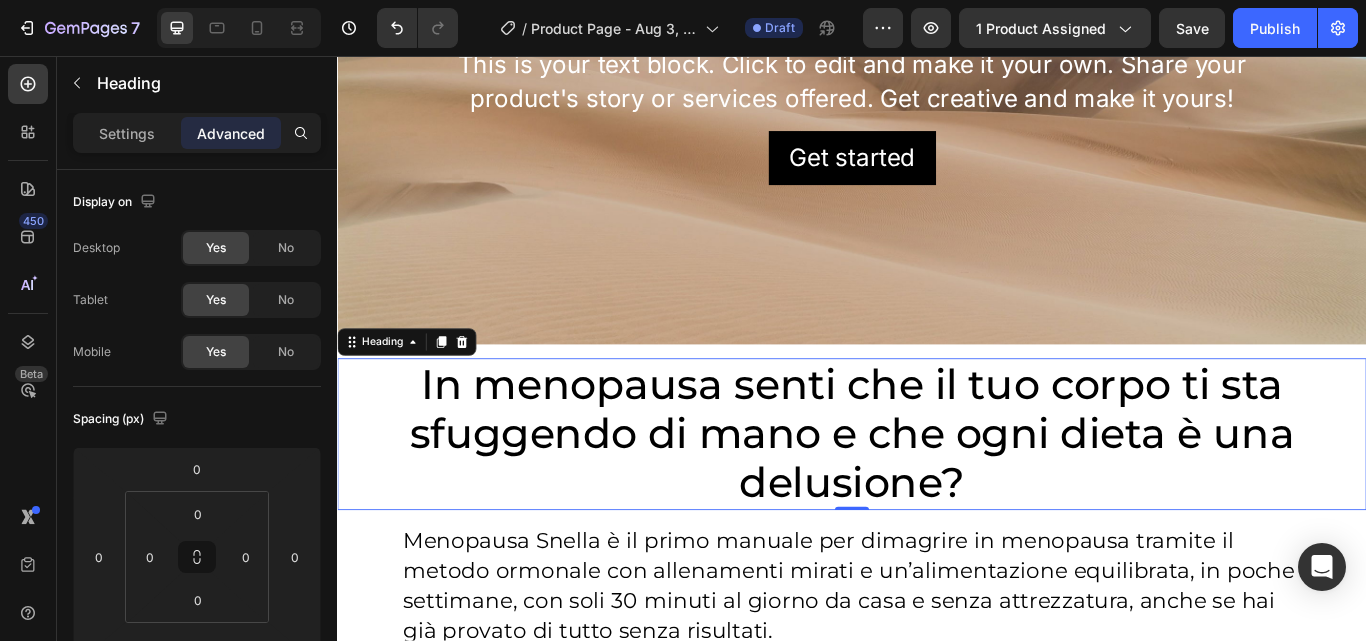 scroll, scrollTop: 5, scrollLeft: 0, axis: vertical 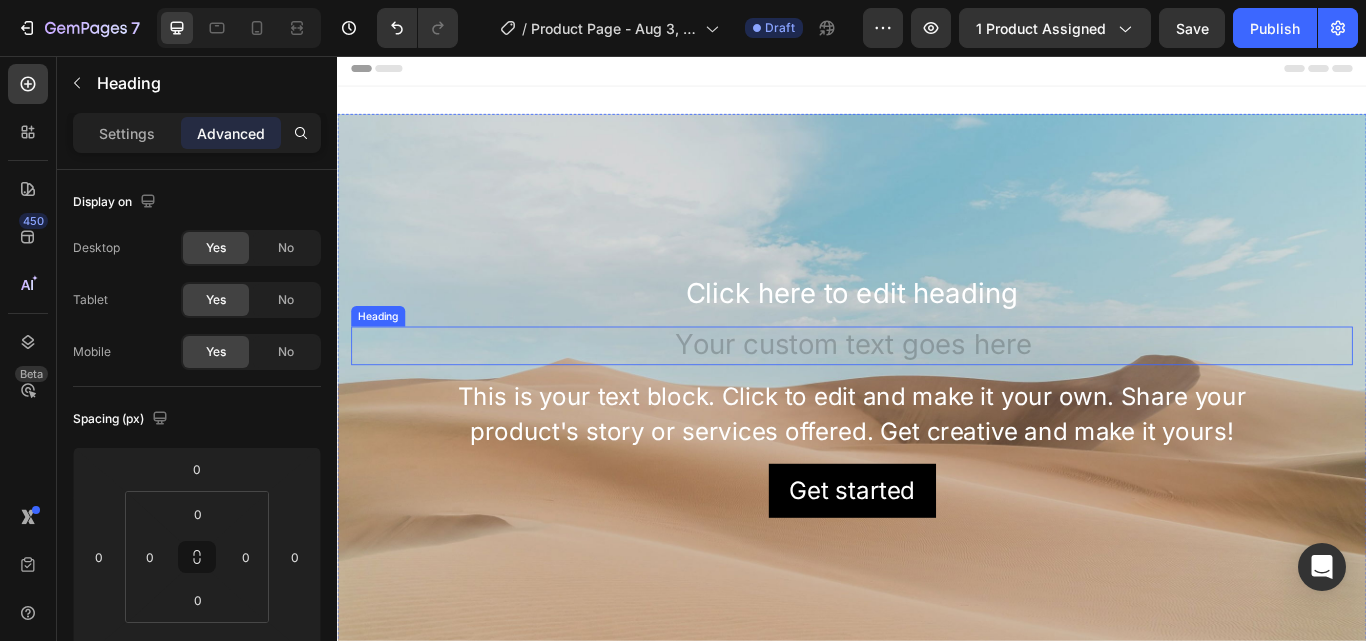 click on "Heading" at bounding box center [384, 360] 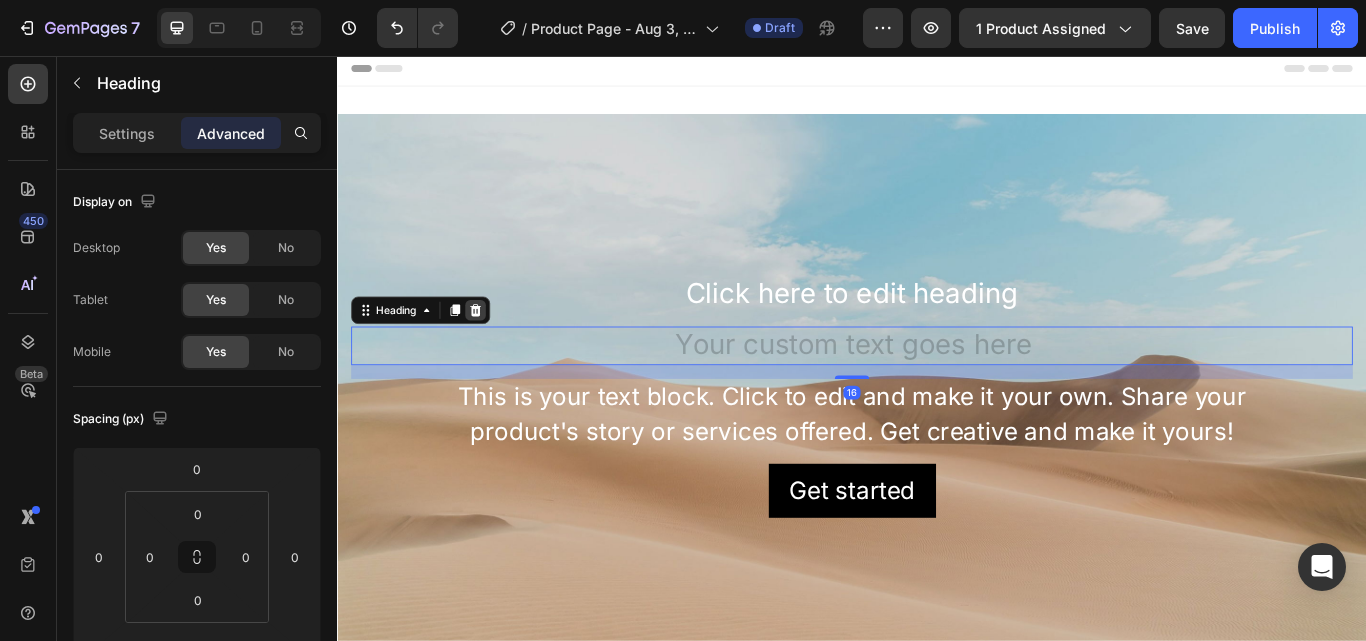 click 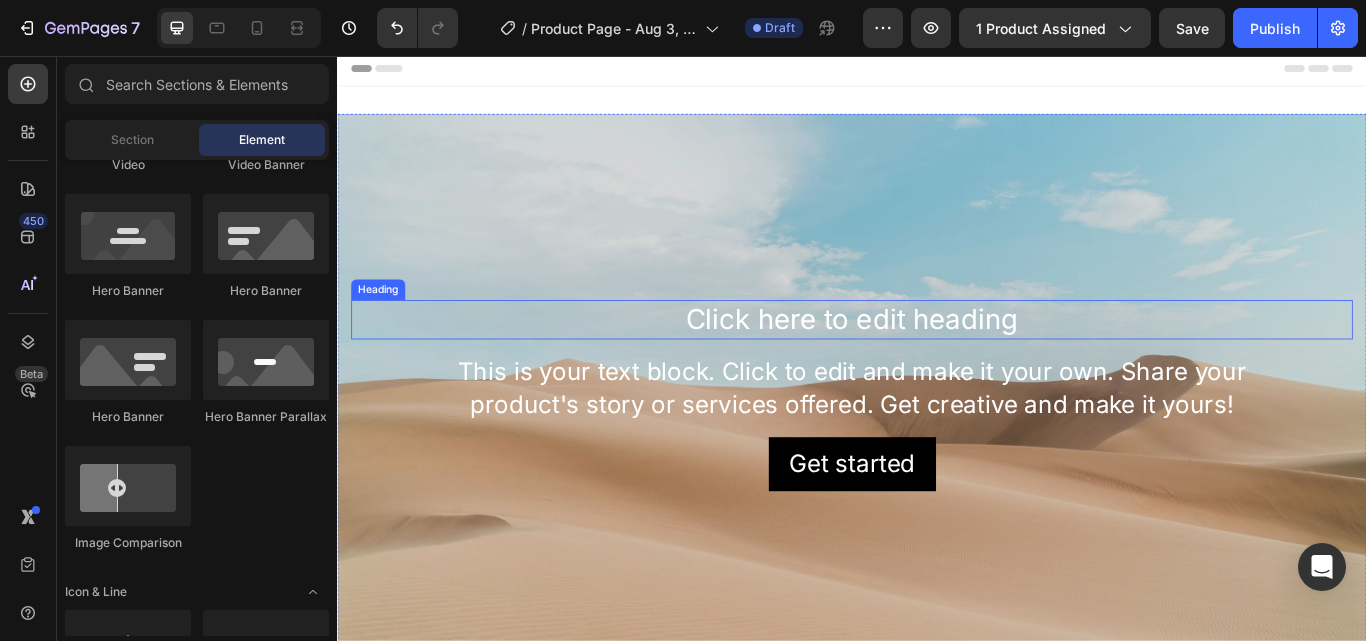 click on "Heading" at bounding box center (384, 329) 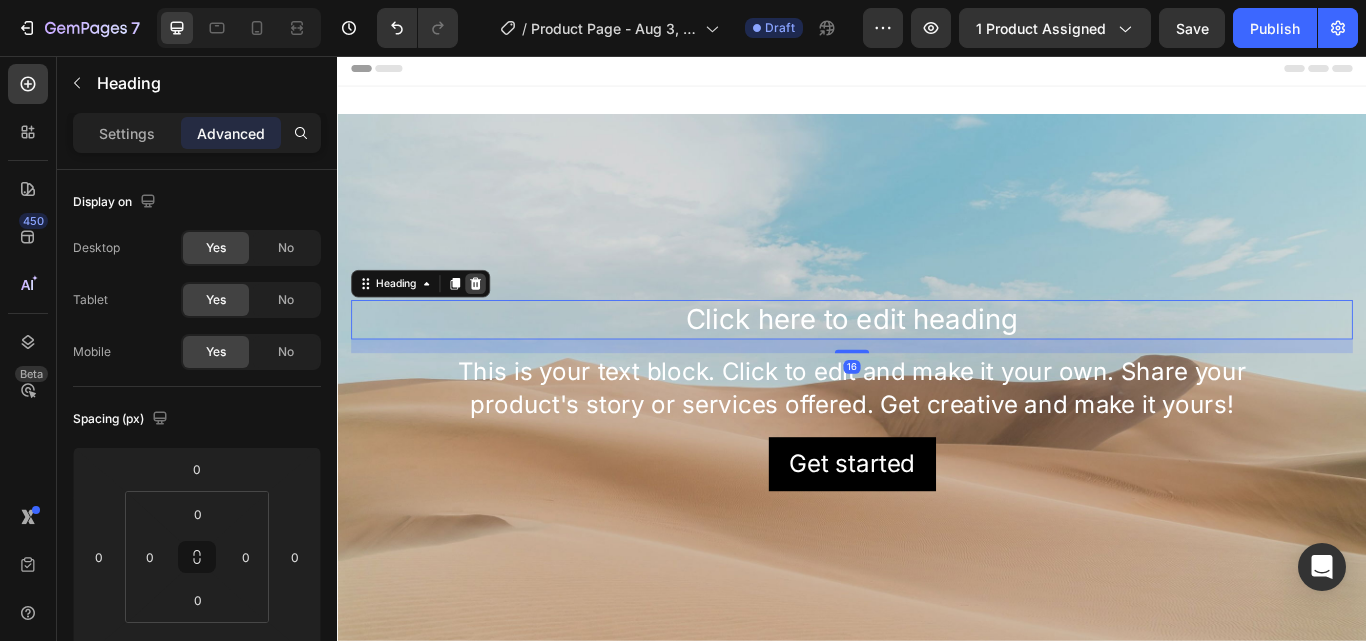 click 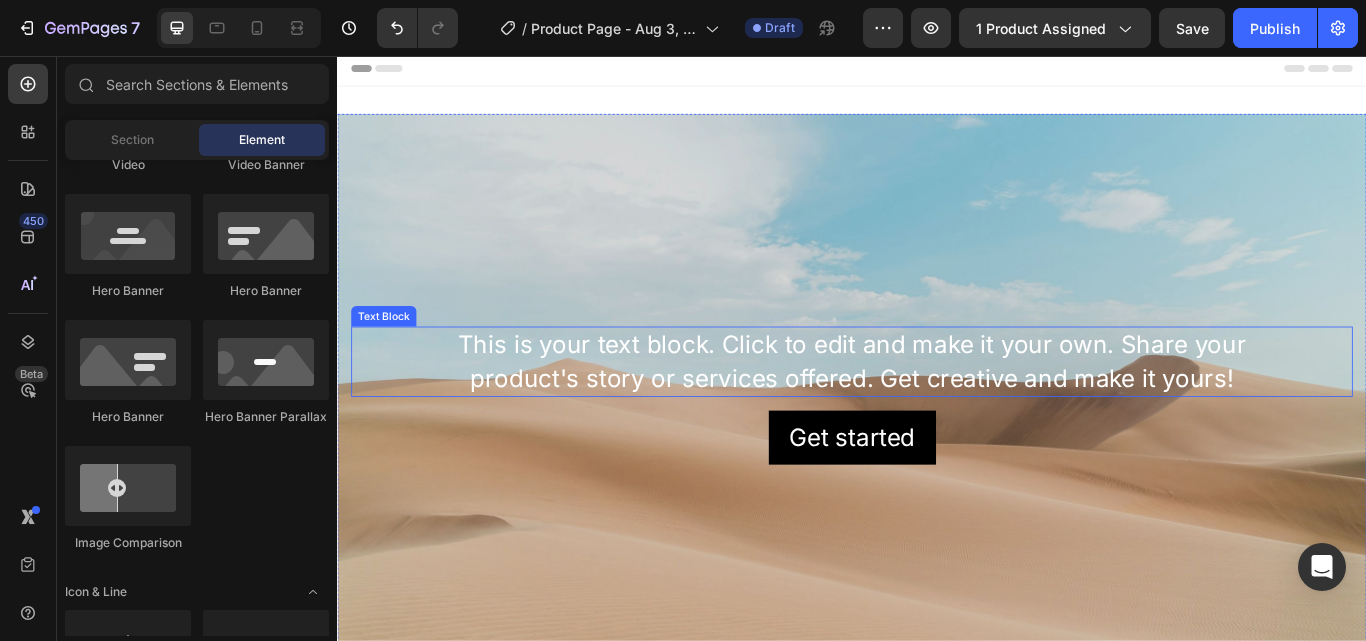 click on "Text Block" at bounding box center [391, 360] 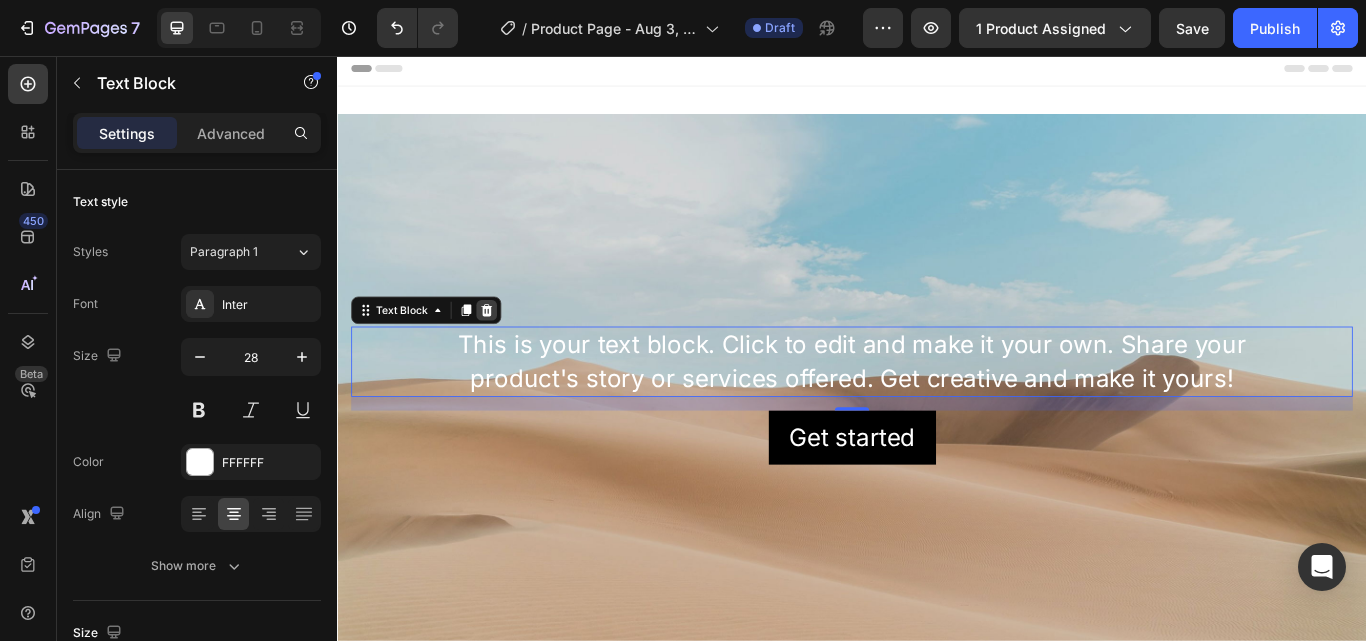 click 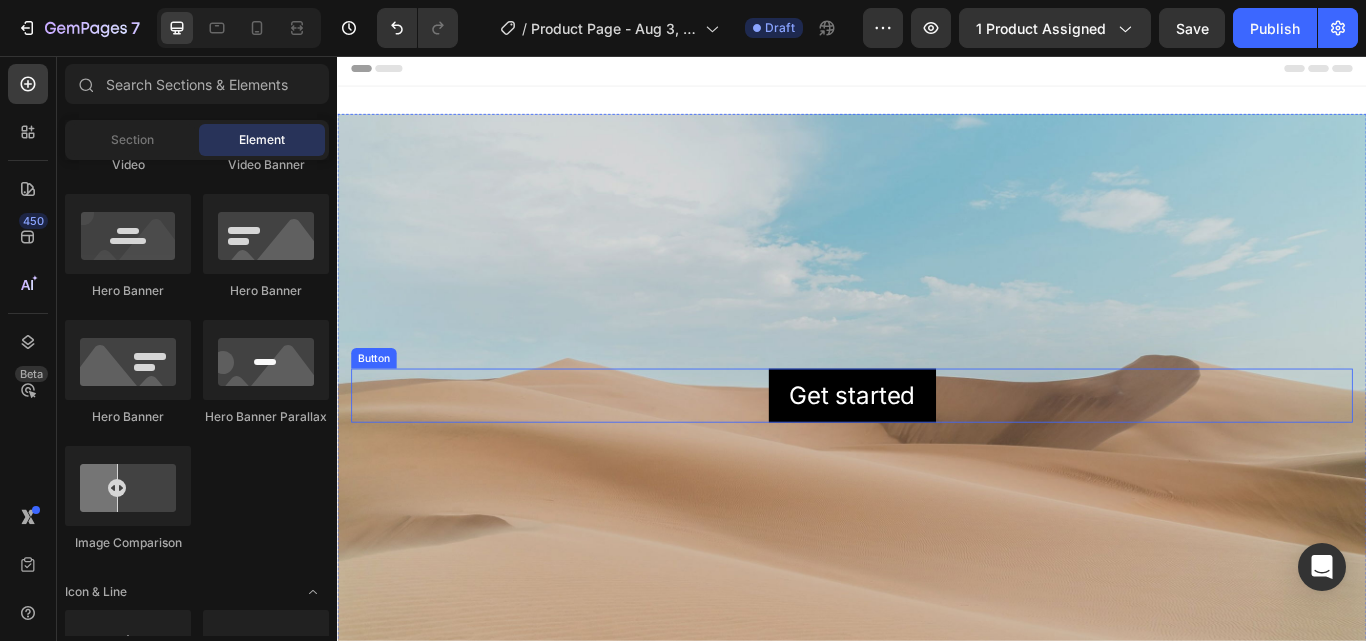 click on "Button" at bounding box center [379, 409] 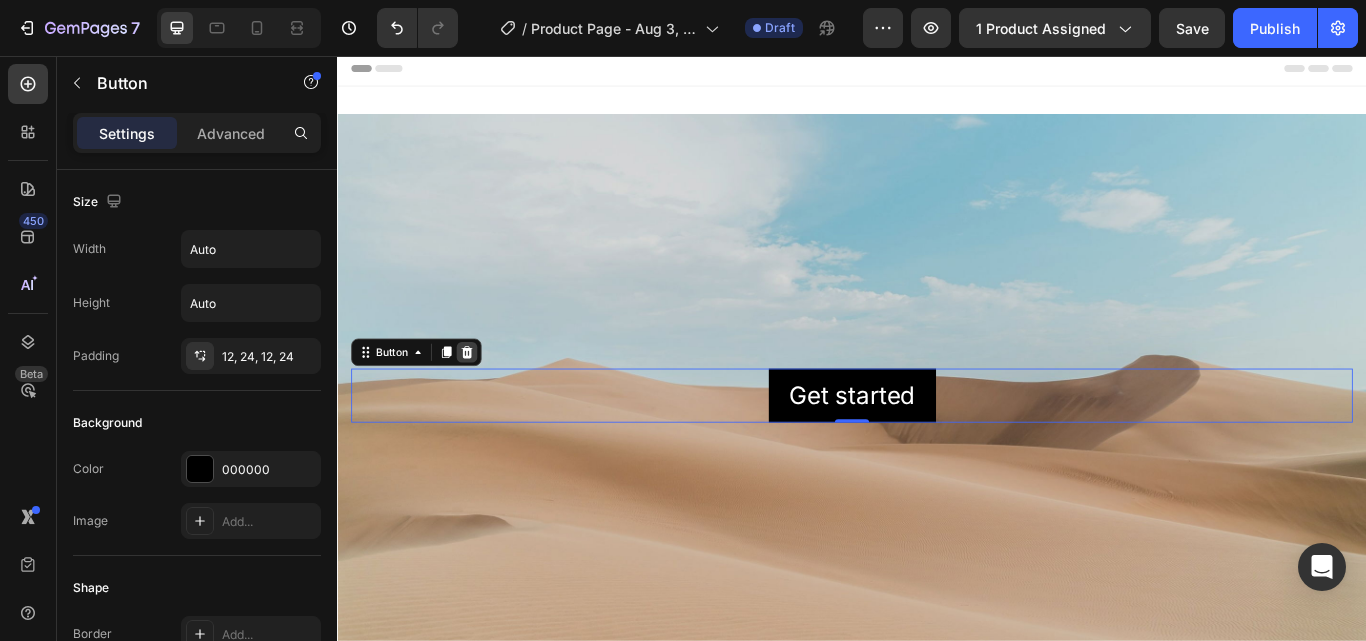 click 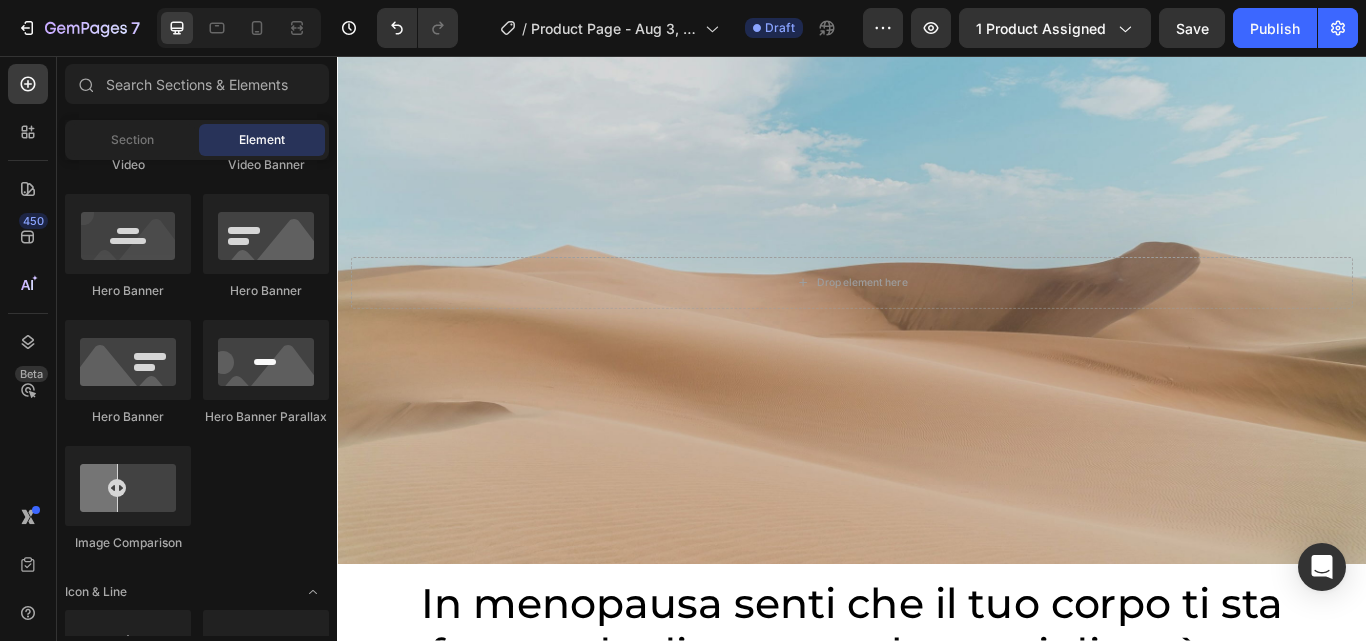 scroll, scrollTop: 158, scrollLeft: 0, axis: vertical 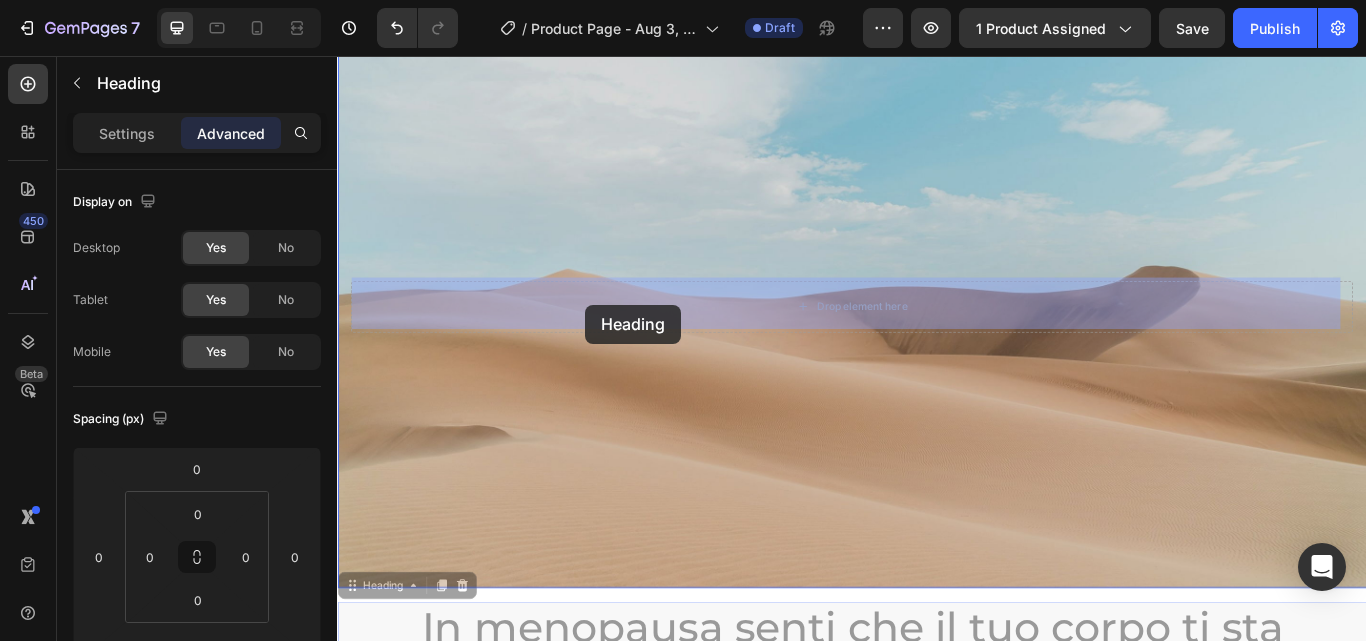 drag, startPoint x: 368, startPoint y: 626, endPoint x: 623, endPoint y: 346, distance: 378.71494 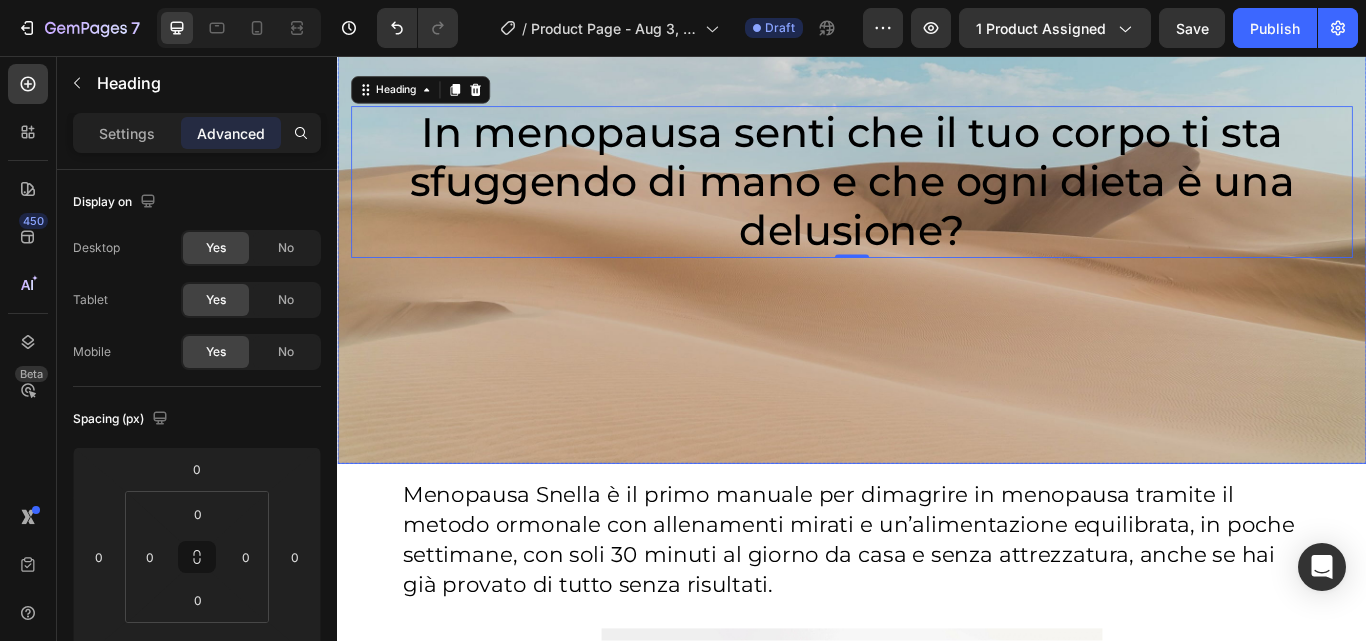 scroll, scrollTop: 294, scrollLeft: 0, axis: vertical 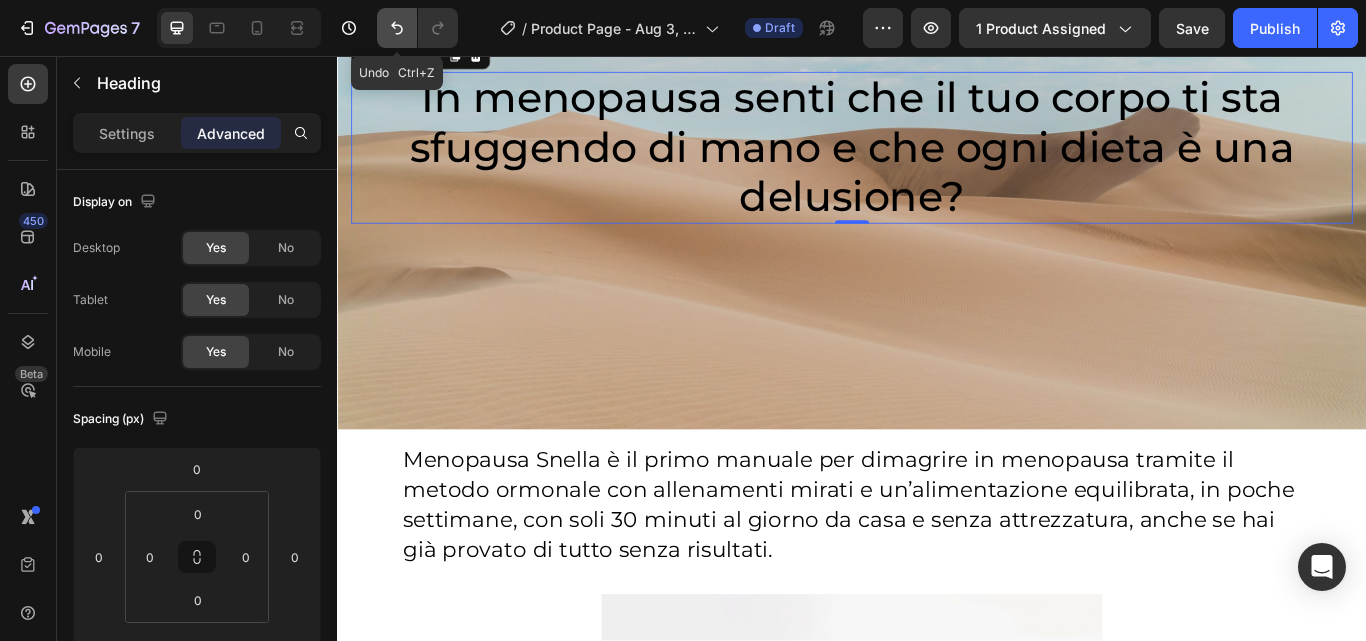 click 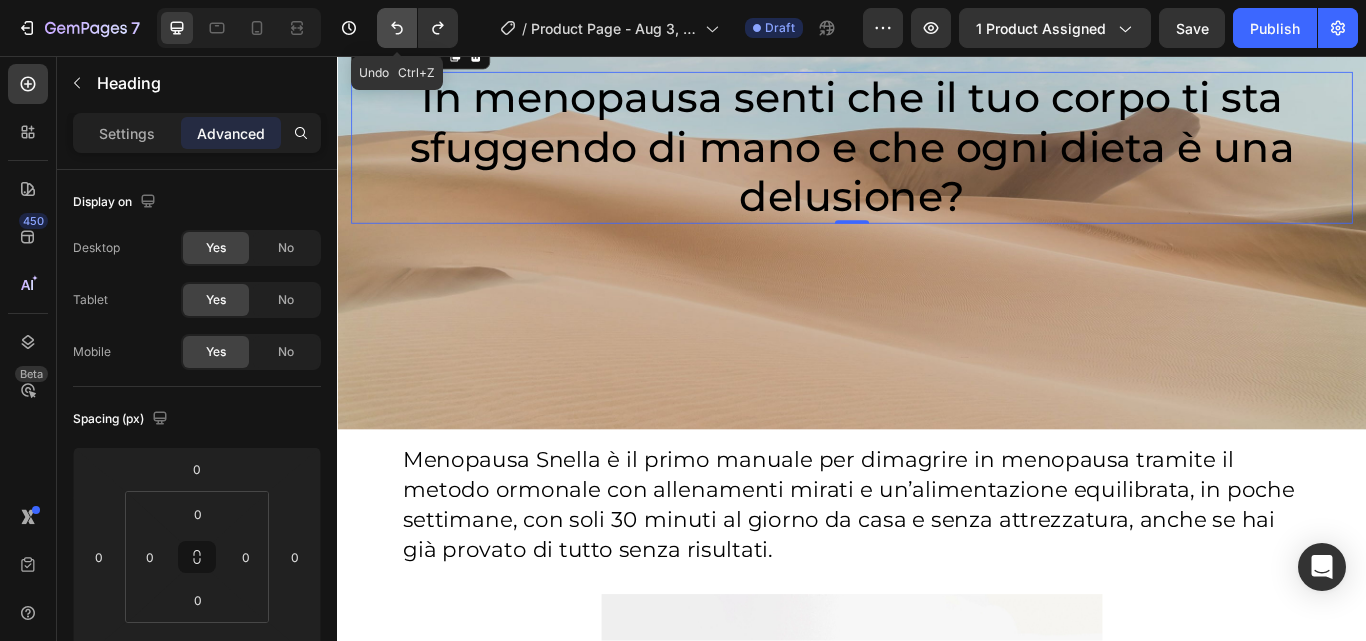click 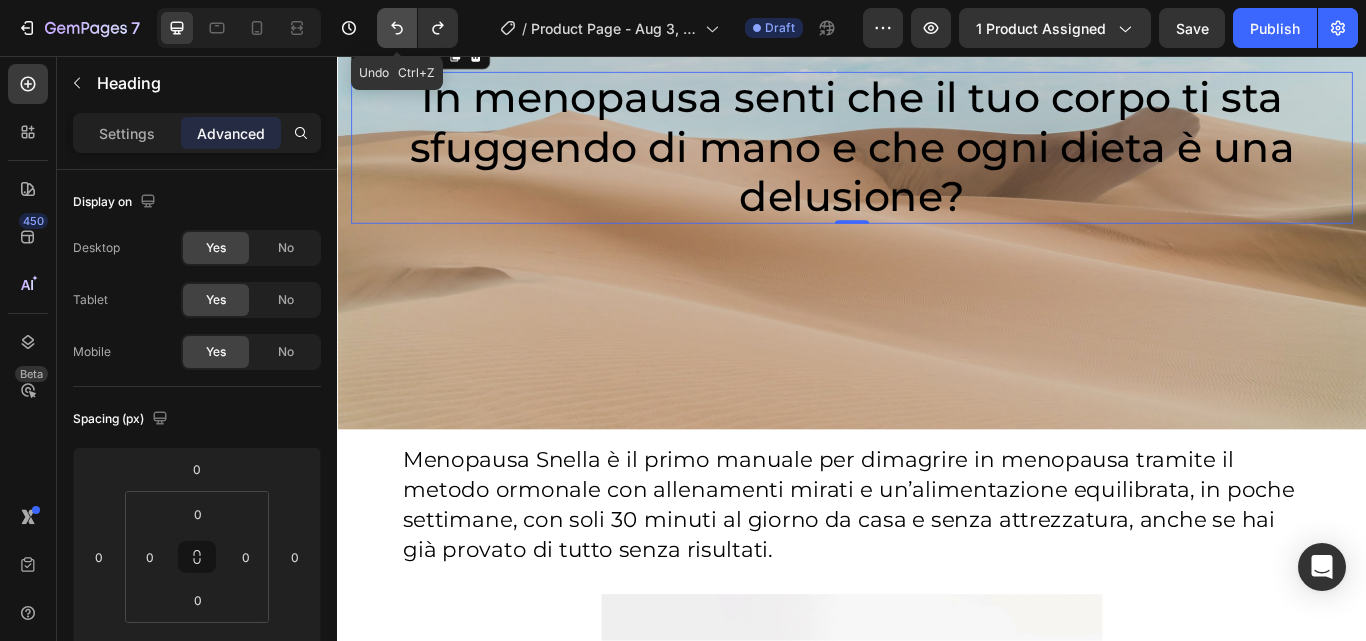click 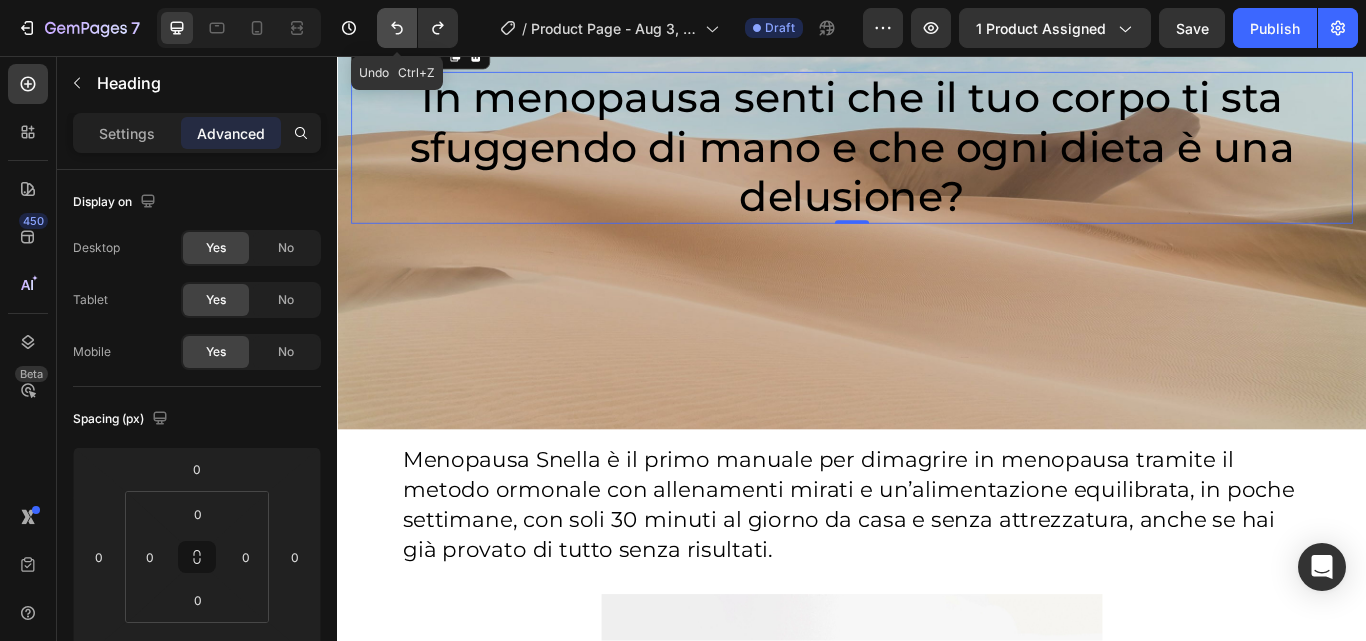 click 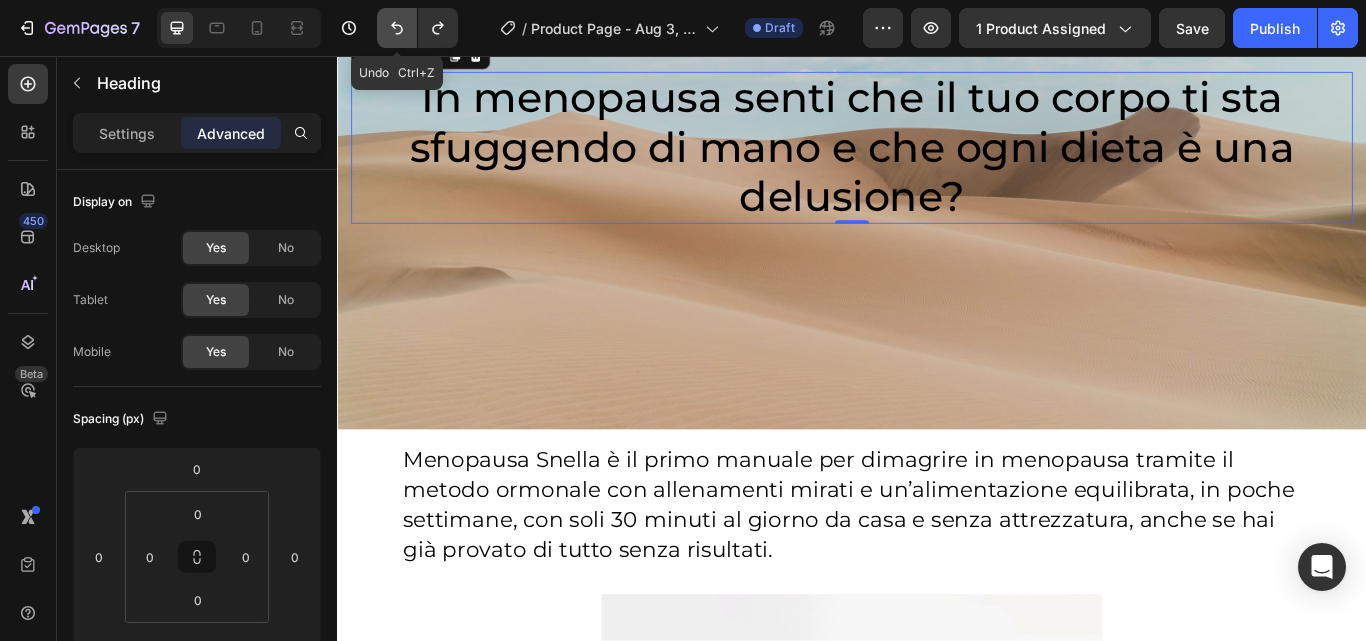 click 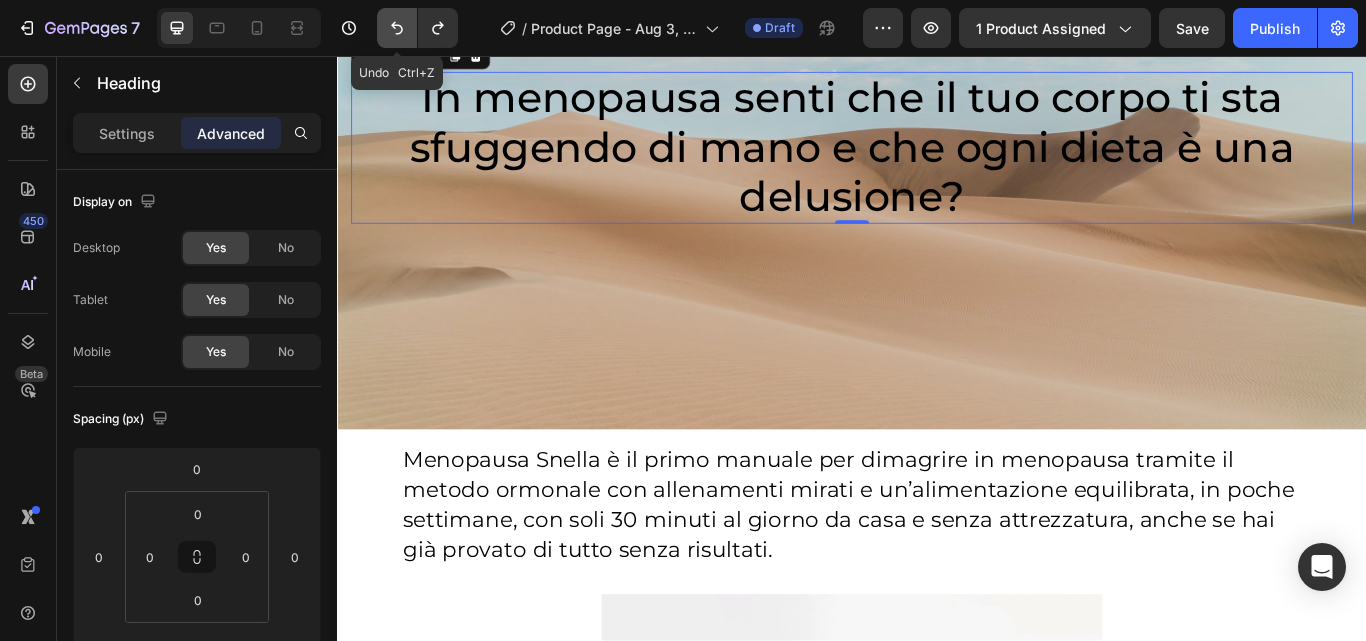click 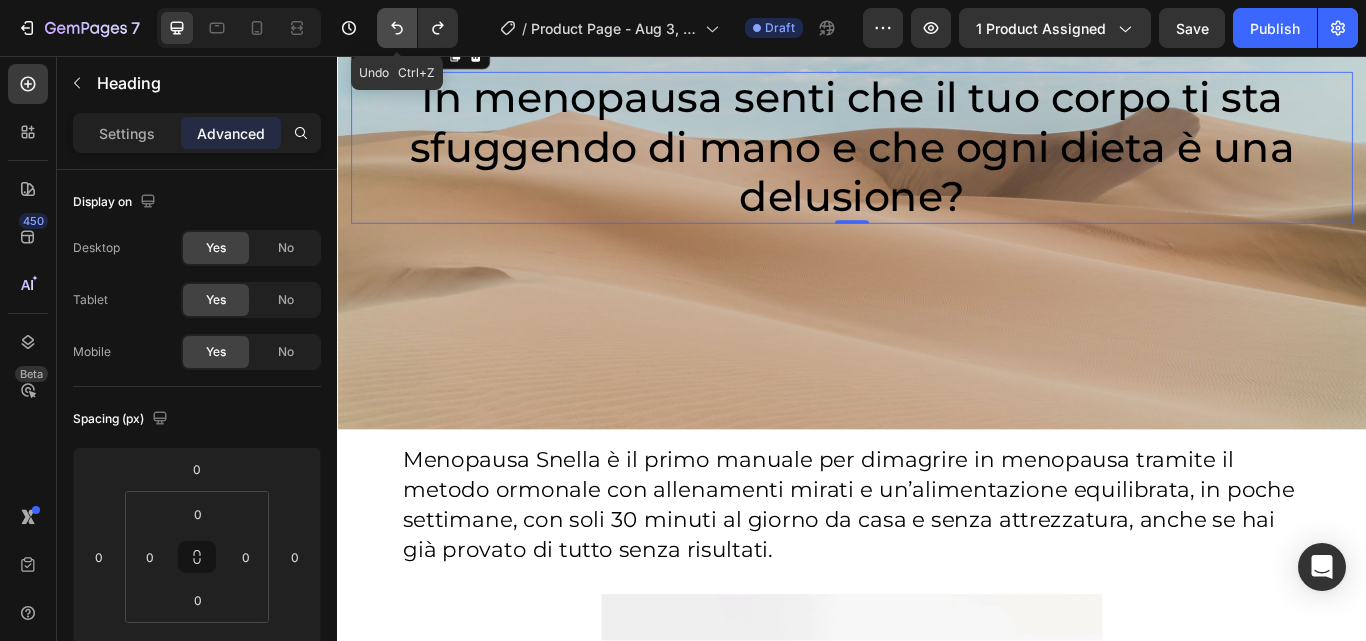 click 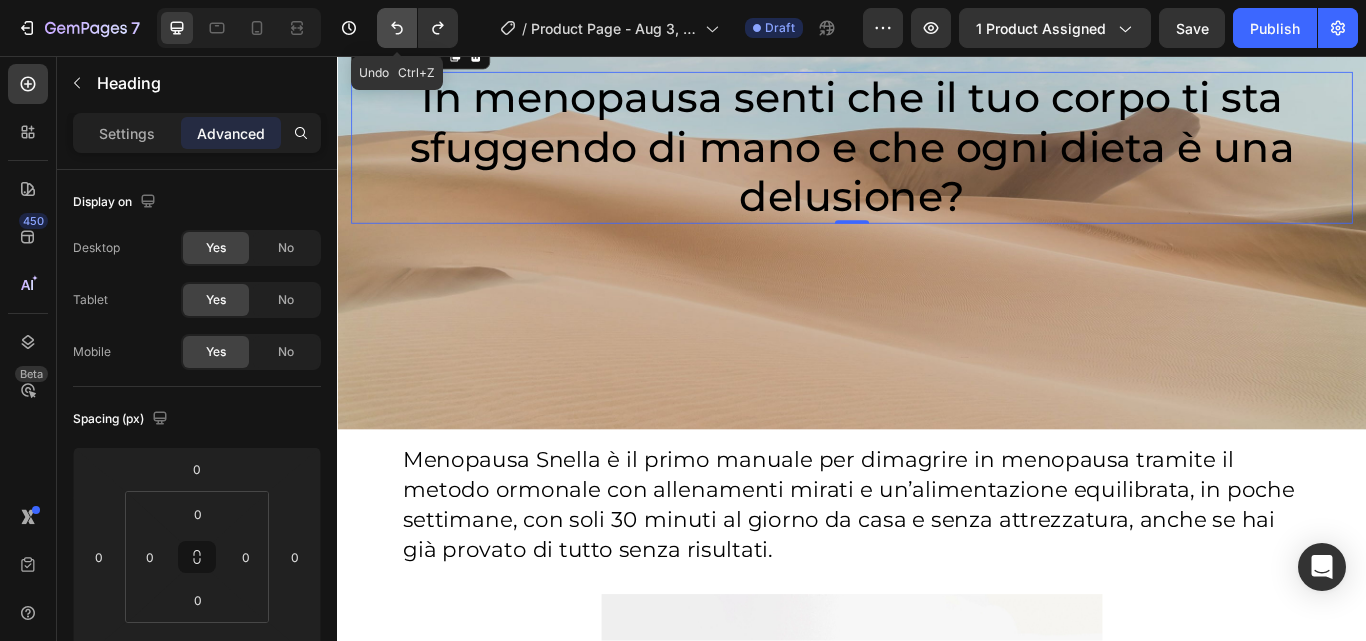 click 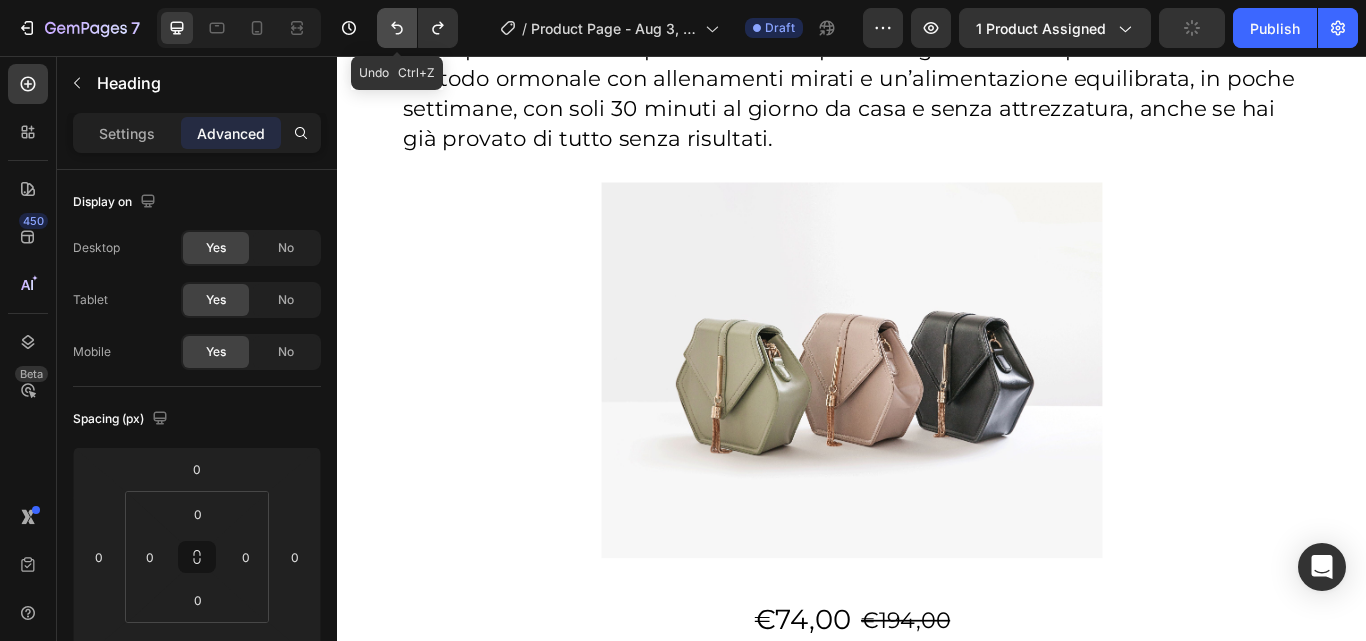 scroll, scrollTop: 0, scrollLeft: 0, axis: both 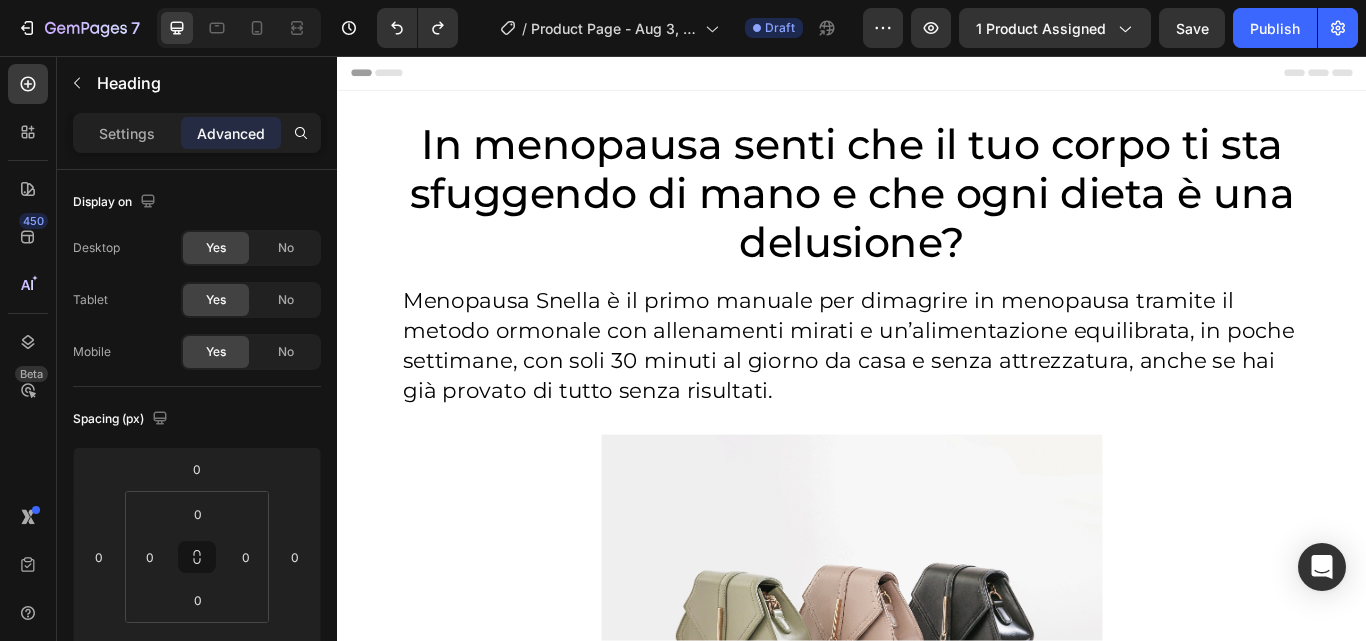 click on "In menopausa senti che il tuo corpo ti sta sfuggendo di mano e che ogni dieta è una delusione?" at bounding box center [937, 217] 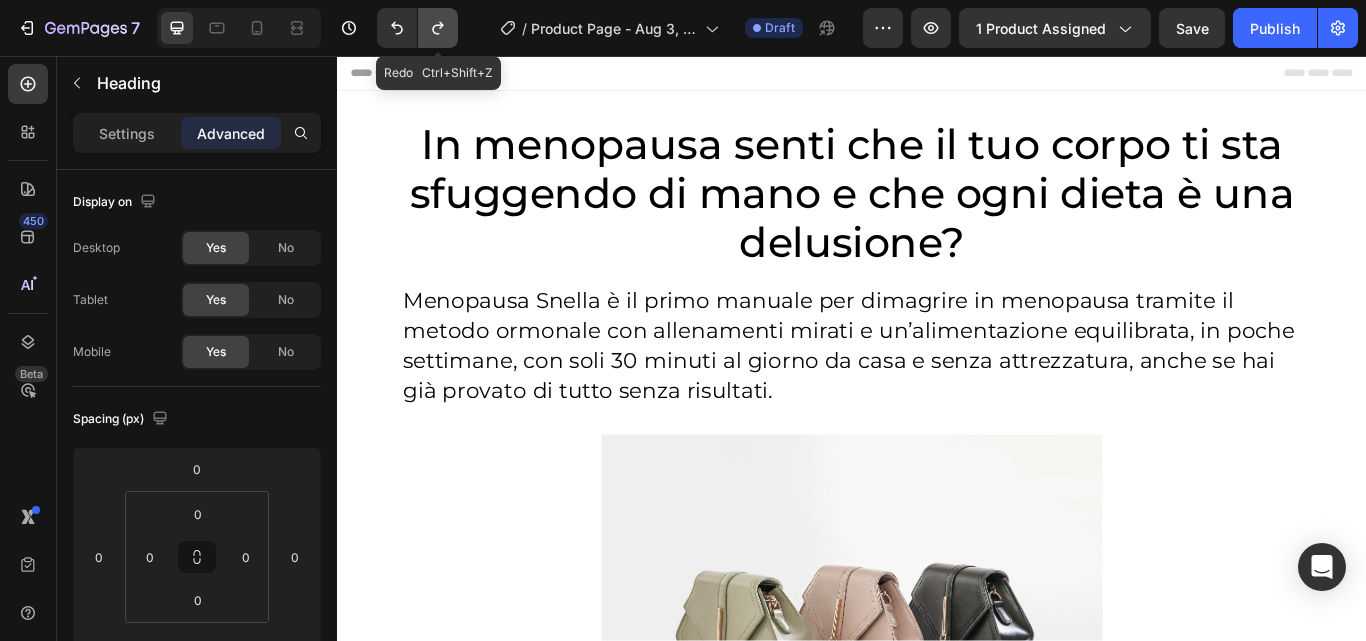 click 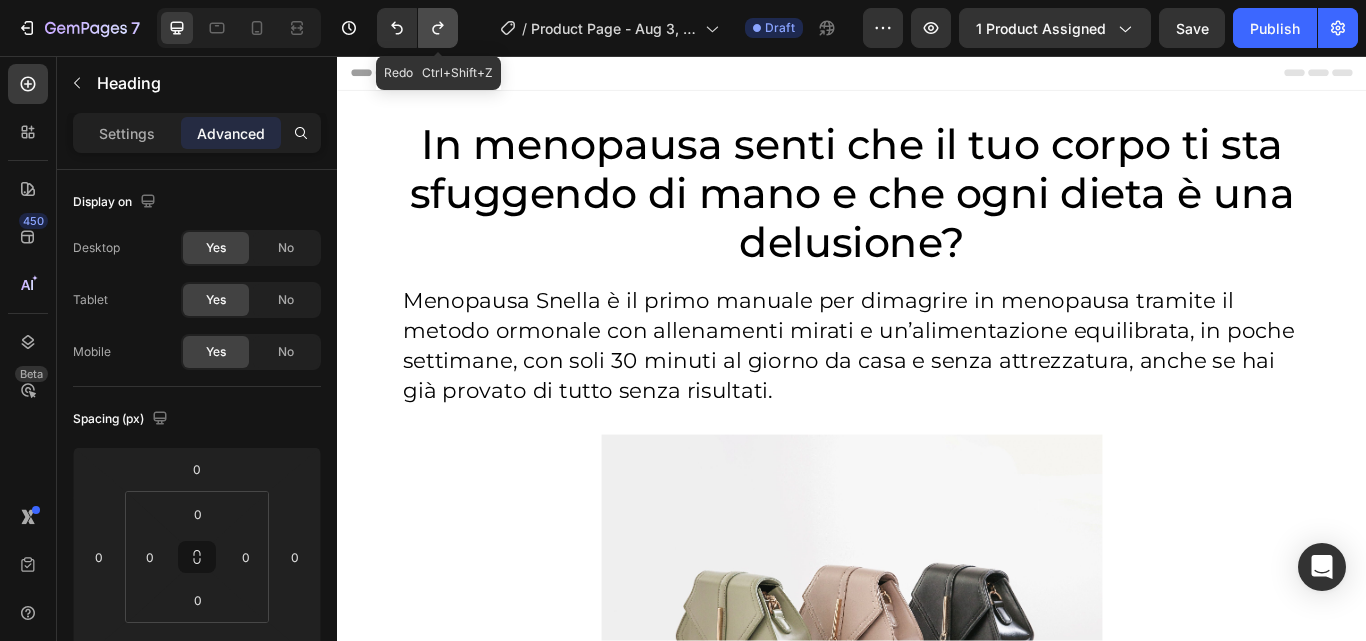 click 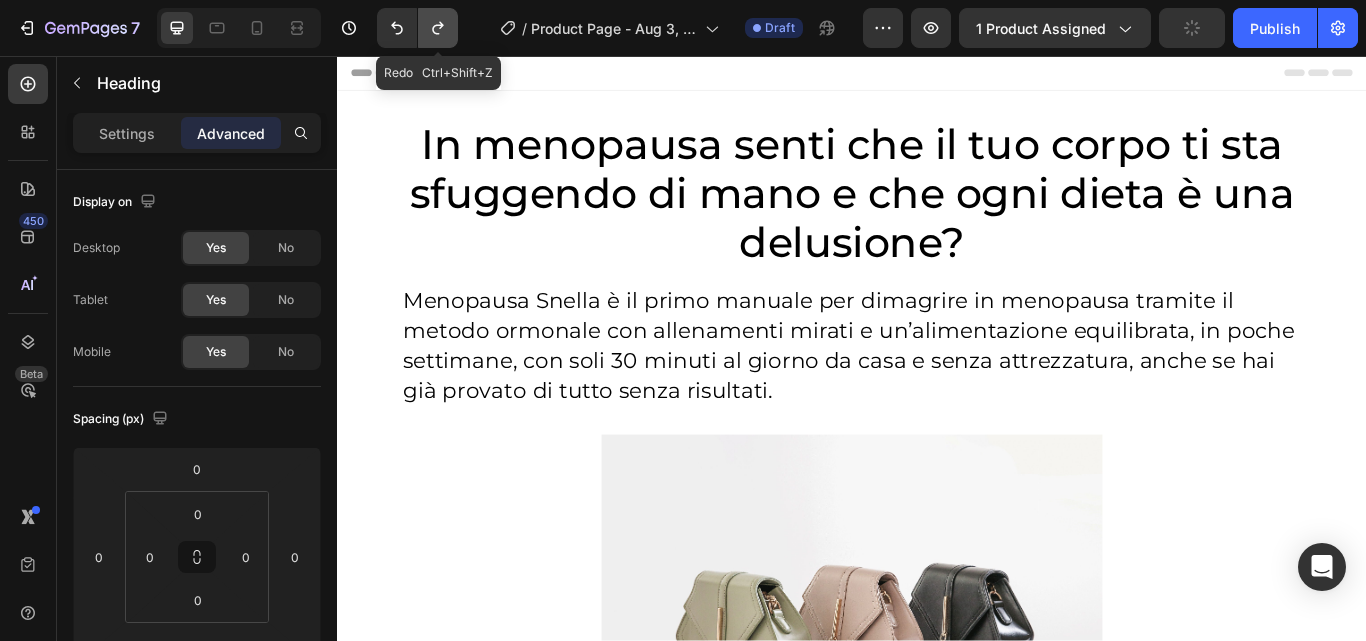 click 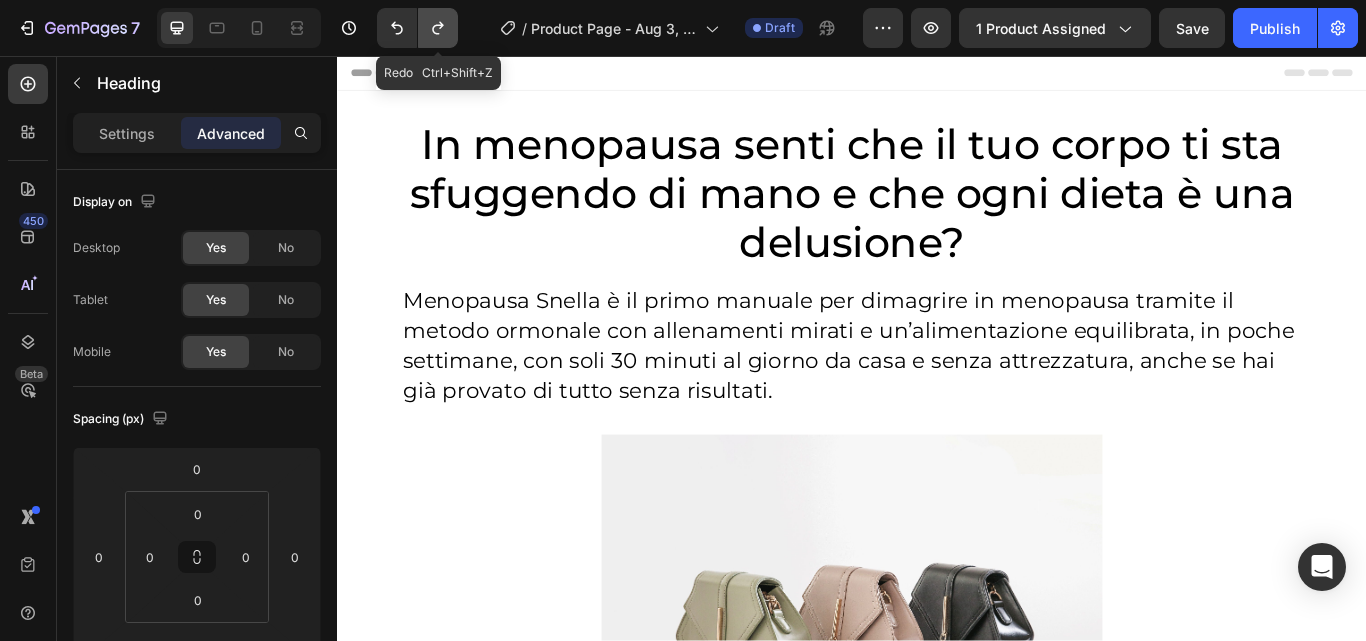 click 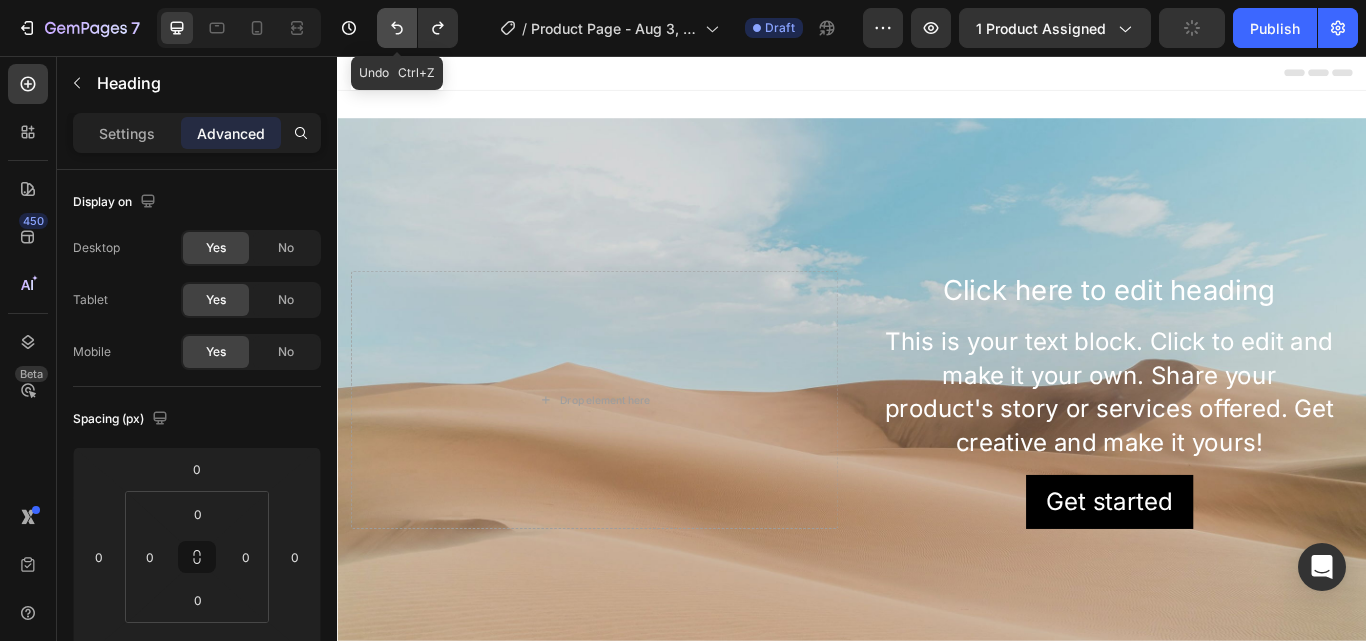 click 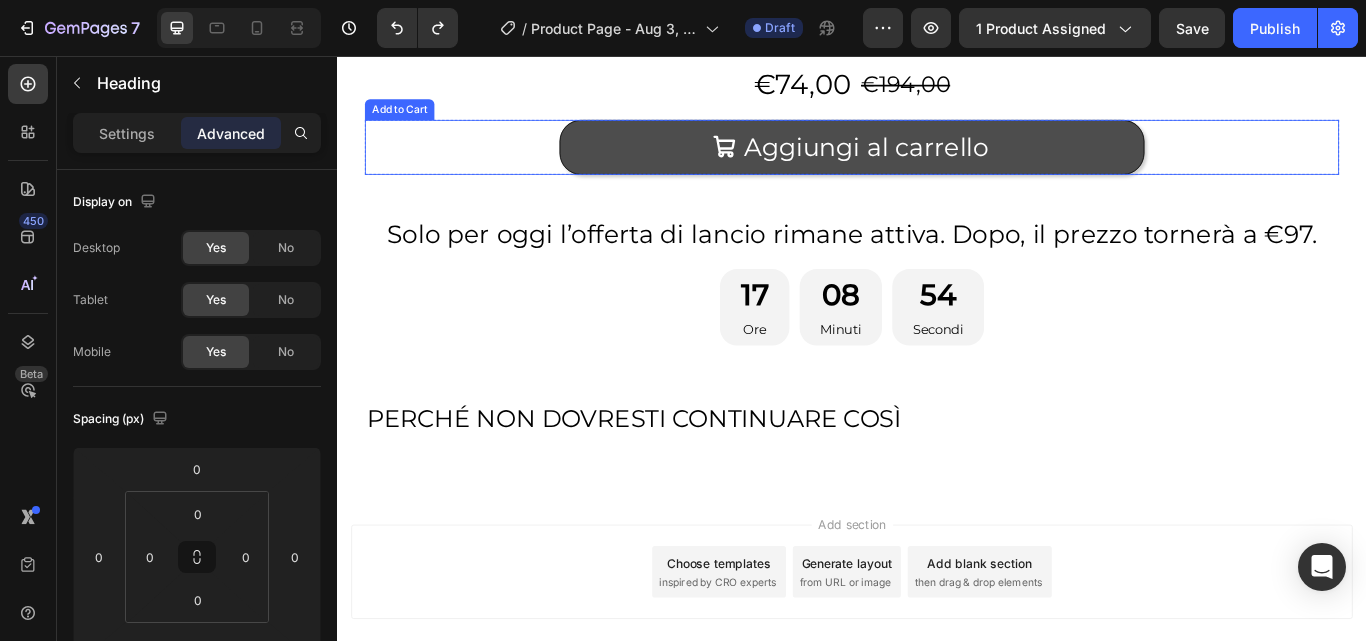 scroll, scrollTop: 942, scrollLeft: 0, axis: vertical 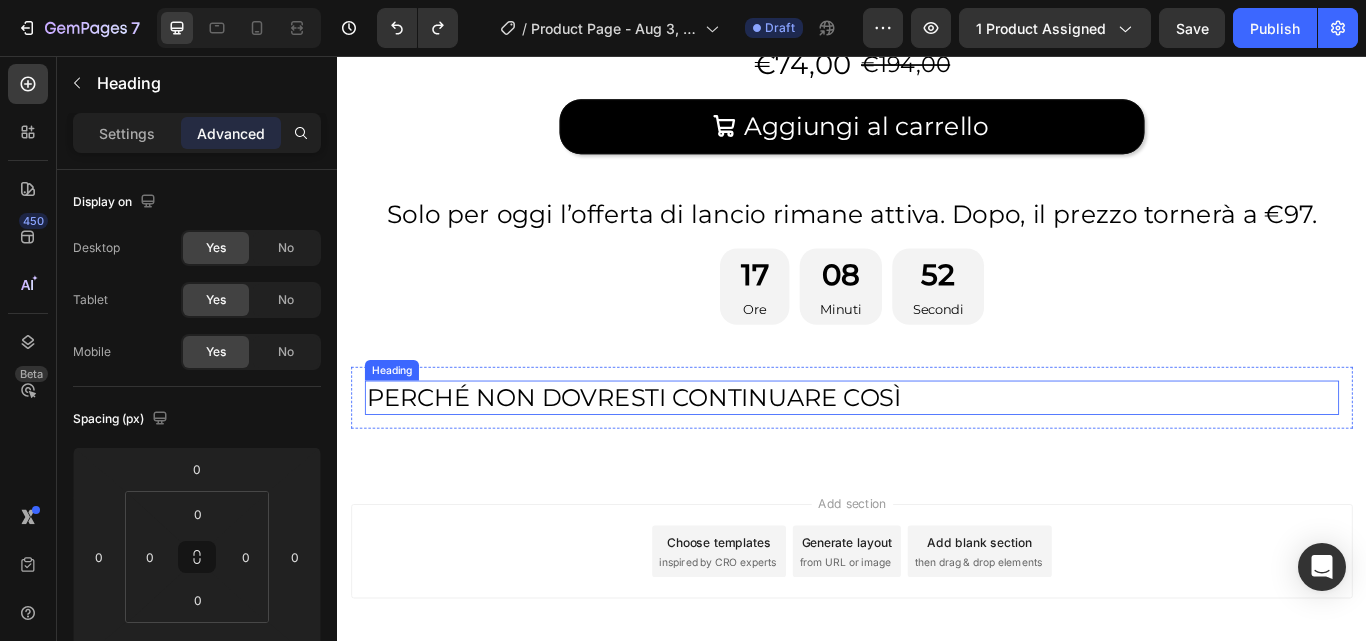 click on "PERCHÉ NON DOVRESTI CONTINUARE COSÌ" at bounding box center [937, 455] 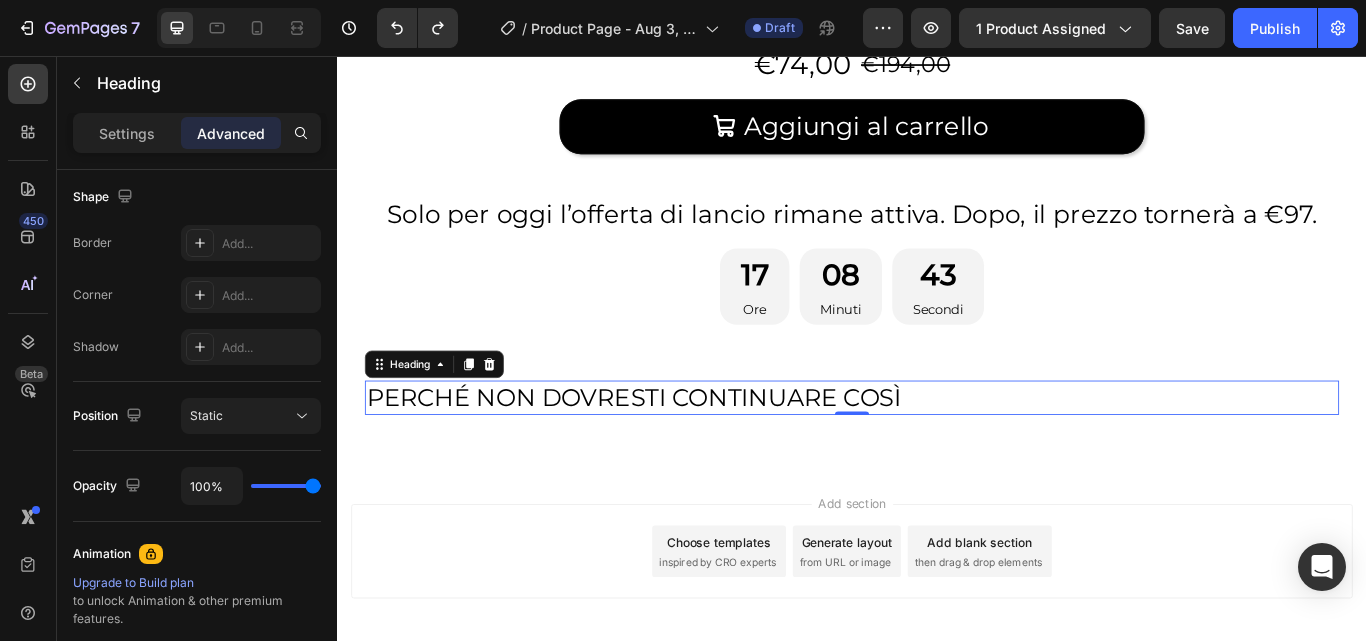 scroll, scrollTop: 85, scrollLeft: 0, axis: vertical 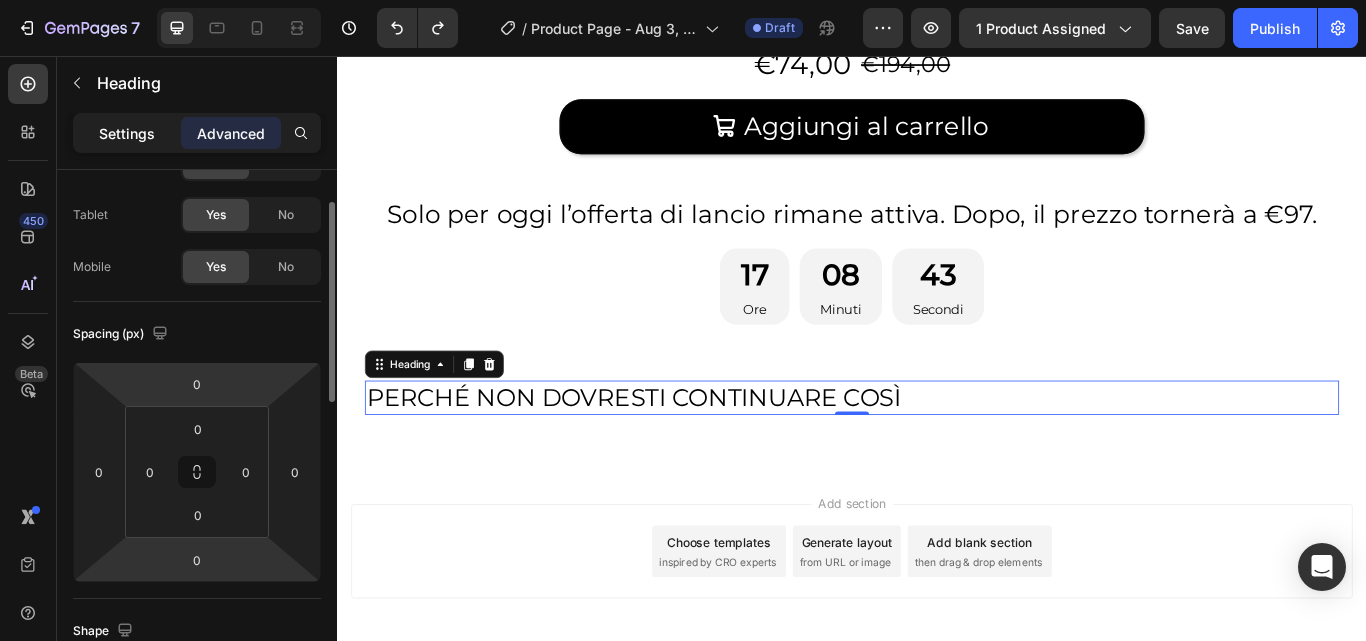 click on "Settings" at bounding box center [127, 133] 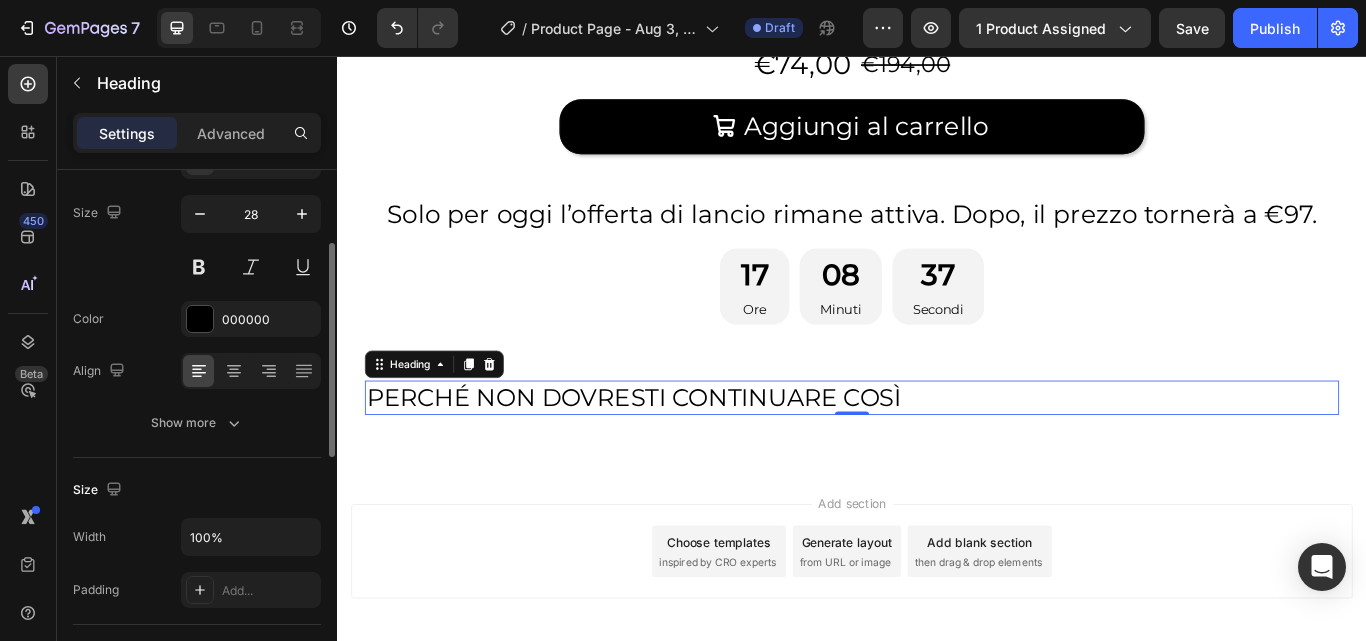 scroll, scrollTop: 154, scrollLeft: 0, axis: vertical 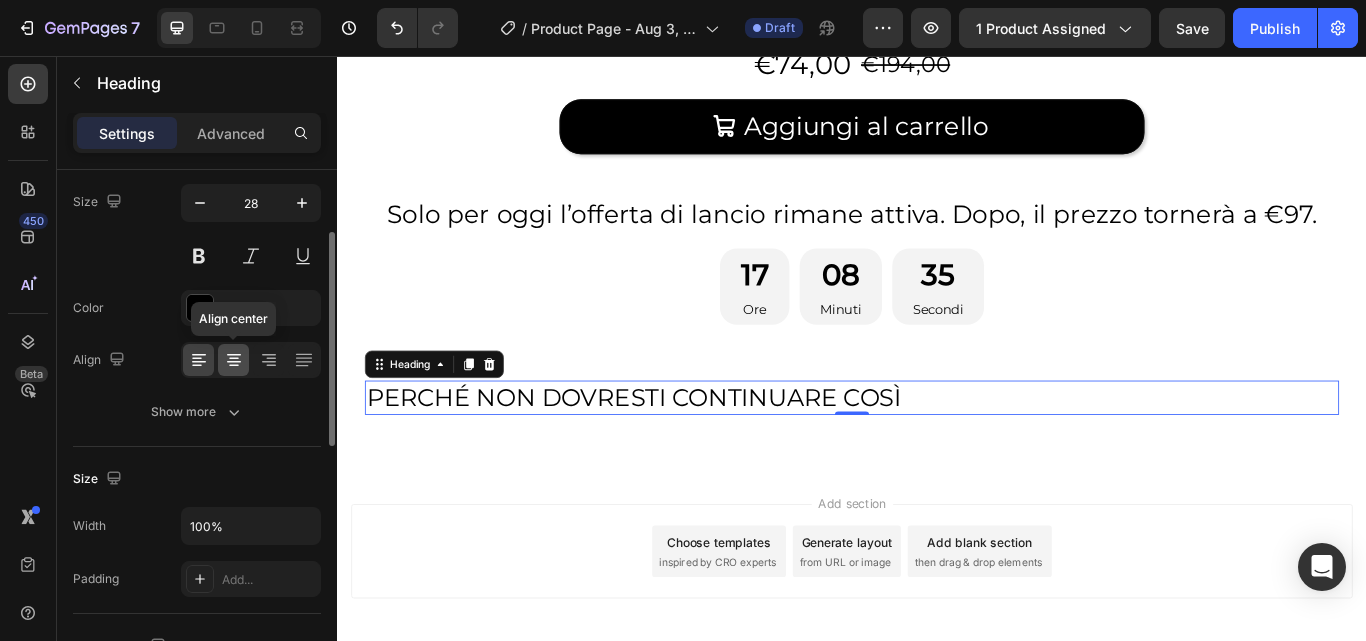click 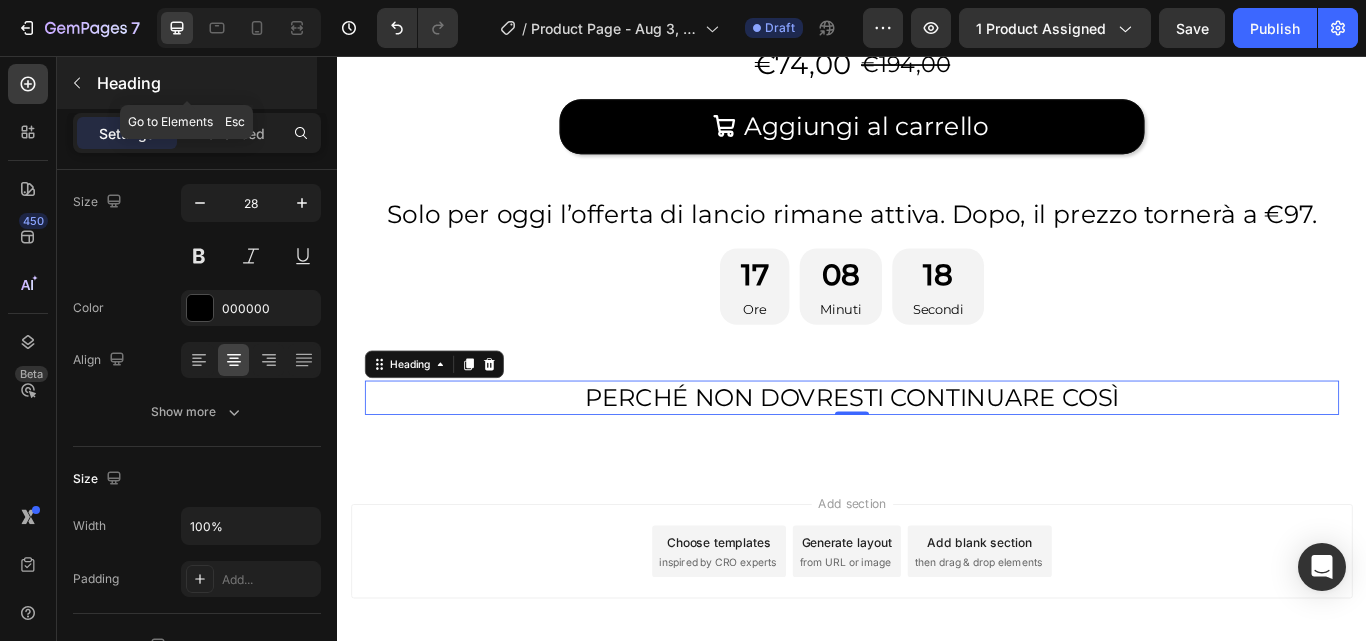 click 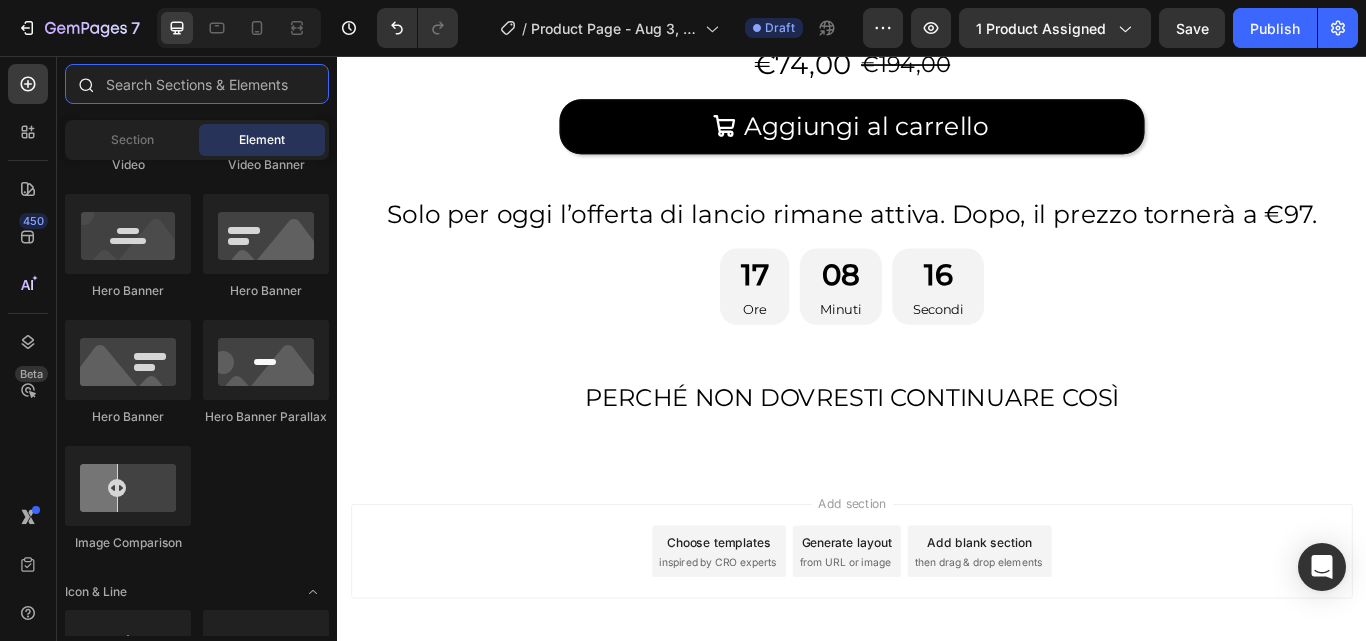 click at bounding box center [197, 84] 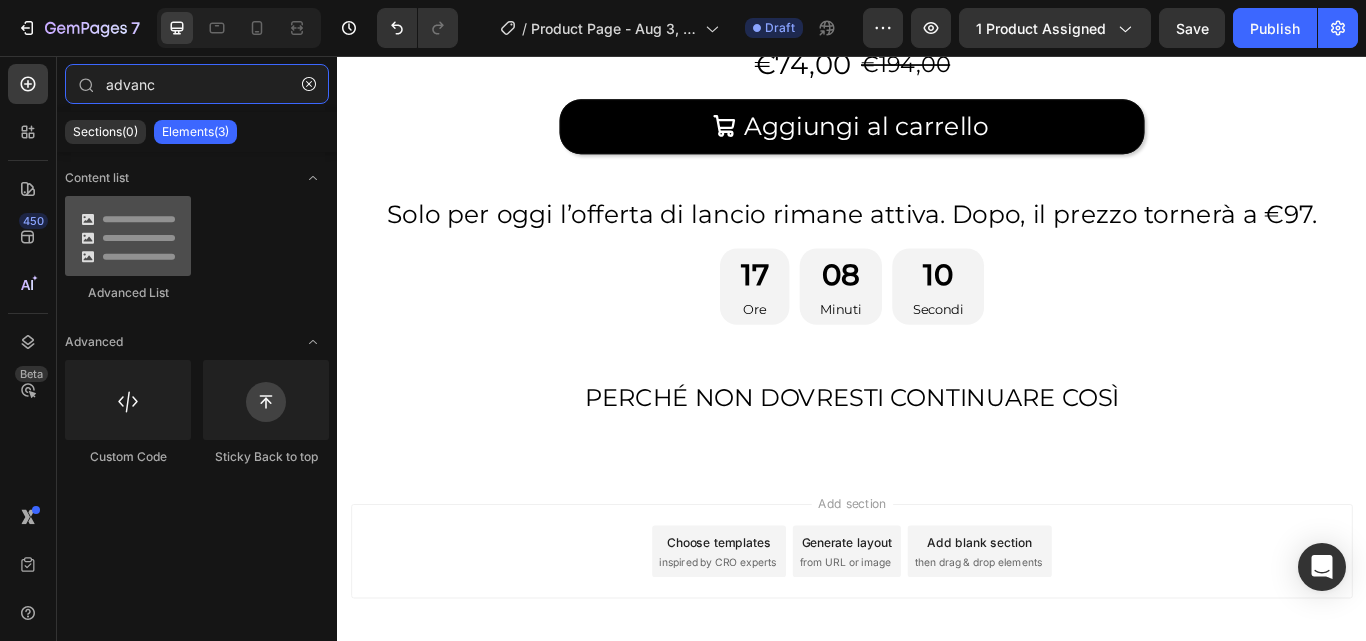 type on "advanc" 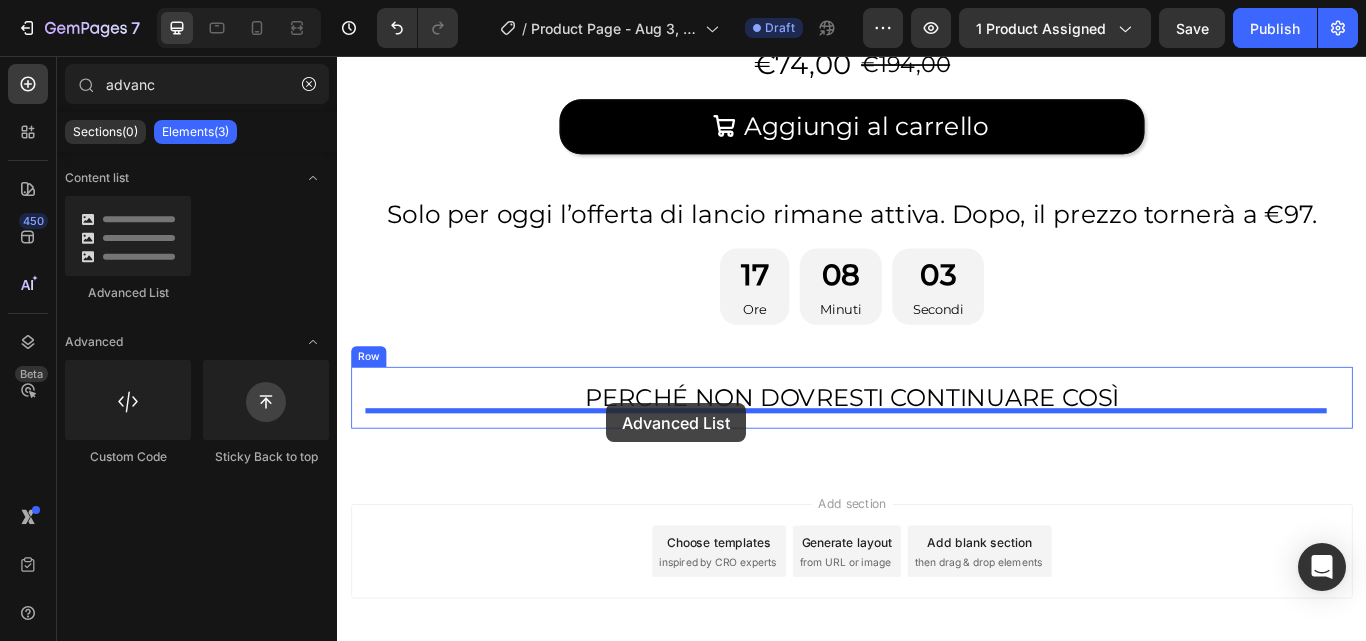 drag, startPoint x: 488, startPoint y: 304, endPoint x: 651, endPoint y: 464, distance: 228.40533 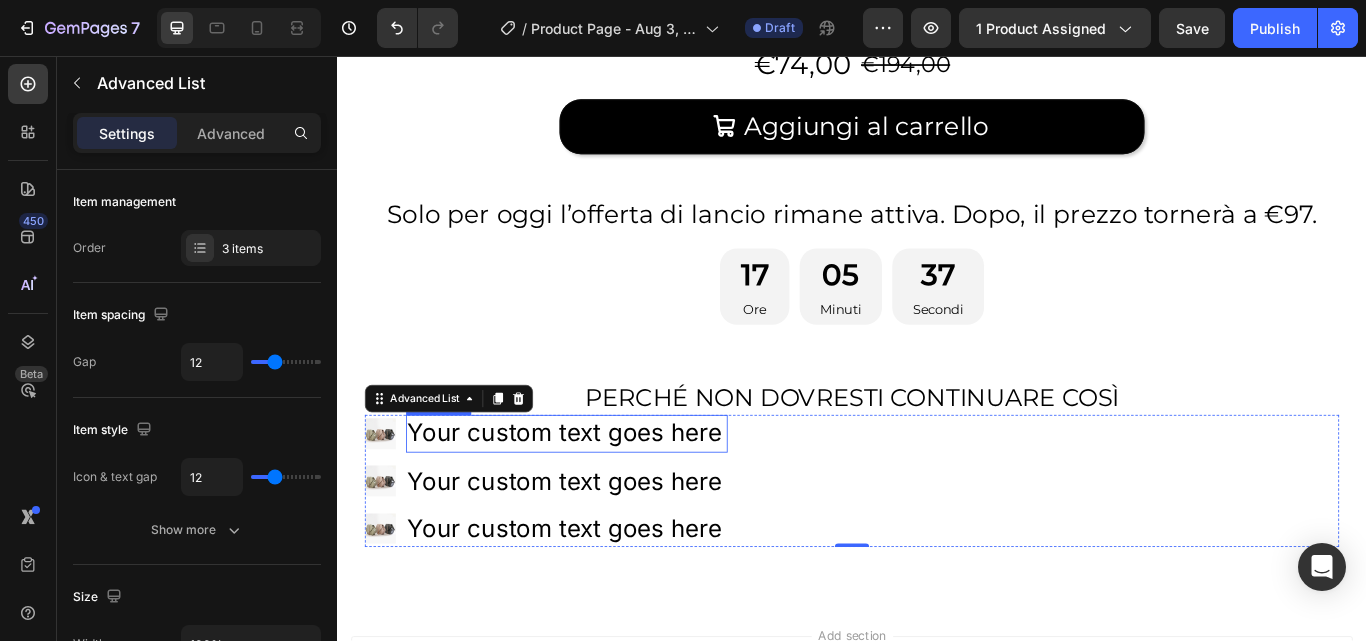 click on "Your custom text goes here" at bounding box center (605, 496) 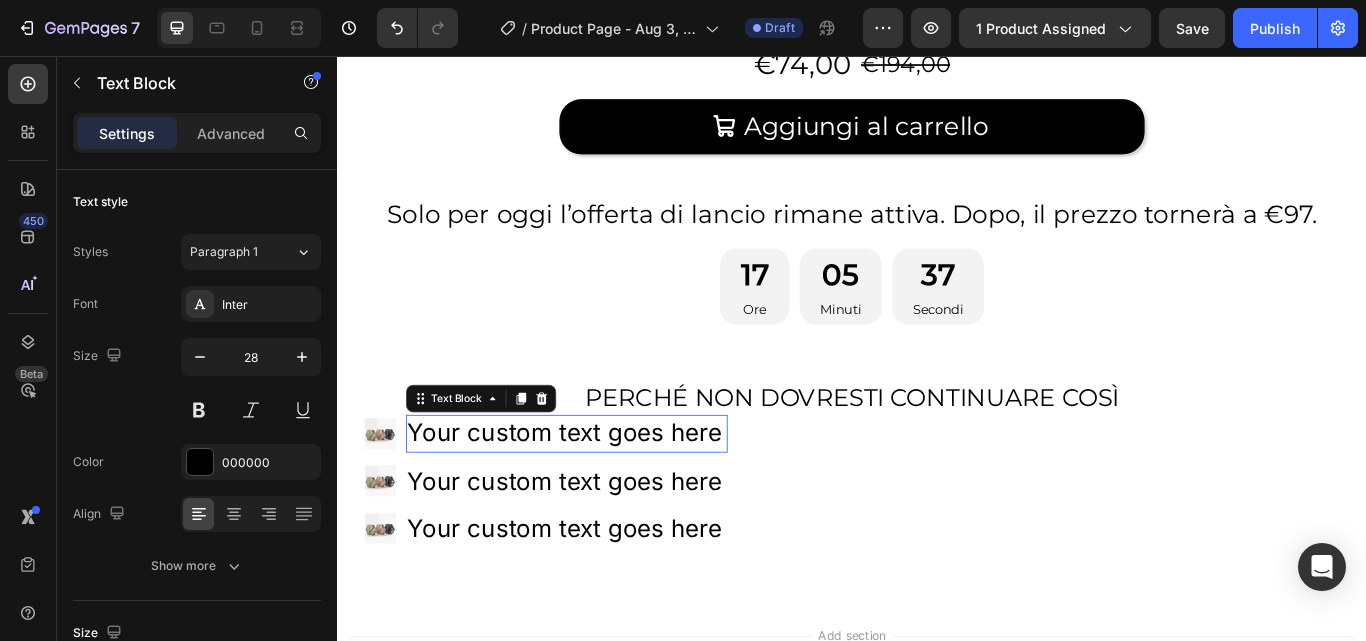 click on "Your custom text goes here" at bounding box center [605, 496] 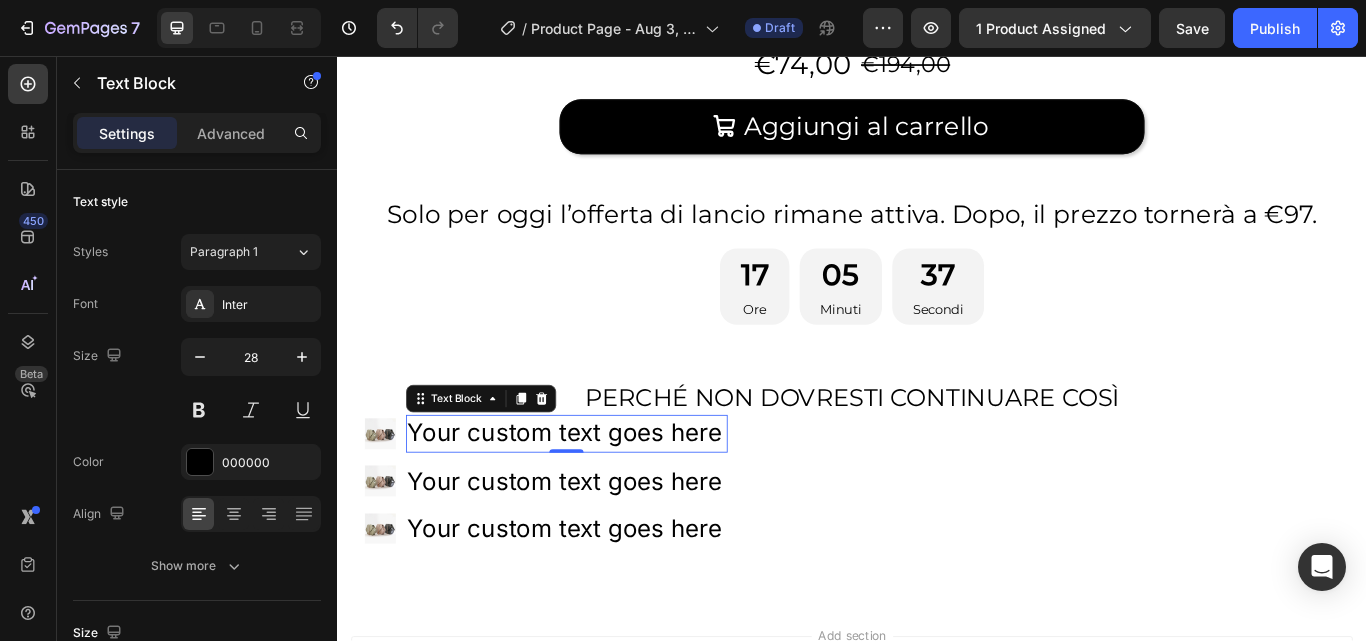 click on "Your custom text goes here" at bounding box center (605, 496) 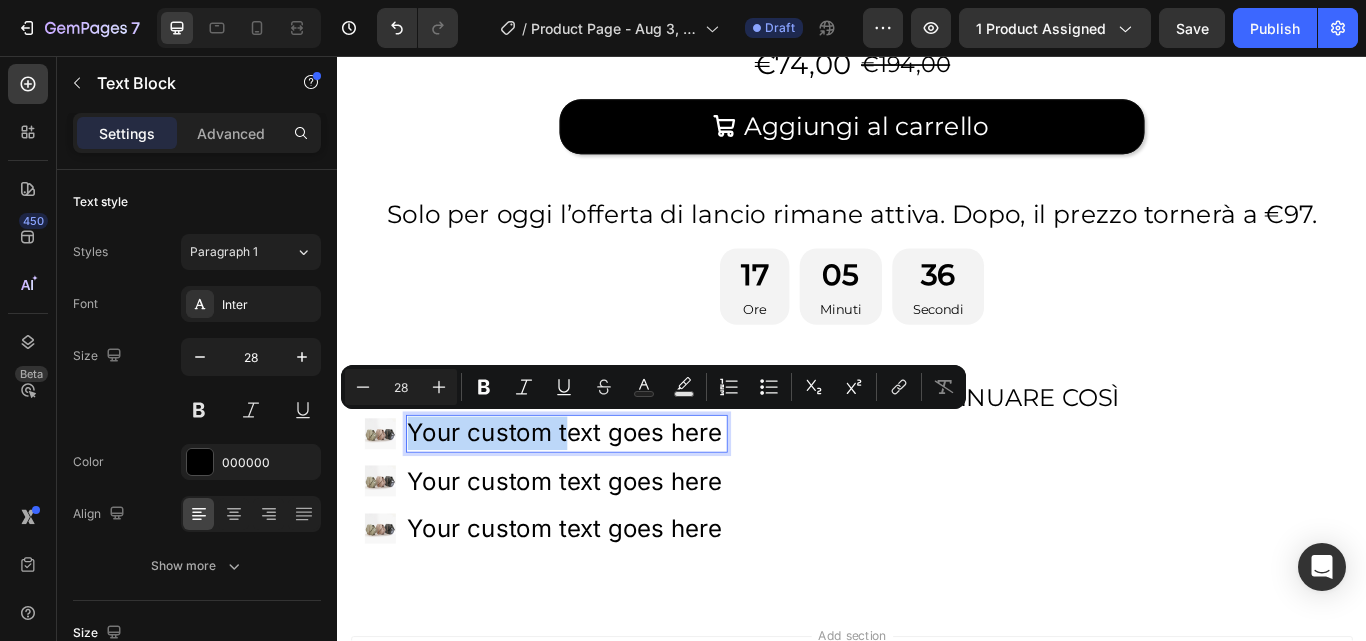 click on "Your custom text goes here" at bounding box center [605, 496] 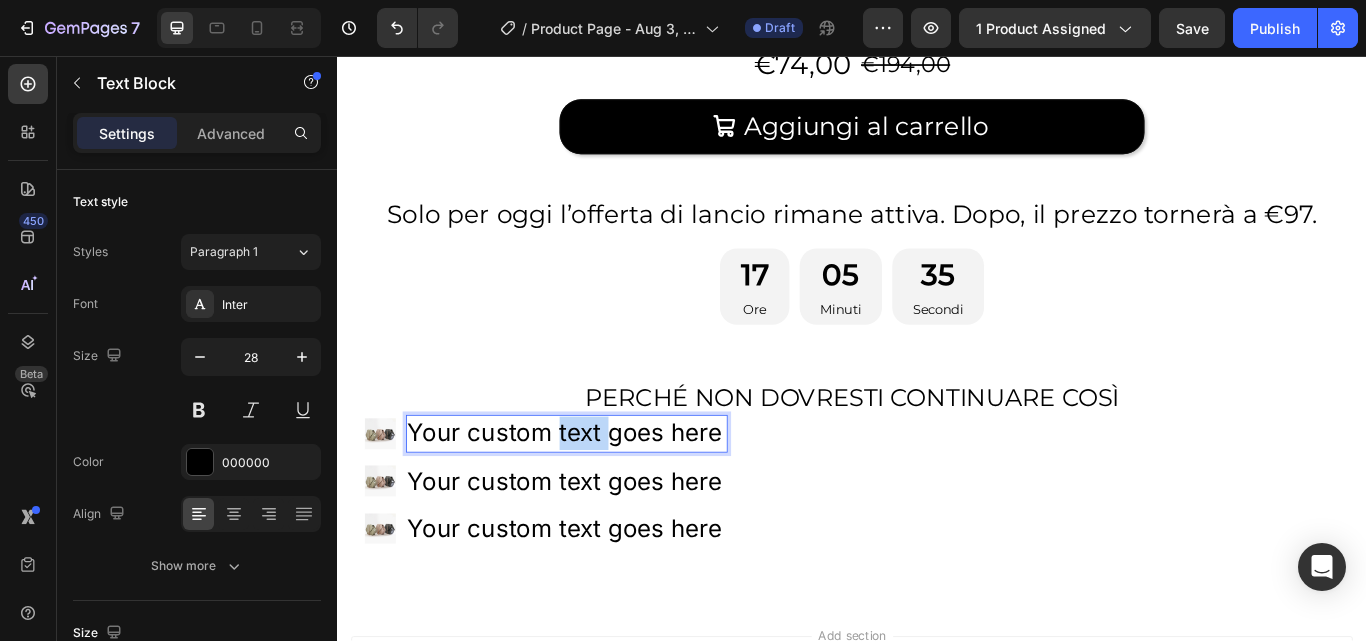 click on "Your custom text goes here" at bounding box center (605, 496) 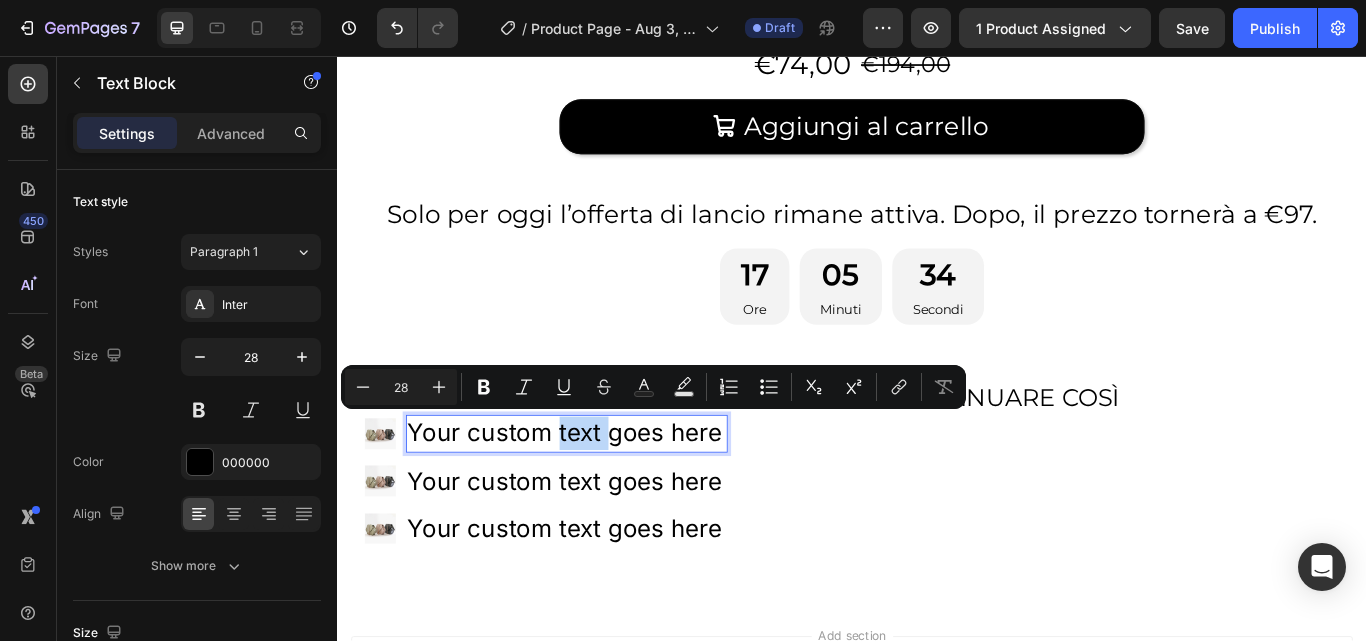click on "Your custom text goes here" at bounding box center (605, 496) 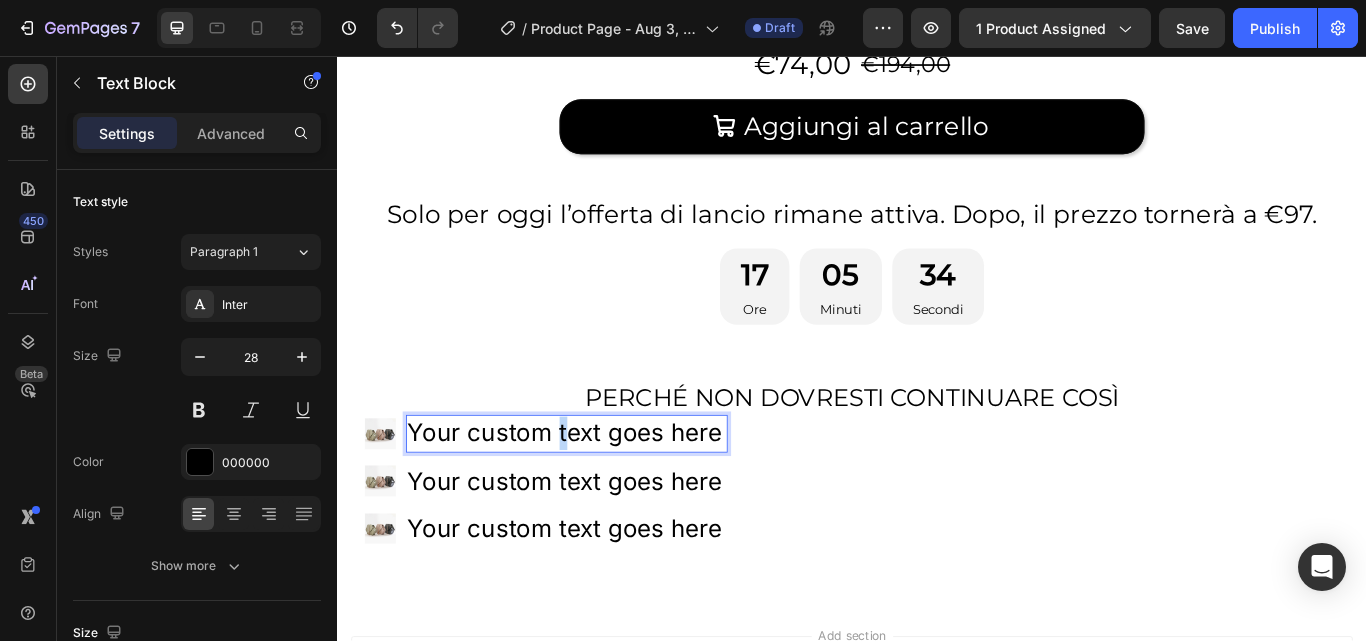 click on "Your custom text goes here" at bounding box center [605, 496] 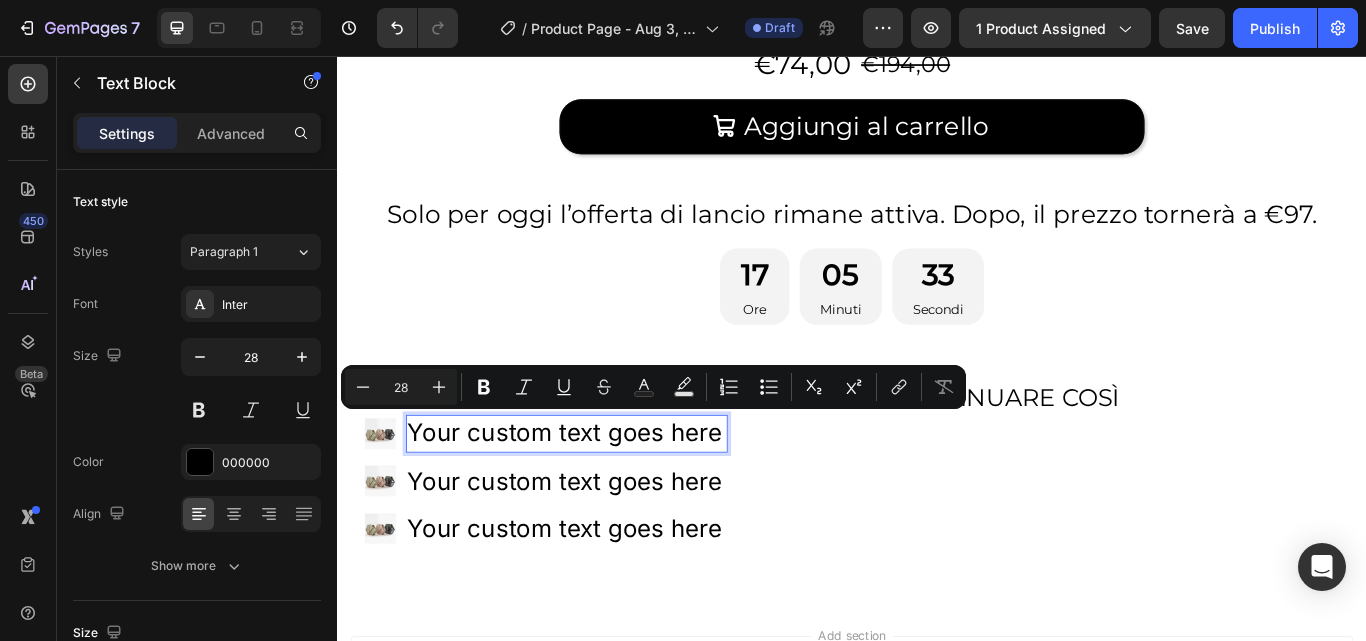 click on "Your custom text goes here" at bounding box center [605, 496] 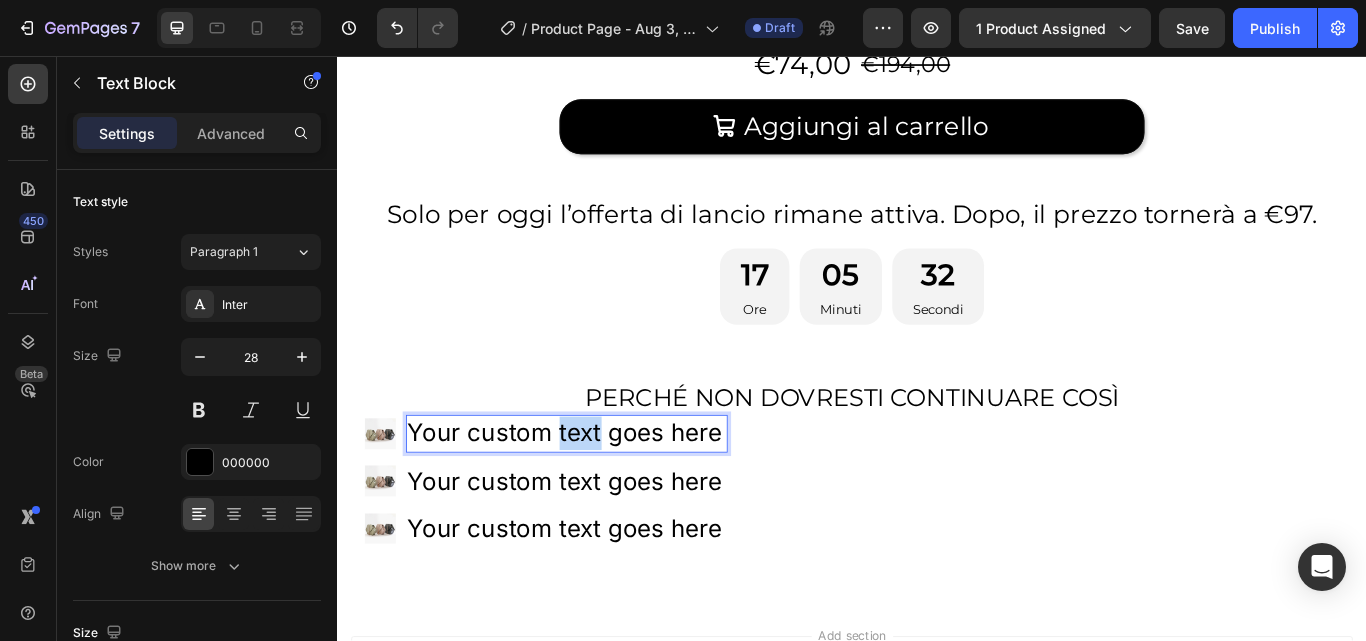 click on "Your custom text goes here" at bounding box center [605, 496] 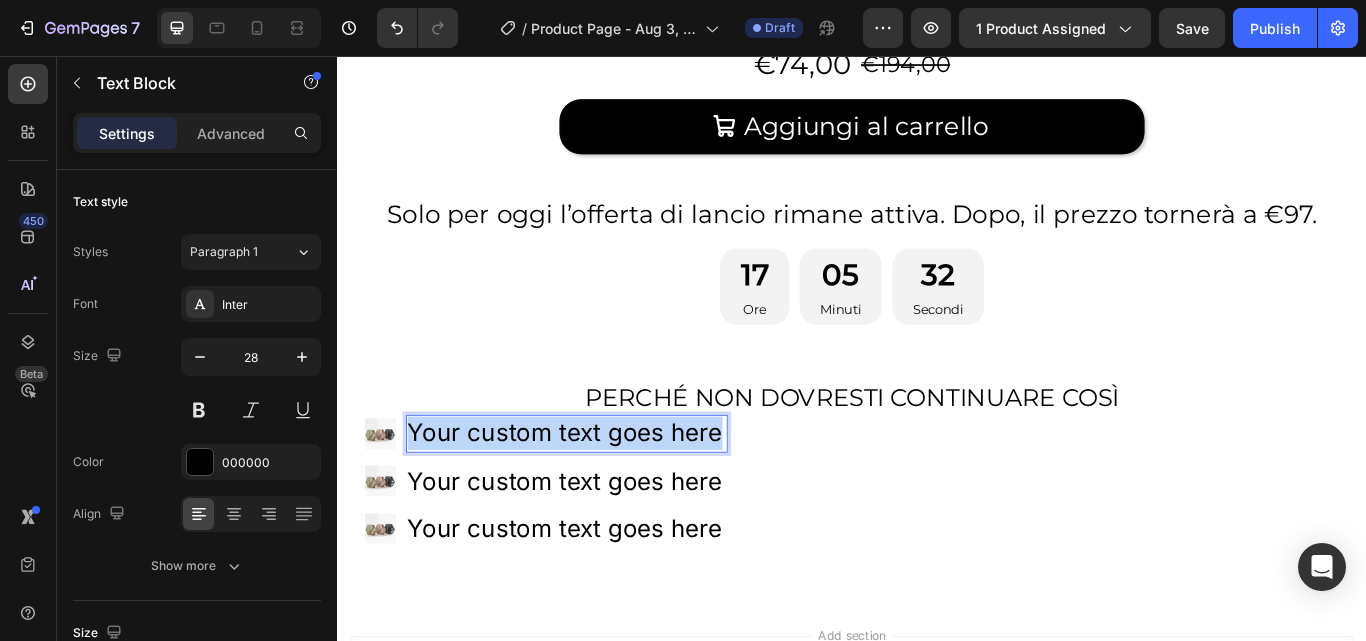 click on "Your custom text goes here" at bounding box center [605, 496] 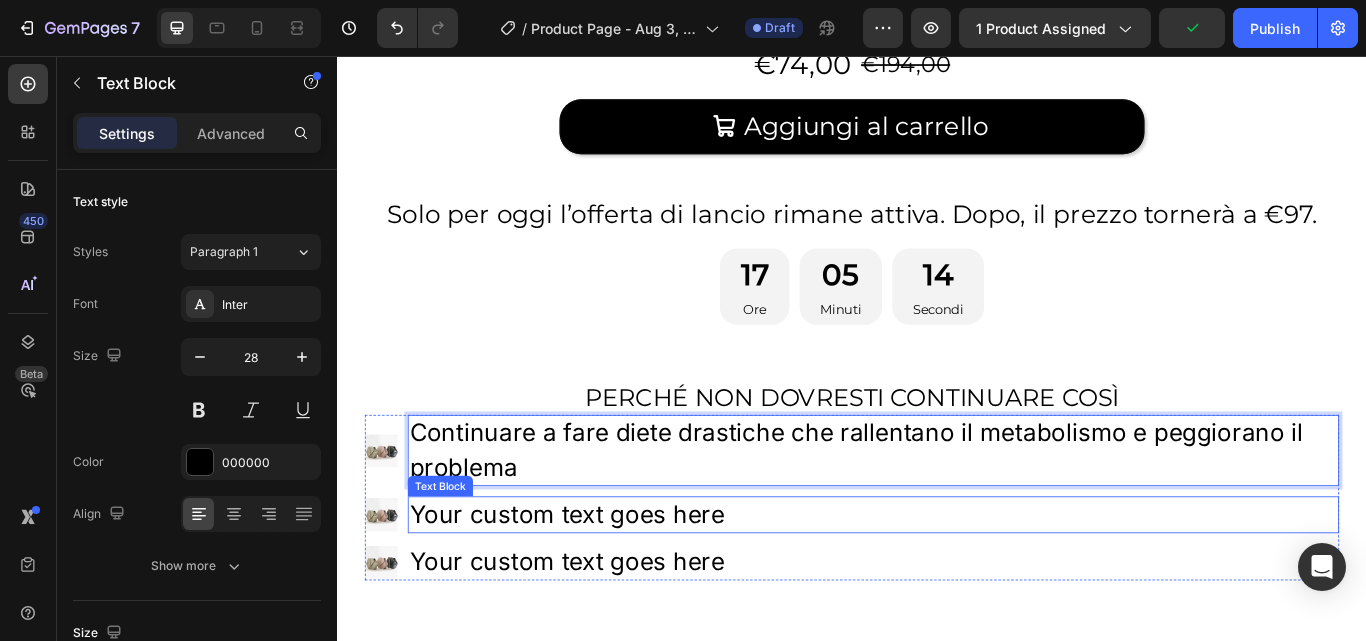 click on "Your custom text goes here" at bounding box center [962, 591] 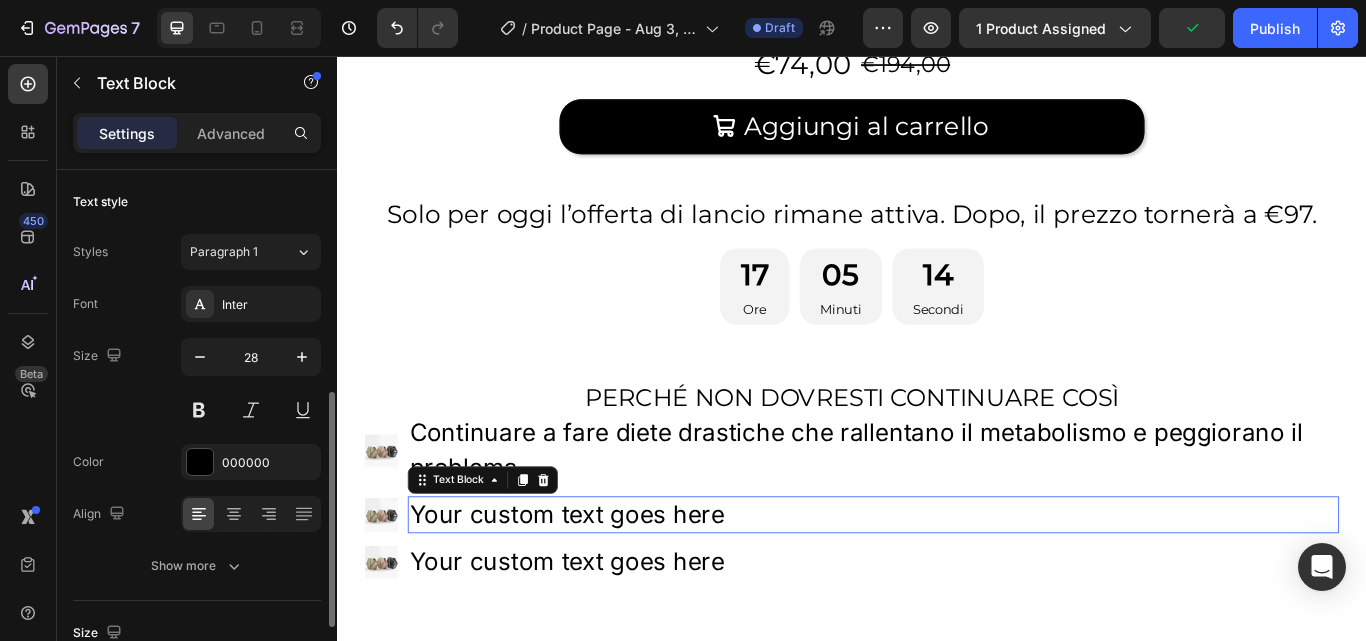 click on "Your custom text goes here" at bounding box center [962, 591] 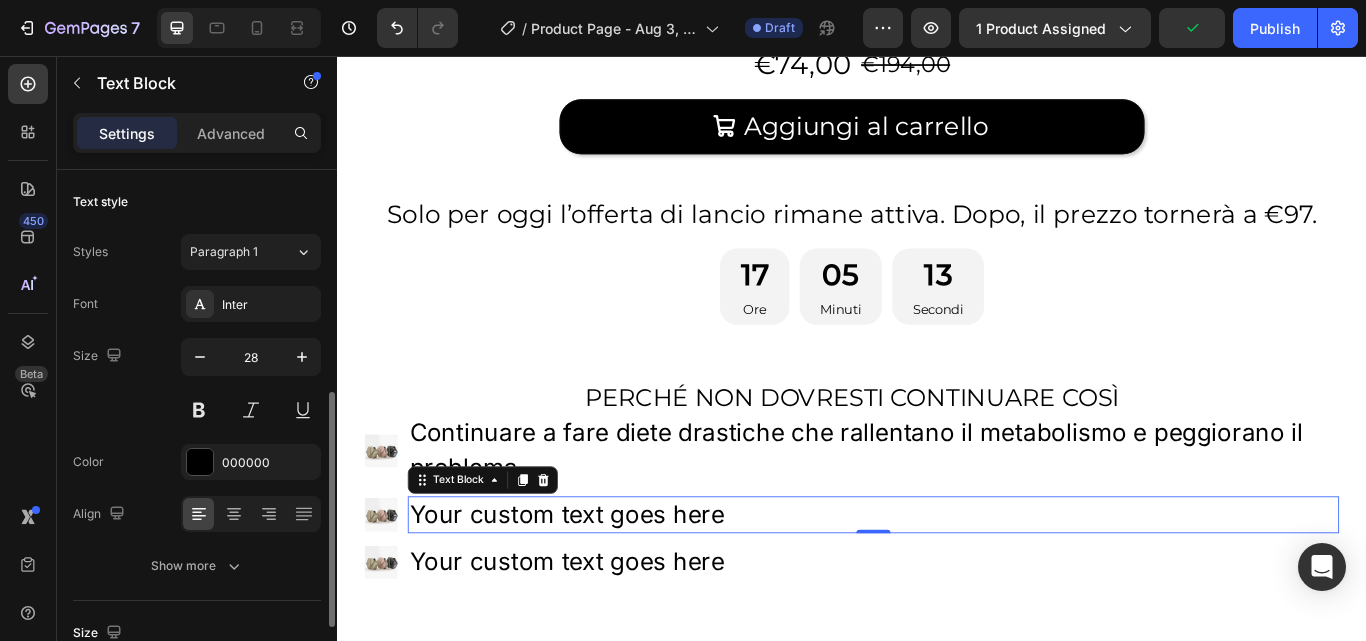 scroll, scrollTop: 154, scrollLeft: 0, axis: vertical 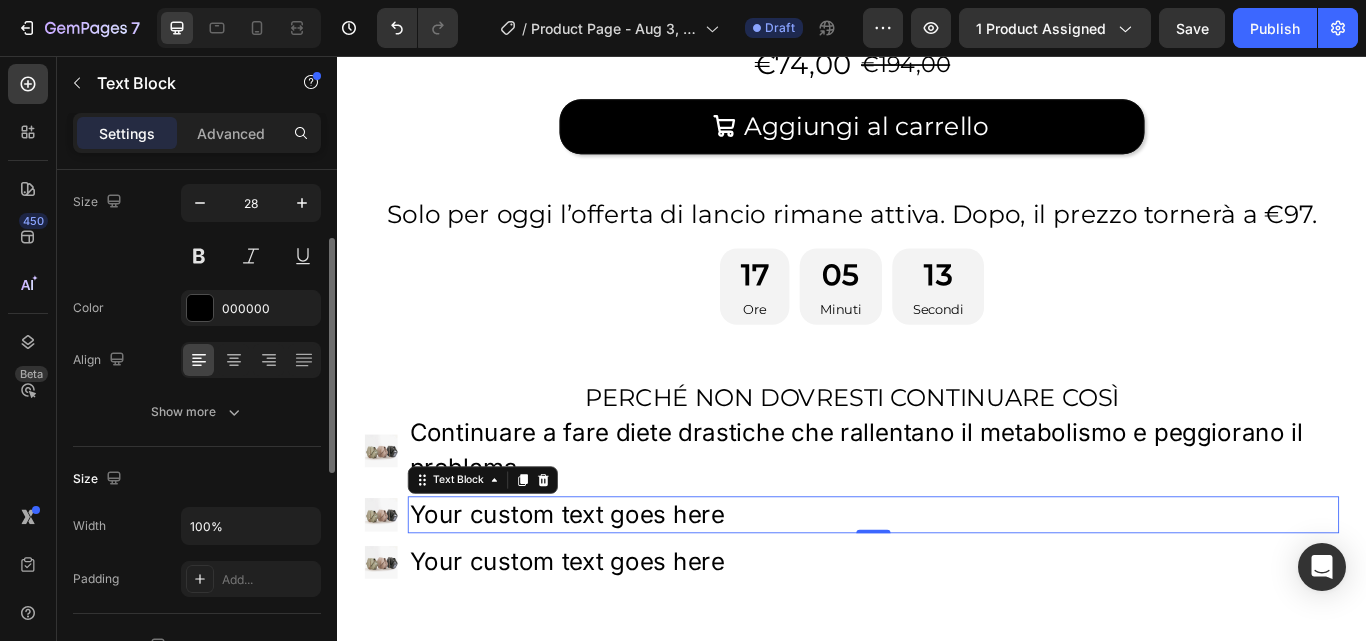click on "Your custom text goes here" at bounding box center (962, 591) 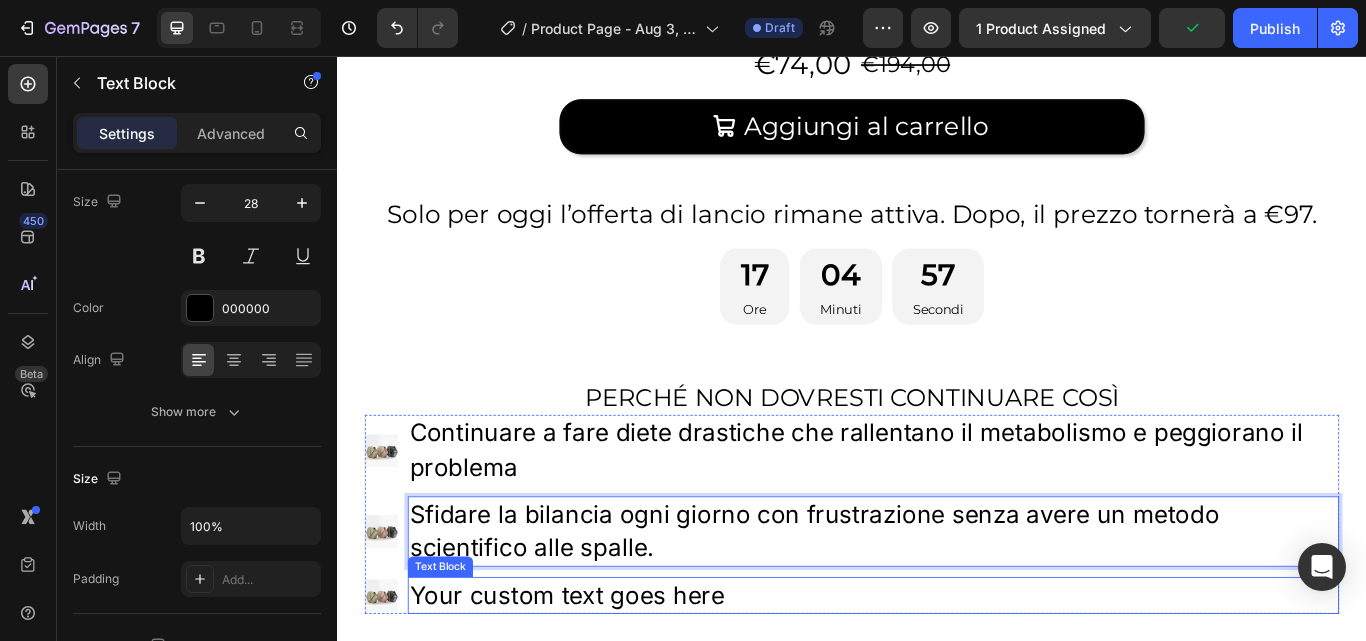 click on "Your custom text goes here" at bounding box center (962, 685) 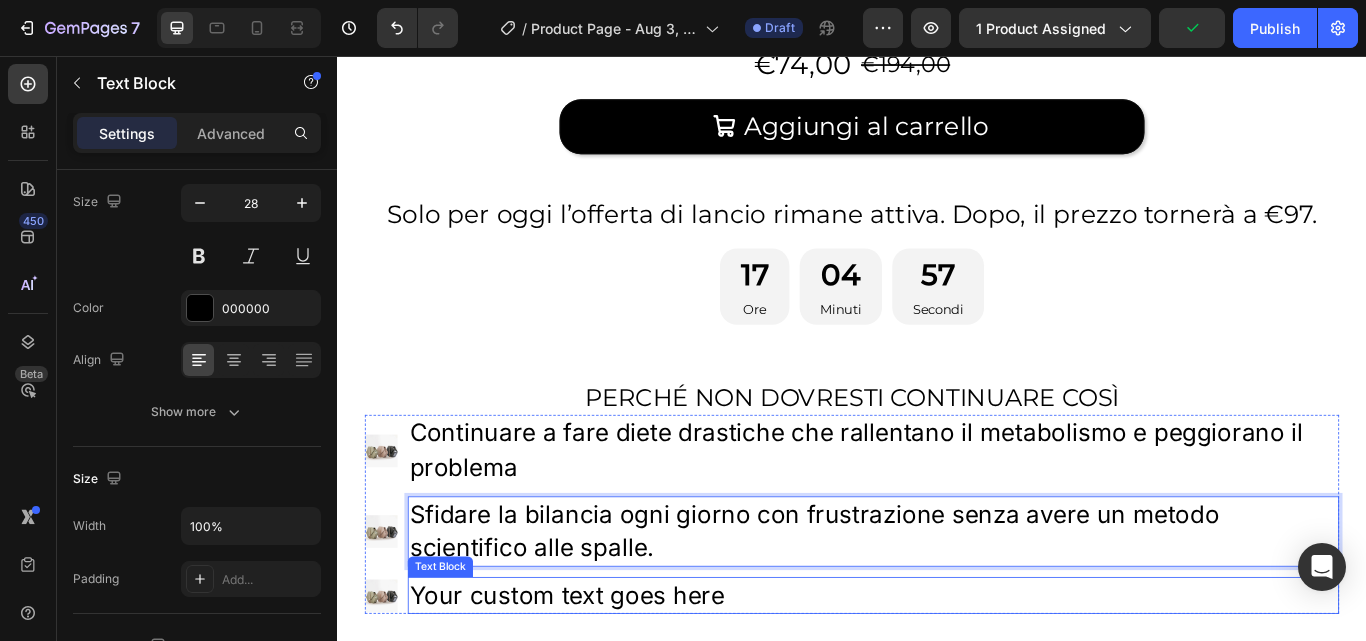click on "Your custom text goes here" at bounding box center (962, 685) 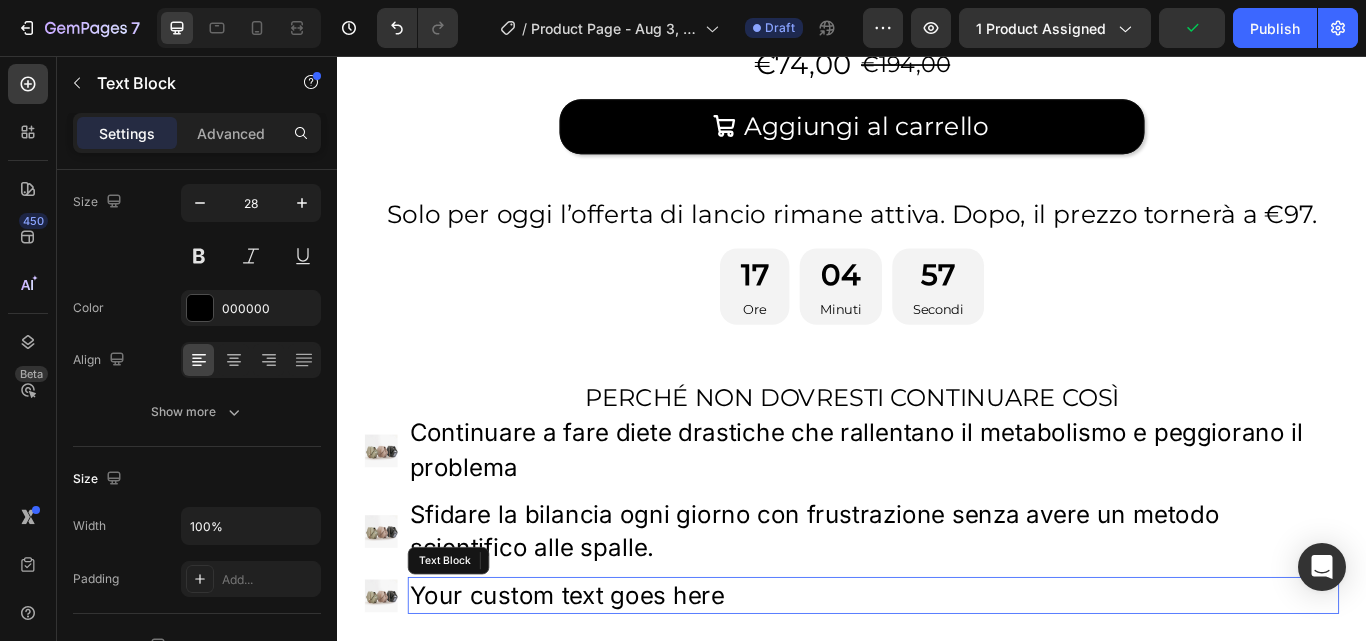 click on "Your custom text goes here" at bounding box center (962, 685) 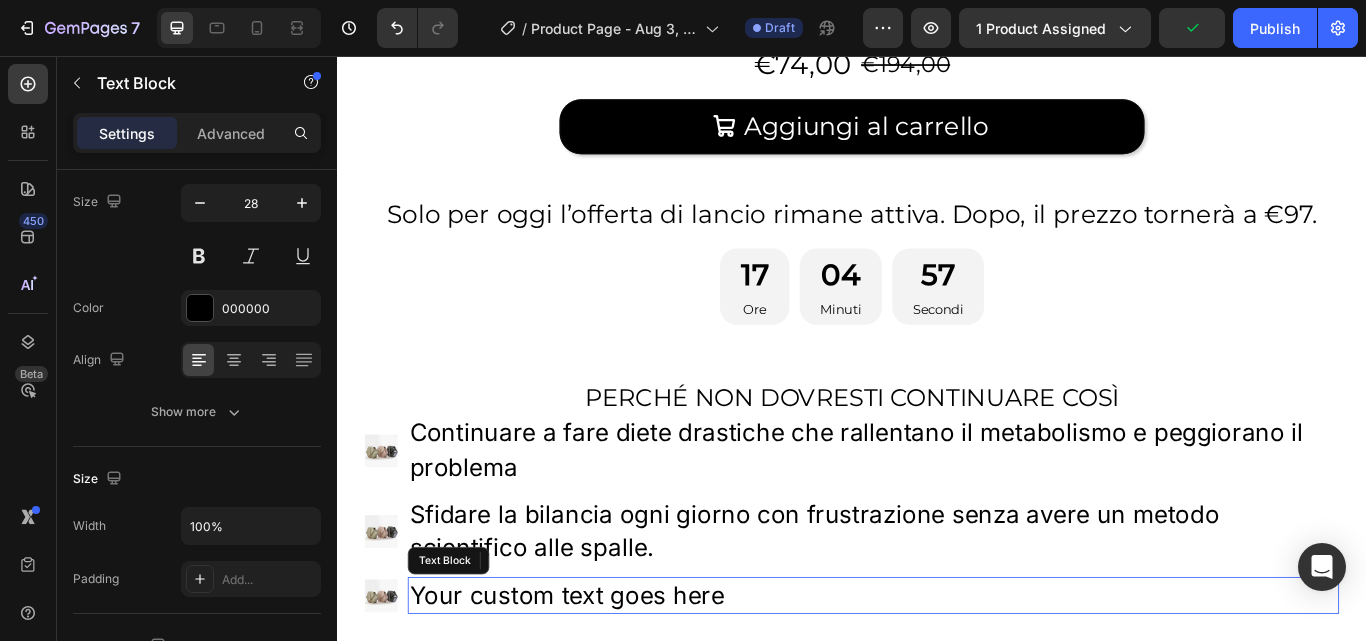 click on "Your custom text goes here" at bounding box center (962, 685) 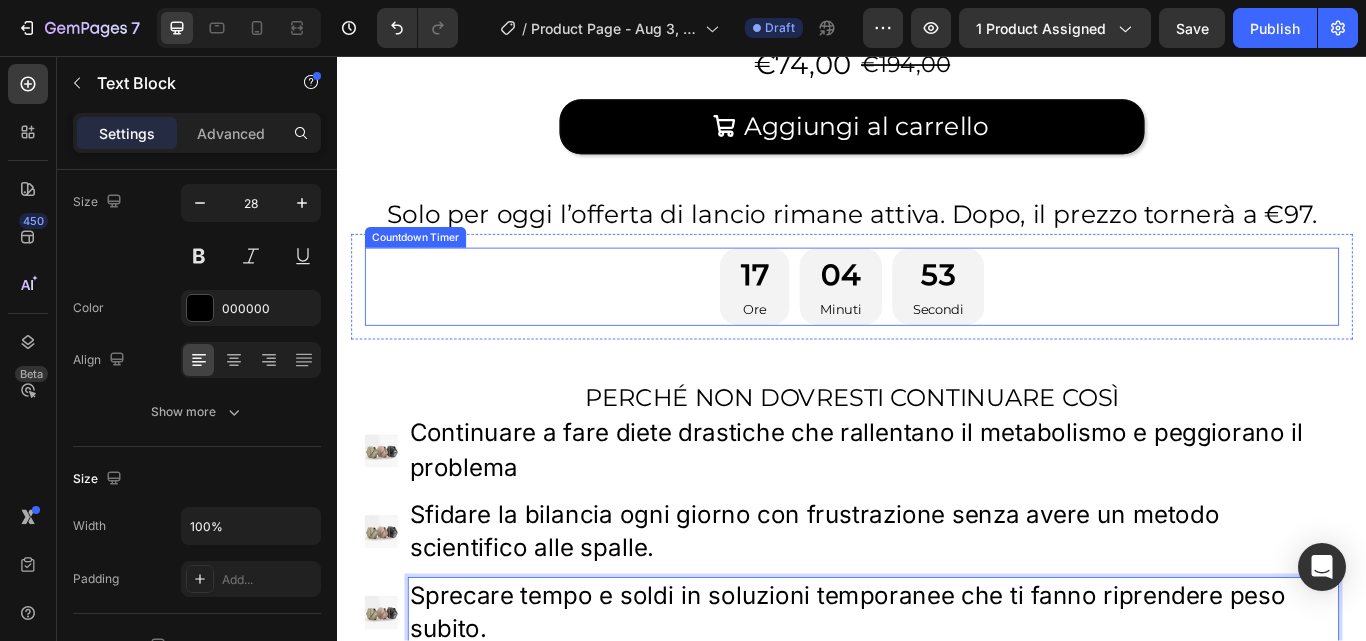 scroll, scrollTop: 960, scrollLeft: 0, axis: vertical 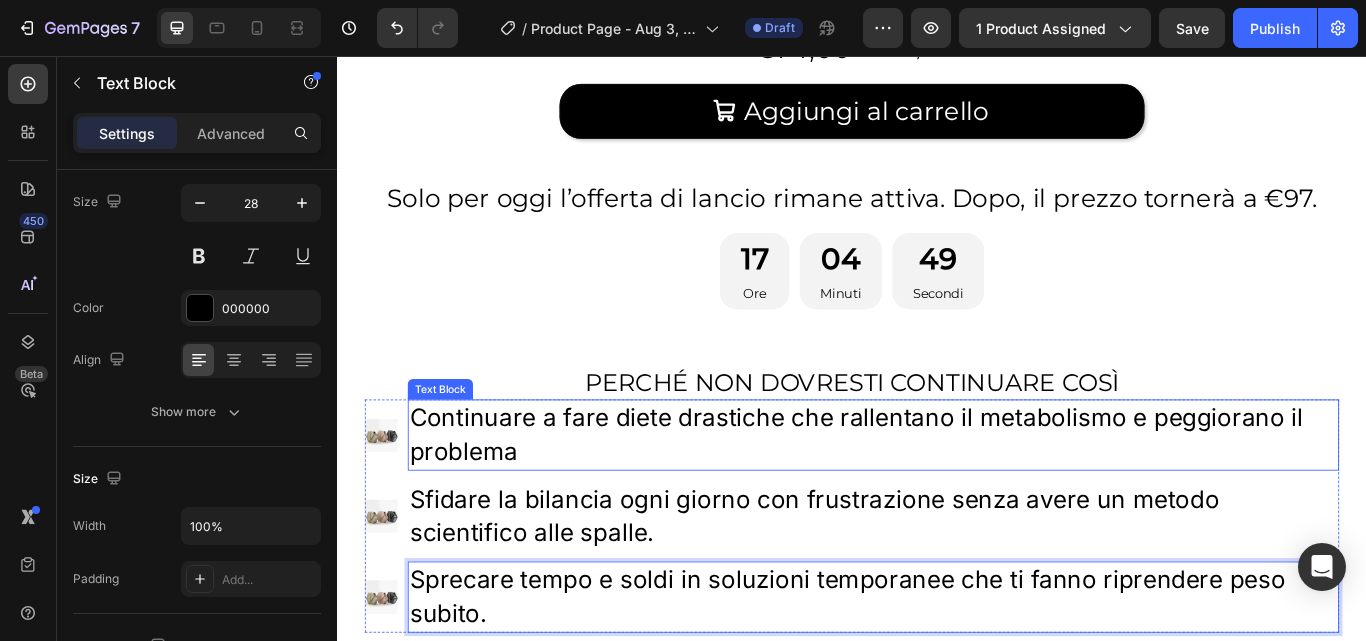click on "Continuare a fare diete drastiche che rallentano il metabolismo e peggiorano il problema" at bounding box center (962, 498) 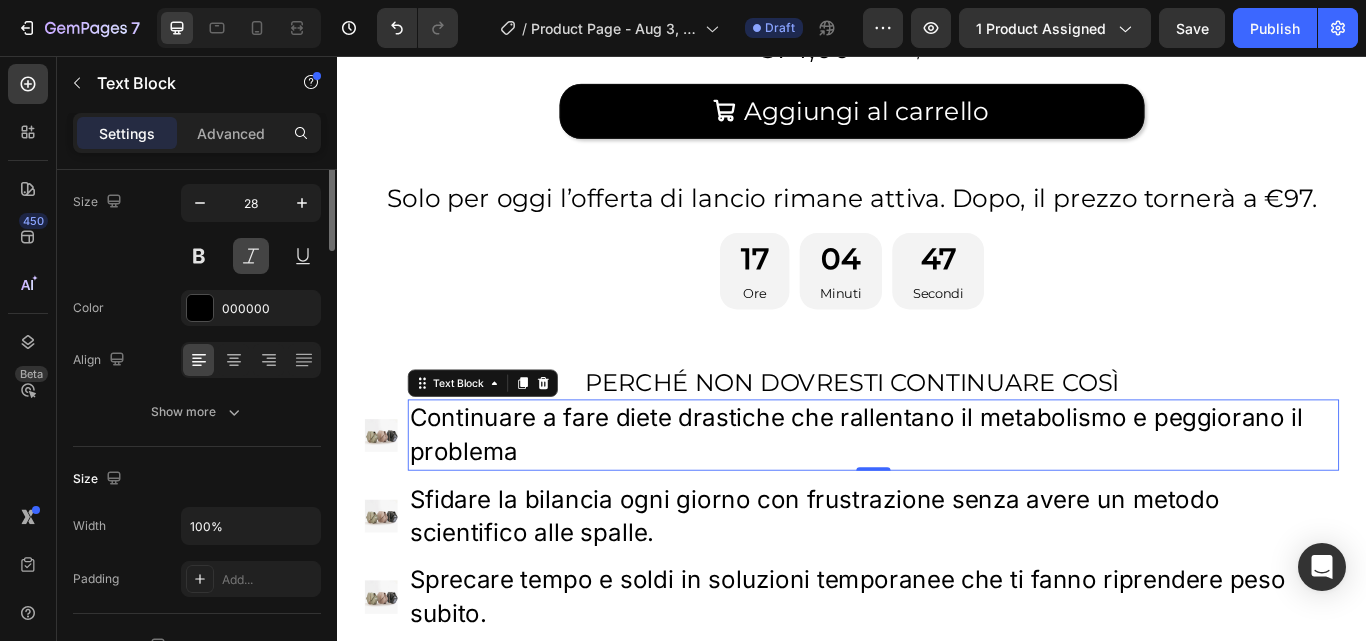 scroll, scrollTop: 0, scrollLeft: 0, axis: both 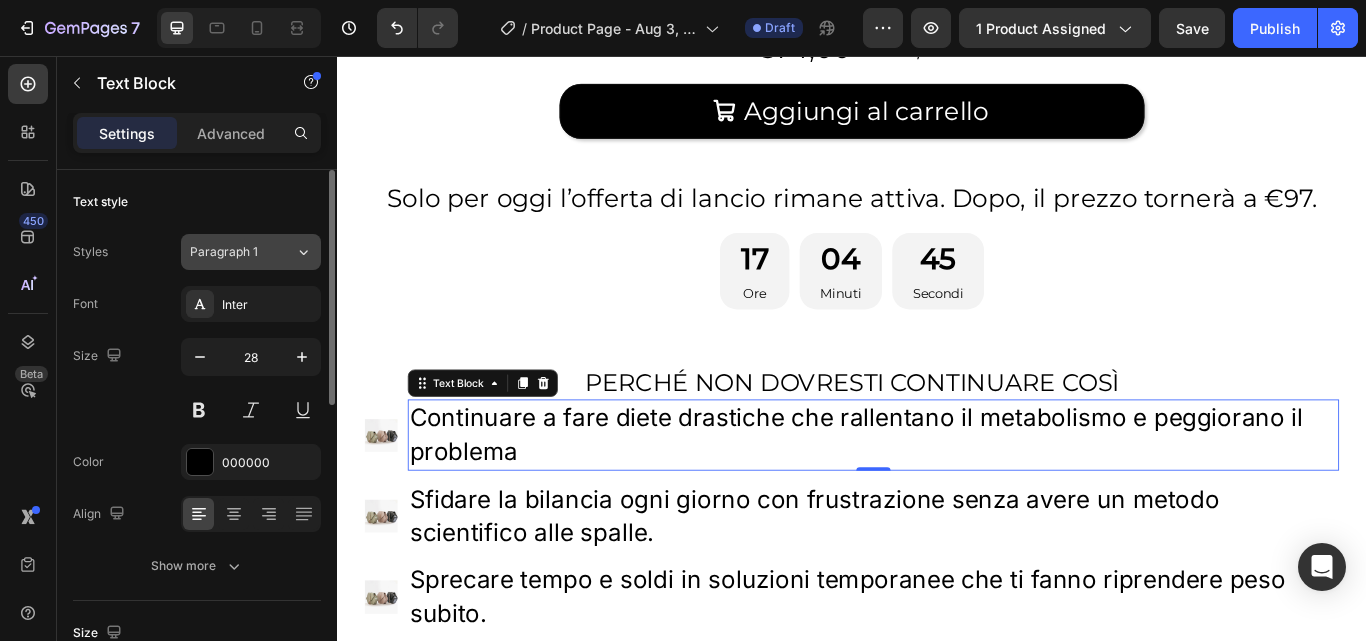 click 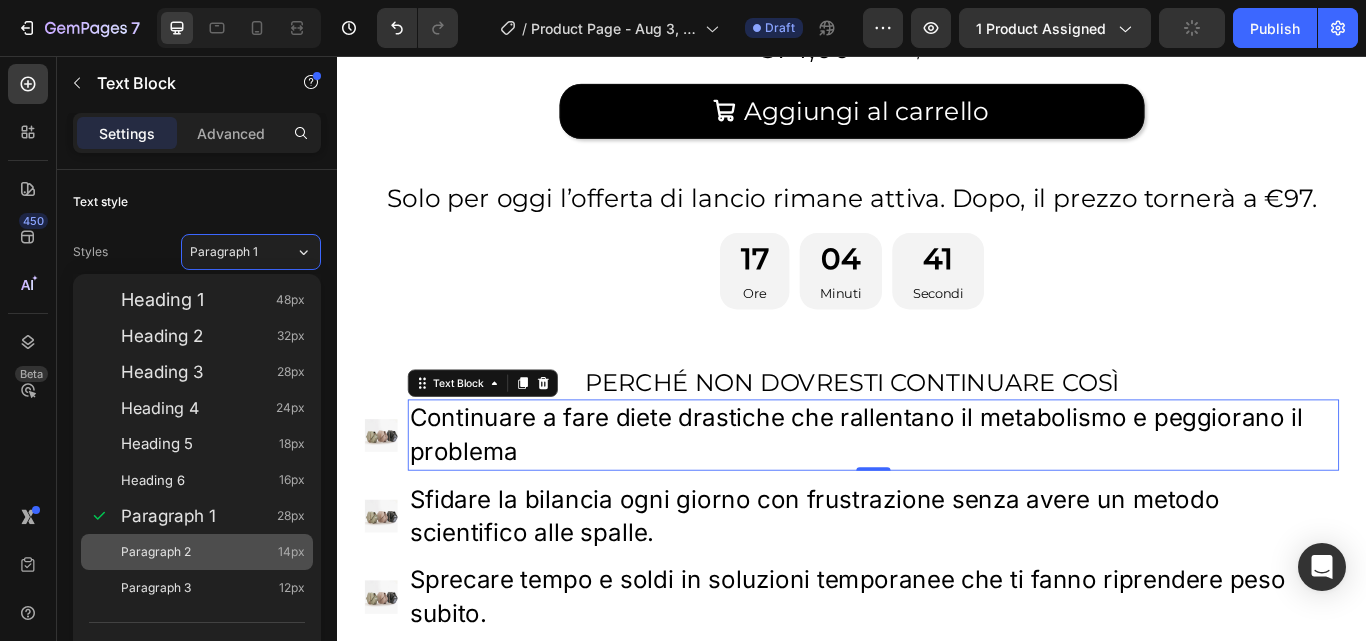 click on "Paragraph 2 14px" at bounding box center [213, 552] 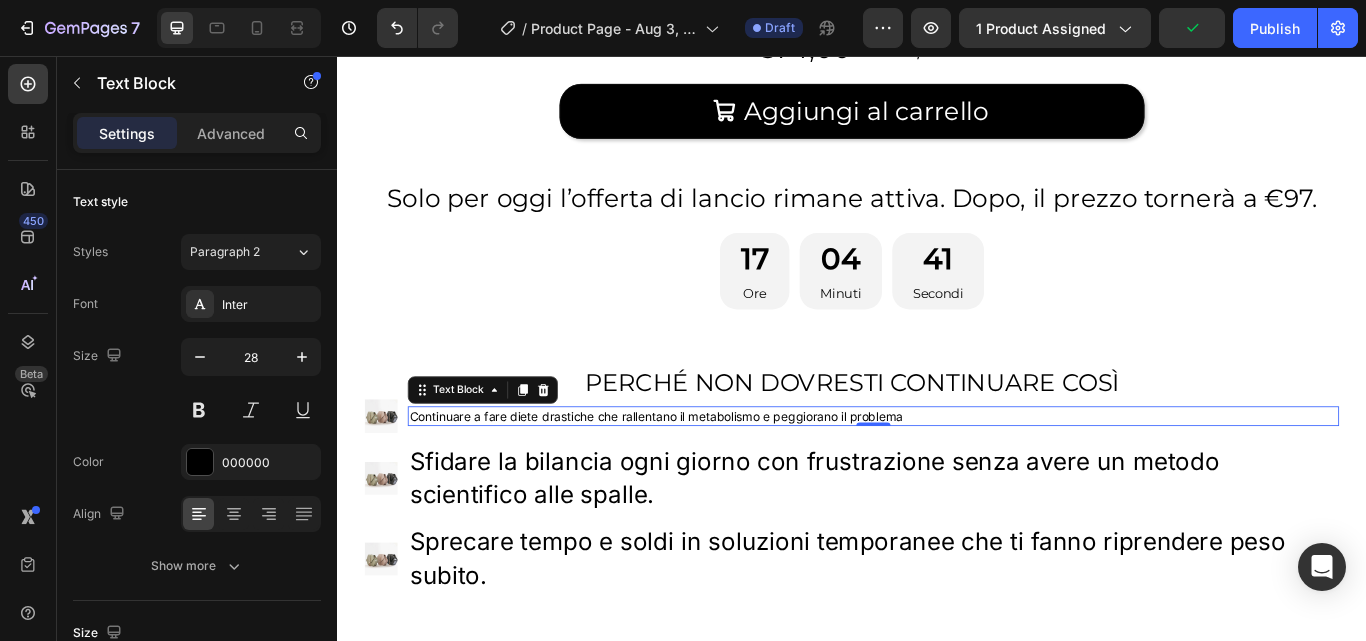 type on "14" 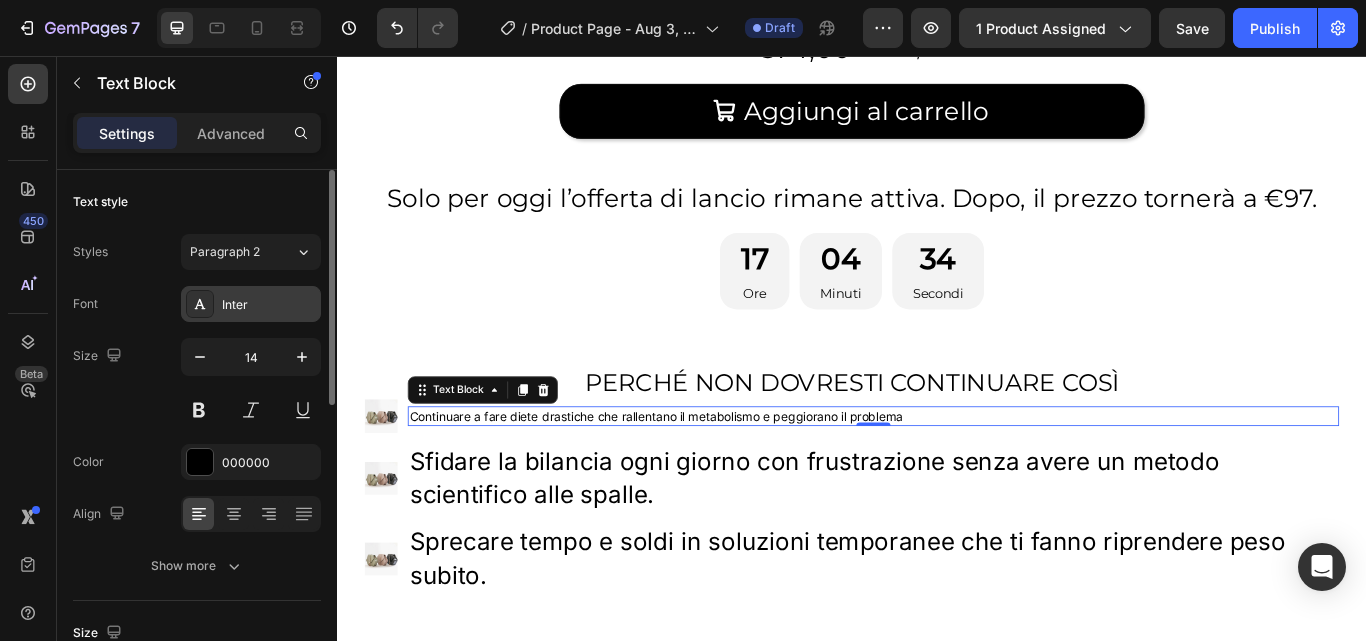 click on "Inter" at bounding box center [269, 305] 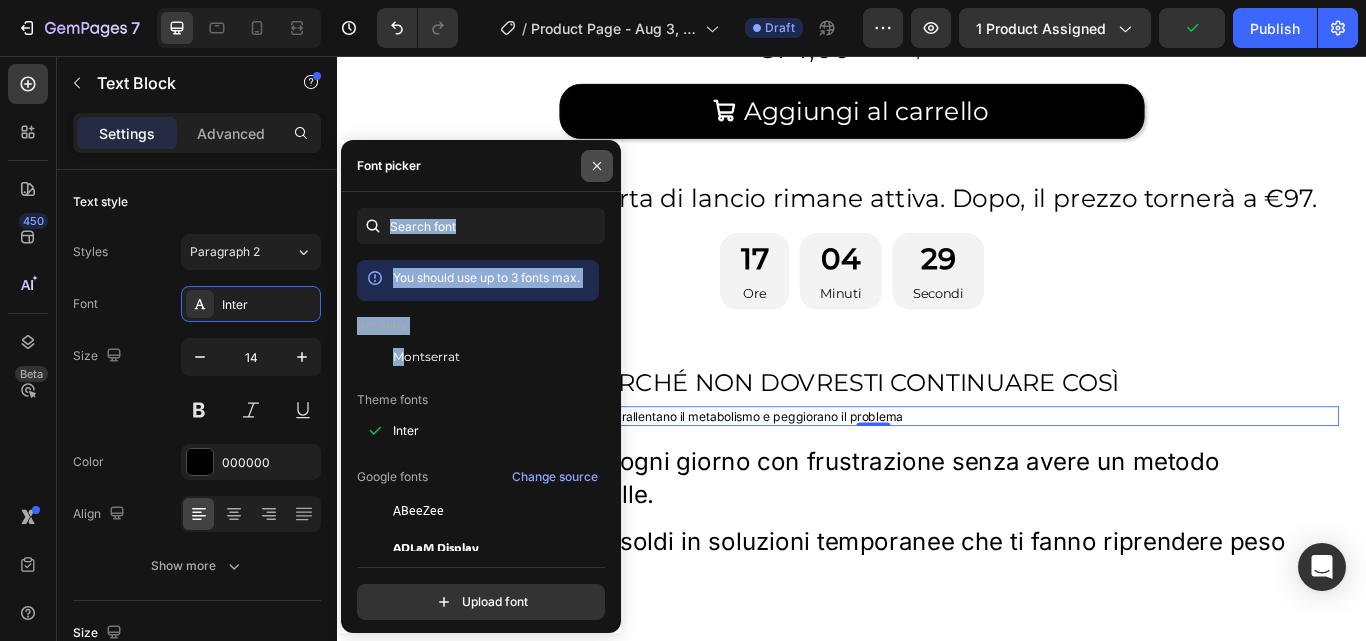 drag, startPoint x: 404, startPoint y: 355, endPoint x: 601, endPoint y: 153, distance: 282.15775 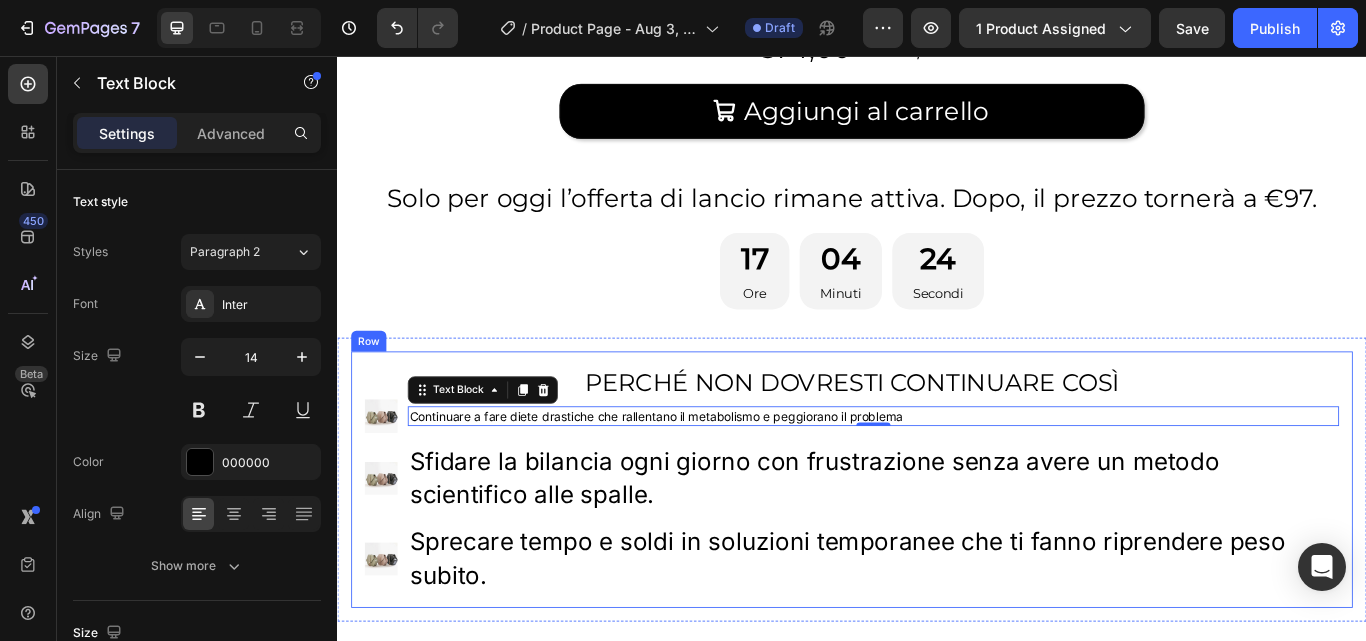 click on "PERCHÉ NON DOVRESTI CONTINUARE COSÌ Heading Image Continuare a fare diete drastiche che rallentano il metabolismo e peggiorano il problema Text Block   0 Image Sfidare la bilancia ogni giorno con frustrazione senza avere un metodo scientifico alle spalle. Text Block Image Sprecare tempo e soldi in soluzioni temporanee che ti fanno riprendere peso subito. Text Block Advanced List Row" at bounding box center [937, 550] 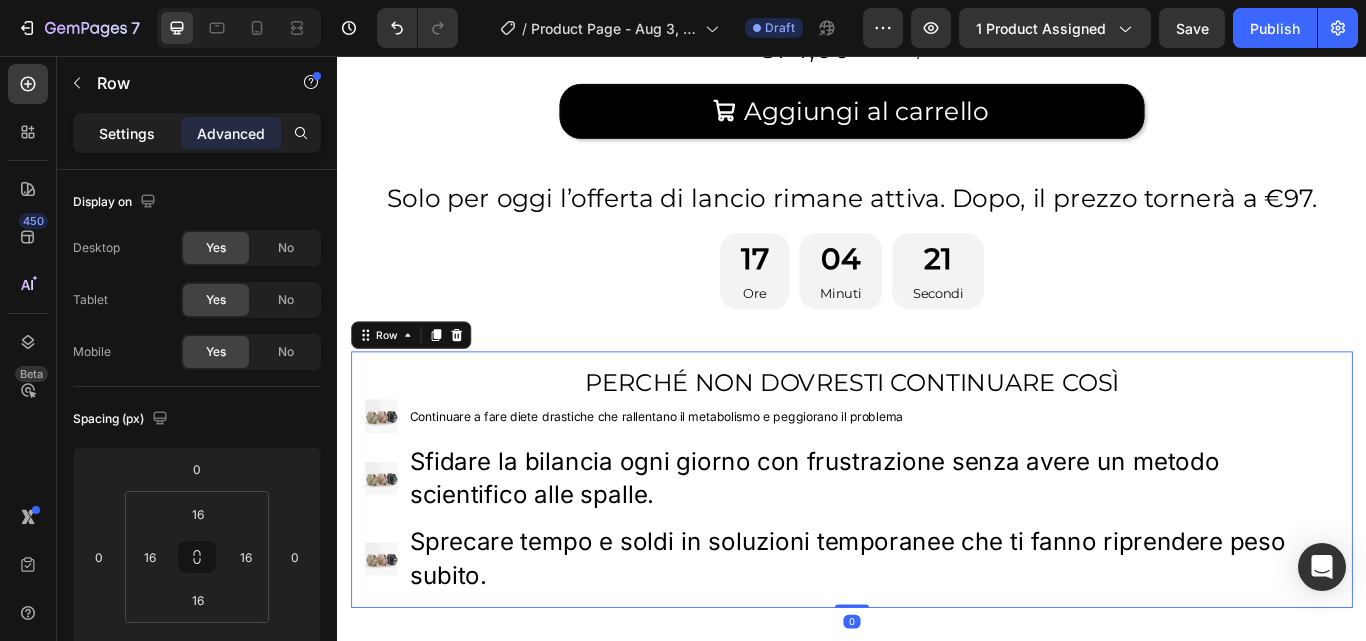 click on "Settings" at bounding box center (127, 133) 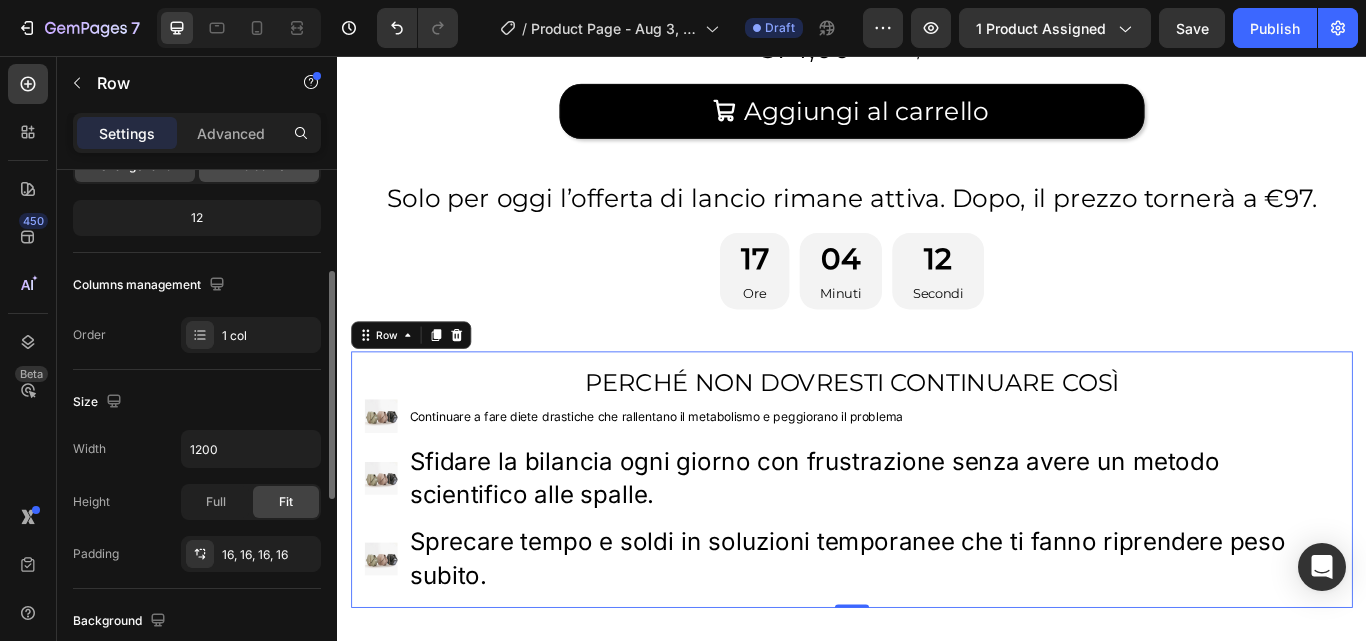 scroll, scrollTop: 232, scrollLeft: 0, axis: vertical 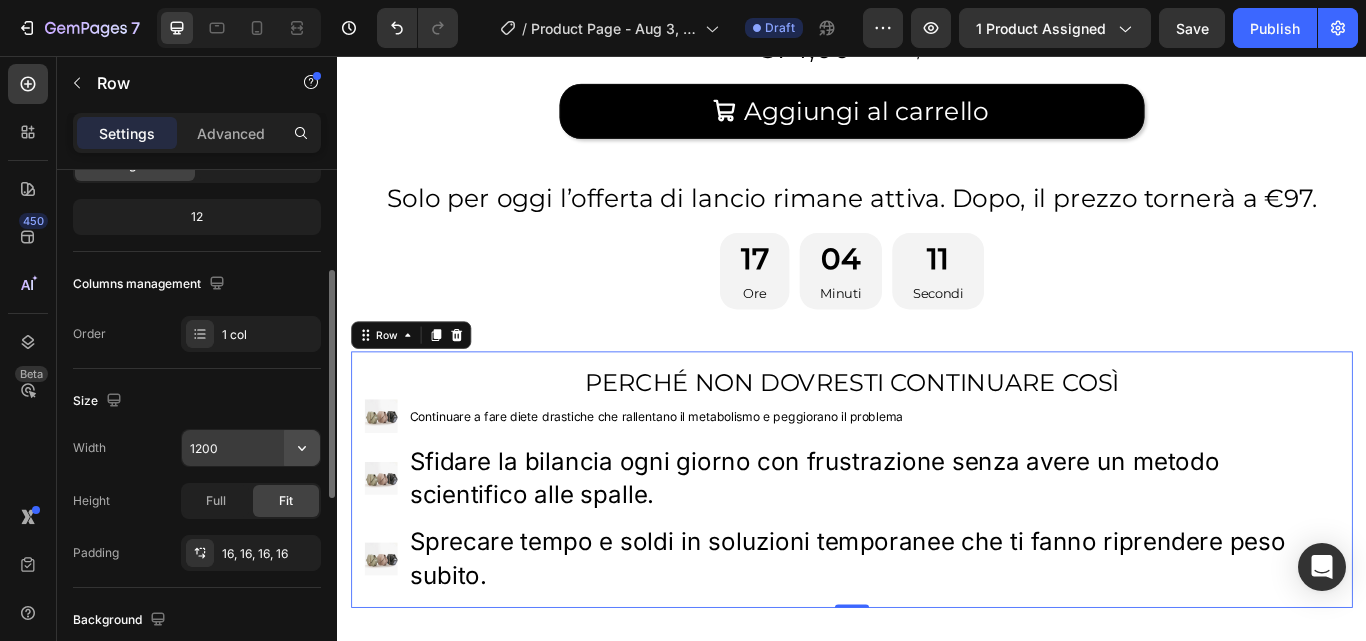 click 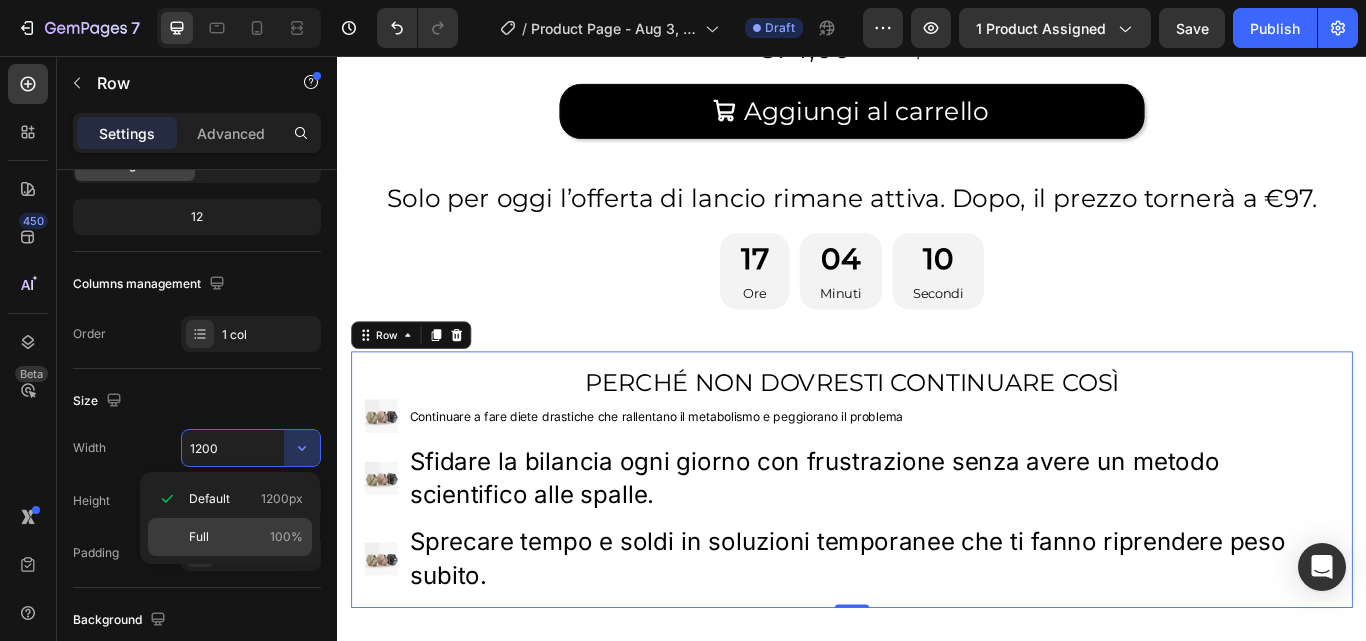 click on "Full 100%" at bounding box center (246, 537) 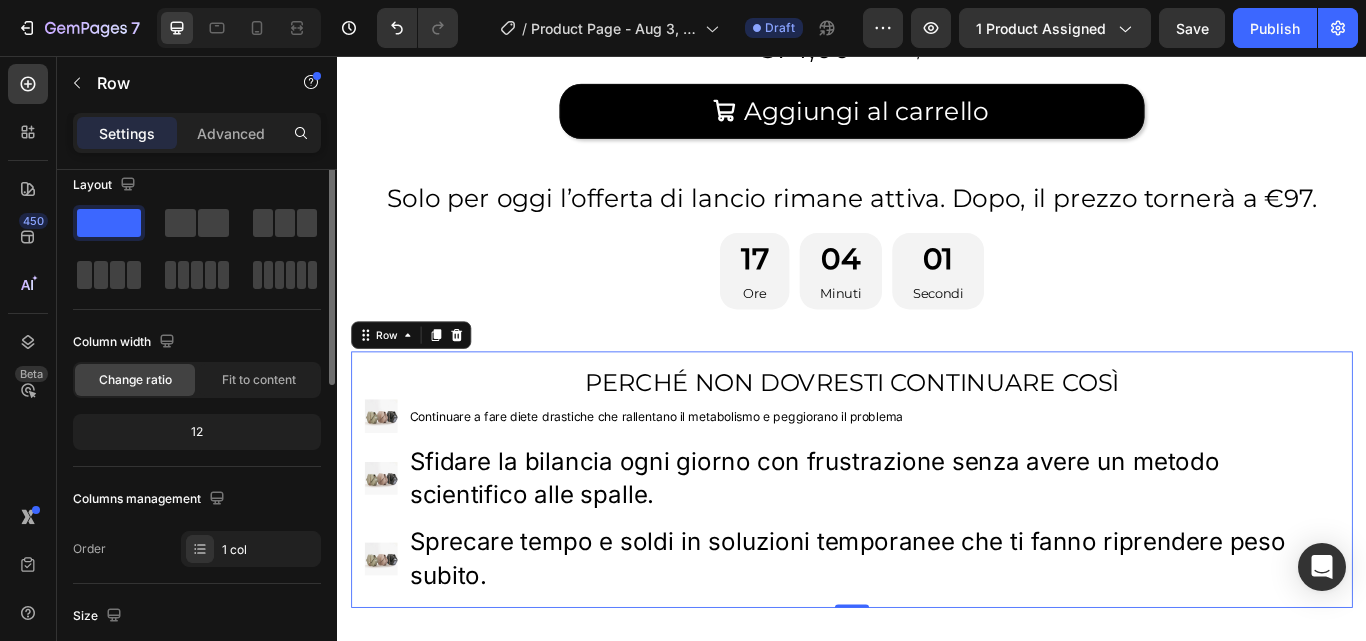scroll, scrollTop: 0, scrollLeft: 0, axis: both 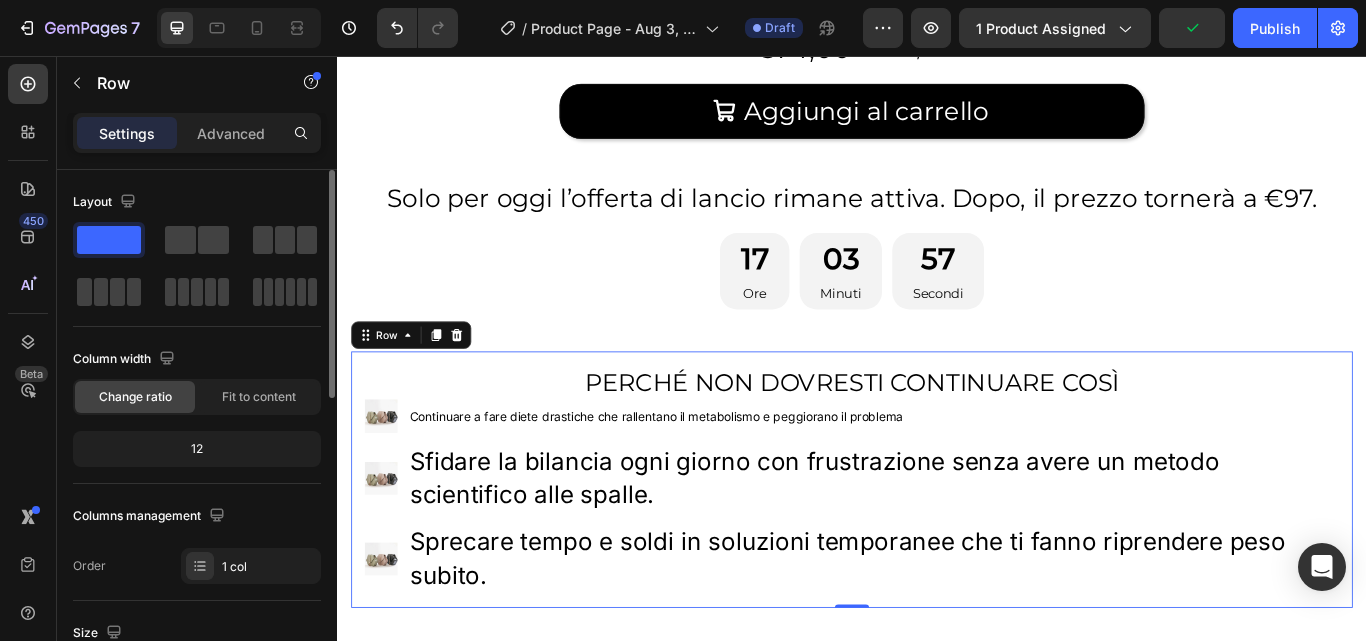 click on "12" 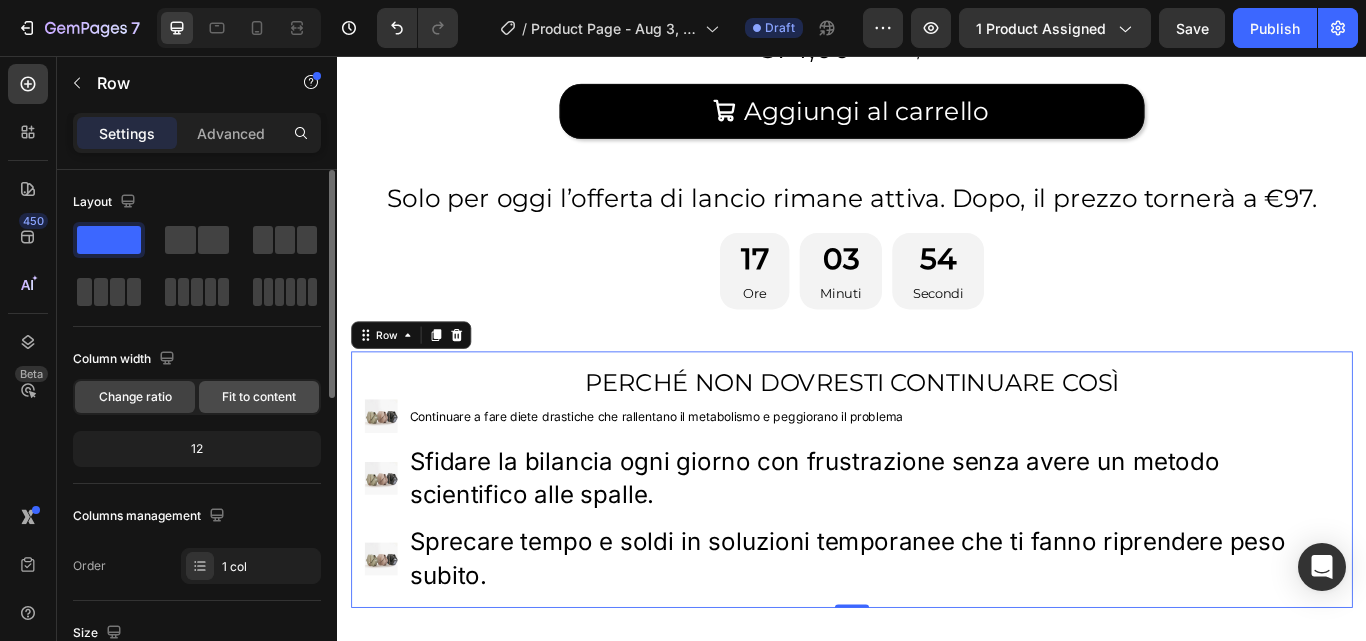click on "Fit to content" 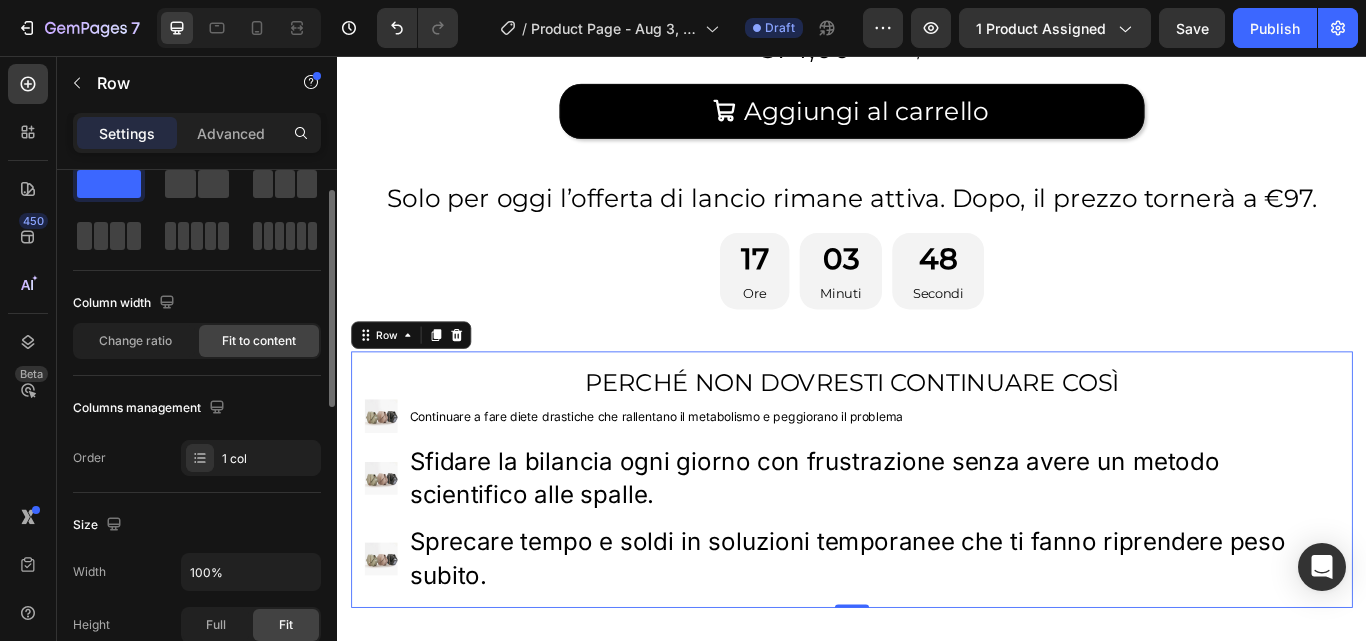 scroll, scrollTop: 57, scrollLeft: 0, axis: vertical 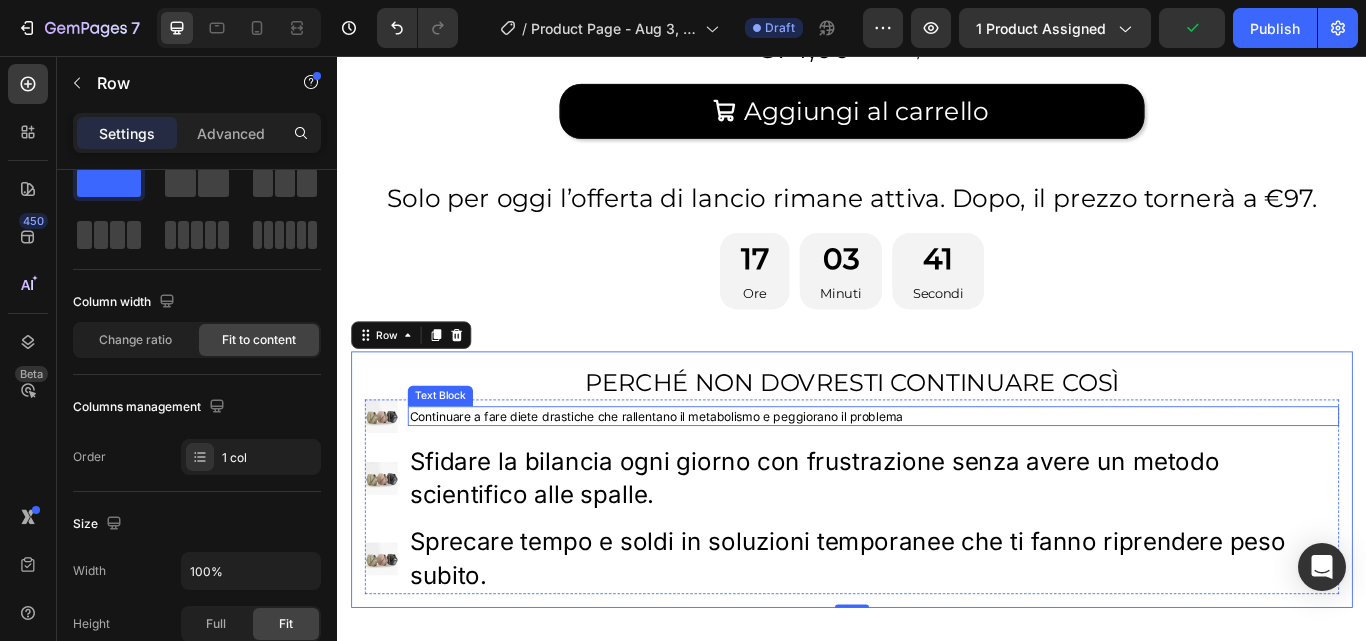 click on "Continuare a fare diete drastiche che rallentano il metabolismo e peggiorano il problema" at bounding box center [962, 477] 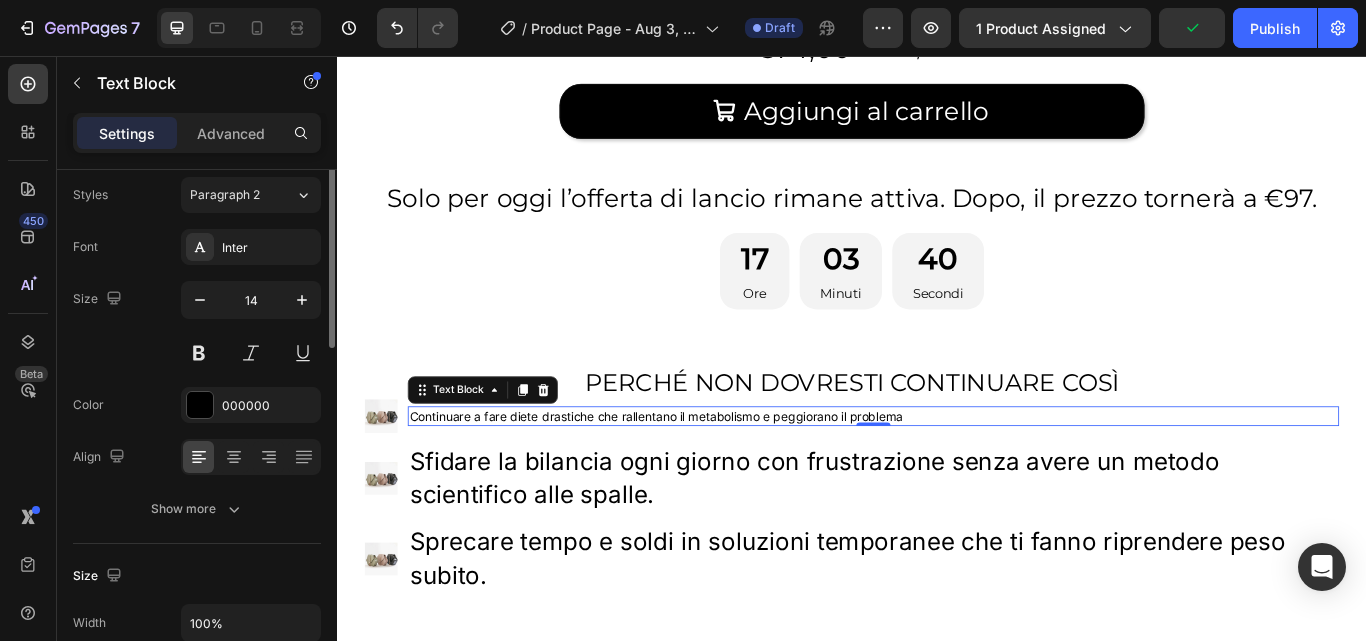 scroll, scrollTop: 0, scrollLeft: 0, axis: both 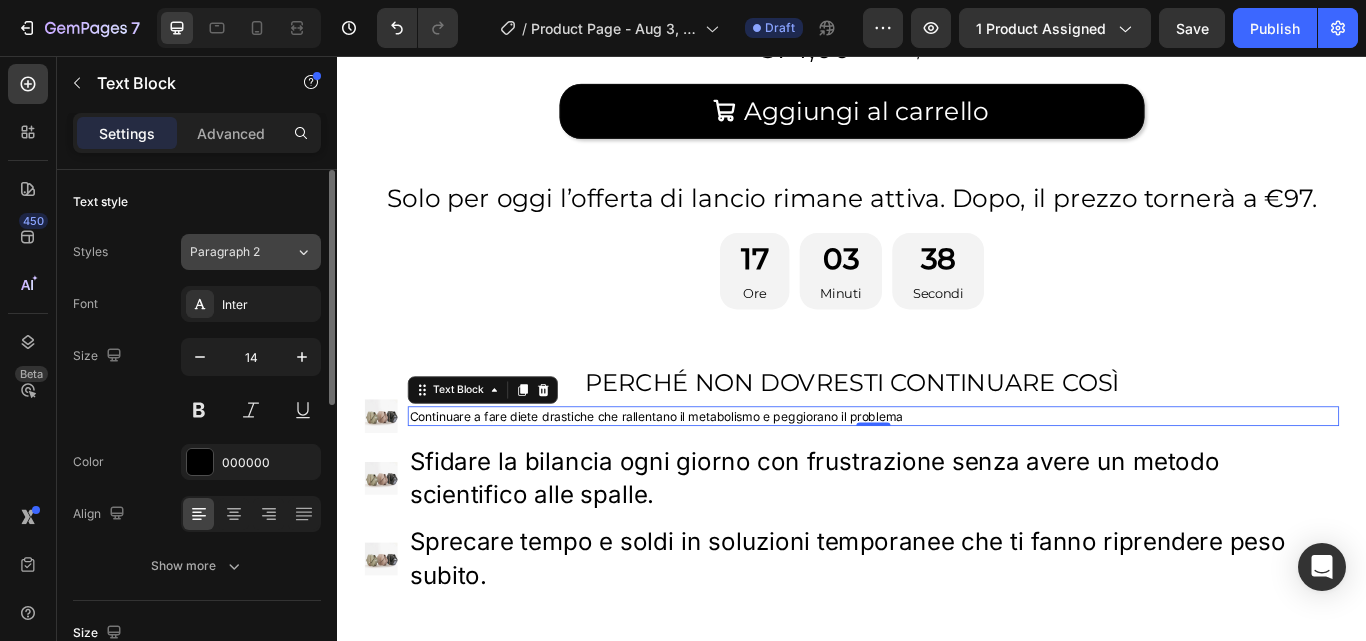 click 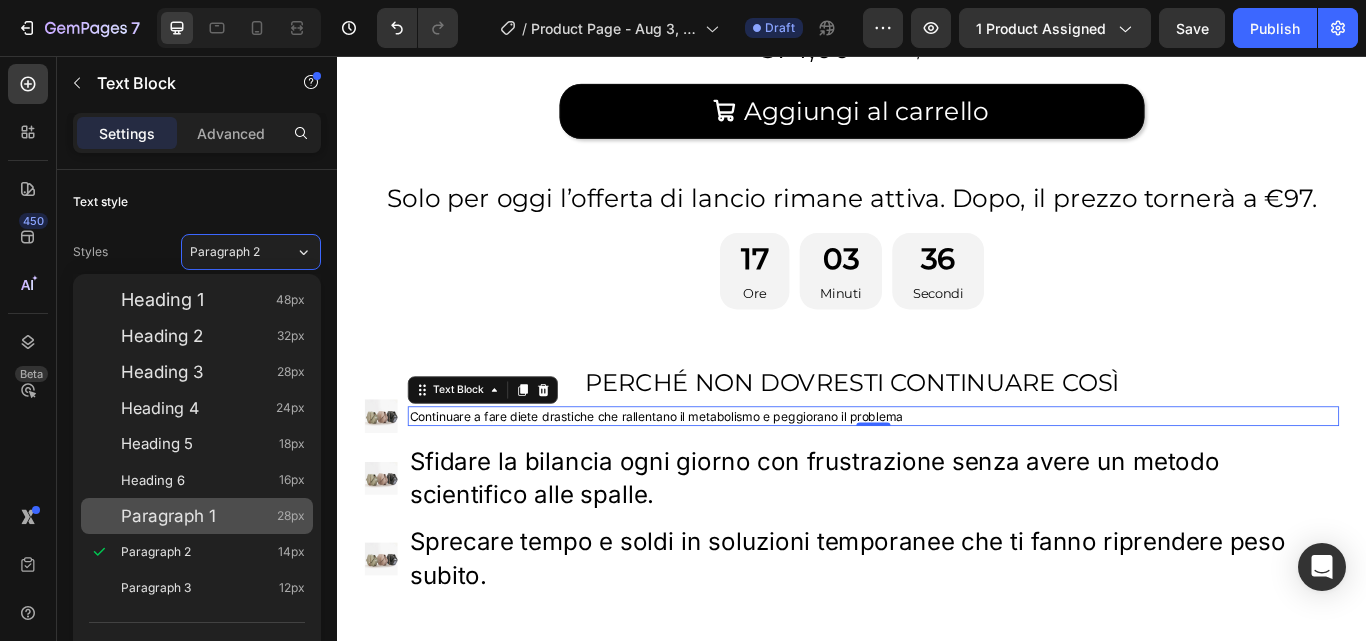 click on "Paragraph 1 28px" at bounding box center [213, 516] 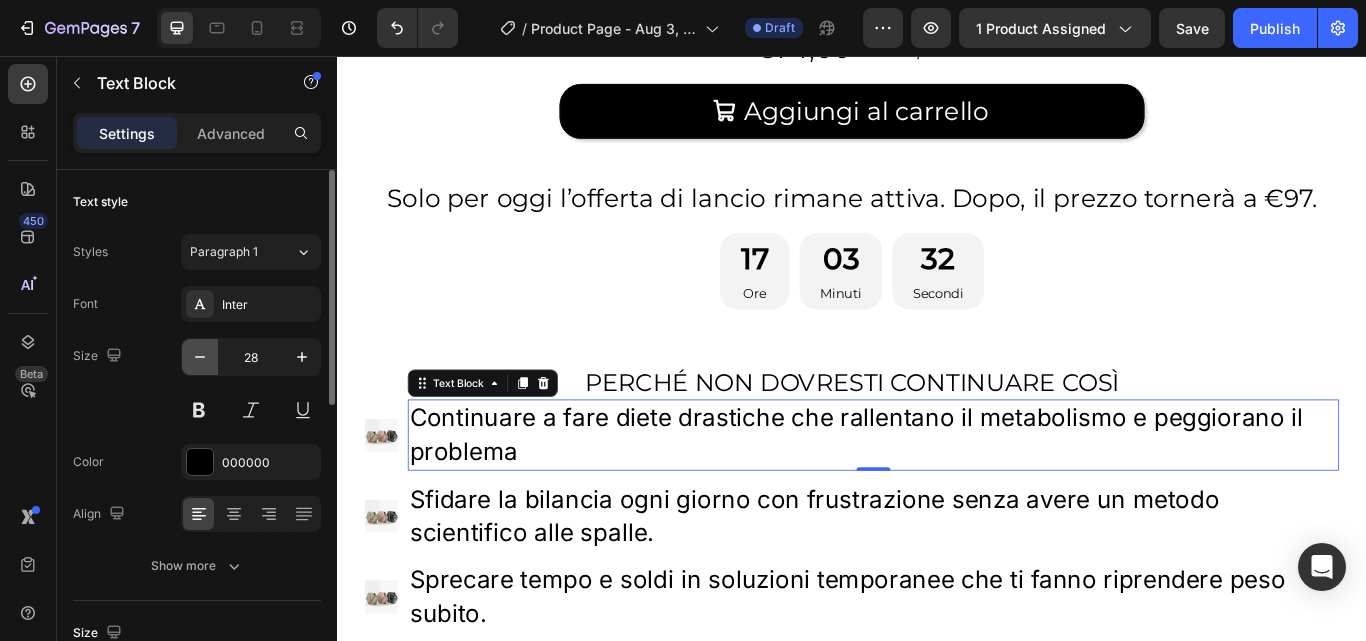 click at bounding box center [200, 357] 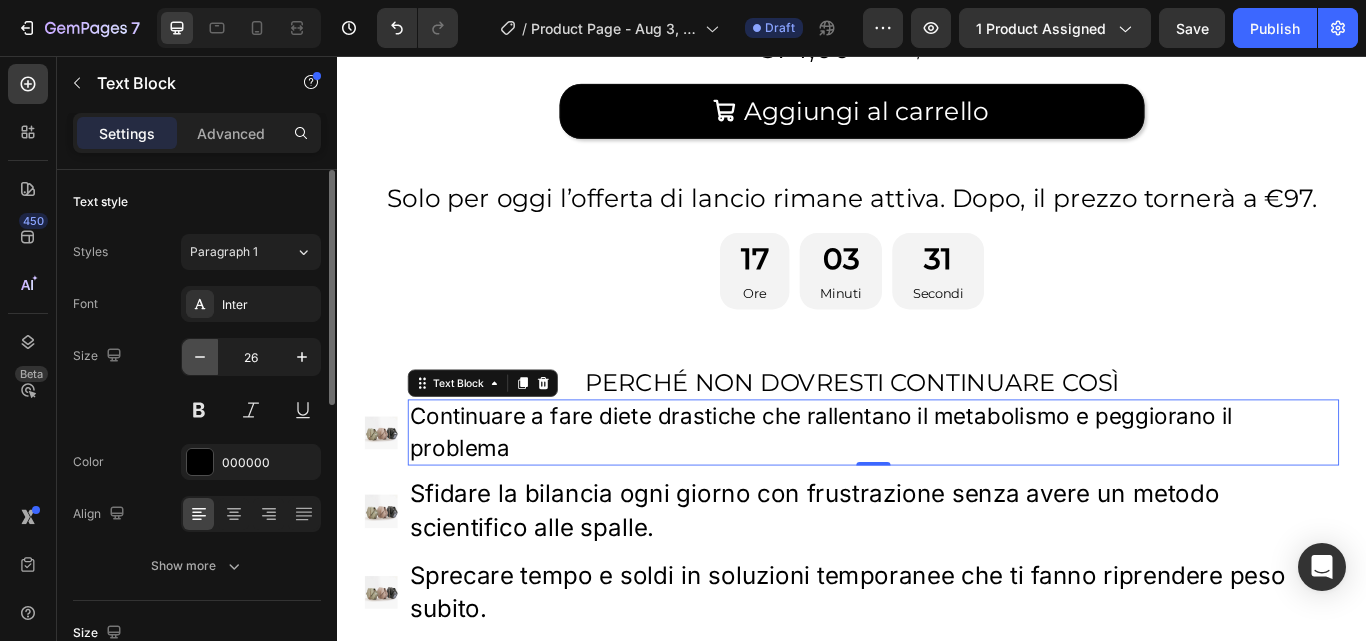 click at bounding box center [200, 357] 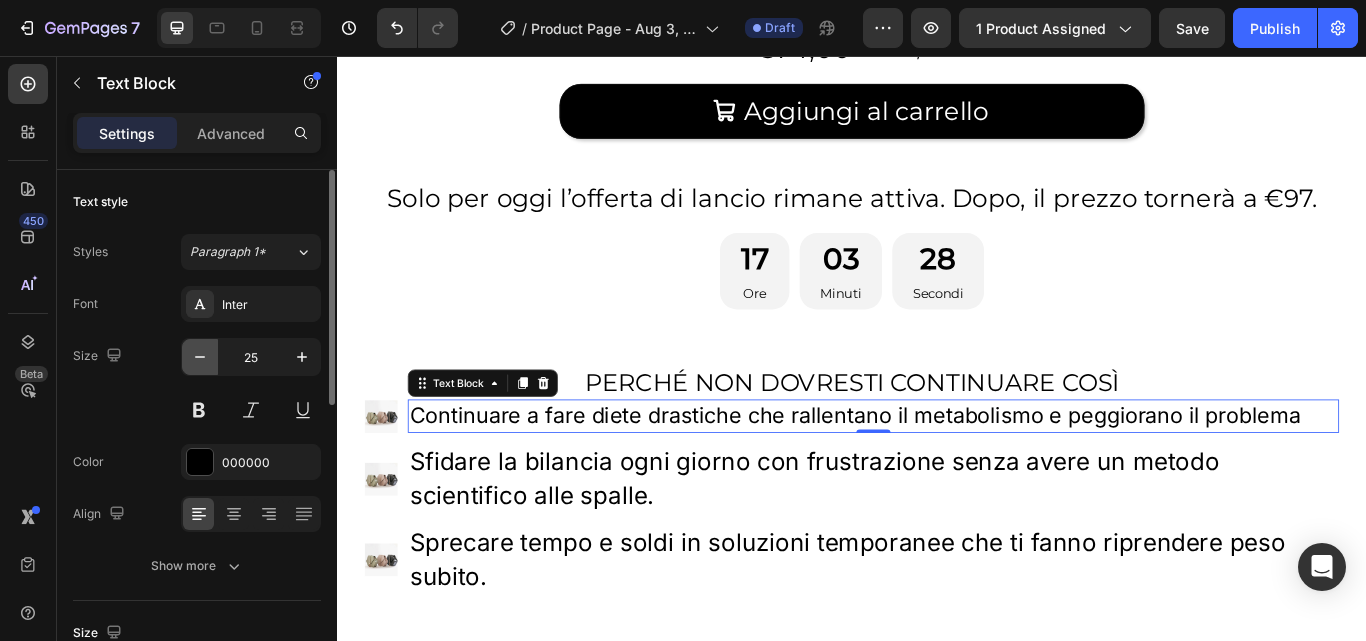 click at bounding box center (200, 357) 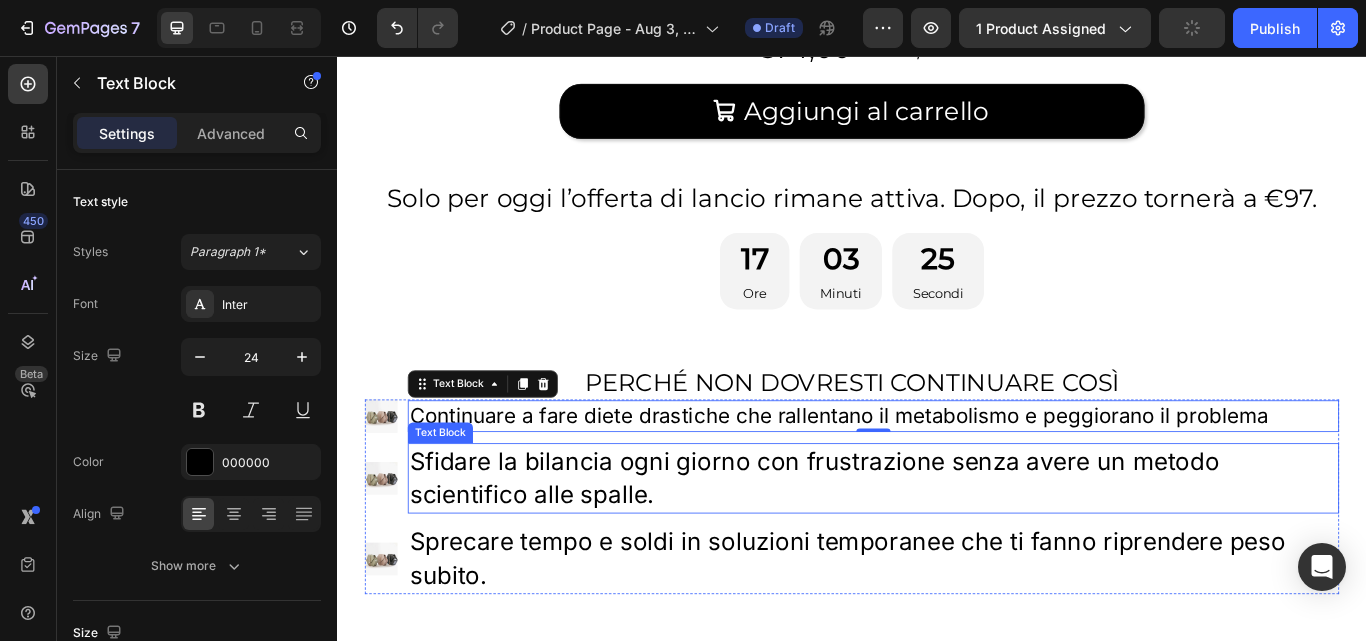 click on "Sfidare la bilancia ogni giorno con frustrazione senza avere un metodo scientifico alle spalle." at bounding box center (962, 549) 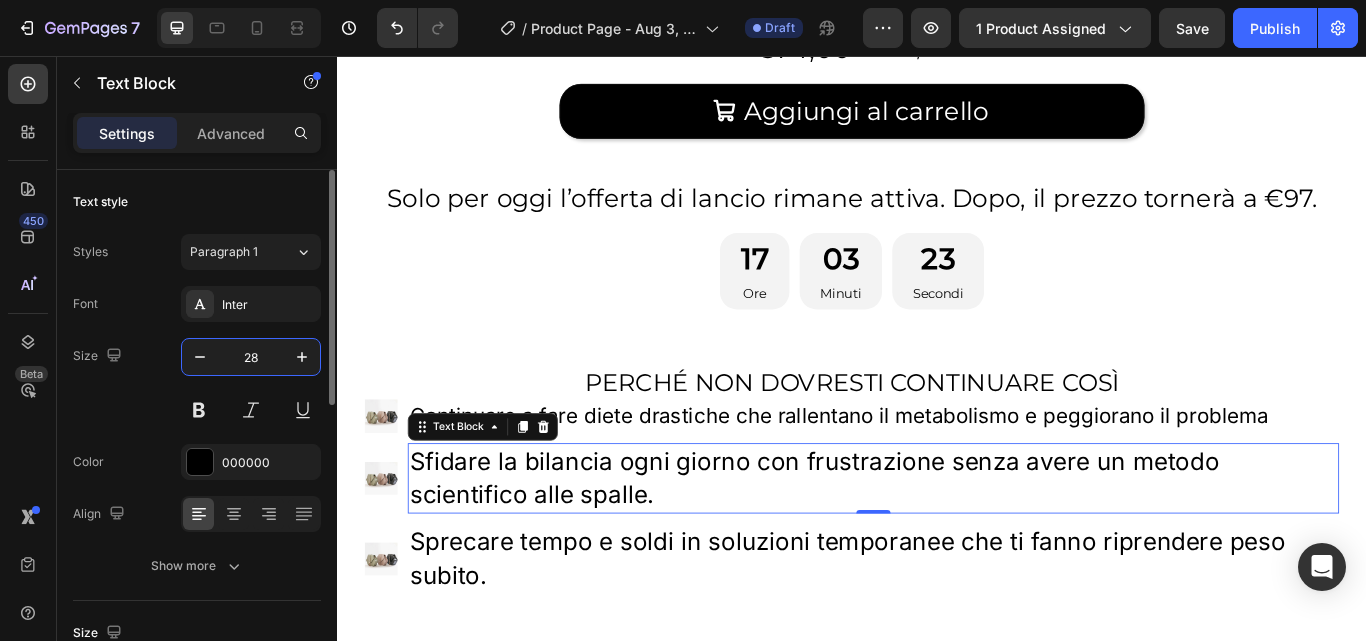 click on "28" at bounding box center (251, 357) 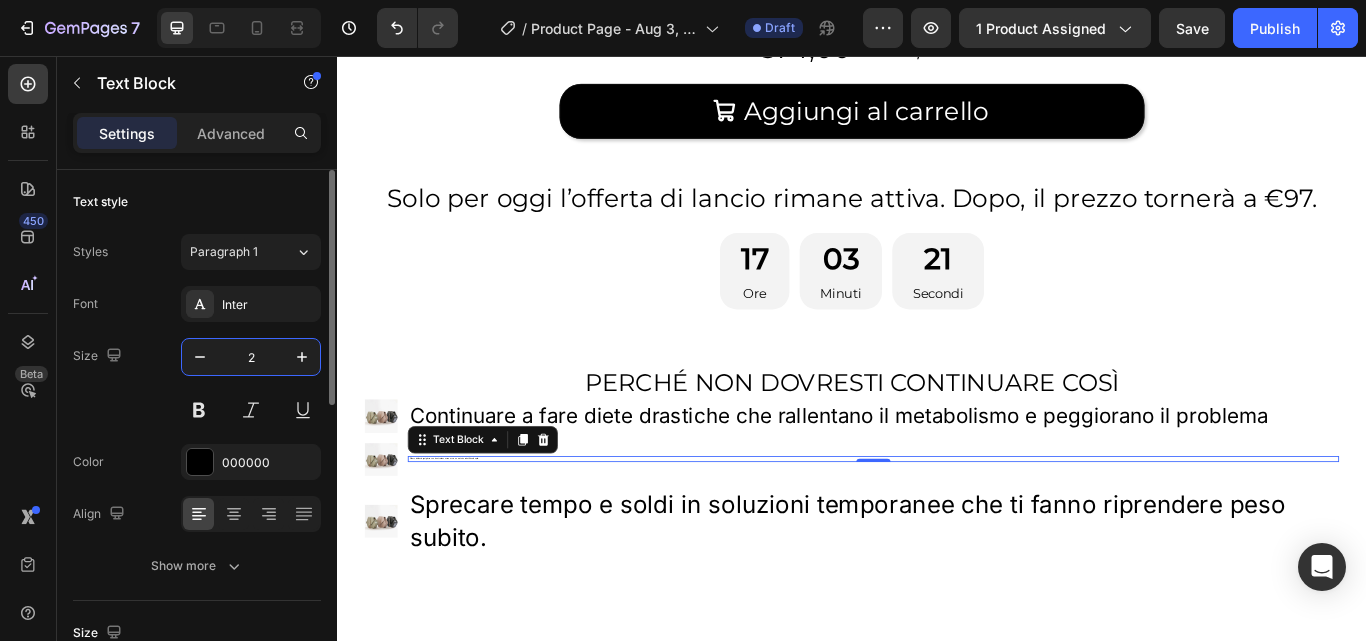 type on "24" 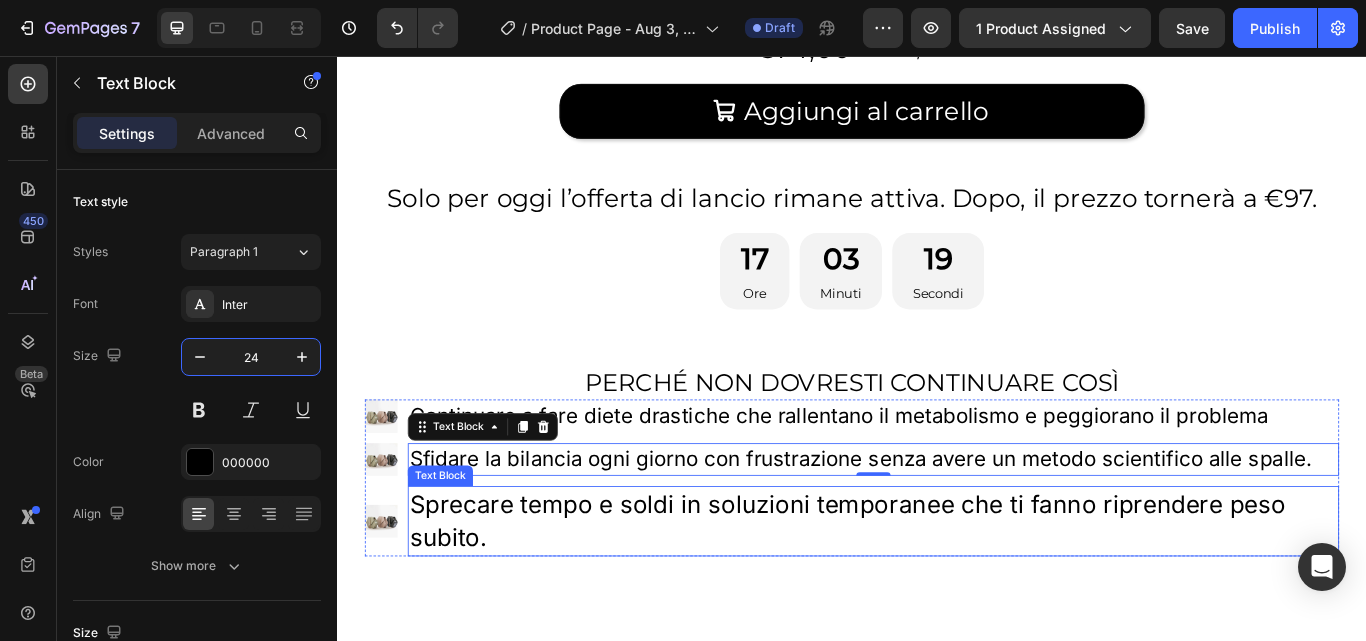 click on "Sprecare tempo e soldi in soluzioni temporanee che ti fanno riprendere peso subito." at bounding box center [962, 599] 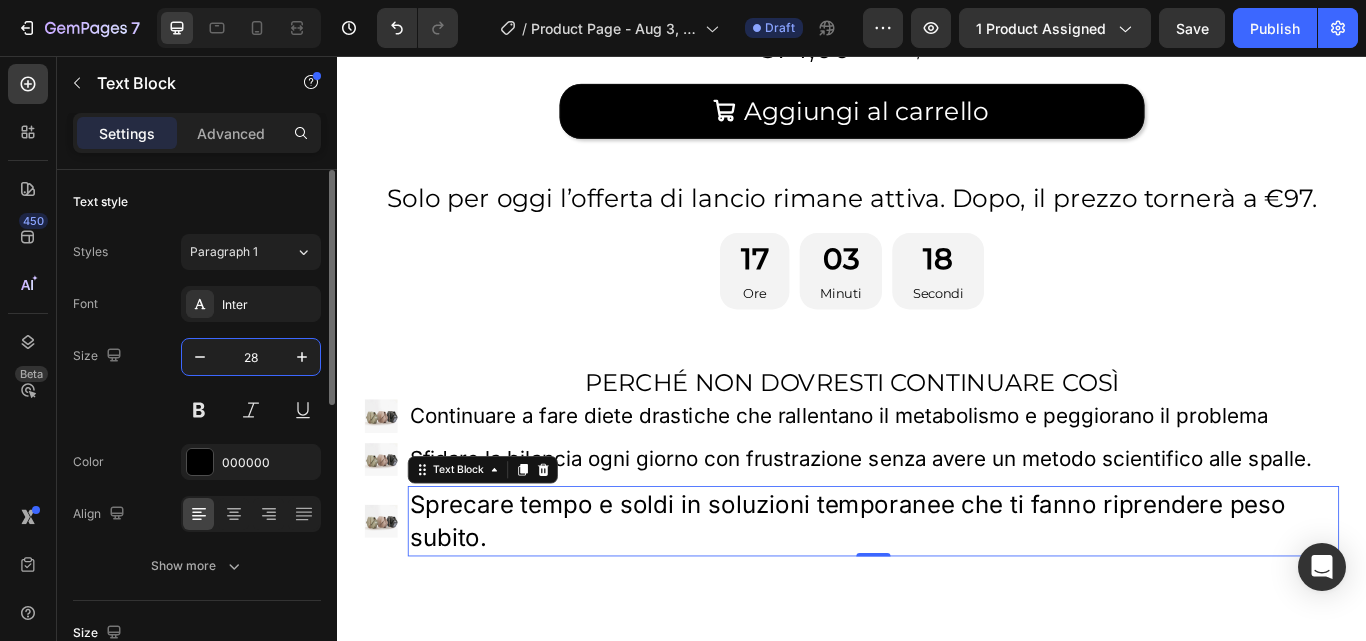 click on "28" at bounding box center (251, 357) 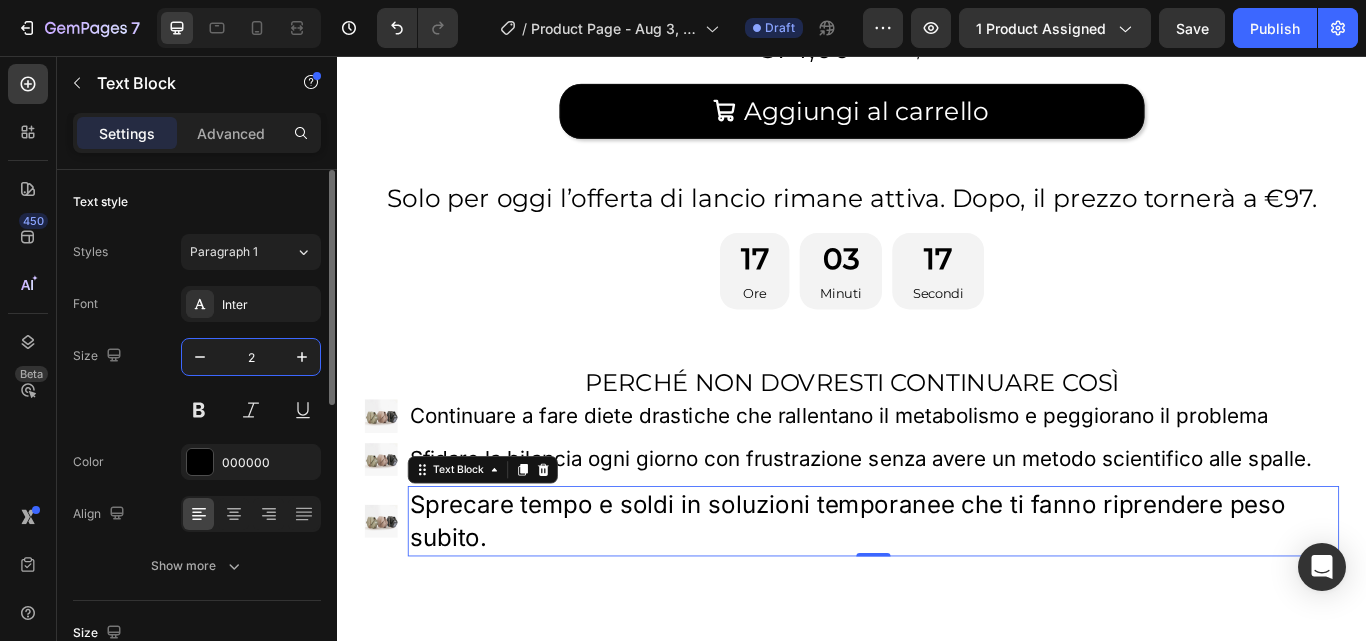 type on "24" 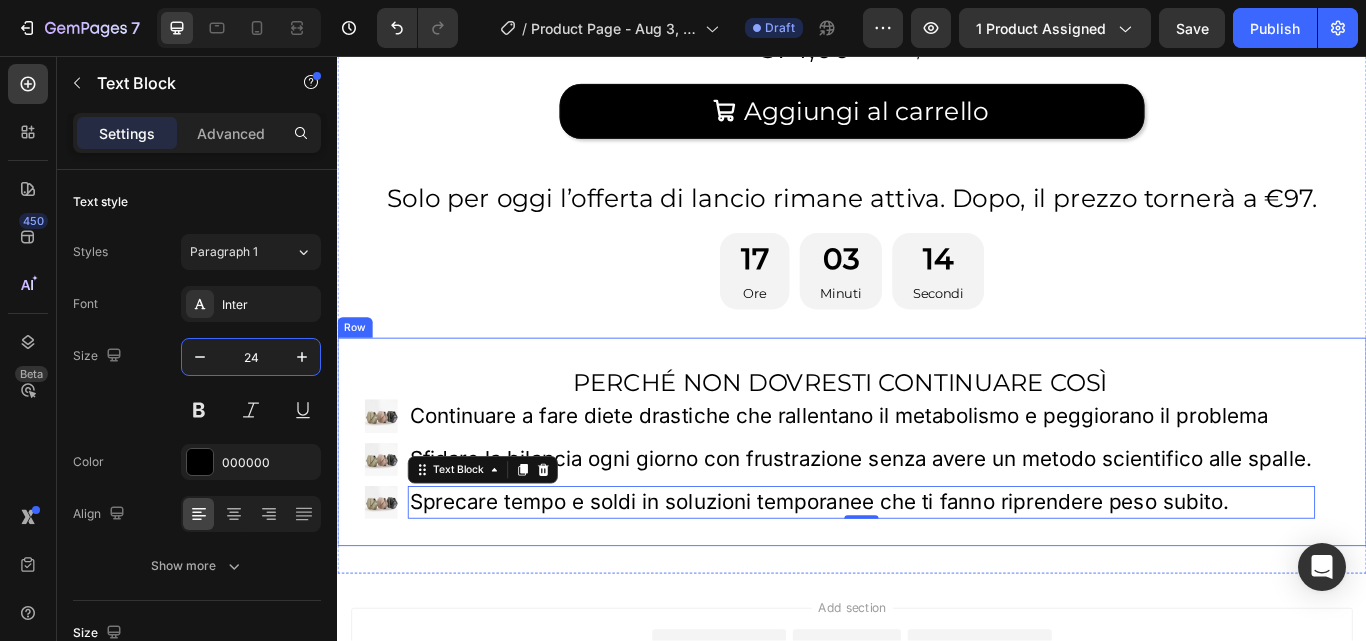 click on "PERCHÉ NON DOVRESTI CONTINUARE COSÌ Heading Image Continuare a fare diete drastiche che rallentano il metabolismo e peggiorano il problema Text Block Image Sfidare la bilancia ogni giorno con frustrazione senza avere un metodo scientifico alle spalle. Text Block Image Sprecare tempo e soldi in soluzioni temporanee che ti fanno riprendere peso subito. Text Block   0 Advanced List Row Row" at bounding box center [937, 506] 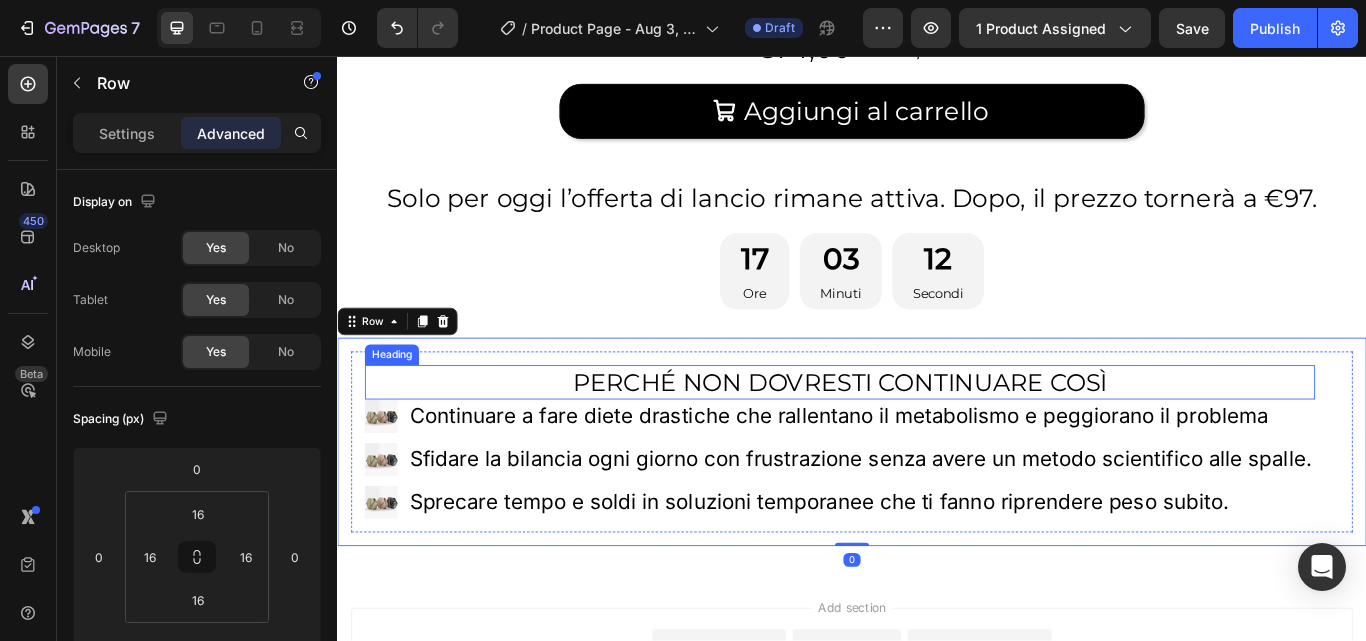 click on "PERCHÉ NON DOVRESTI CONTINUARE COSÌ" at bounding box center [923, 437] 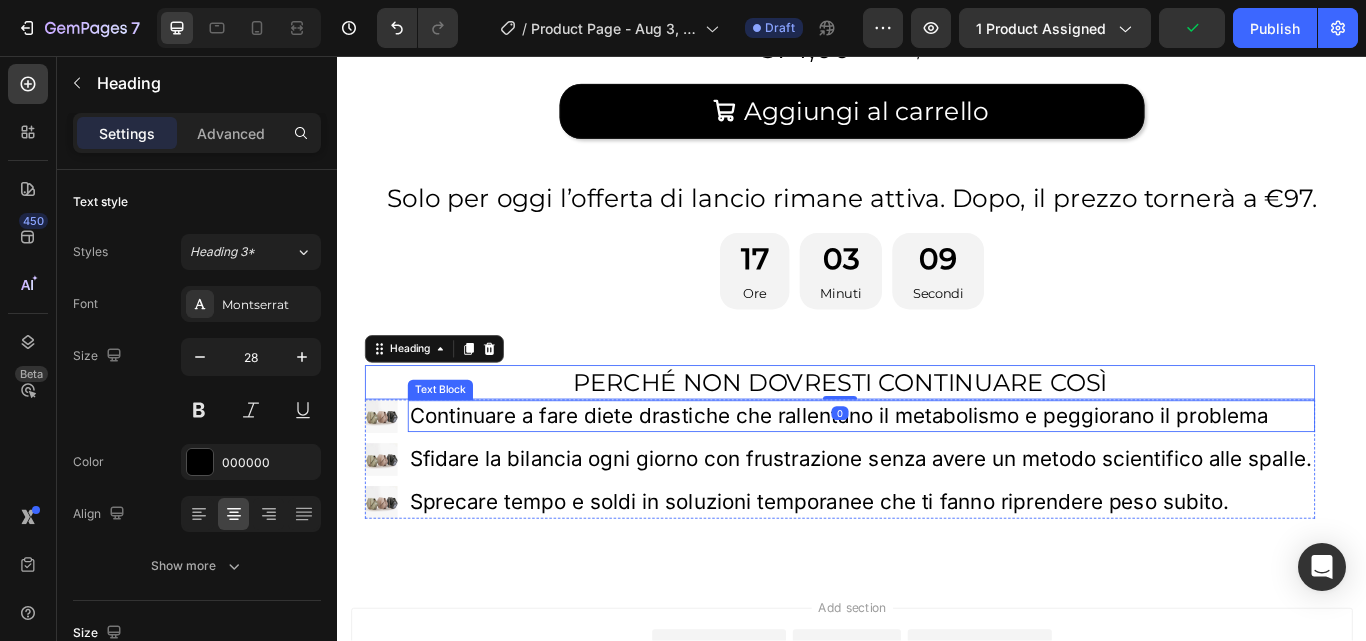 click on "Continuare a fare diete drastiche che rallentano il metabolismo e peggiorano il problema" at bounding box center (948, 477) 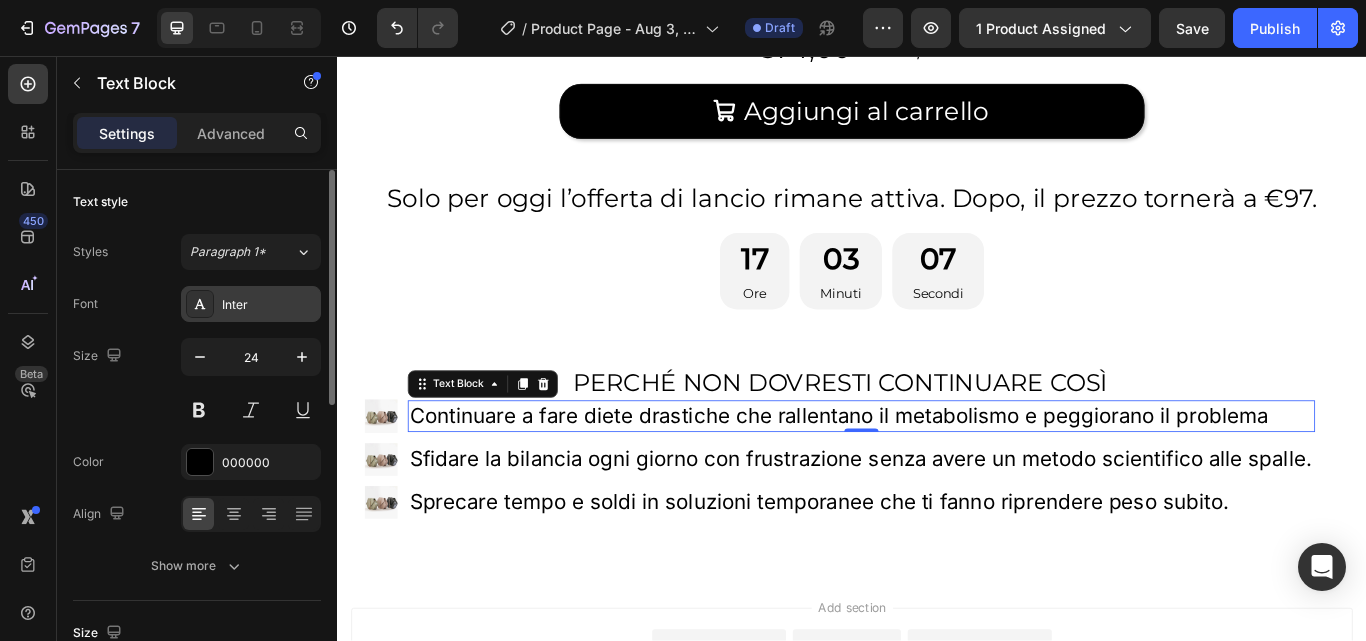 click on "Inter" at bounding box center (269, 305) 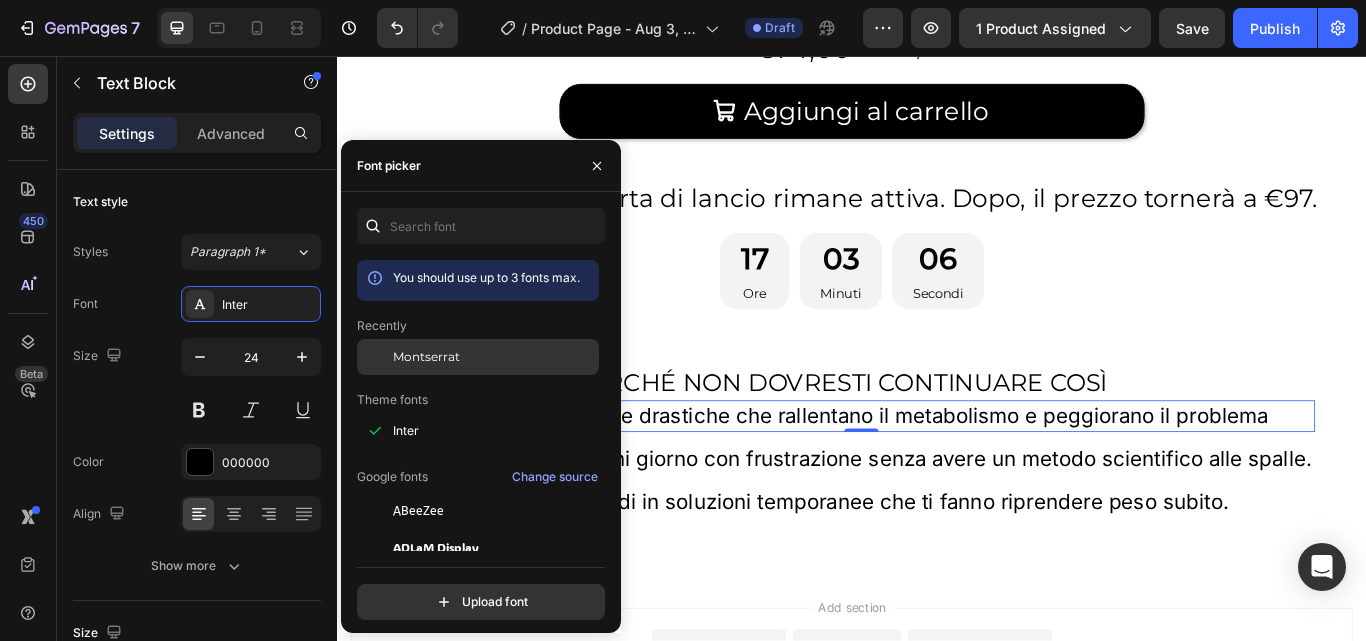drag, startPoint x: 408, startPoint y: 359, endPoint x: 359, endPoint y: 445, distance: 98.9798 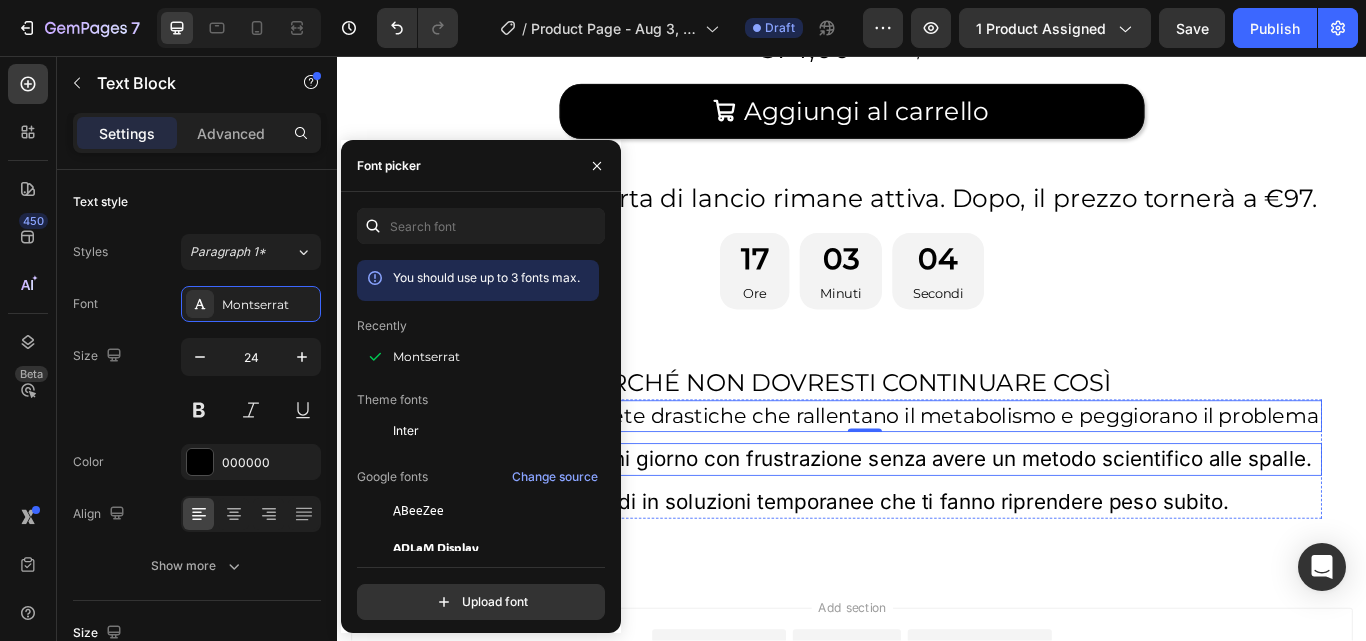 click on "Sfidare la bilancia ogni giorno con frustrazione senza avere un metodo scientifico alle spalle." at bounding box center (952, 527) 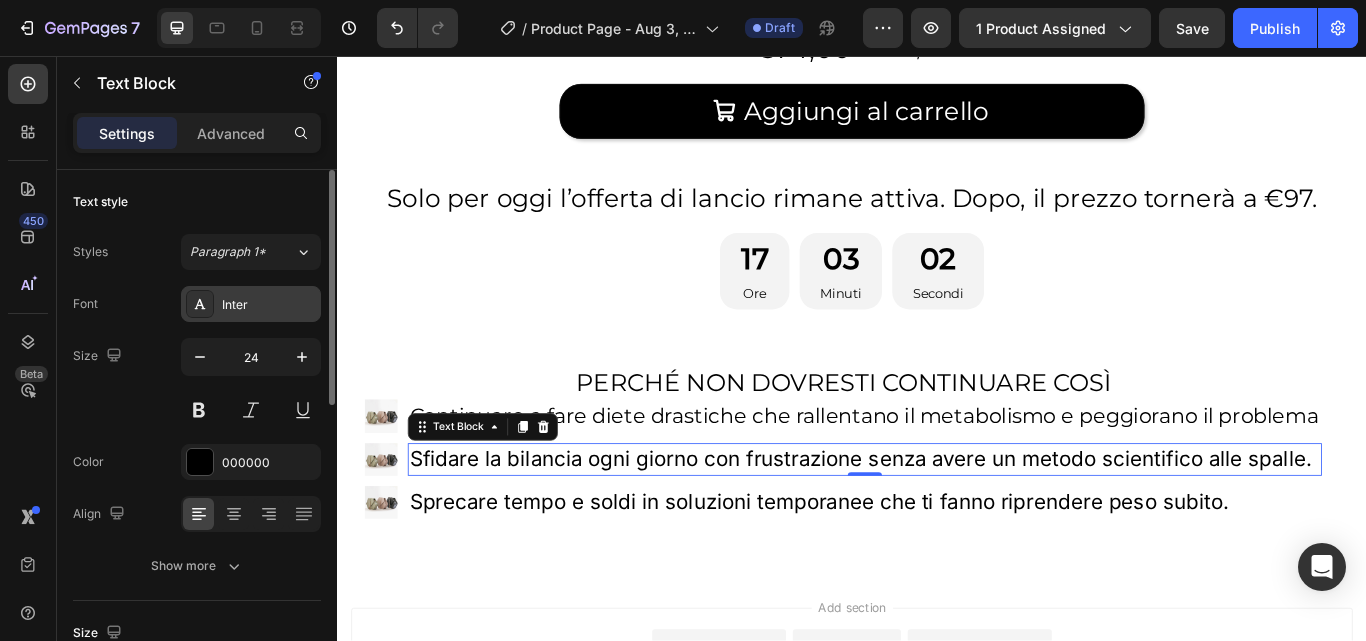click on "Inter" at bounding box center [269, 305] 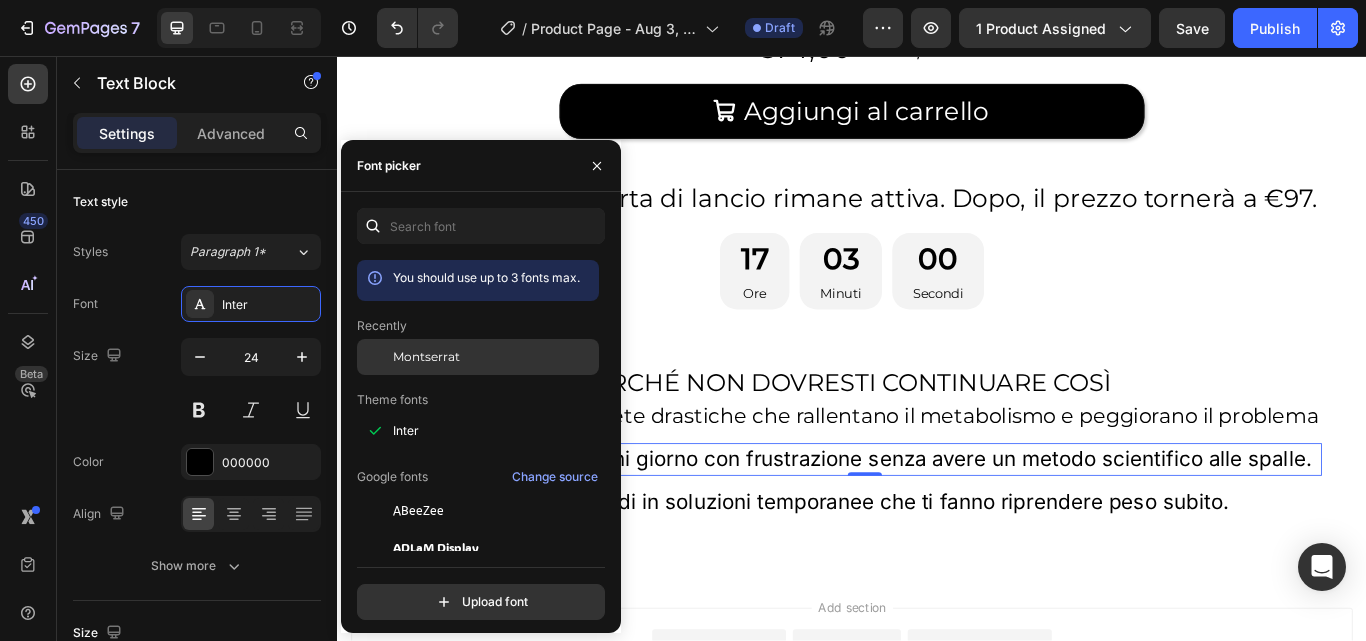 drag, startPoint x: 433, startPoint y: 359, endPoint x: 391, endPoint y: 488, distance: 135.66502 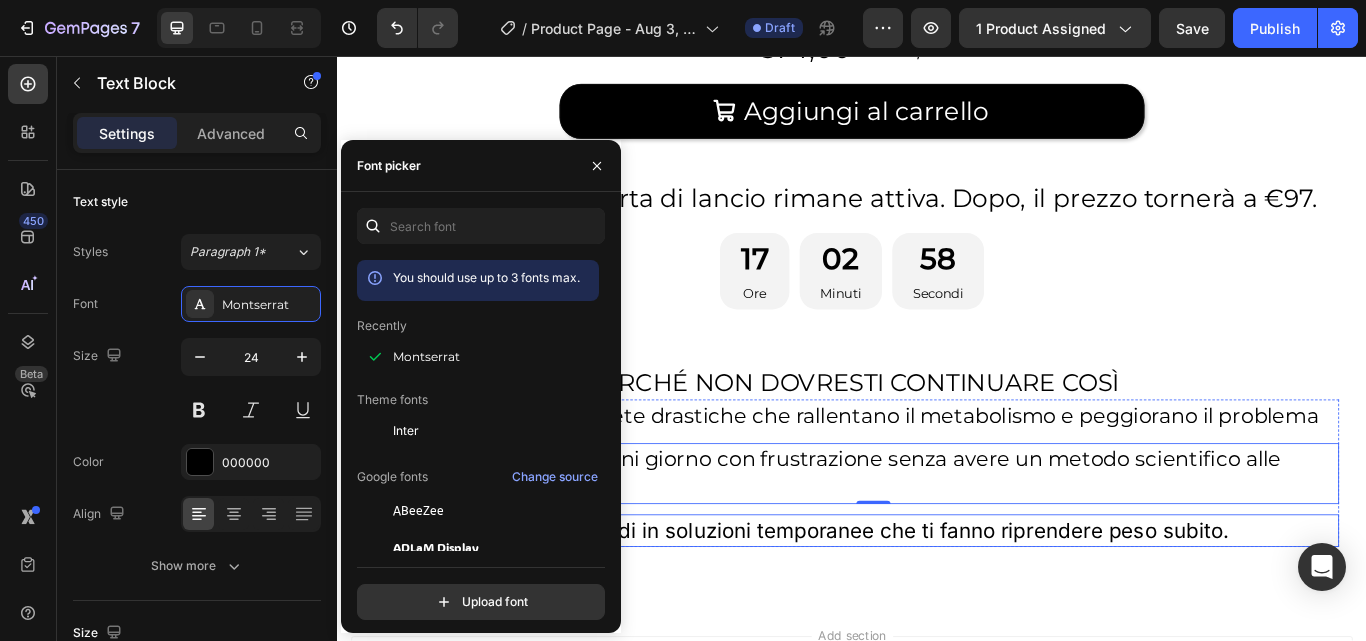 click on "Sprecare tempo e soldi in soluzioni temporanee che ti fanno riprendere peso subito." at bounding box center (962, 610) 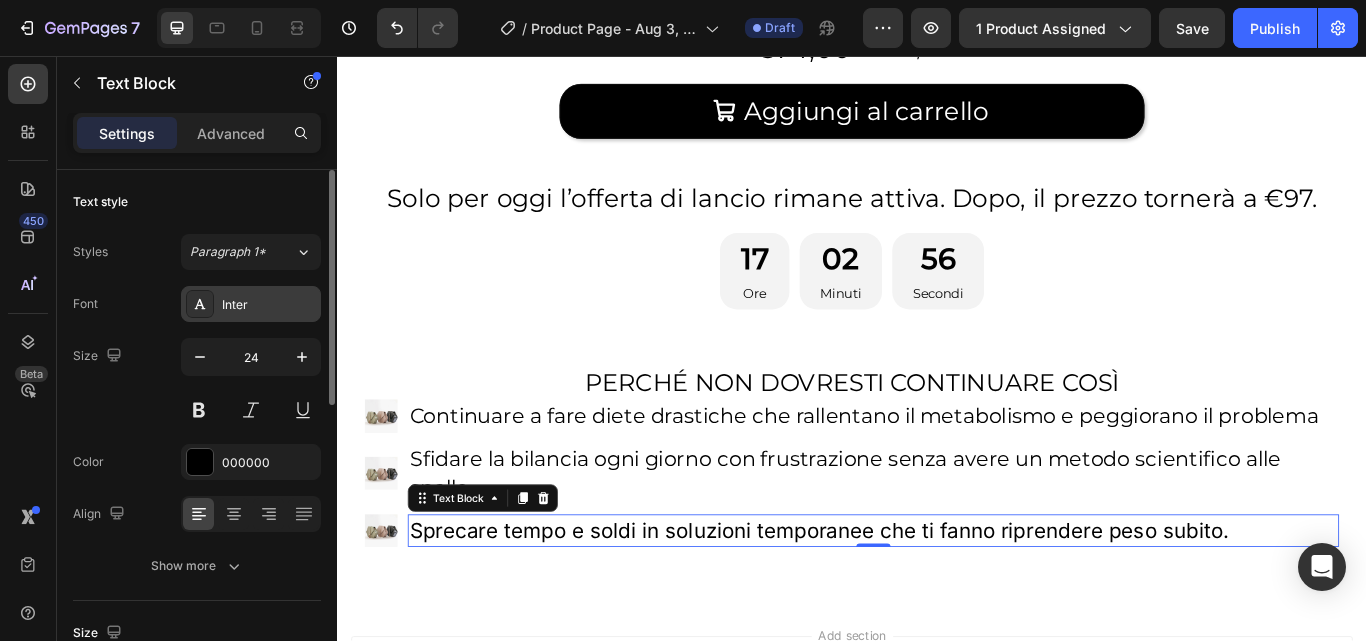 click on "Inter" at bounding box center (269, 305) 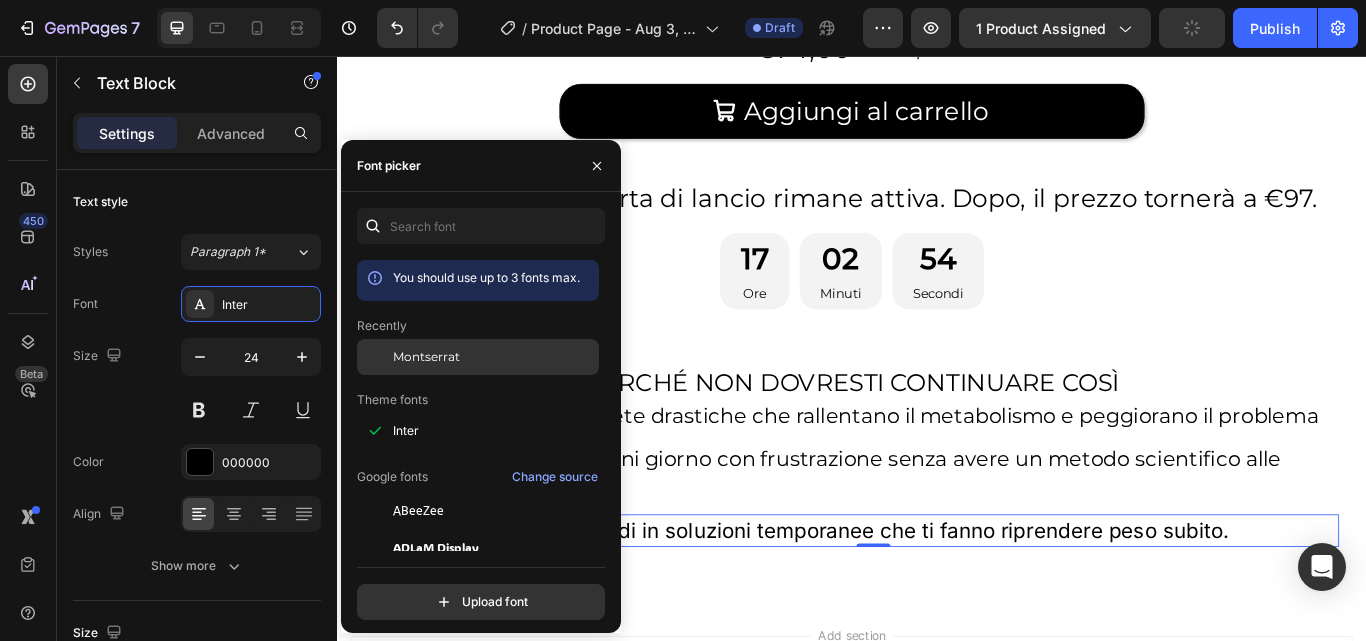 click on "Montserrat" at bounding box center [426, 357] 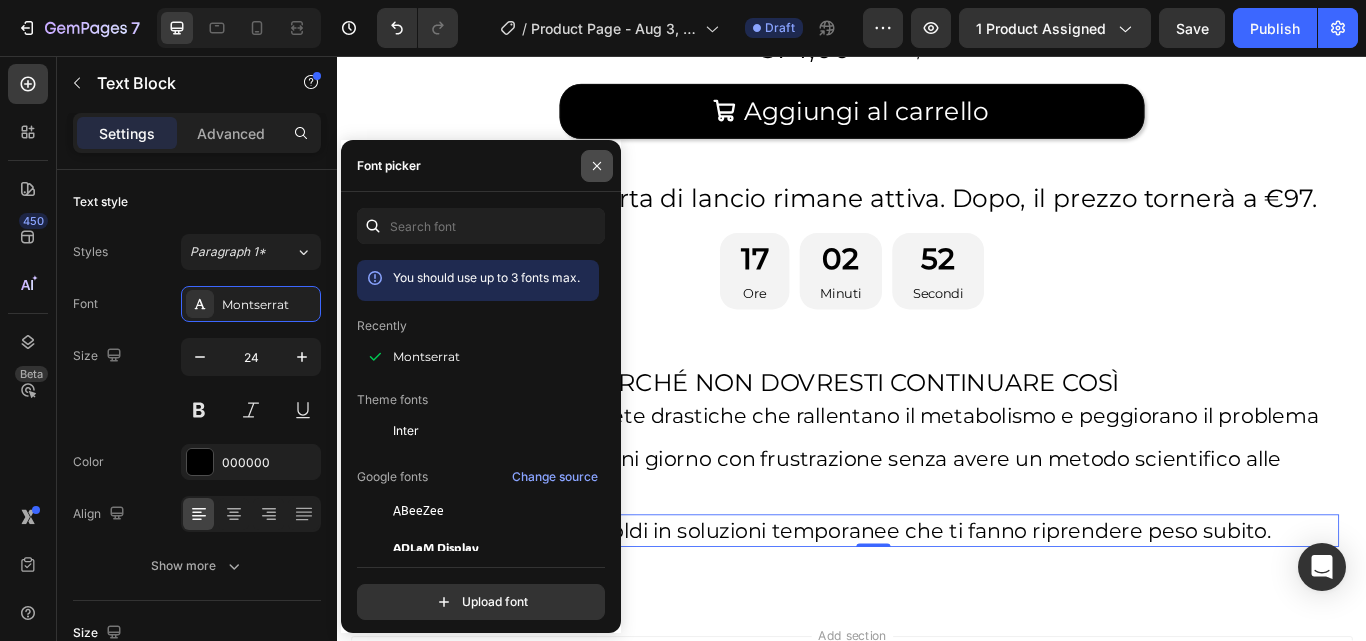 click 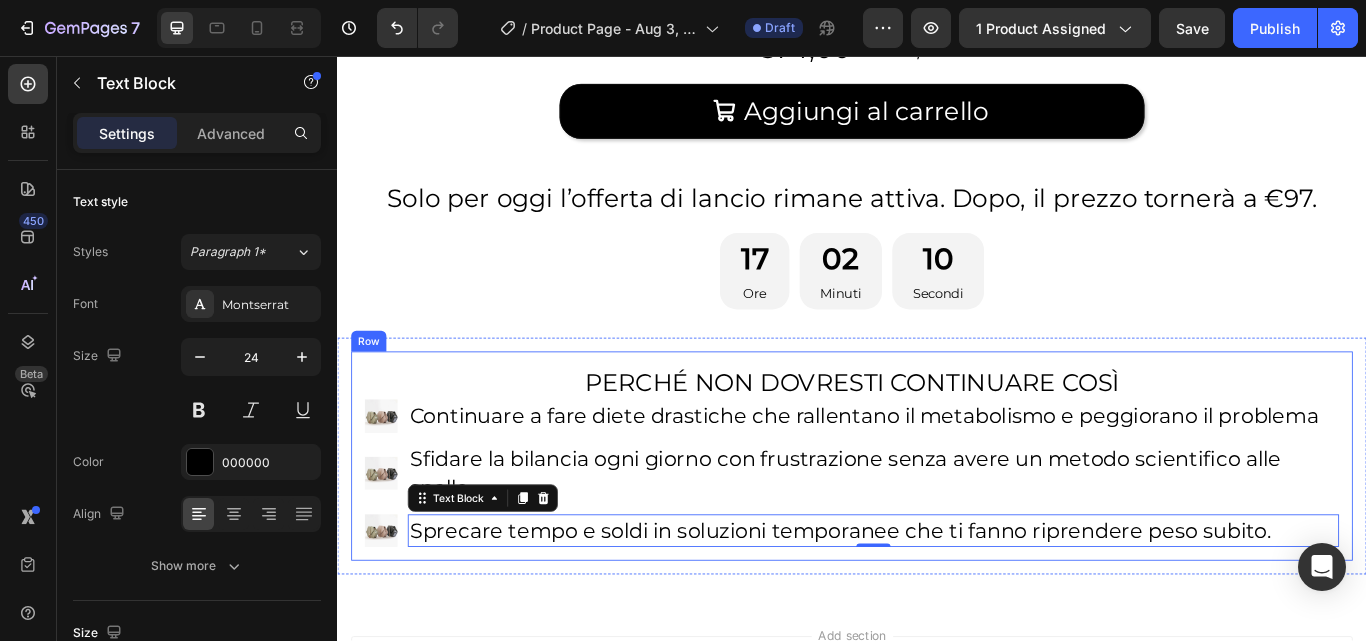 click on "Row" at bounding box center [373, 389] 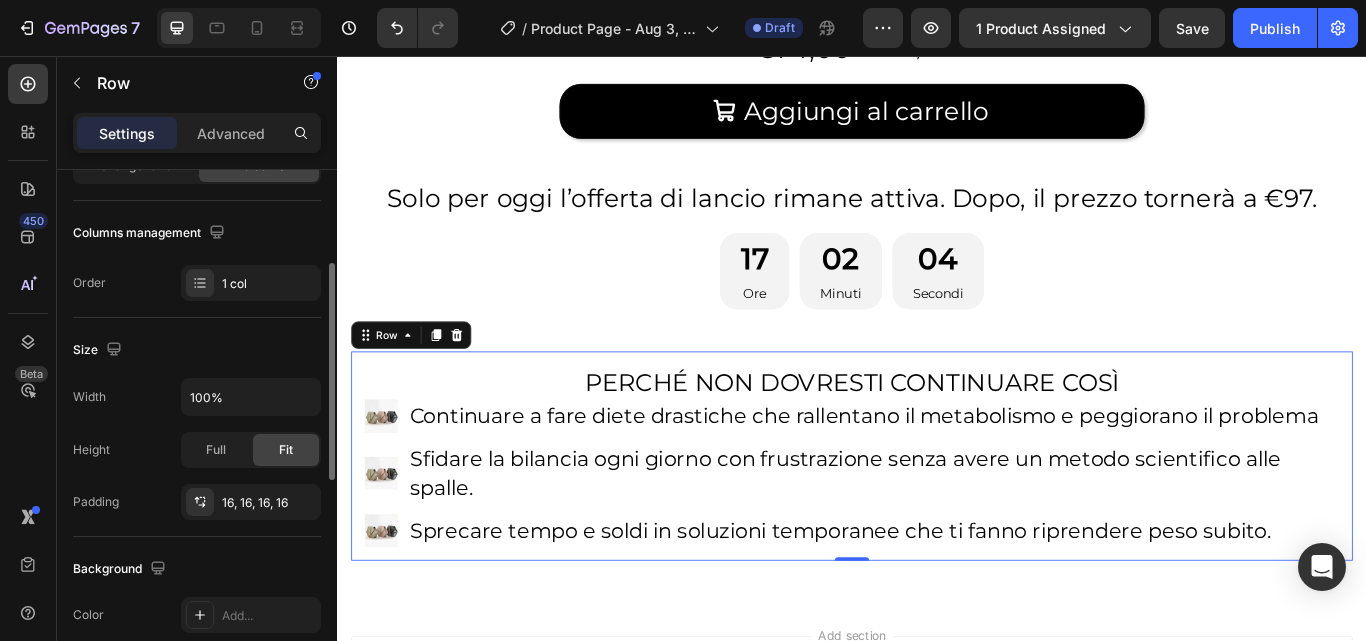 scroll, scrollTop: 230, scrollLeft: 0, axis: vertical 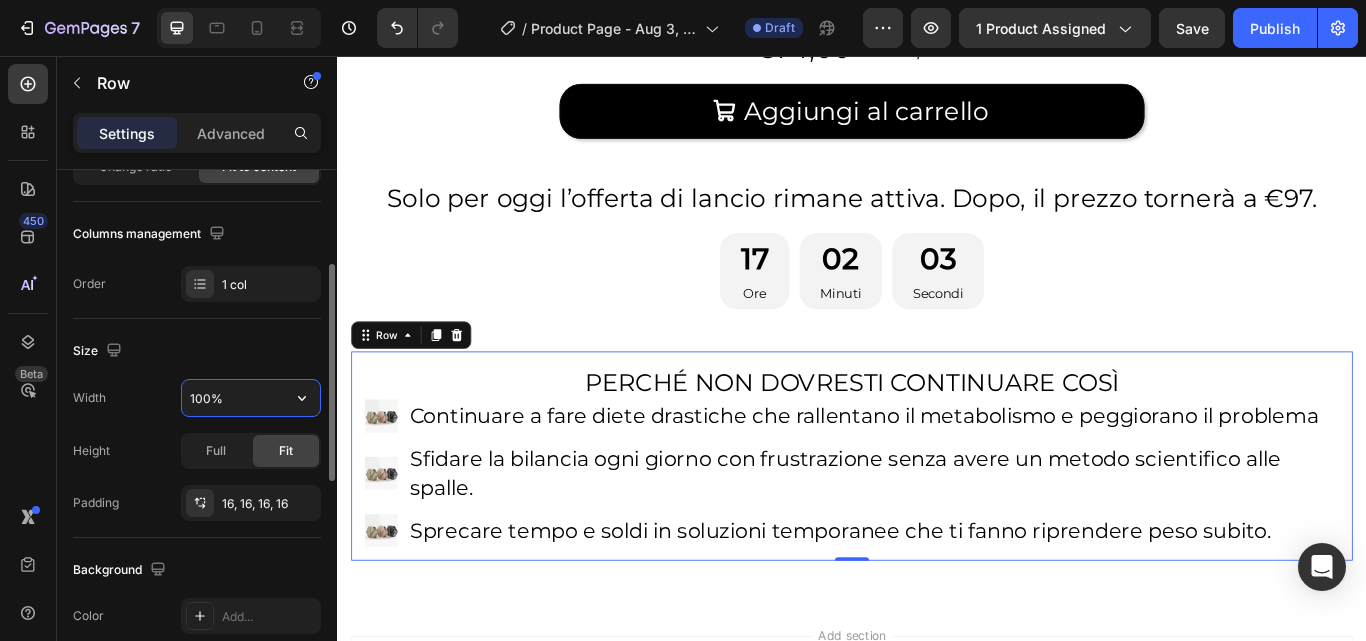 click on "100%" at bounding box center [251, 398] 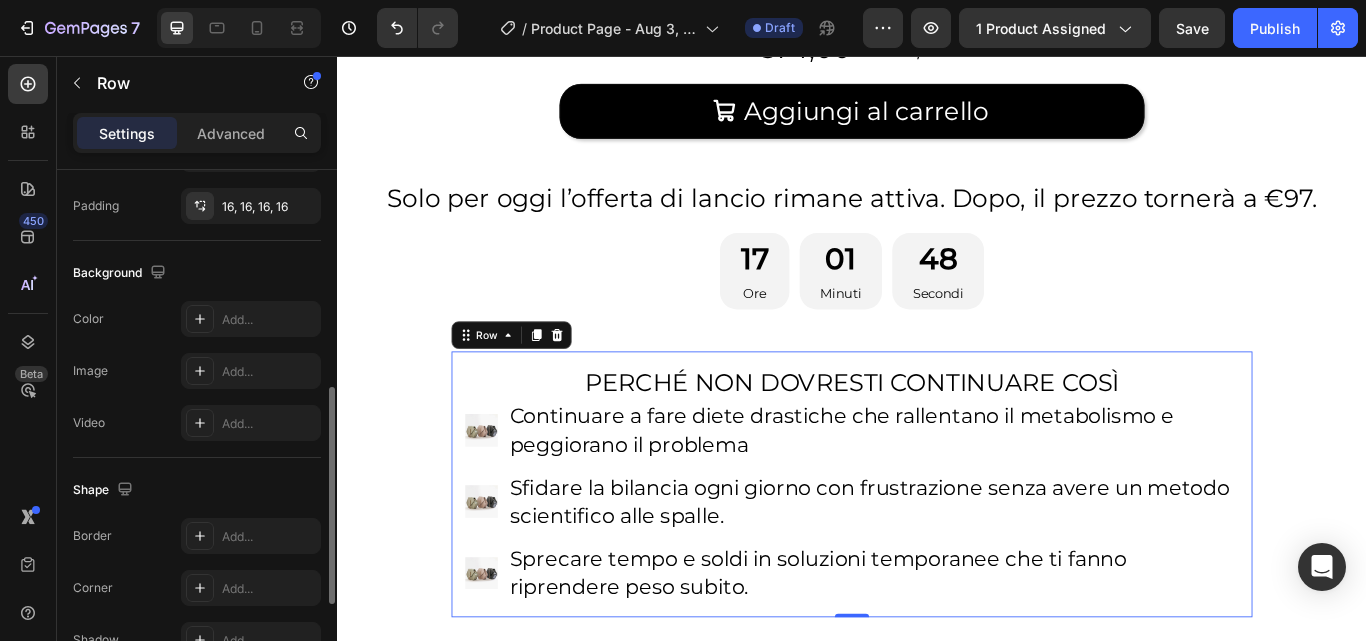 scroll, scrollTop: 527, scrollLeft: 0, axis: vertical 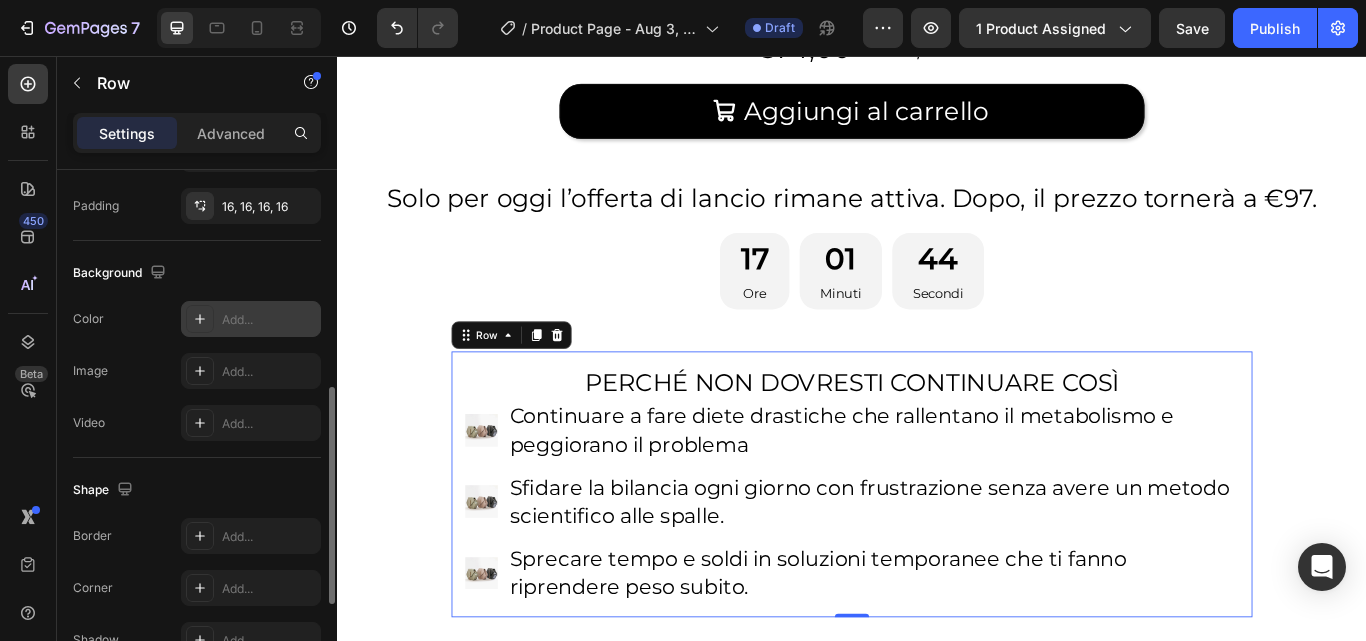 type on "80%" 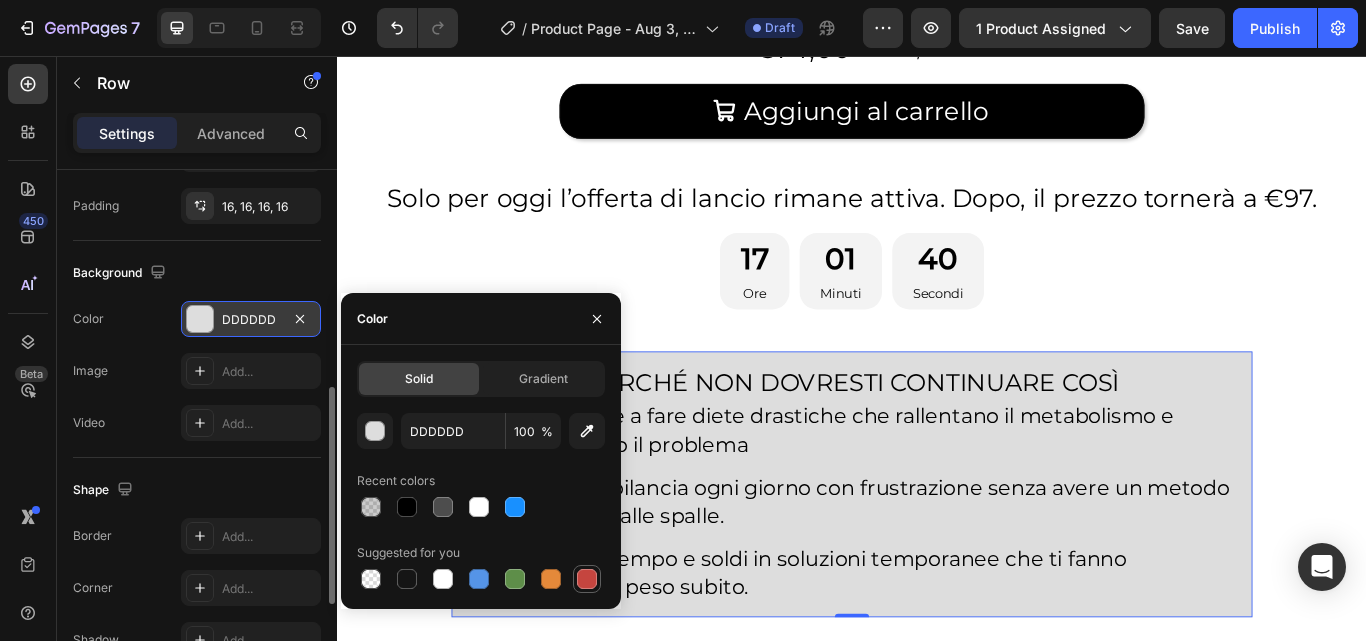 click at bounding box center [587, 579] 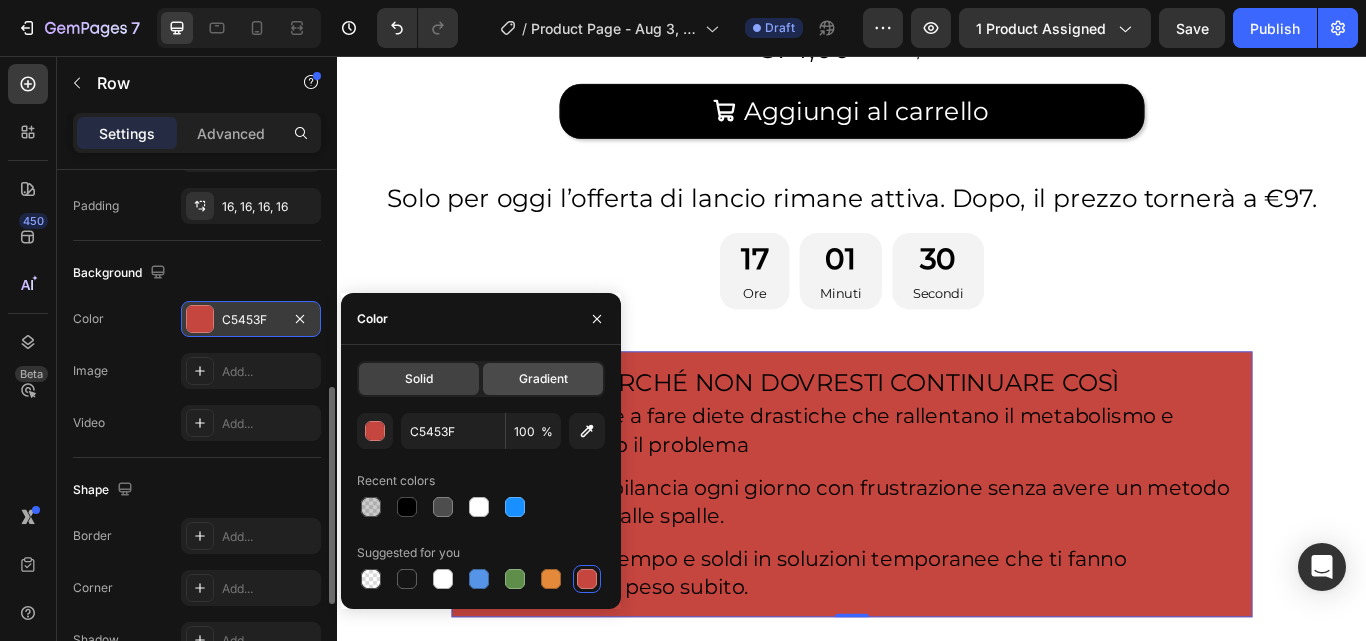 click on "Gradient" 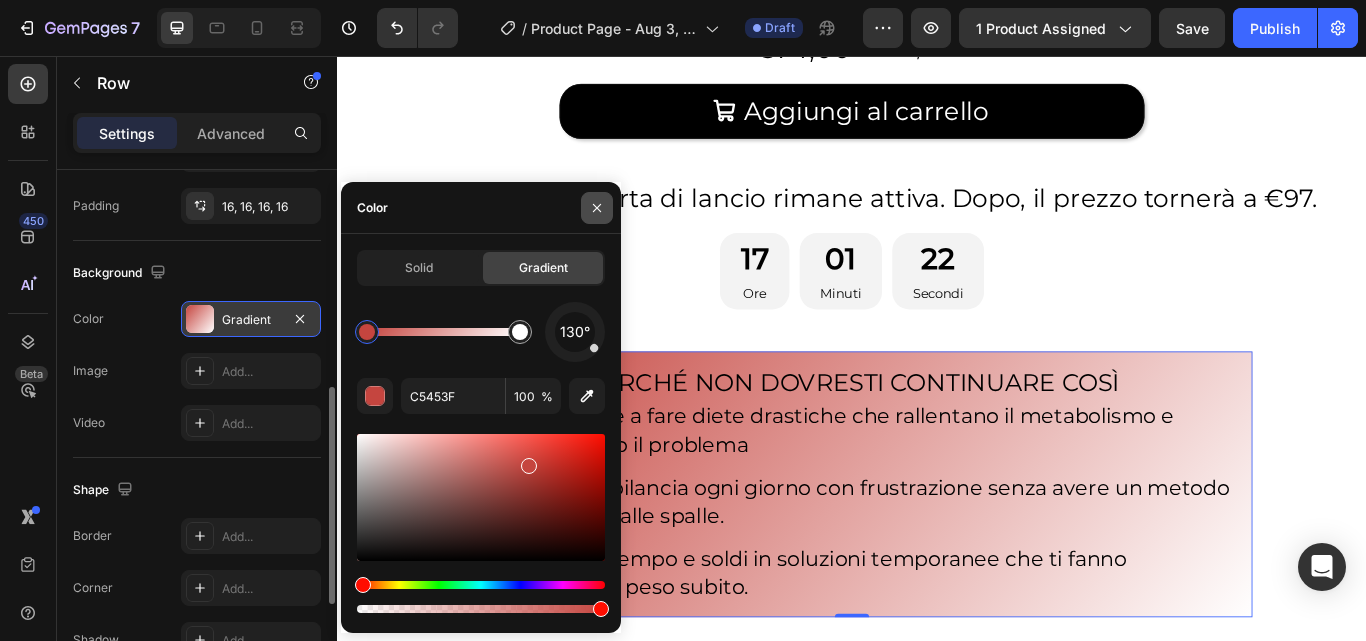click 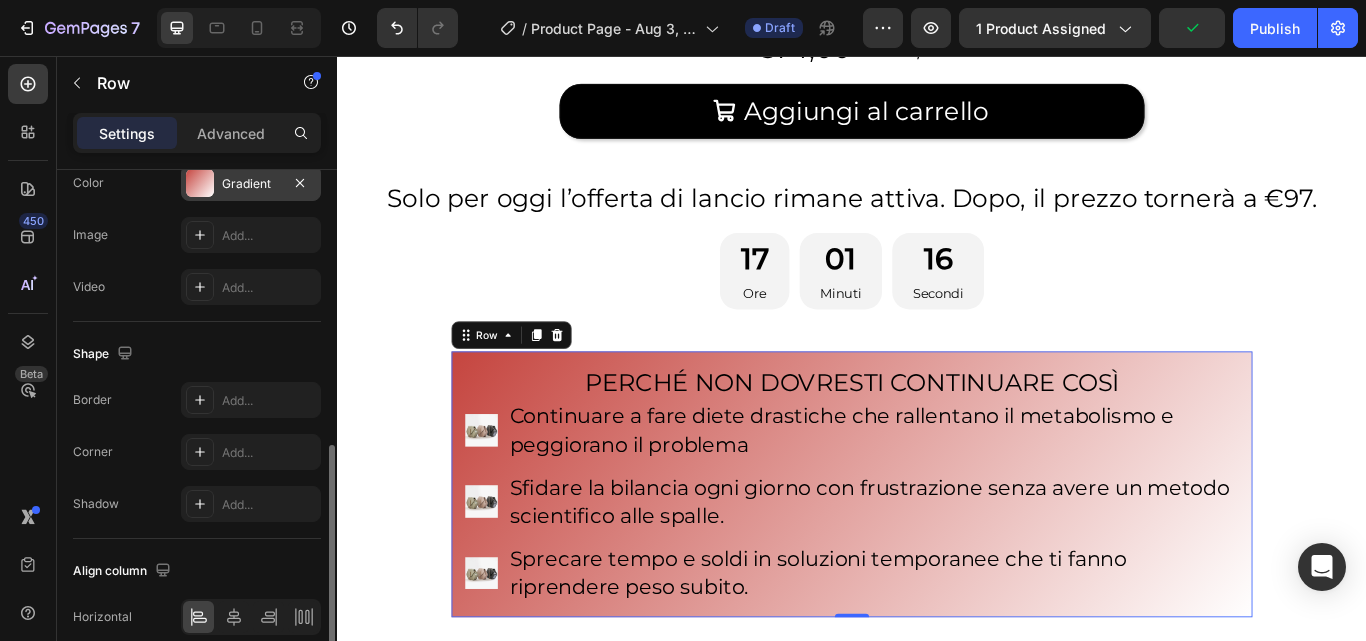 scroll, scrollTop: 664, scrollLeft: 0, axis: vertical 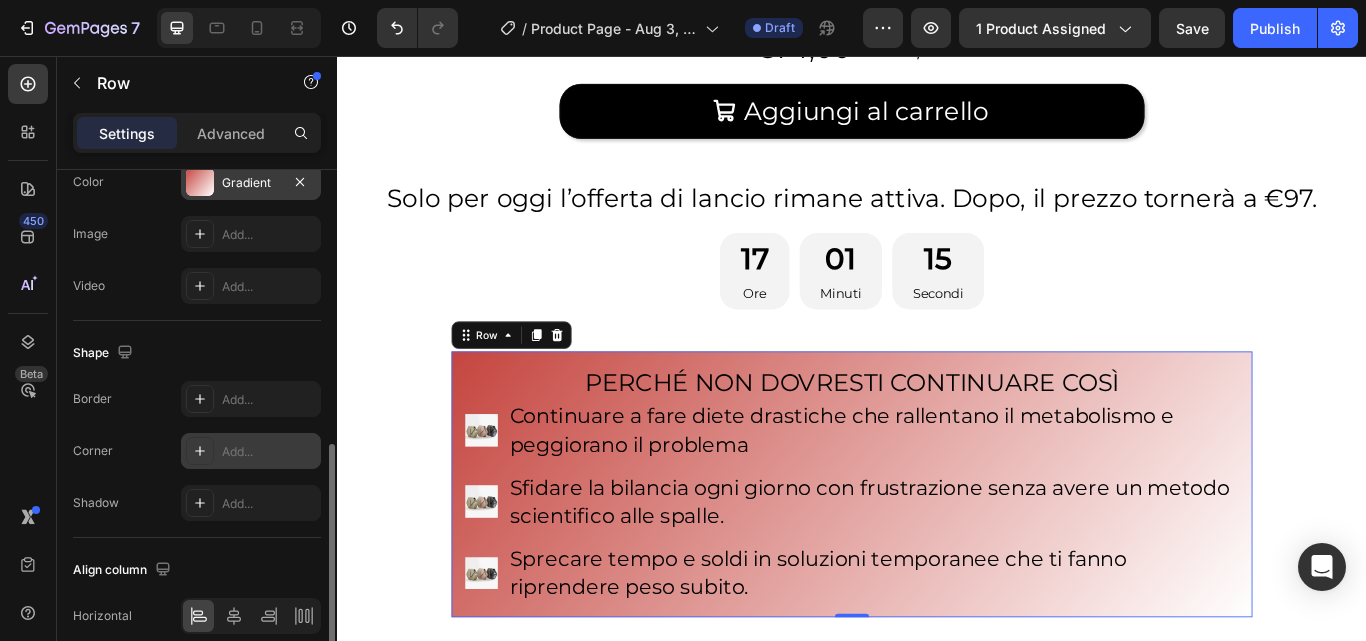 click on "Add..." at bounding box center [269, 452] 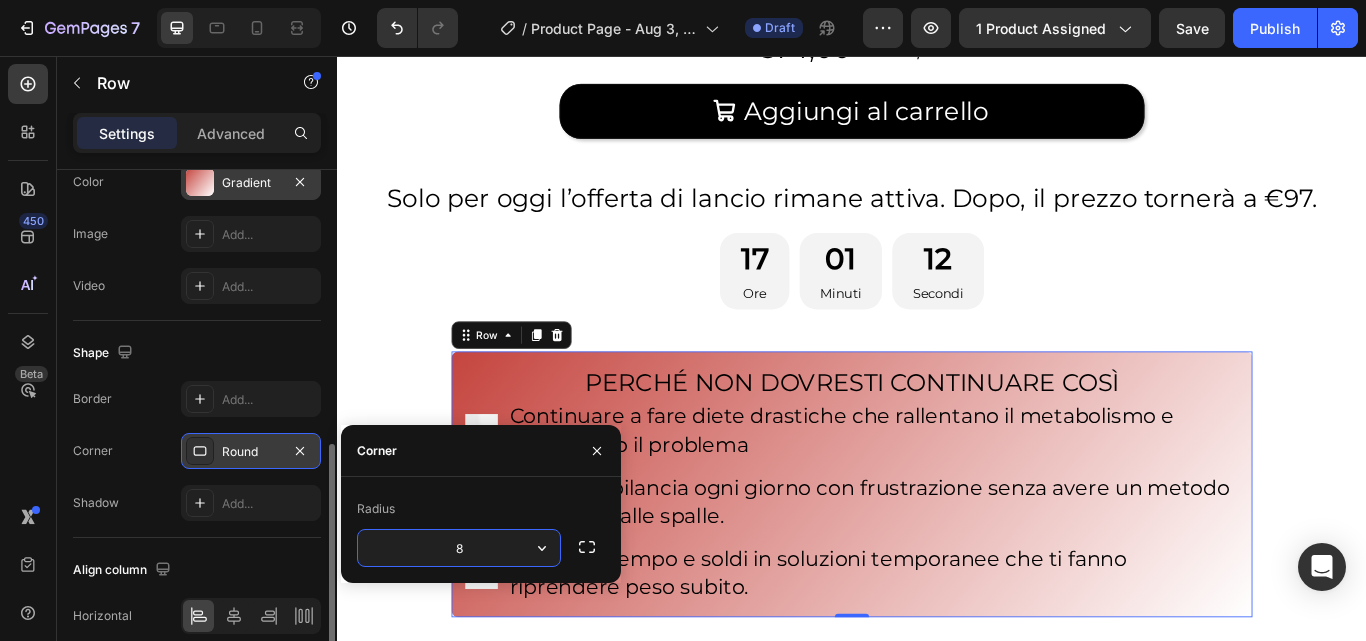 click on "8" at bounding box center [459, 548] 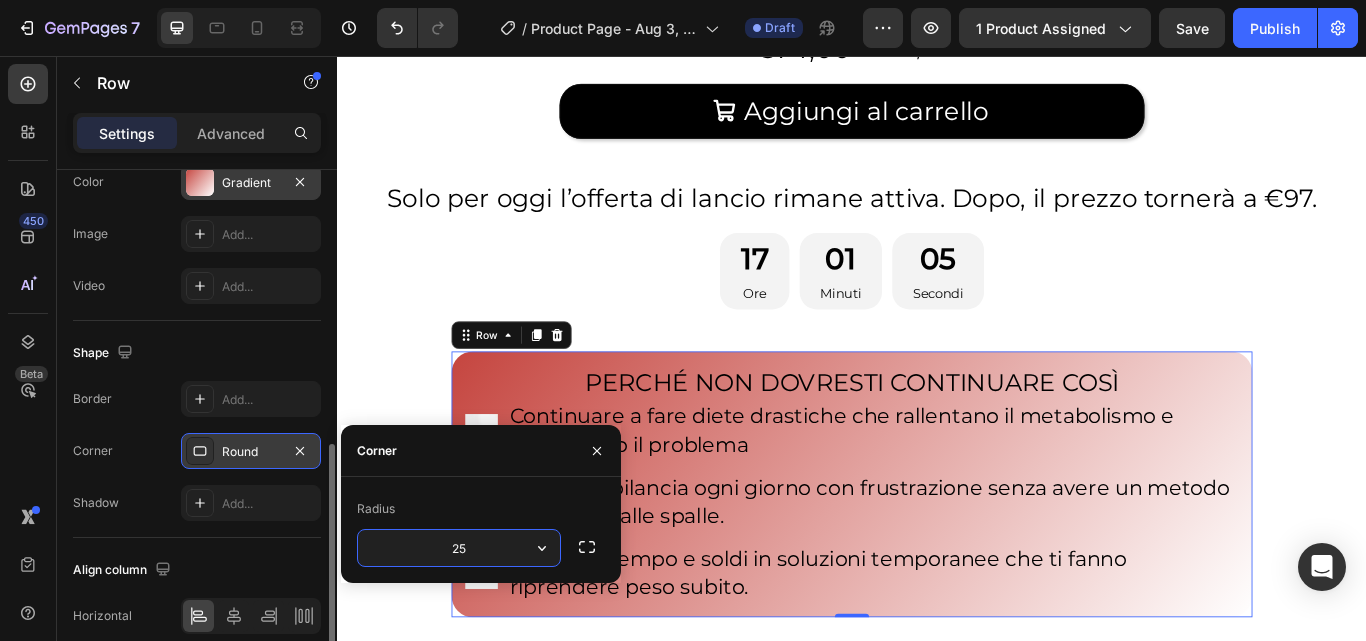 type on "2" 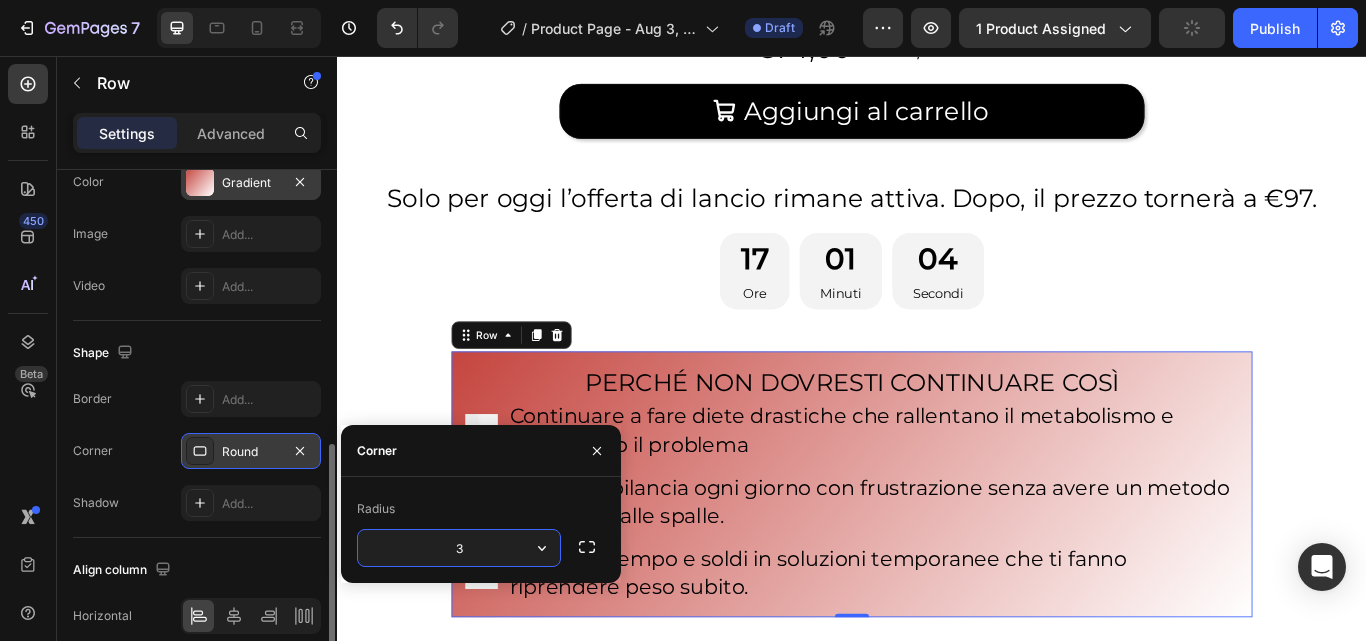 type on "30" 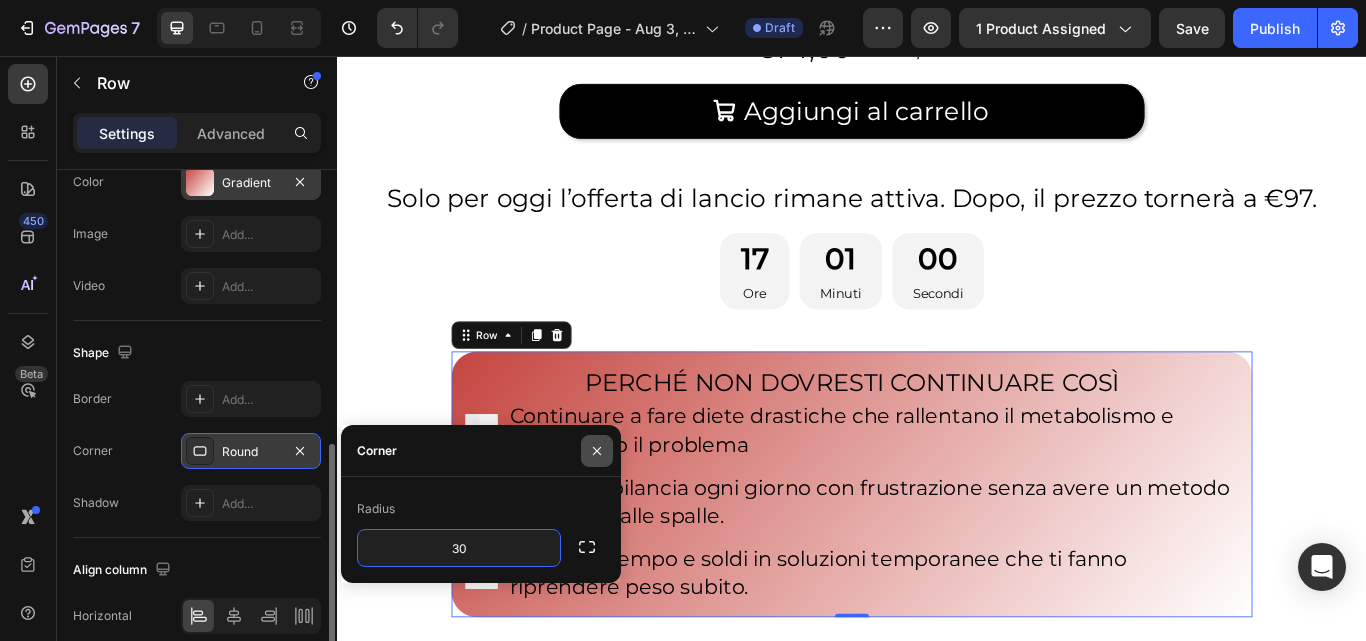 click at bounding box center (597, 451) 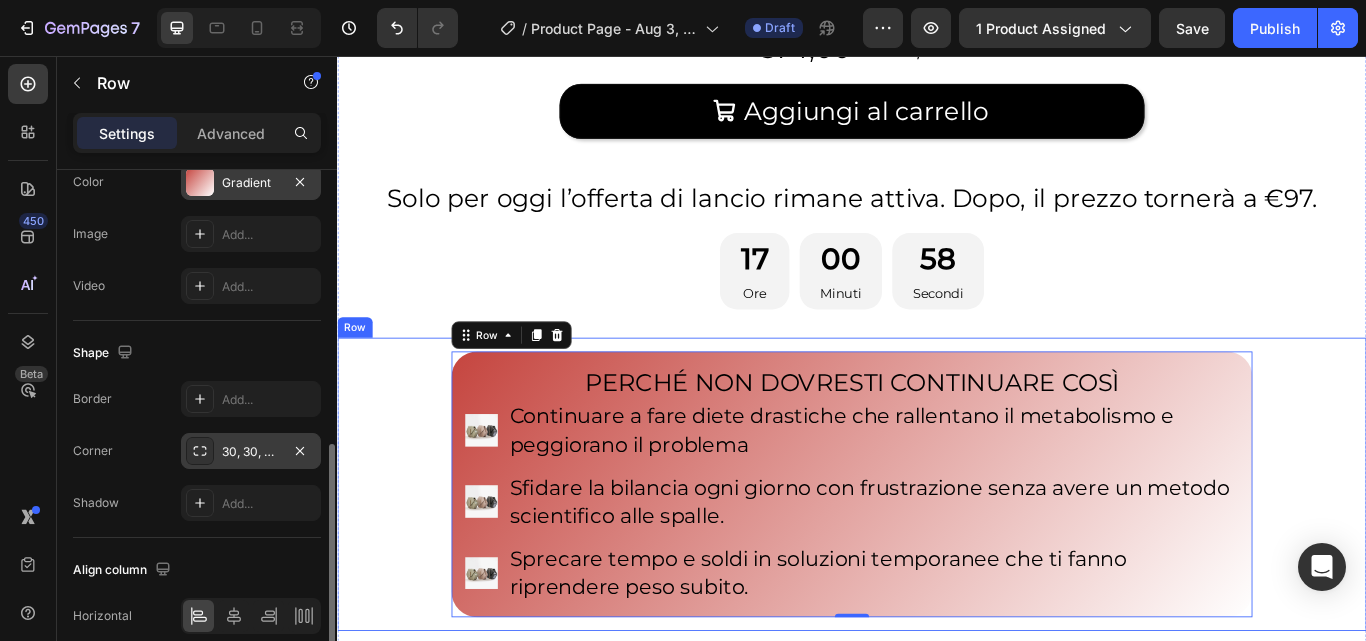 click on "PERCHÉ NON DOVRESTI CONTINUARE COSÌ Heading Image Continuare a fare diete drastiche che rallentano il metabolismo e peggiorano il problema Text Block Image Sfidare la bilancia ogni giorno con frustrazione senza avere un metodo scientifico alle spalle. Text Block Image Sprecare tempo e soldi in soluzioni temporanee che ti fanno riprendere peso subito. Text Block Advanced List Row   0" at bounding box center [937, 556] 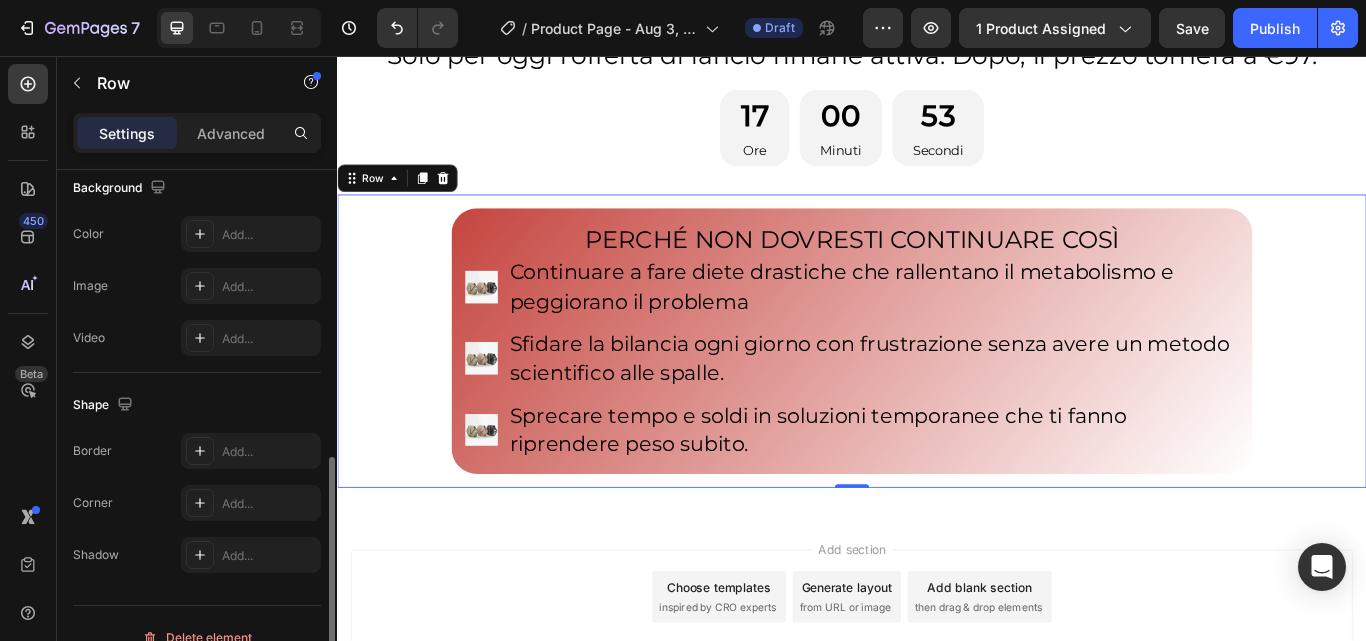 scroll, scrollTop: 1140, scrollLeft: 0, axis: vertical 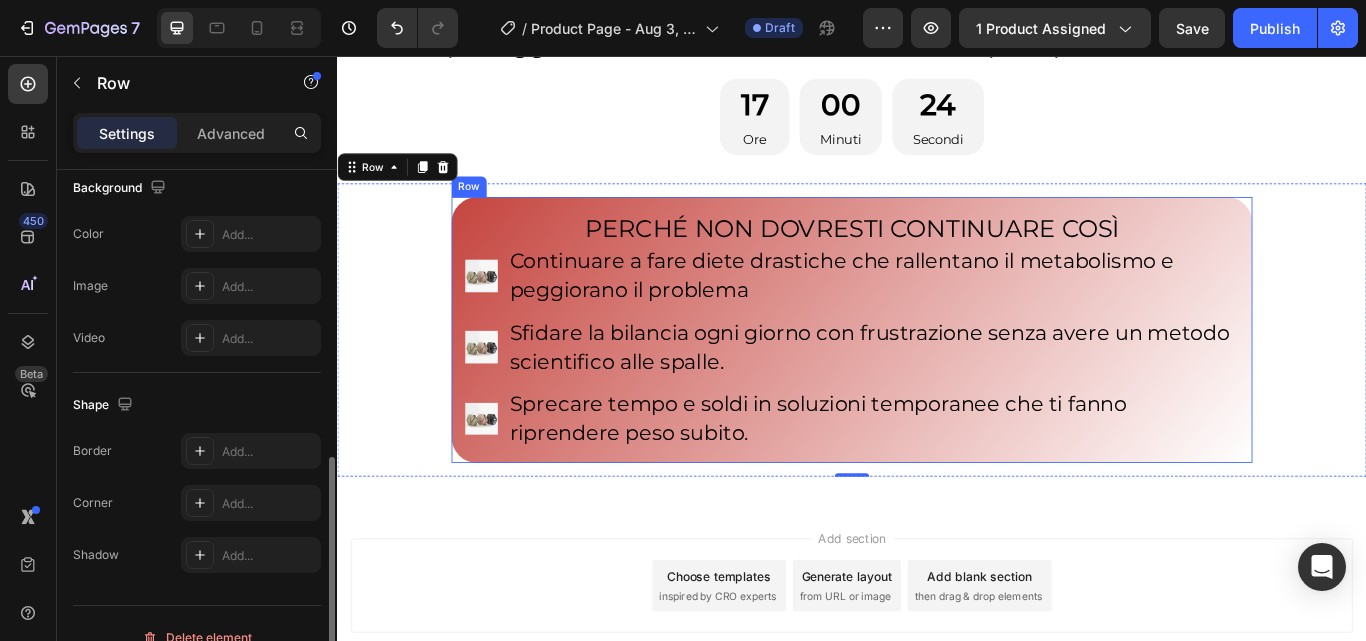 click on "PERCHÉ NON DOVRESTI CONTINUARE COSÌ Heading Image Continuare a fare diete drastiche che rallentano il metabolismo e peggiorano il problema Text Block Image Sfidare la bilancia ogni giorno con frustrazione senza avere un metodo scientifico alle spalle. Text Block Image Sprecare tempo e soldi in soluzioni temporanee che ti fanno riprendere peso subito. Text Block Advanced List Row" at bounding box center (937, 376) 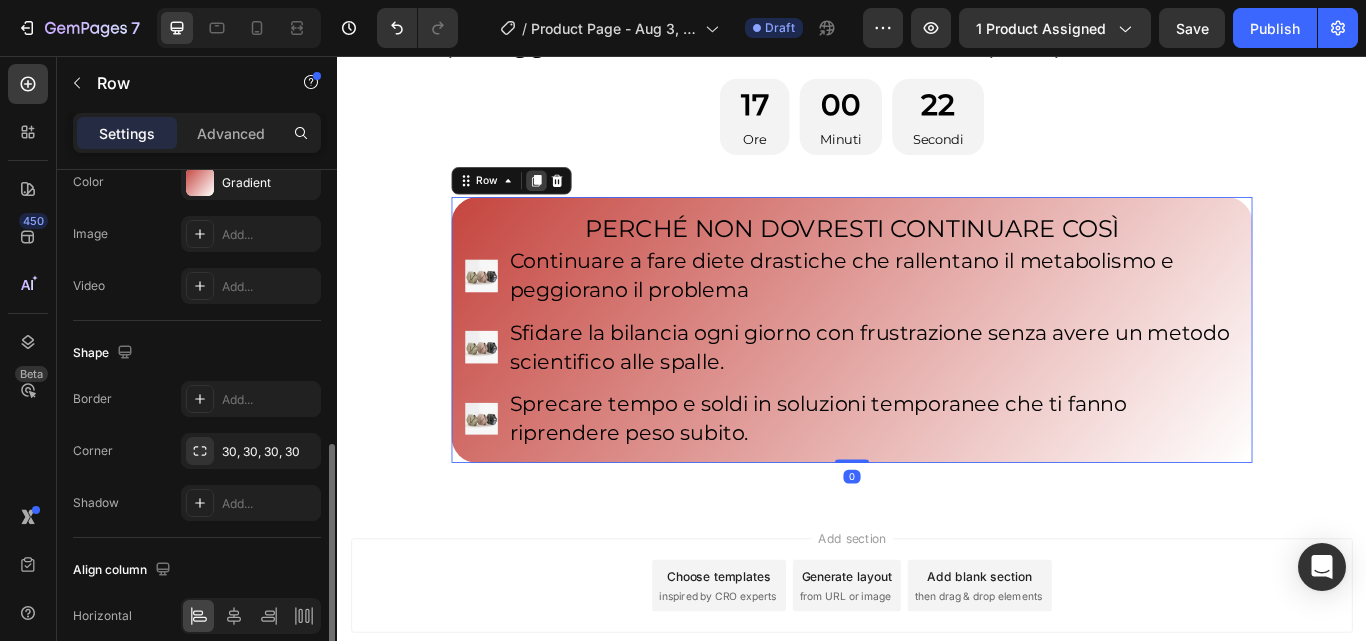 click 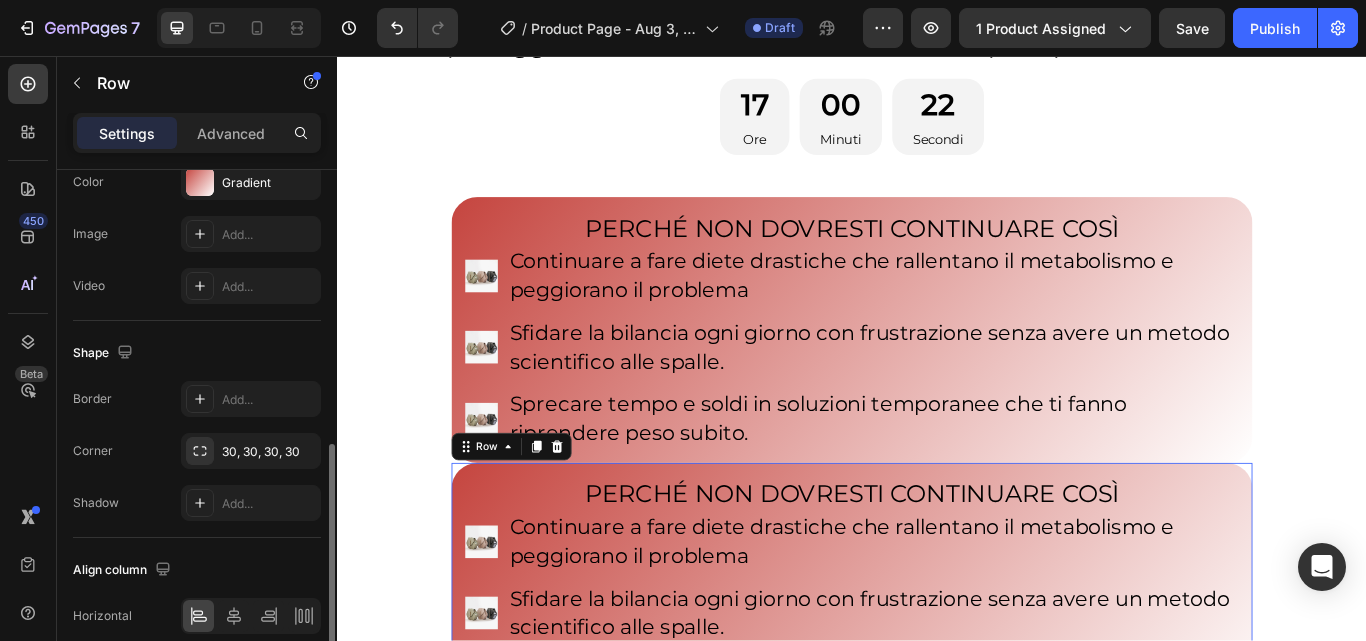 scroll, scrollTop: 1539, scrollLeft: 0, axis: vertical 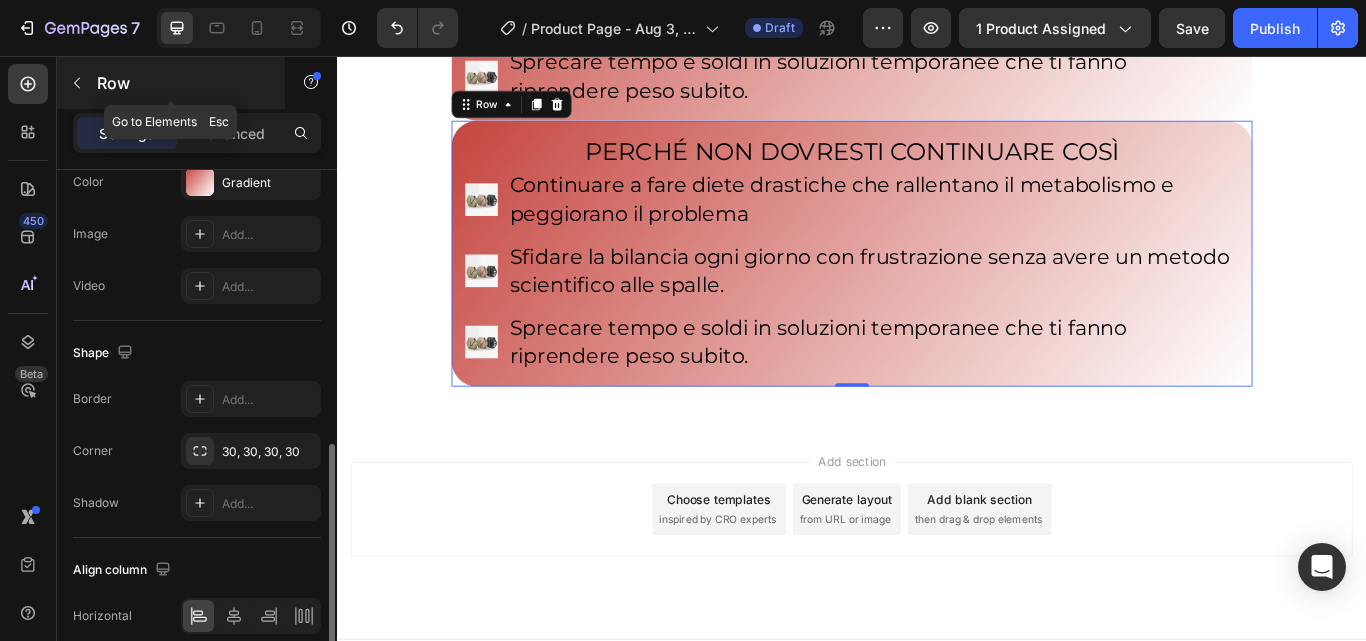 click on "Row" at bounding box center (182, 83) 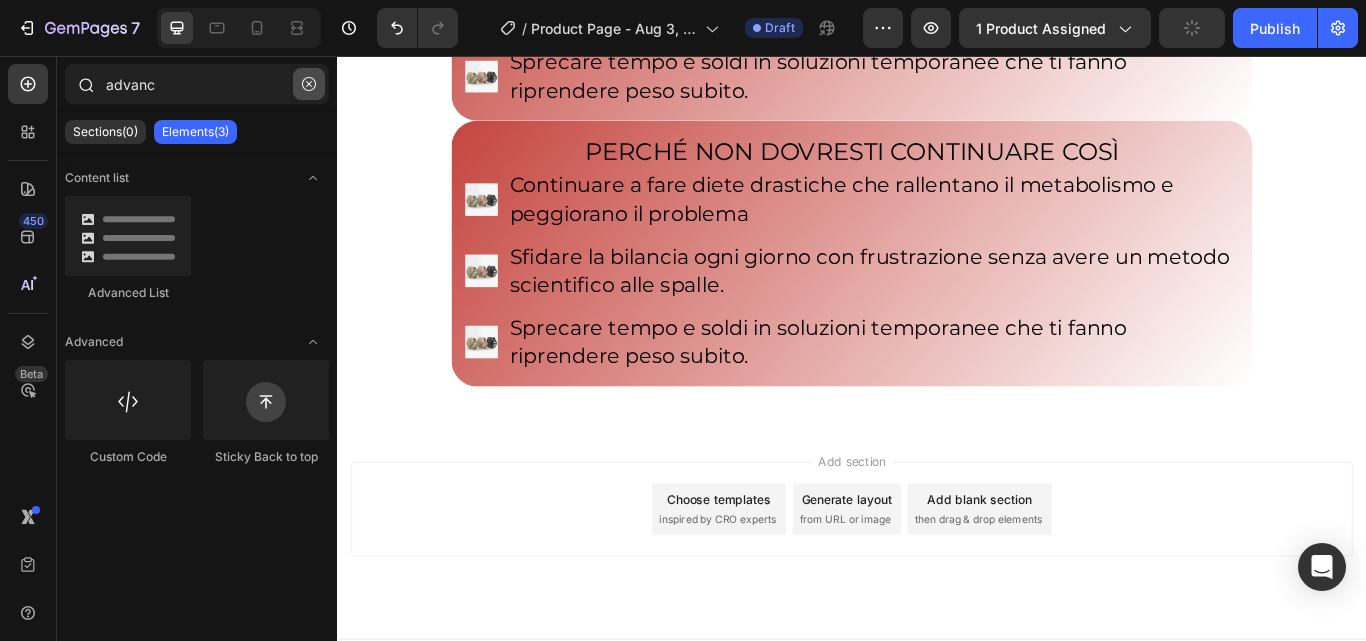 click at bounding box center (309, 84) 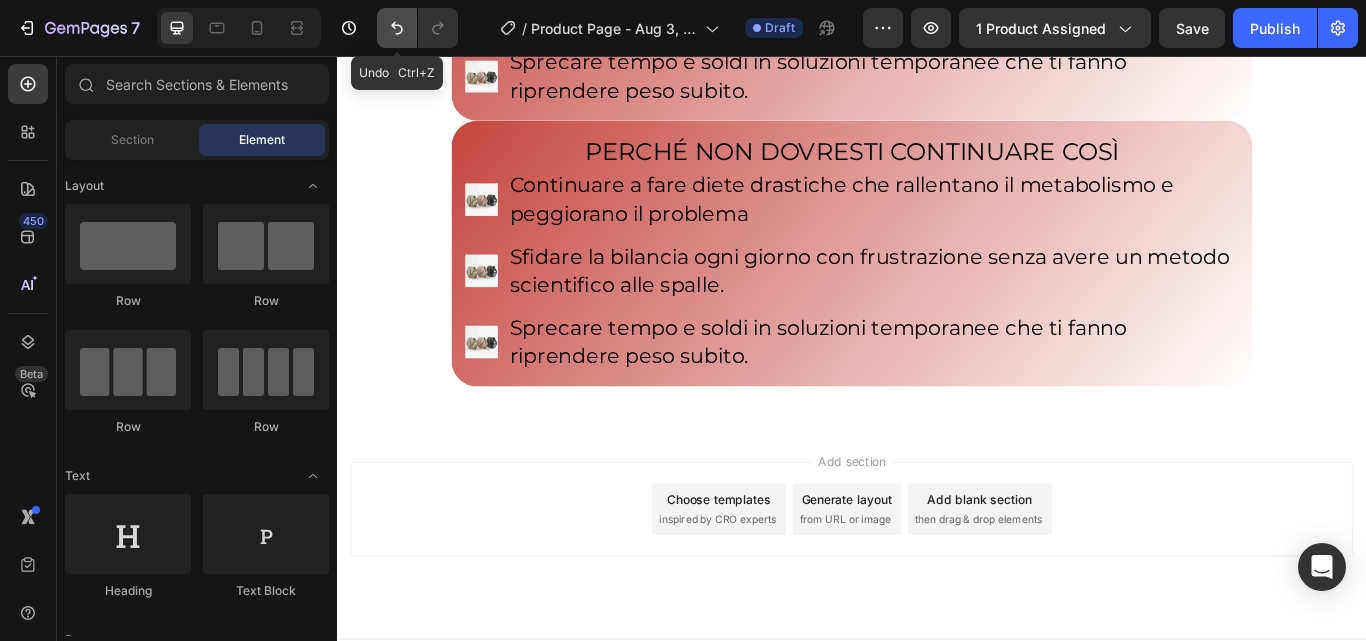 click 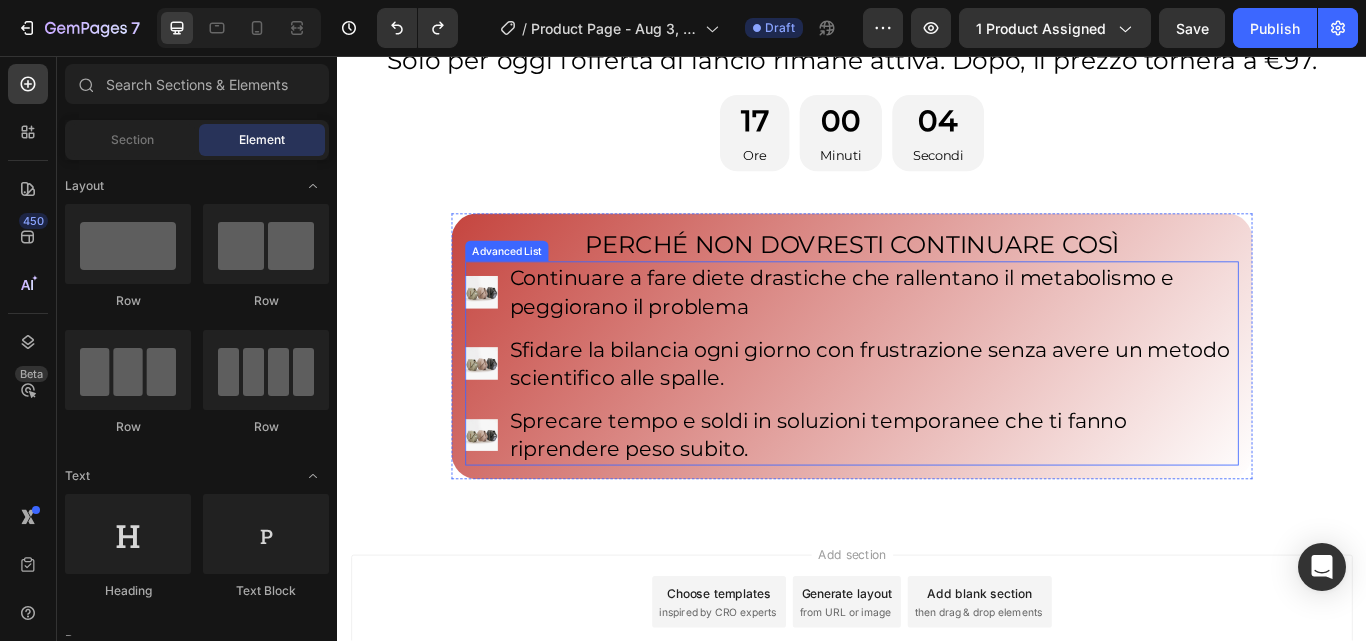 scroll, scrollTop: 1120, scrollLeft: 0, axis: vertical 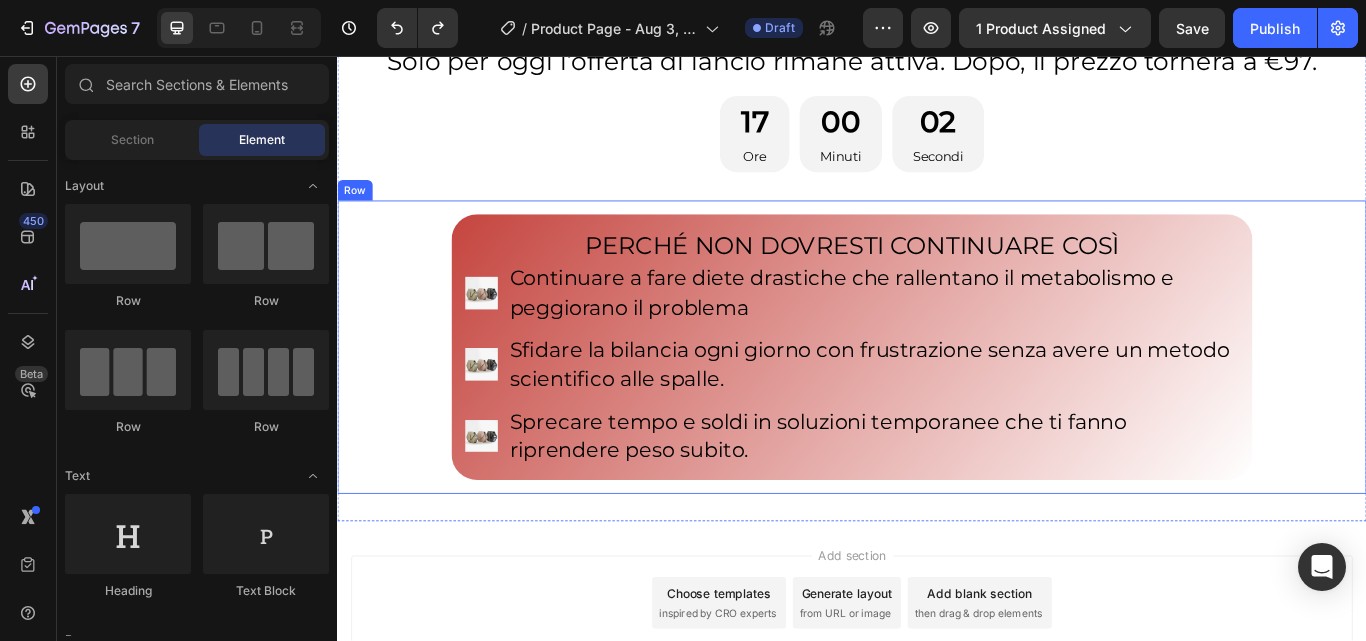 click on "Row" at bounding box center [357, 213] 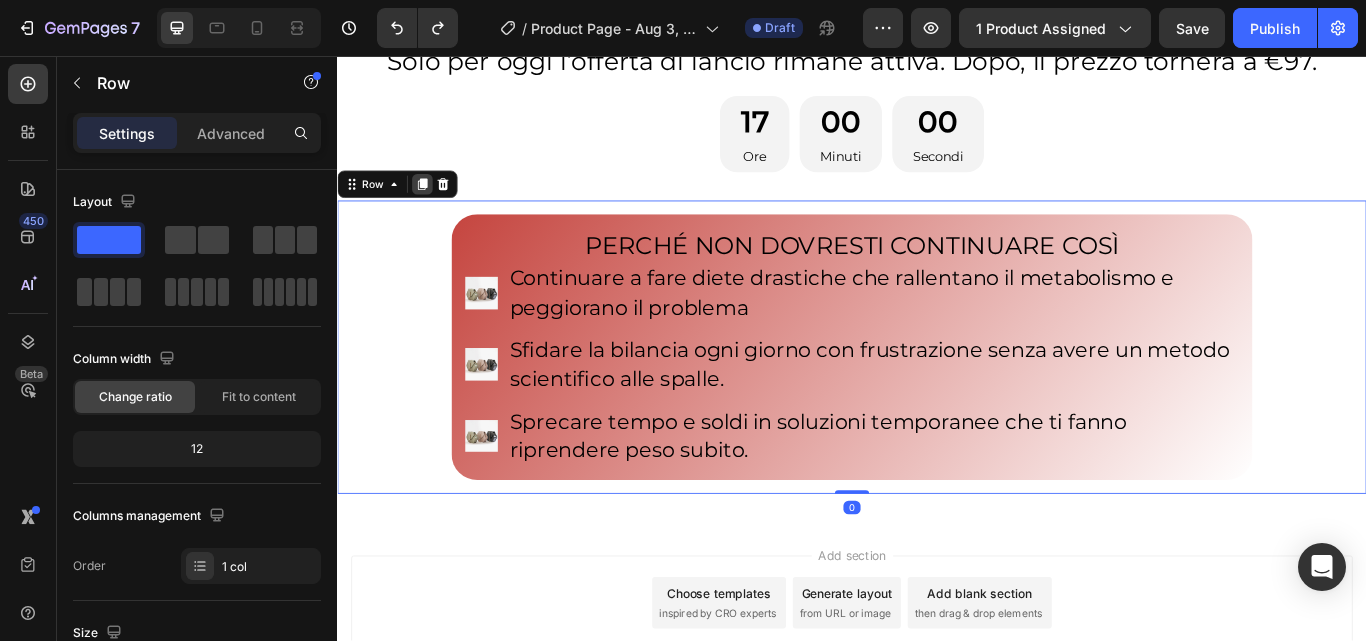 click 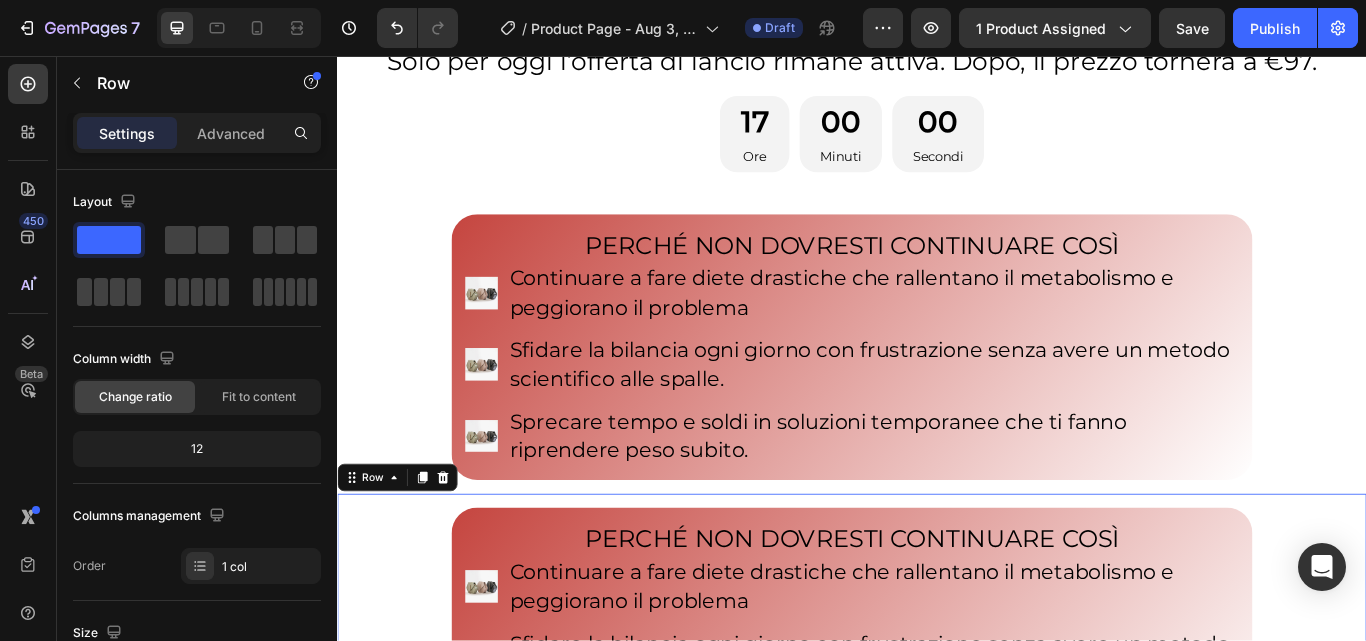 scroll, scrollTop: 1287, scrollLeft: 0, axis: vertical 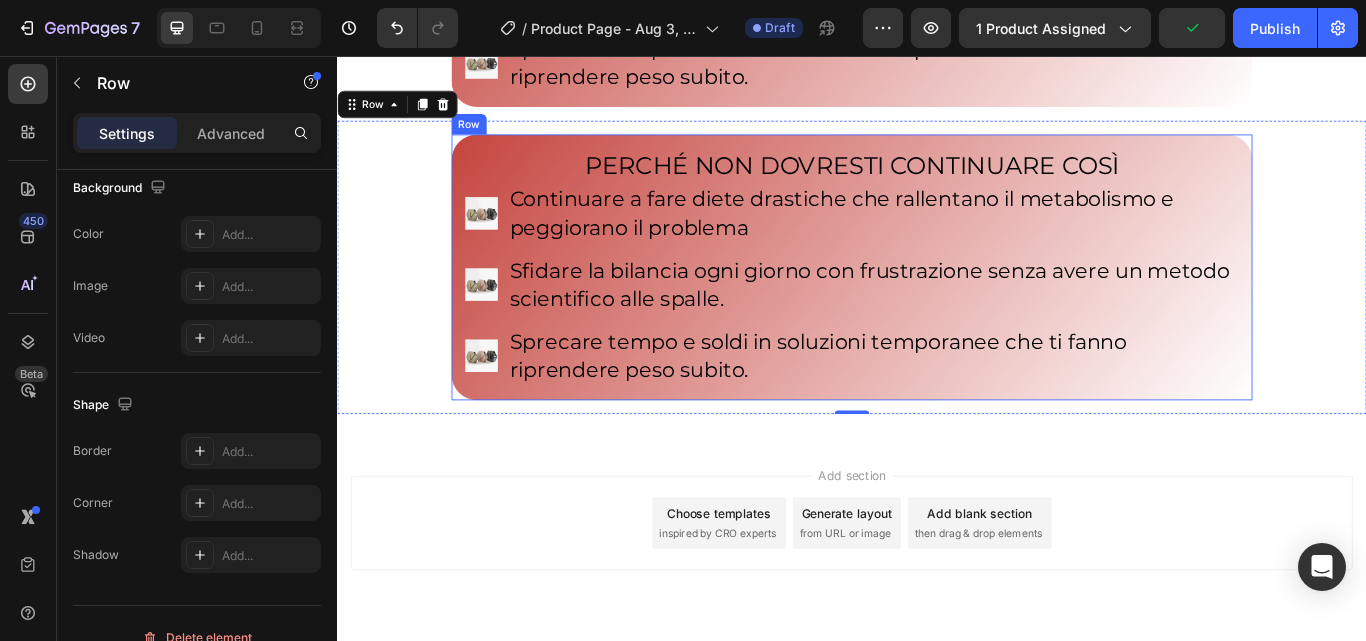 click on "PERCHÉ NON DOVRESTI CONTINUARE COSÌ Heading Image Continuare a fare diete drastiche che rallentano il metabolismo e peggiorano il problema Text Block Image Sfidare la bilancia ogni giorno con frustrazione senza avere un metodo scientifico alle spalle. Text Block Image Sprecare tempo e soldi in soluzioni temporanee che ti fanno riprendere peso subito. Text Block Advanced List Row" at bounding box center [937, 303] 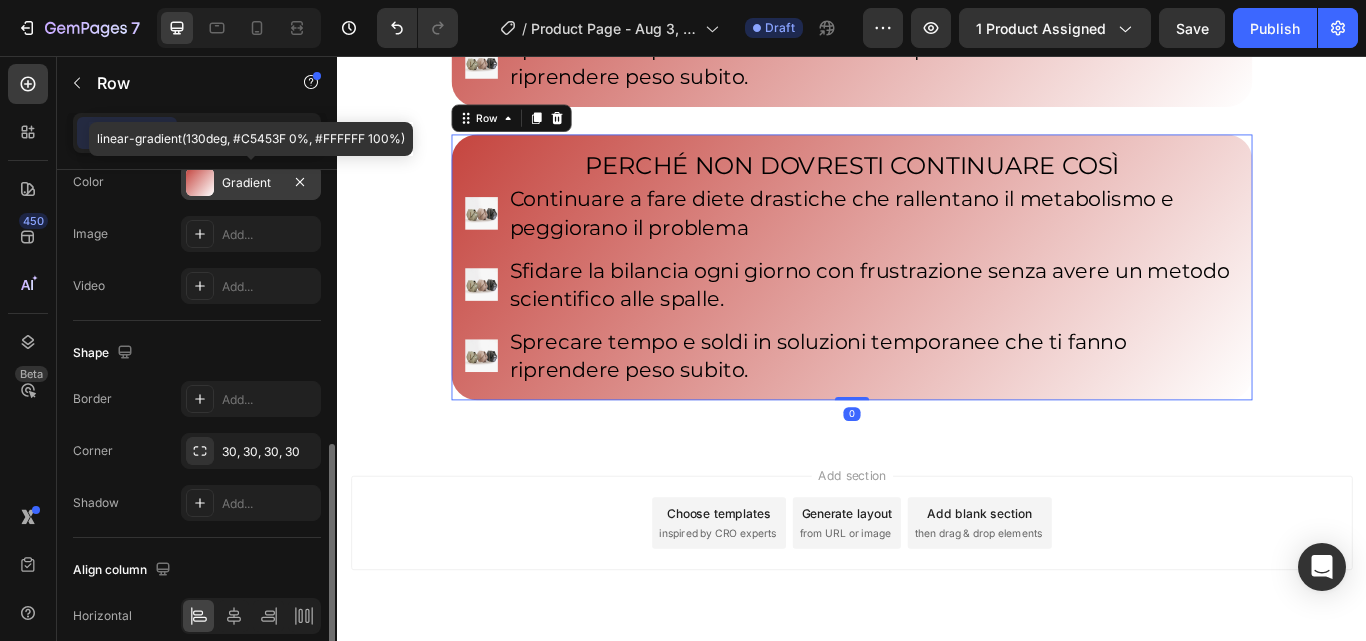 click on "Gradient" at bounding box center (251, 182) 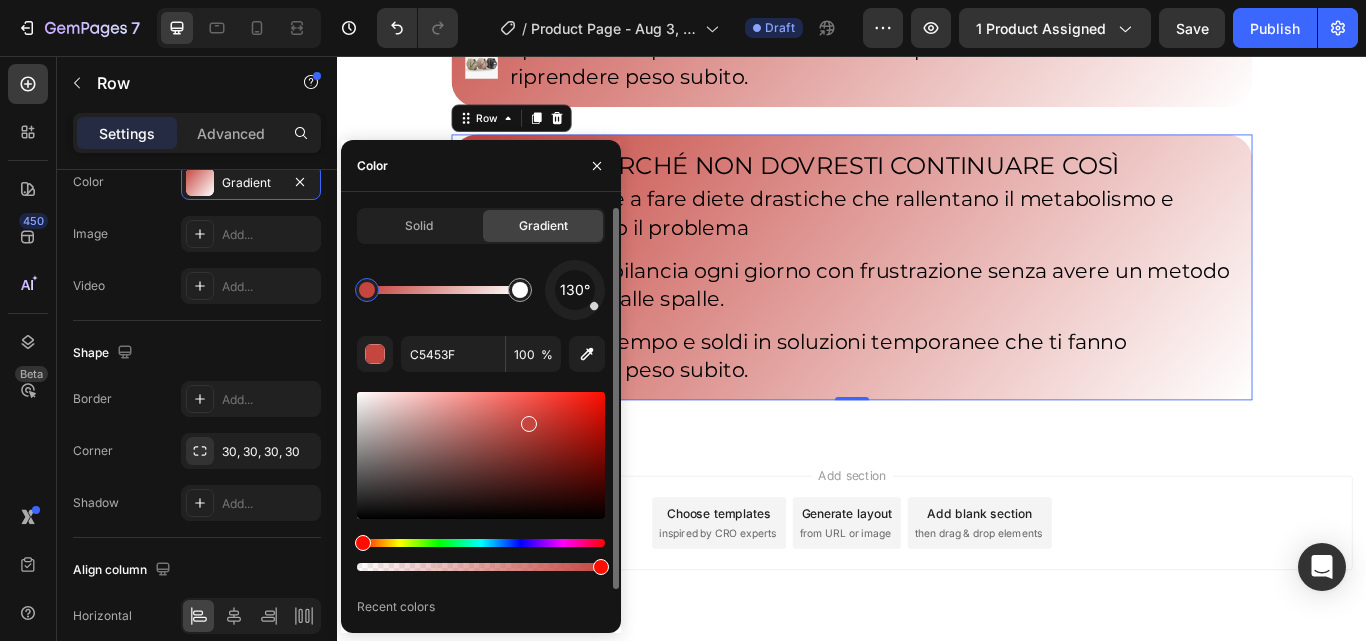 click at bounding box center [367, 290] 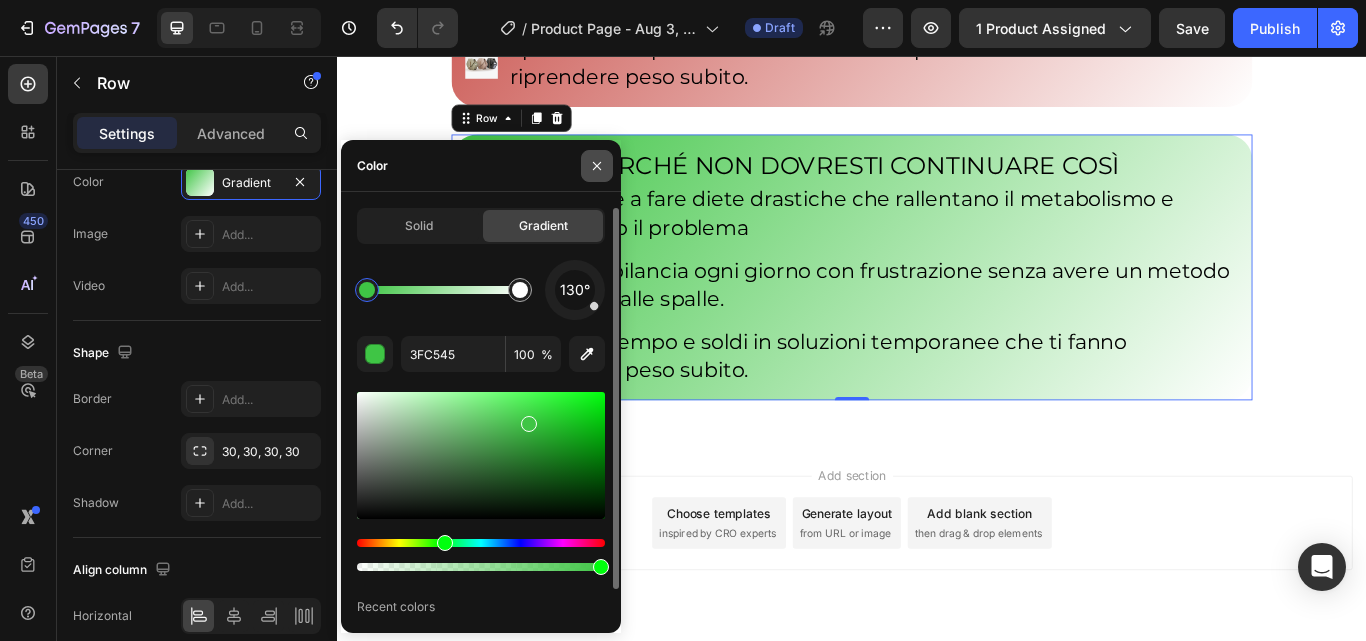 click 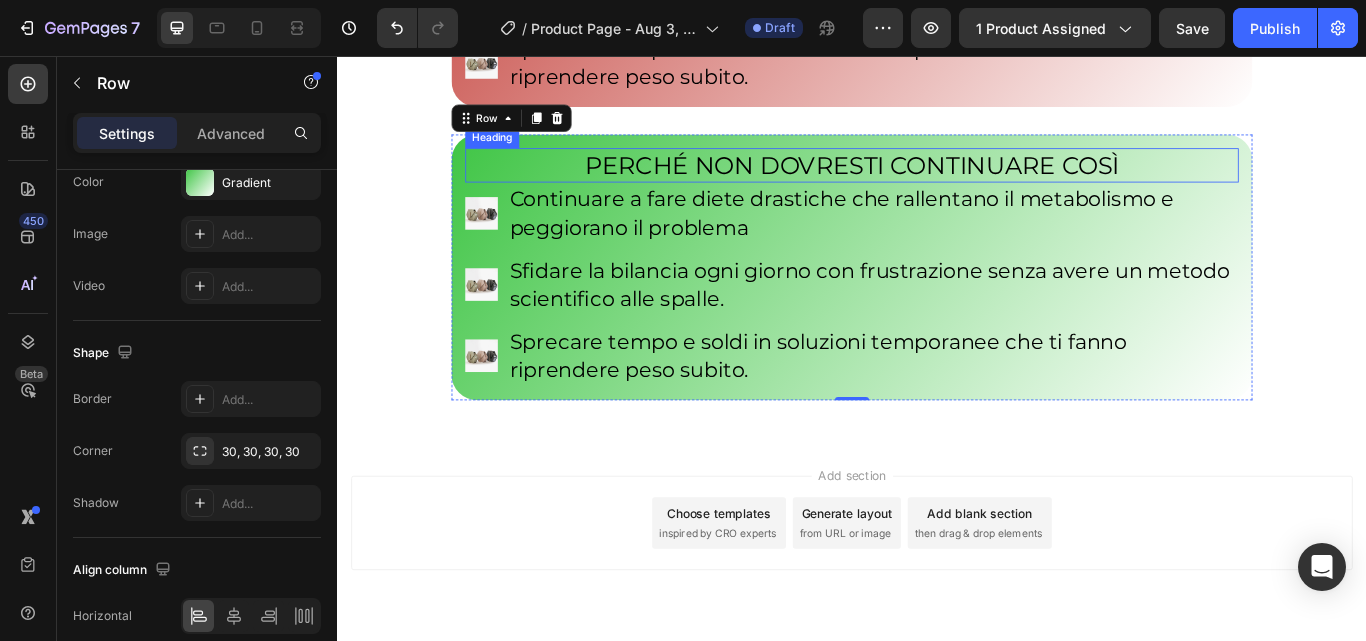 click on "PERCHÉ NON DOVRESTI CONTINUARE COSÌ" at bounding box center [937, 184] 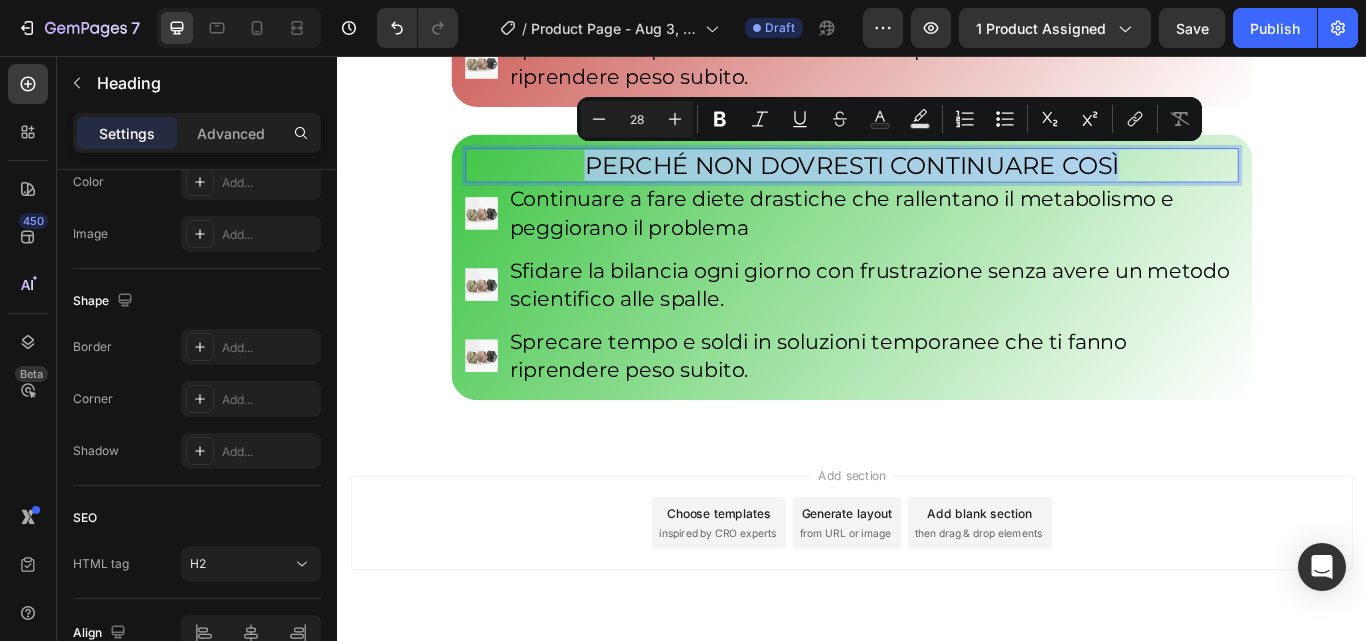 scroll, scrollTop: 0, scrollLeft: 0, axis: both 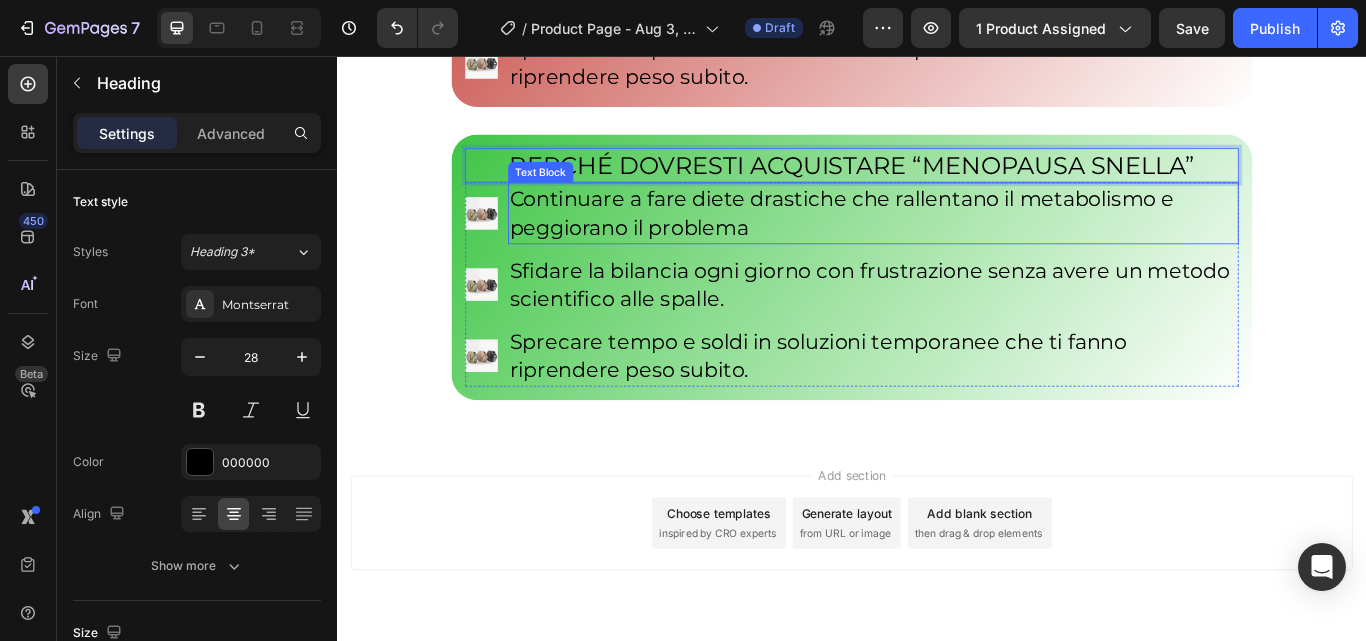 click on "Continuare a fare diete drastiche che rallentano il metabolismo e peggiorano il problema" at bounding box center [962, 239] 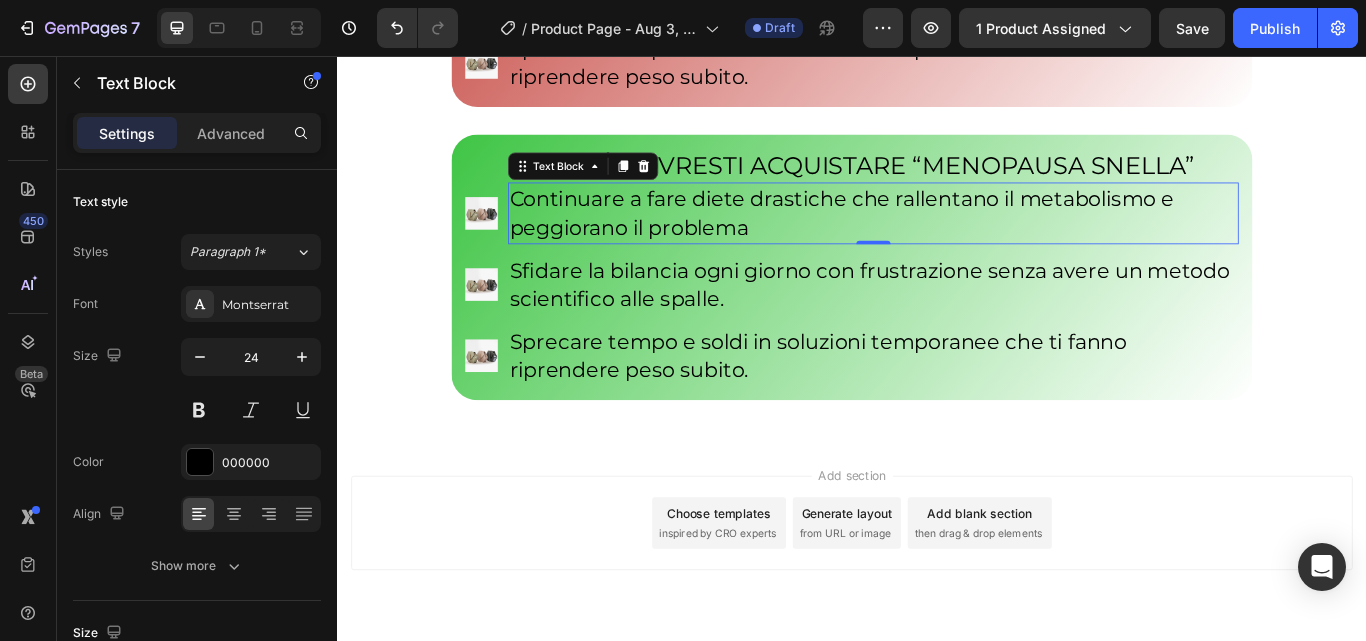 click on "Continuare a fare diete drastiche che rallentano il metabolismo e peggiorano il problema" at bounding box center (962, 239) 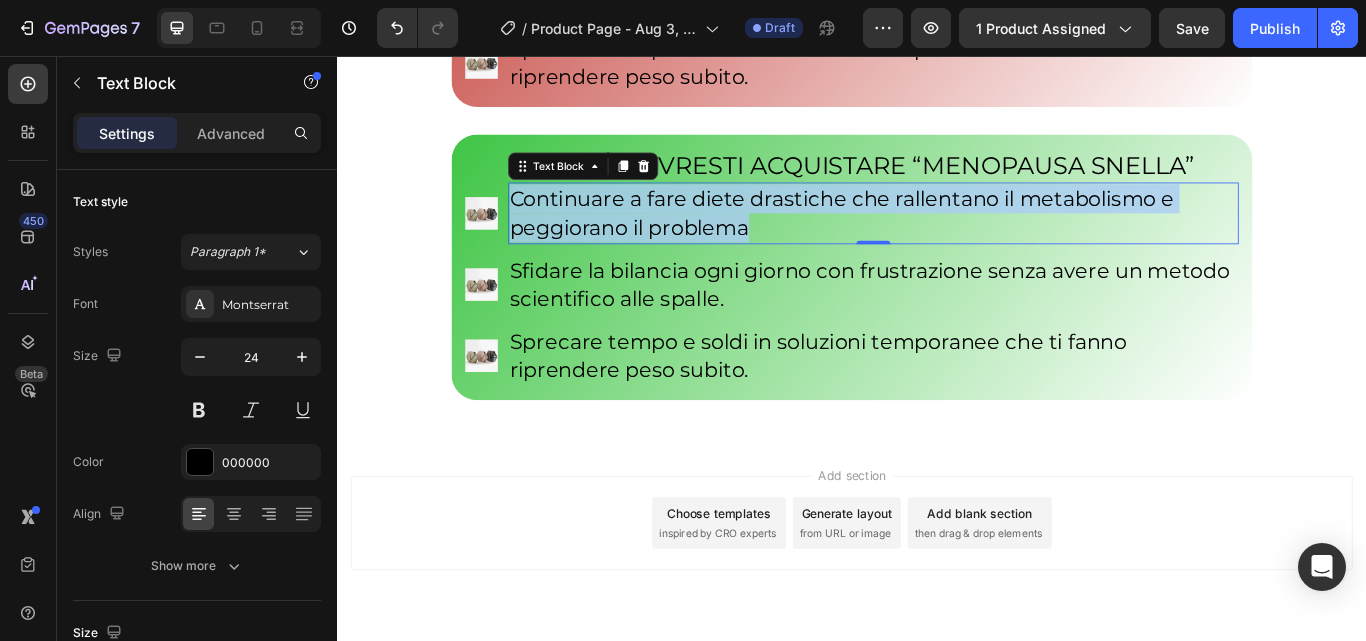 click on "Continuare a fare diete drastiche che rallentano il metabolismo e peggiorano il problema" at bounding box center [962, 239] 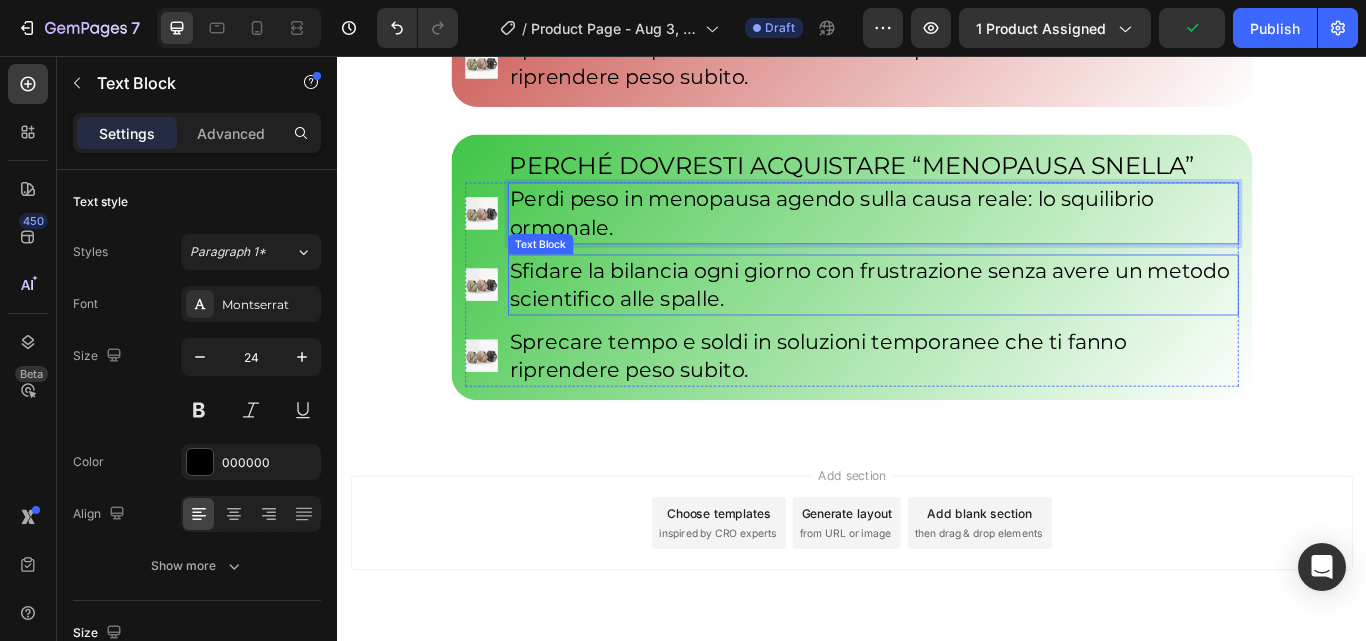 click on "Sfidare la bilancia ogni giorno con frustrazione senza avere un metodo scientifico alle spalle." at bounding box center [962, 323] 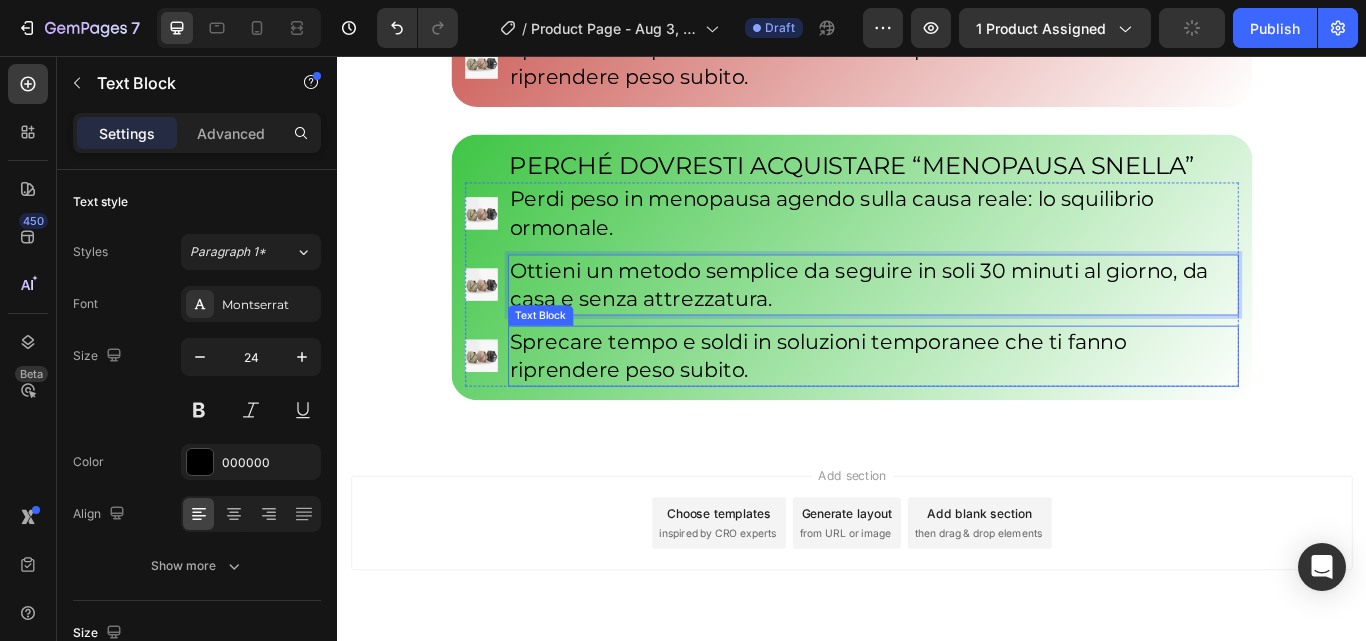 click on "Sprecare tempo e soldi in soluzioni temporanee che ti fanno riprendere peso subito." at bounding box center (962, 406) 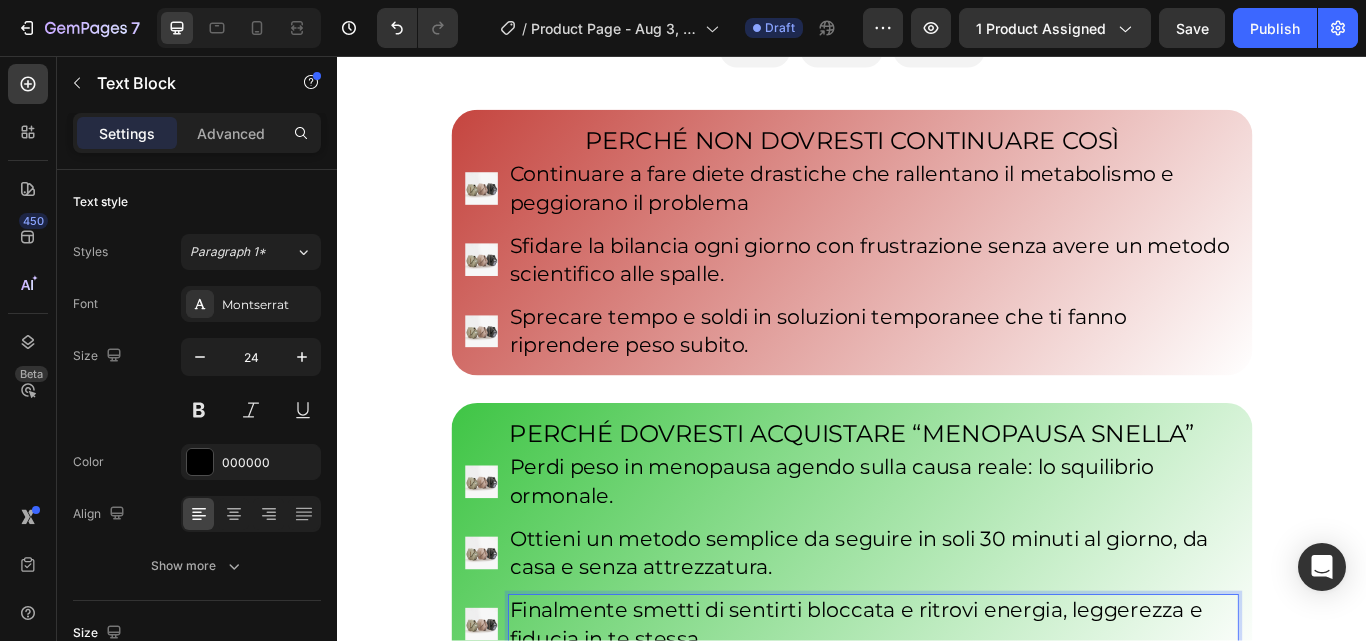 scroll, scrollTop: 1241, scrollLeft: 0, axis: vertical 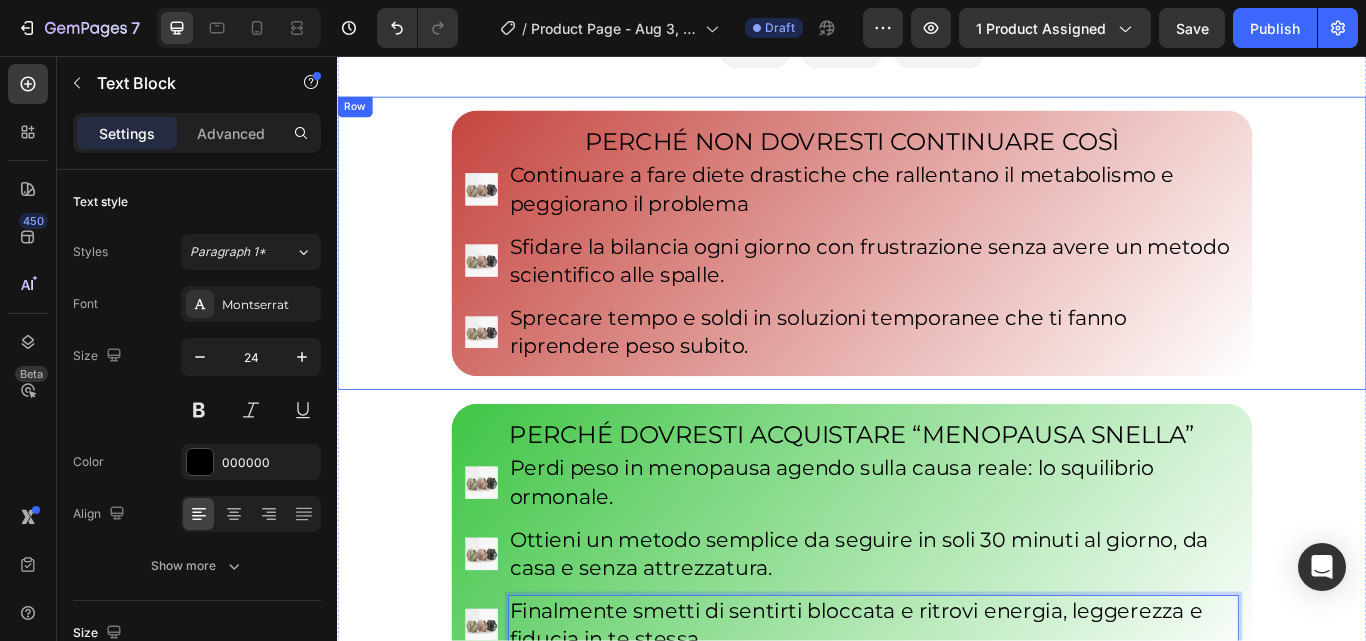 click on "Row" at bounding box center (357, 116) 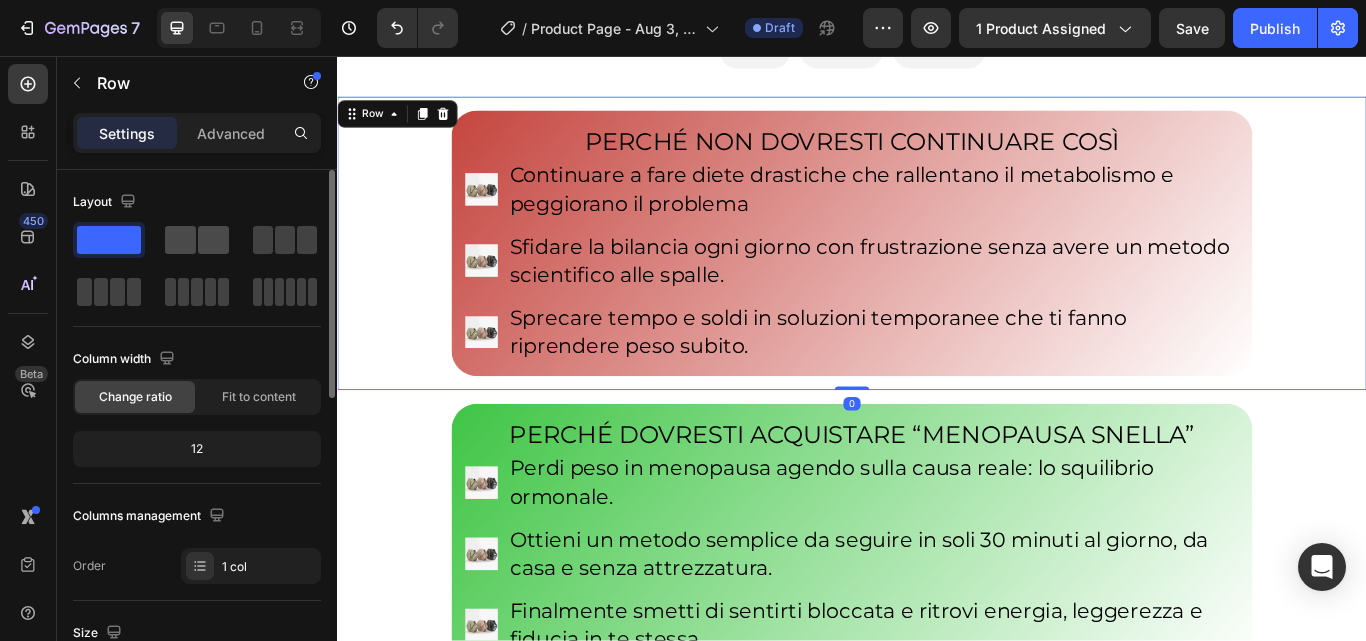 click at bounding box center (197, 240) 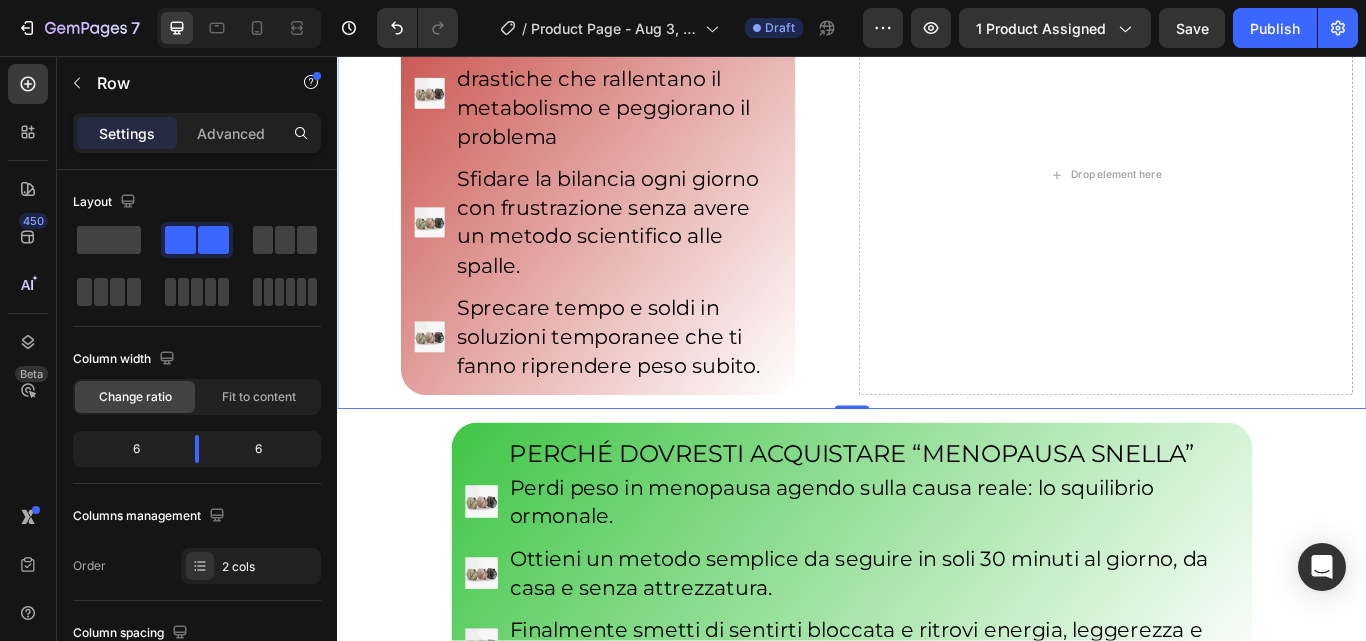 scroll, scrollTop: 1464, scrollLeft: 0, axis: vertical 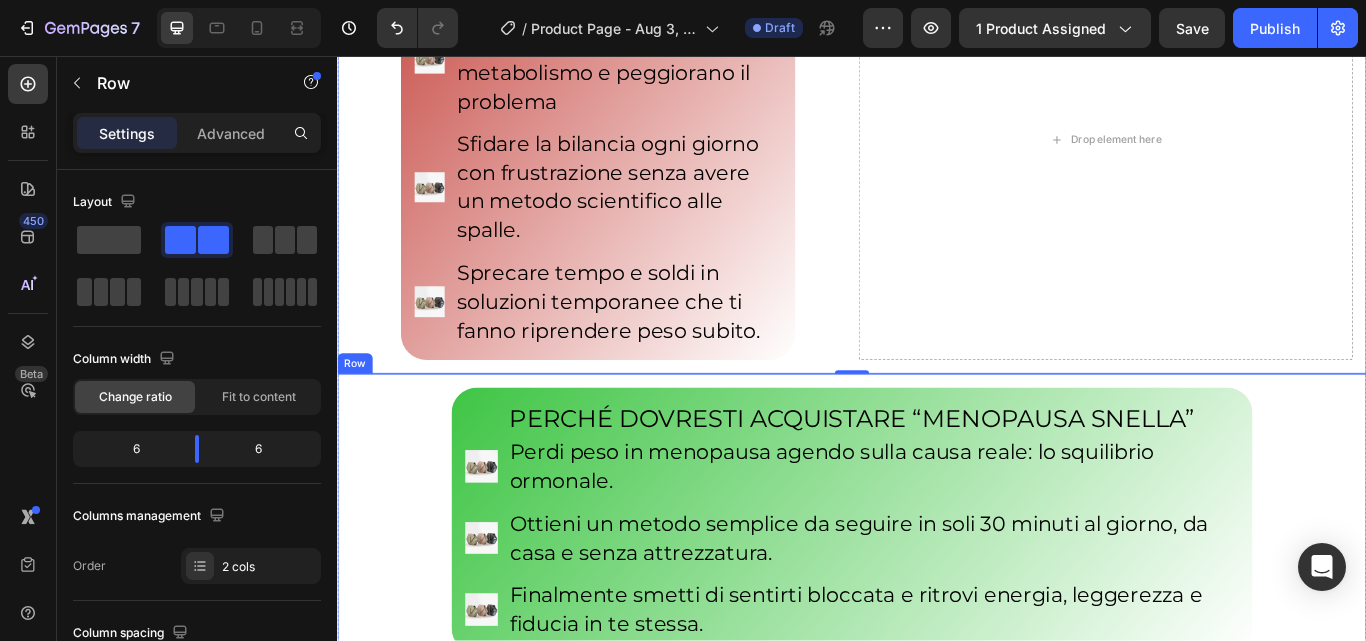 click on "In menopausa senti che il tuo corpo ti sta sfuggendo di mano e che ogni dieta è una delusione? Heading Row Menopausa Snella è il primo manuale per dimagrire in menopausa tramite il metodo ormonale con allenamenti mirati e un’alimentazione equilibrata, in poche settimane, con soli 30 minuti al giorno da casa e senza attrezzatura, anche se hai già provato di tutto senza risultati. Text Block Row Image Row Row €74,00 Product Price Product Price €194,00 Product Price Product Price Row
Aggiungi al carrello Add to Cart Row Product Row Row Solo per oggi l’offerta di lancio rimane attiva. Dopo, il prezzo tornerà a €97. Text Block 16 Ore 57 Minuti 19 Secondi Countdown Timer Row Row PERCHÉ NON DOVRESTI CONTINUARE COSÌ Heading Image Continuare a fare diete drastiche che rallentano il metabolismo e peggiorano il problema Text Block Image Sfidare la bilancia ogni giorno con frustrazione senza avere un metodo scientifico alle spalle. Text Block Image Text Block Advanced List Row" at bounding box center (937, -283) 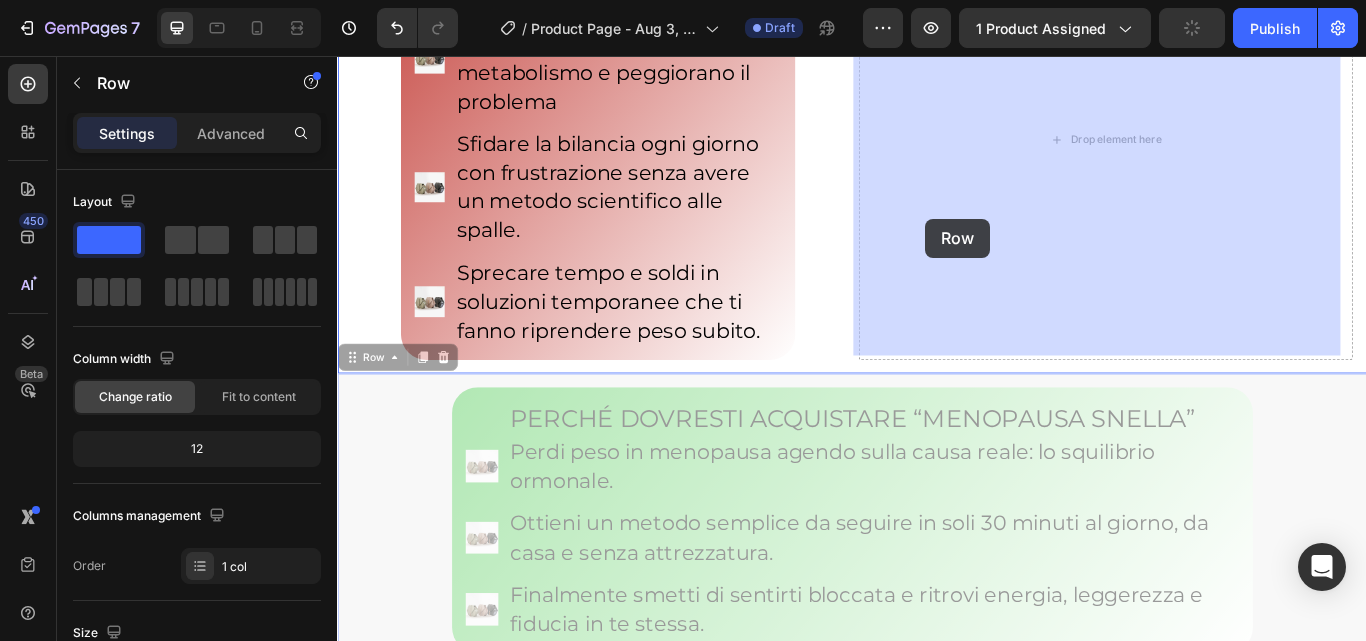 drag, startPoint x: 383, startPoint y: 407, endPoint x: 1021, endPoint y: 248, distance: 657.5143 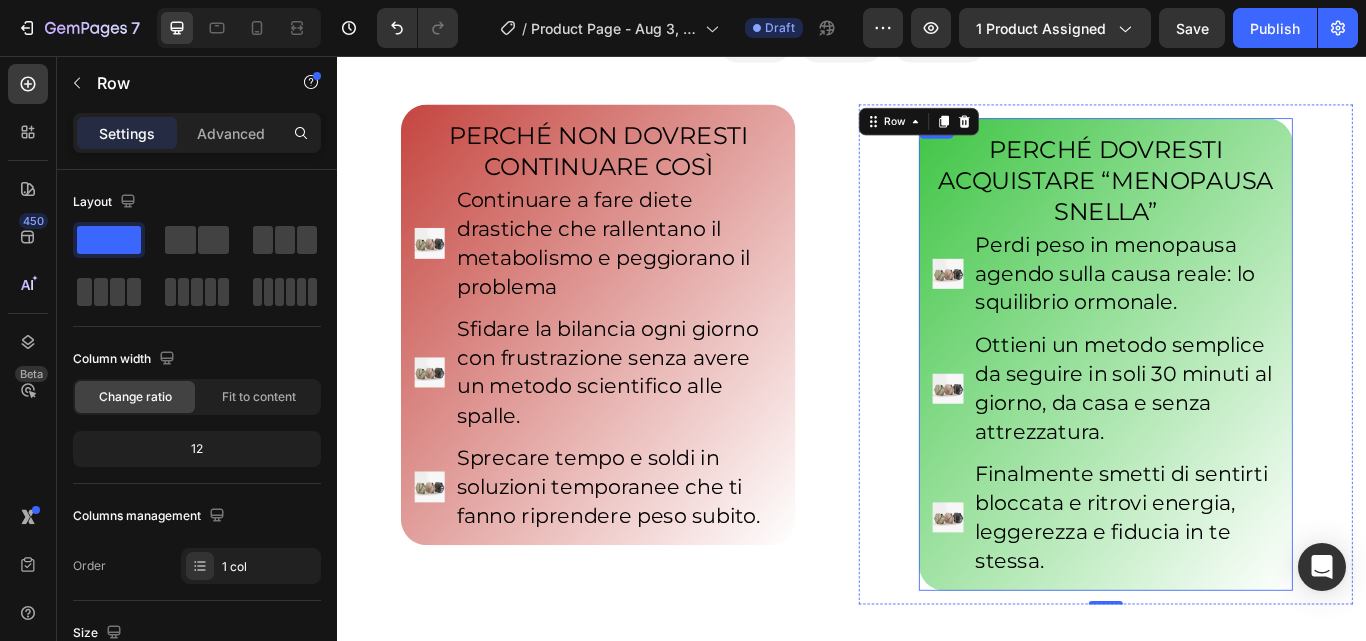 scroll, scrollTop: 1223, scrollLeft: 0, axis: vertical 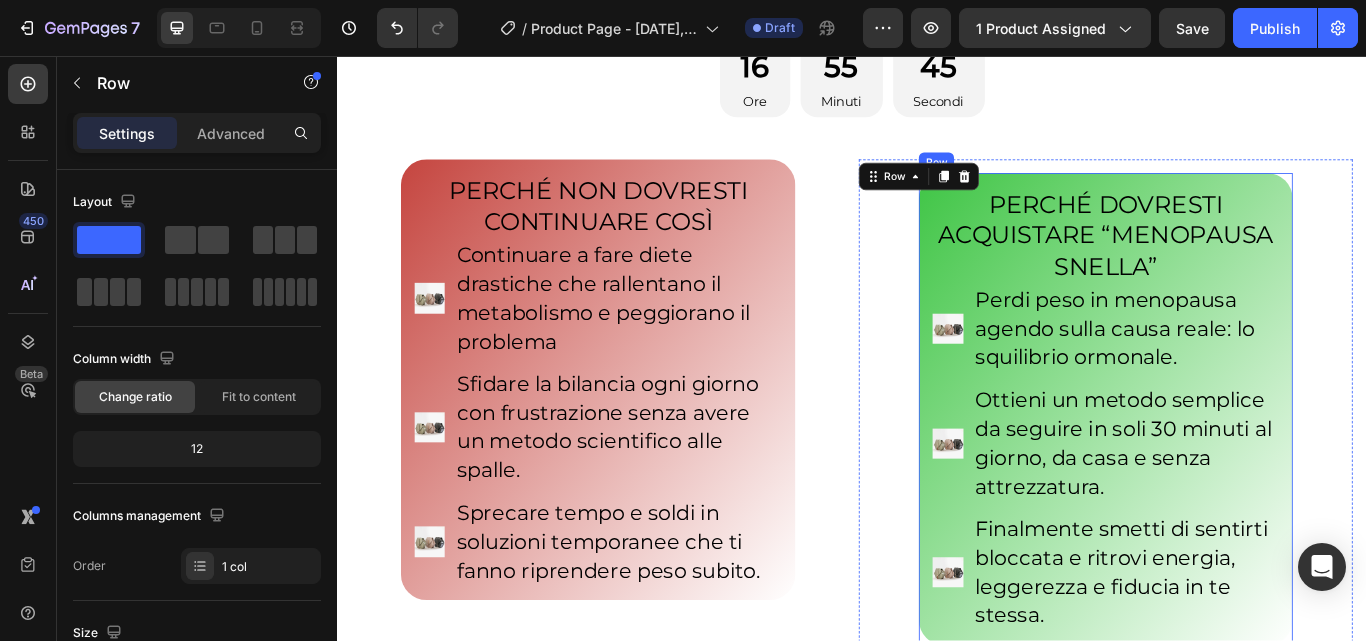click on "PERCHÉ DOVRESTI ACQUISTARE “MENOPAUSA SNELLA” Heading Image Perdi peso in menopausa agendo sulla causa reale: lo squilibrio ormonale. Text Block Image Ottieni un metodo semplice da seguire in soli 30 minuti al giorno, da casa e senza attrezzatura. Text Block Image Finalmente smetti di sentirti bloccata e ritrovi energia, leggerezza e fiducia in te stessa. Text Block Advanced List Row" at bounding box center [1232, 468] 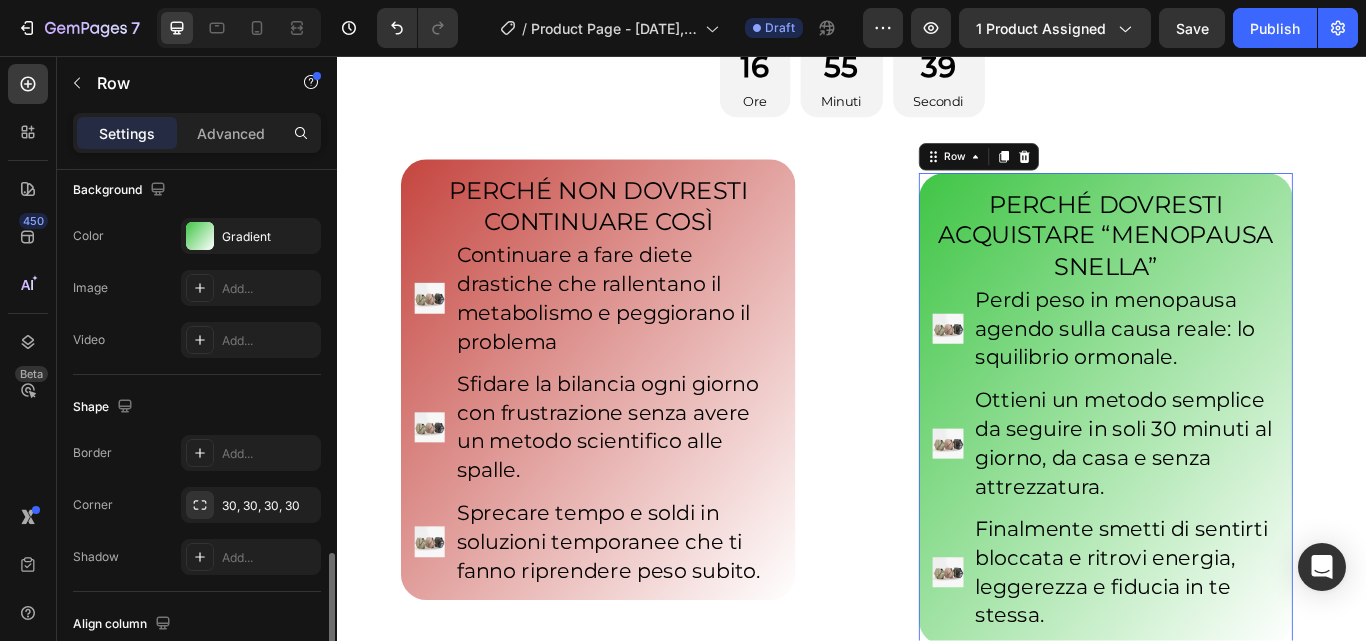 scroll, scrollTop: 703, scrollLeft: 0, axis: vertical 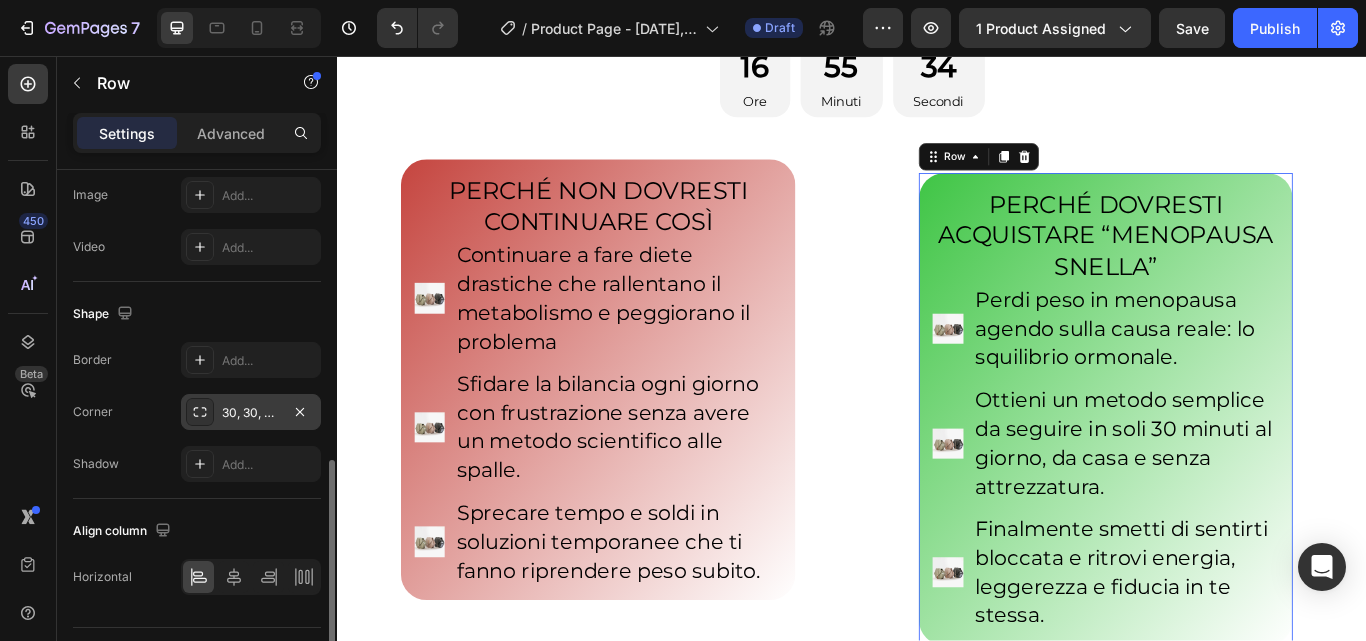 click 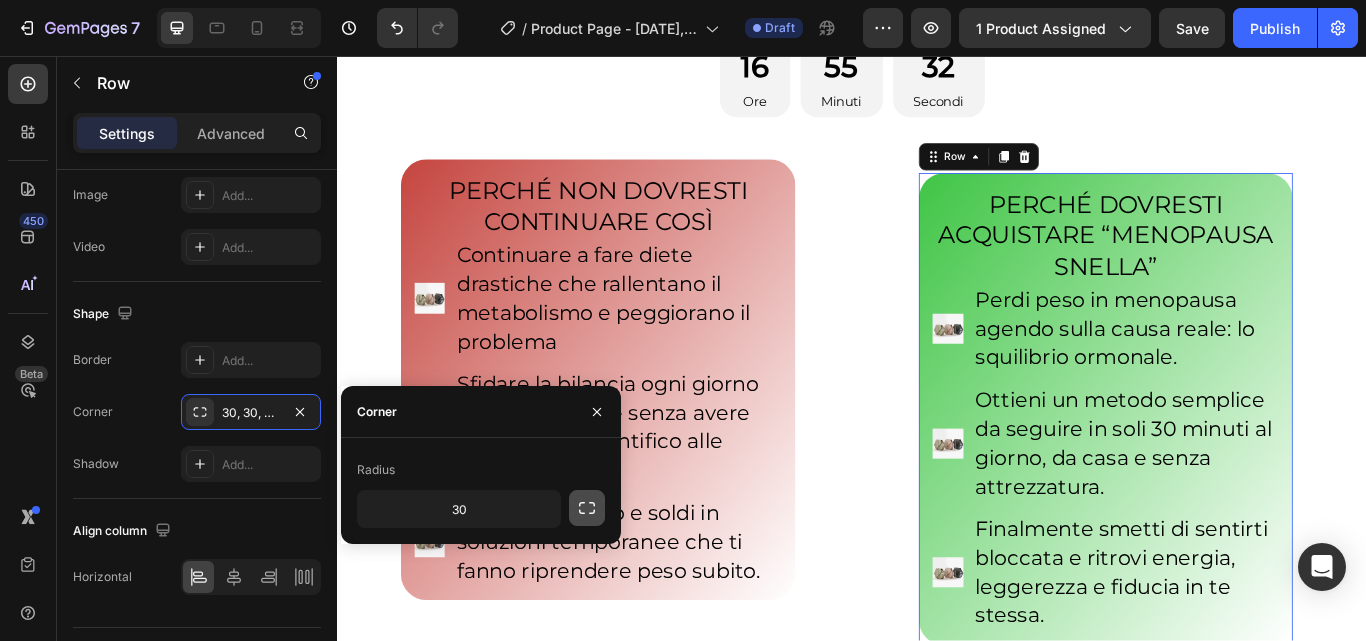 click 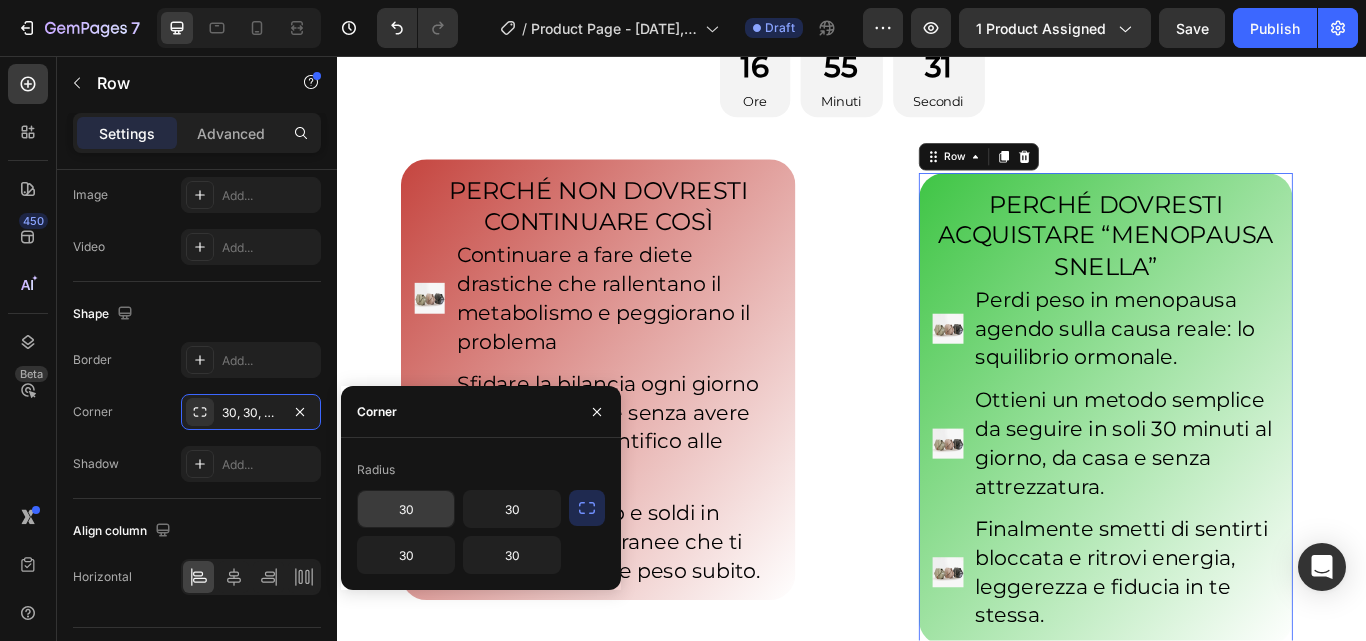 click on "30" at bounding box center (406, 509) 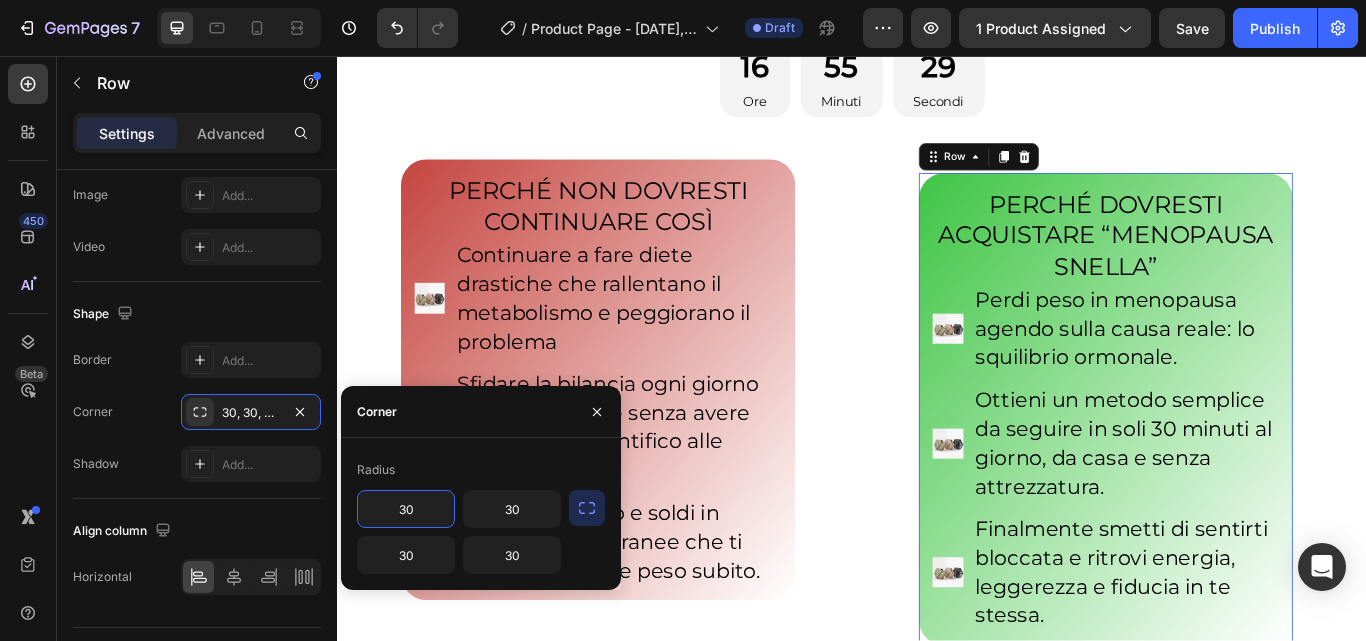 type on "0" 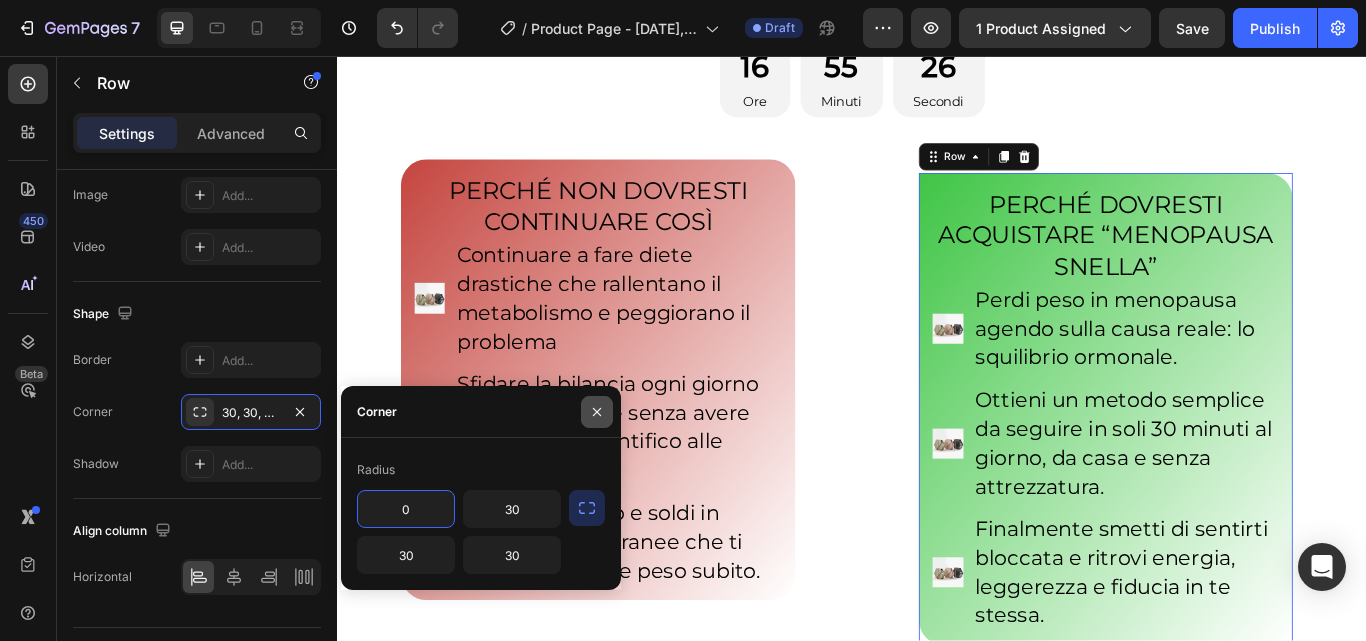 click 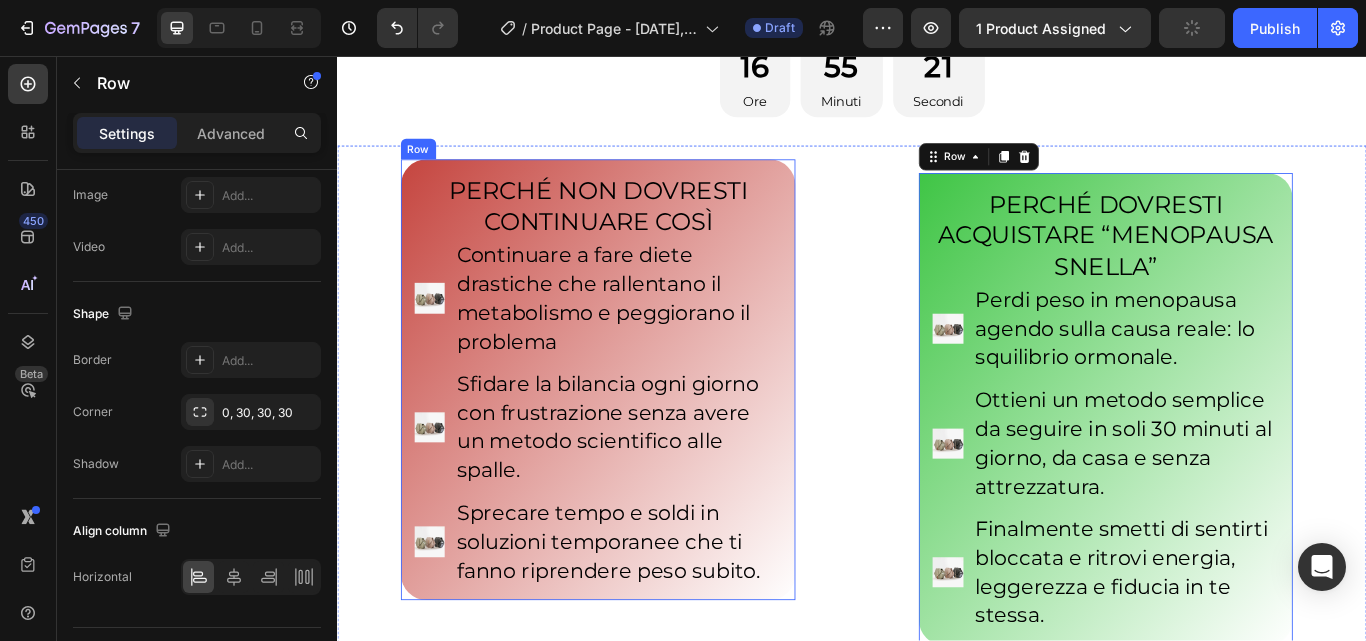click on "PERCHÉ NON DOVRESTI CONTINUARE COSÌ Heading Image Continuare a fare diete drastiche che rallentano il metabolismo e peggiorano il problema Text Block Image Sfidare la bilancia ogni giorno con frustrazione senza avere un metodo scientifico alle spalle. Text Block Image Sprecare tempo e soldi in soluzioni temporanee che ti fanno riprendere peso subito. Text Block Advanced List Row" at bounding box center (641, 434) 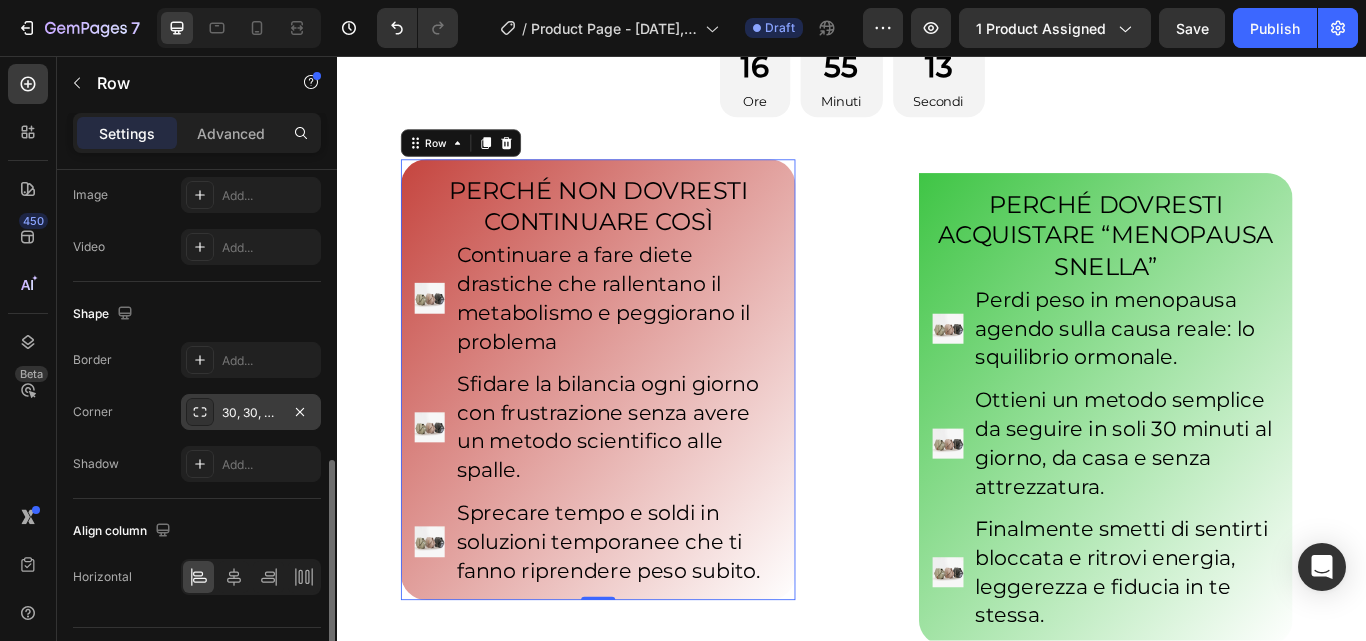 click at bounding box center (200, 412) 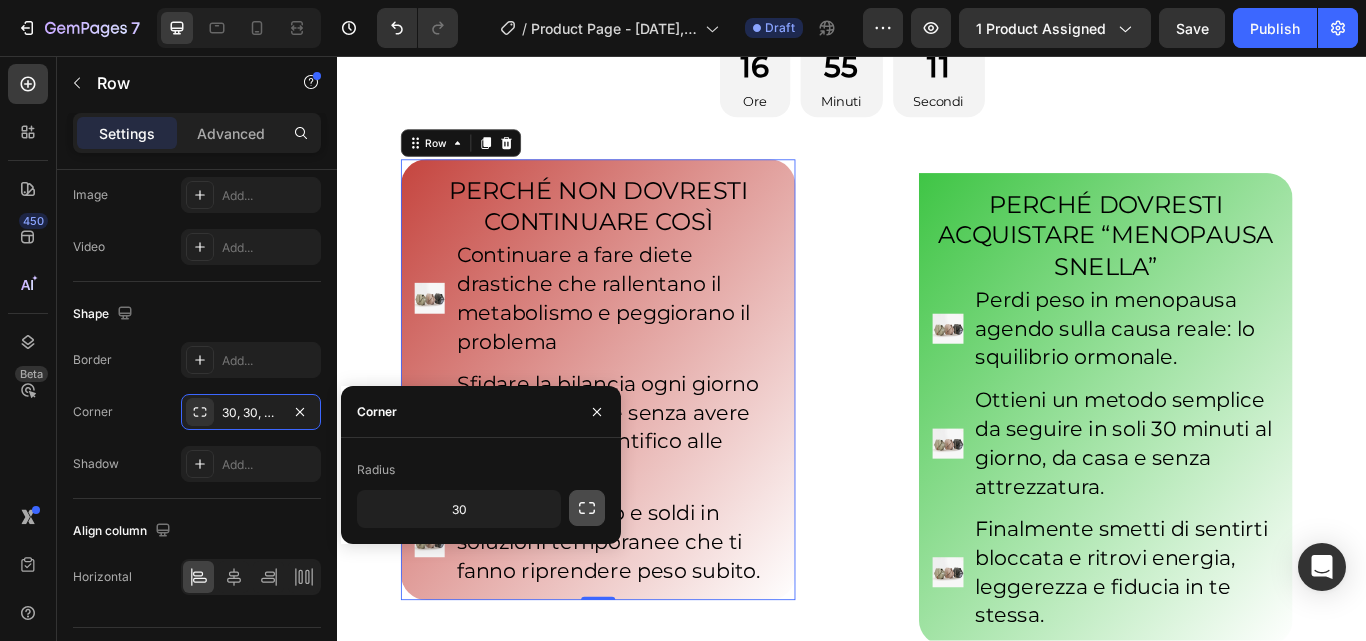 click 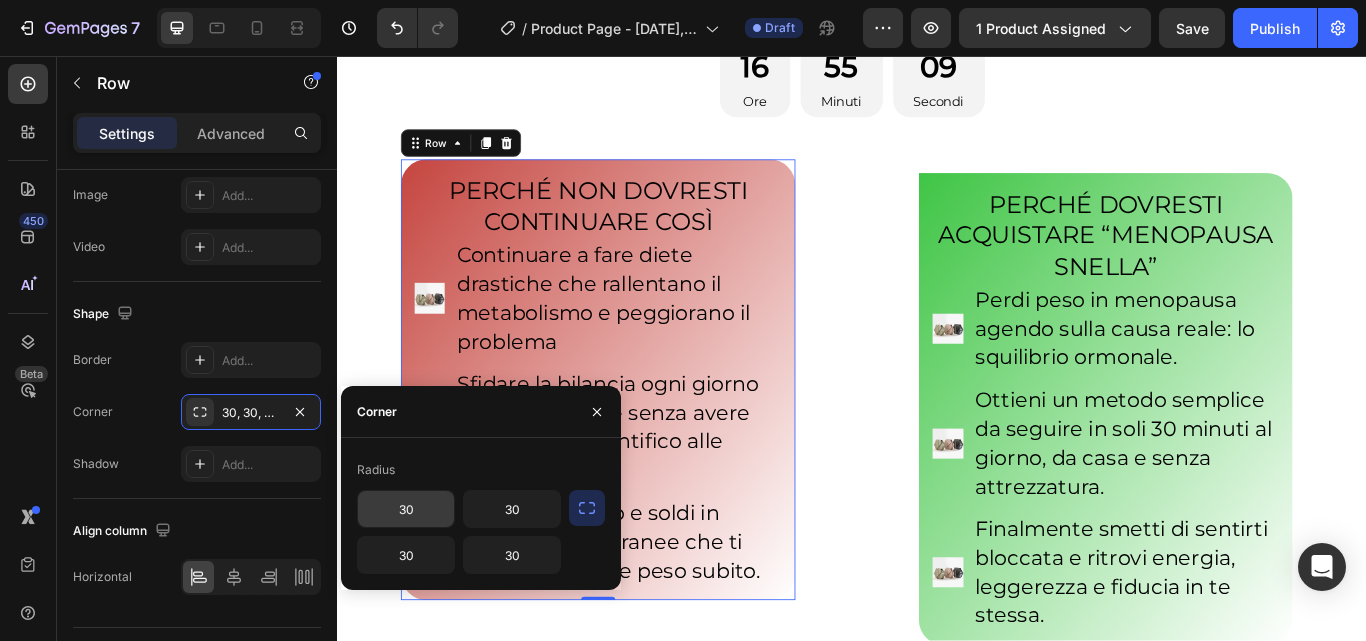 click on "30" at bounding box center [406, 509] 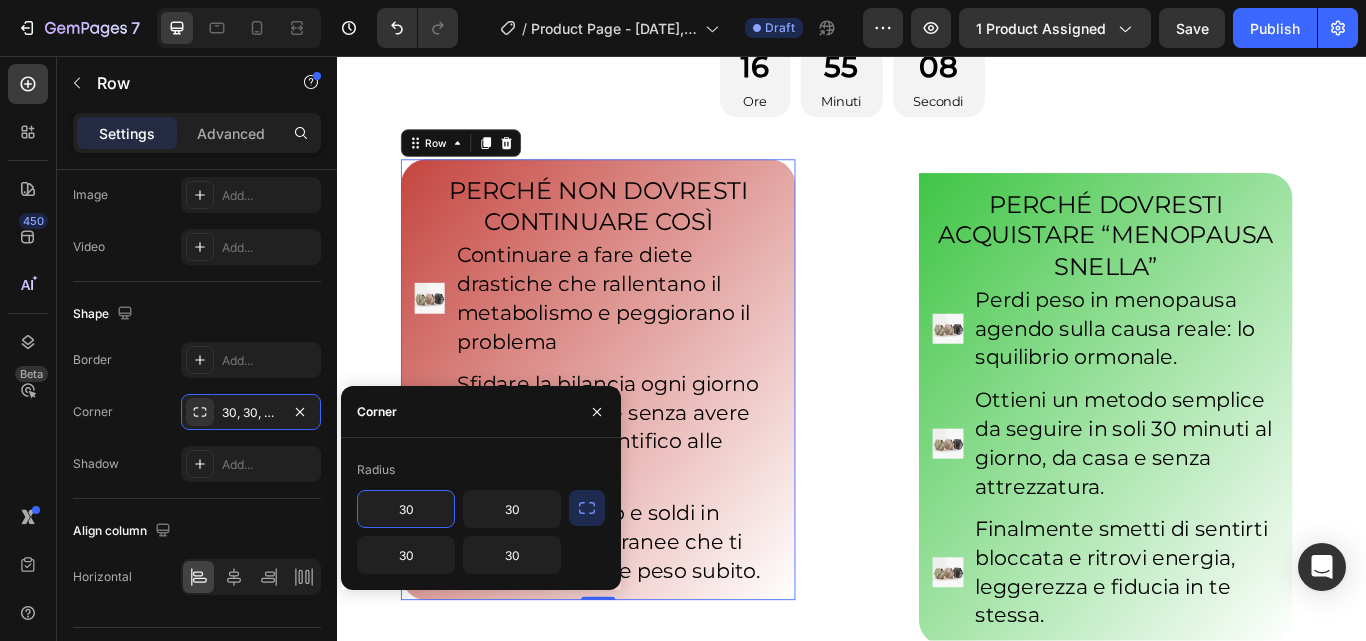 type on "0" 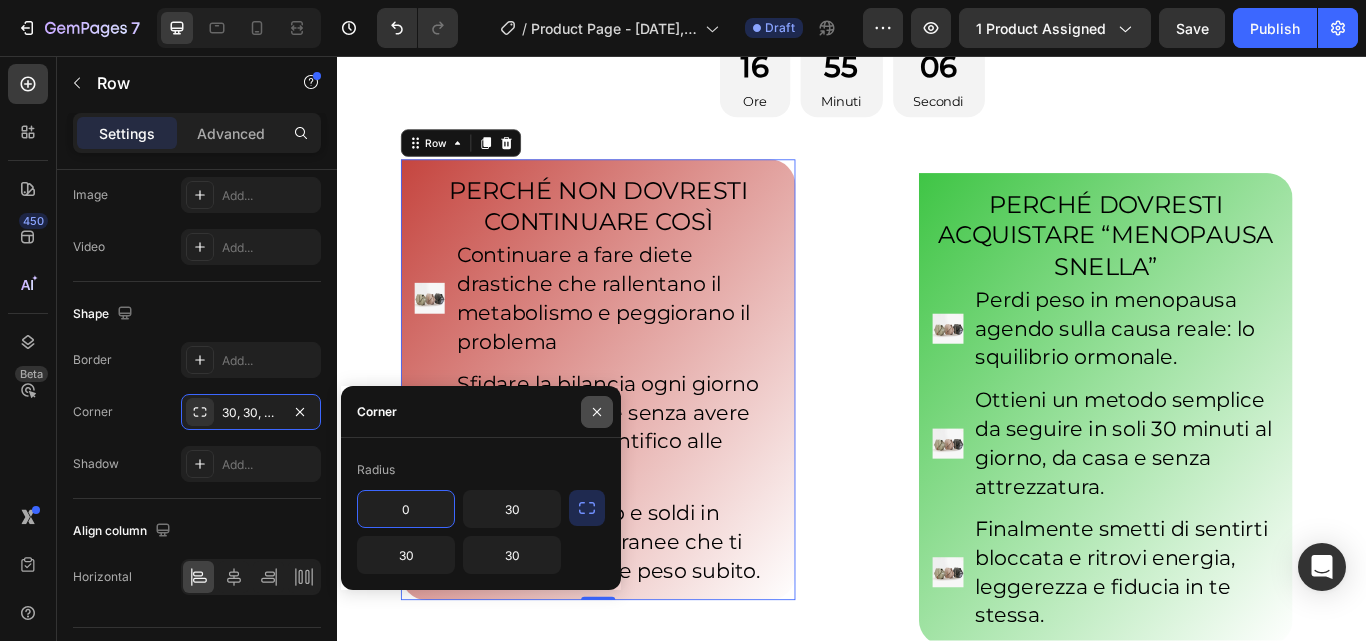 click 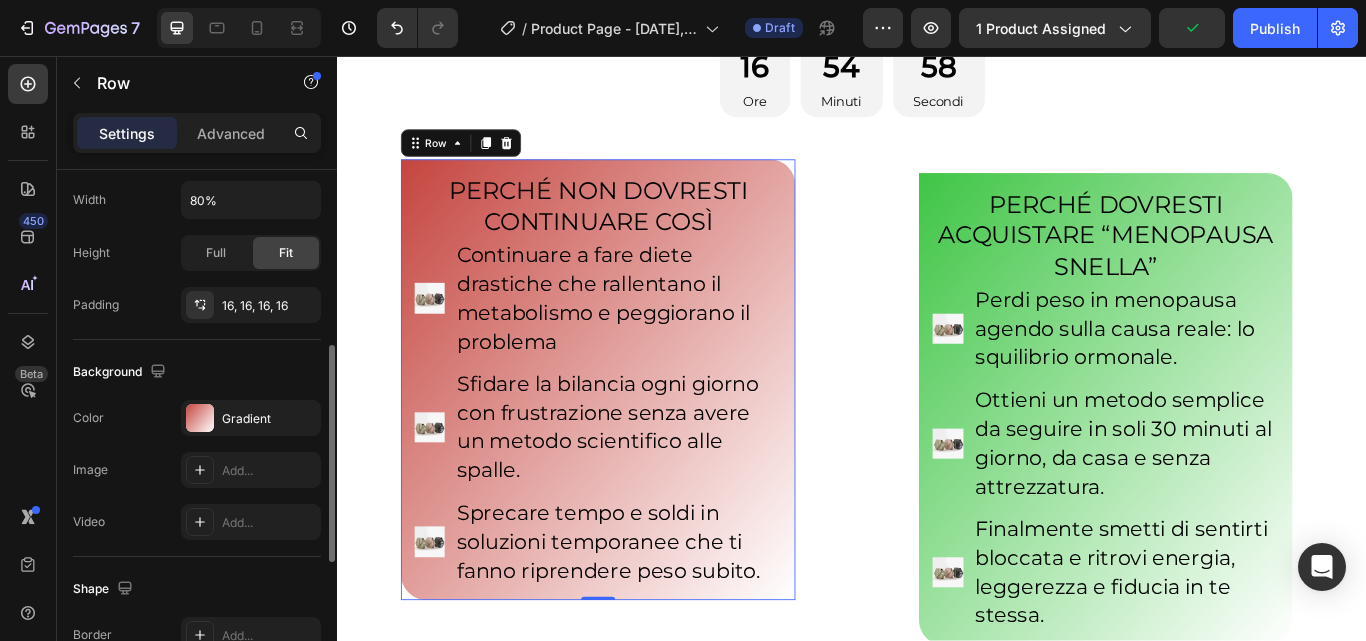 scroll, scrollTop: 427, scrollLeft: 0, axis: vertical 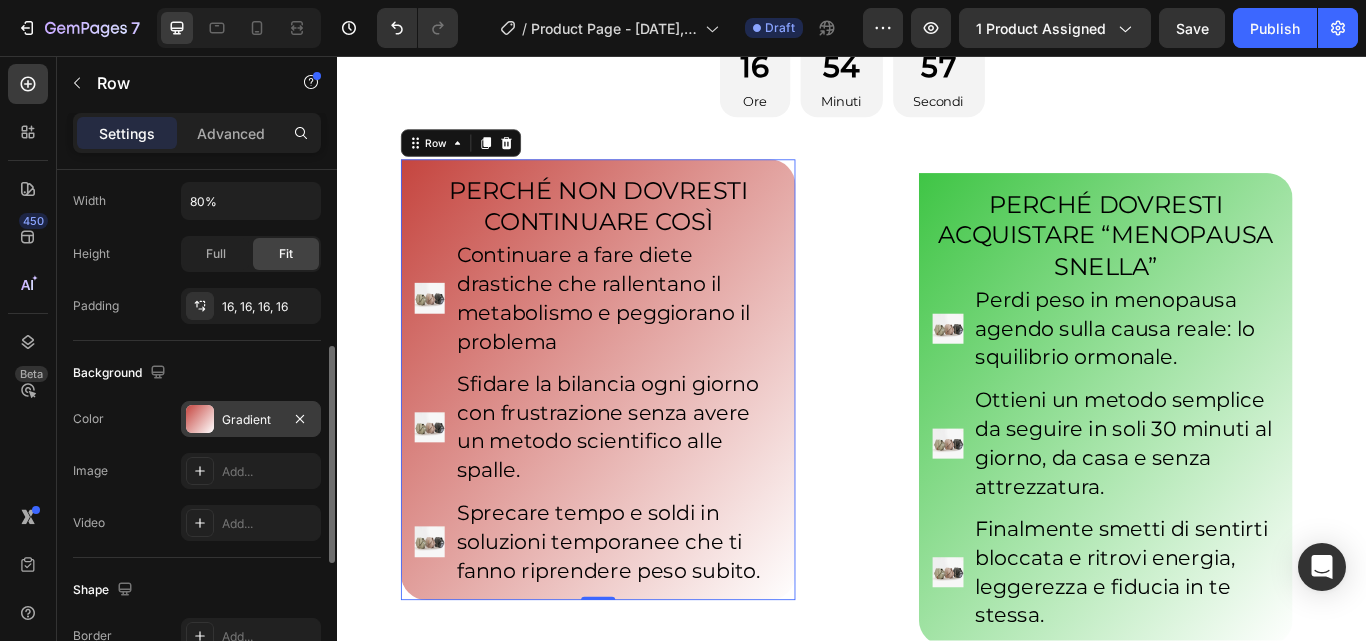 click on "Gradient" at bounding box center (251, 420) 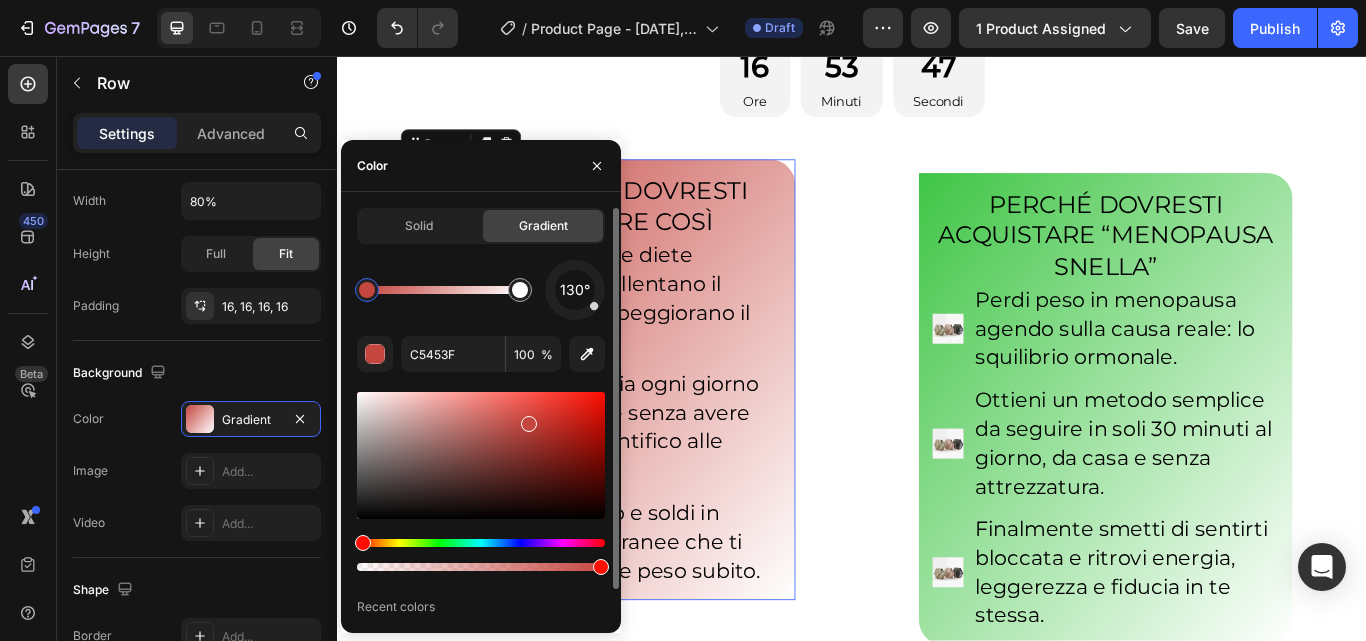 click at bounding box center (367, 290) 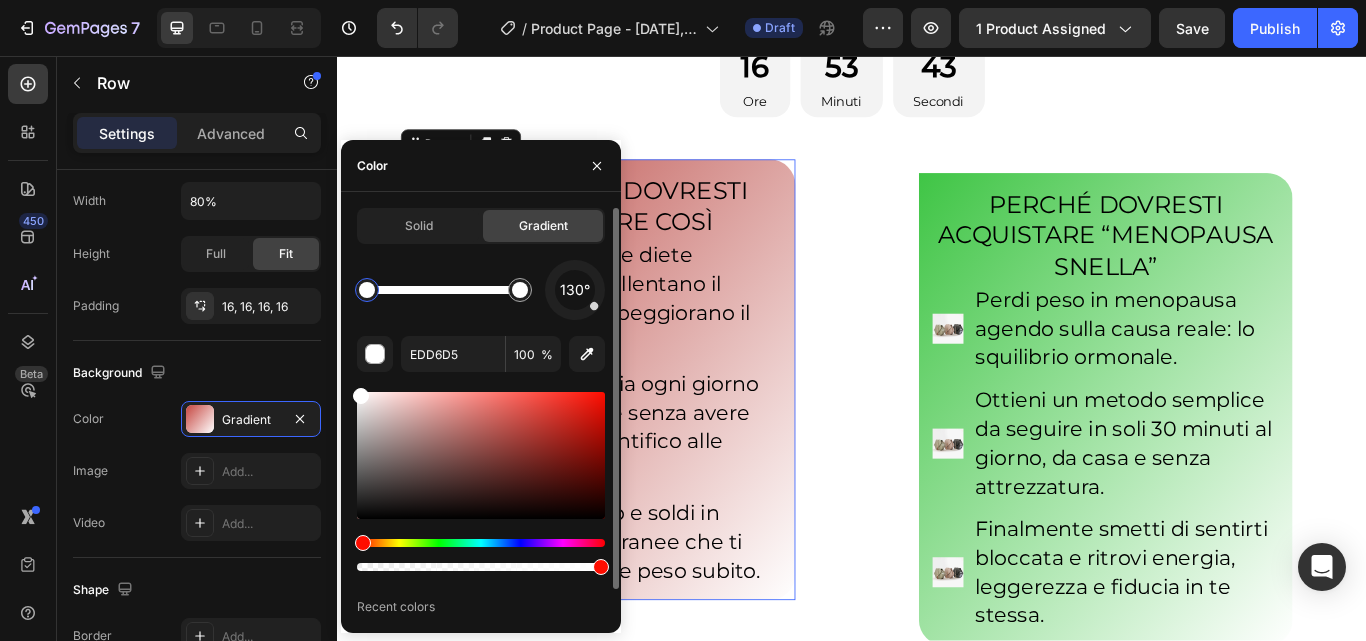 type on "FFFFFF" 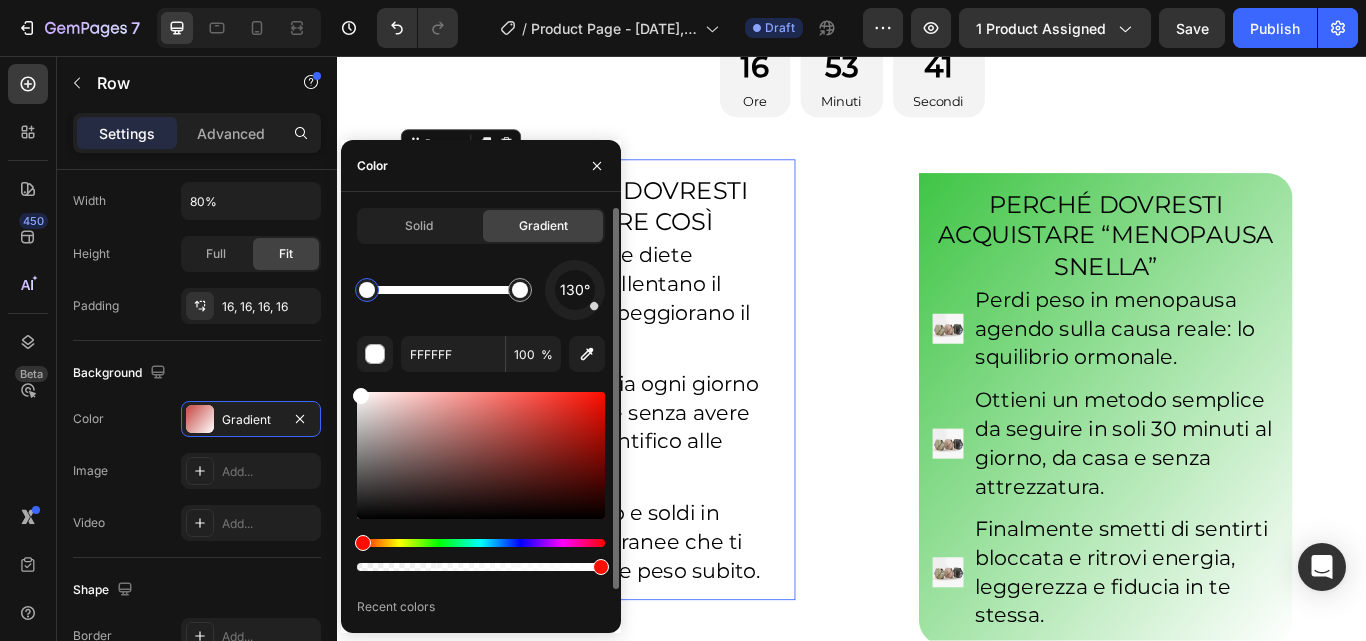 drag, startPoint x: 529, startPoint y: 426, endPoint x: 354, endPoint y: 369, distance: 184.0489 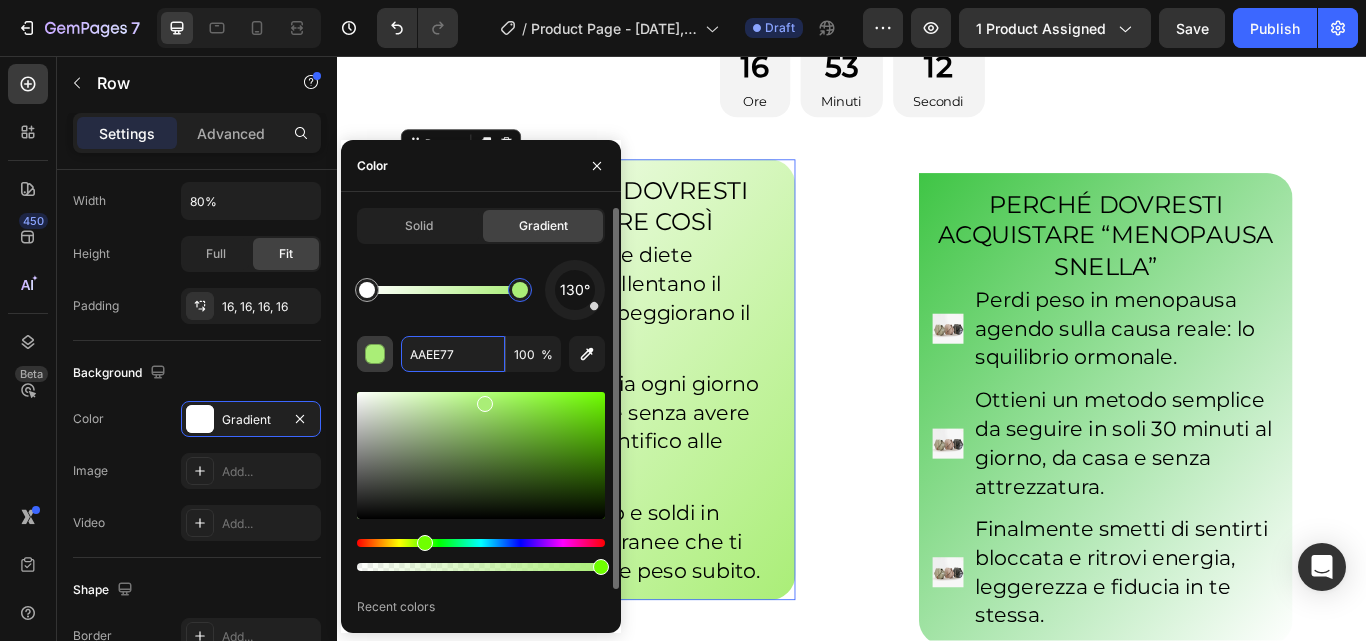 type on "AAEE778" 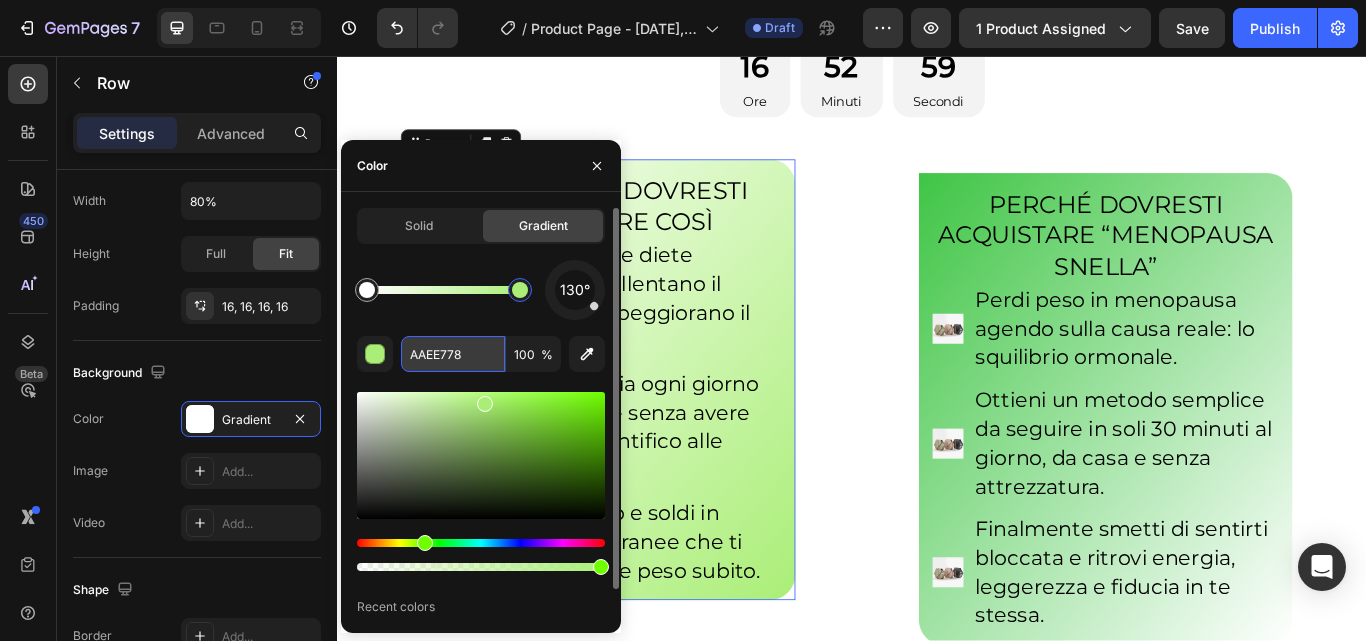 drag, startPoint x: 473, startPoint y: 357, endPoint x: 407, endPoint y: 358, distance: 66.007576 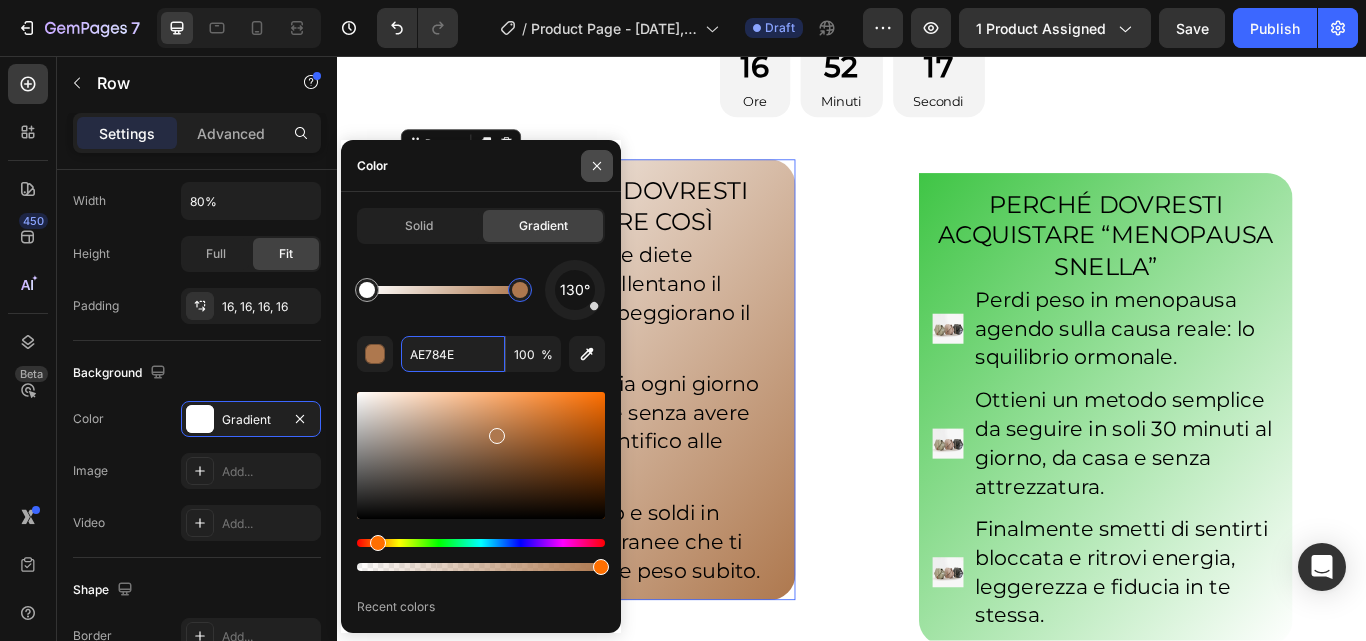 type on "AE784E" 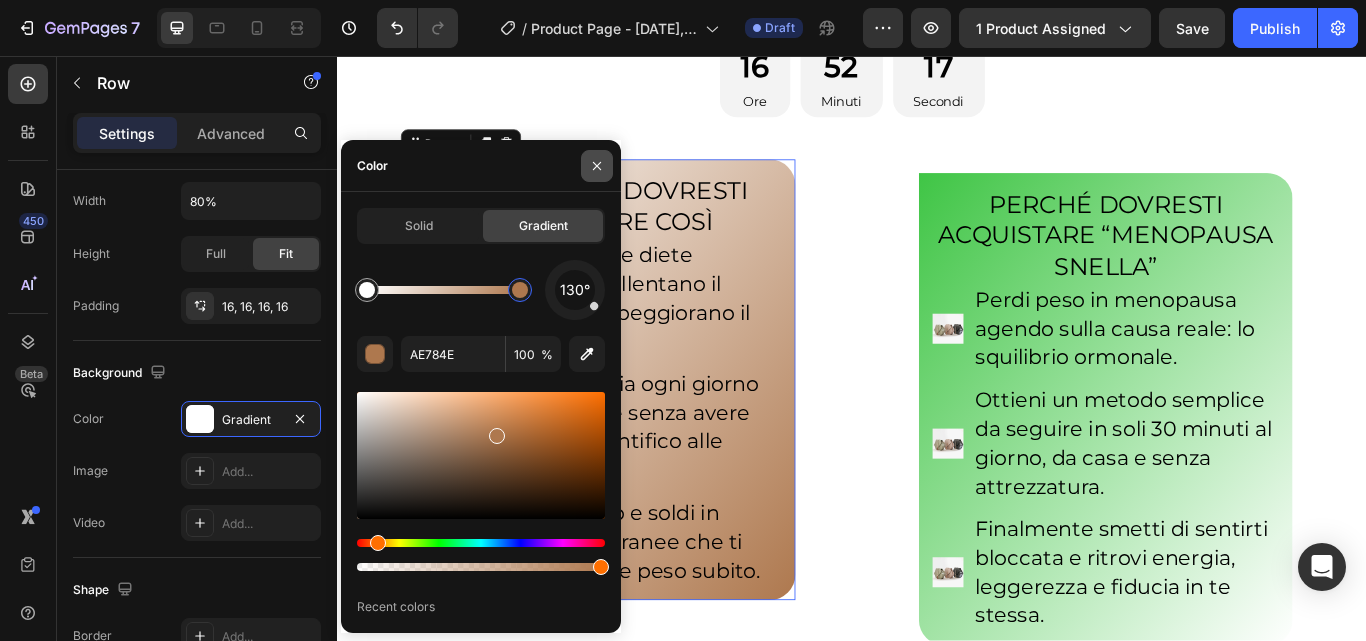 click 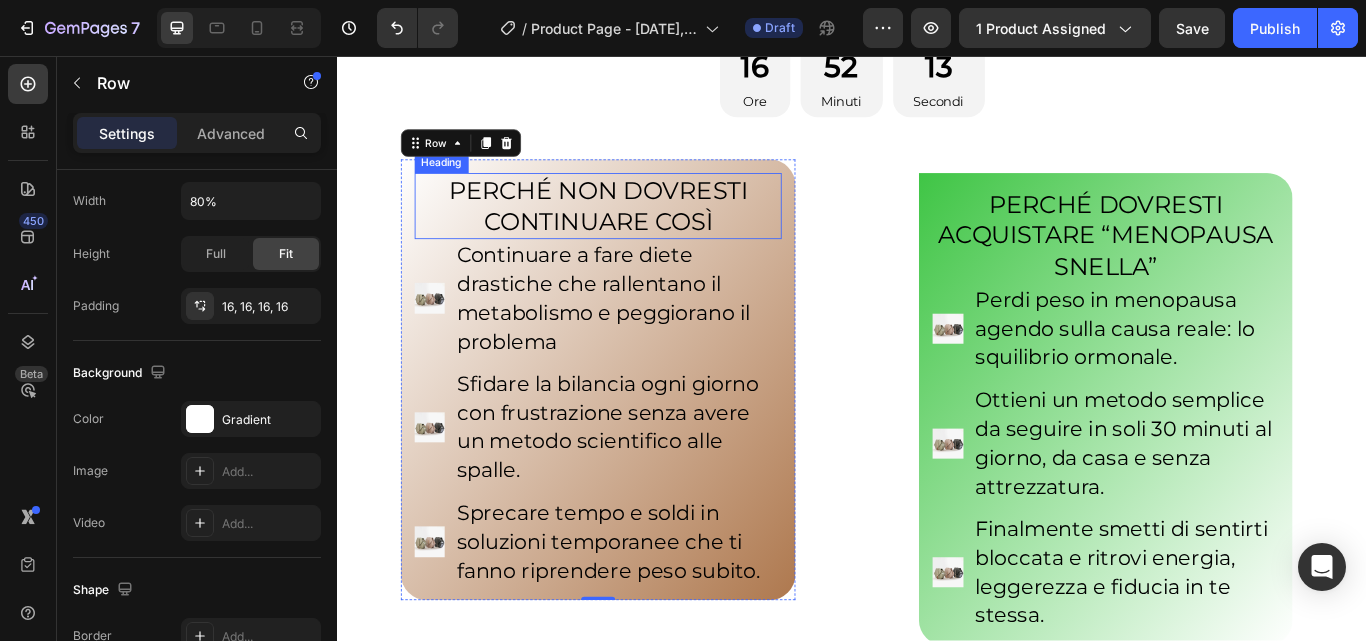 click on "PERCHÉ NON DOVRESTI CONTINUARE COSÌ" at bounding box center (641, 231) 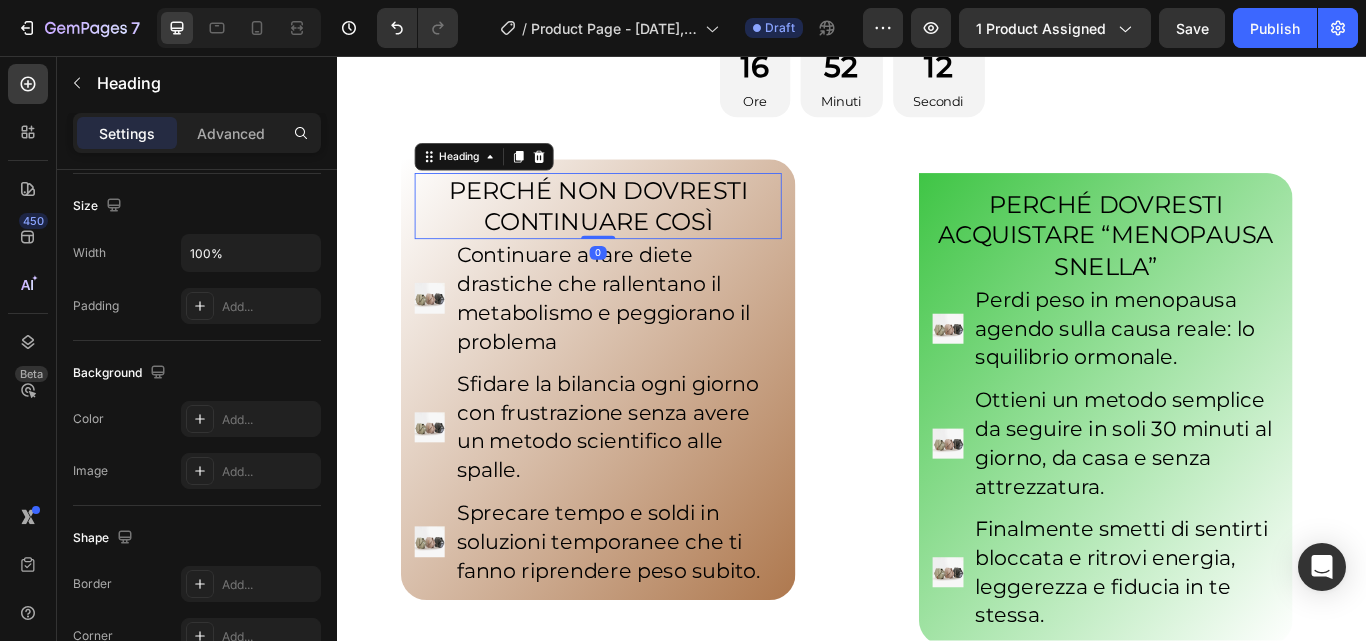 scroll, scrollTop: 0, scrollLeft: 0, axis: both 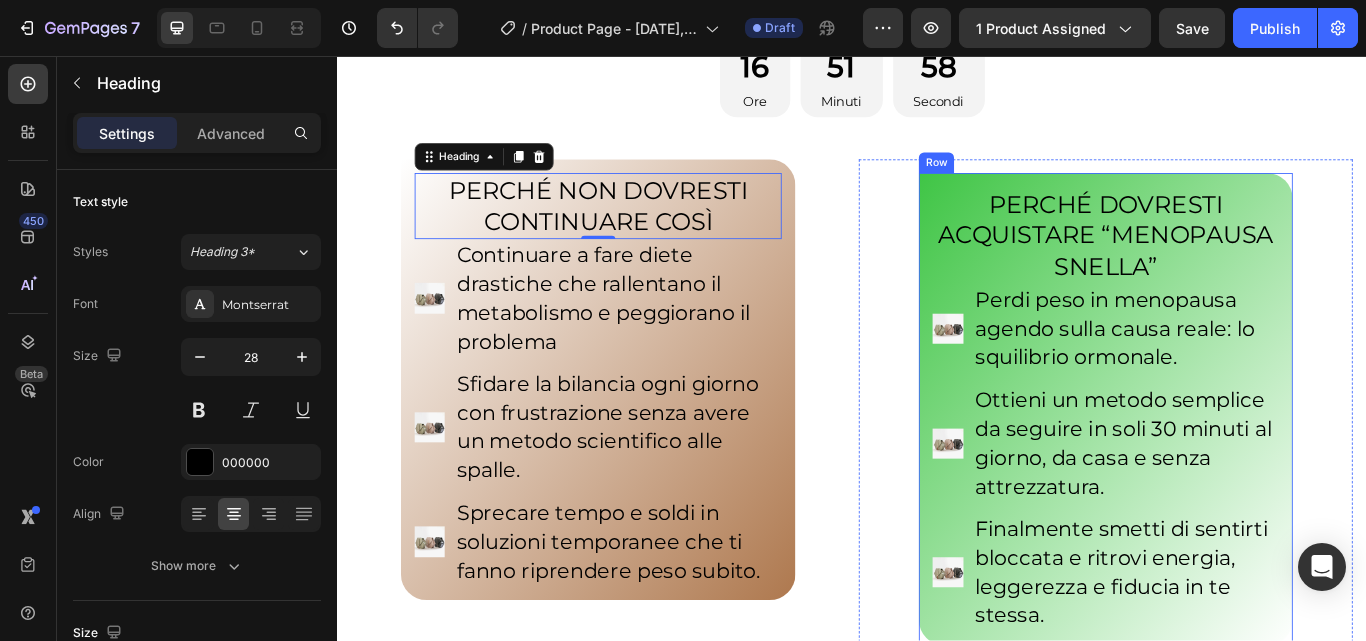 click on "PERCHÉ DOVRESTI ACQUISTARE “MENOPAUSA SNELLA” Heading Image Perdi peso in menopausa agendo sulla causa reale: lo squilibrio ormonale. Text Block Image Ottieni un metodo semplice da seguire in soli 30 minuti al giorno, da casa e senza attrezzatura. Text Block Image Finalmente smetti di sentirti bloccata e ritrovi energia, leggerezza e fiducia in te stessa. Text Block Advanced List Row" at bounding box center (1232, 468) 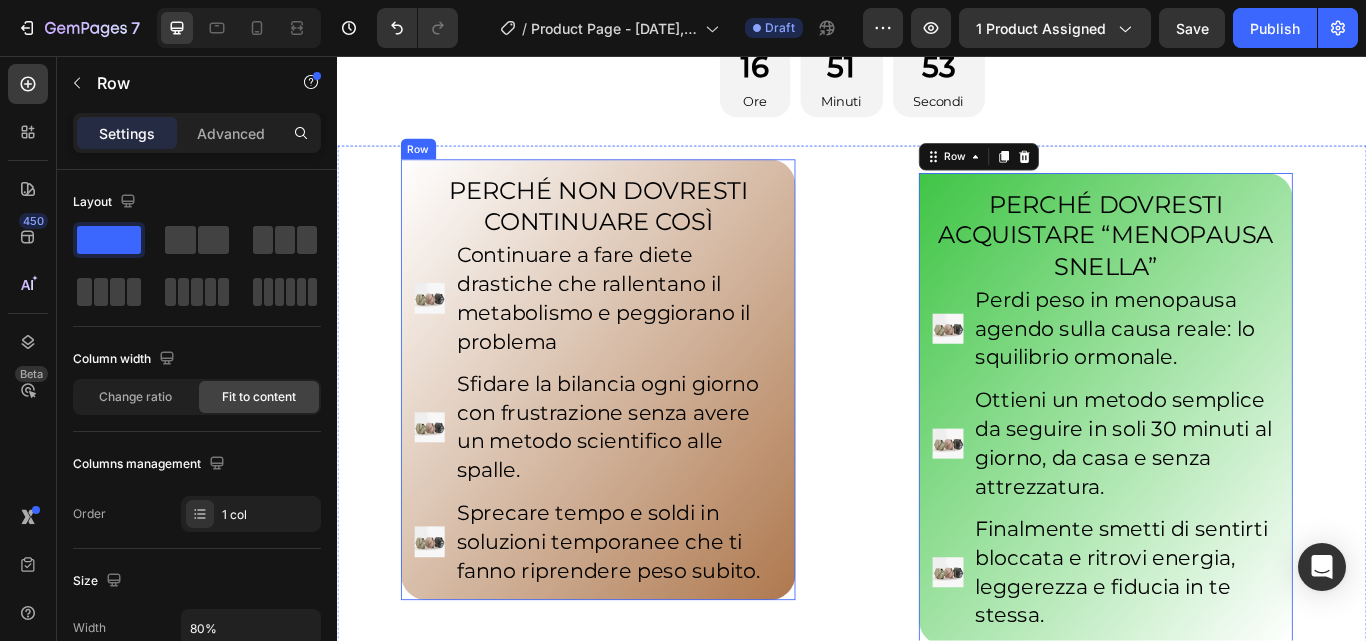 click on "PERCHÉ NON DOVRESTI CONTINUARE COSÌ Heading Image Continuare a fare diete drastiche che rallentano il metabolismo e peggiorano il problema Text Block Image Sfidare la bilancia ogni giorno con frustrazione senza avere un metodo scientifico alle spalle. Text Block Image Sprecare tempo e soldi in soluzioni temporanee che ti fanno riprendere peso subito. Text Block Advanced List Row" at bounding box center (641, 434) 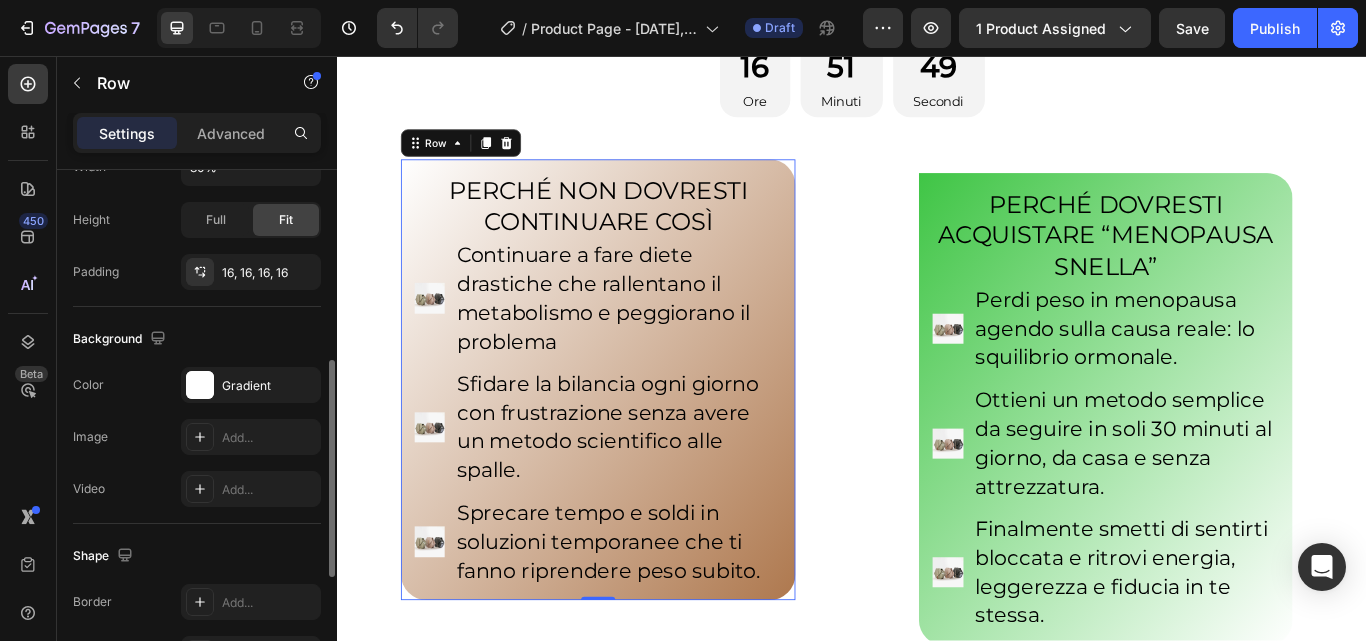 scroll, scrollTop: 462, scrollLeft: 0, axis: vertical 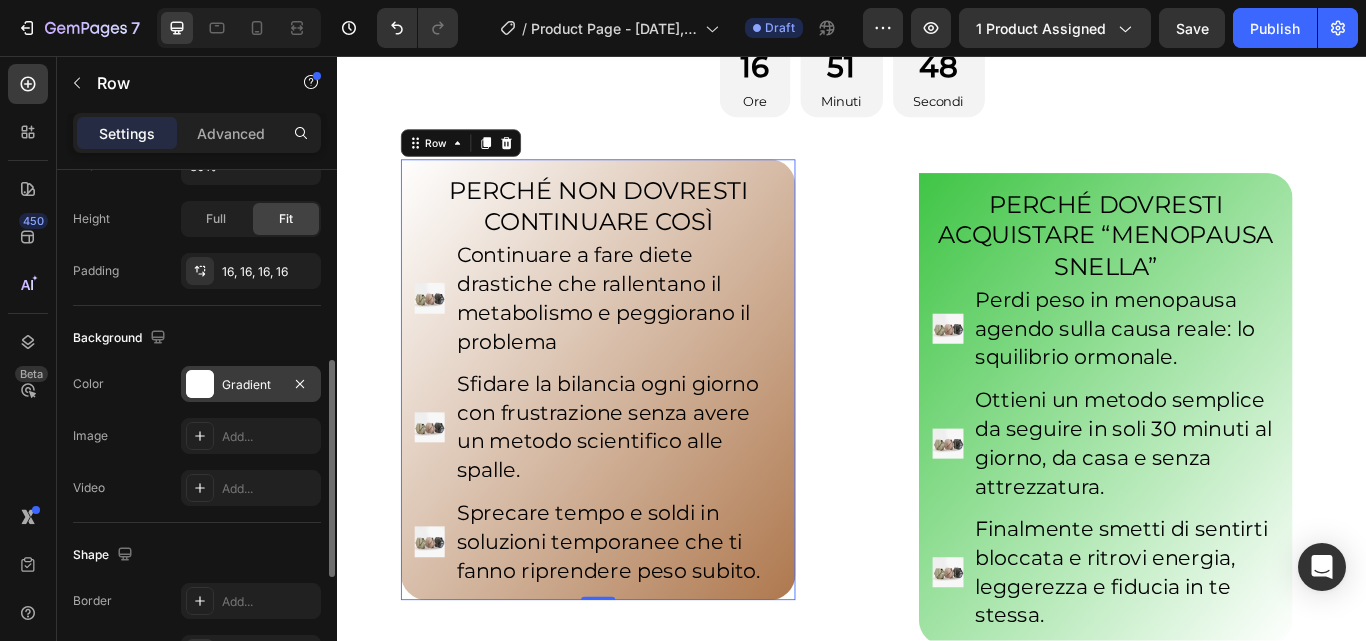 click on "Gradient" at bounding box center (251, 385) 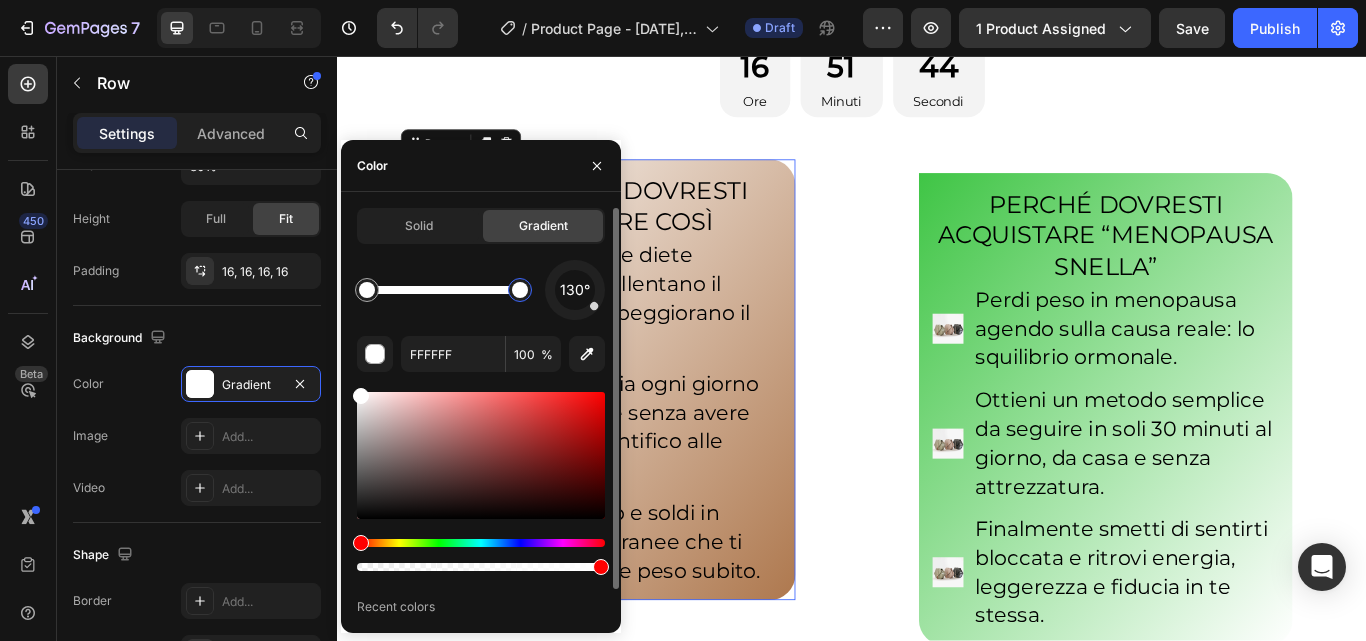 click at bounding box center (520, 290) 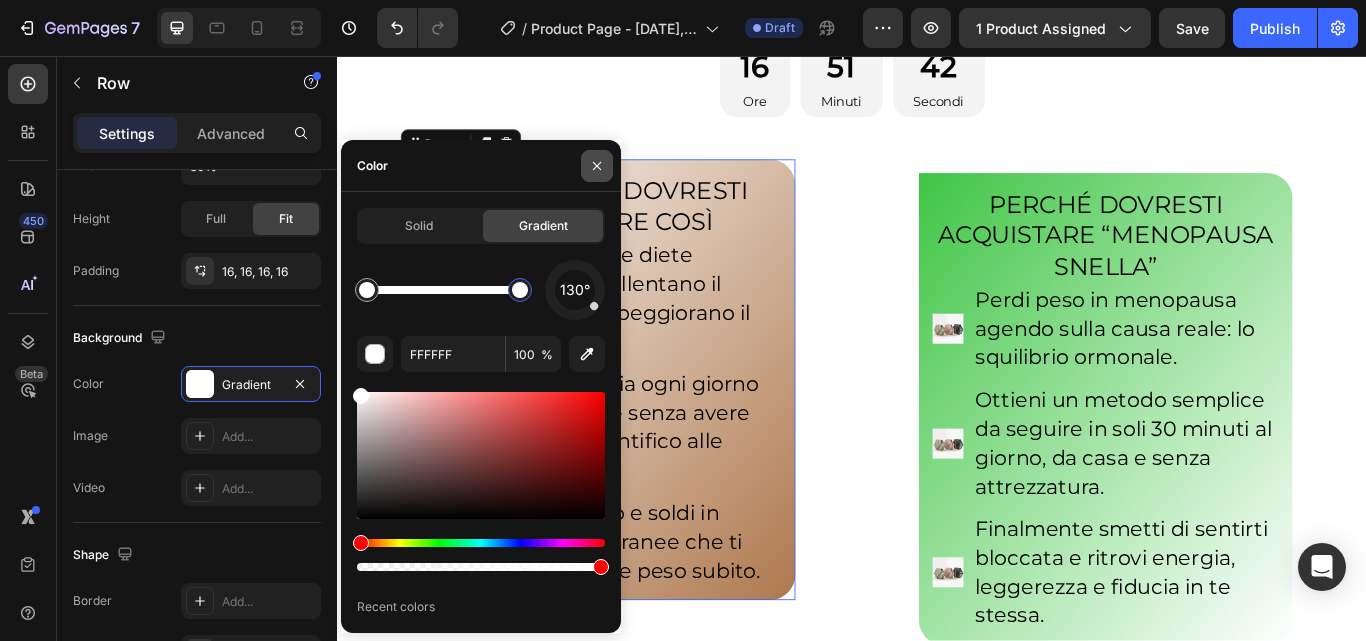click 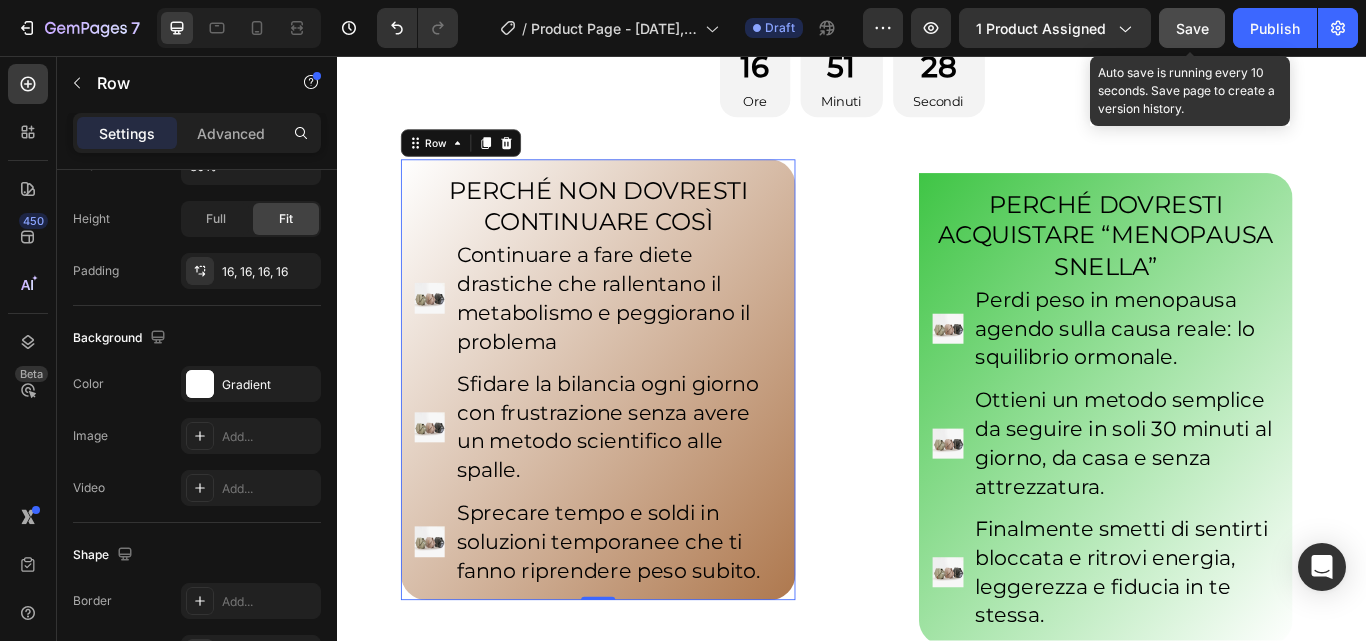 click on "Save" at bounding box center (1192, 28) 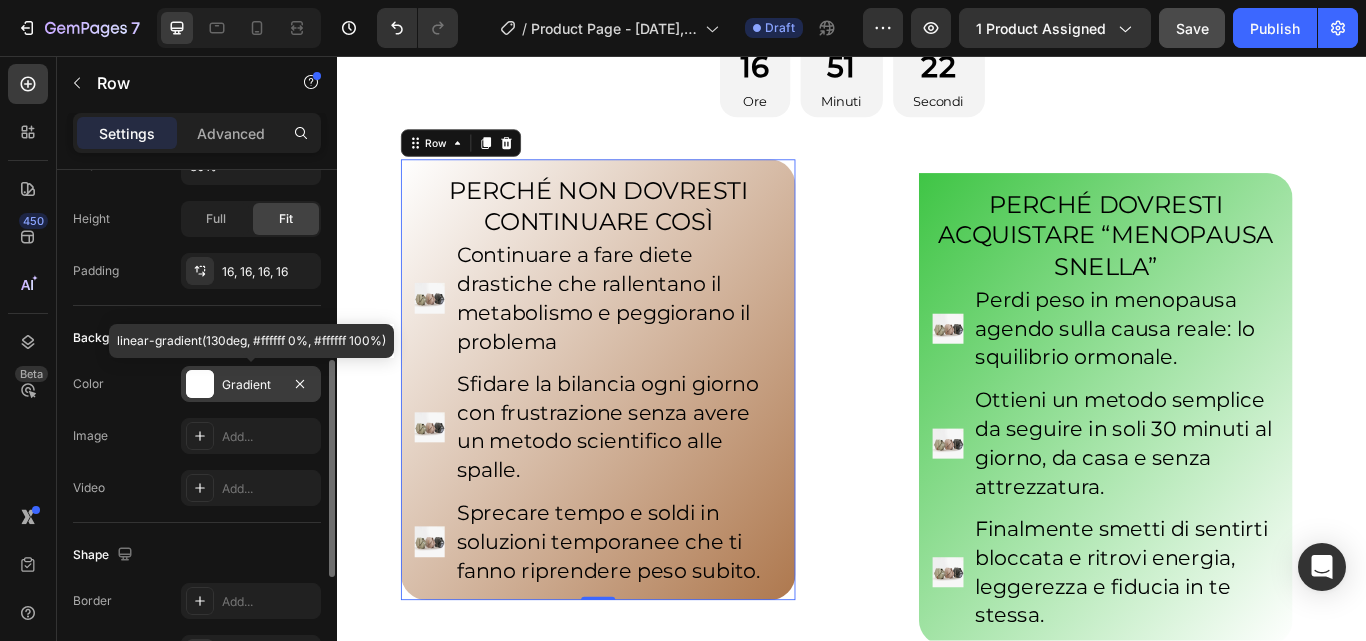 click on "Gradient" at bounding box center (251, 385) 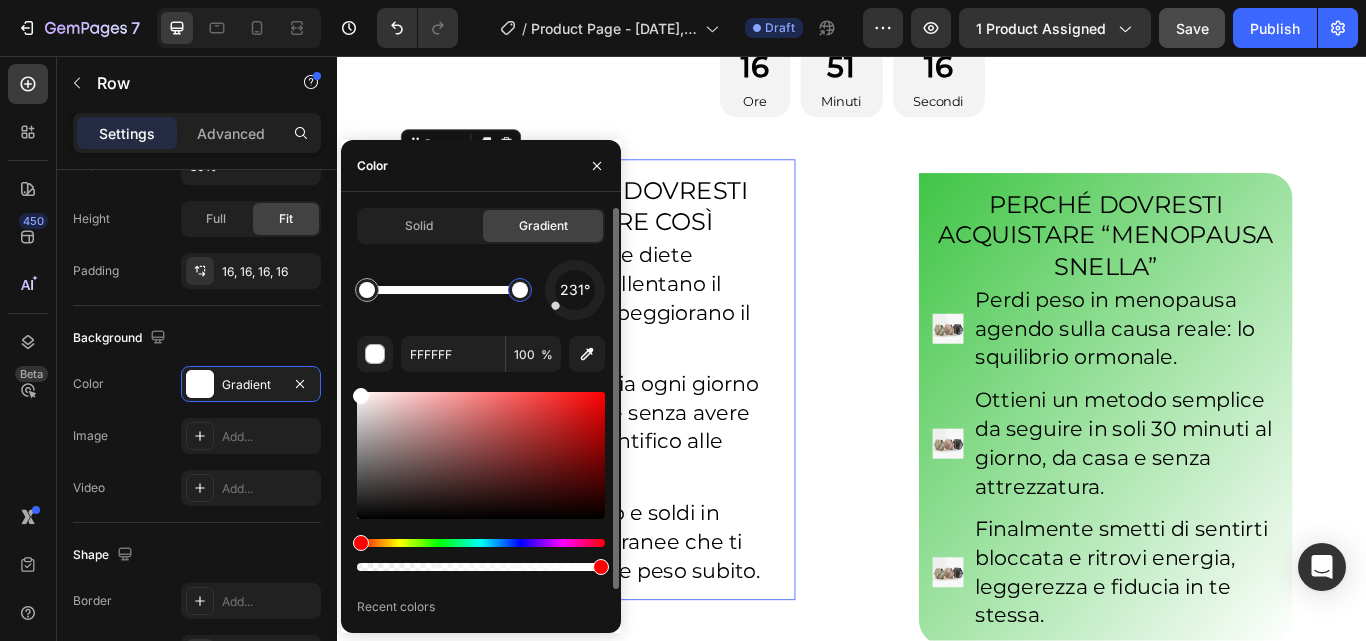 drag, startPoint x: 591, startPoint y: 310, endPoint x: 562, endPoint y: 309, distance: 29.017237 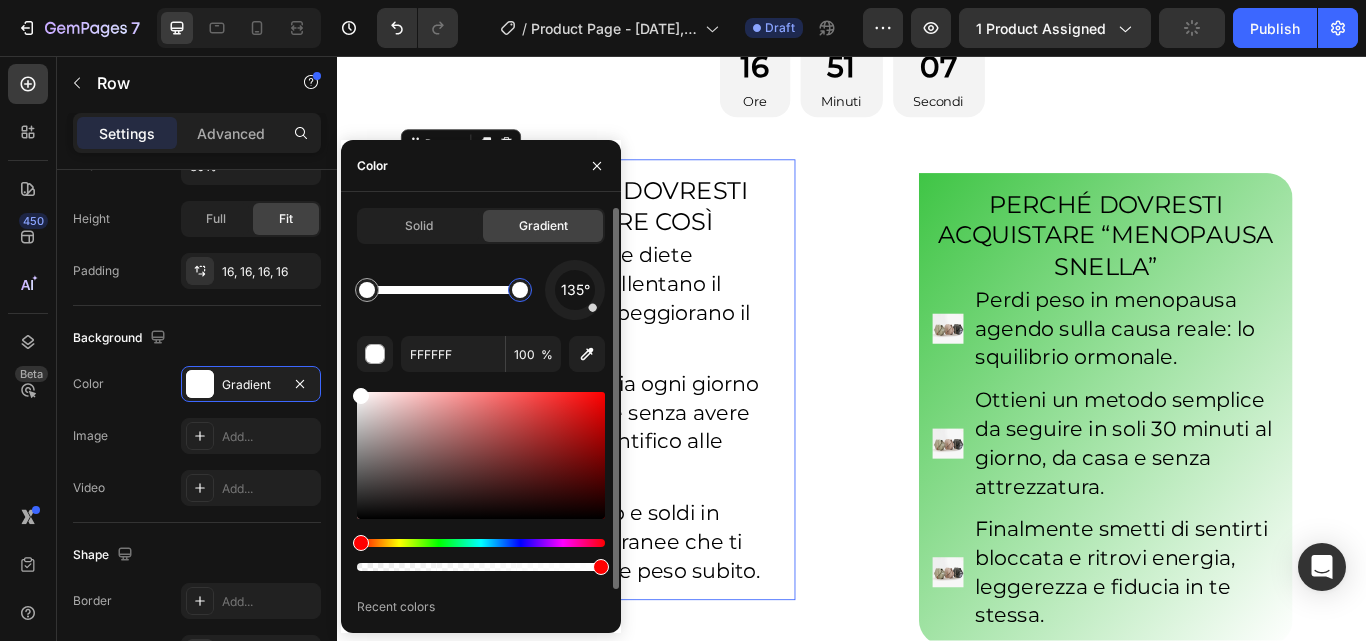 drag, startPoint x: 562, startPoint y: 309, endPoint x: 602, endPoint y: 317, distance: 40.792156 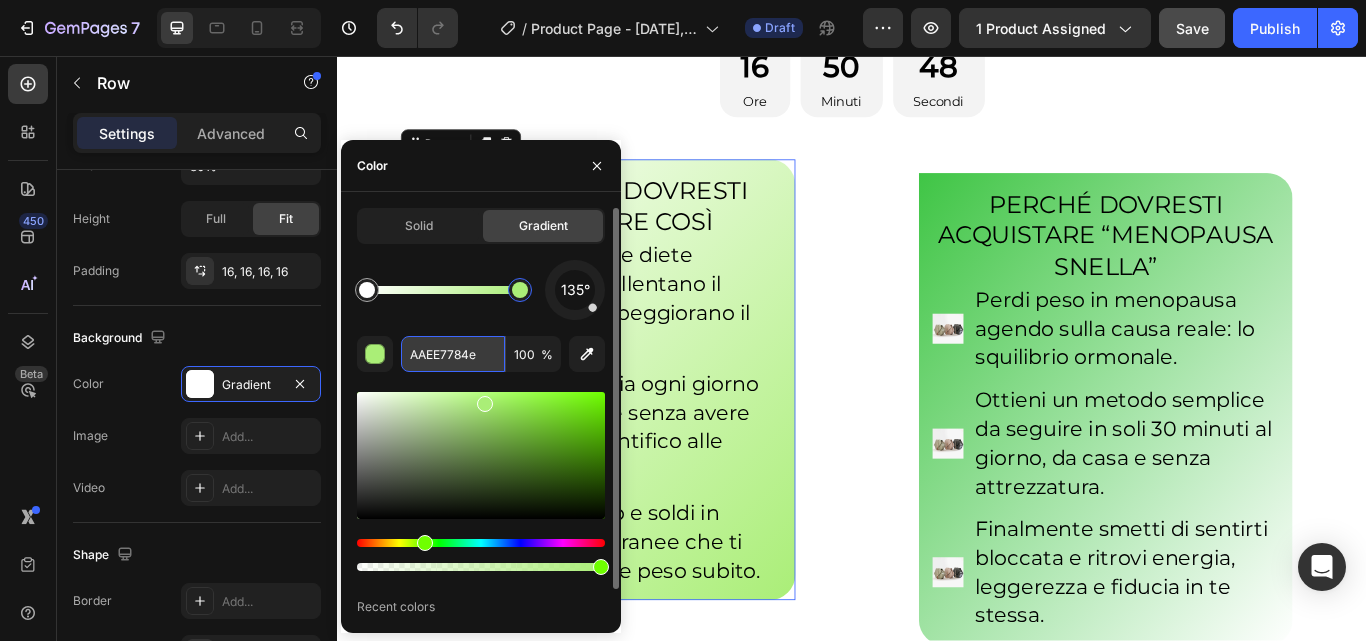 click on "AAEE7784e" at bounding box center [453, 354] 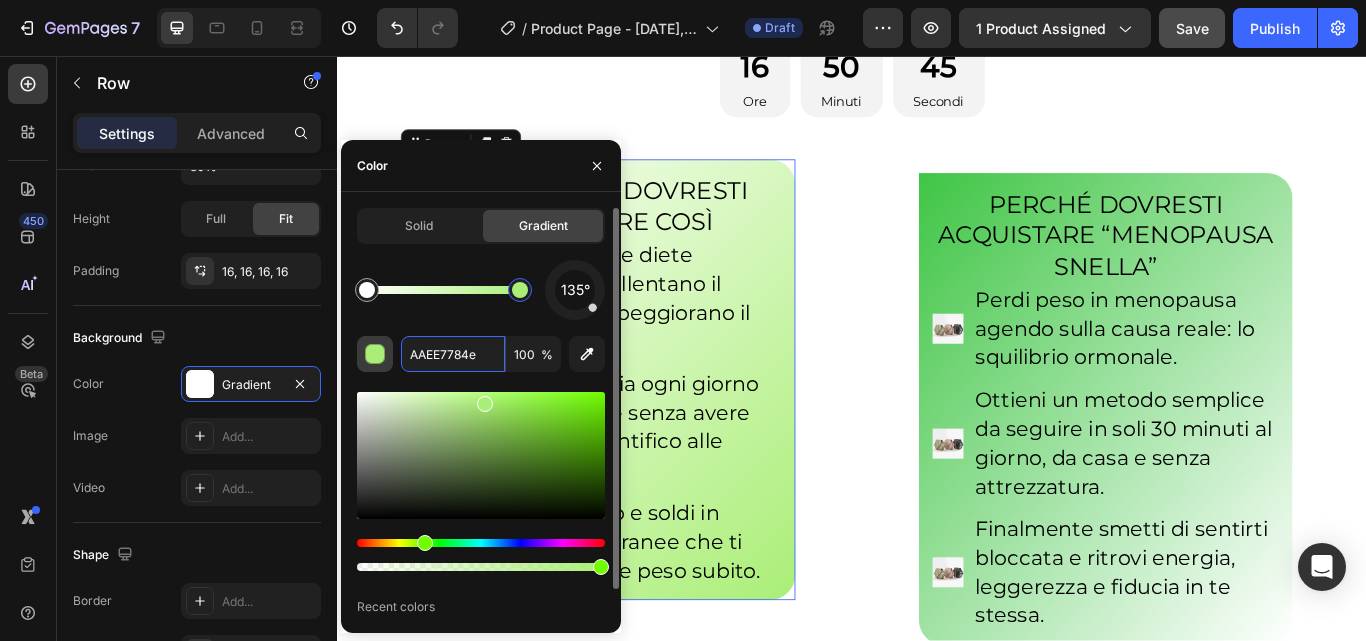 drag, startPoint x: 439, startPoint y: 355, endPoint x: 392, endPoint y: 361, distance: 47.38143 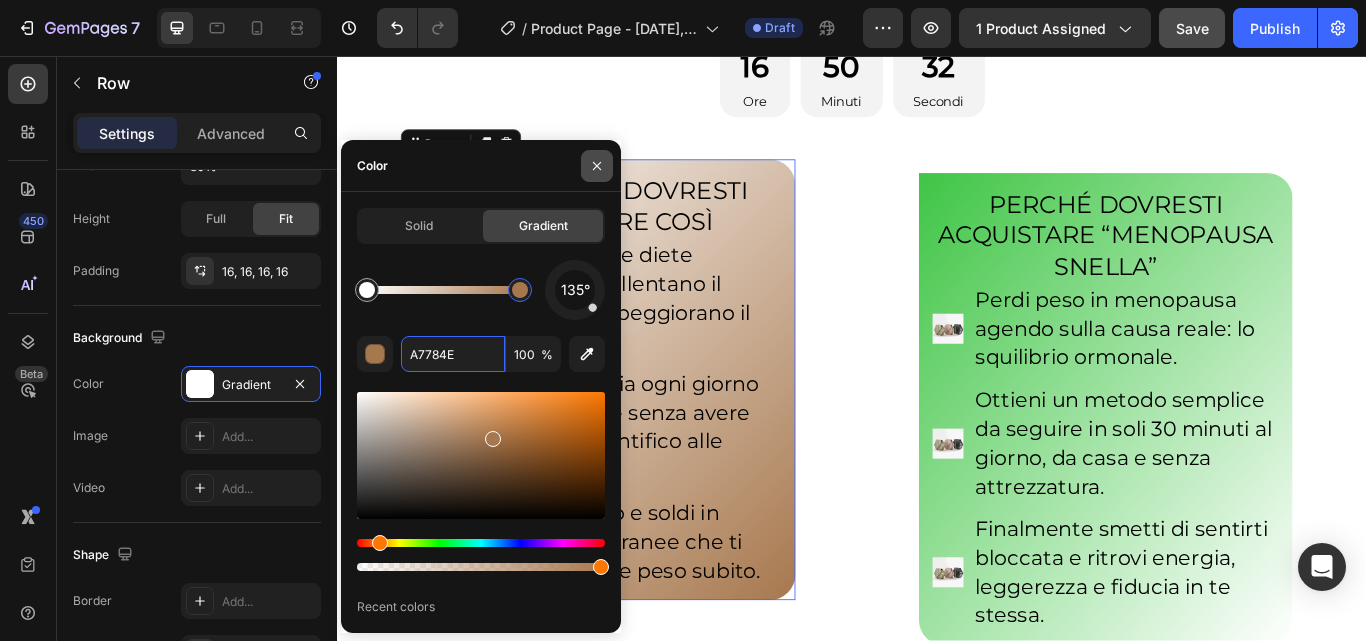 type on "A7784E" 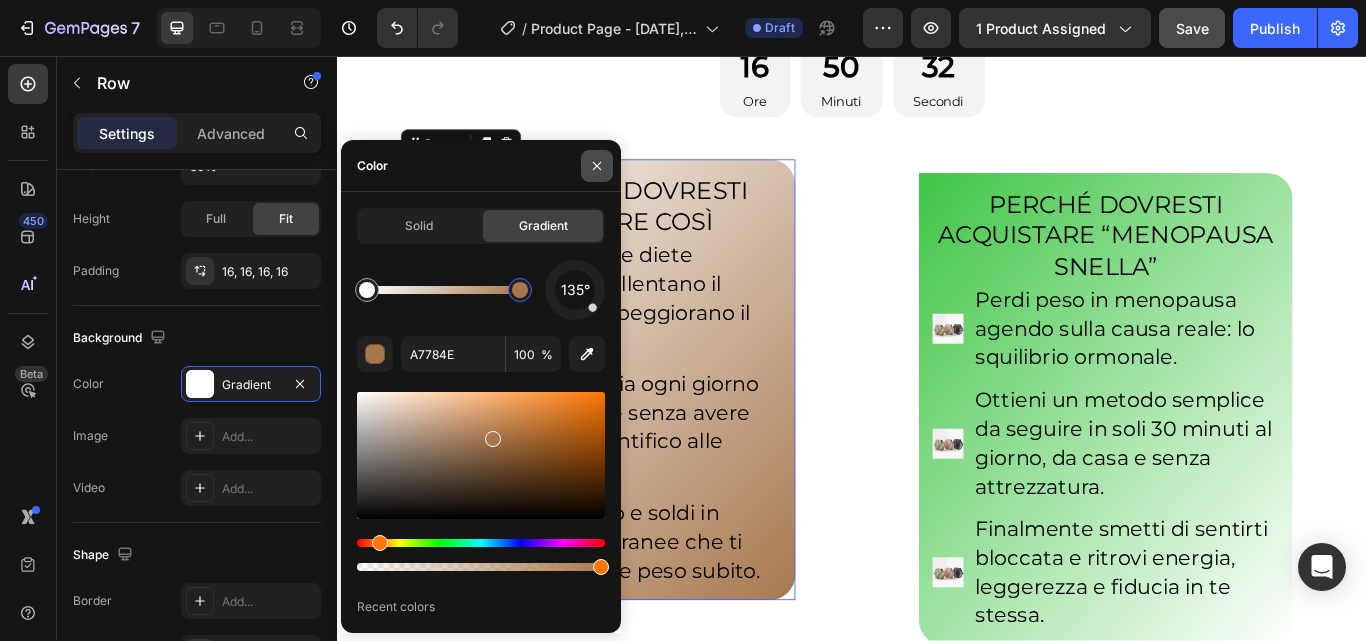 click 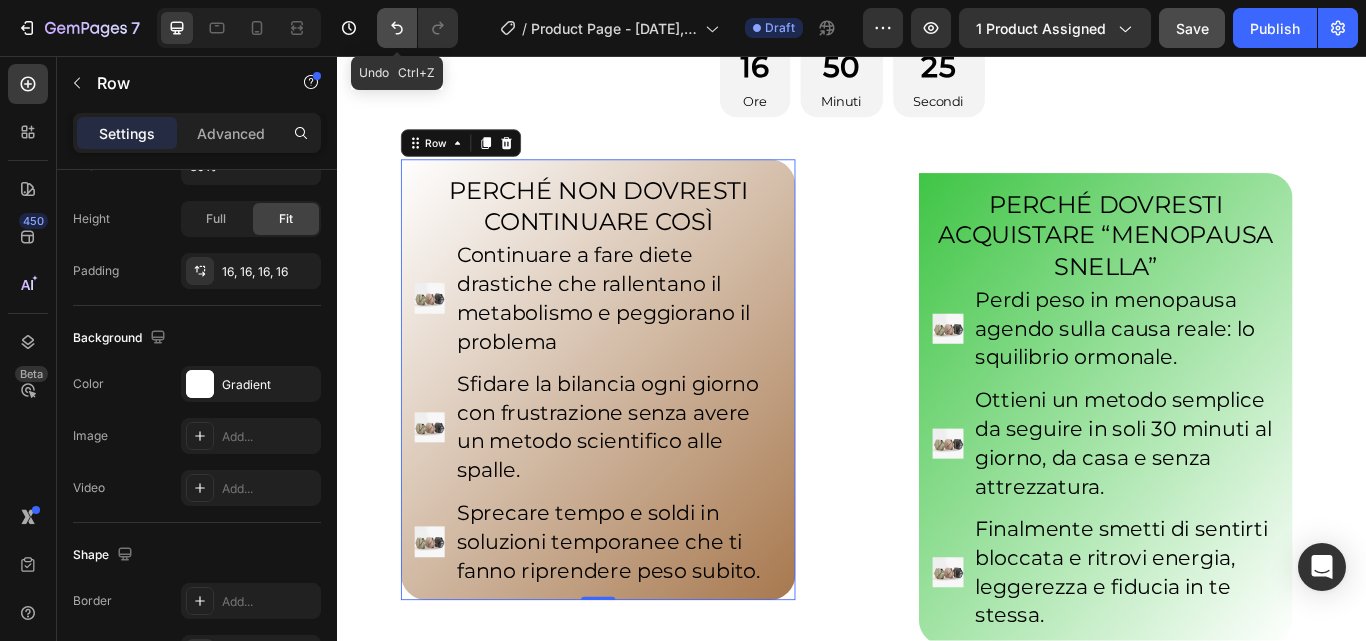 click 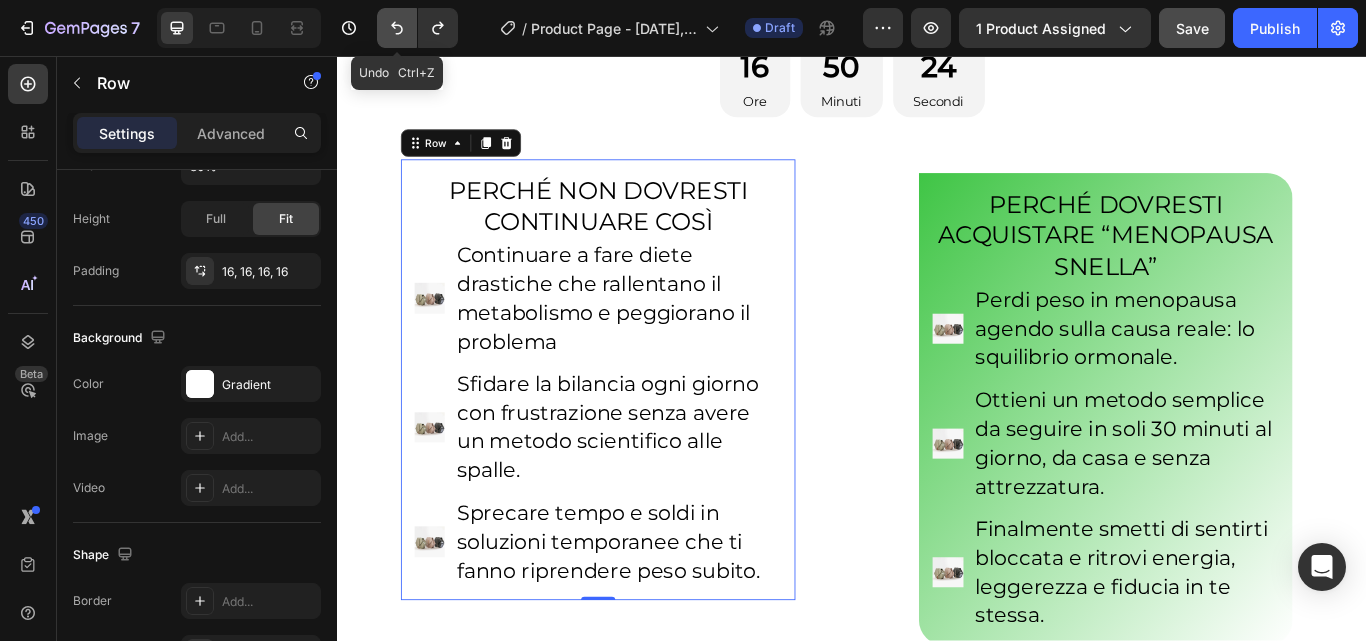 click 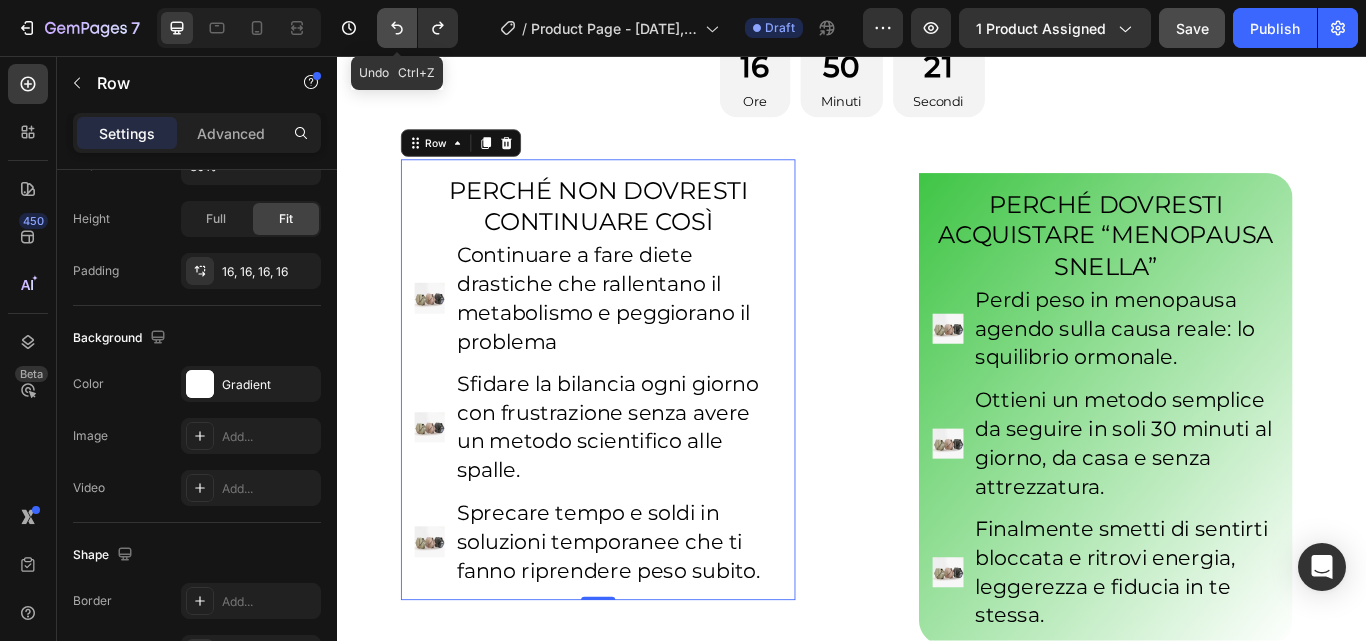 click 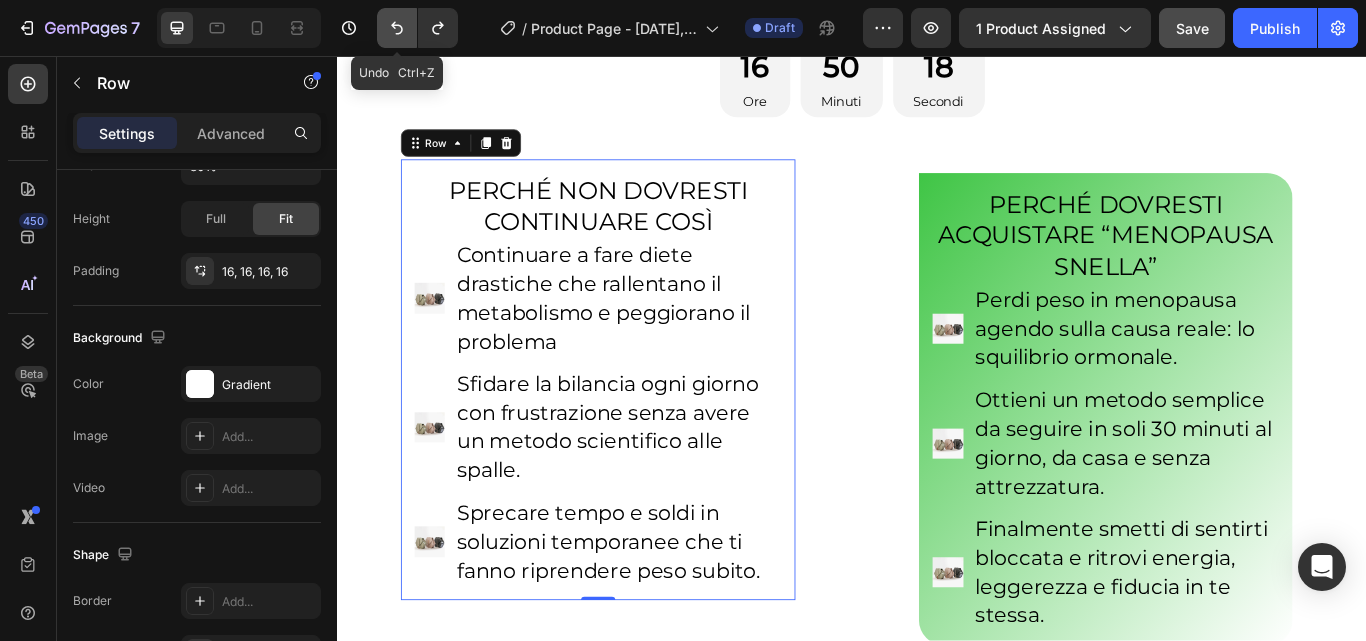click 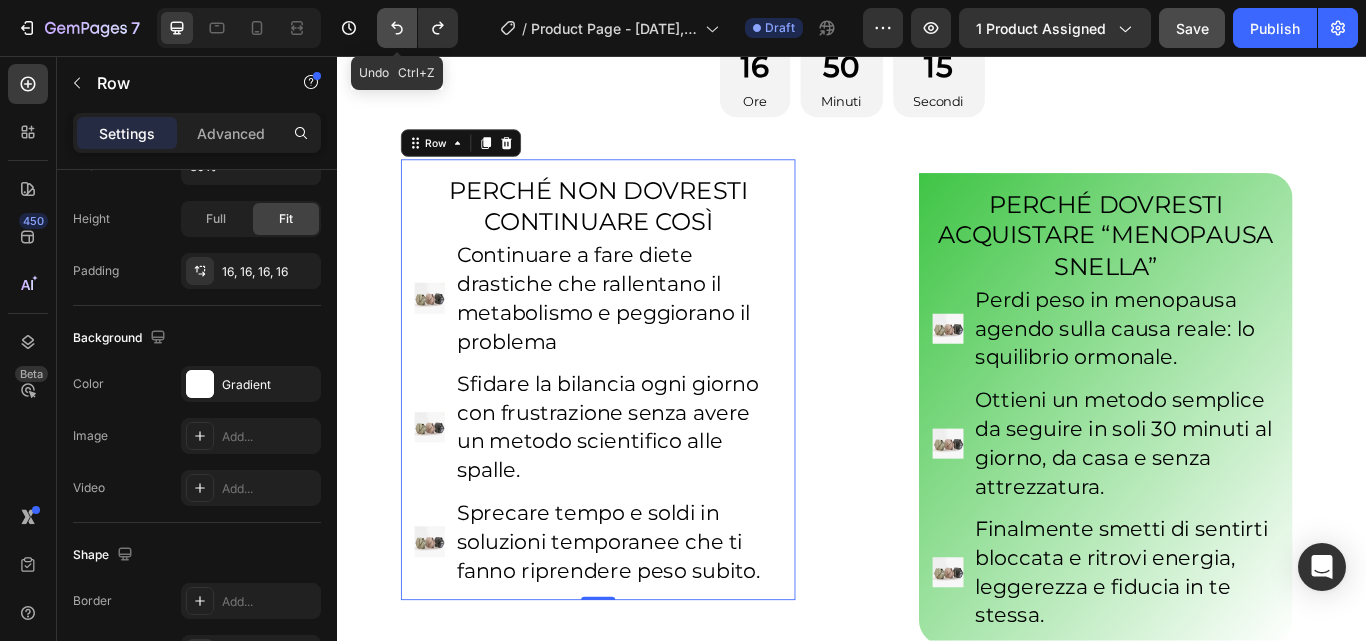 click 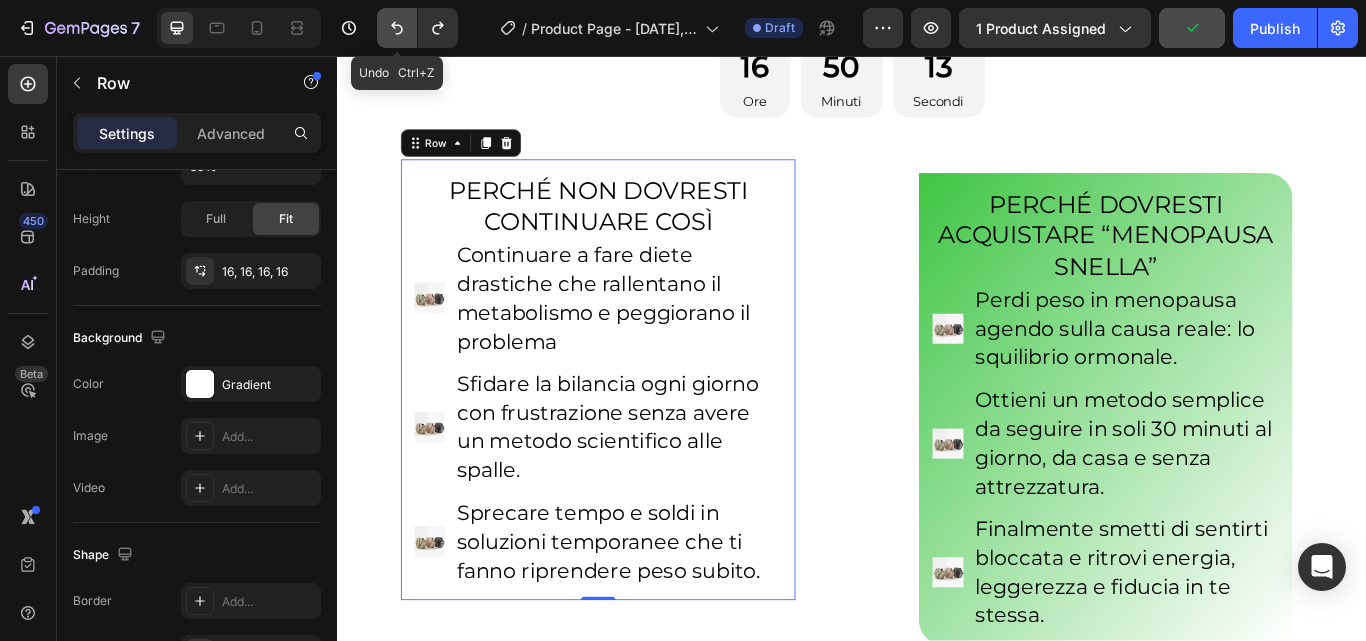 click 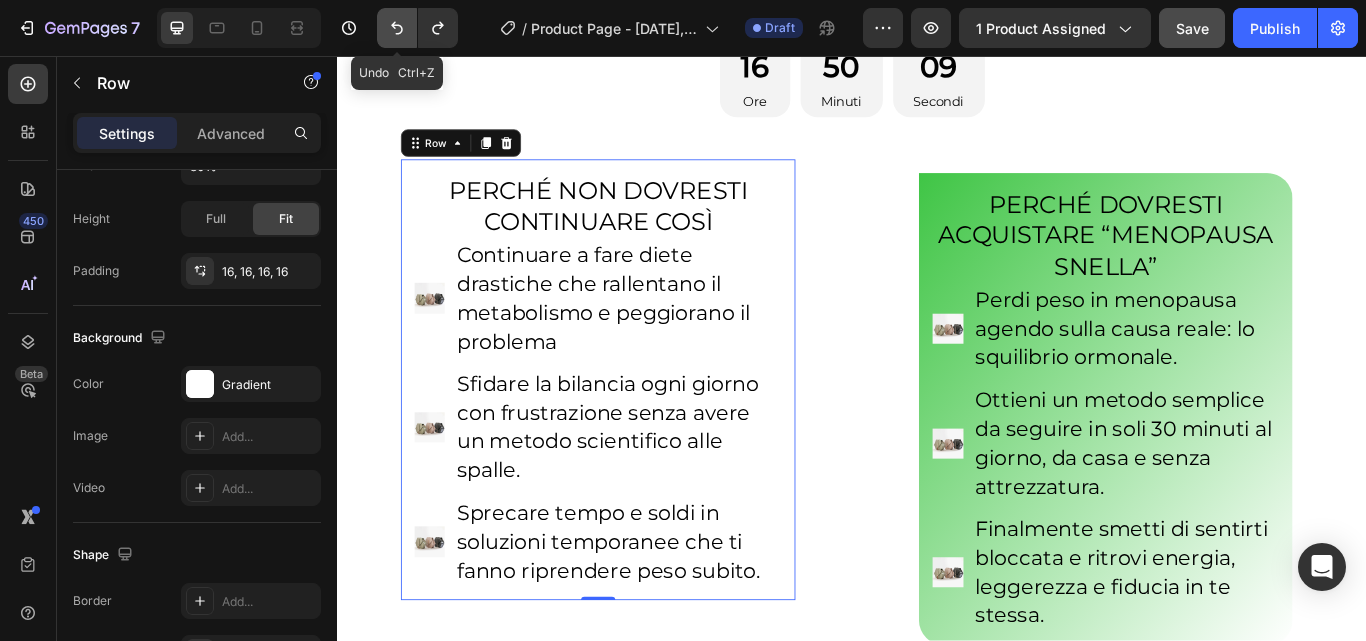 click 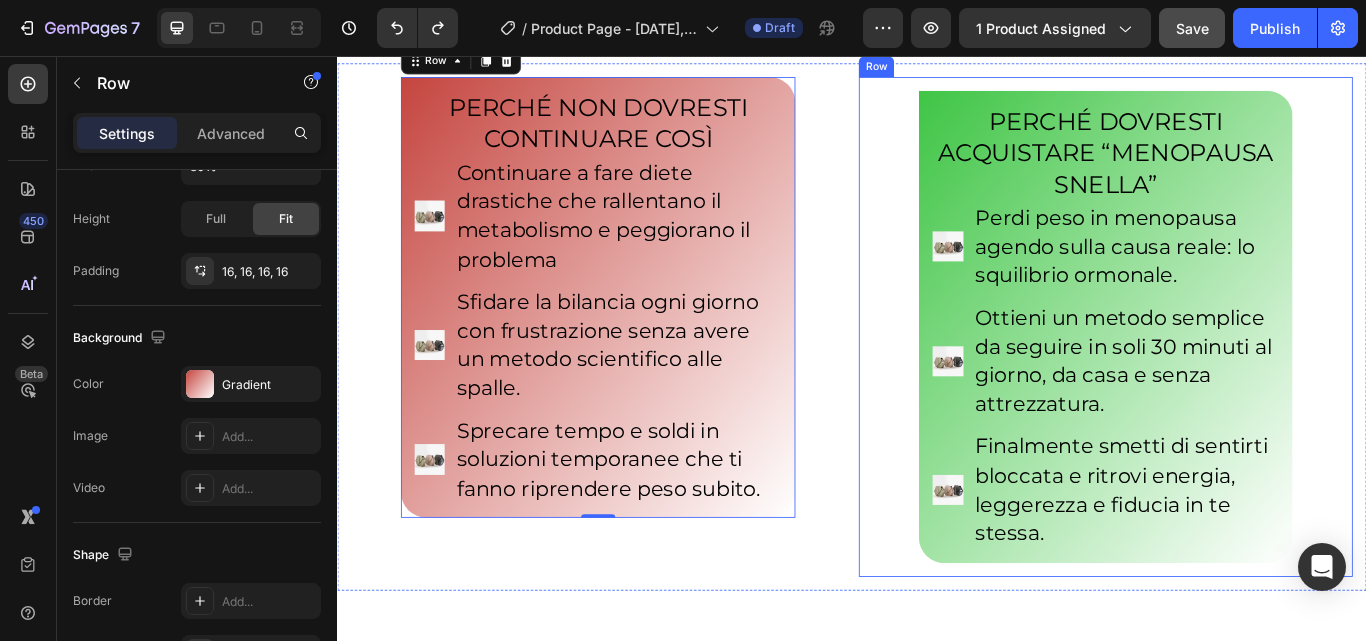 scroll, scrollTop: 1281, scrollLeft: 0, axis: vertical 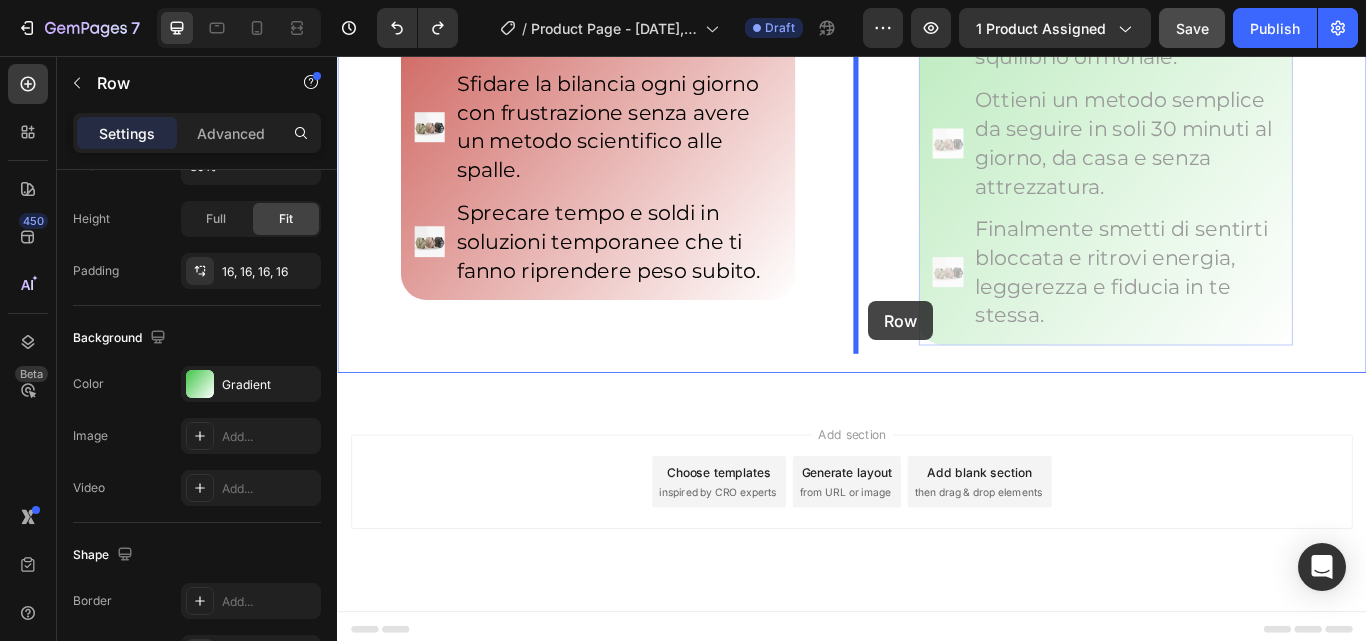 drag, startPoint x: 1019, startPoint y: 102, endPoint x: 956, endPoint y: 342, distance: 248.13101 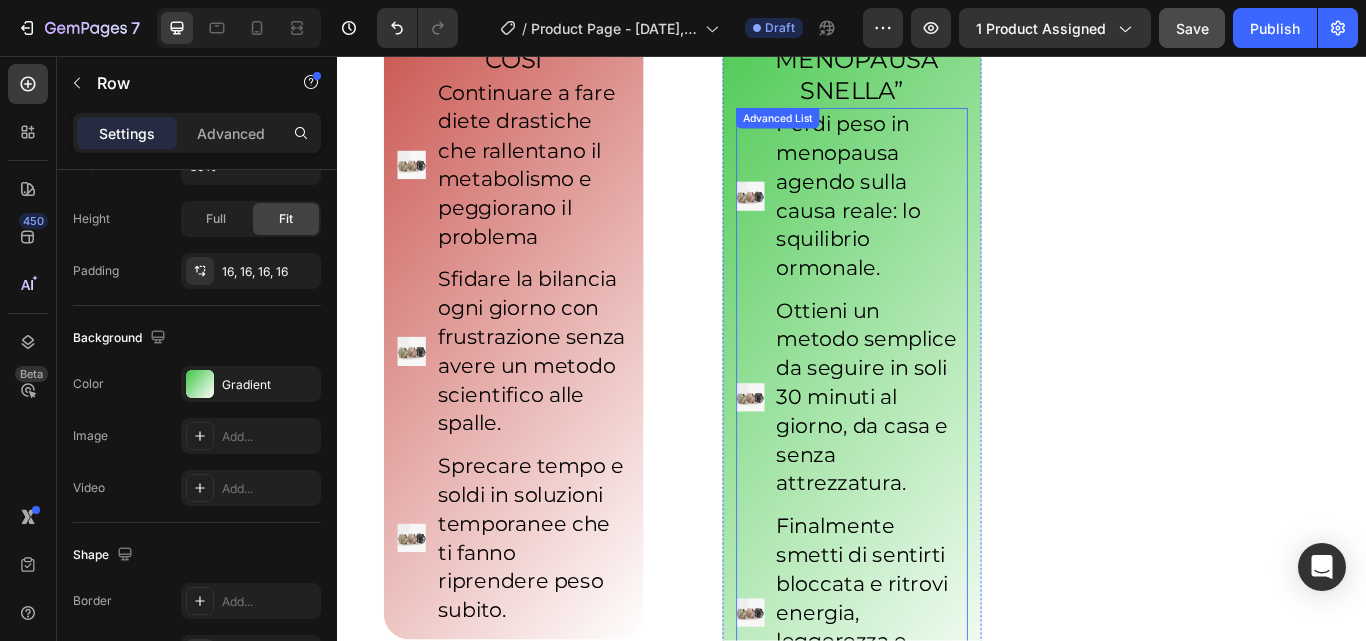 scroll, scrollTop: 1190, scrollLeft: 0, axis: vertical 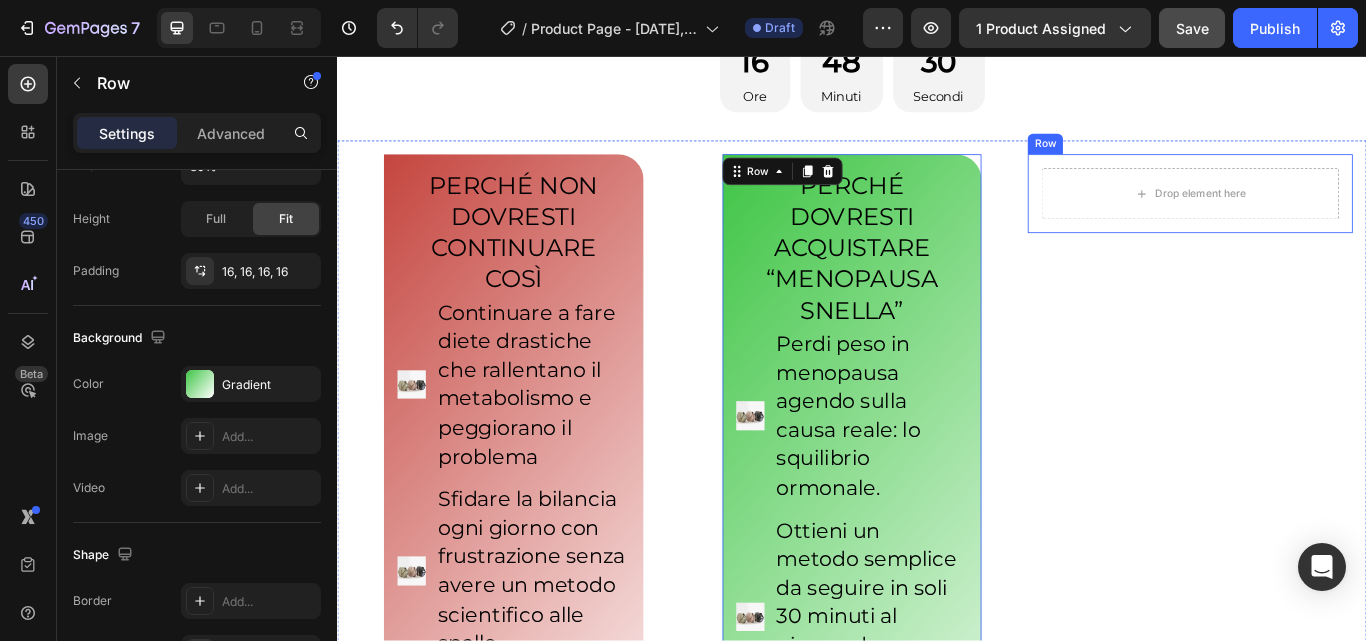 click on "Row" at bounding box center (1162, 159) 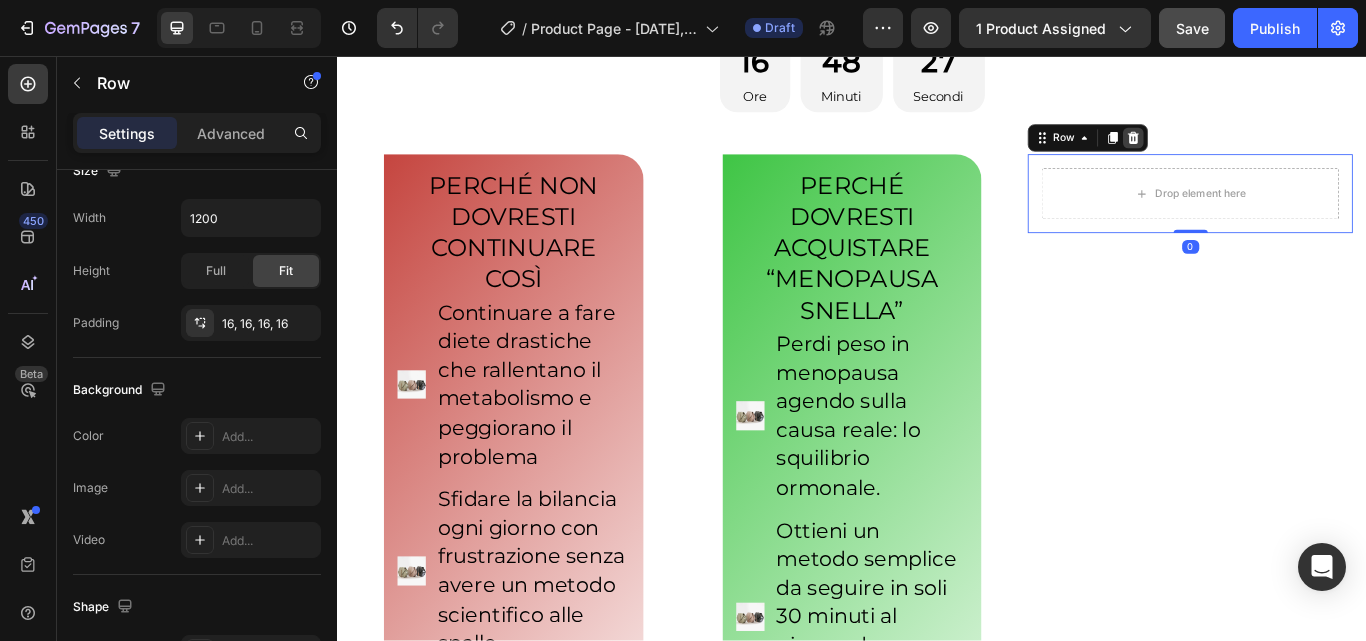 click 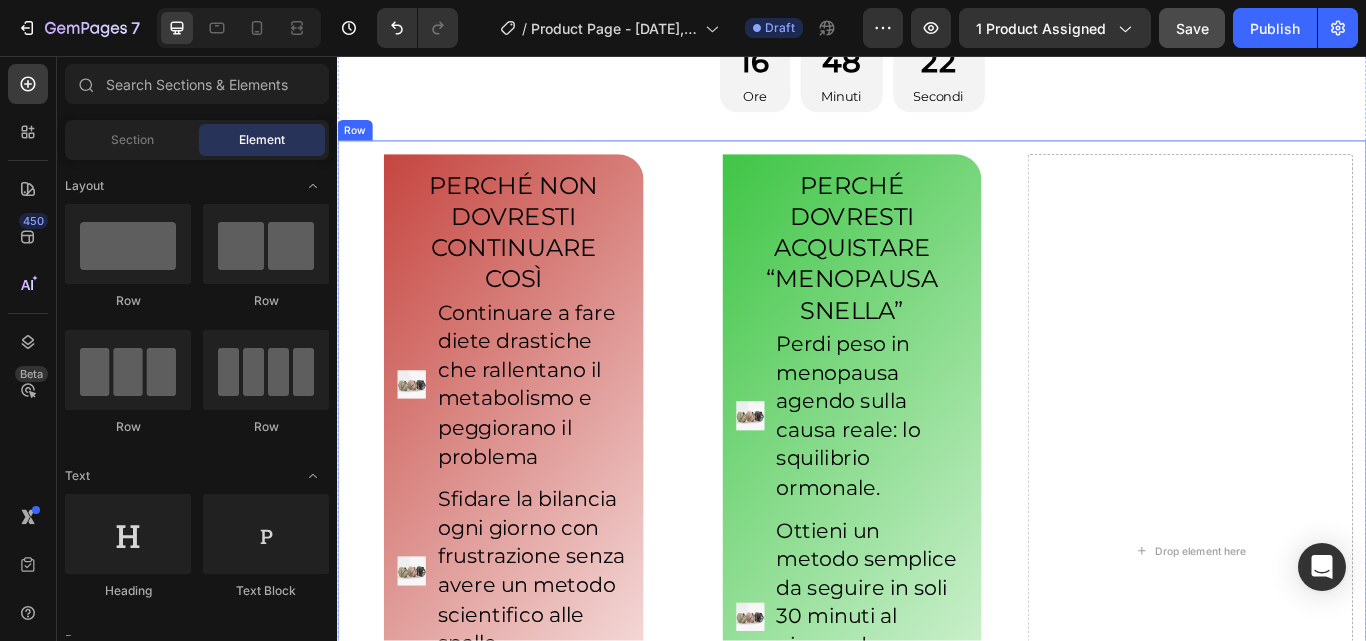 click on "Row" at bounding box center [357, 143] 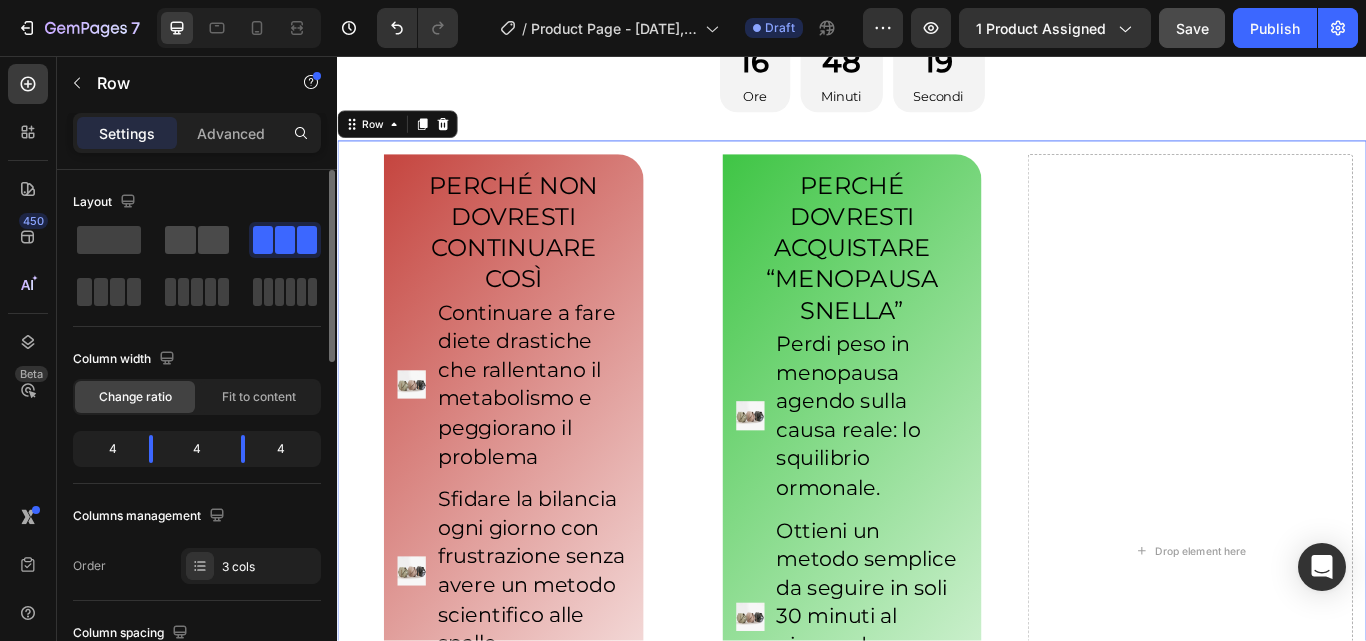 click 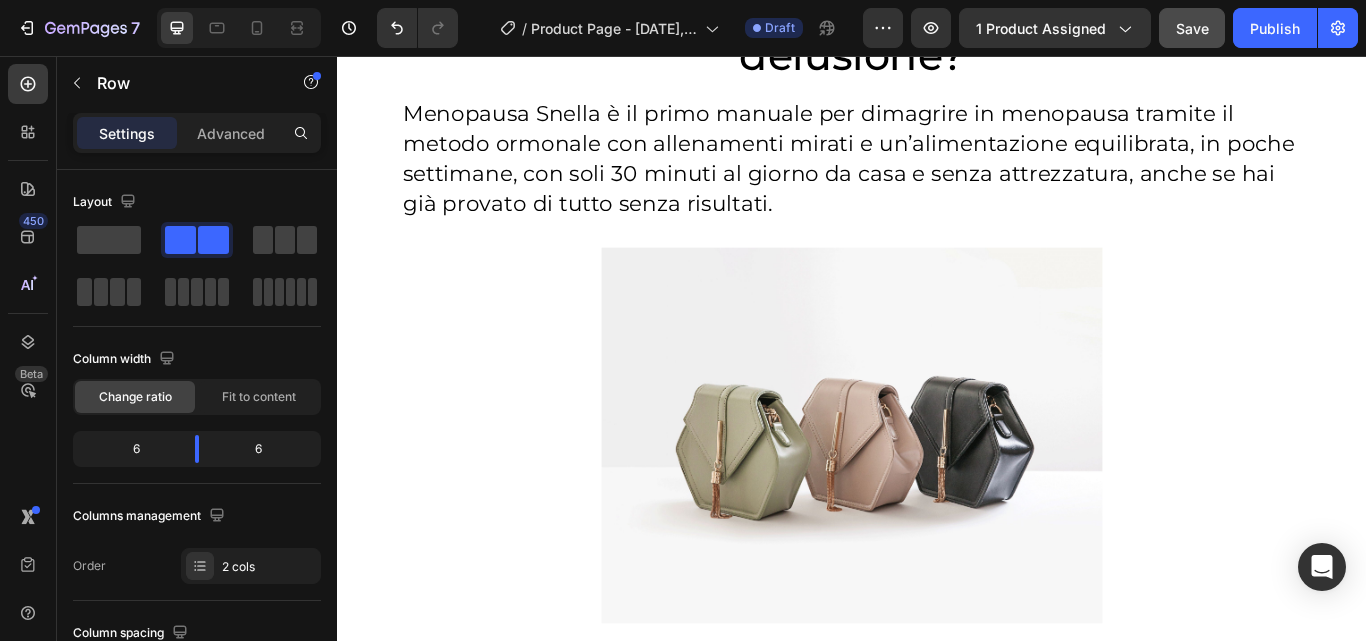 scroll, scrollTop: 60, scrollLeft: 0, axis: vertical 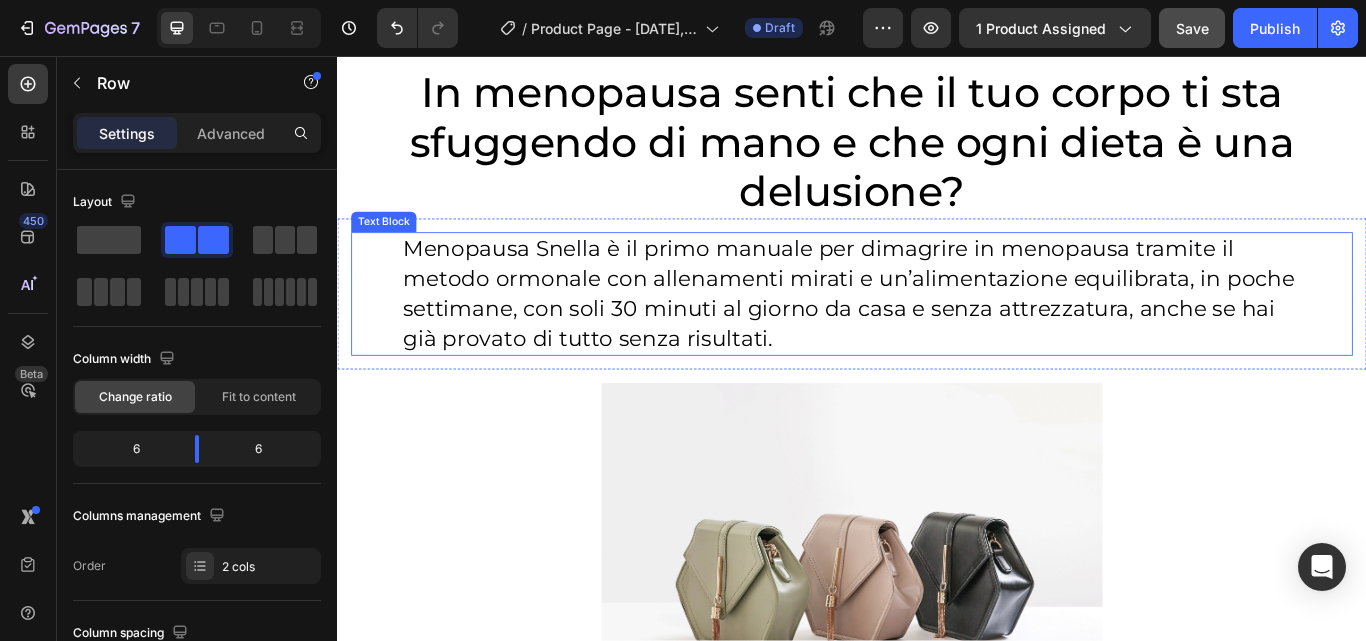 click on "Menopausa Snella è il primo manuale per dimagrire in menopausa tramite il metodo ormonale con allenamenti mirati e un’alimentazione equilibrata, in poche settimane, con soli 30 minuti al giorno da casa e senza attrezzatura, anche se hai già provato di tutto senza risultati." at bounding box center [936, 334] 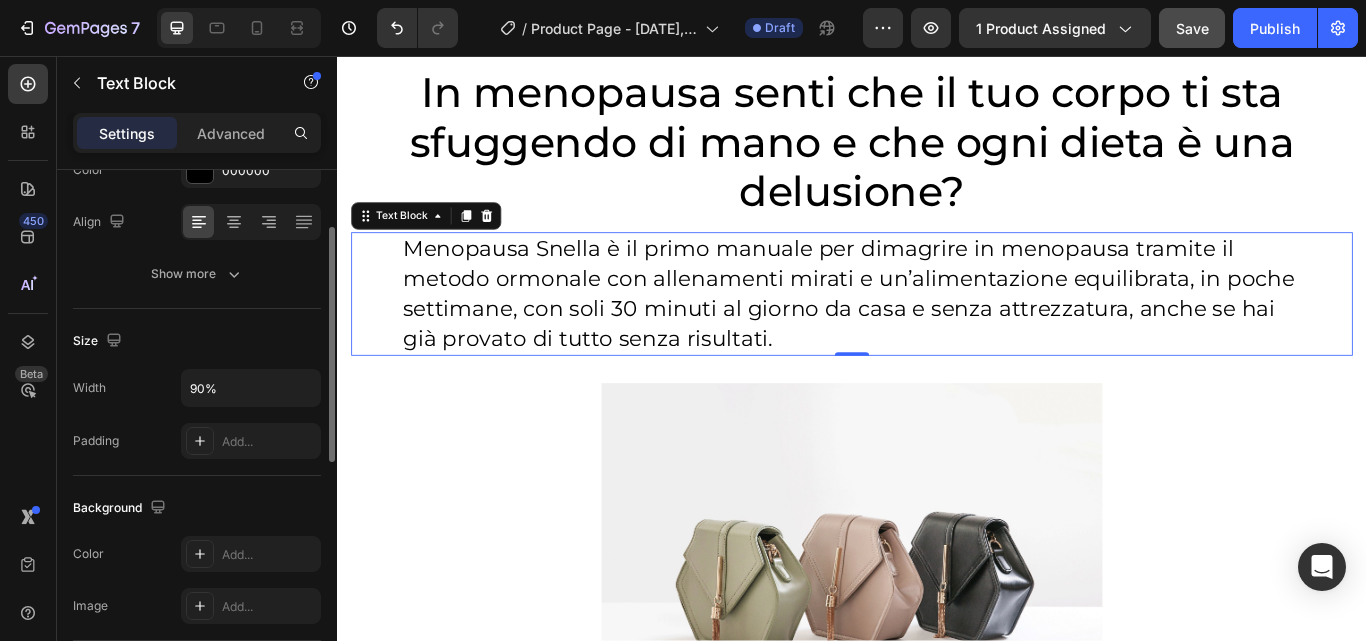 scroll, scrollTop: 242, scrollLeft: 0, axis: vertical 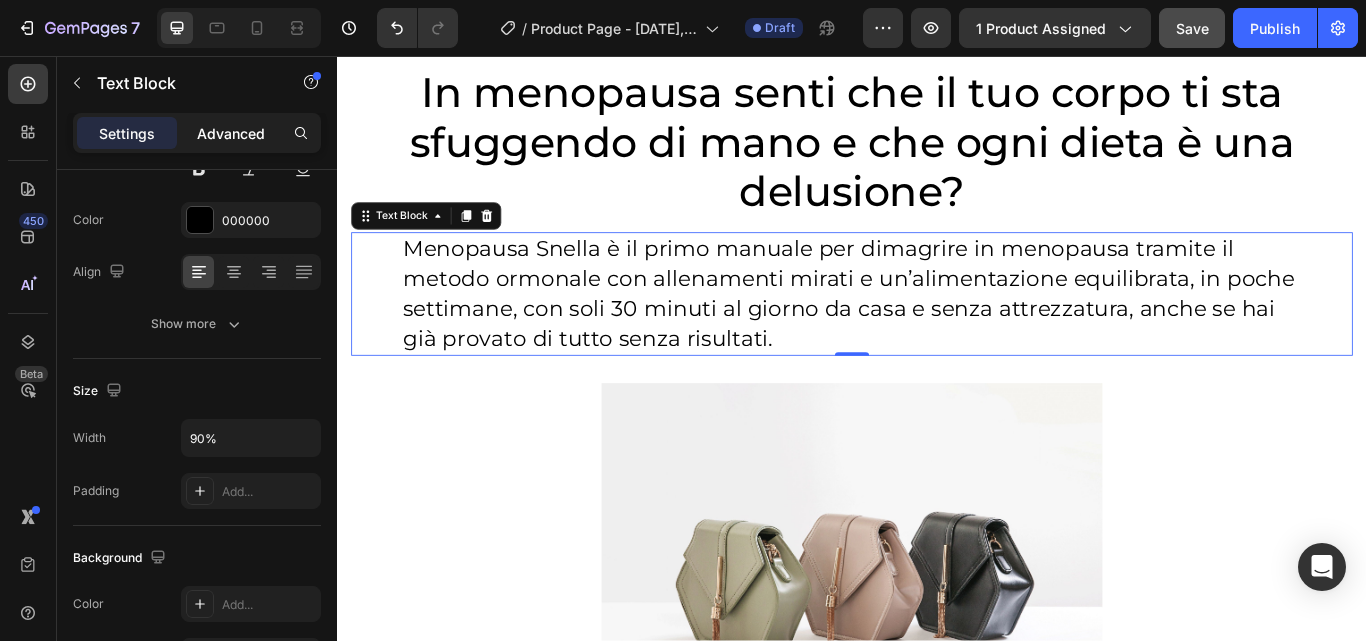 click on "Advanced" at bounding box center [231, 133] 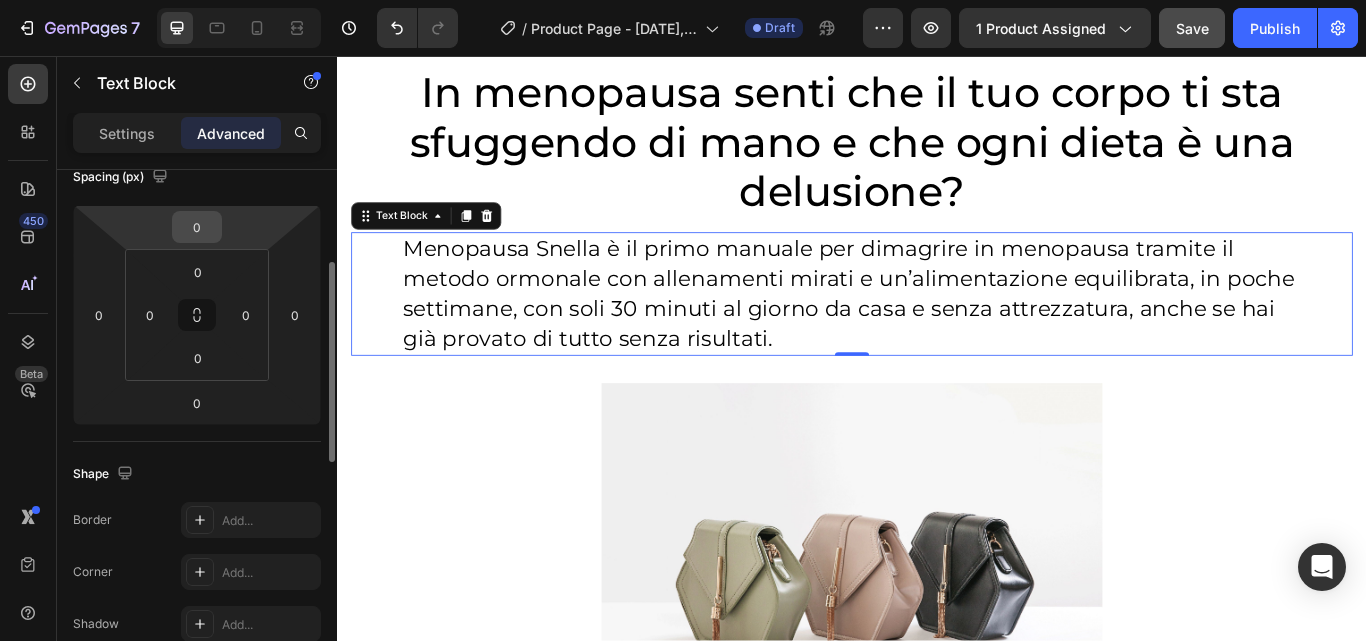 drag, startPoint x: 215, startPoint y: 238, endPoint x: 204, endPoint y: 229, distance: 14.21267 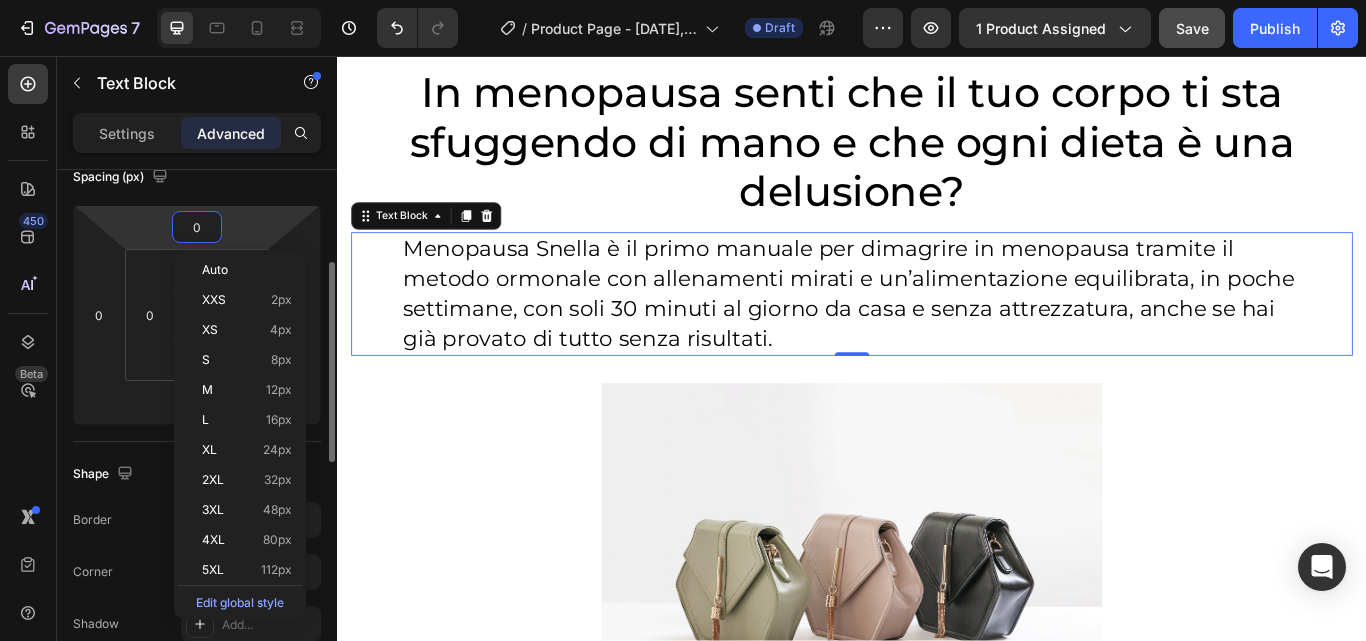 click on "0" at bounding box center [197, 227] 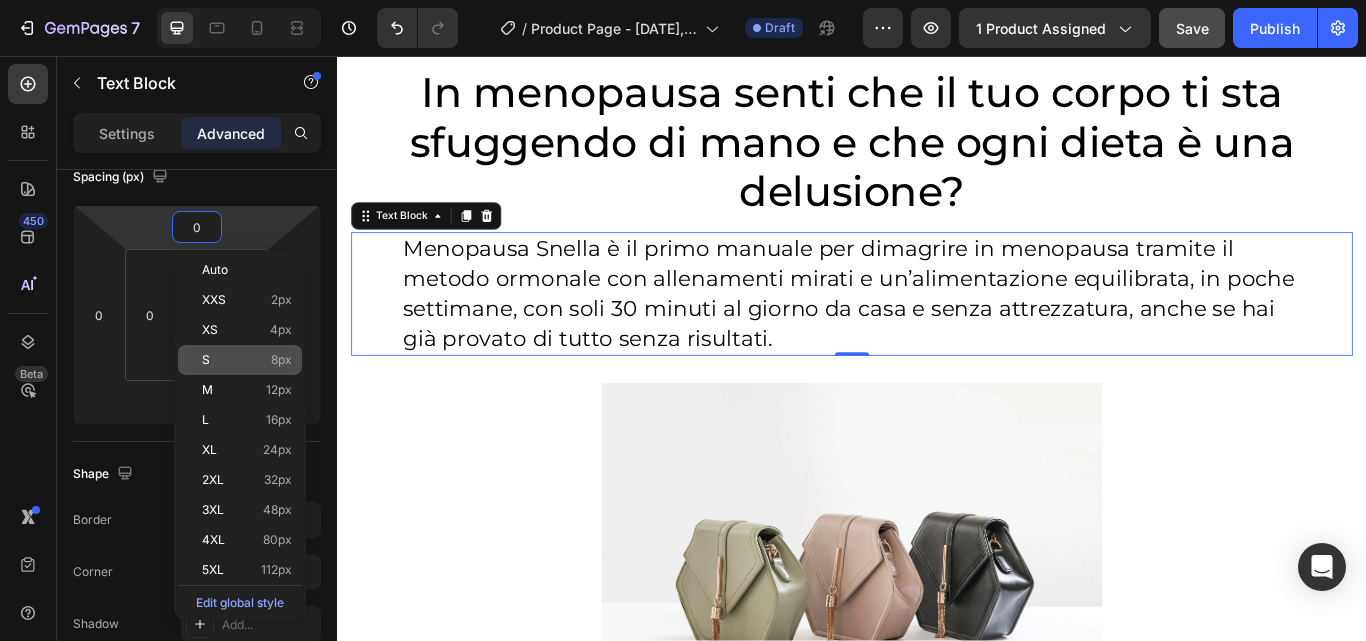 click on "S 8px" at bounding box center (247, 360) 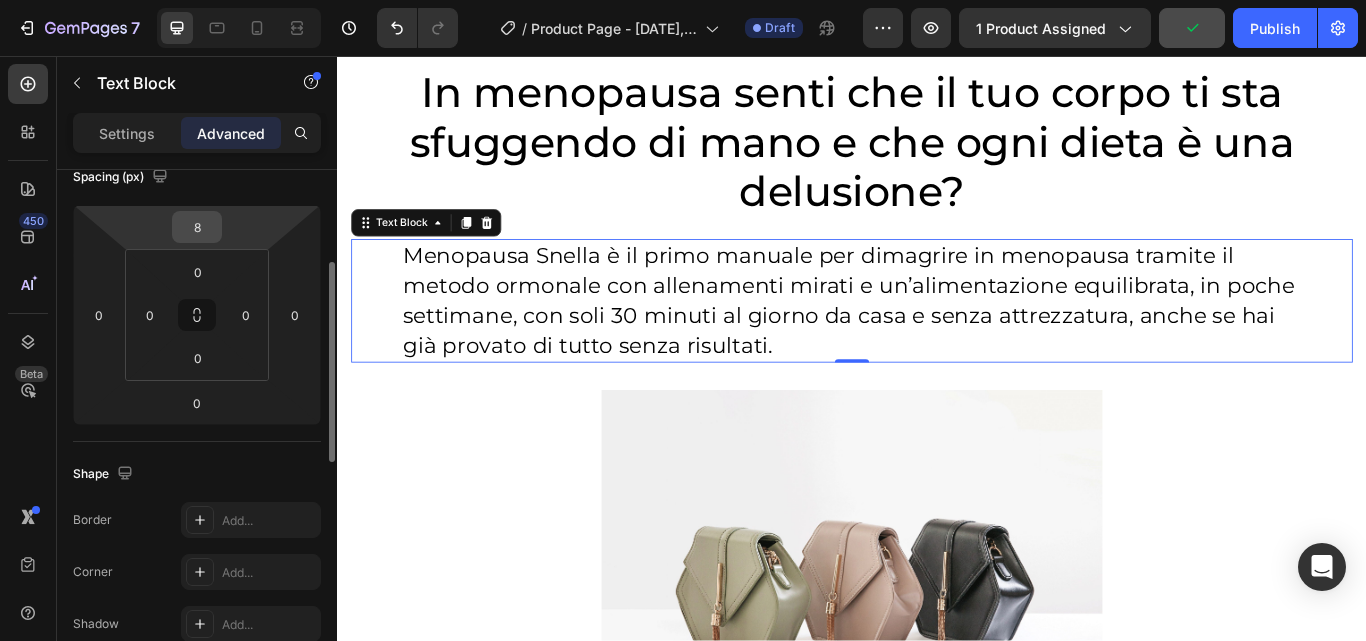 click on "8" at bounding box center [197, 227] 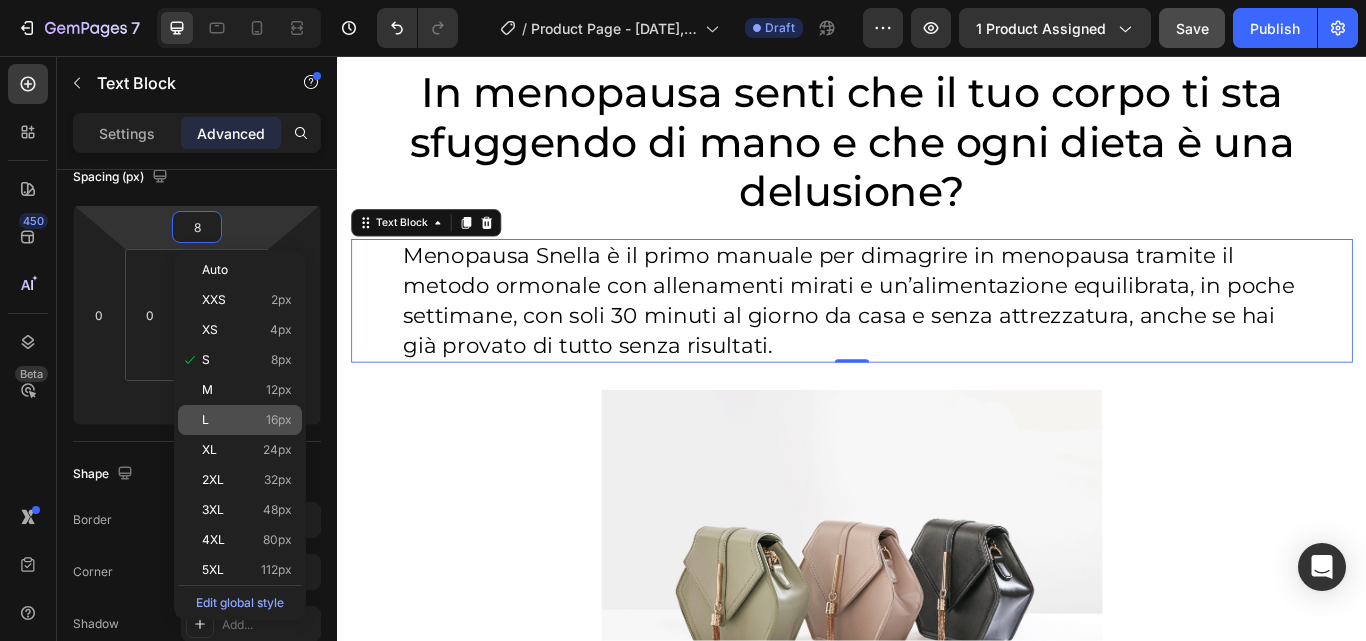 click on "L 16px" 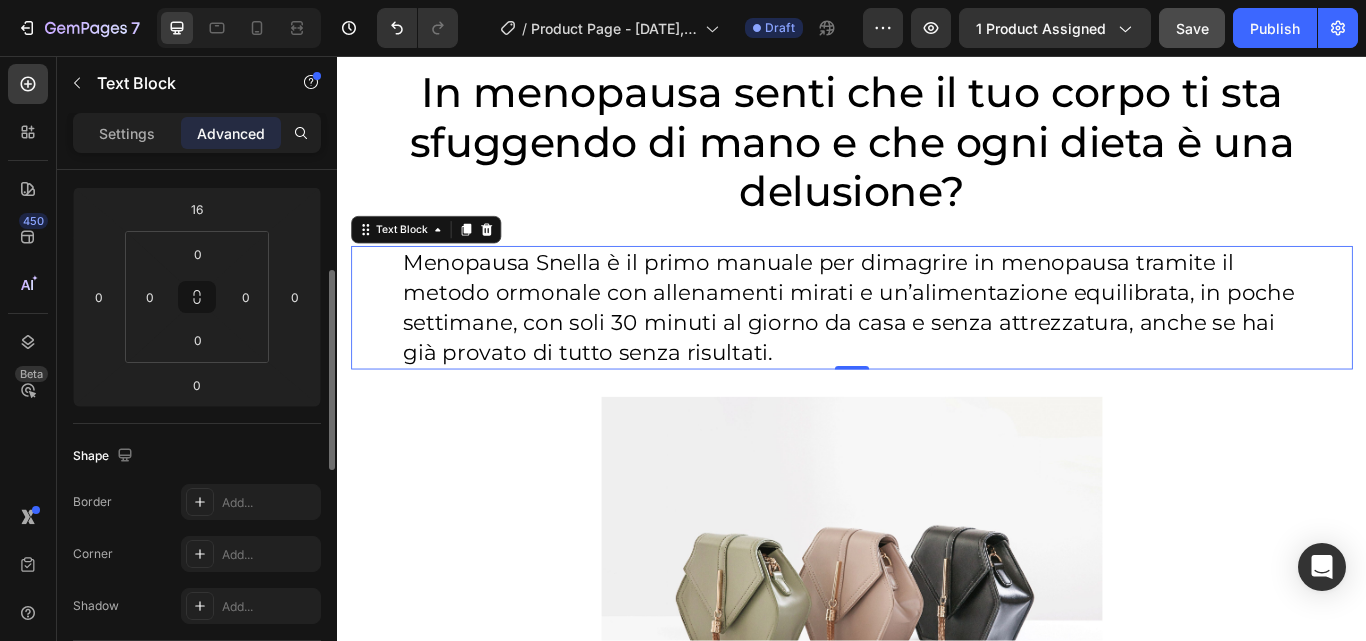 scroll, scrollTop: 261, scrollLeft: 0, axis: vertical 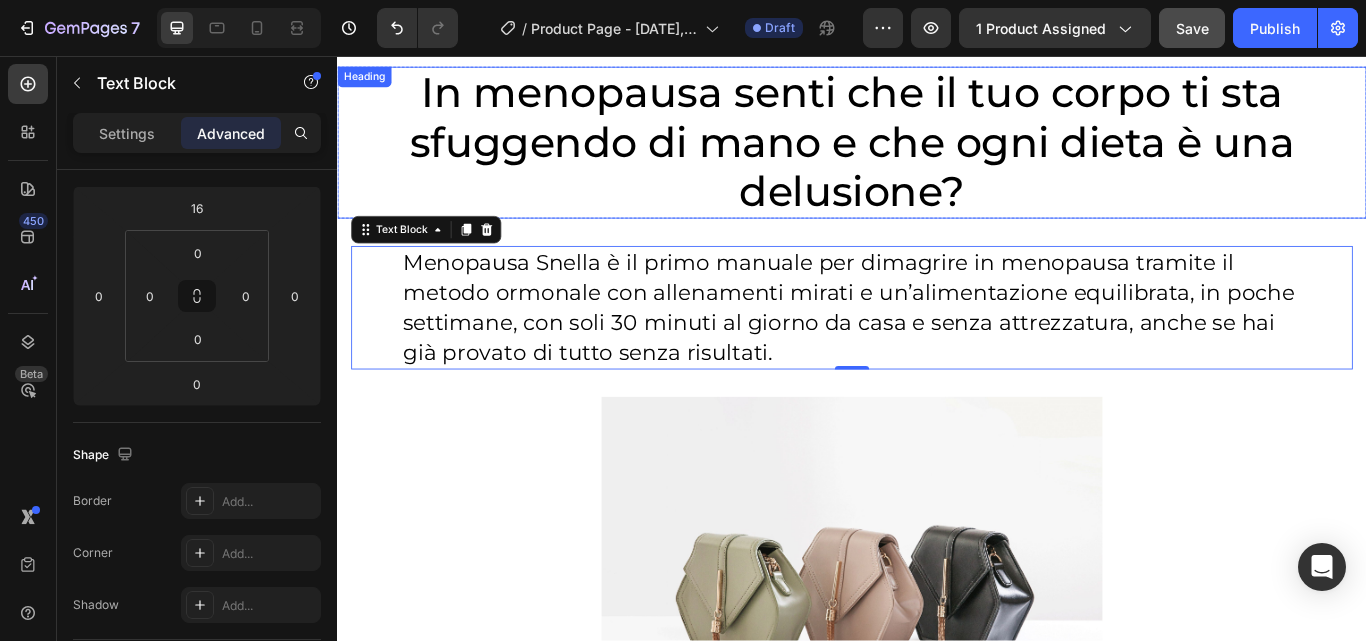 click on "Heading" at bounding box center (368, 81) 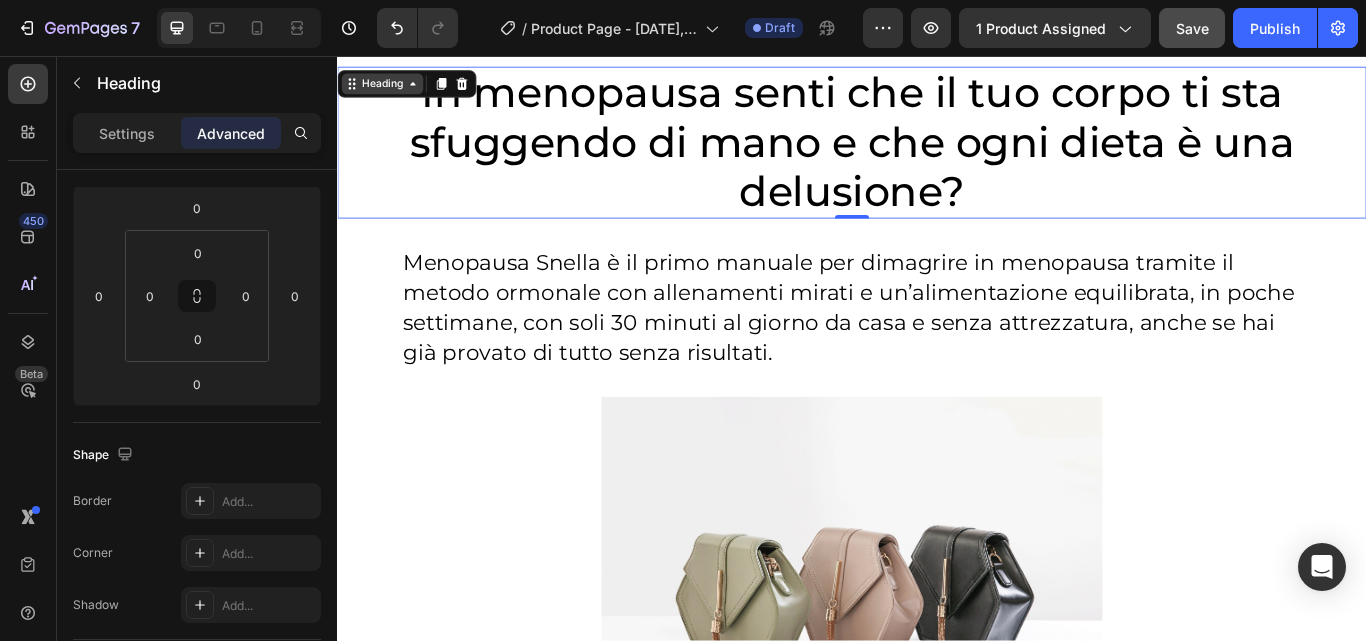 scroll, scrollTop: 0, scrollLeft: 0, axis: both 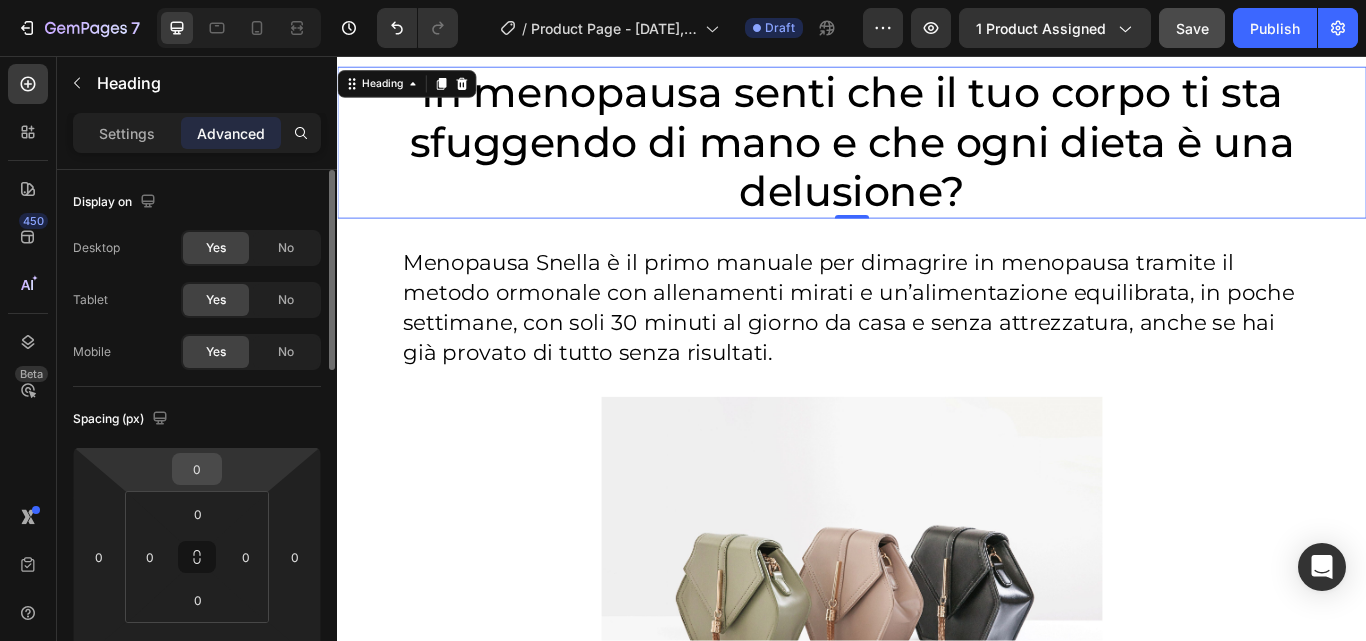 click on "0" at bounding box center (197, 469) 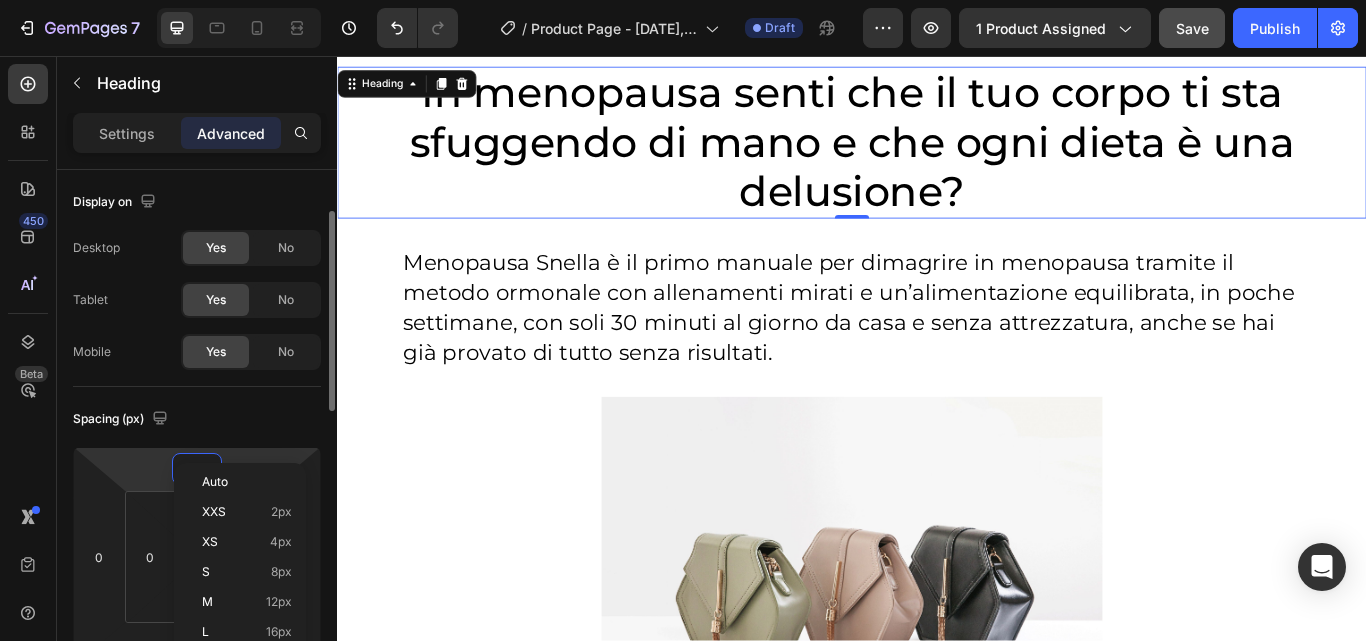 scroll, scrollTop: 30, scrollLeft: 0, axis: vertical 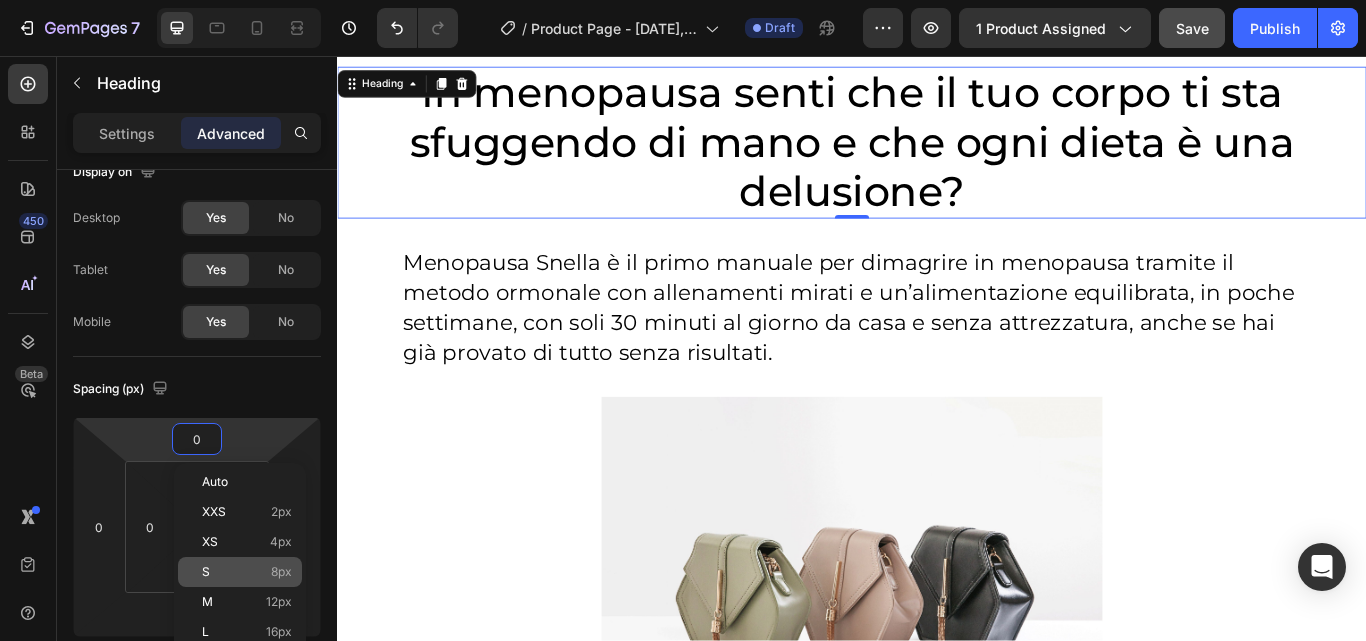 click on "S 8px" 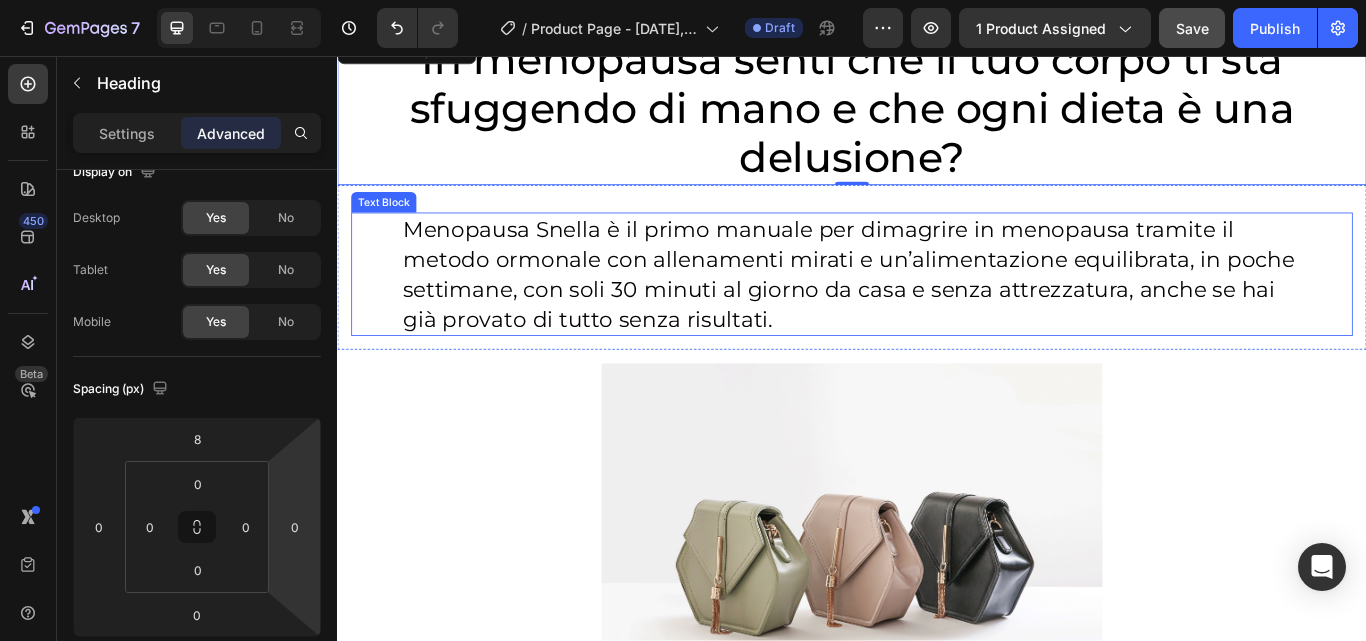 scroll, scrollTop: 108, scrollLeft: 0, axis: vertical 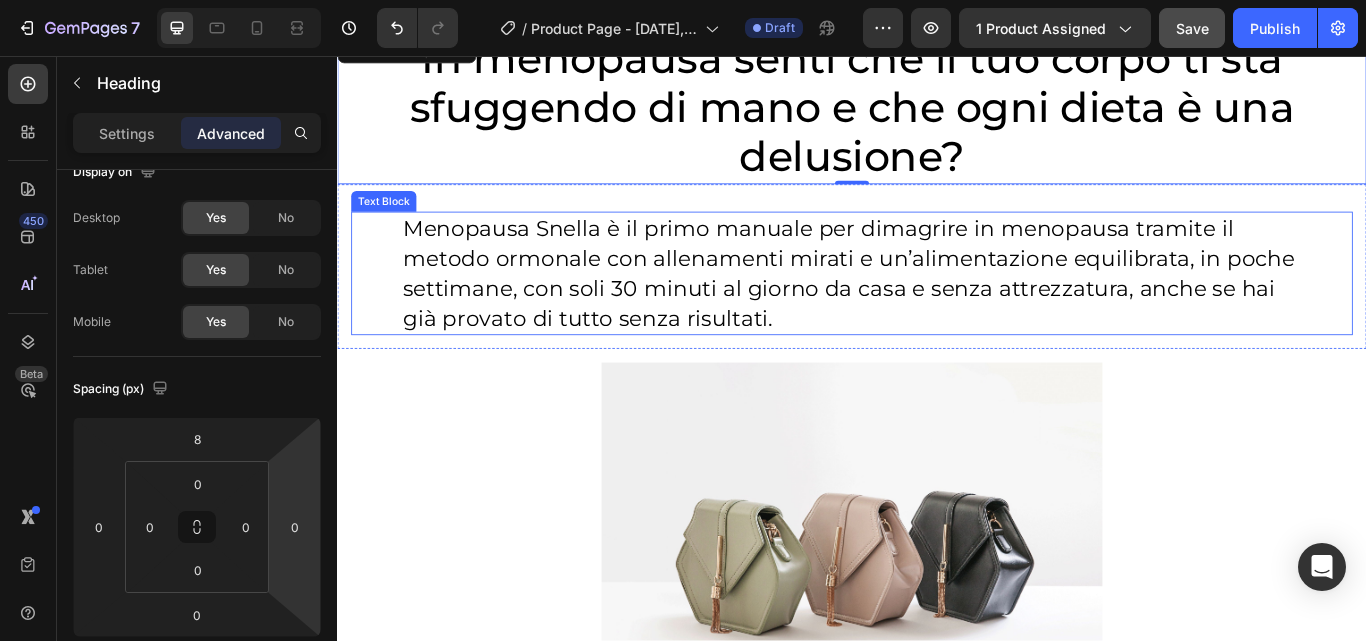click on "Text Block" at bounding box center (391, 226) 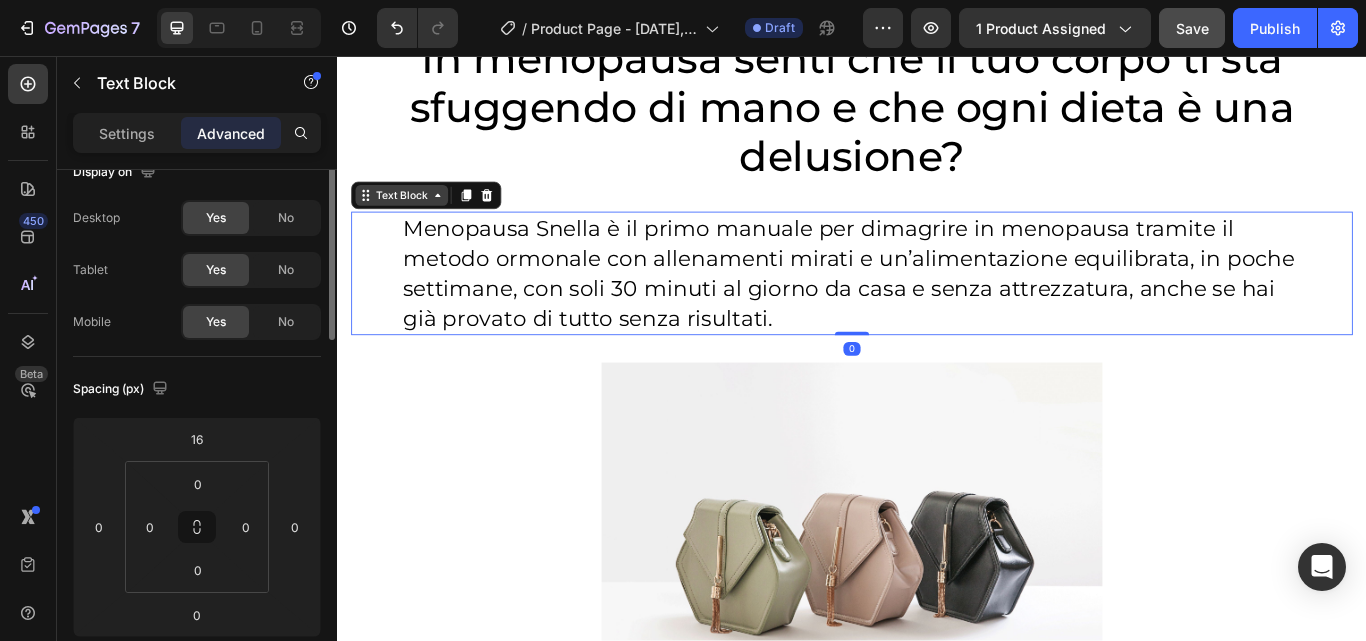 scroll, scrollTop: 0, scrollLeft: 0, axis: both 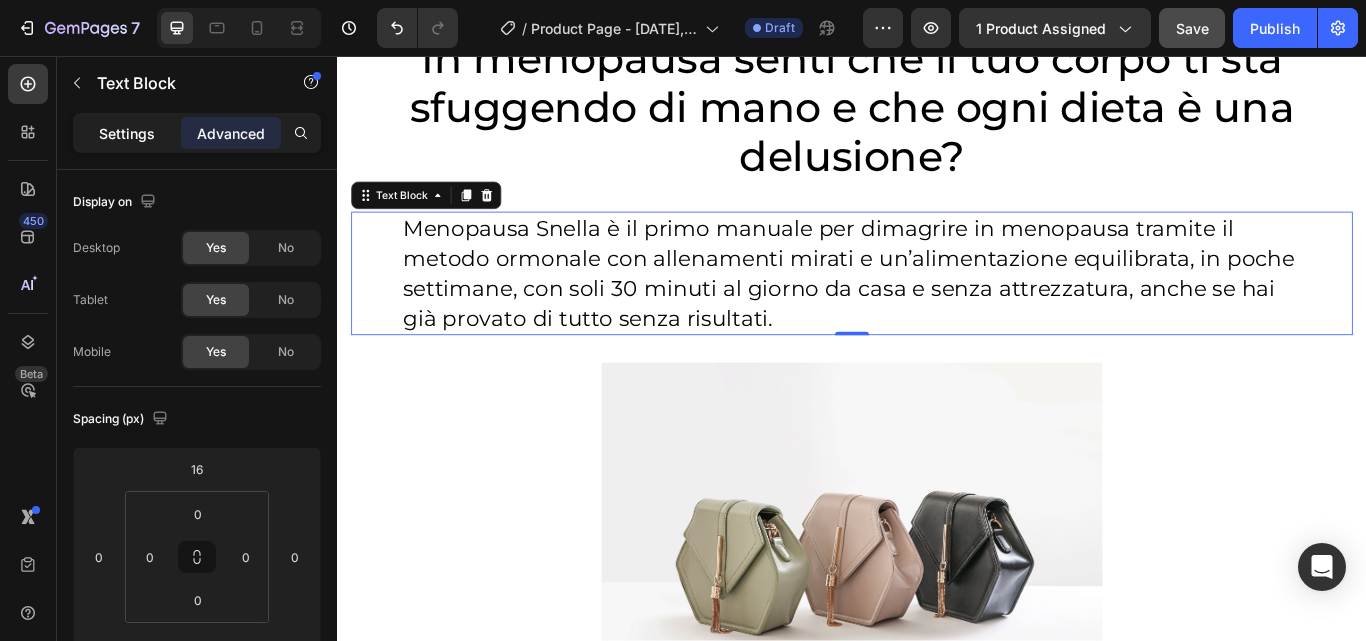 click on "Settings" at bounding box center (127, 133) 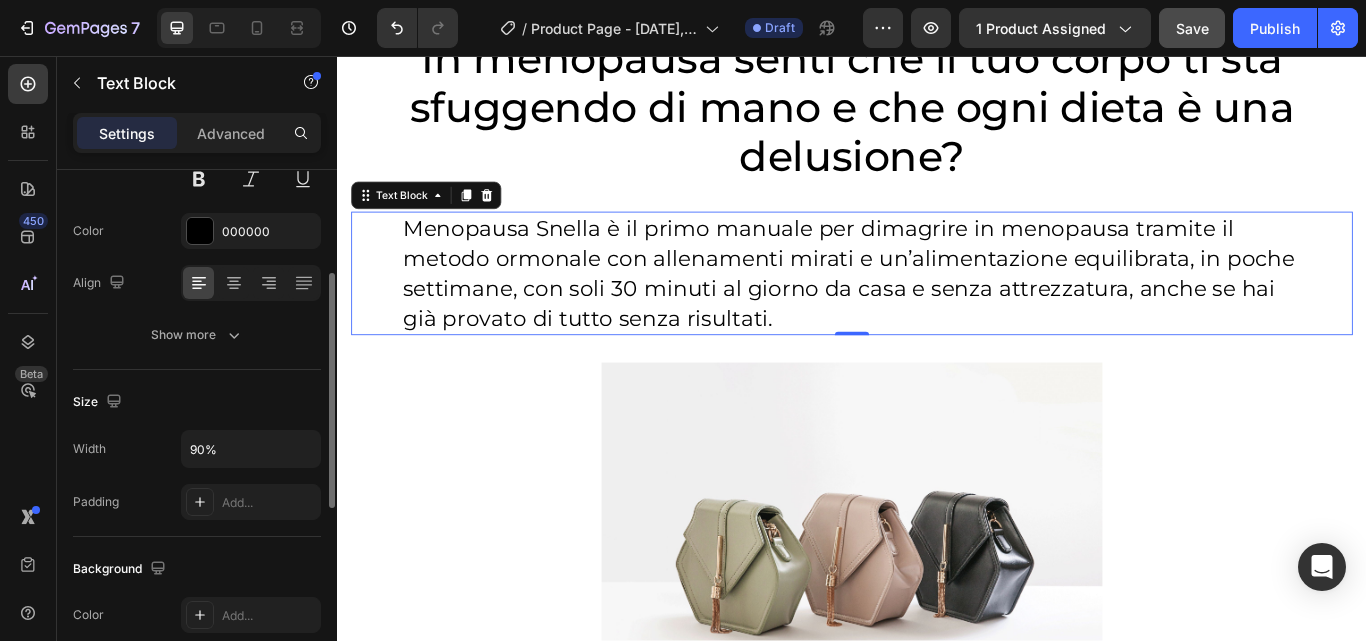 scroll, scrollTop: 232, scrollLeft: 0, axis: vertical 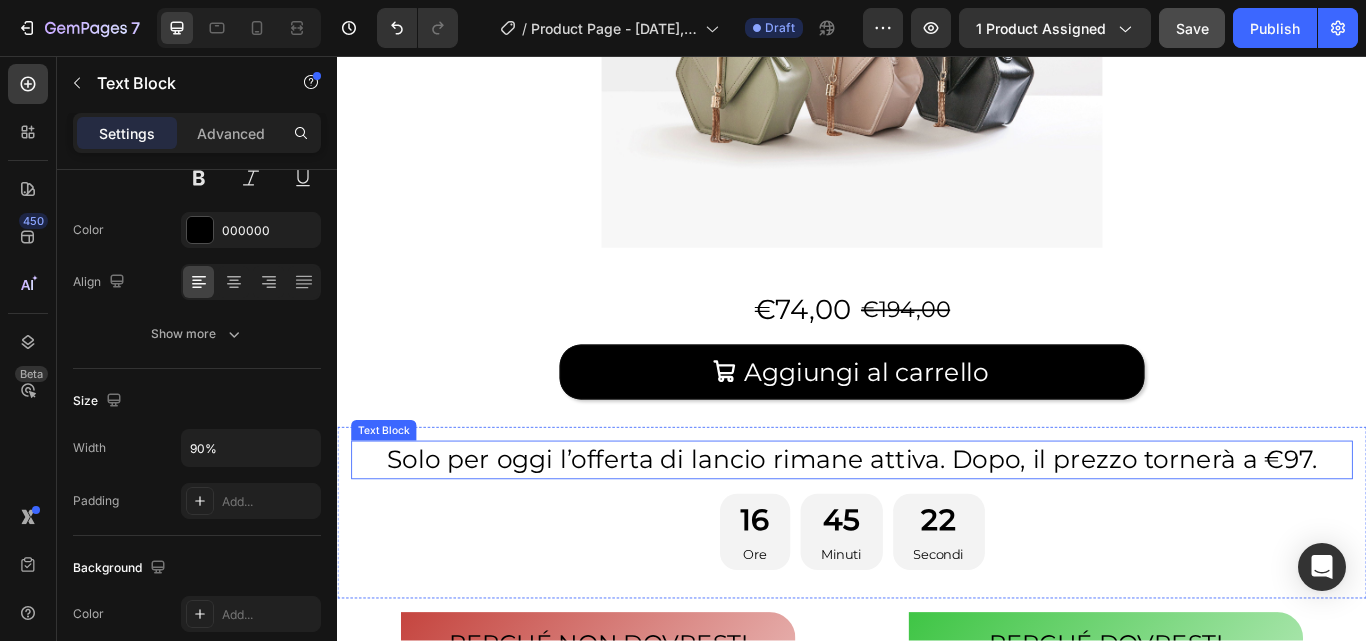 click on "Text Block" at bounding box center [391, 493] 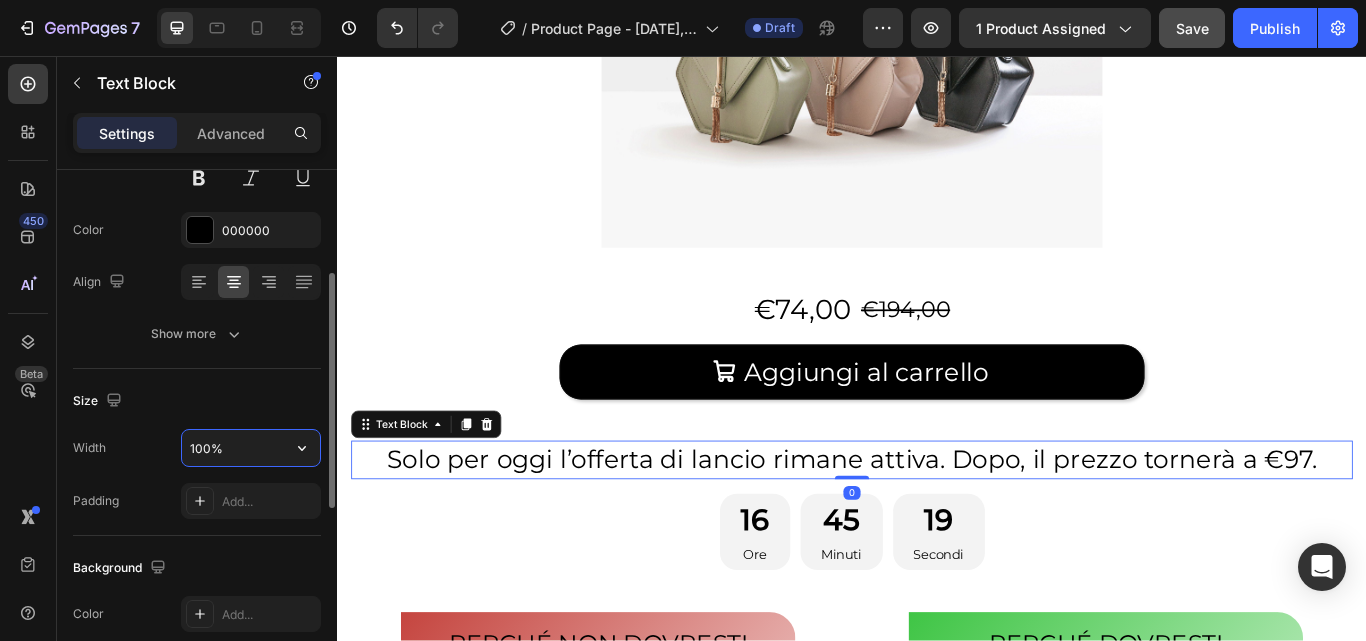 click on "100%" at bounding box center [251, 448] 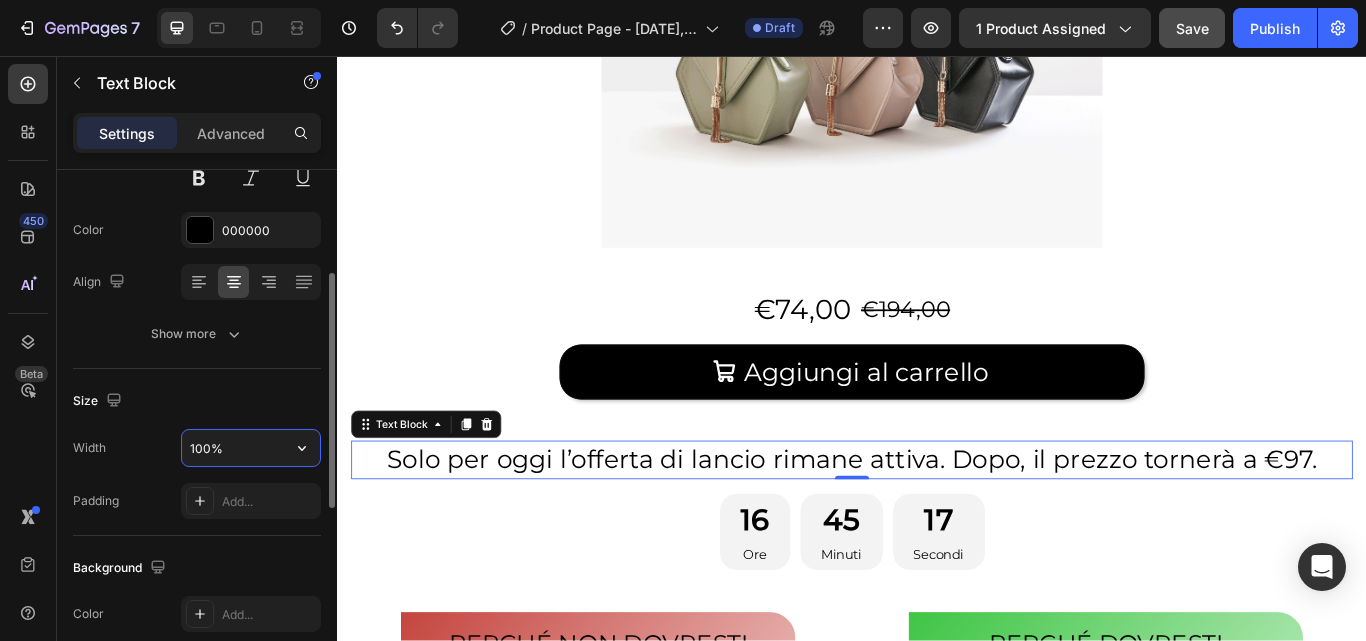 click on "100%" at bounding box center [251, 448] 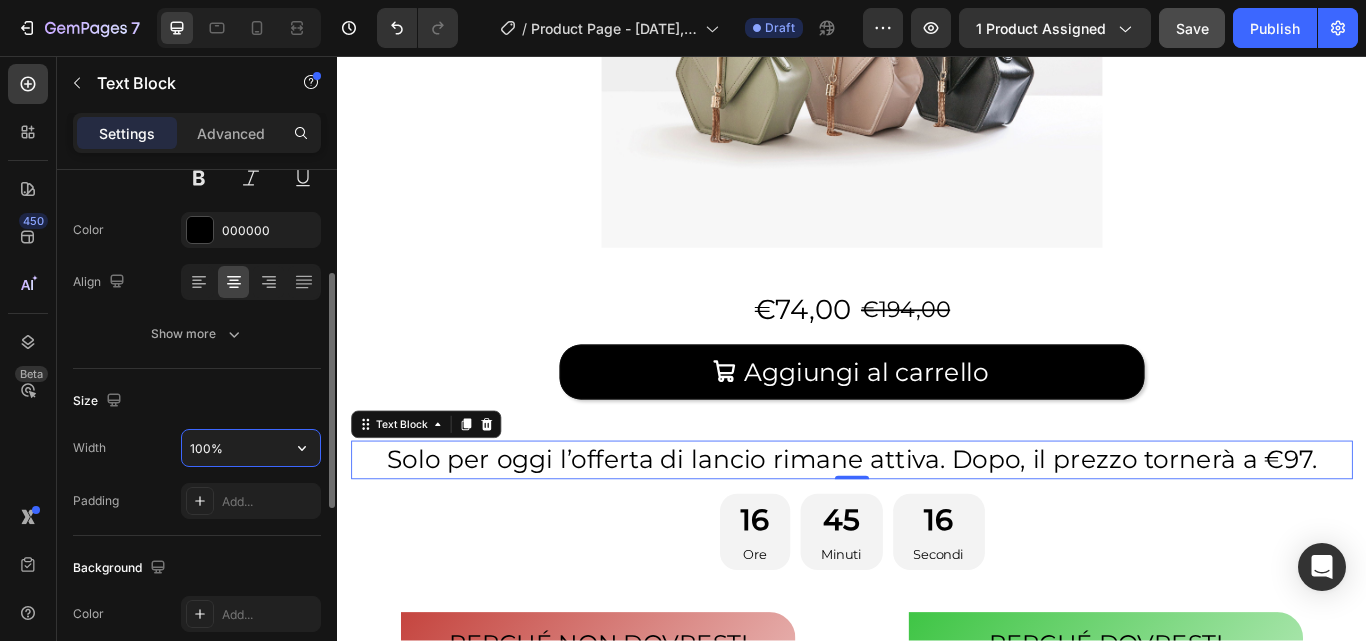click on "100%" at bounding box center [251, 448] 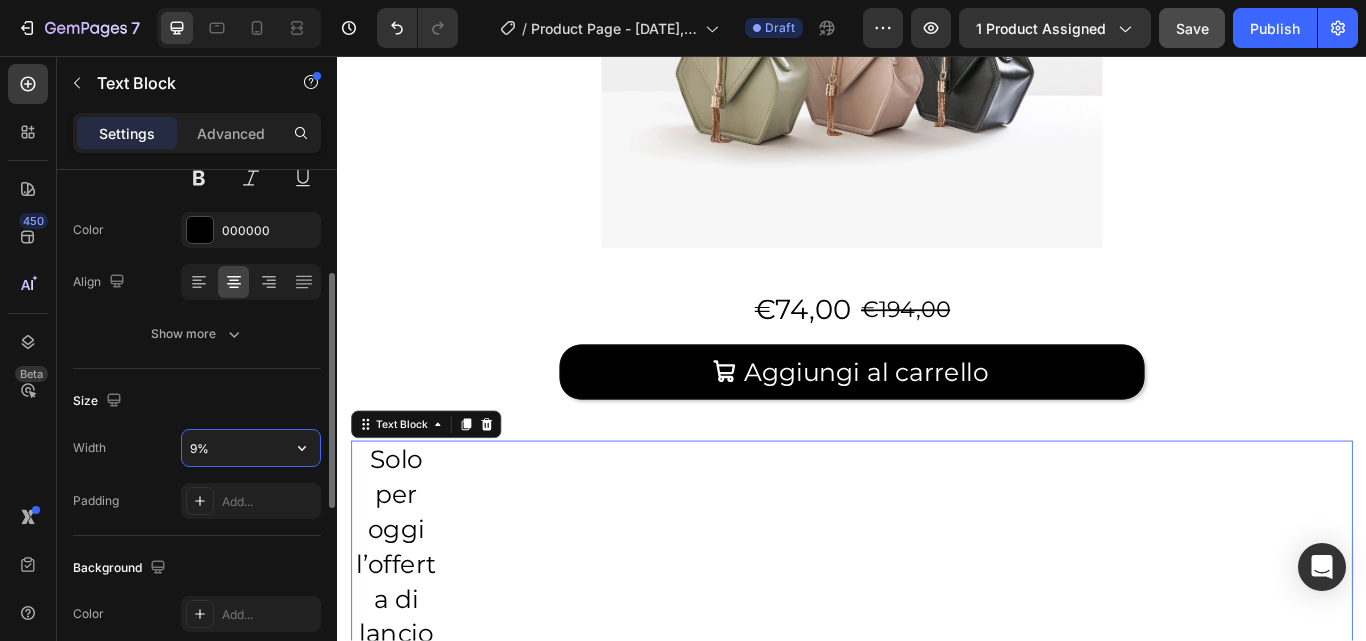 type on "90%" 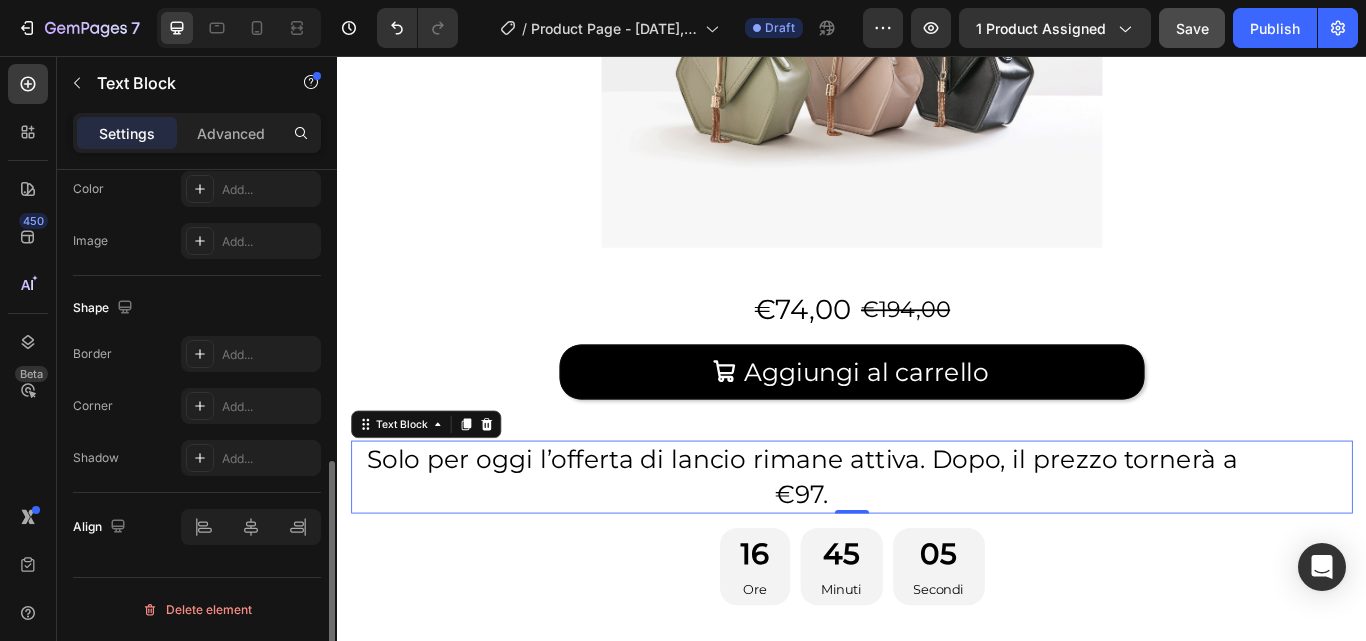 scroll, scrollTop: 657, scrollLeft: 0, axis: vertical 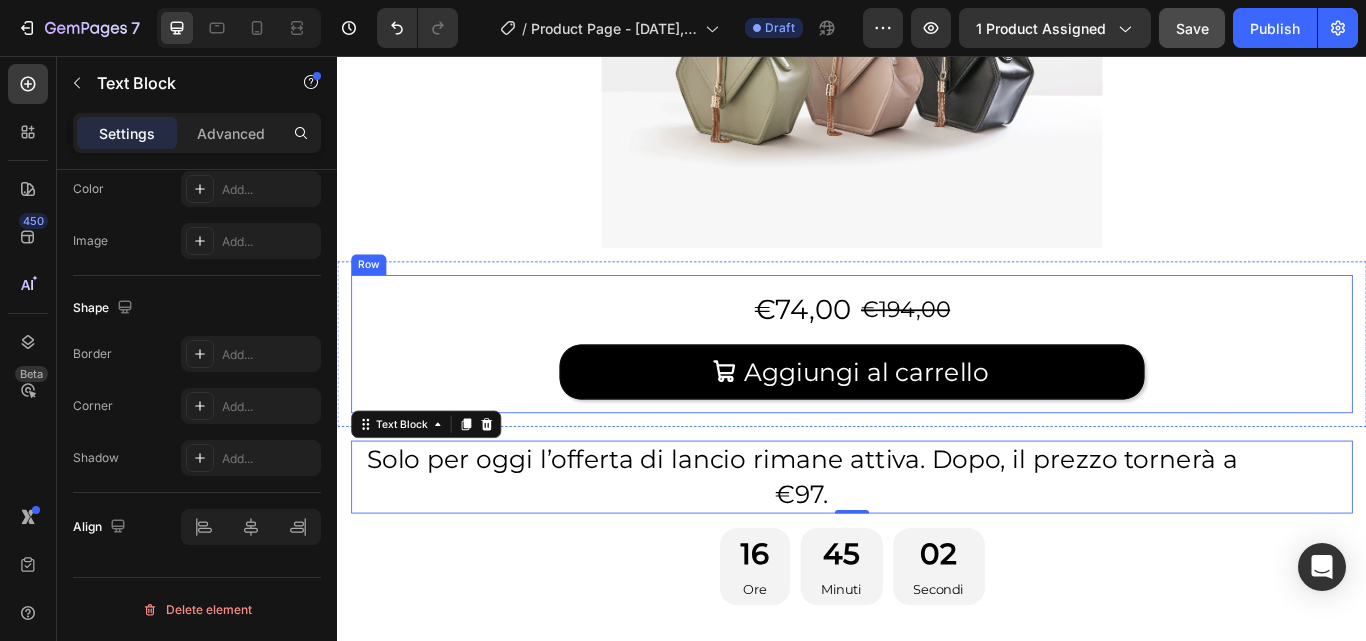 click on "€74,00 Product Price Product Price €194,00 Product Price Product Price Row
Aggiungi al carrello Add to Cart Row Product Row" at bounding box center [937, 392] 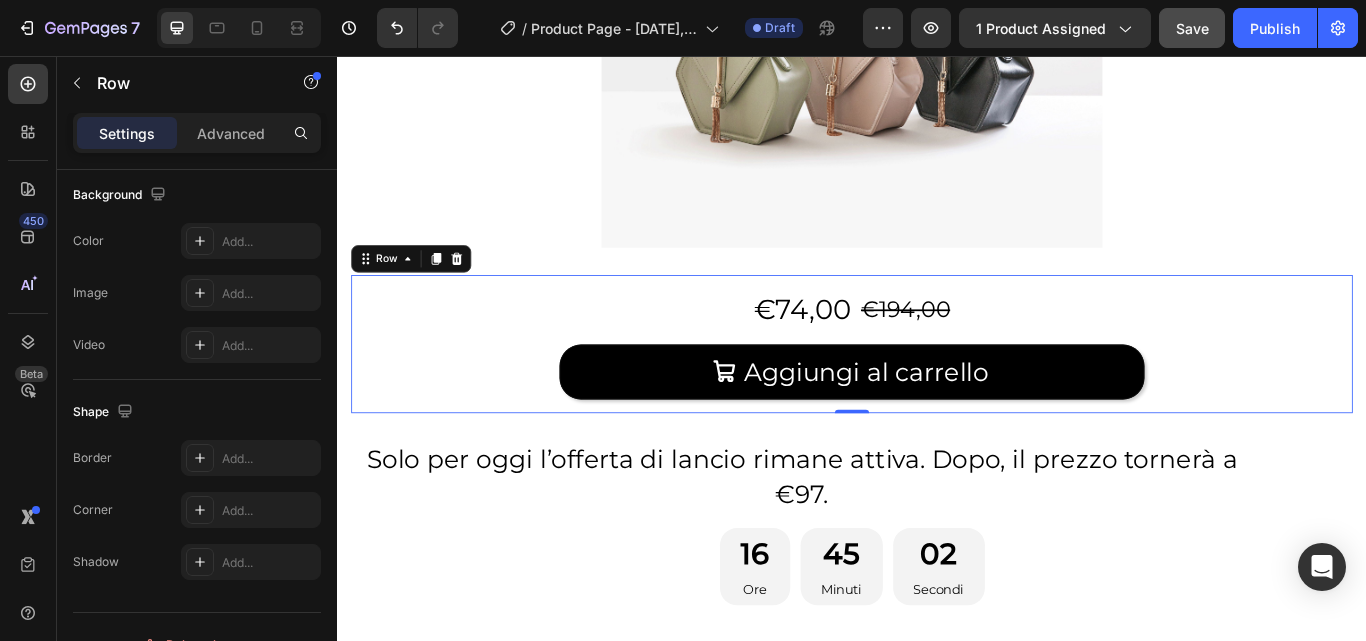 scroll, scrollTop: 0, scrollLeft: 0, axis: both 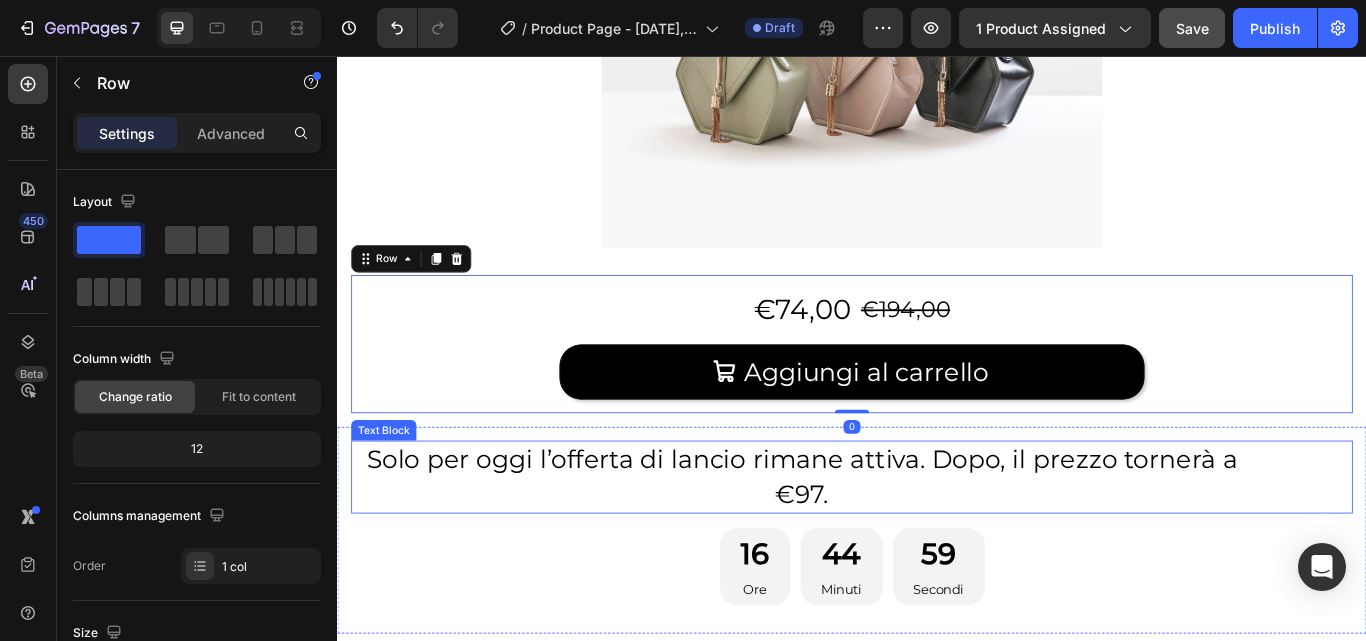 click on "Text Block" at bounding box center (391, 493) 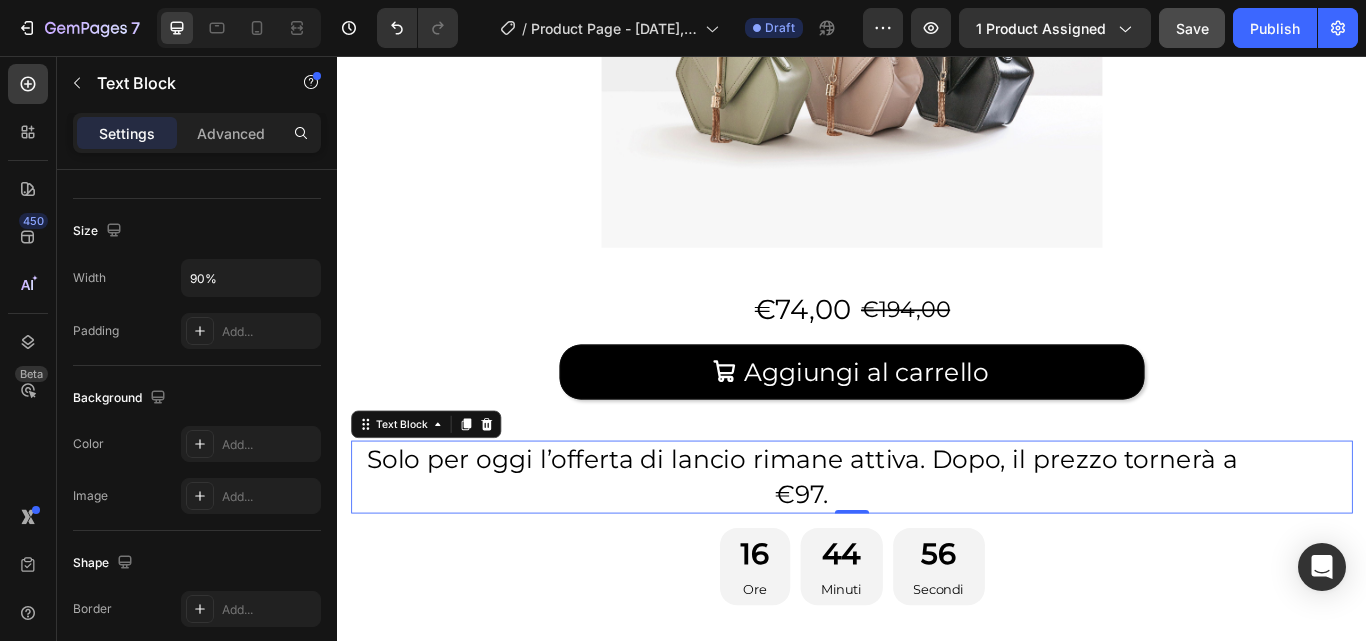 scroll, scrollTop: 657, scrollLeft: 0, axis: vertical 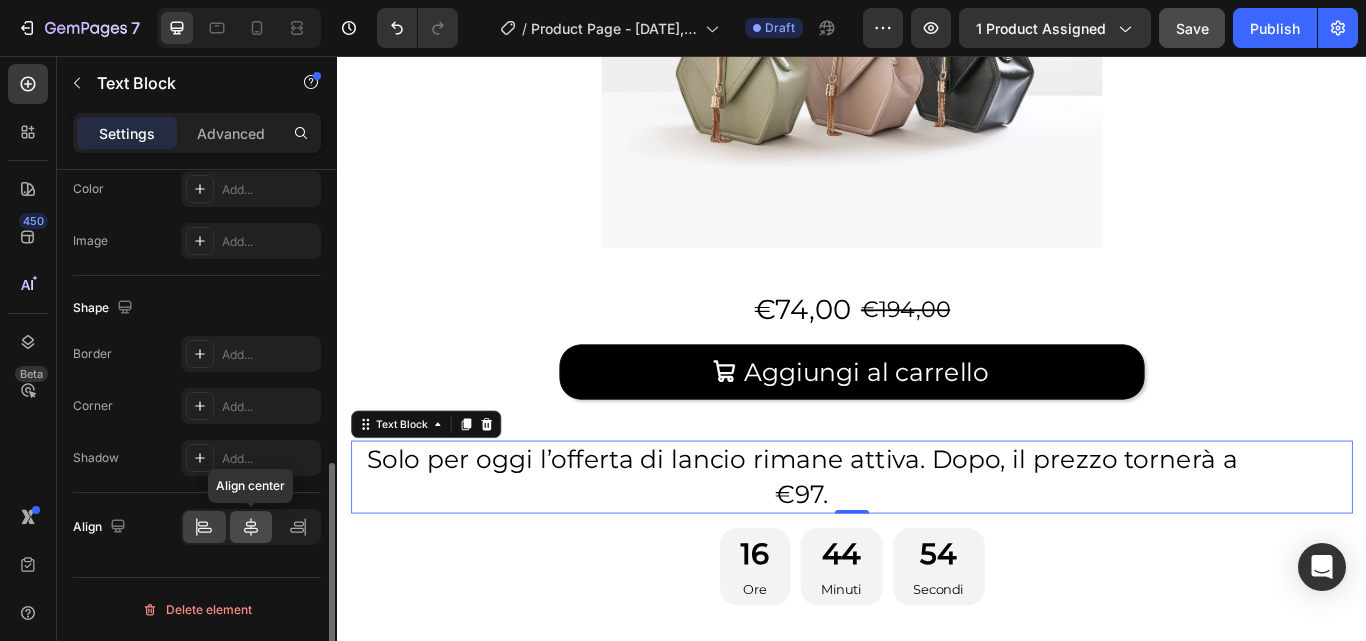 click 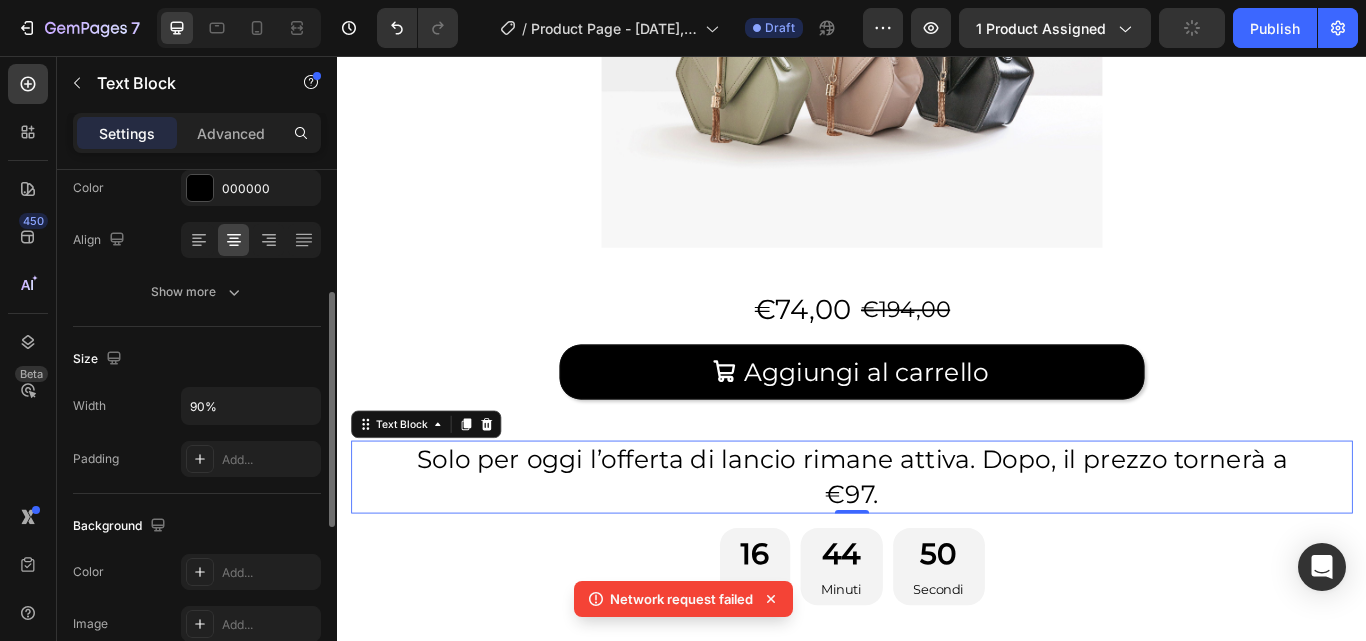 scroll, scrollTop: 269, scrollLeft: 0, axis: vertical 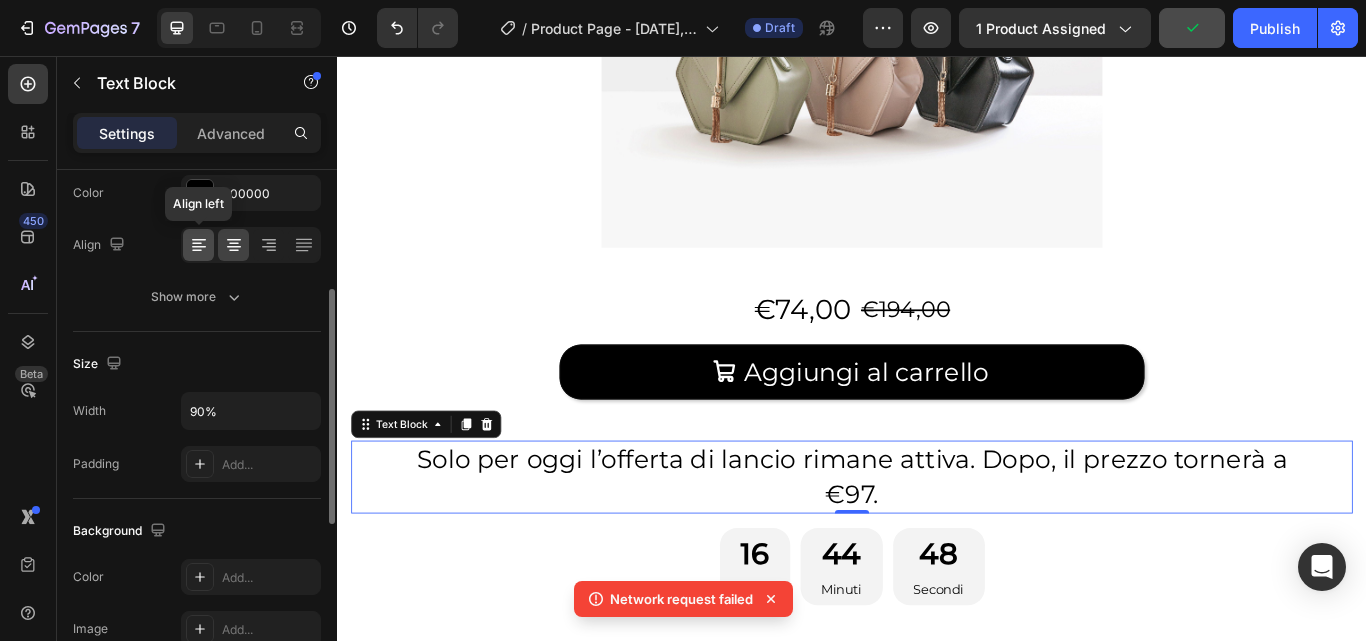 click 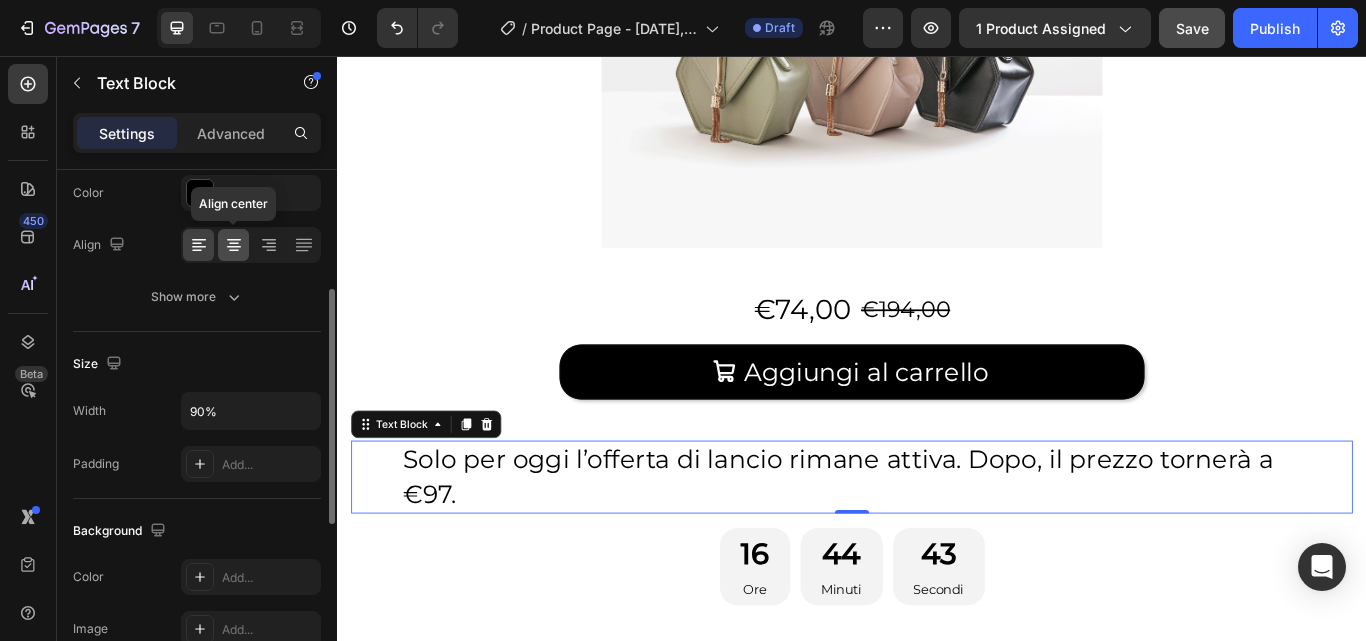 click 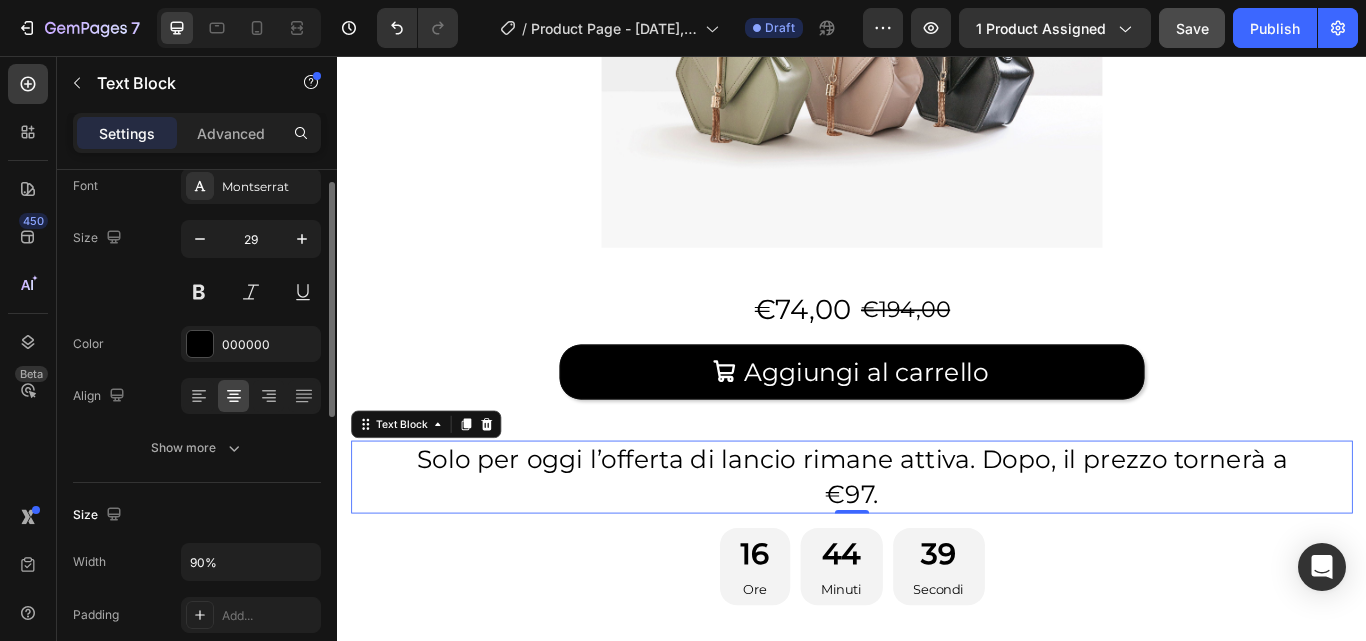 scroll, scrollTop: 89, scrollLeft: 0, axis: vertical 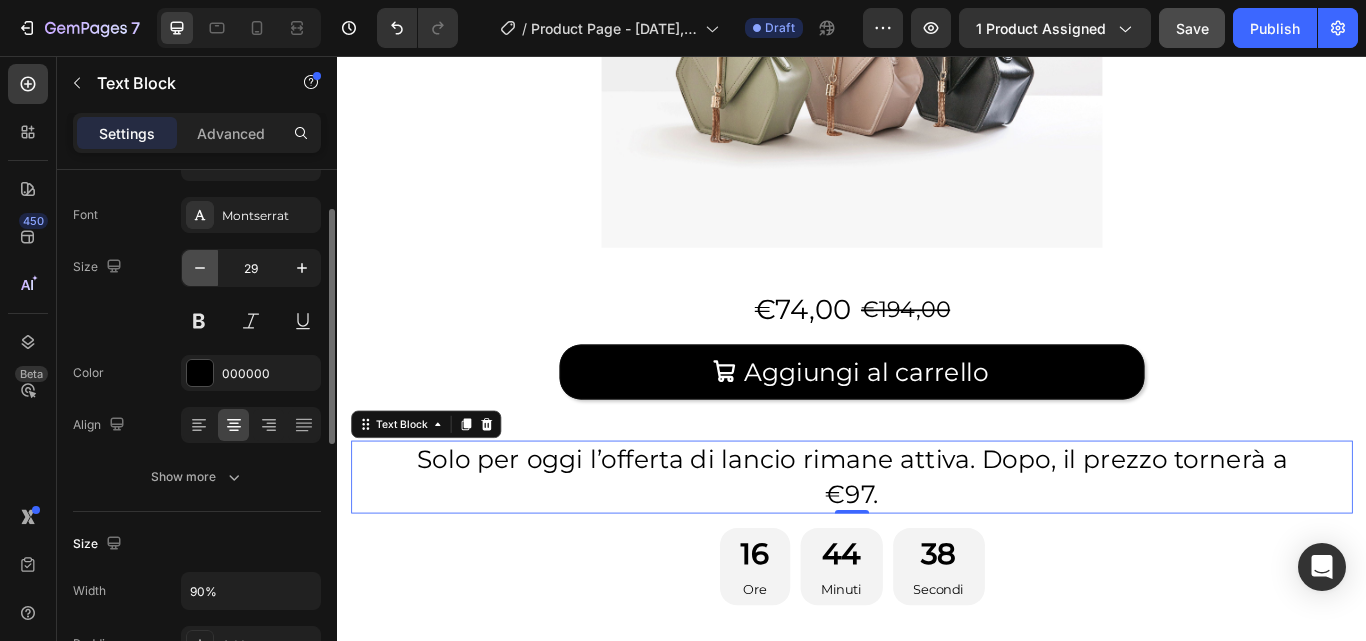 click 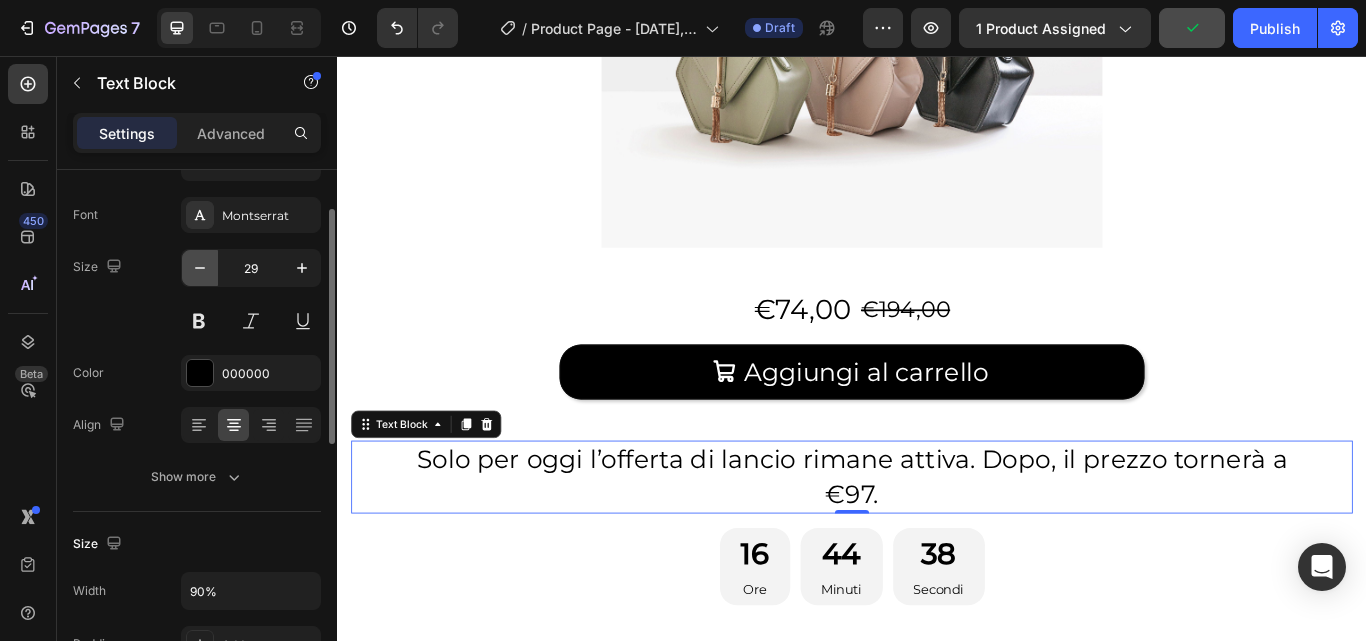 type on "28" 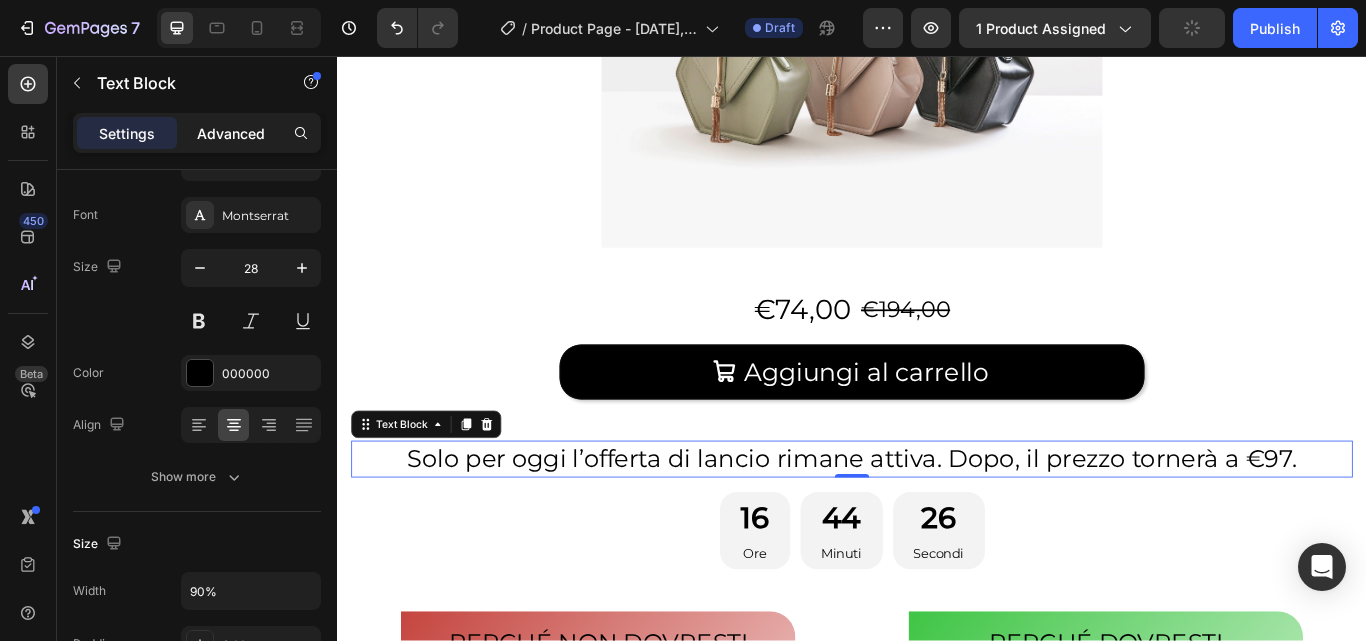 click on "Advanced" at bounding box center [231, 133] 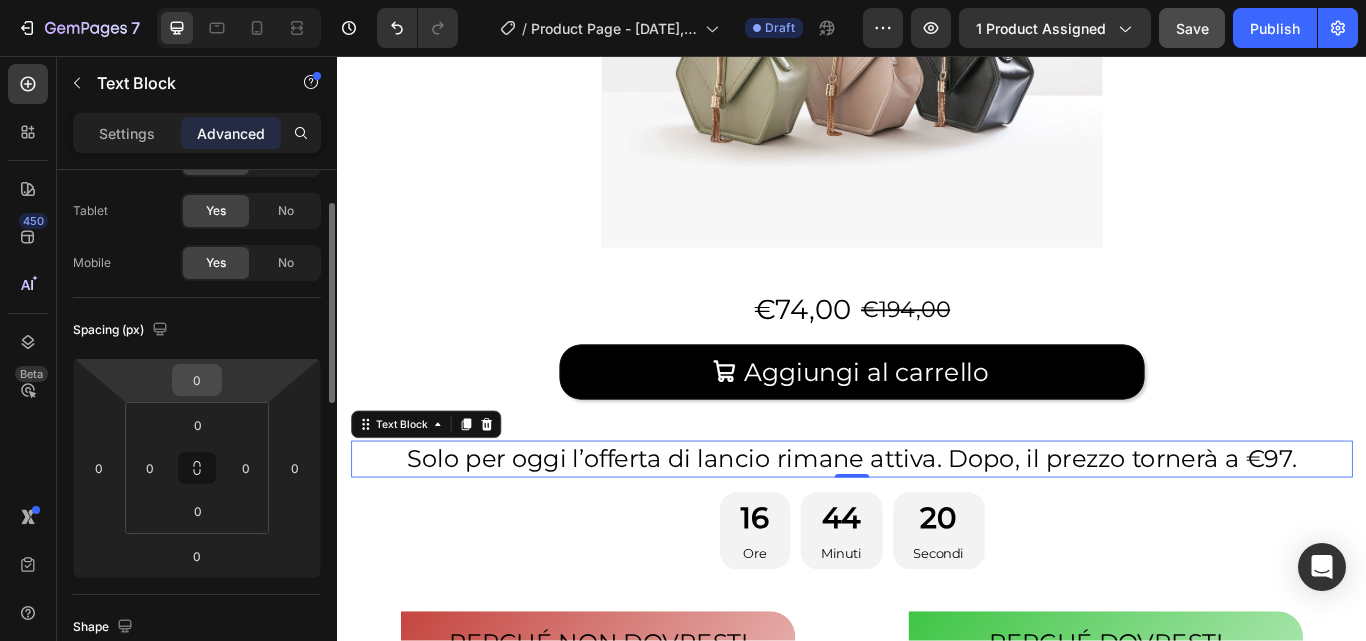 drag, startPoint x: 192, startPoint y: 376, endPoint x: 209, endPoint y: 376, distance: 17 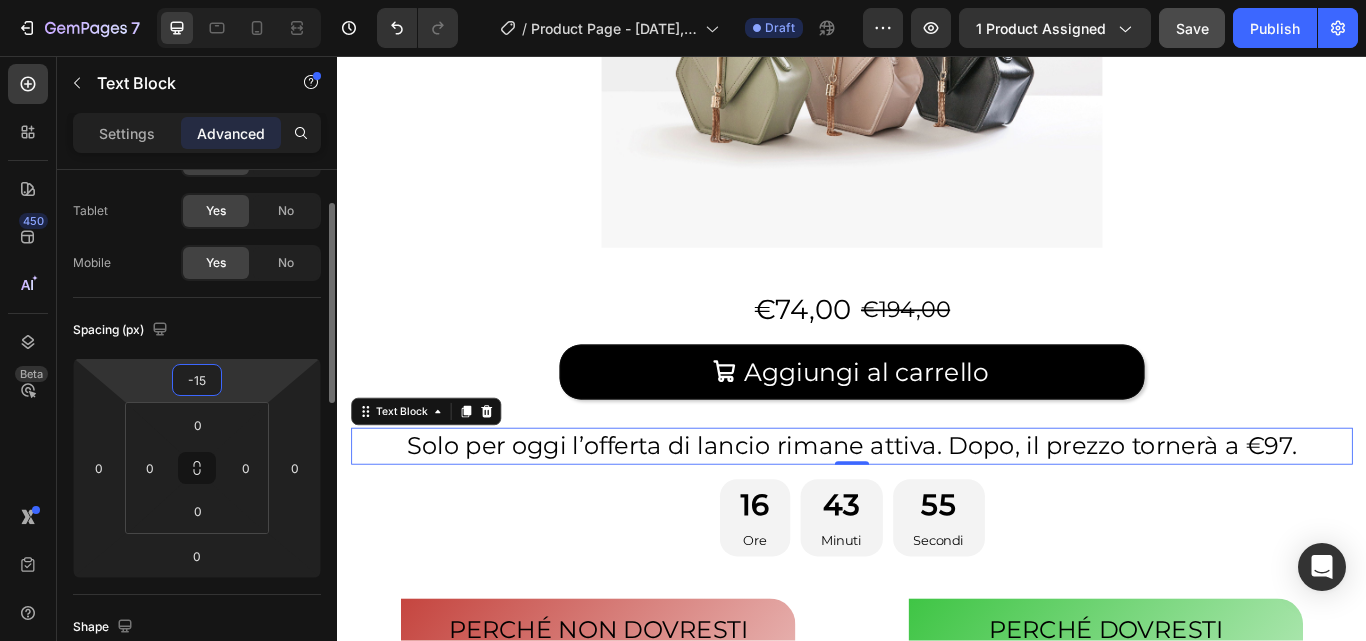 type on "-1" 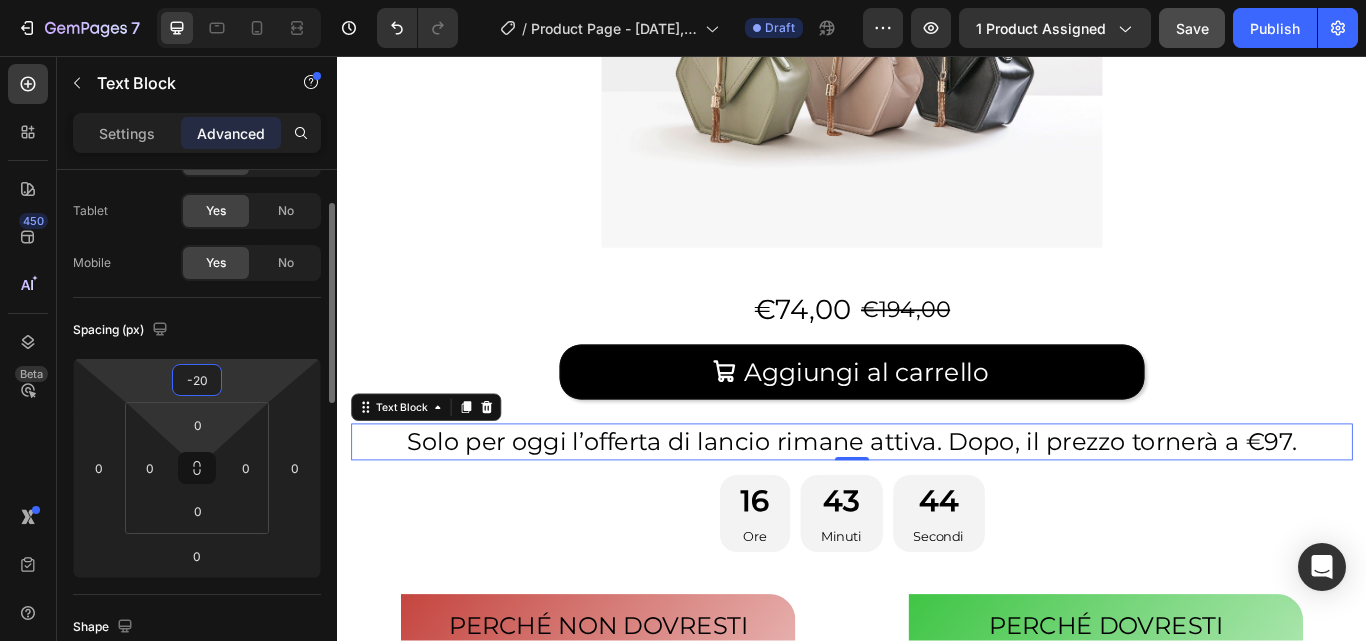 type on "-20" 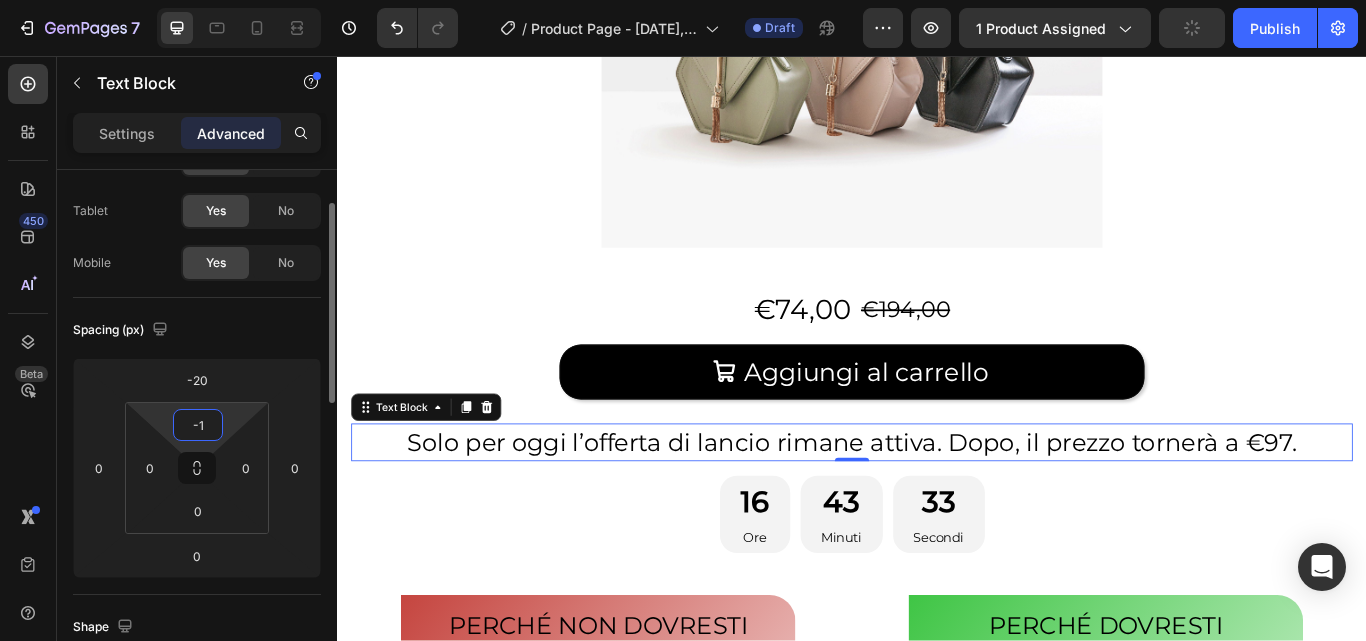 type on "-" 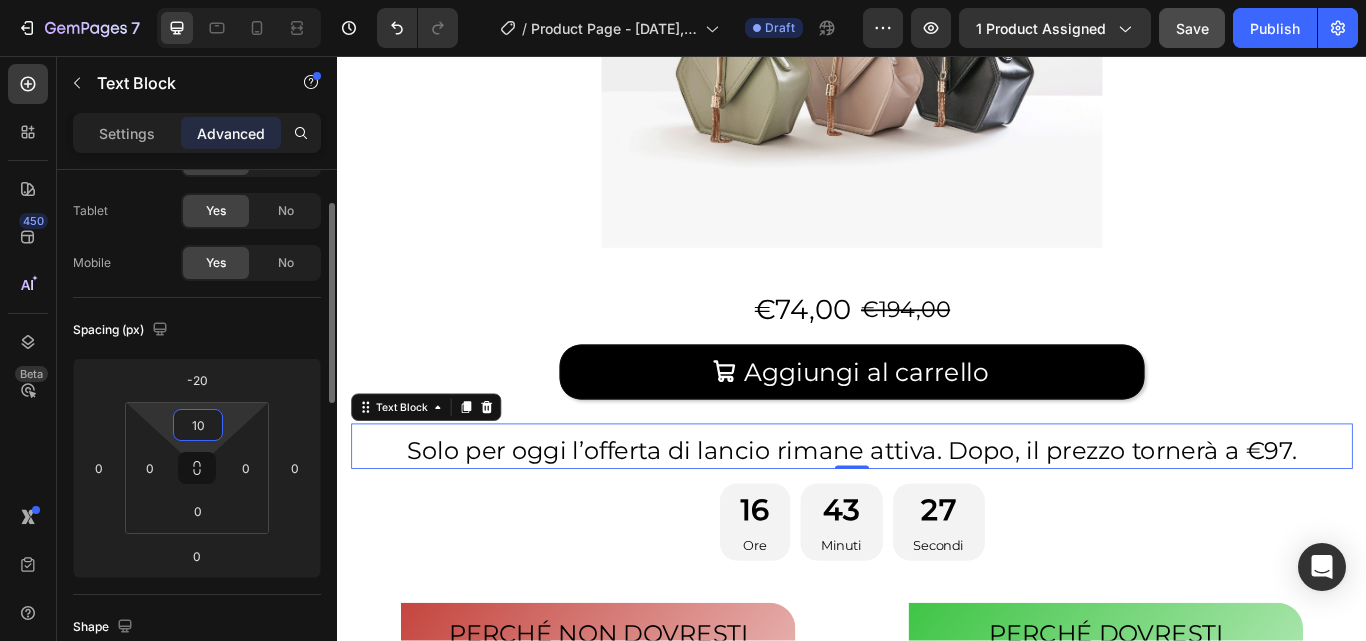 type on "1" 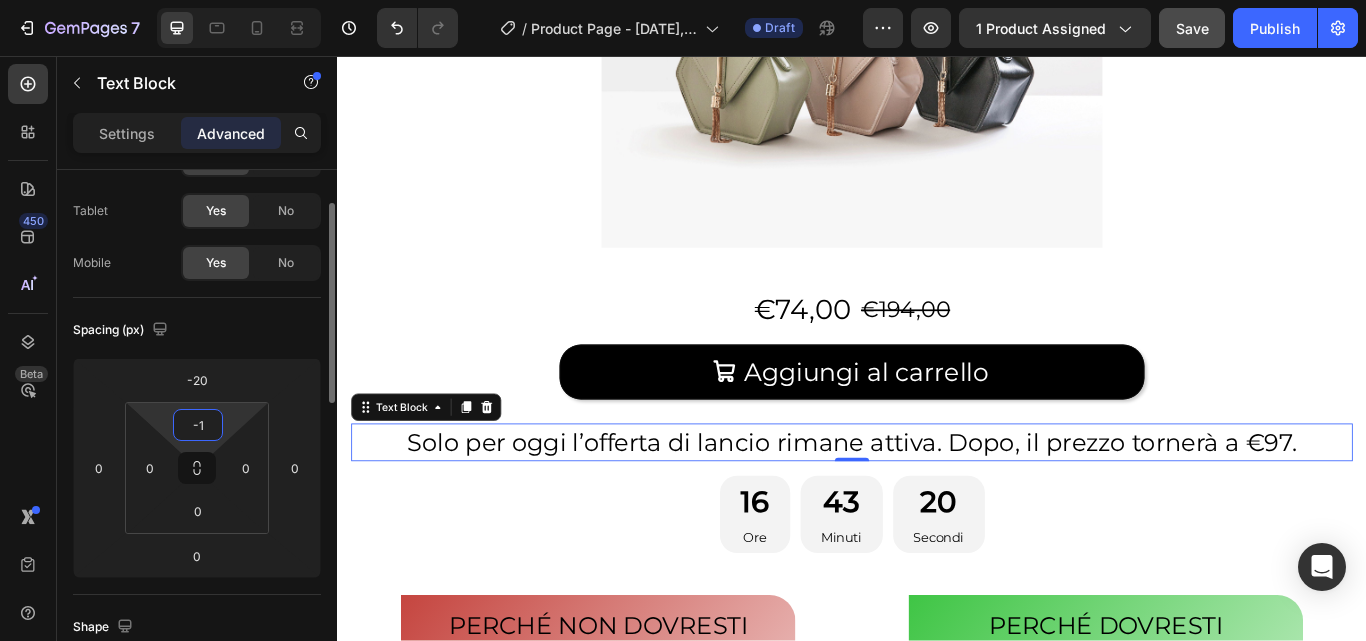 type on "-" 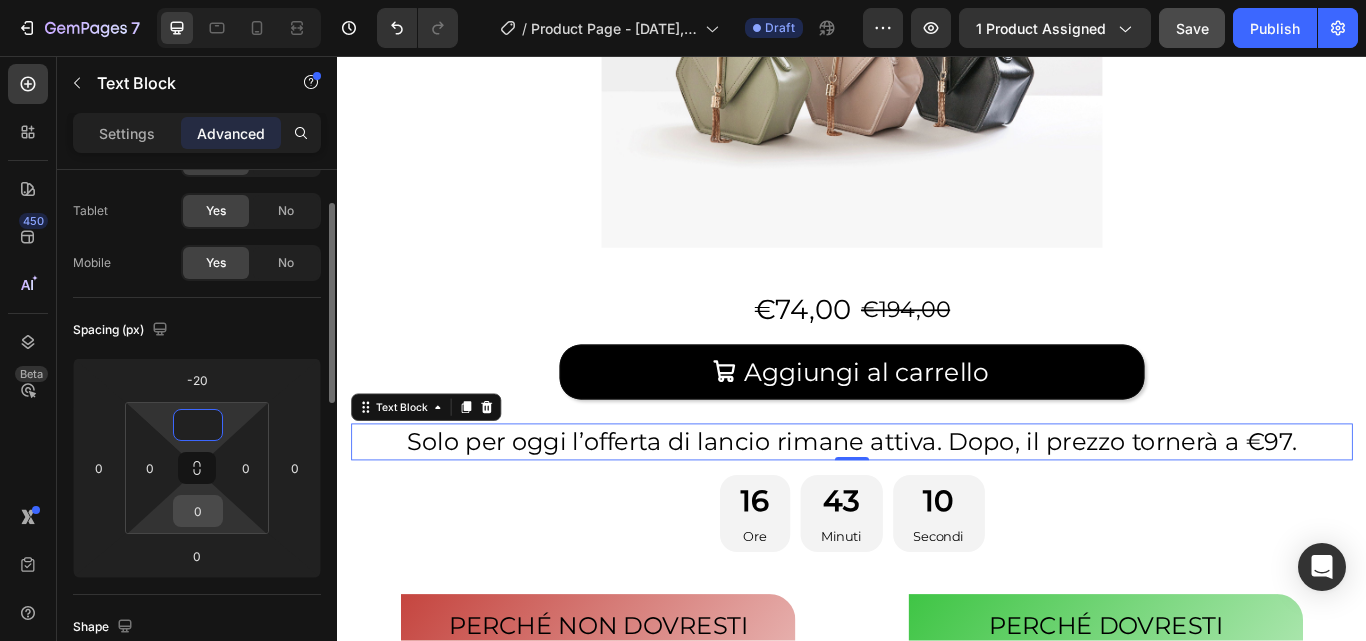 click on "0" at bounding box center [198, 511] 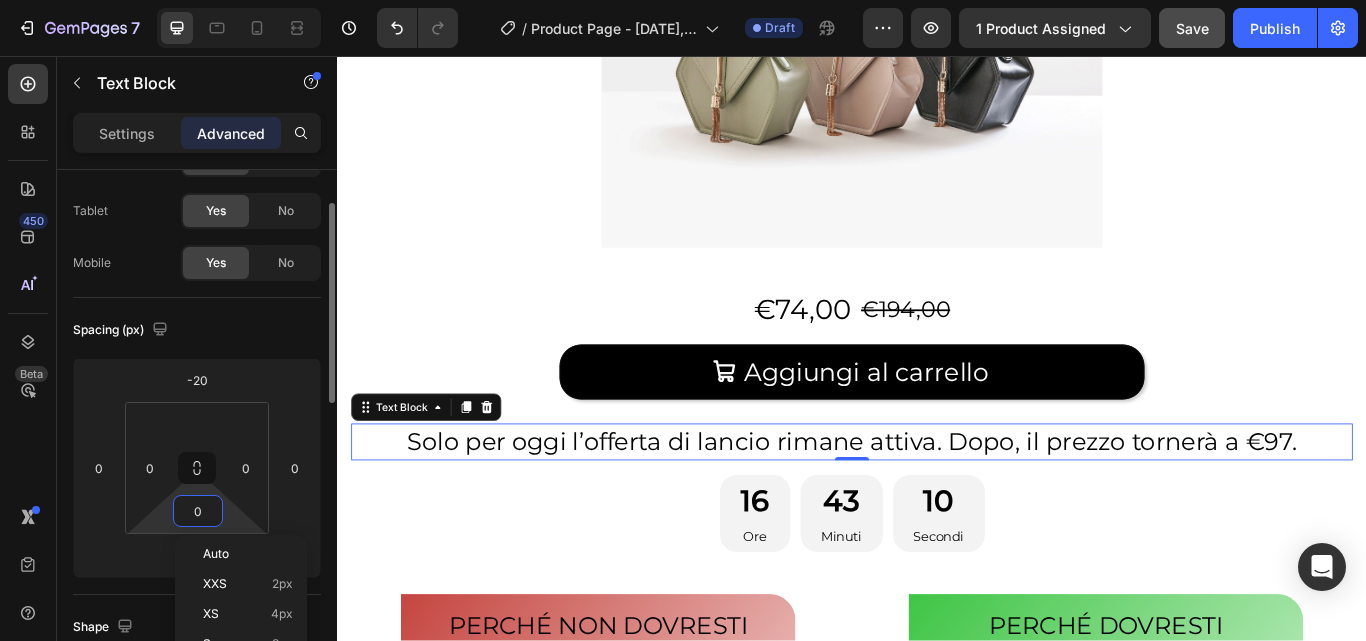 type on "0" 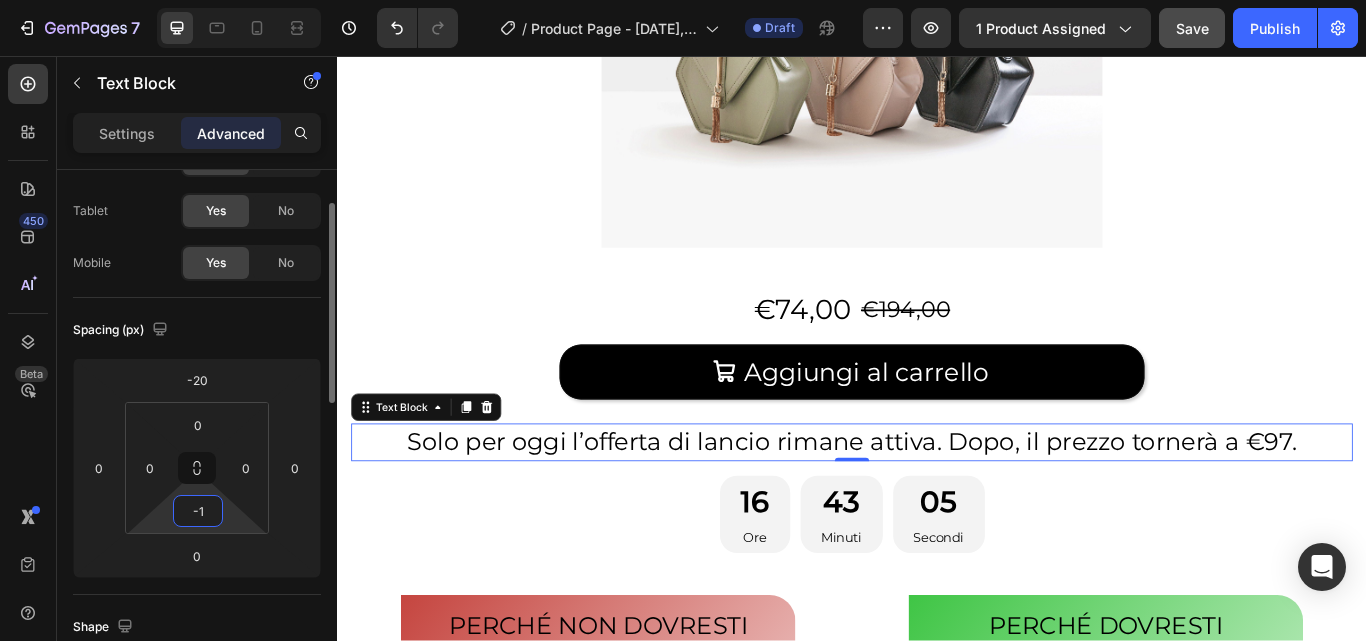 type on "-10" 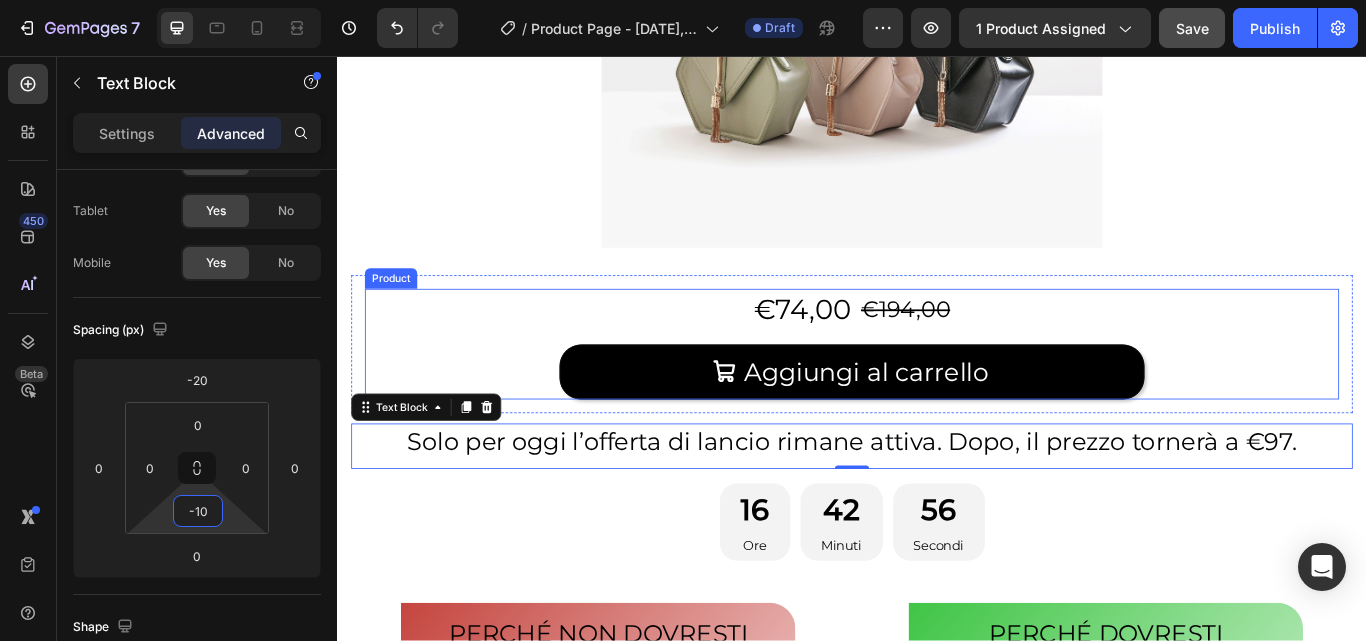 click on "€74,00 Product Price Product Price €194,00 Product Price Product Price Row" at bounding box center [937, 352] 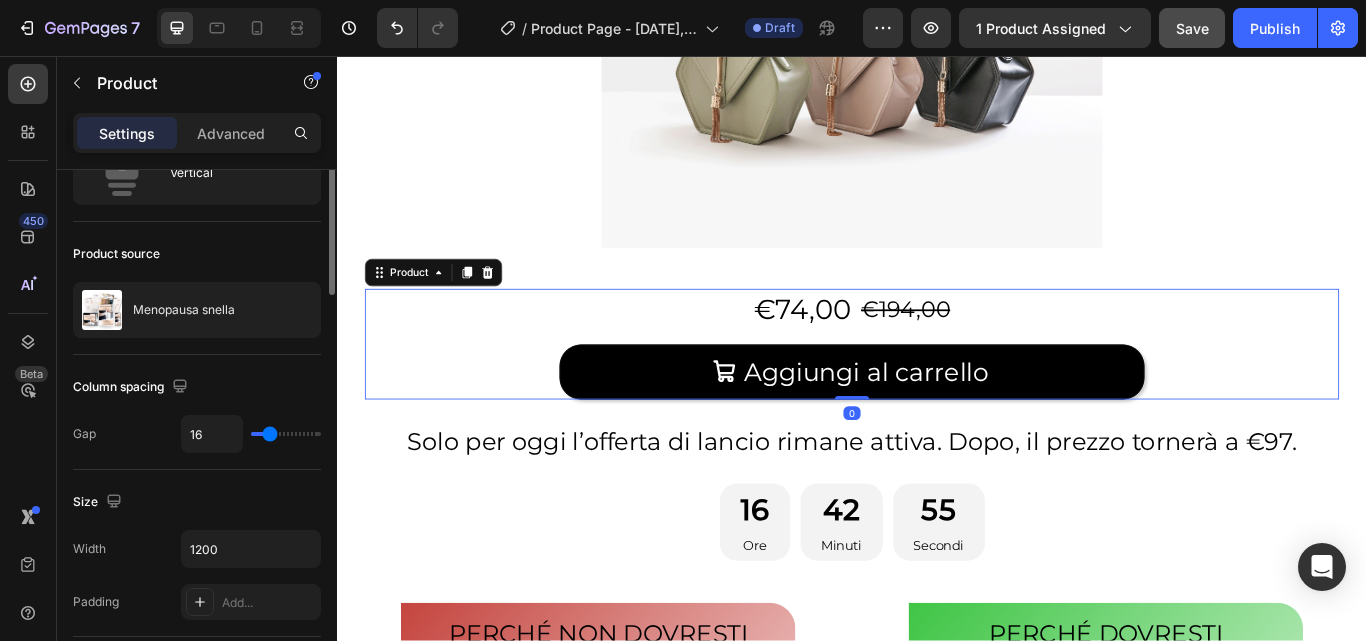 scroll, scrollTop: 0, scrollLeft: 0, axis: both 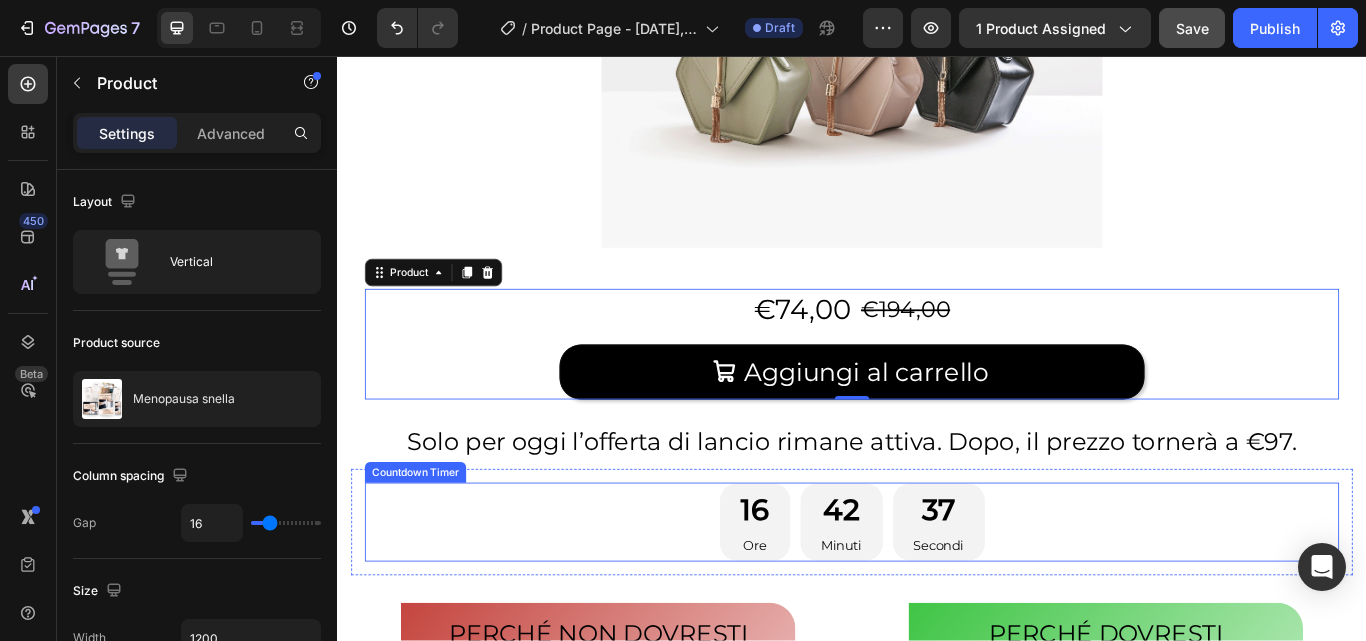click on "Countdown Timer" at bounding box center [428, 542] 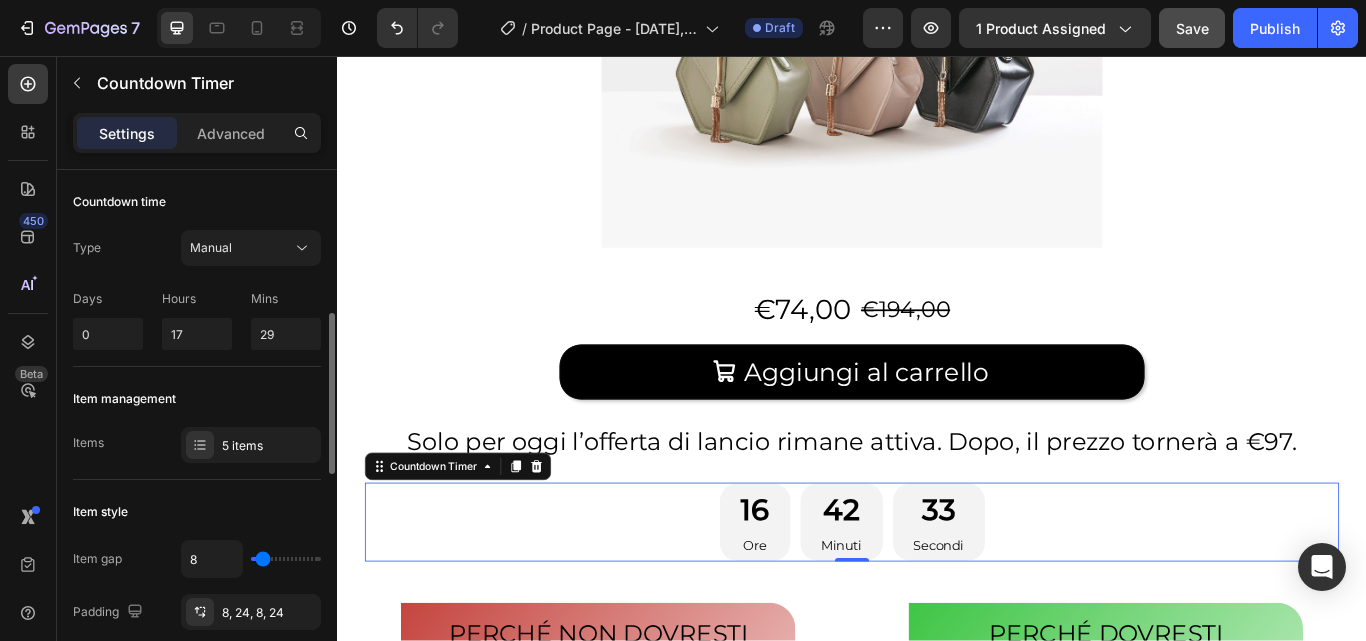 scroll, scrollTop: 110, scrollLeft: 0, axis: vertical 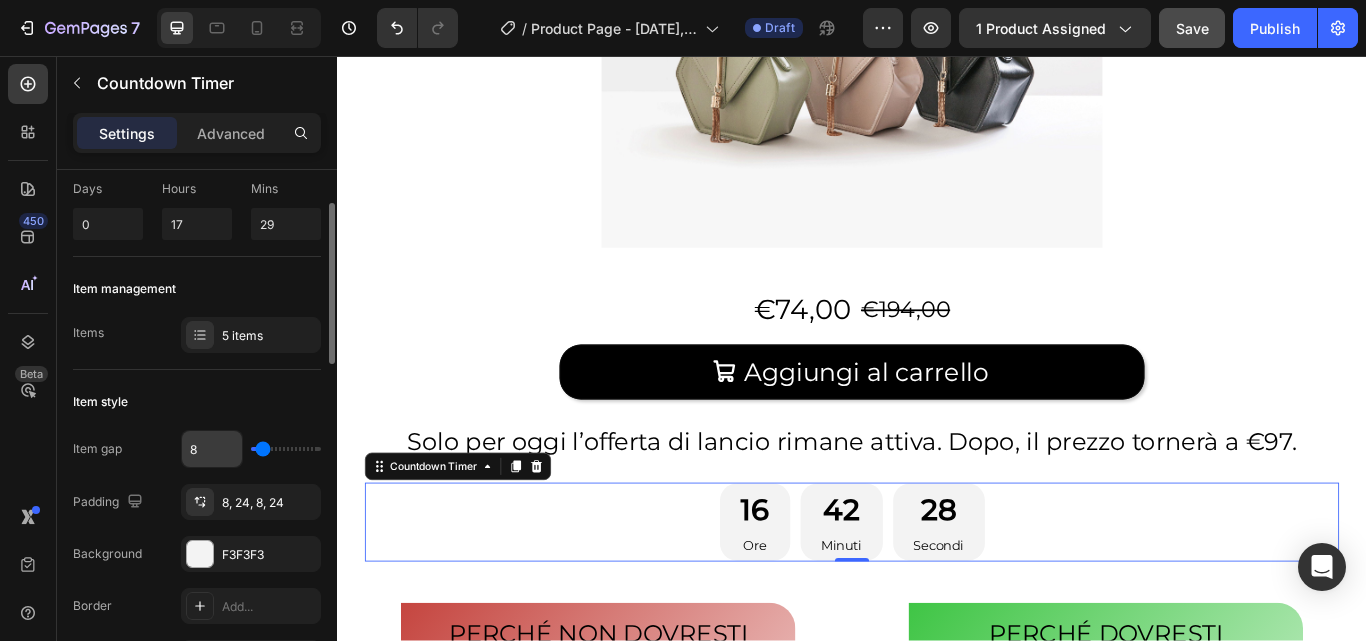 click on "8" at bounding box center (212, 449) 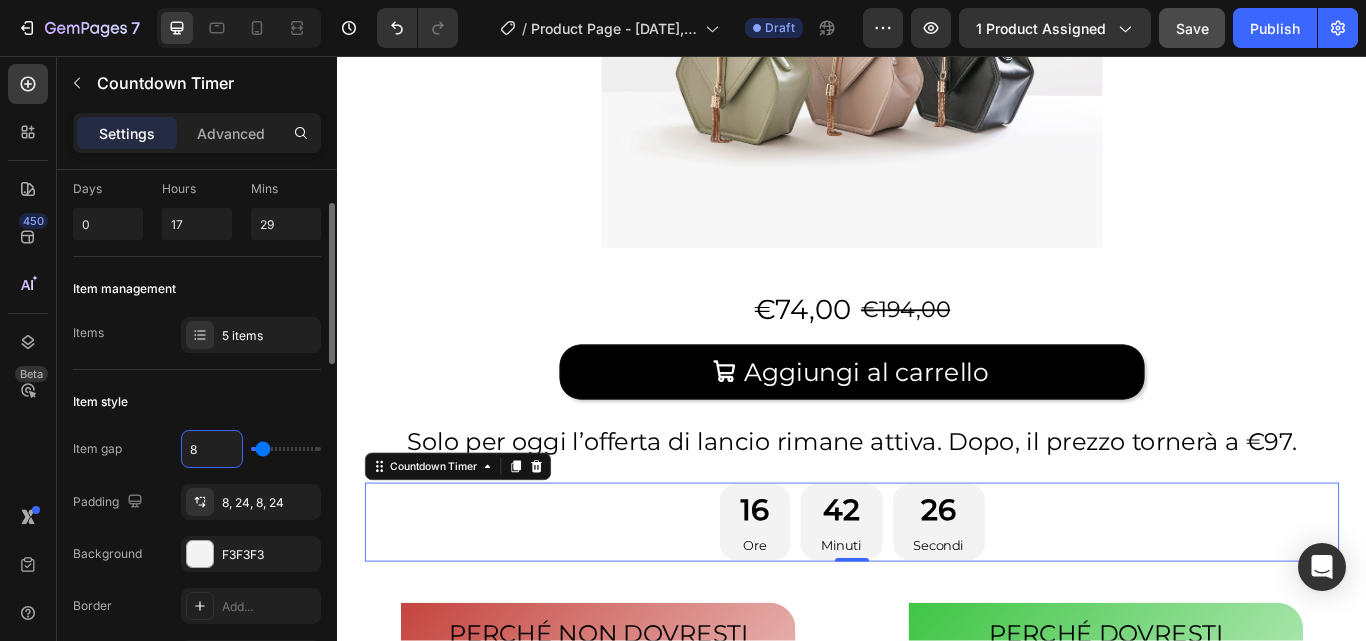 type on "1" 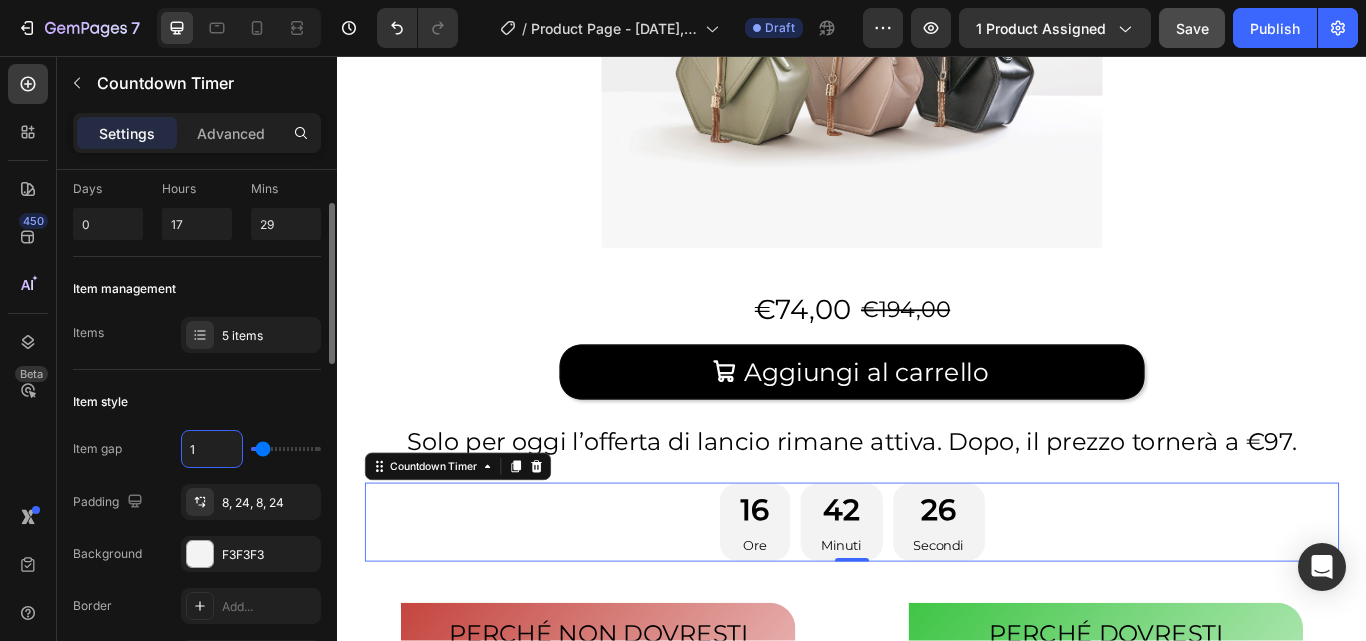 type on "1" 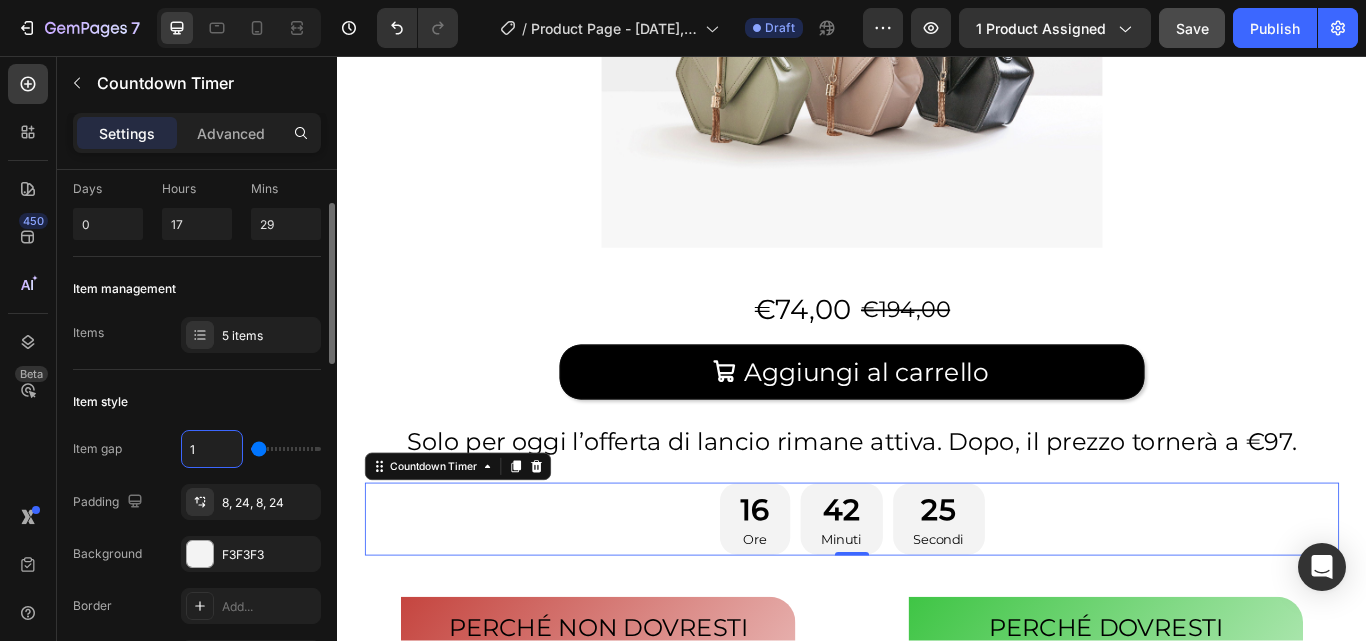type on "10" 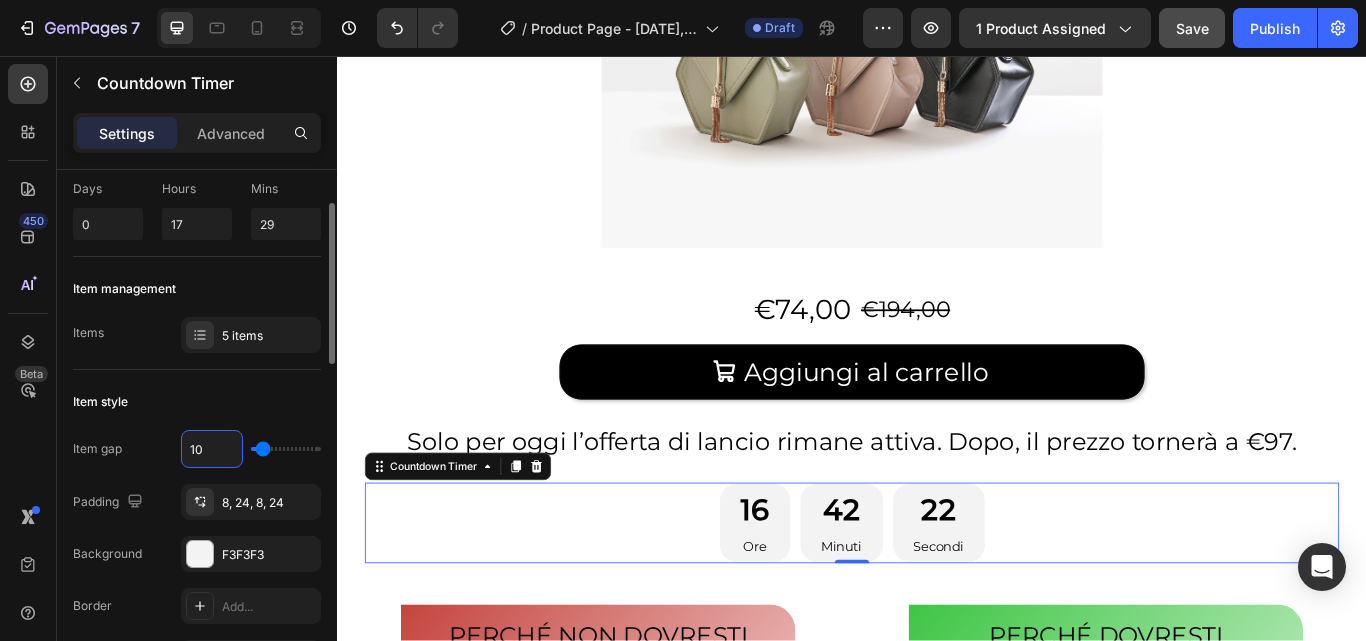 type on "1" 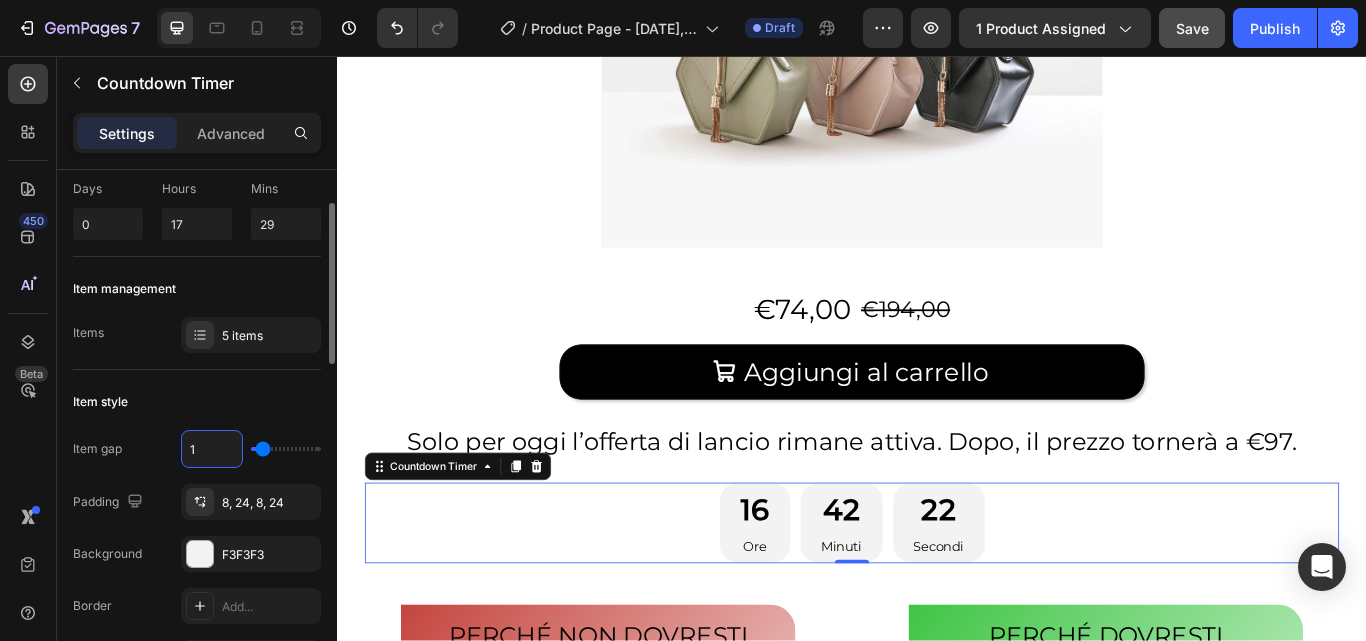 type on "1" 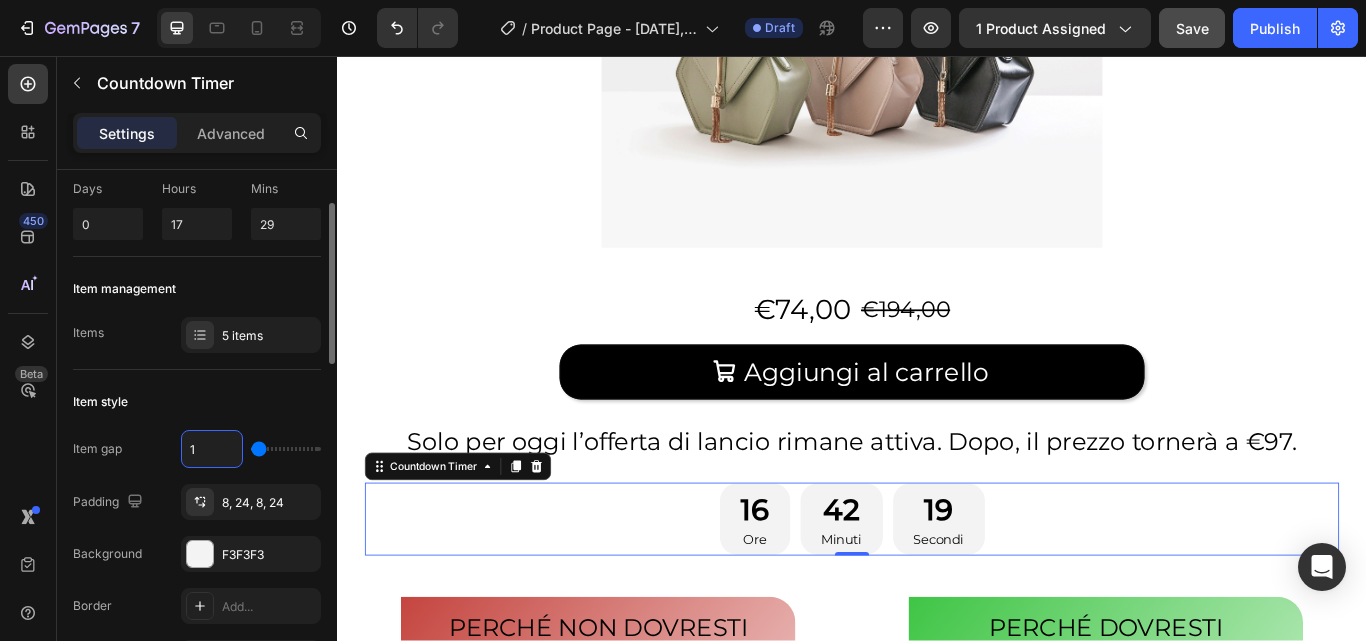 type 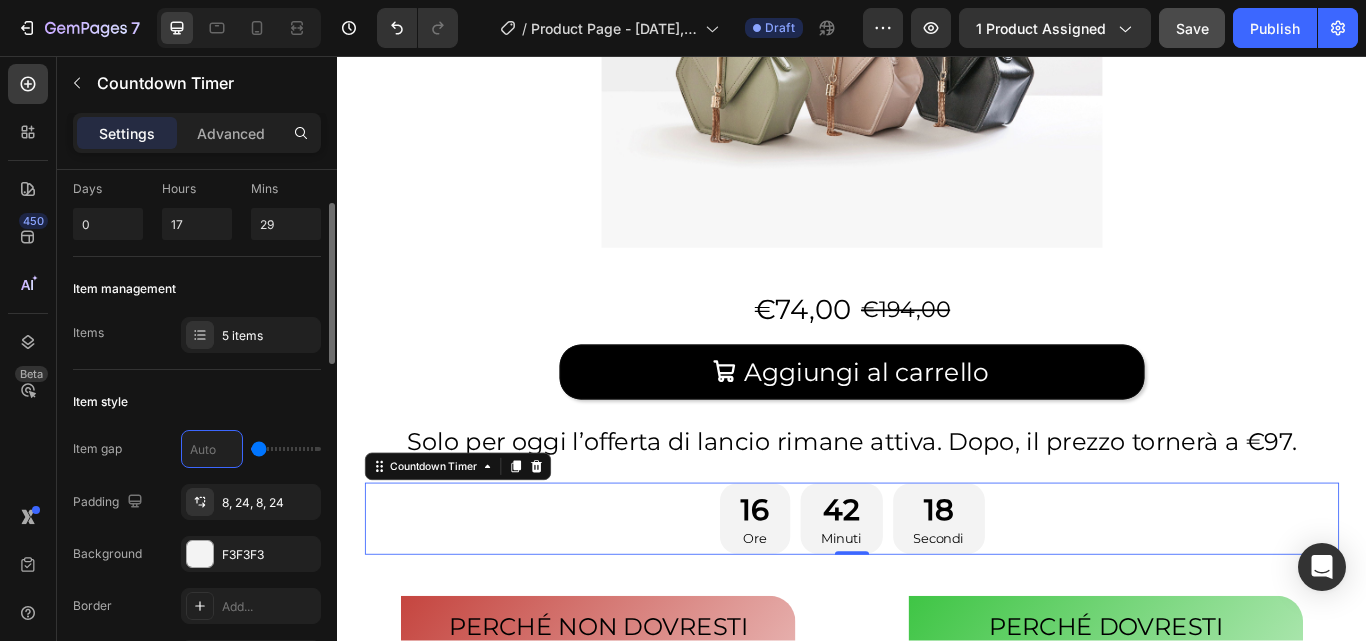 type on "5" 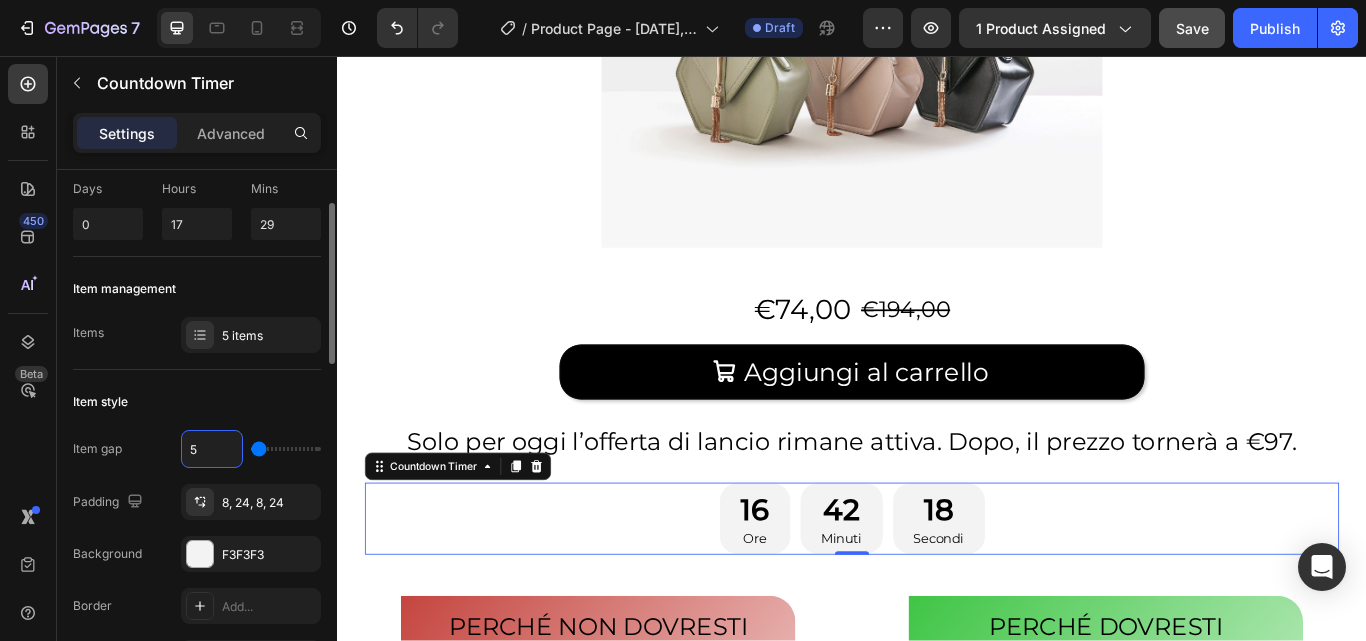 type on "5" 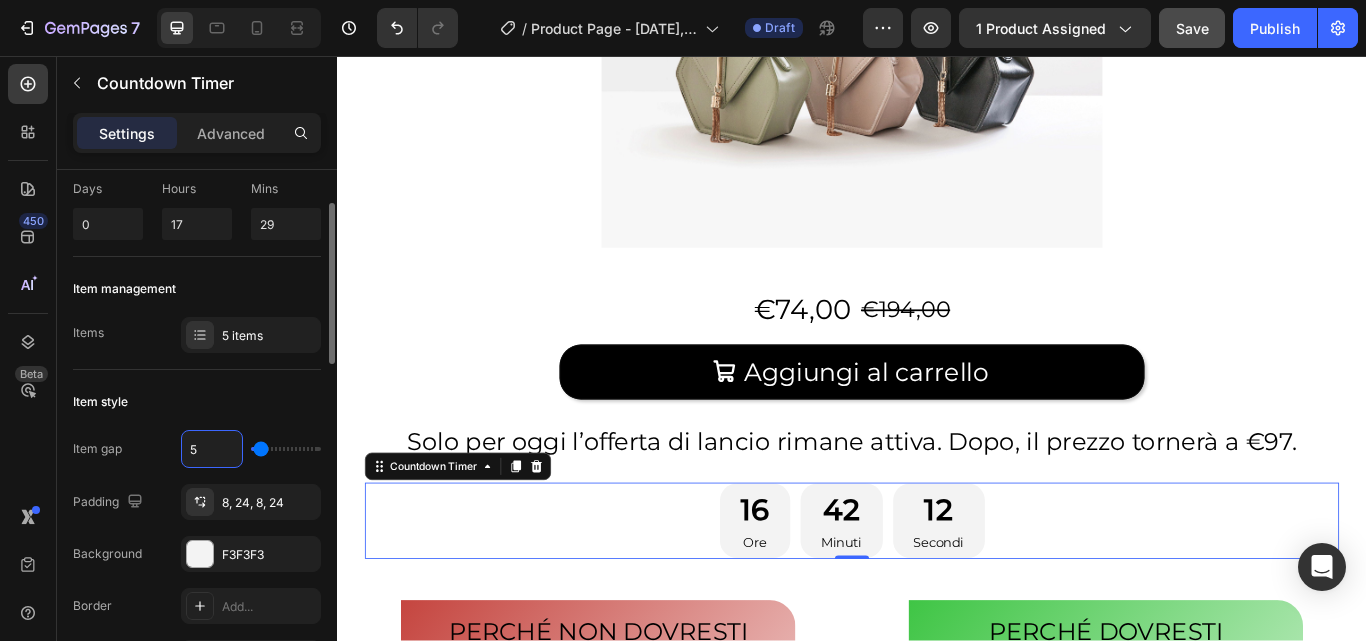 type on "5" 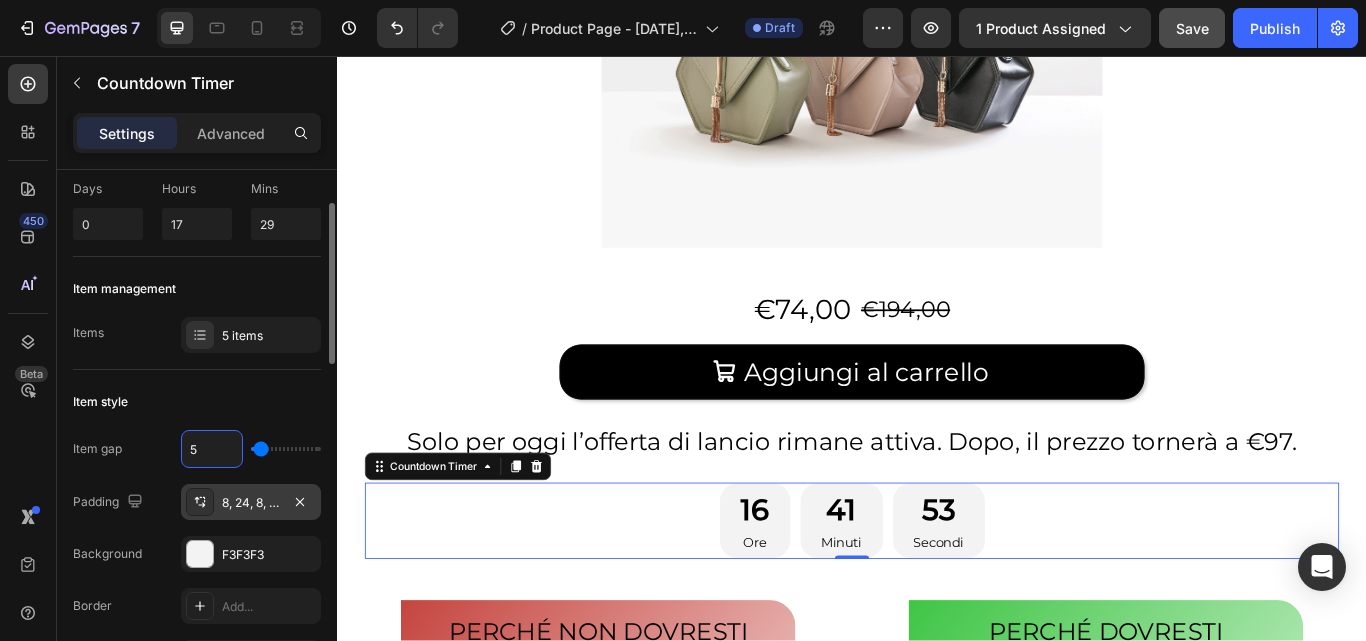 click 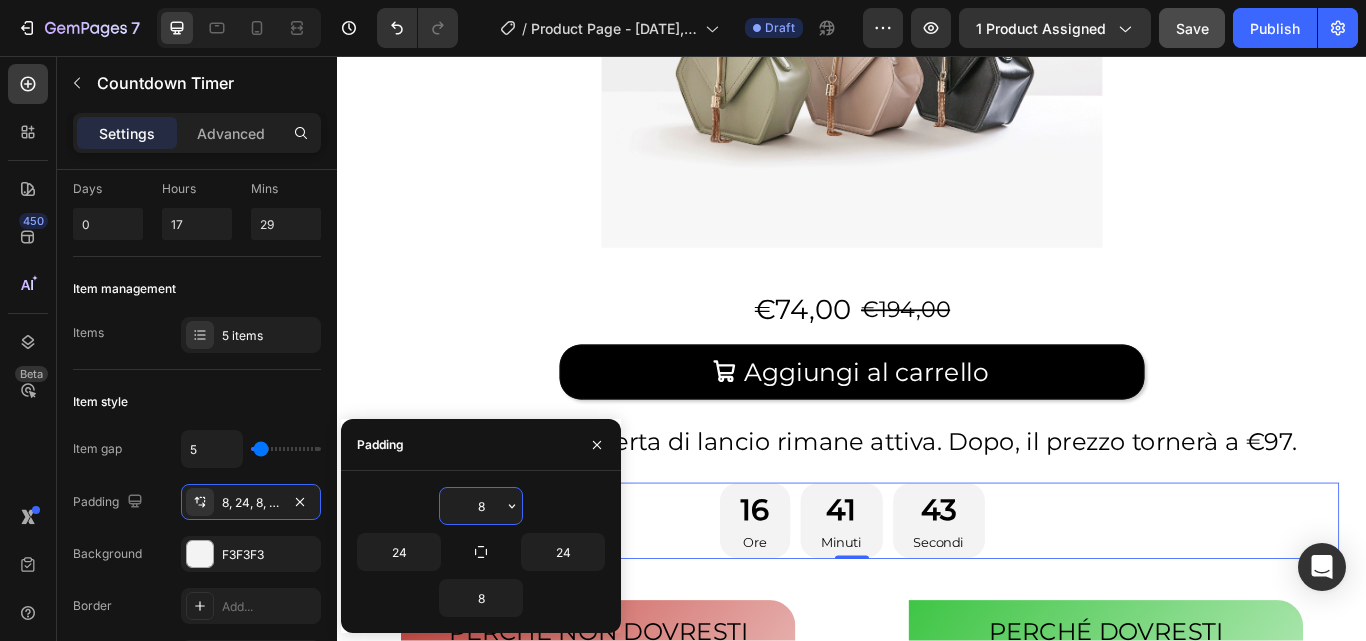 click on "8" at bounding box center (481, 506) 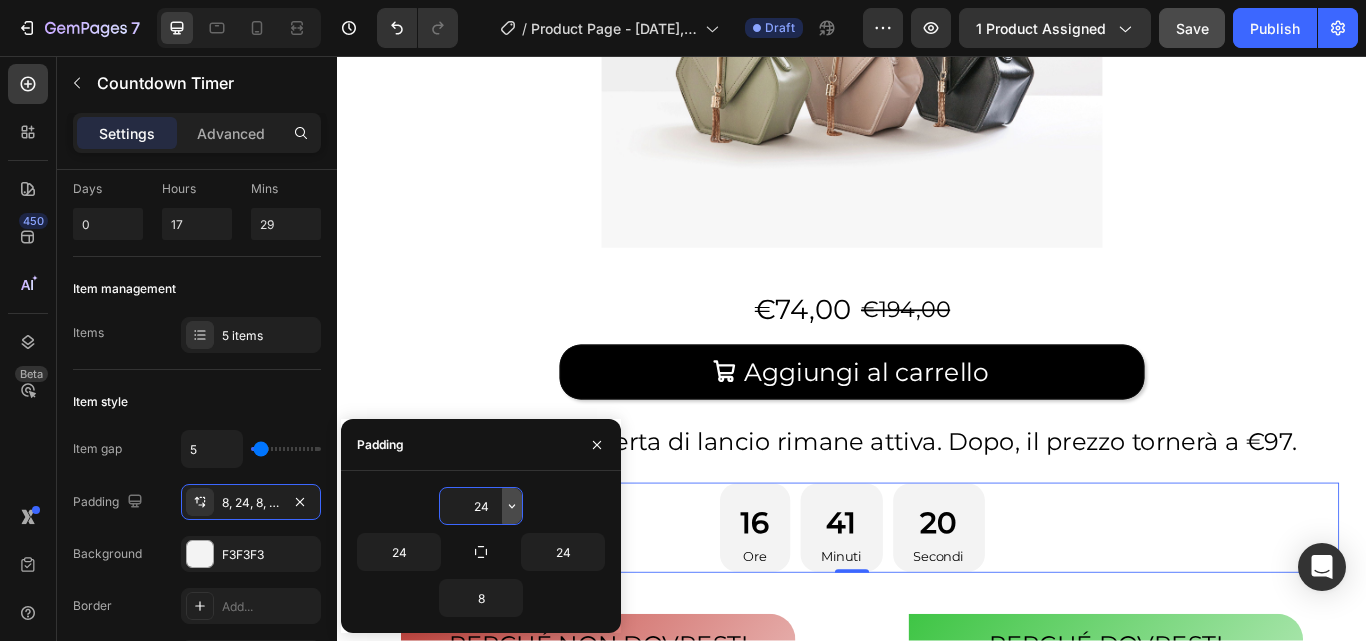 click 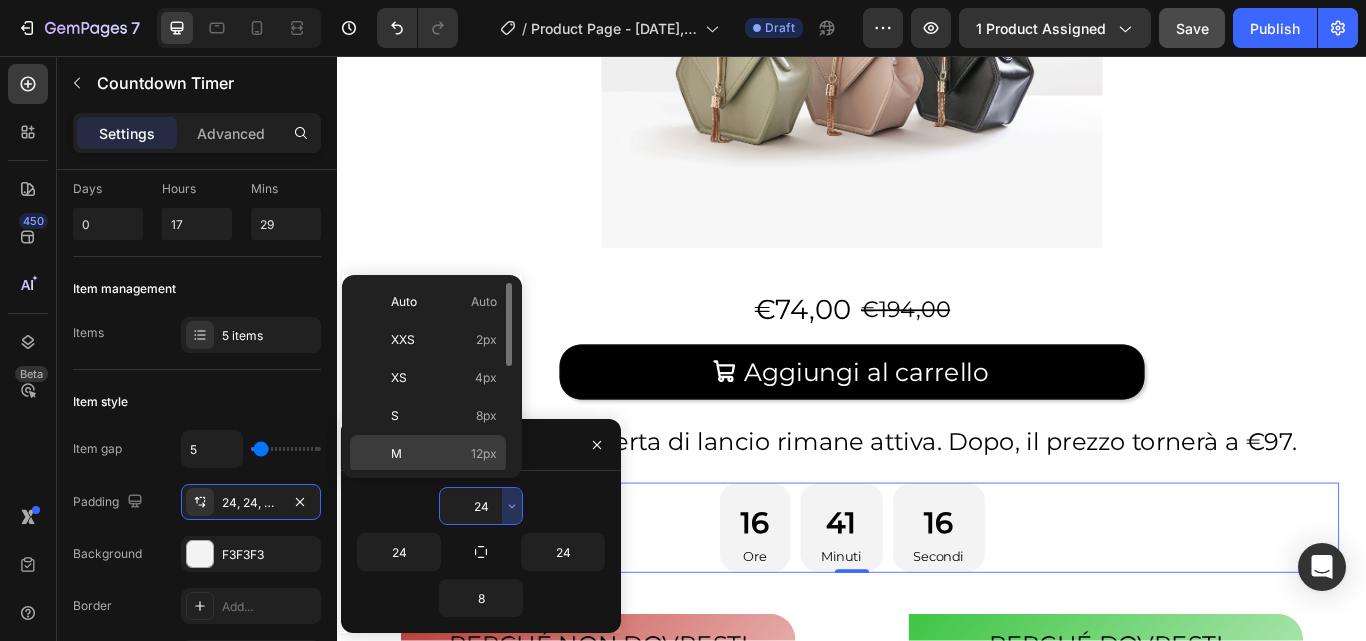 click on "M 12px" at bounding box center [444, 454] 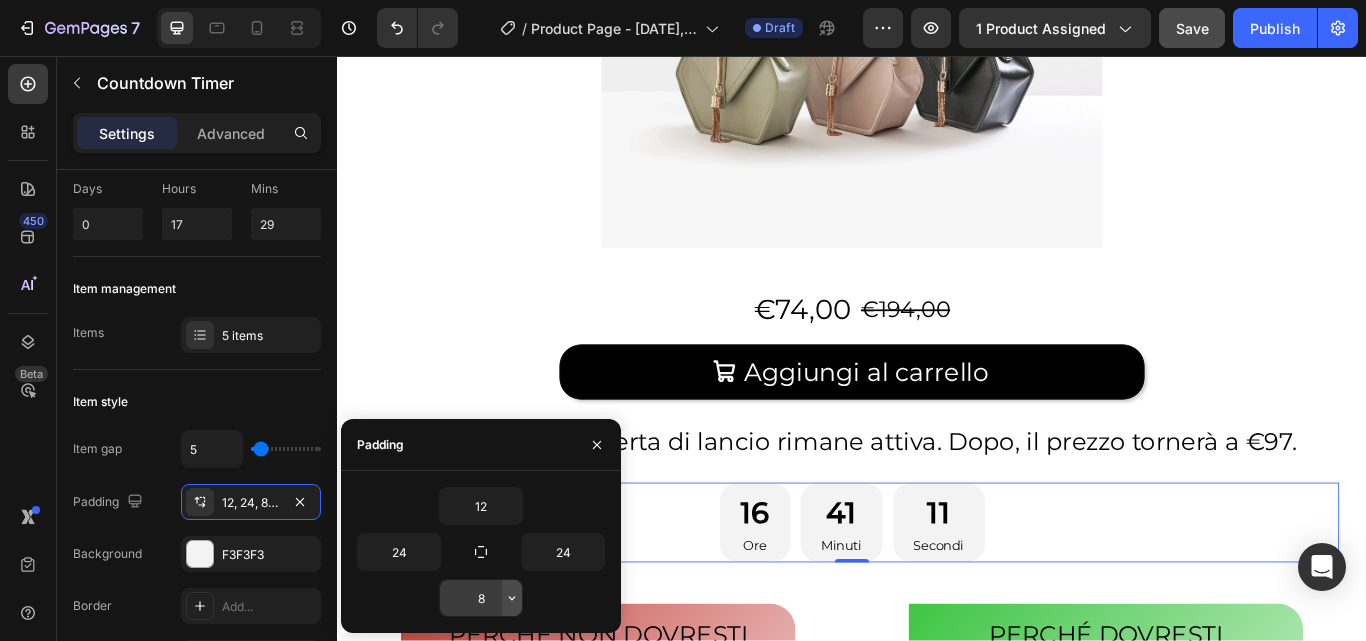 click 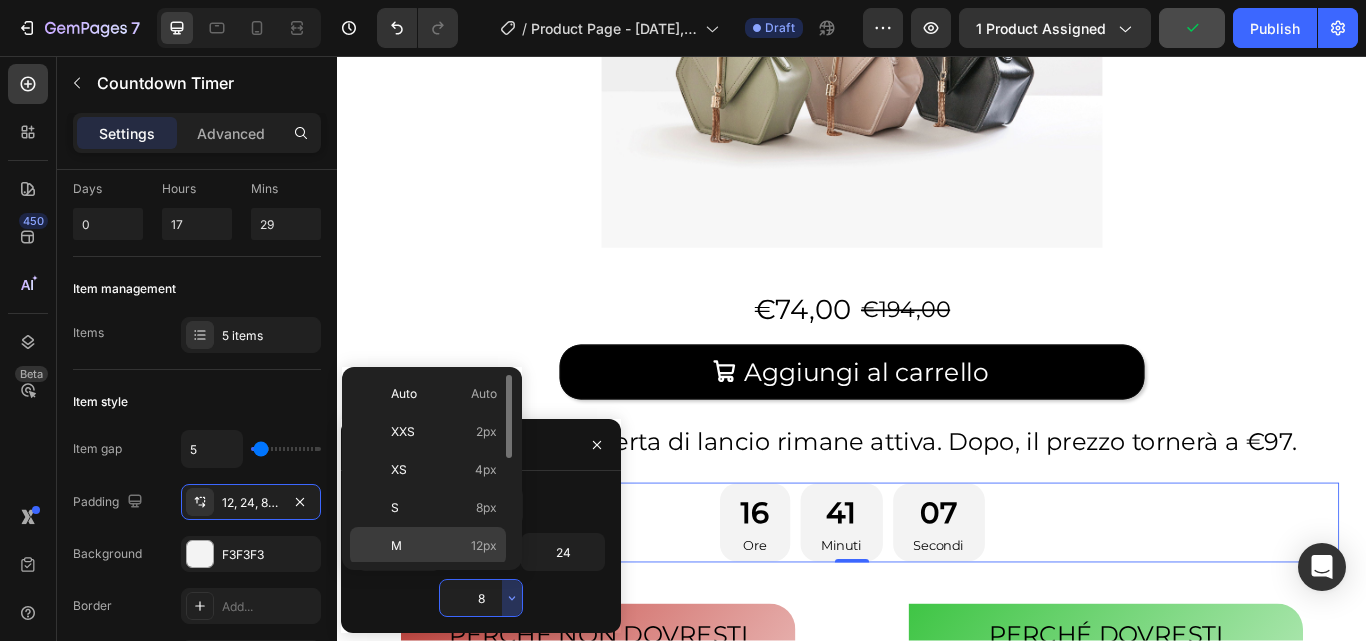 click on "M 12px" at bounding box center (444, 546) 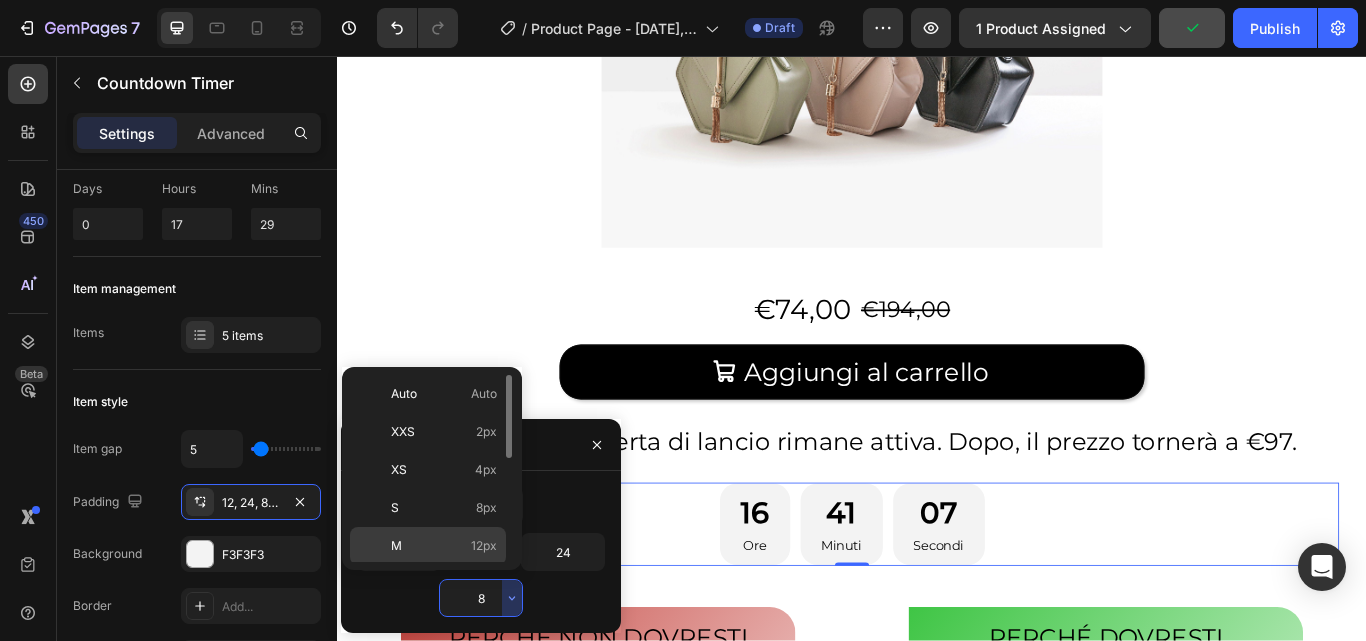 type on "12" 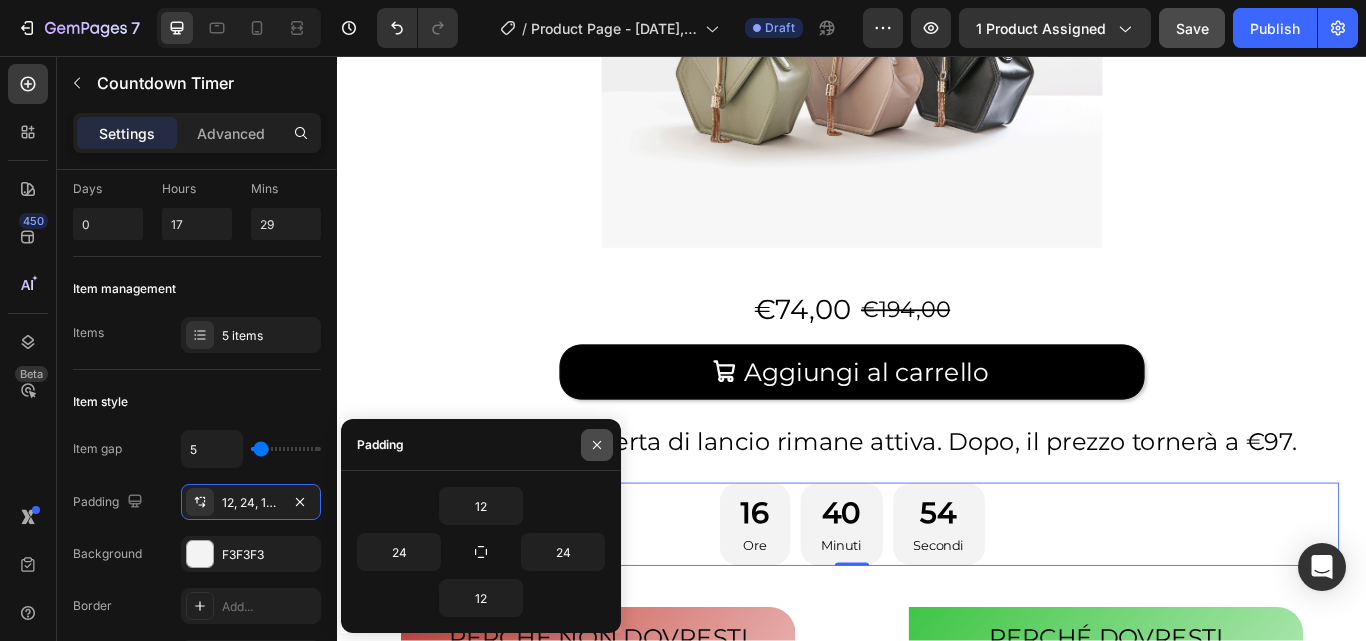 click at bounding box center (597, 445) 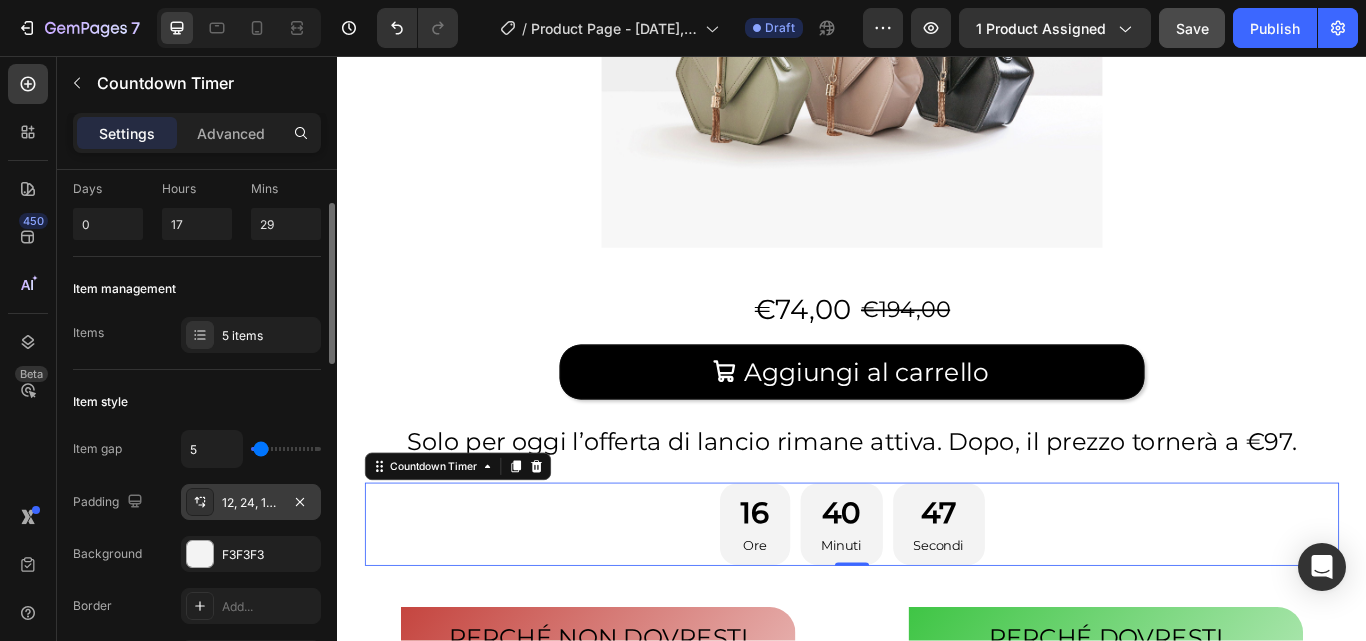 click 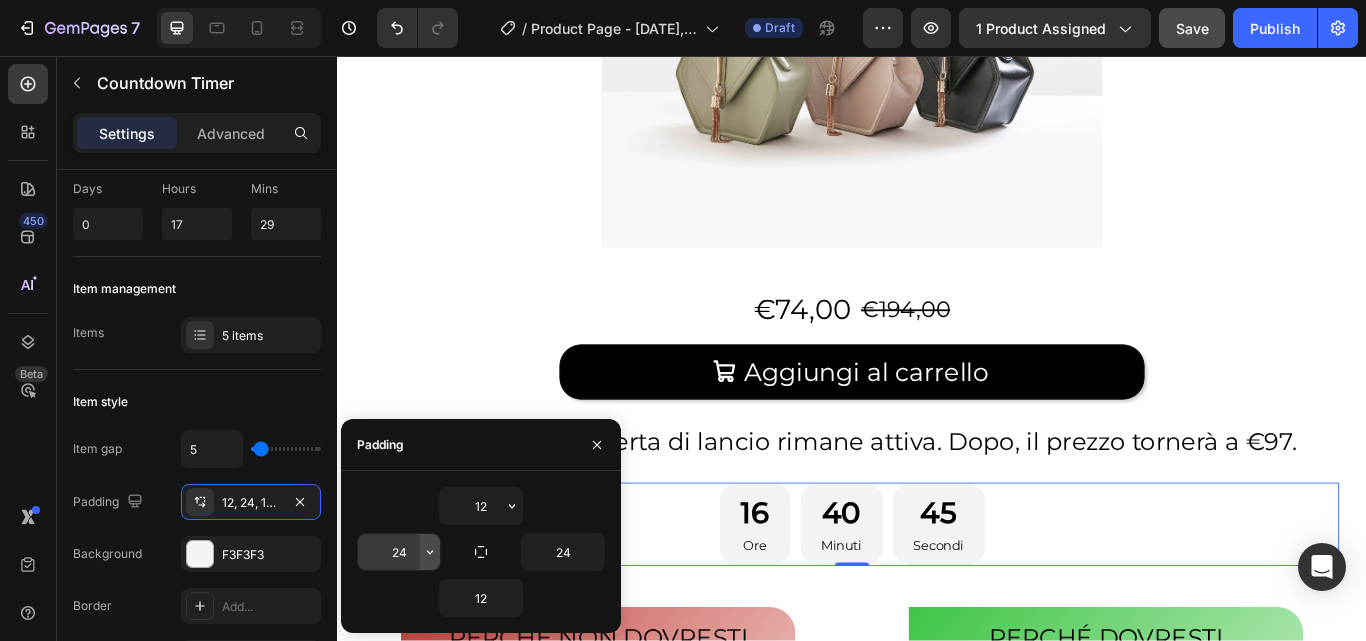 click 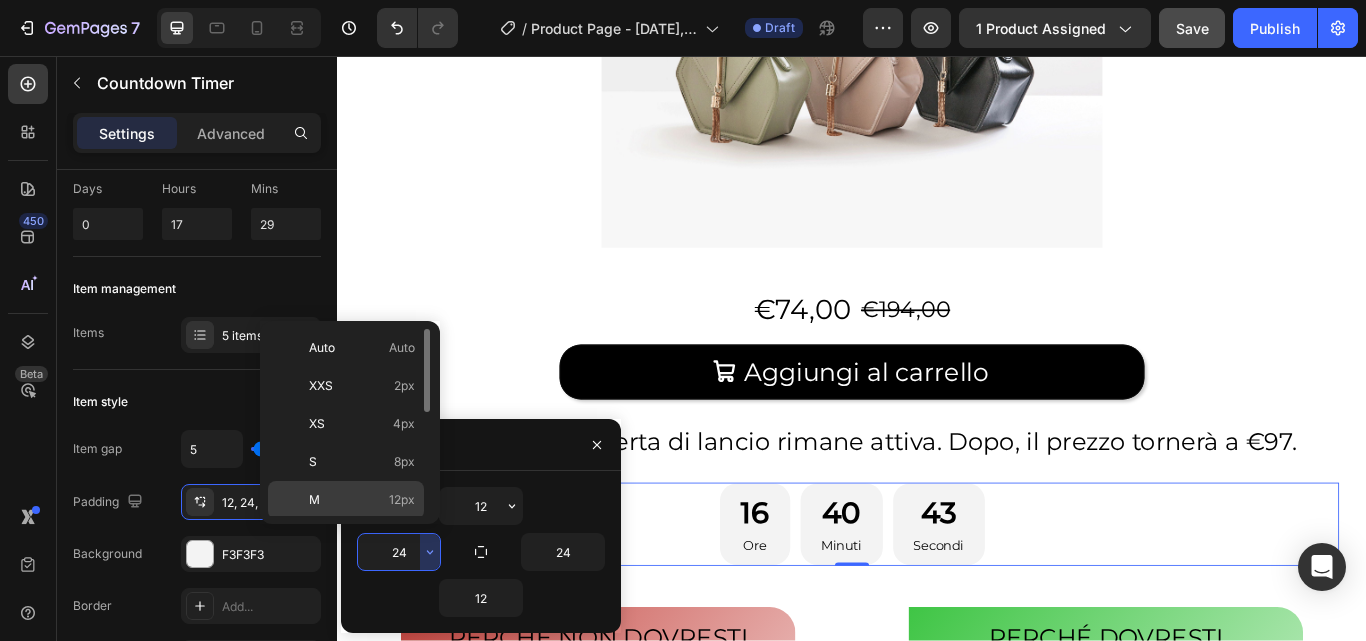click on "M 12px" at bounding box center [362, 500] 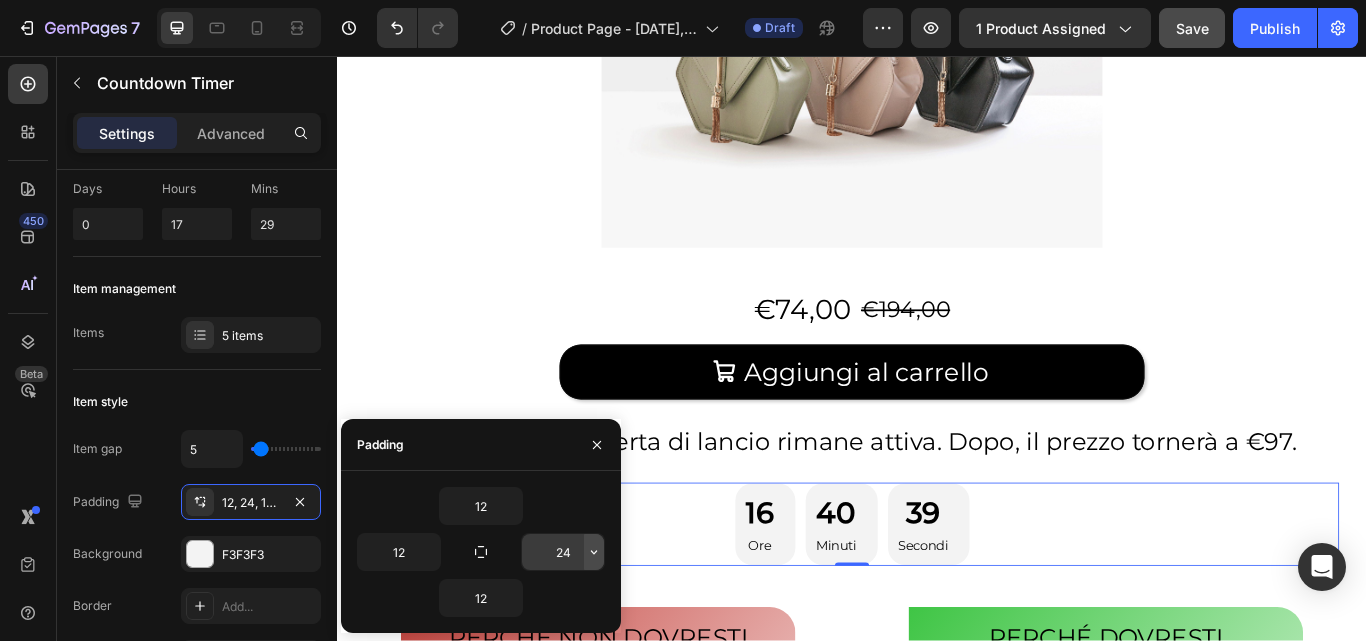 click 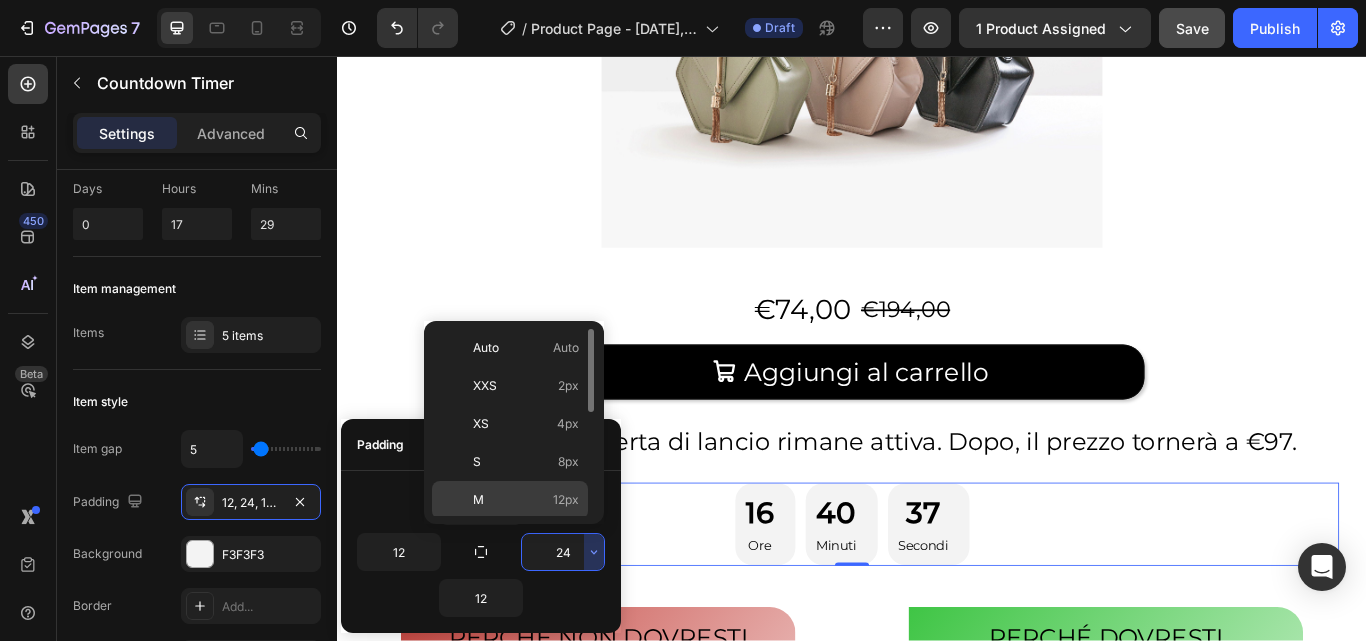 click on "M 12px" at bounding box center (526, 500) 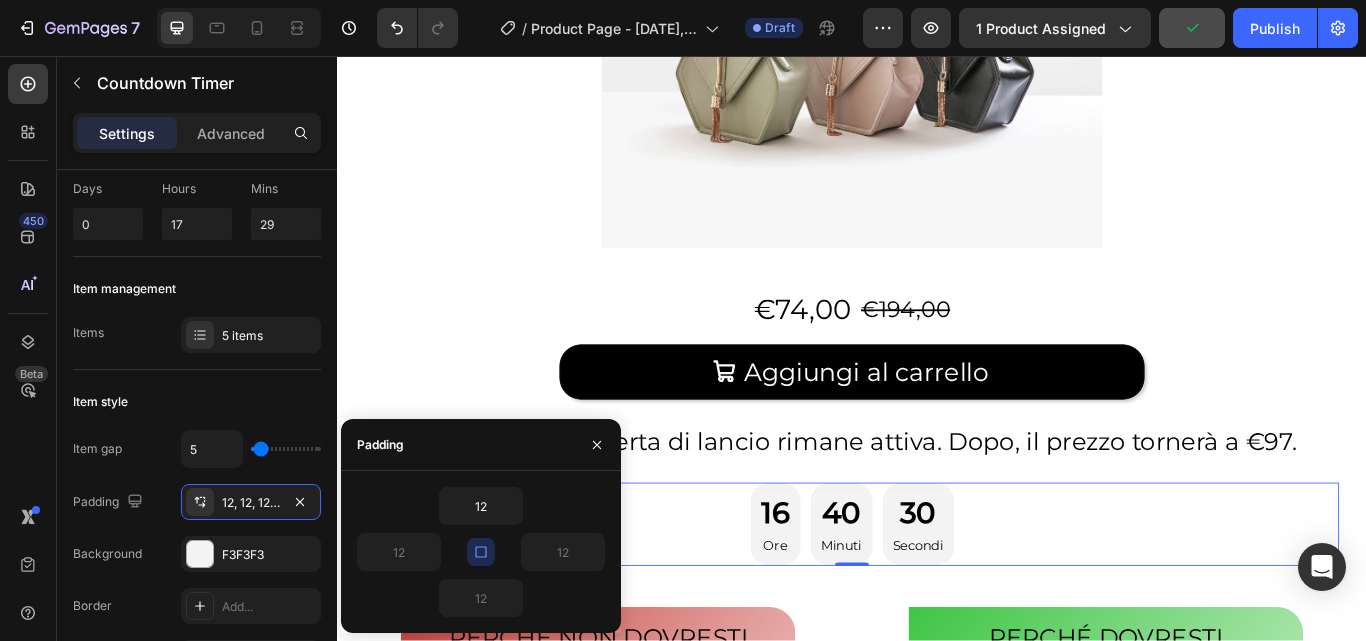 click 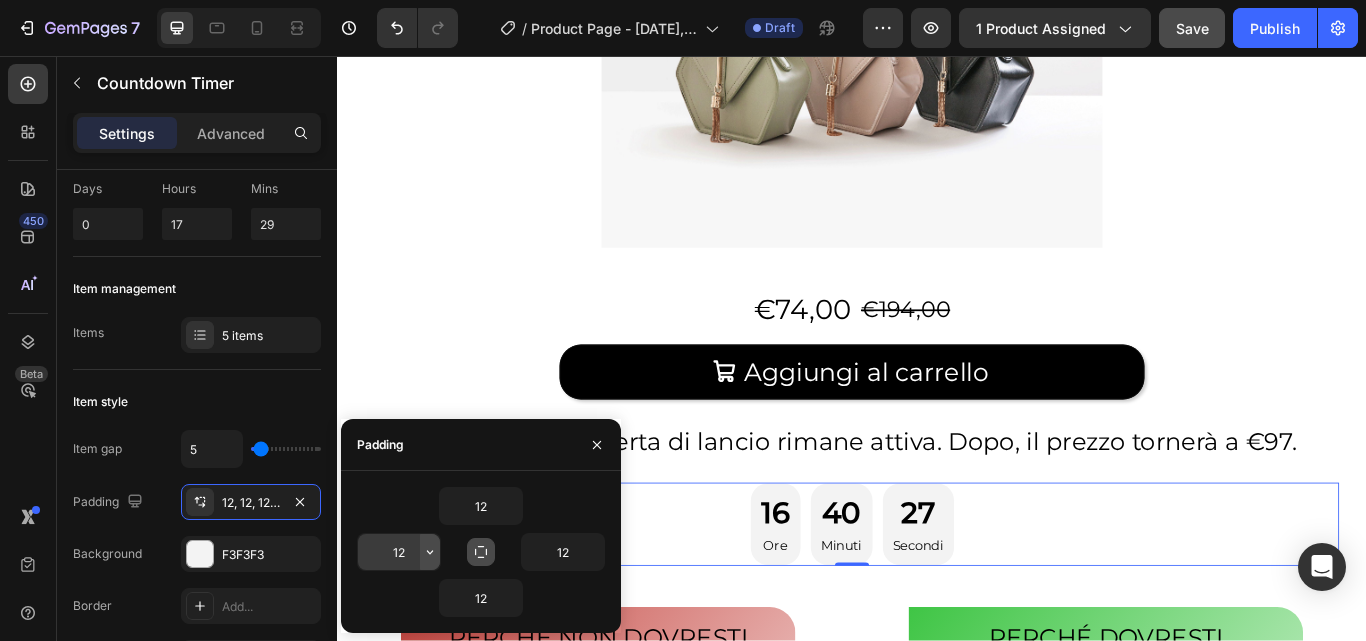 click 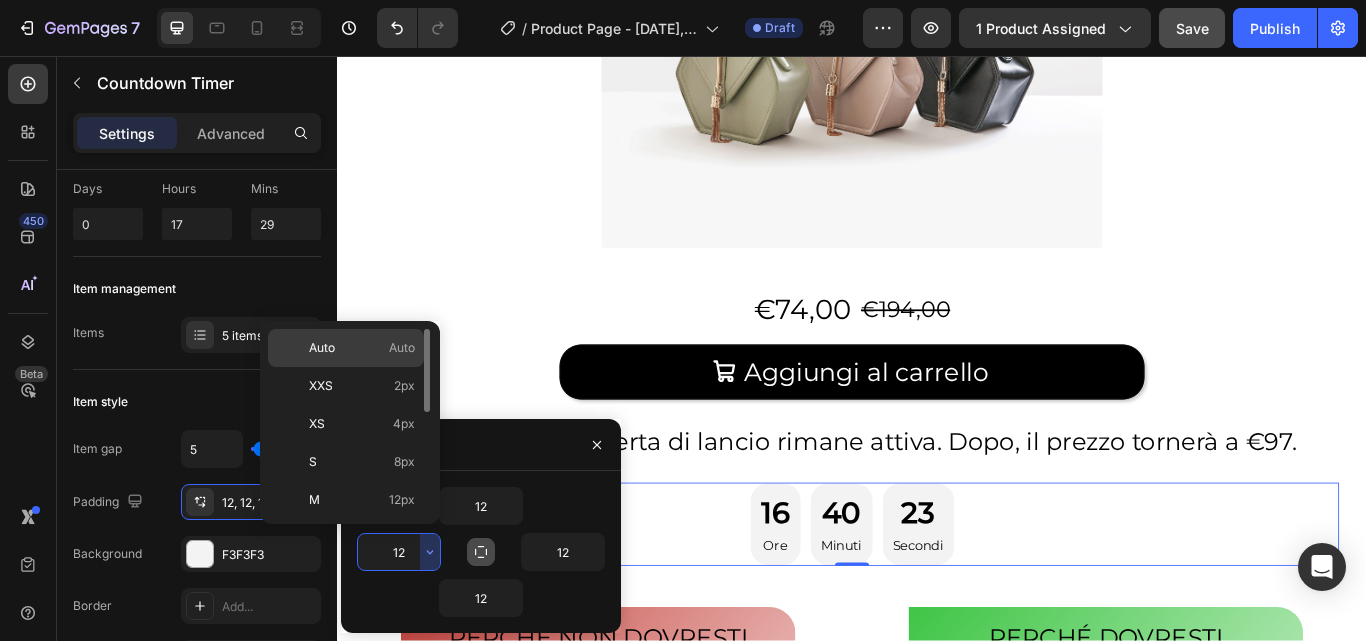 click on "Auto" at bounding box center [402, 348] 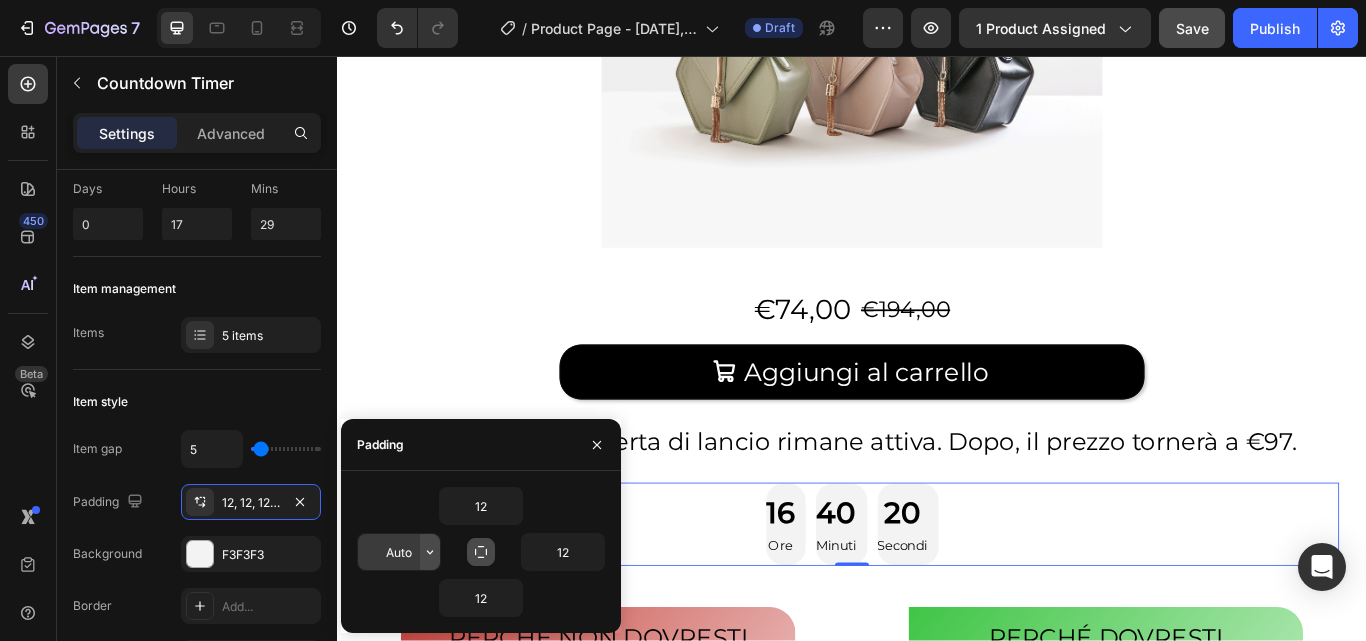 click 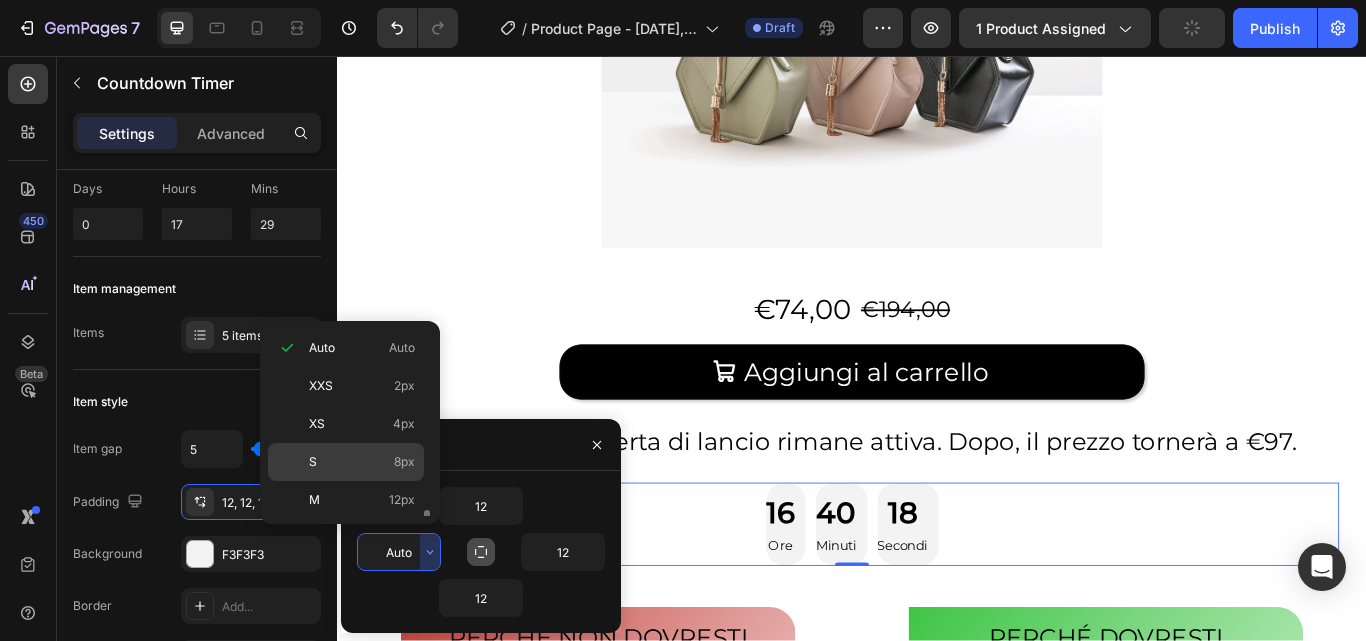 scroll, scrollTop: 125, scrollLeft: 0, axis: vertical 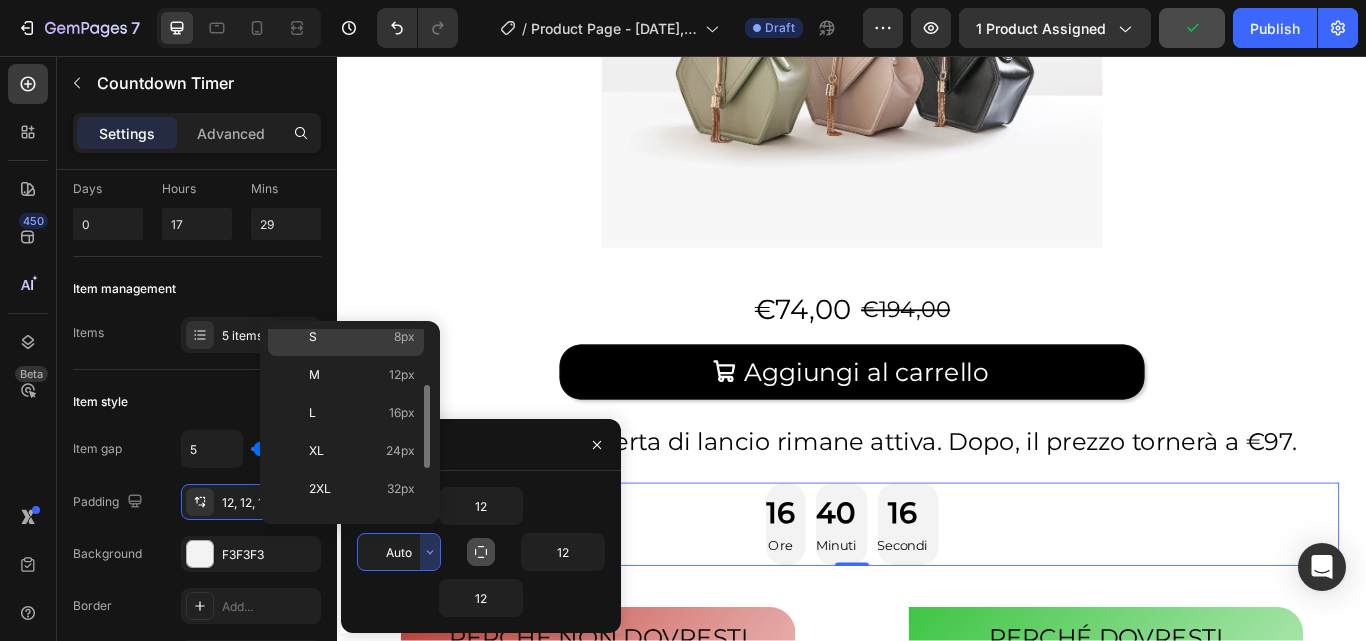 click on "XL 24px" 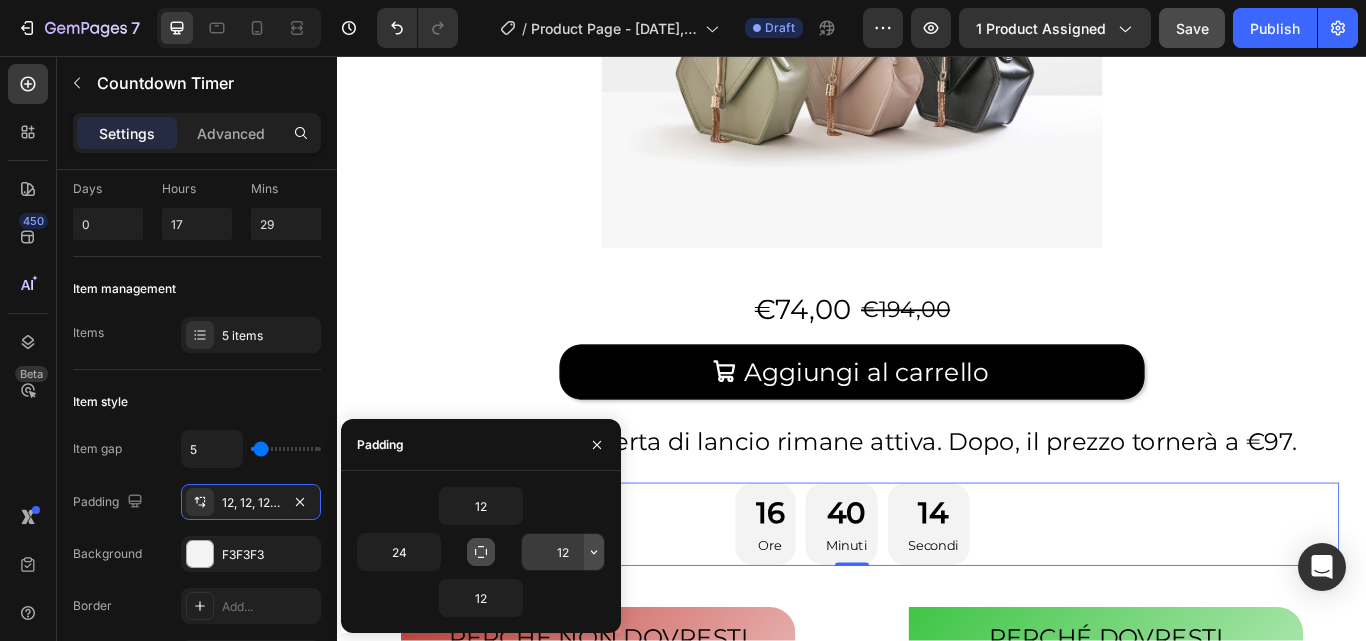 click 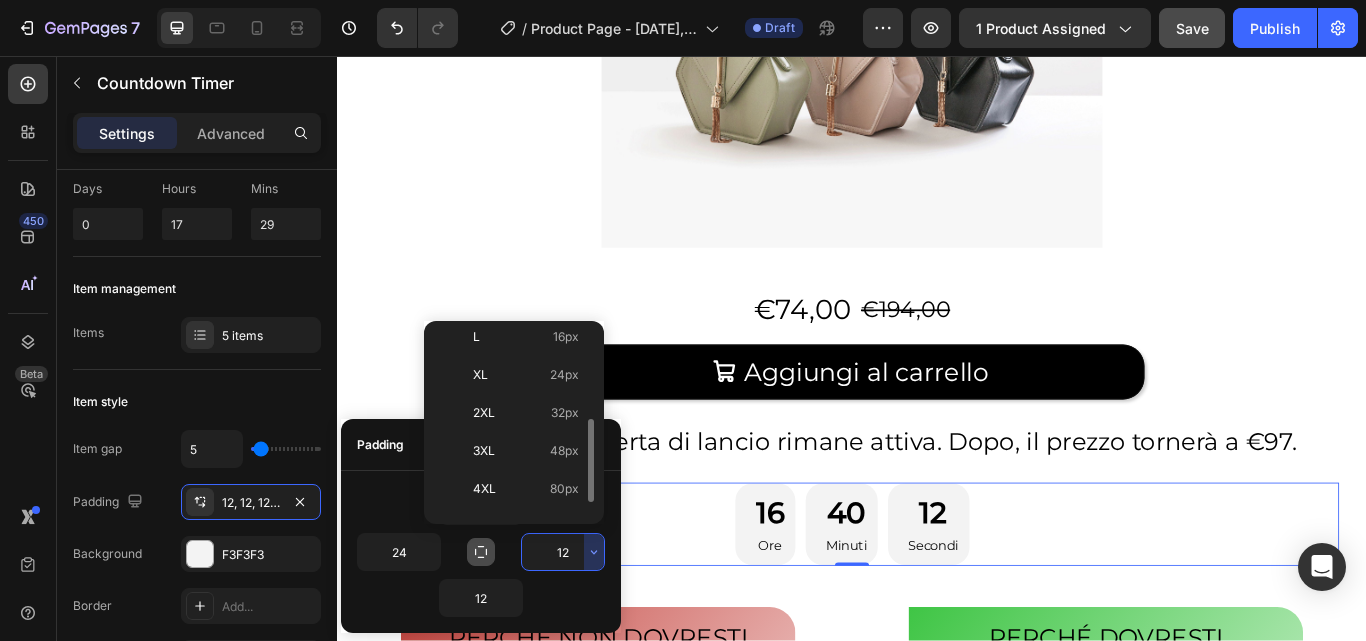 scroll, scrollTop: 202, scrollLeft: 0, axis: vertical 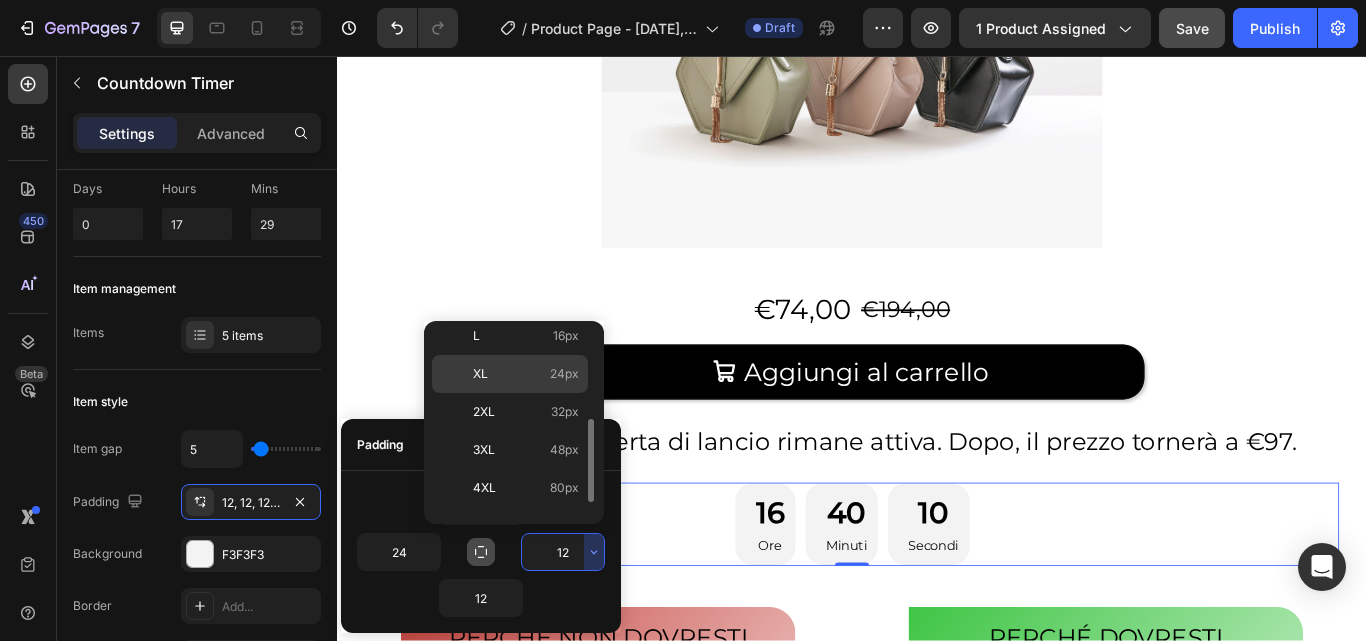 click on "XL 24px" at bounding box center (526, 374) 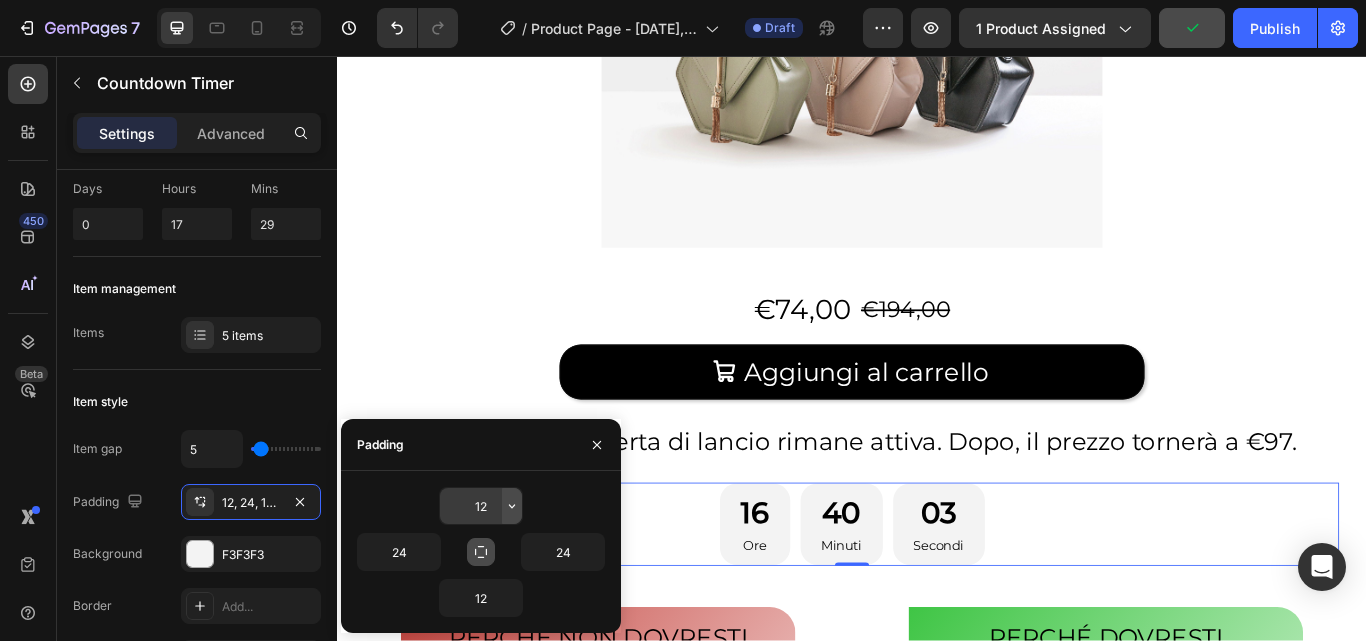 click 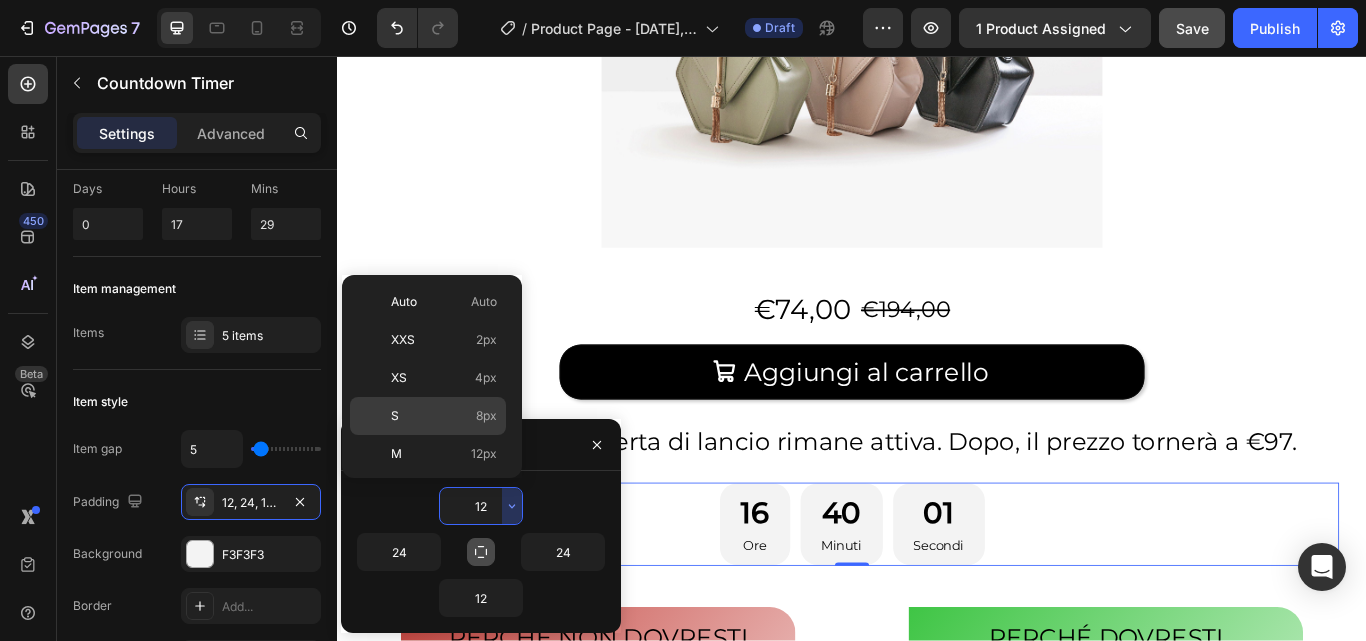 scroll, scrollTop: 171, scrollLeft: 0, axis: vertical 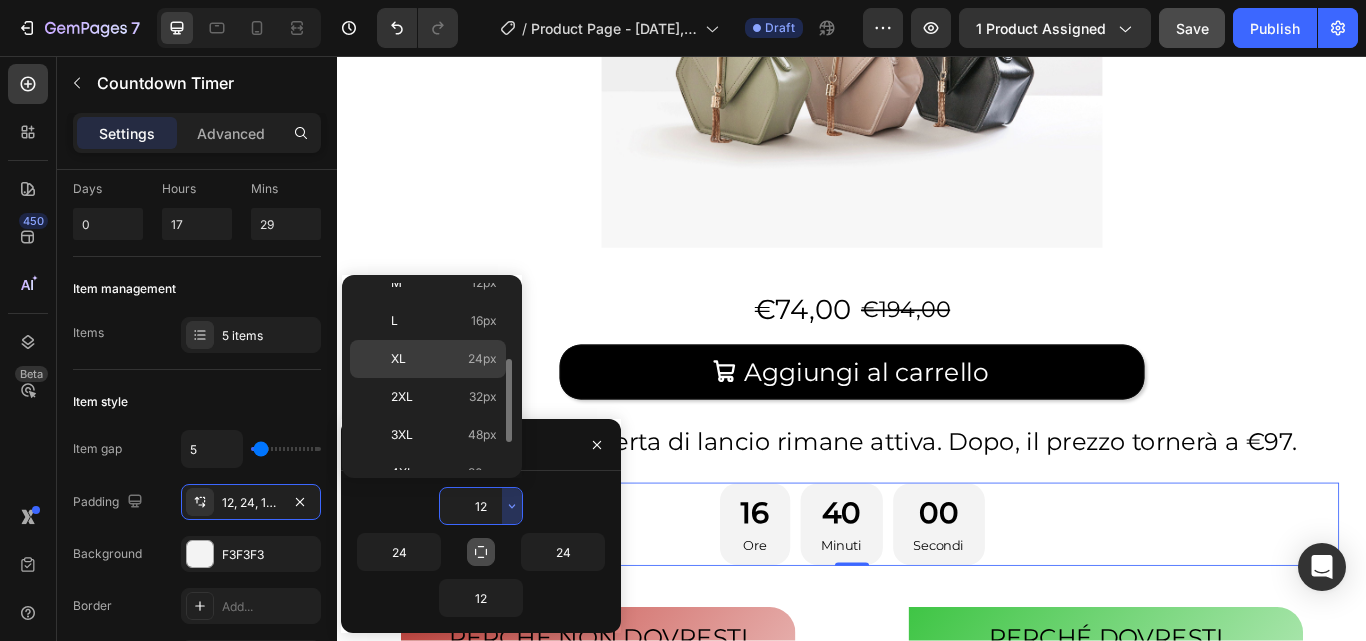 click on "XL 24px" 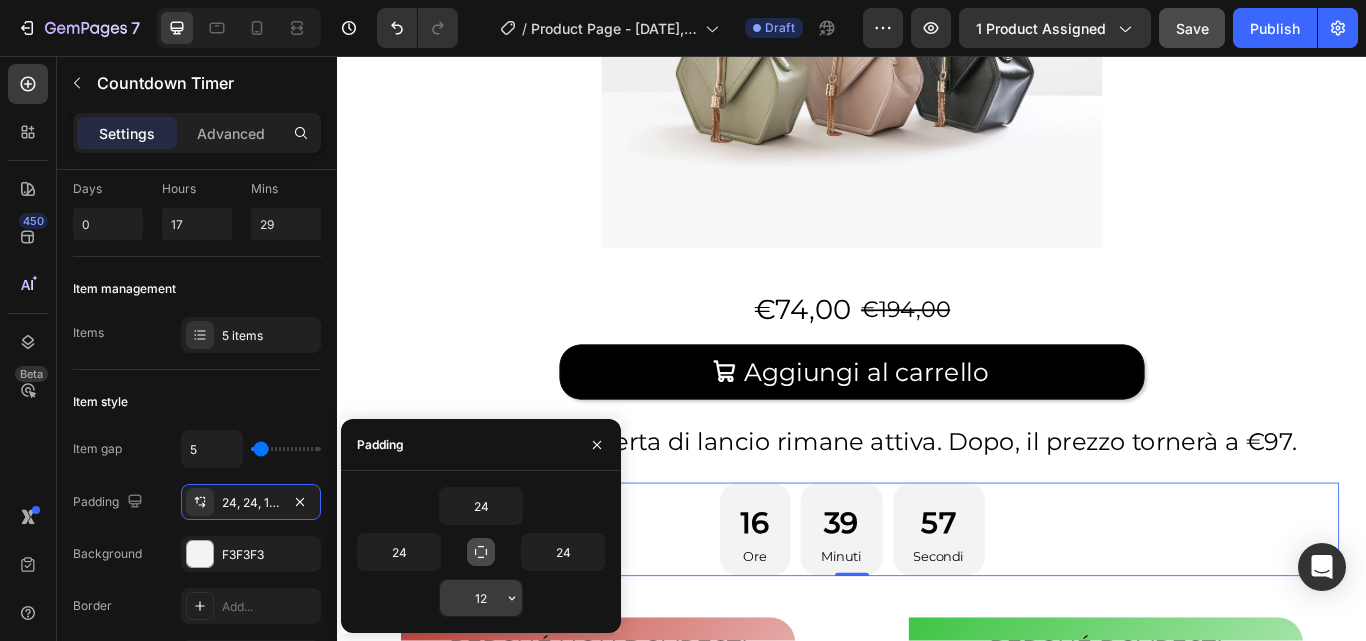 click 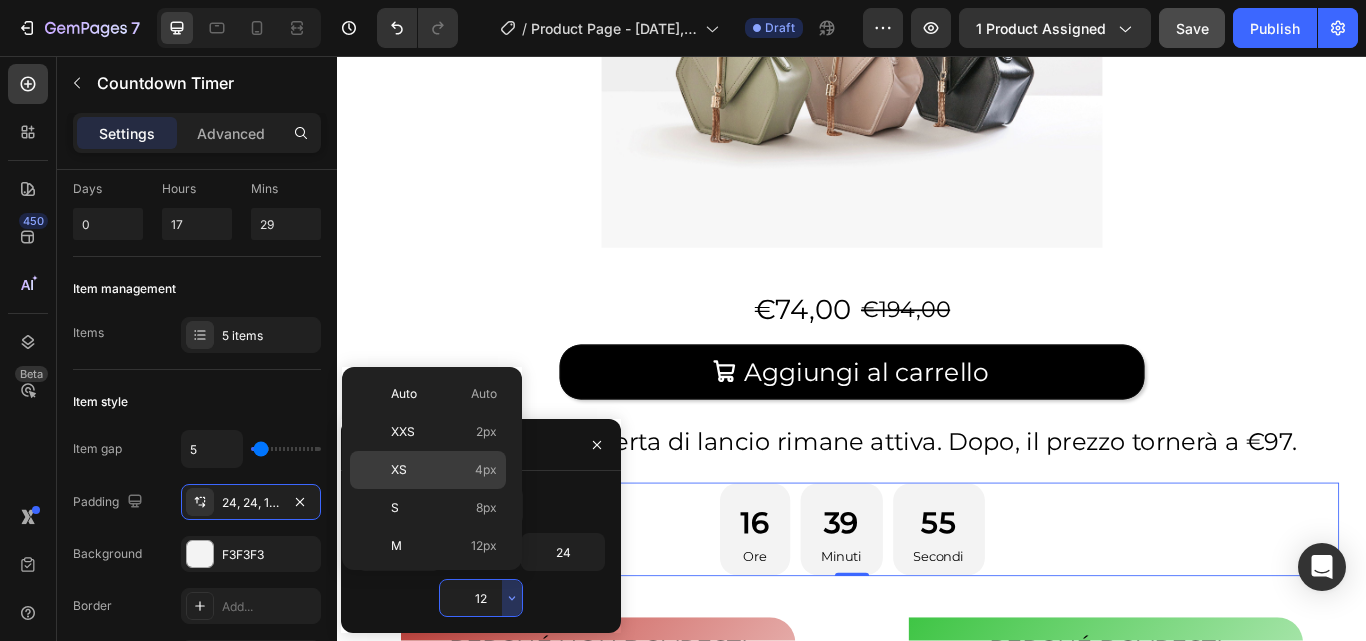 scroll, scrollTop: 212, scrollLeft: 0, axis: vertical 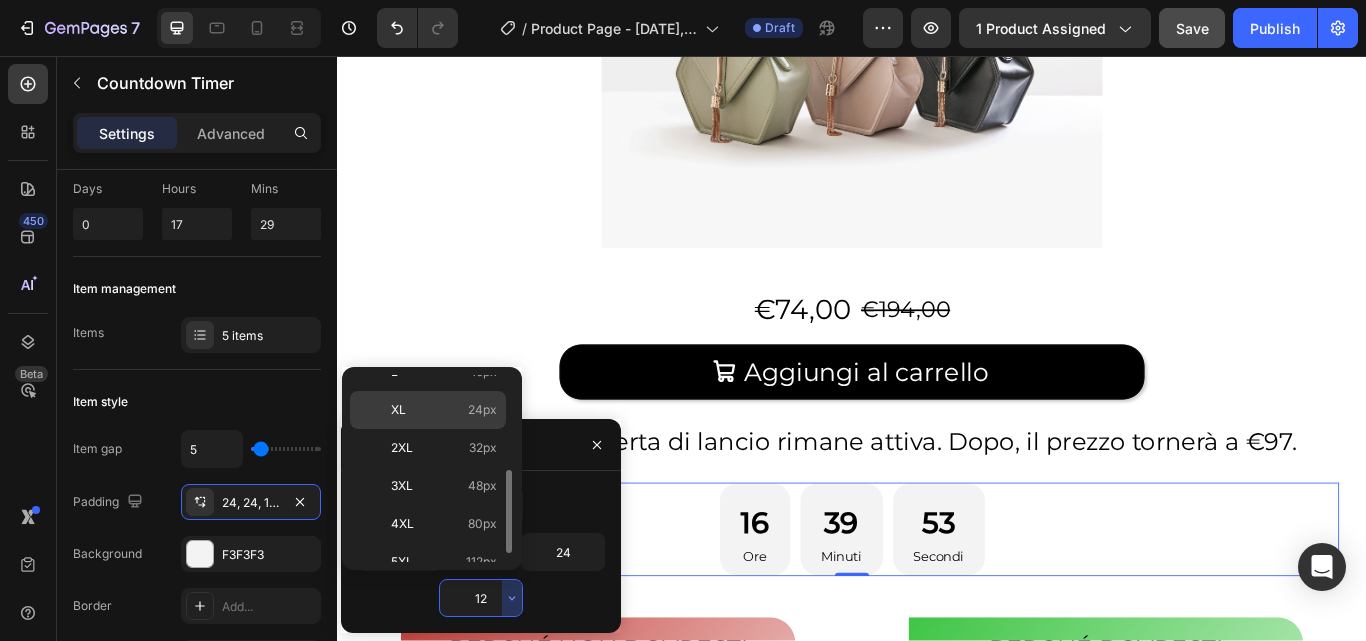 click on "24px" at bounding box center [482, 410] 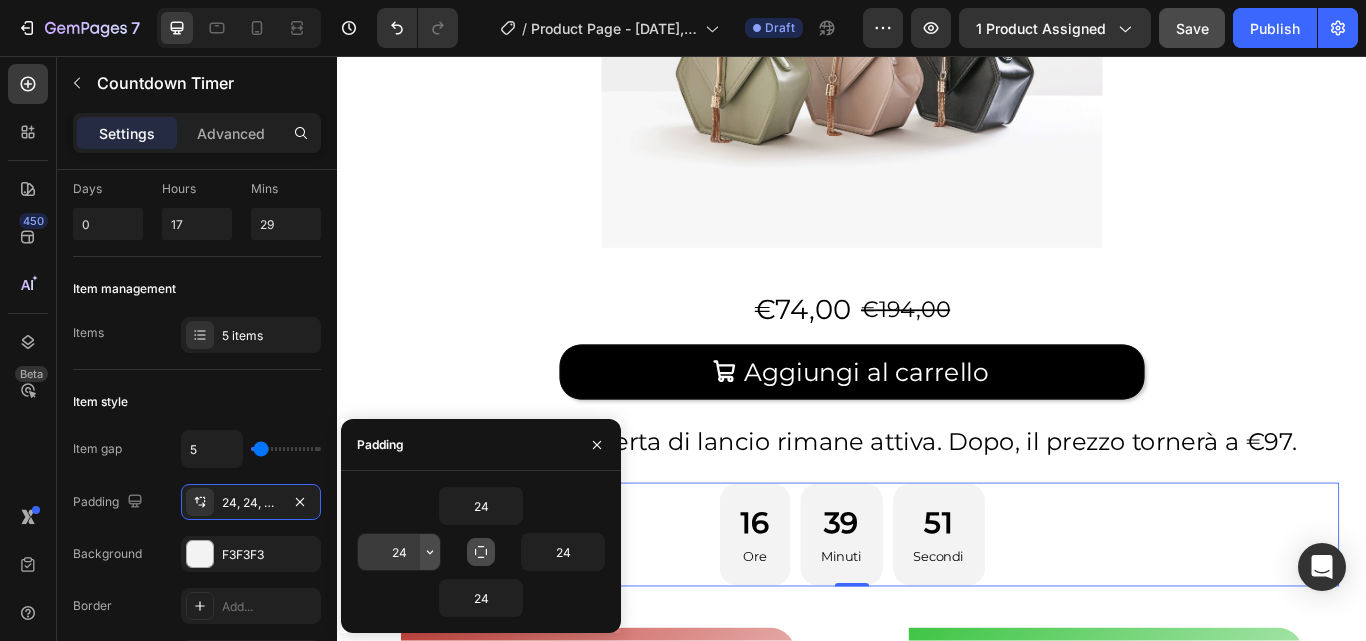 click 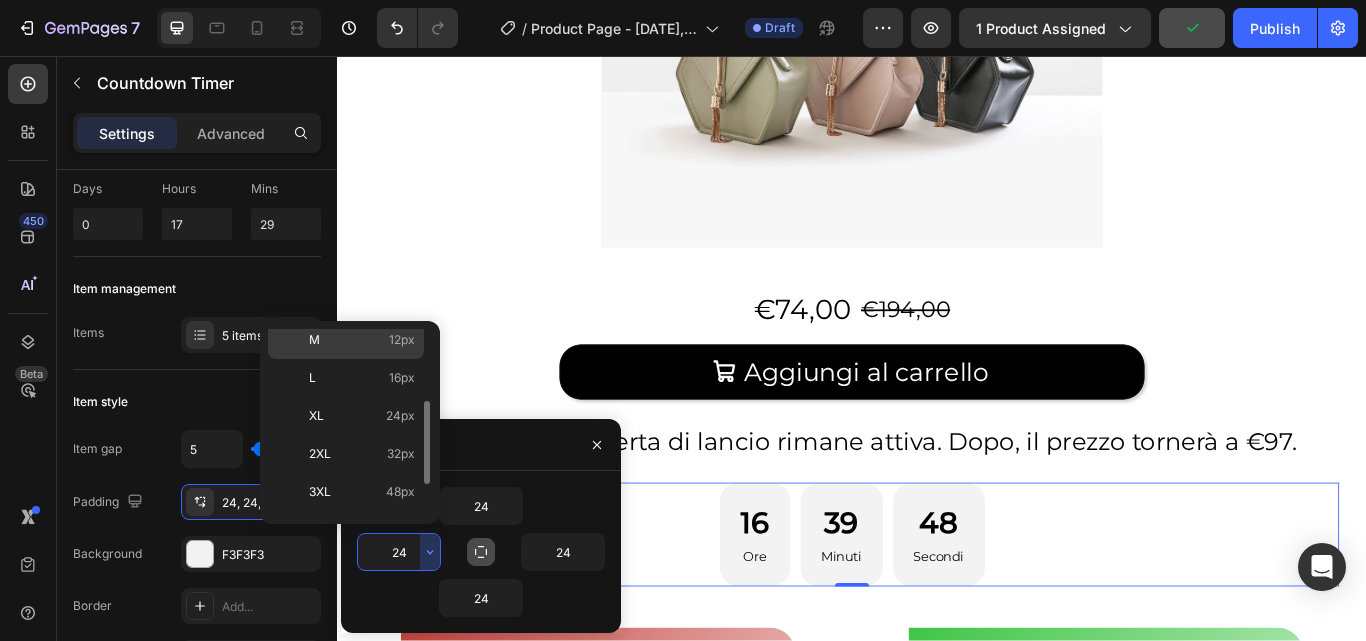 scroll, scrollTop: 161, scrollLeft: 0, axis: vertical 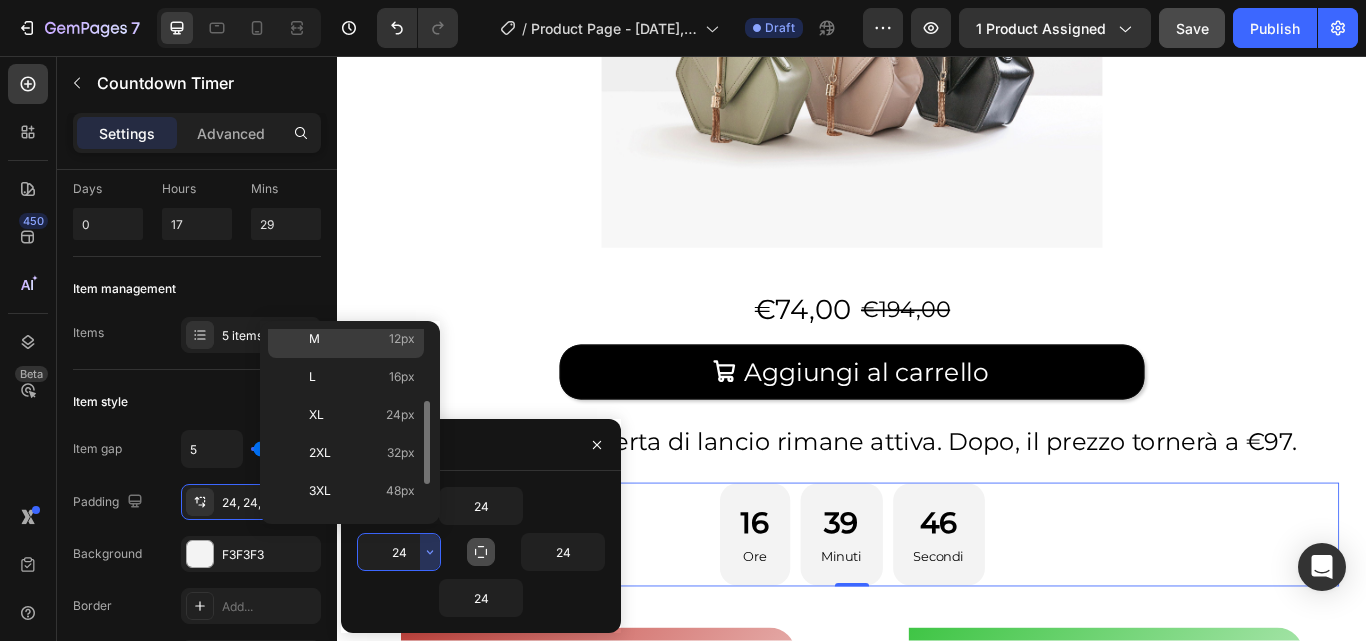 click on "3XL 48px" at bounding box center (362, 491) 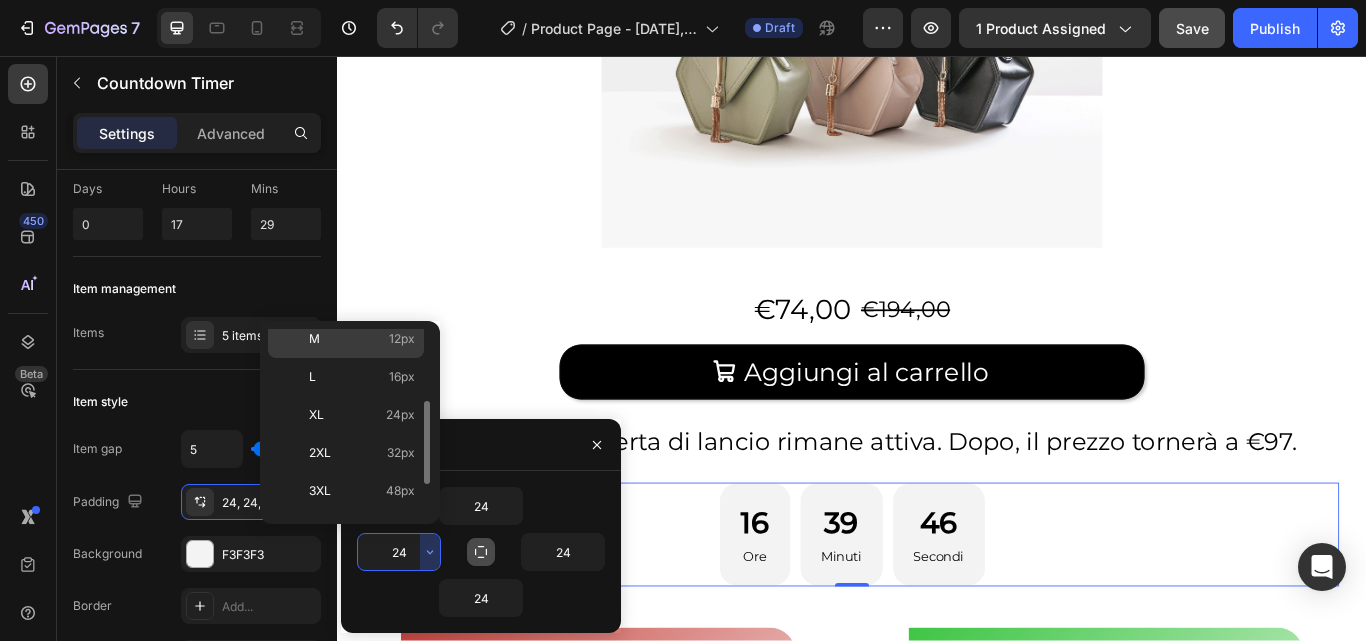type on "48" 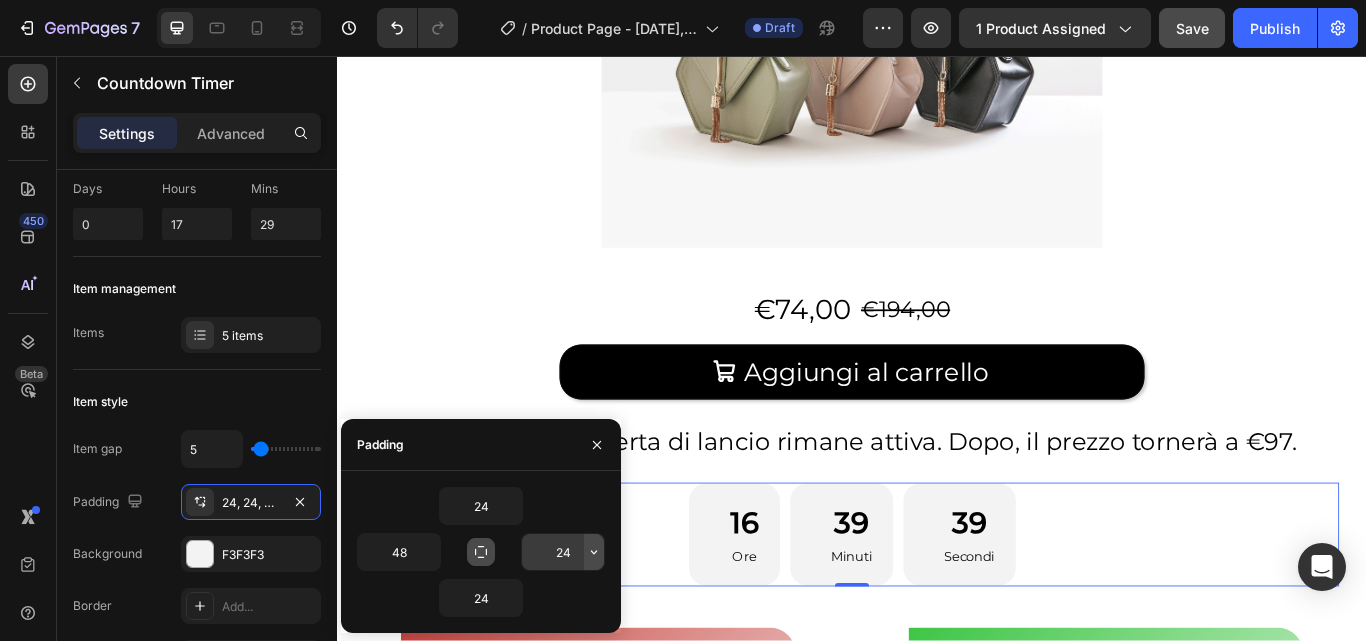 click 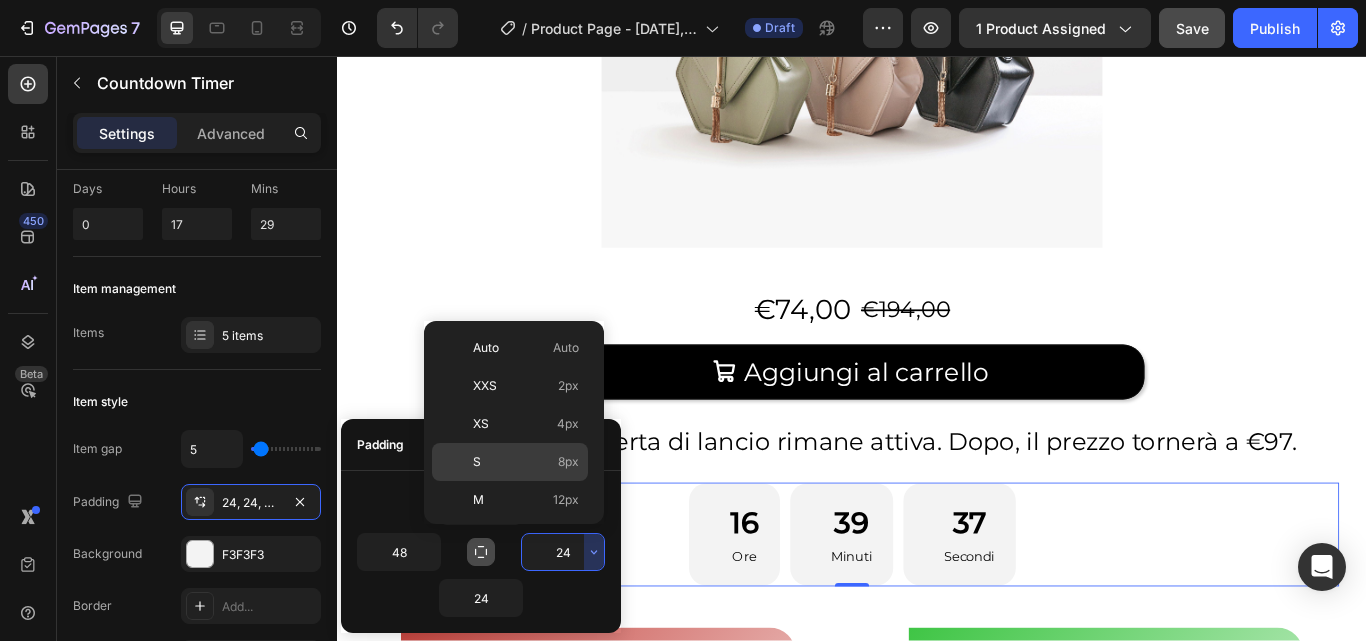 scroll, scrollTop: 167, scrollLeft: 0, axis: vertical 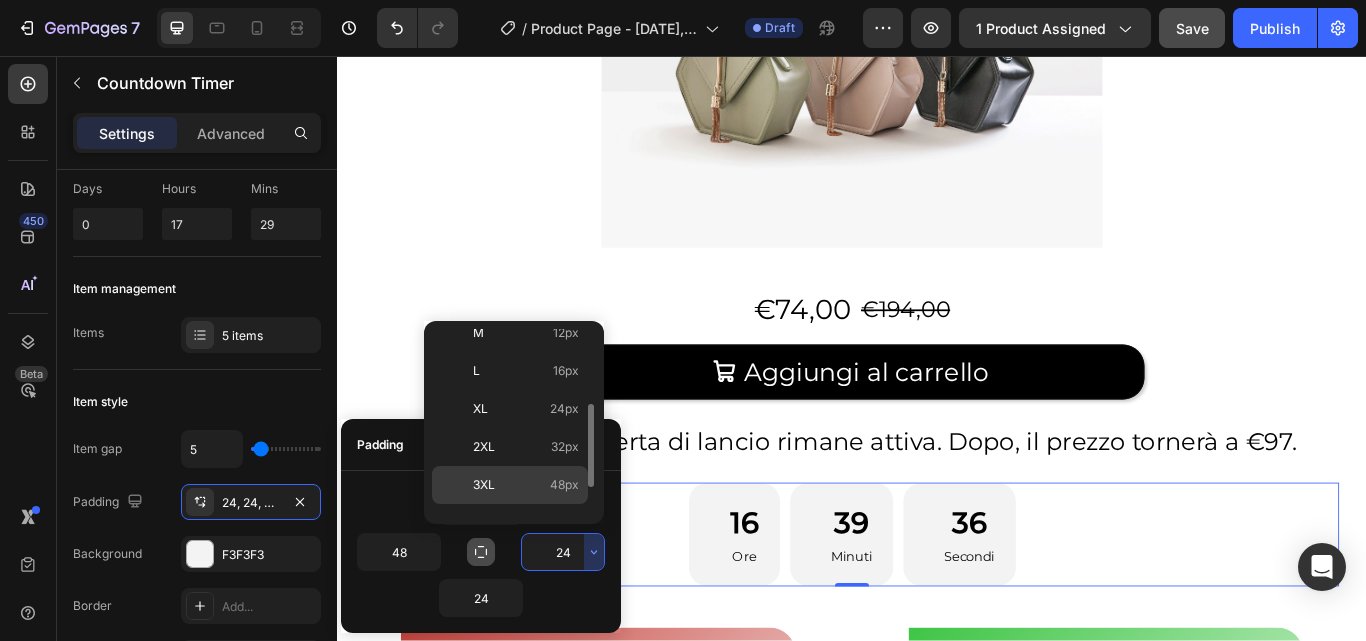 click on "3XL 48px" at bounding box center (526, 485) 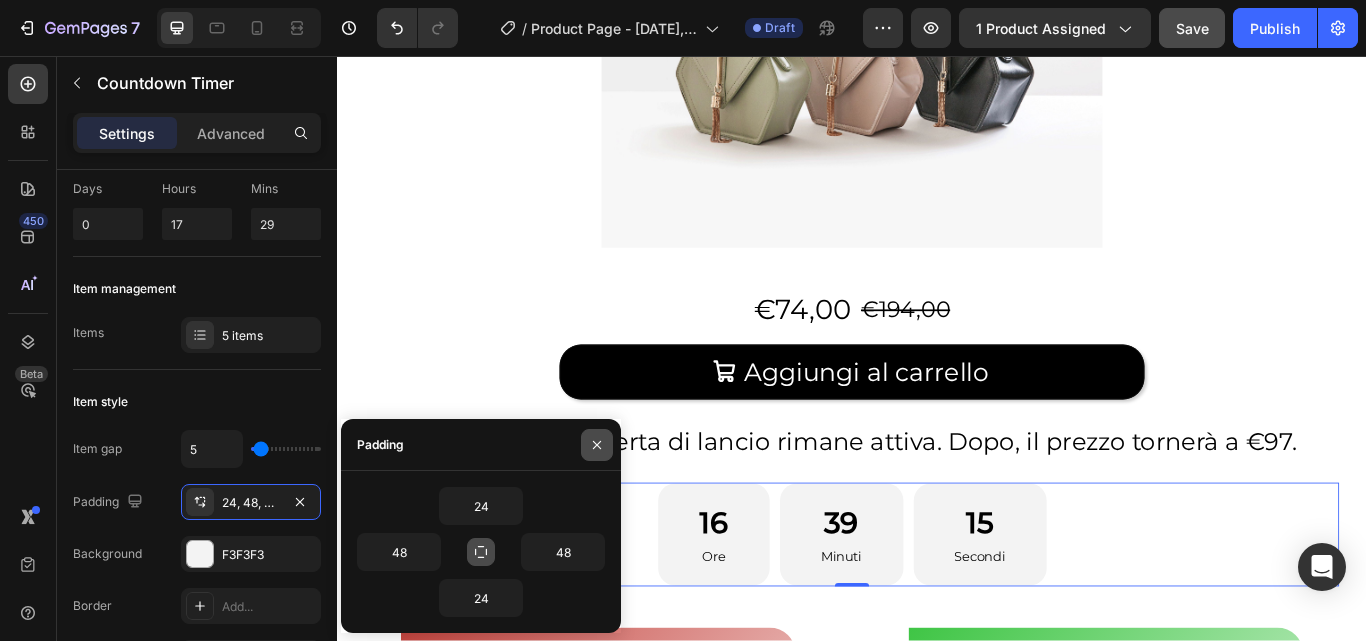 click at bounding box center [597, 445] 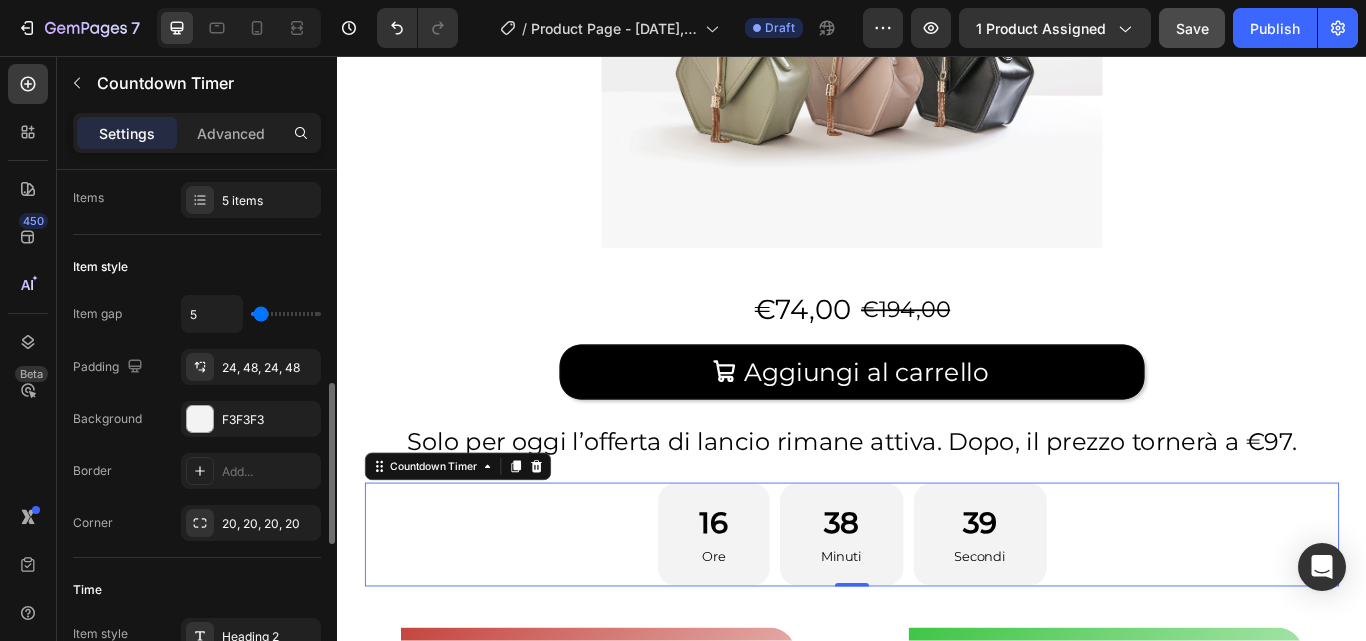 scroll, scrollTop: 353, scrollLeft: 0, axis: vertical 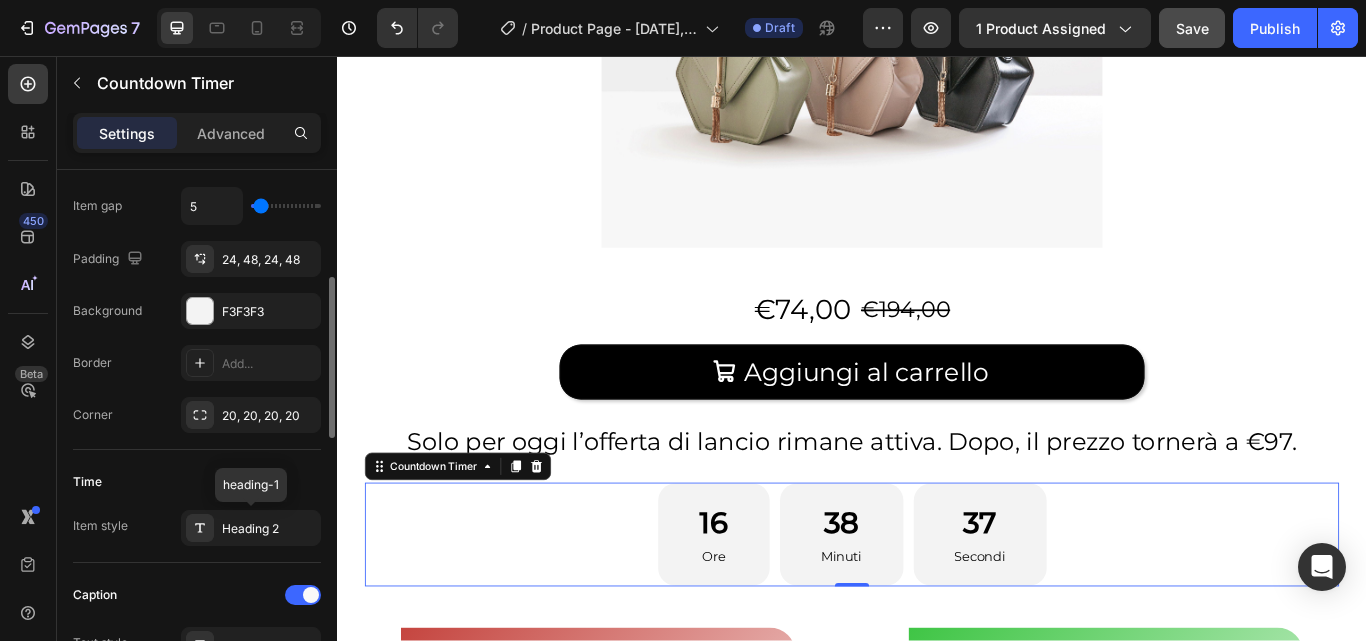 click on "Heading 2" at bounding box center (269, 529) 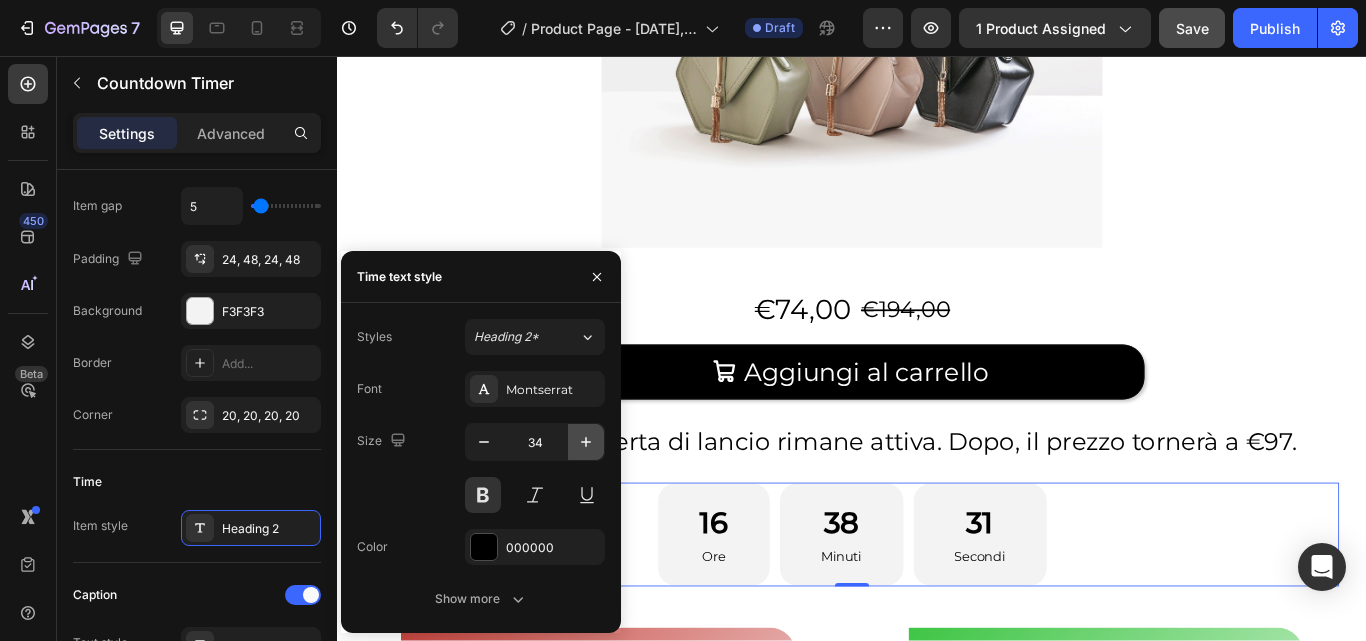 click 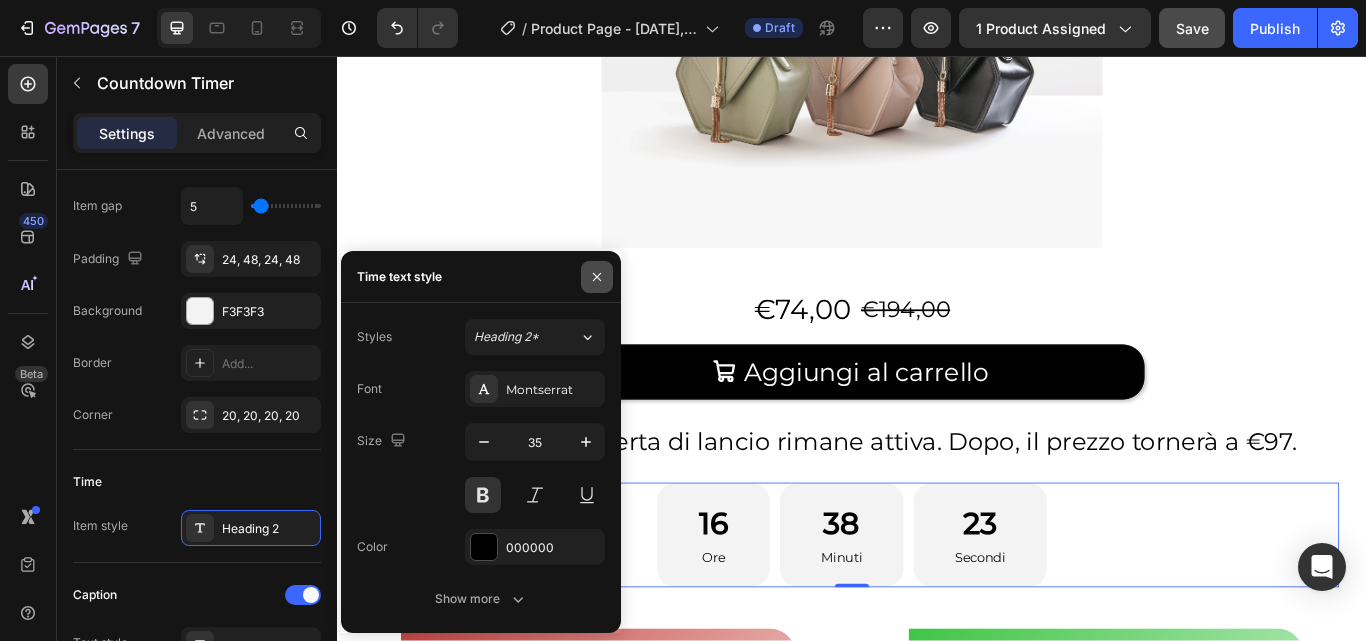 click 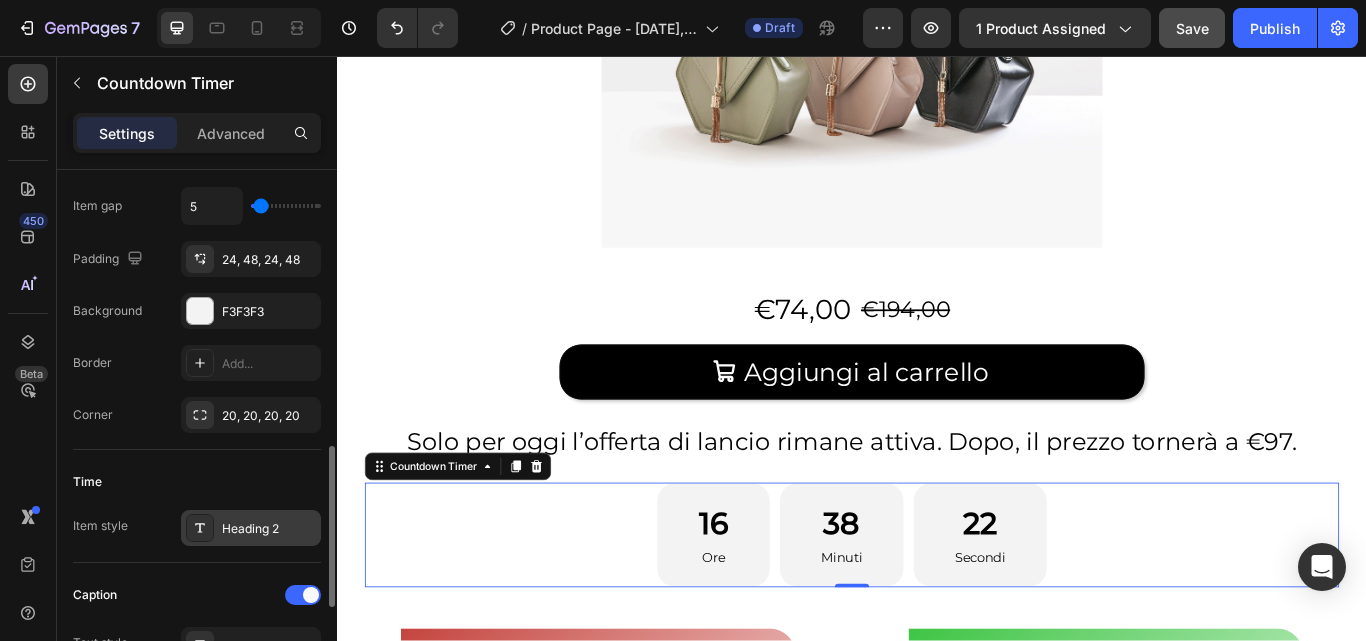 scroll, scrollTop: 482, scrollLeft: 0, axis: vertical 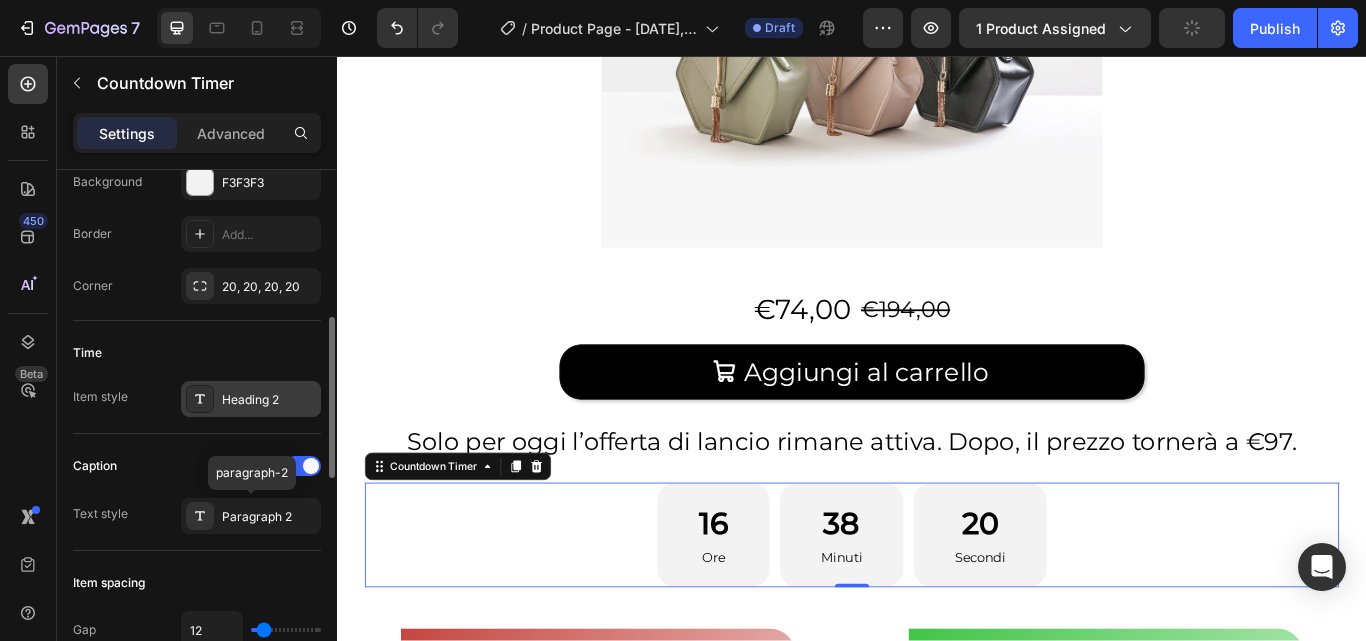 click on "Paragraph 2" at bounding box center [269, 517] 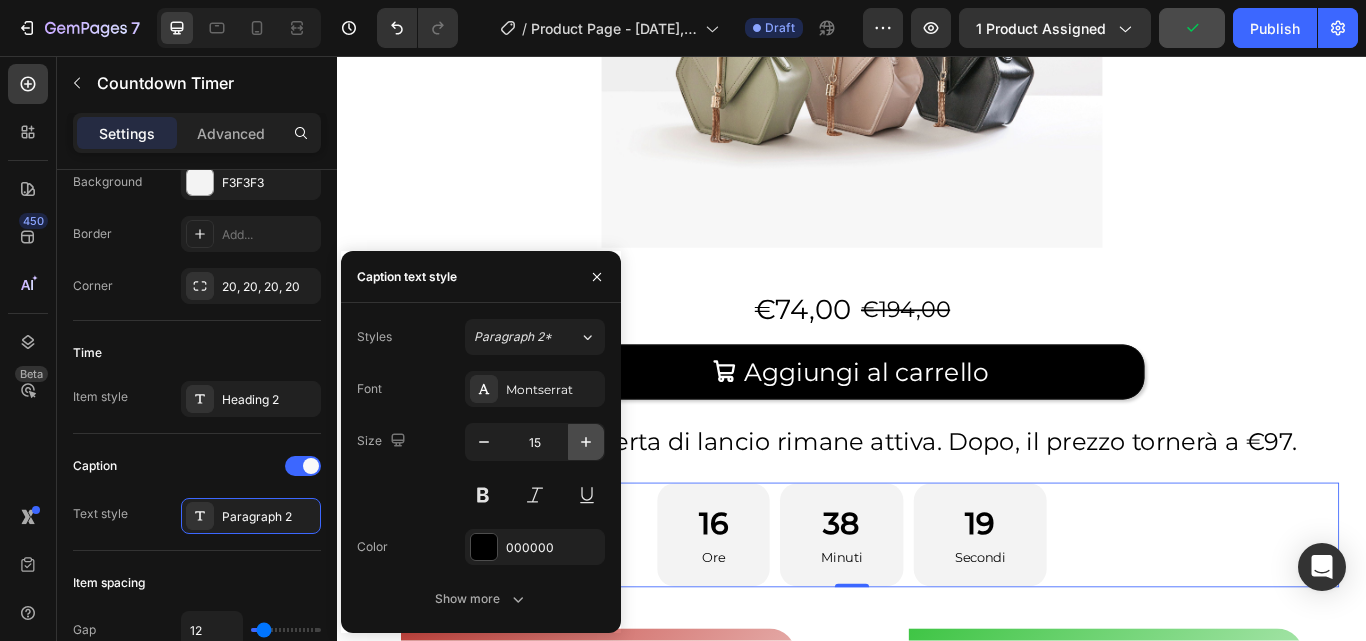 click 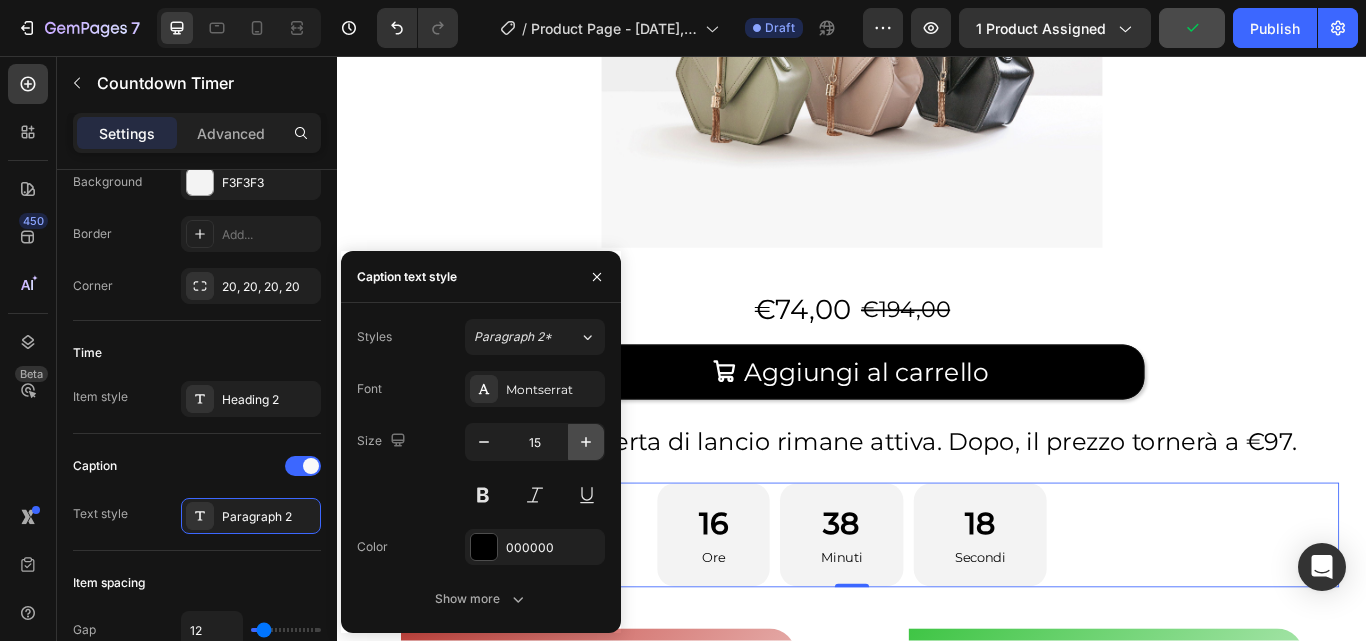 type on "16" 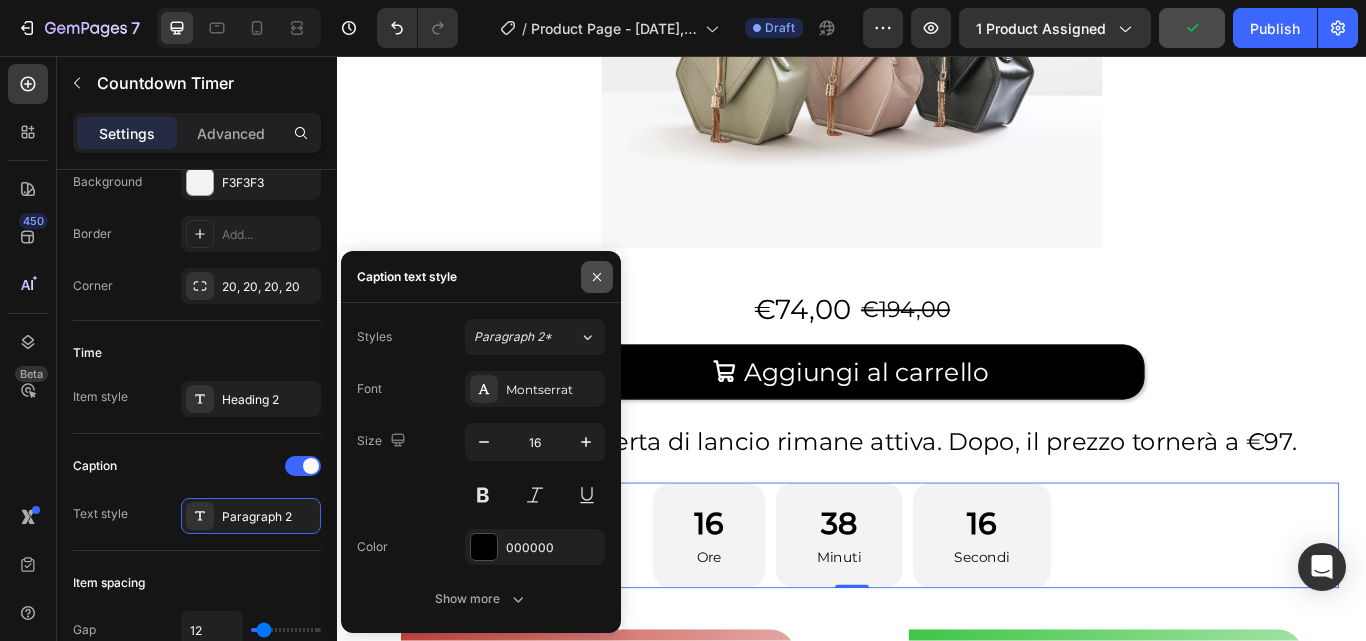 click 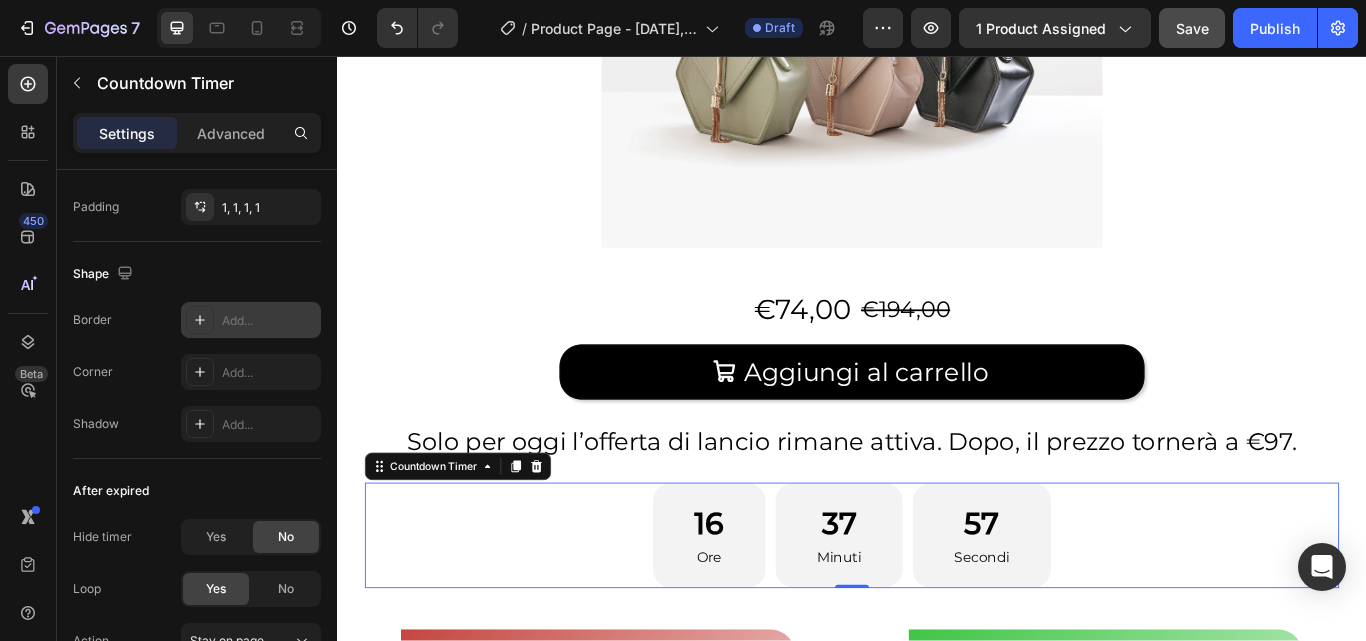 scroll, scrollTop: 1202, scrollLeft: 0, axis: vertical 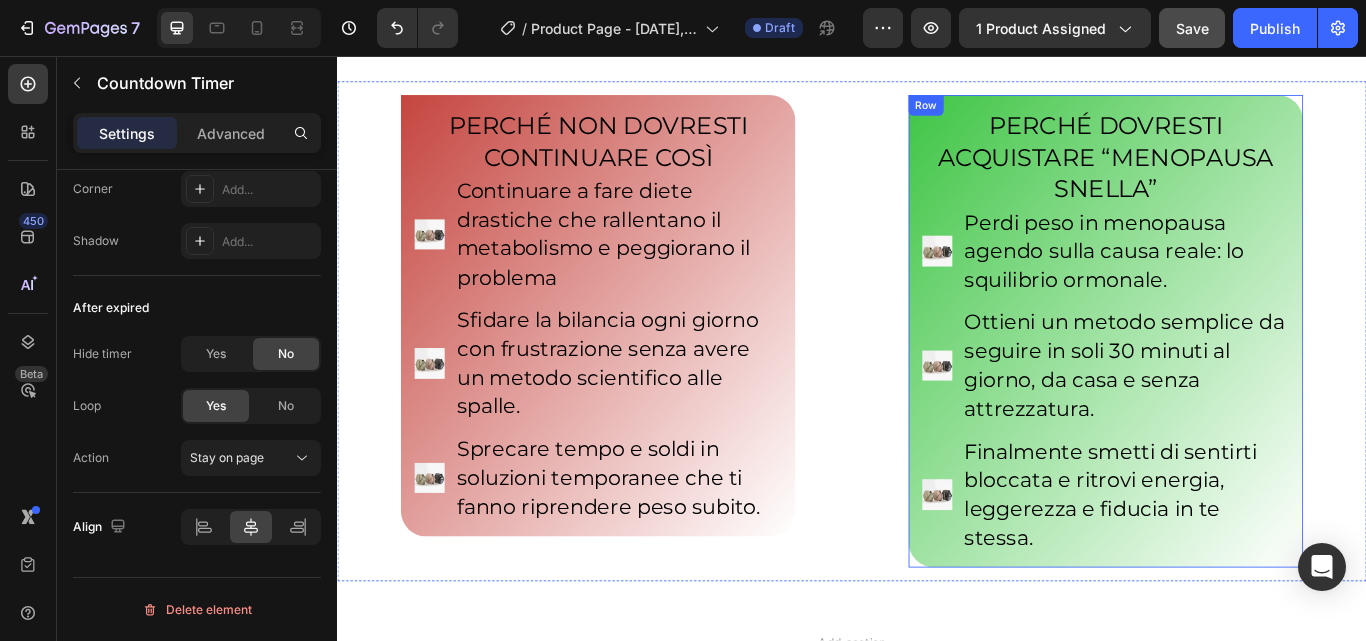 click on "PERCHÉ DOVRESTI ACQUISTARE “MENOPAUSA SNELLA” Heading Image Perdi peso in menopausa agendo sulla causa reale: lo squilibrio ormonale. Text Block Image Ottieni un metodo semplice da seguire in soli 30 minuti al giorno, da casa e senza attrezzatura. Text Block Image Finalmente smetti di sentirti bloccata e ritrovi energia, leggerezza e fiducia in te stessa. Text Block Advanced List Row" at bounding box center [1233, 377] 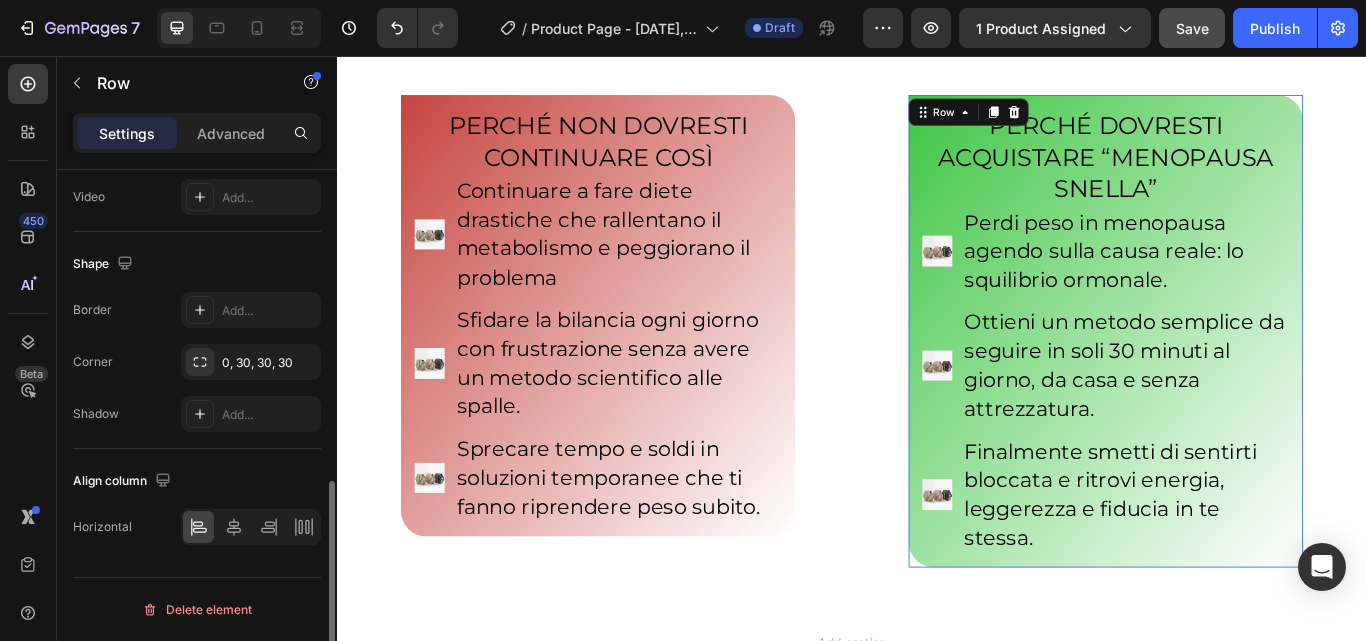 scroll, scrollTop: 0, scrollLeft: 0, axis: both 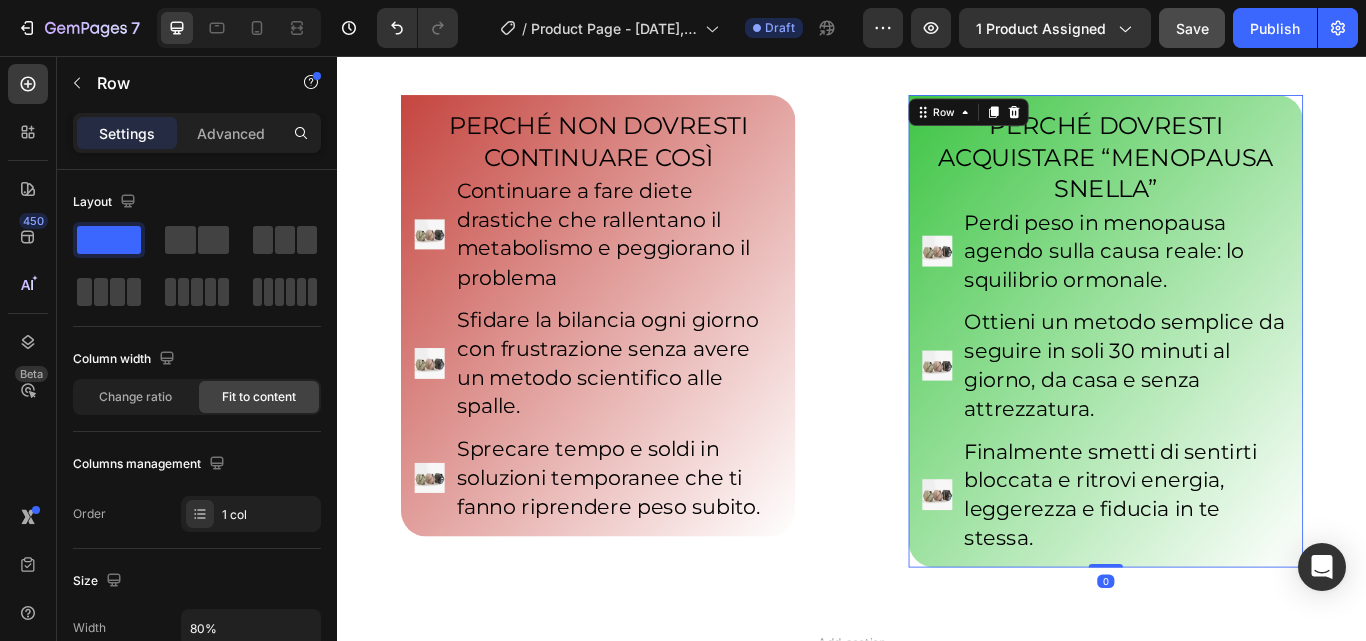 drag, startPoint x: 1211, startPoint y: 646, endPoint x: 1217, endPoint y: 592, distance: 54.33231 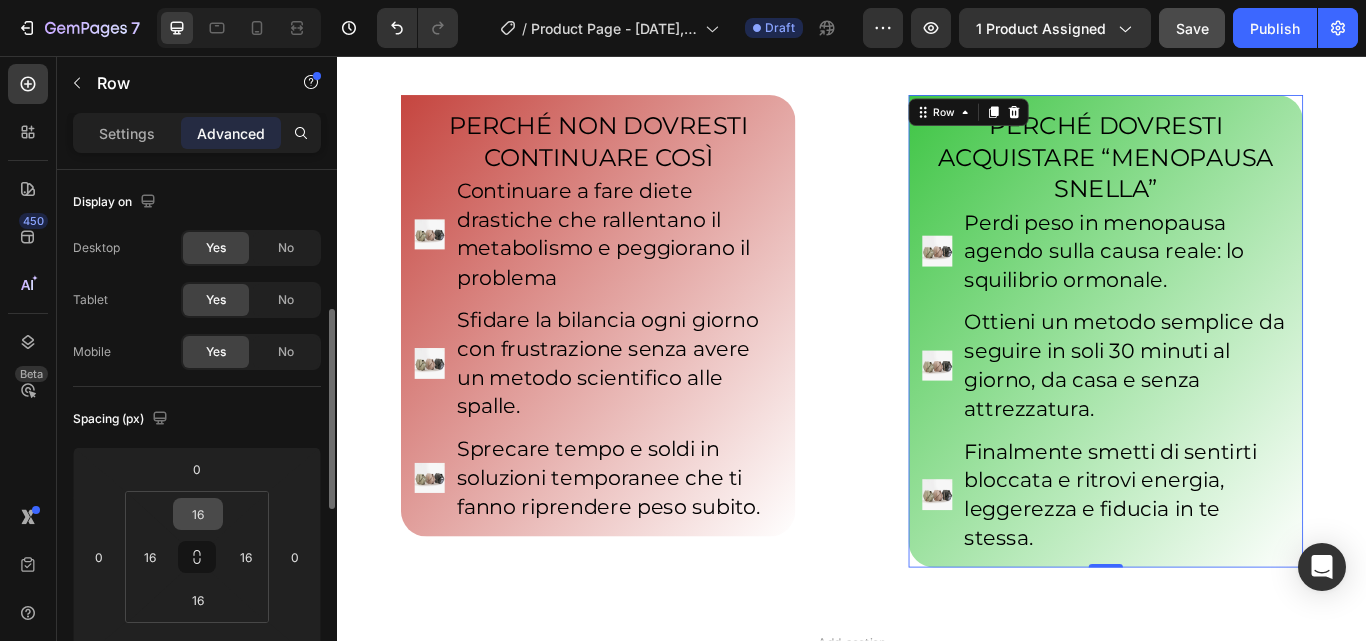 scroll, scrollTop: 102, scrollLeft: 0, axis: vertical 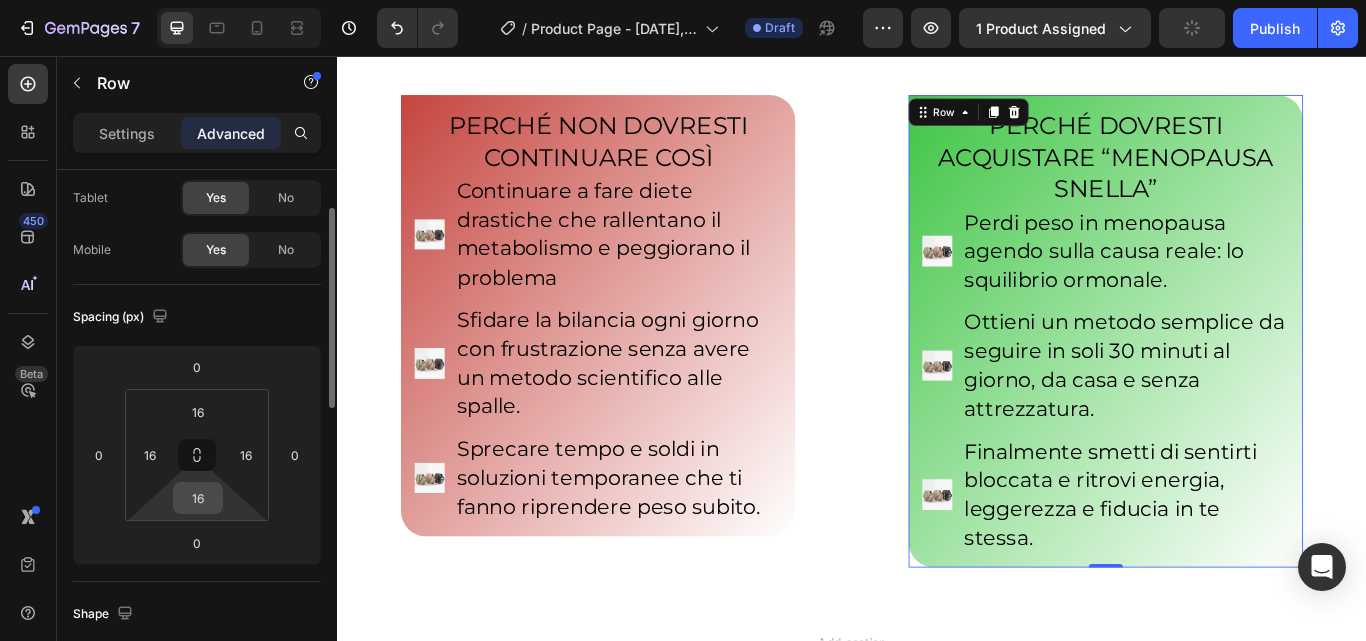 click on "16" at bounding box center (198, 498) 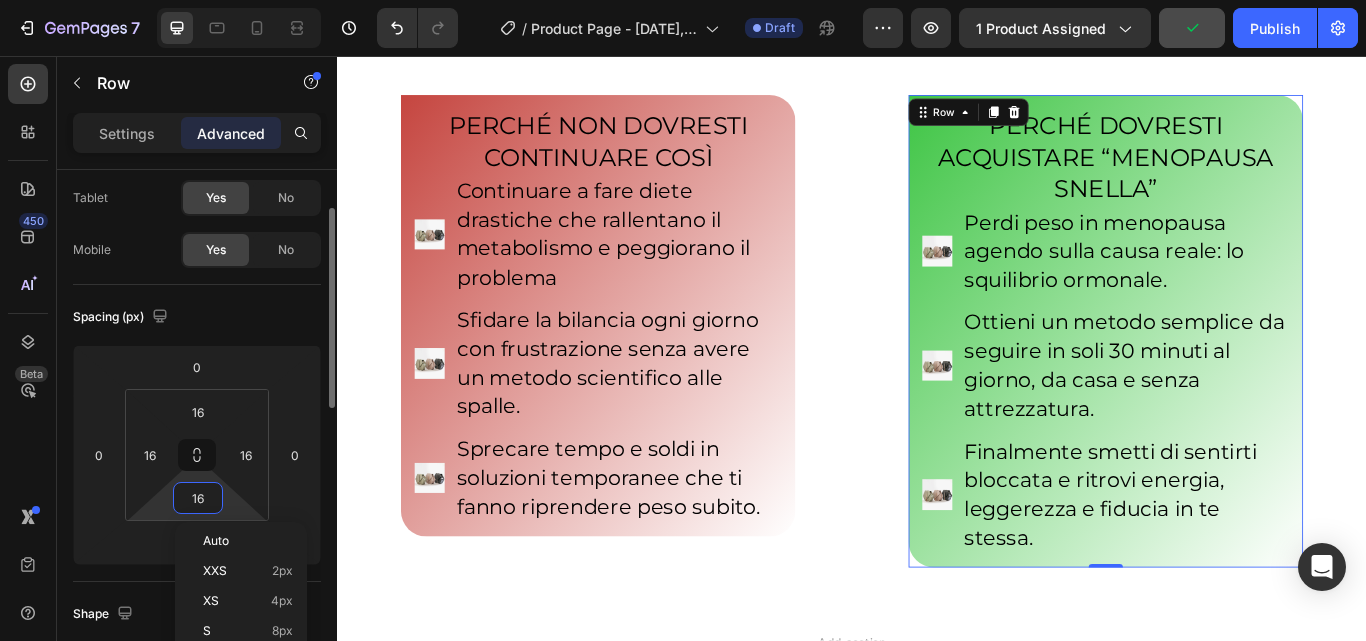 click on "16" at bounding box center [198, 498] 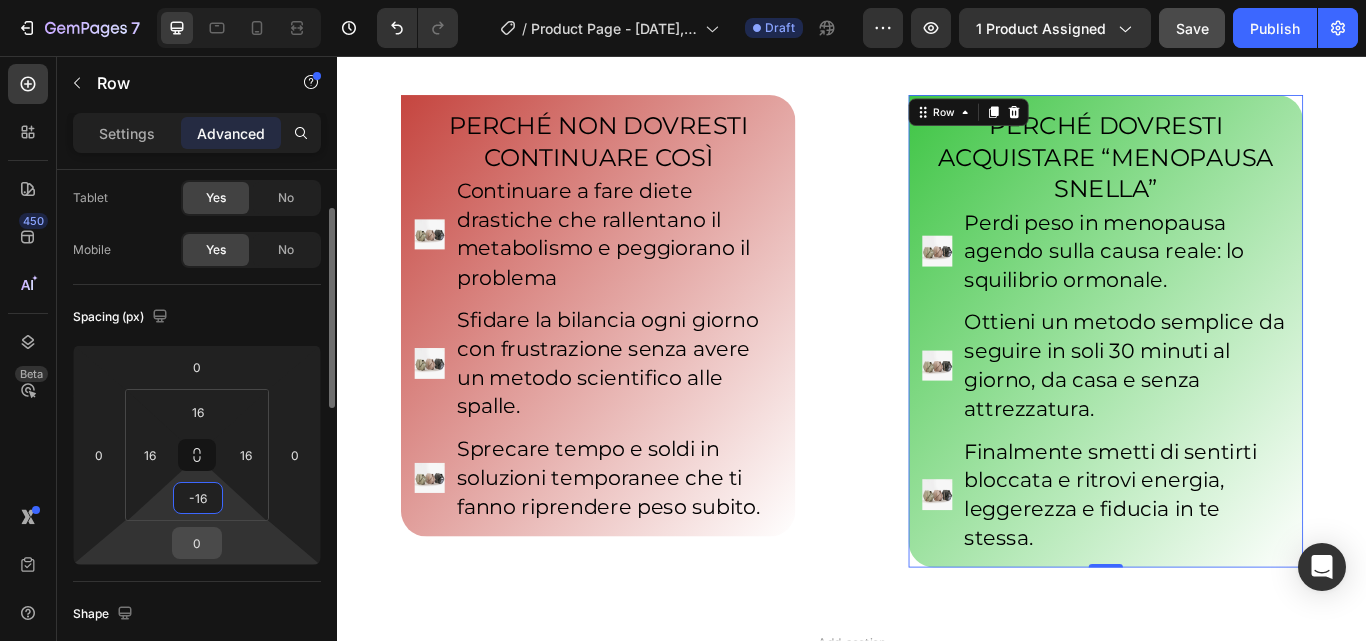 click on "0" at bounding box center [197, 543] 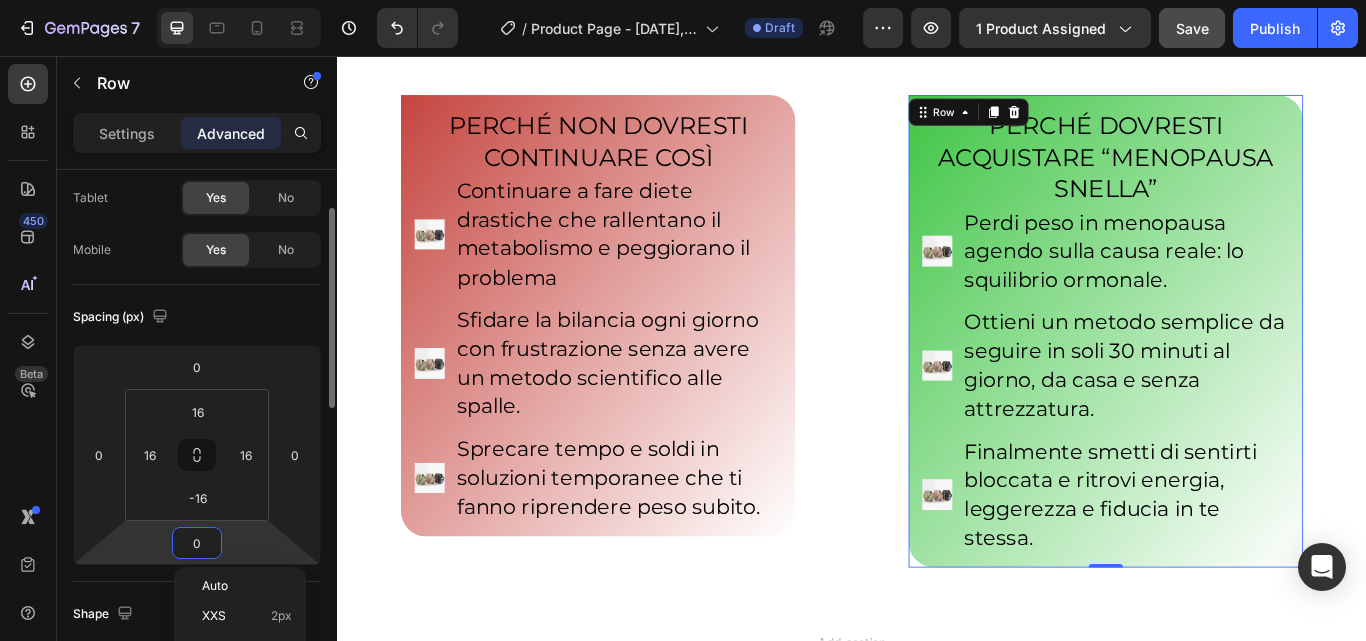 type on "16" 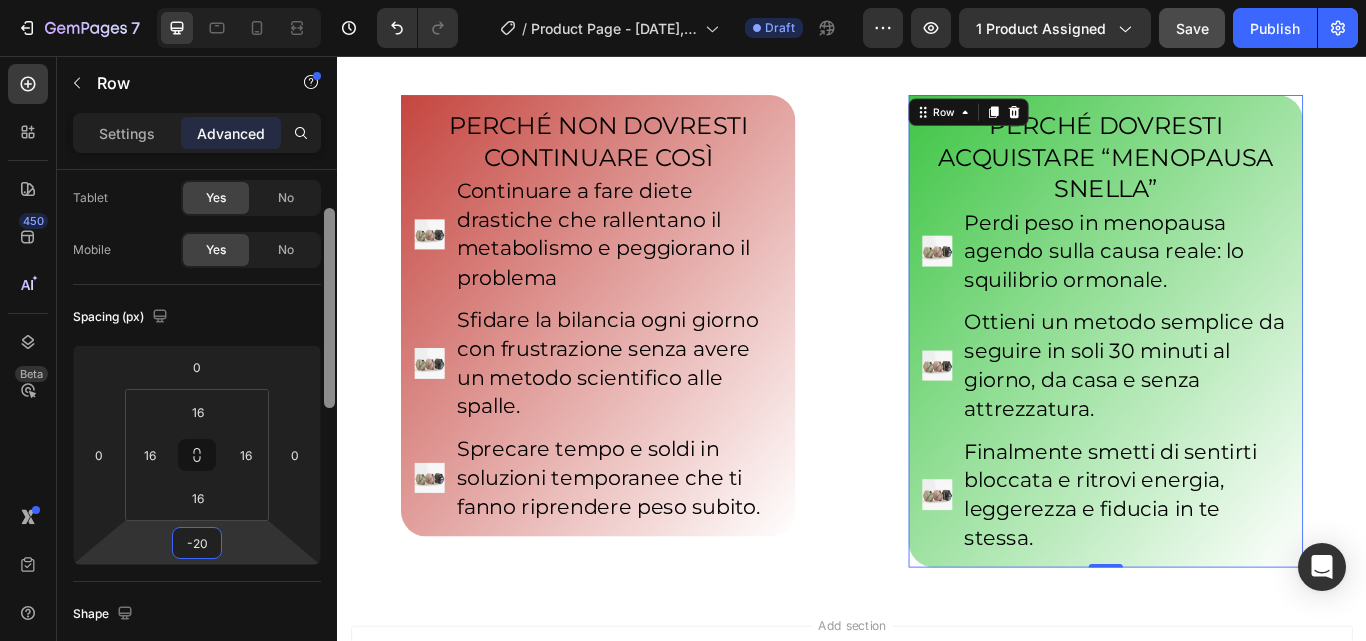 type on "-20" 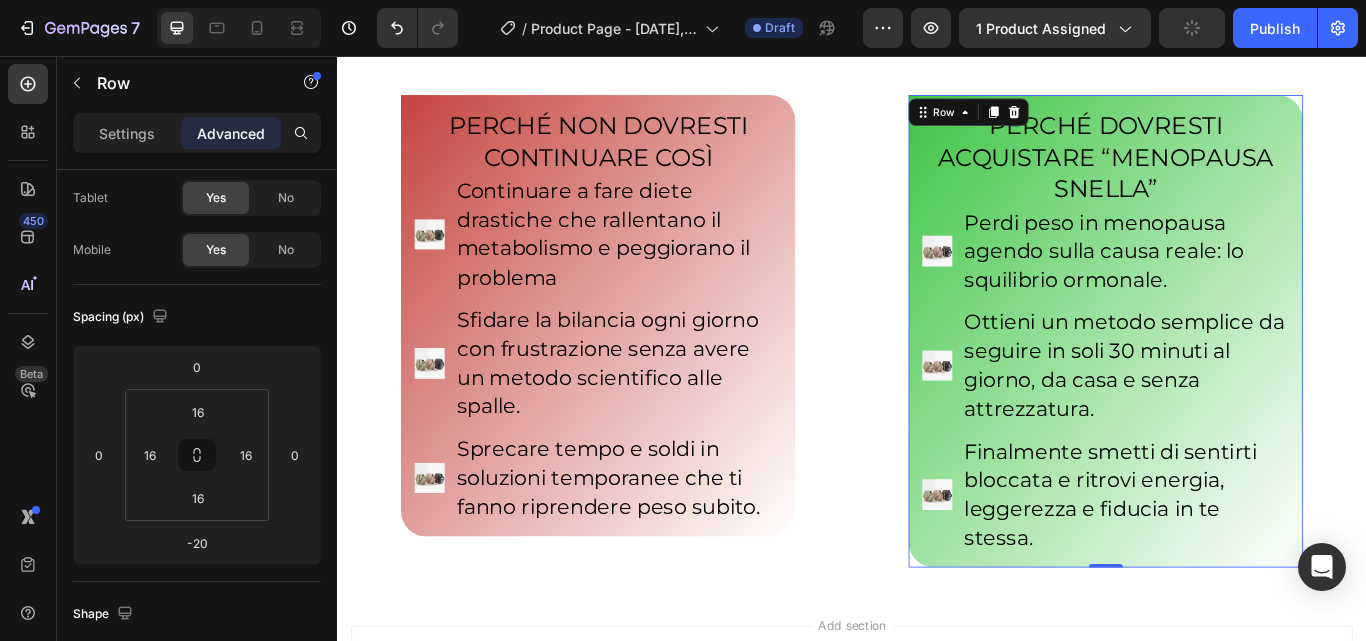 scroll, scrollTop: 630, scrollLeft: 0, axis: vertical 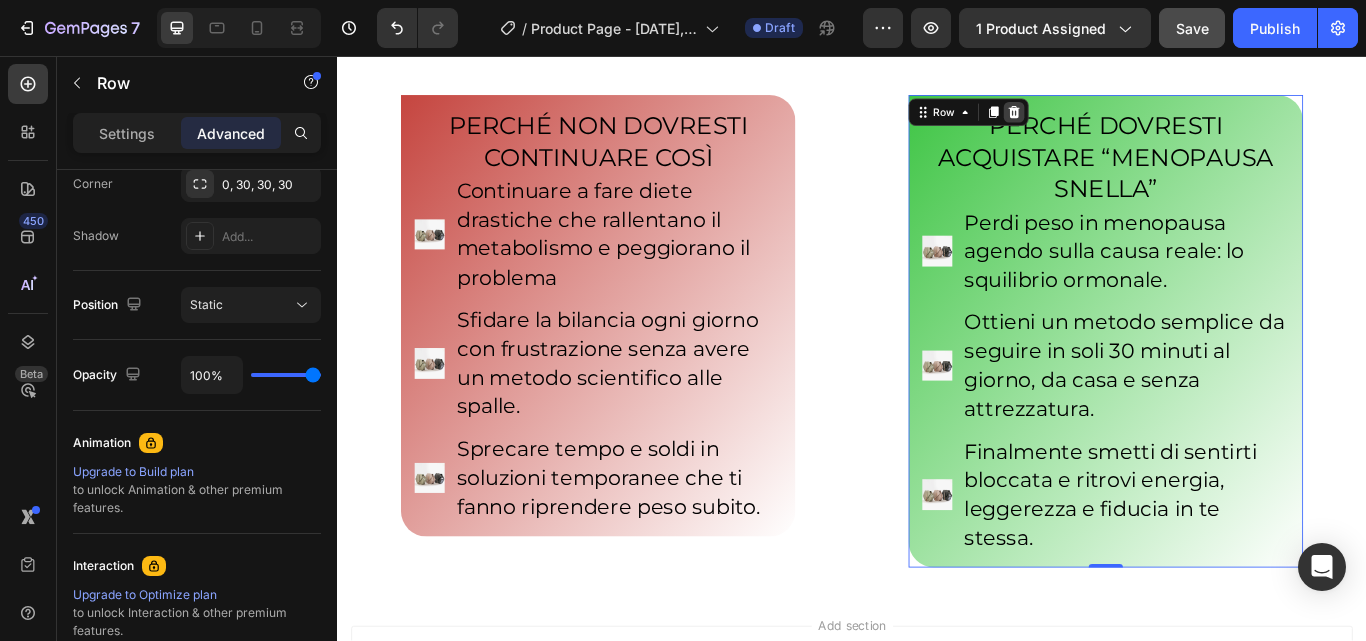 click 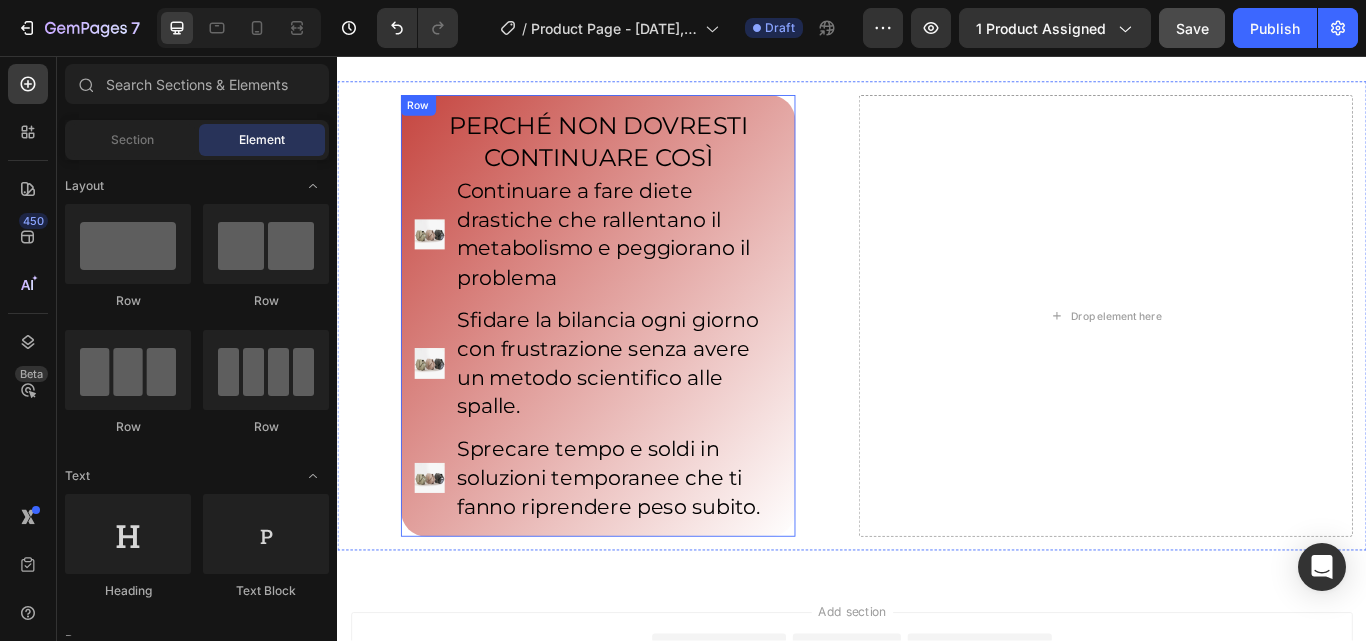 click on "Row" at bounding box center [431, 114] 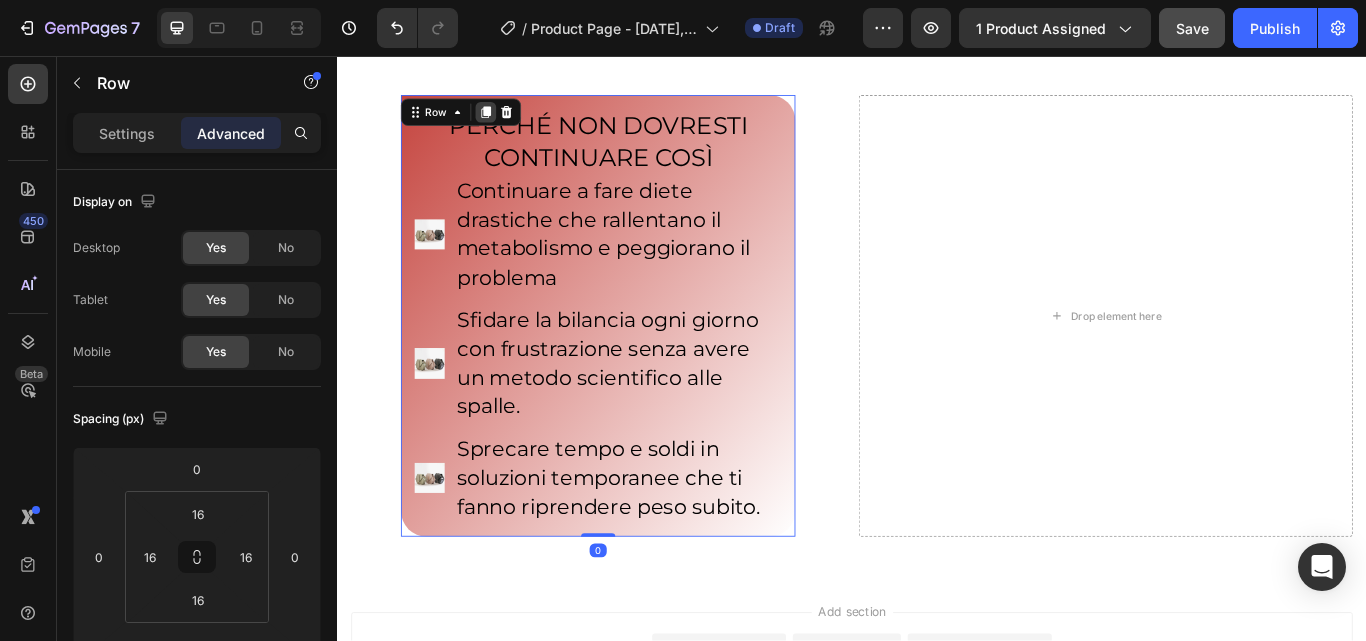 click at bounding box center [510, 122] 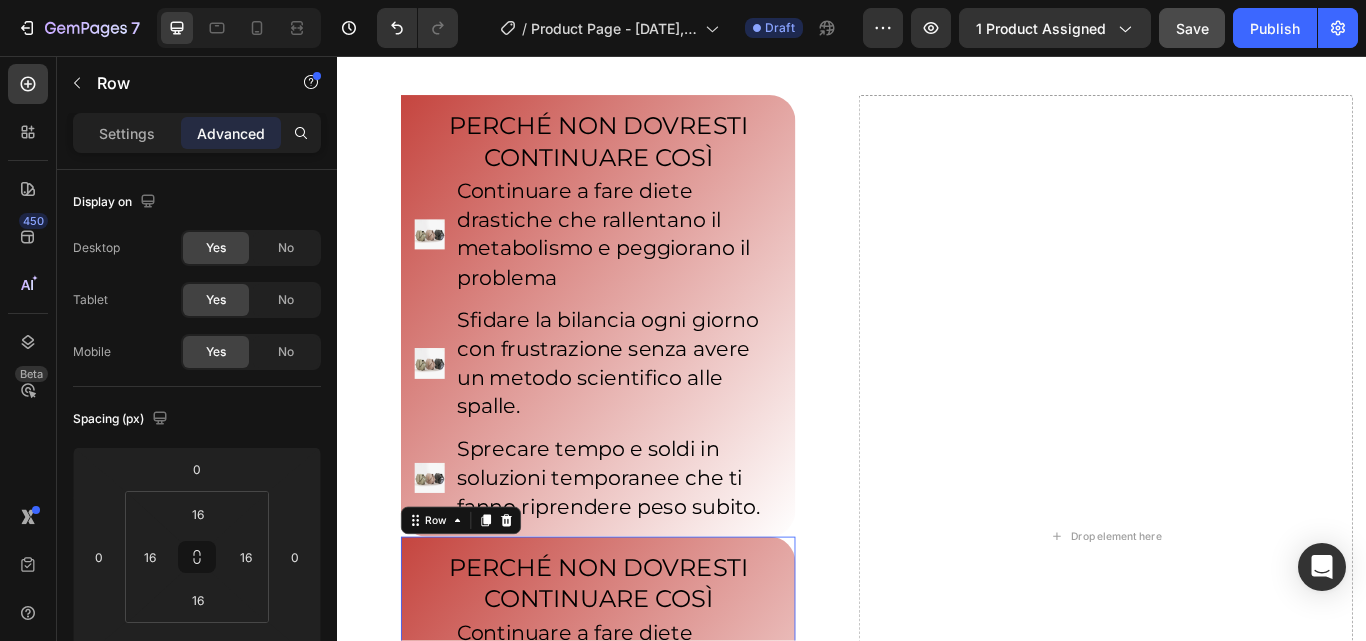 scroll, scrollTop: 630, scrollLeft: 0, axis: vertical 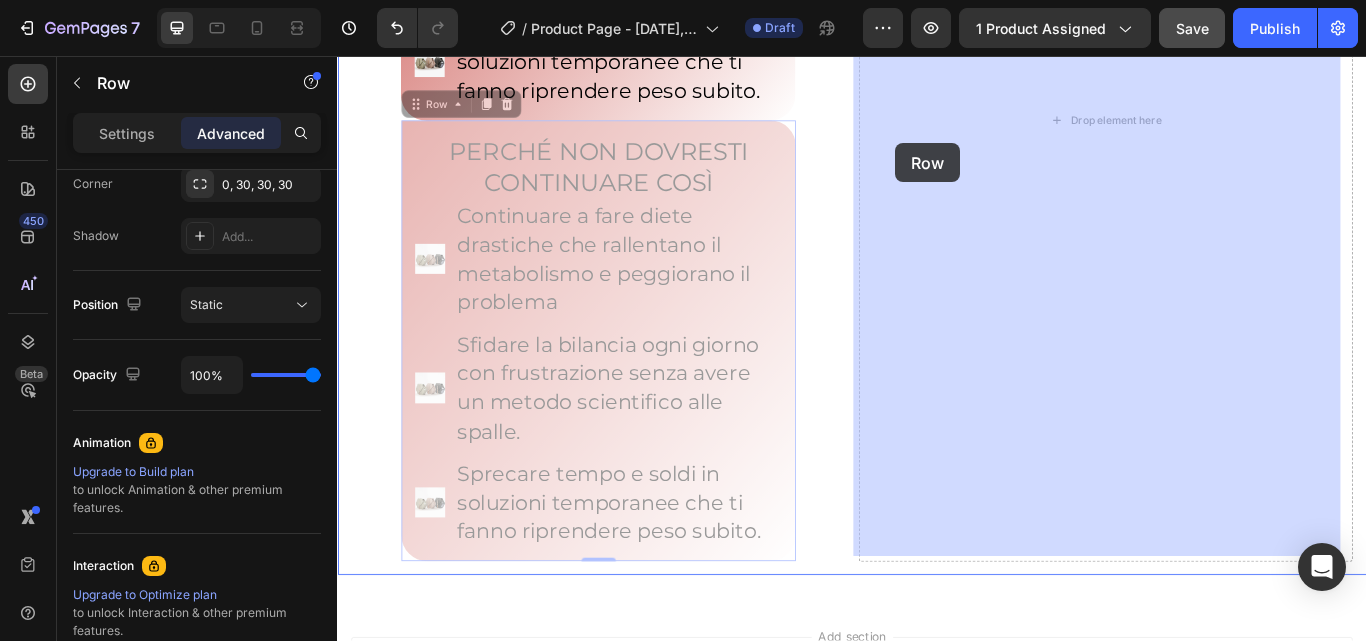 drag, startPoint x: 439, startPoint y: 109, endPoint x: 988, endPoint y: 158, distance: 551.1824 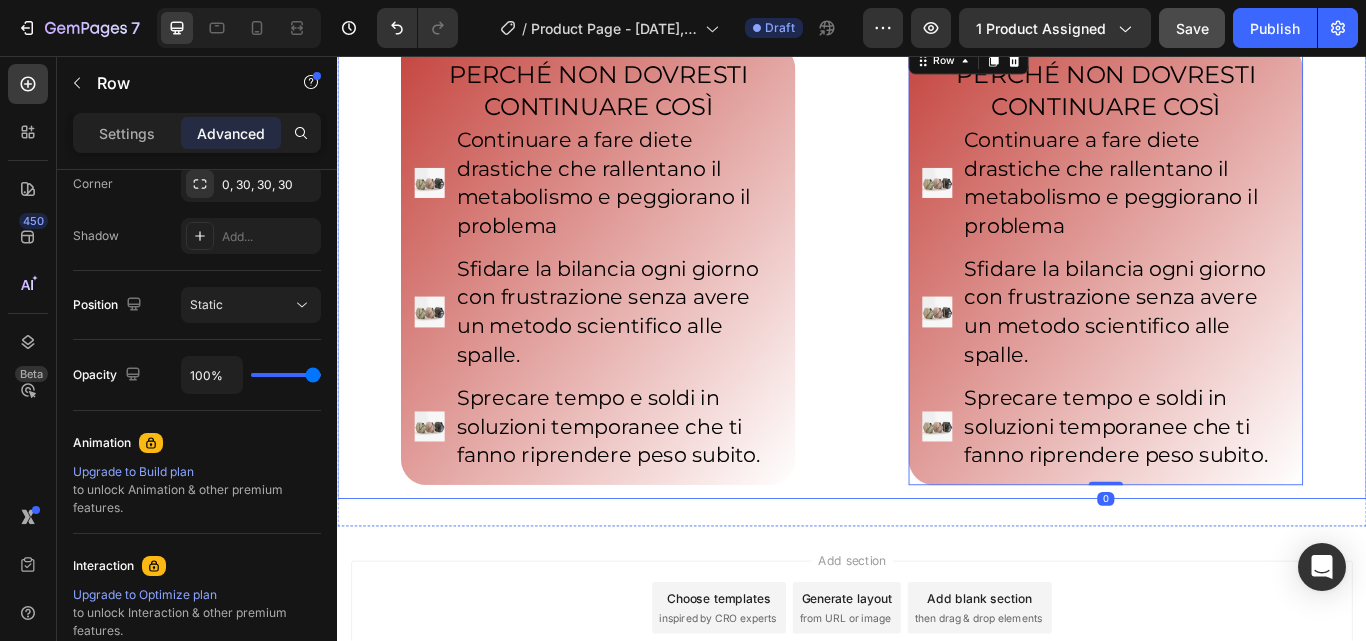 scroll, scrollTop: 1302, scrollLeft: 0, axis: vertical 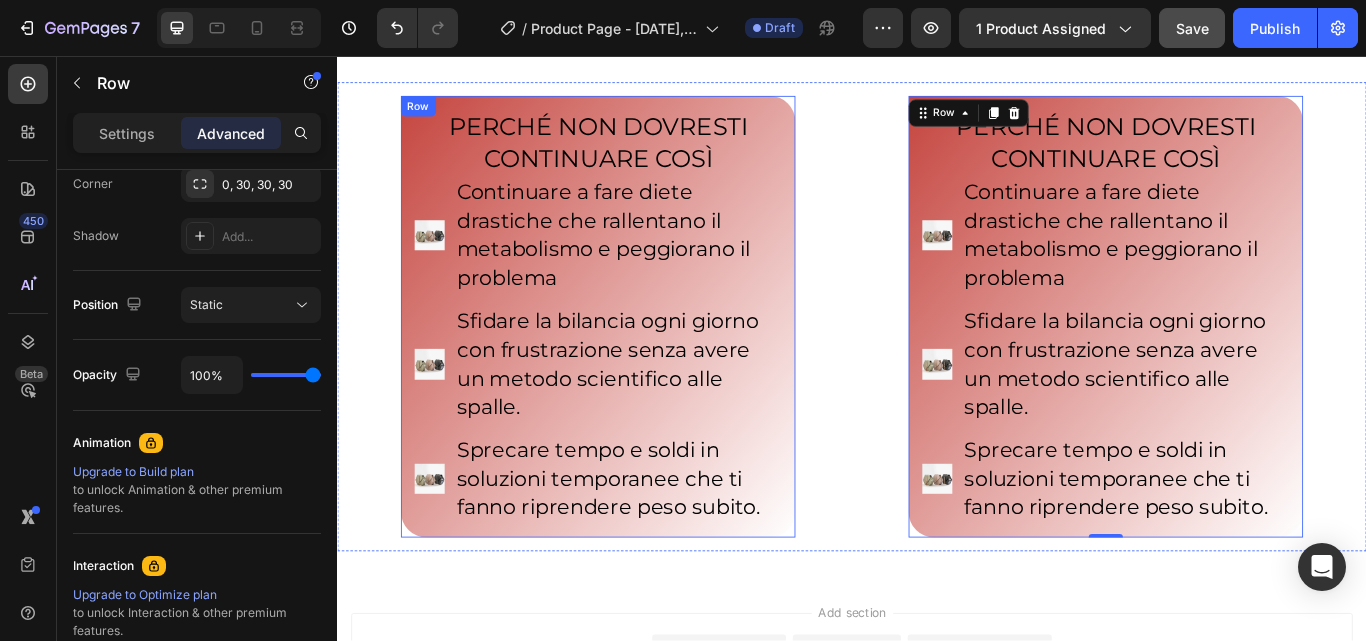 click on "Row" at bounding box center [431, 115] 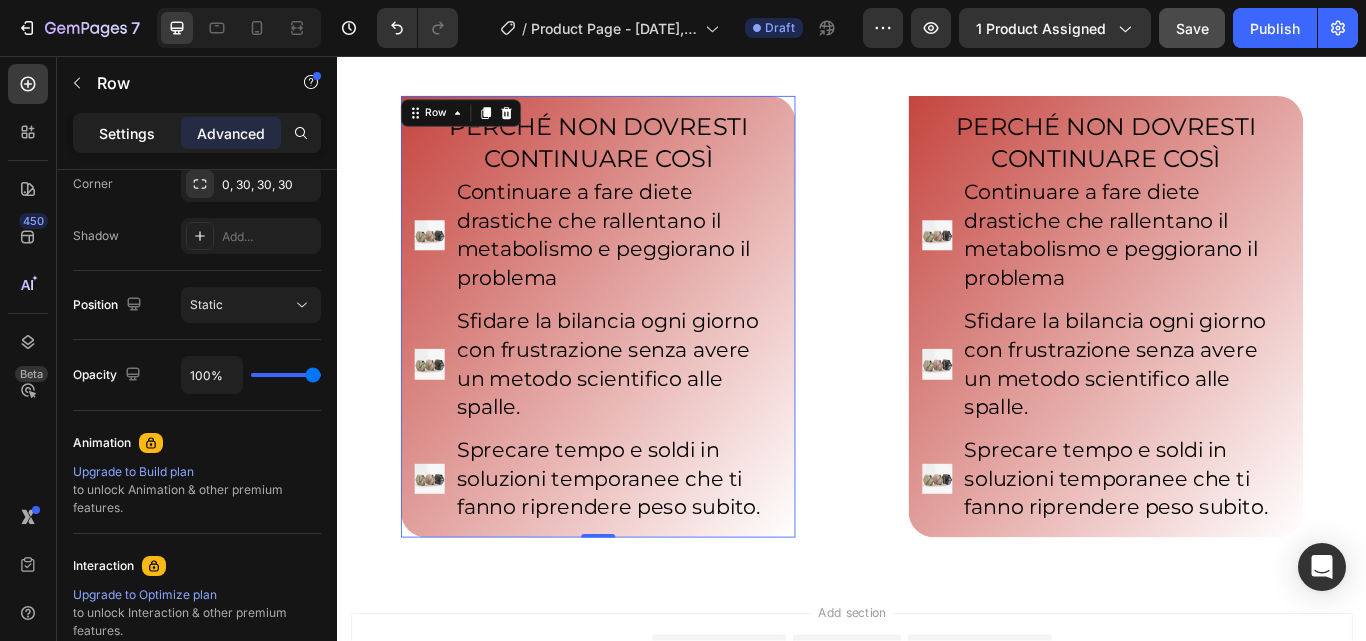 click on "Settings" at bounding box center [127, 133] 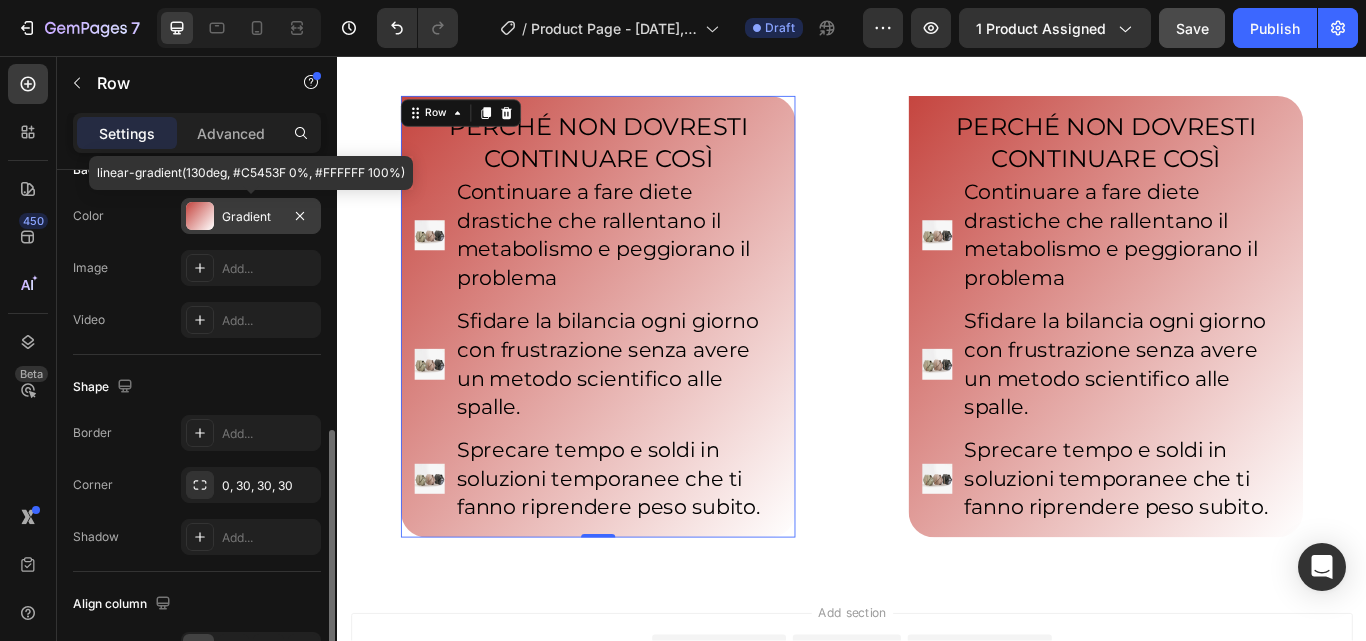 click on "Gradient" at bounding box center [251, 217] 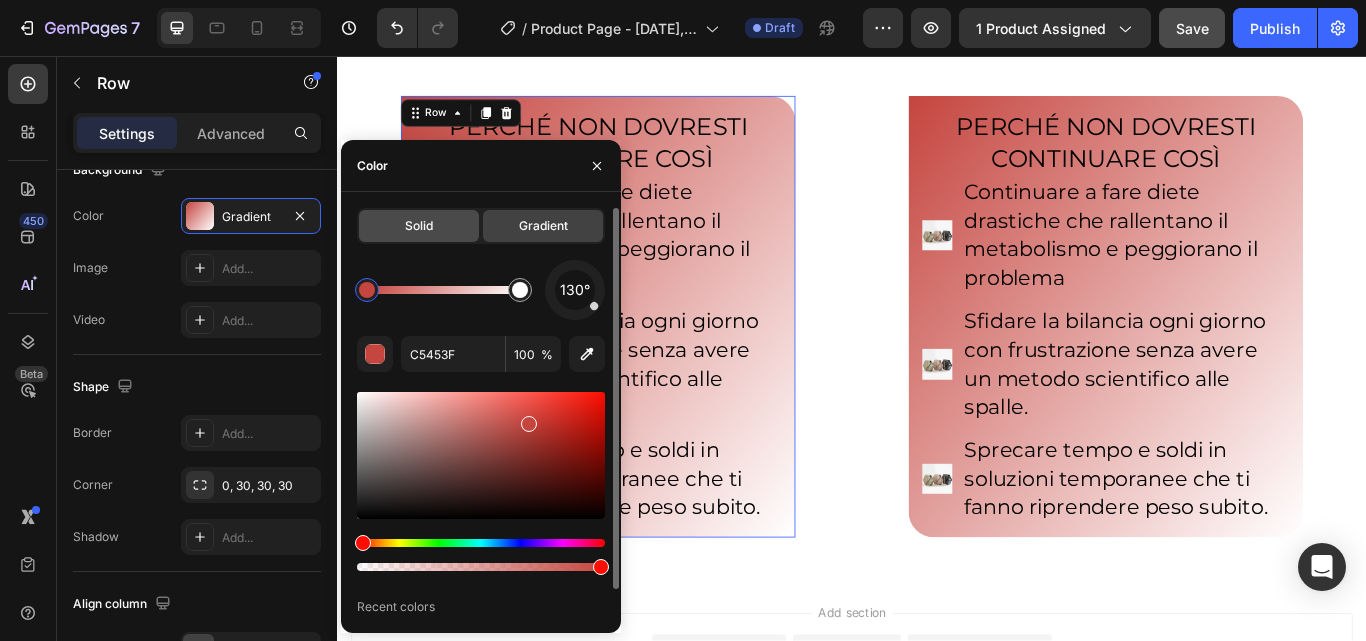 click on "Solid" 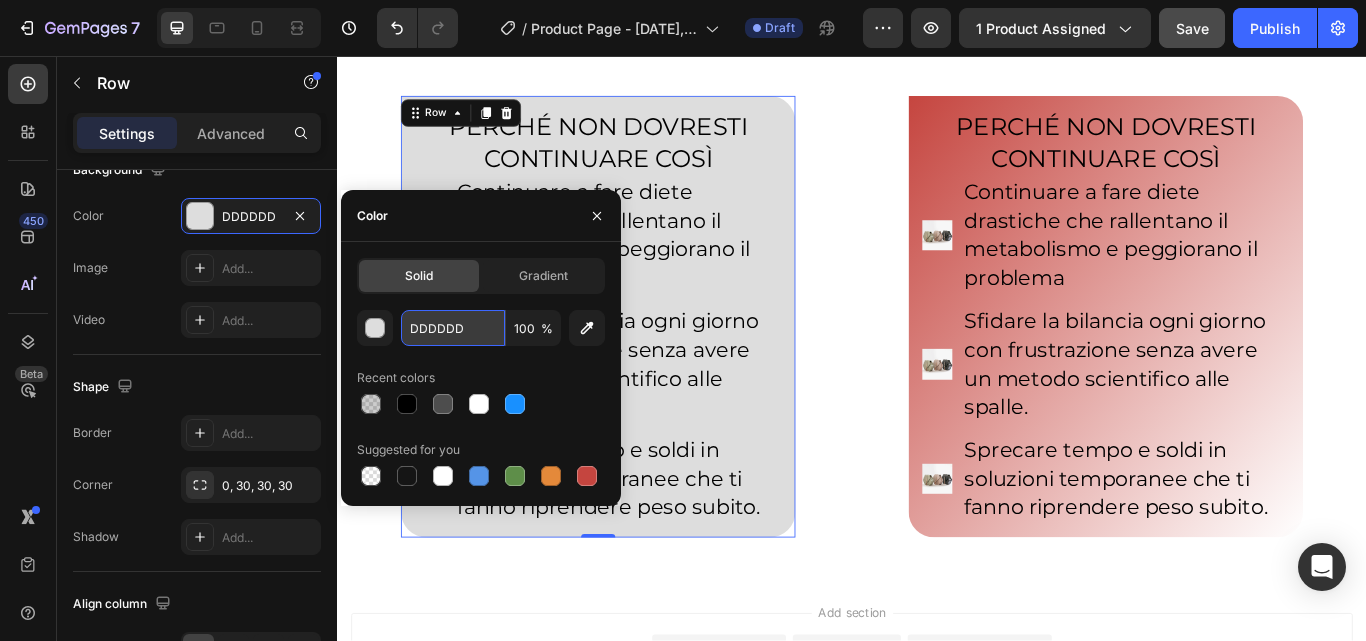 click on "DDDDDD" at bounding box center (453, 328) 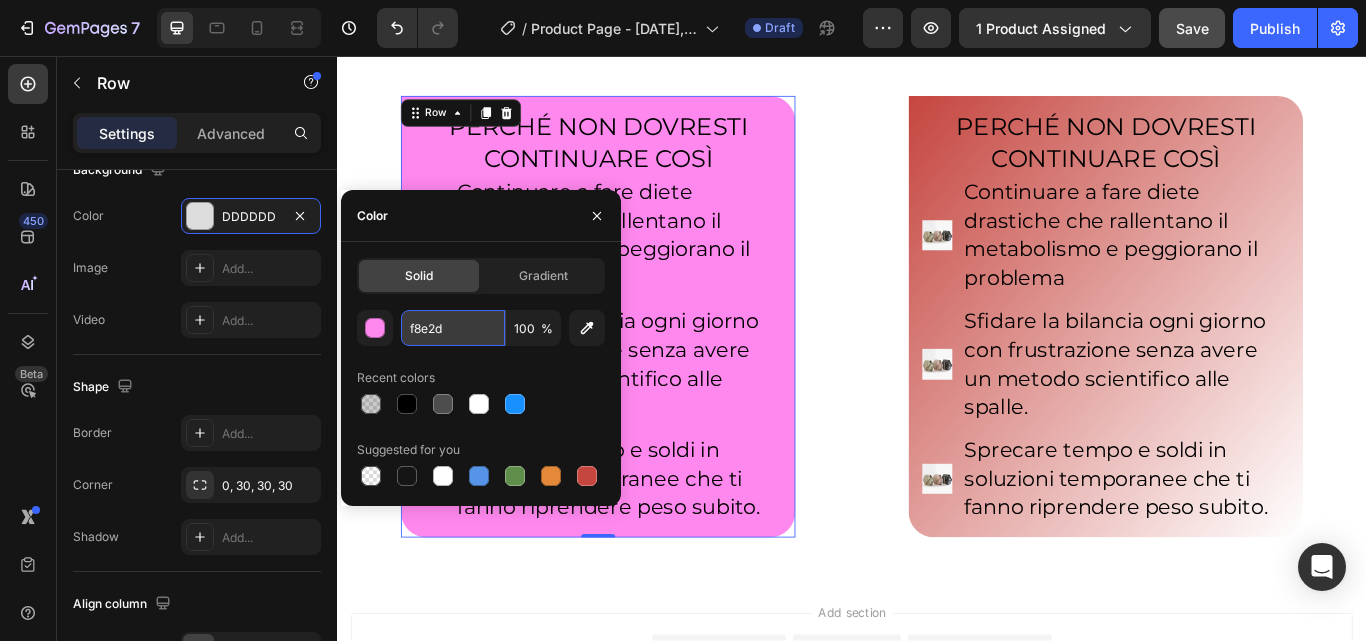 type on "f8e2d3" 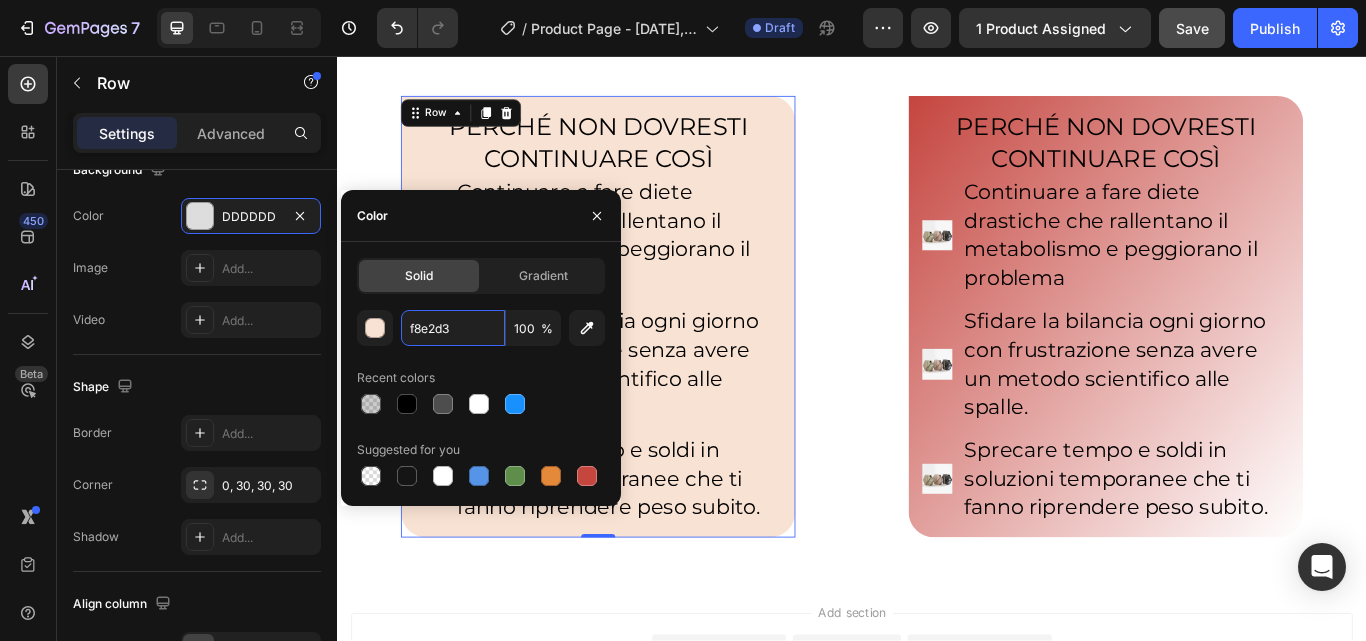 drag, startPoint x: 457, startPoint y: 325, endPoint x: 396, endPoint y: 324, distance: 61.008198 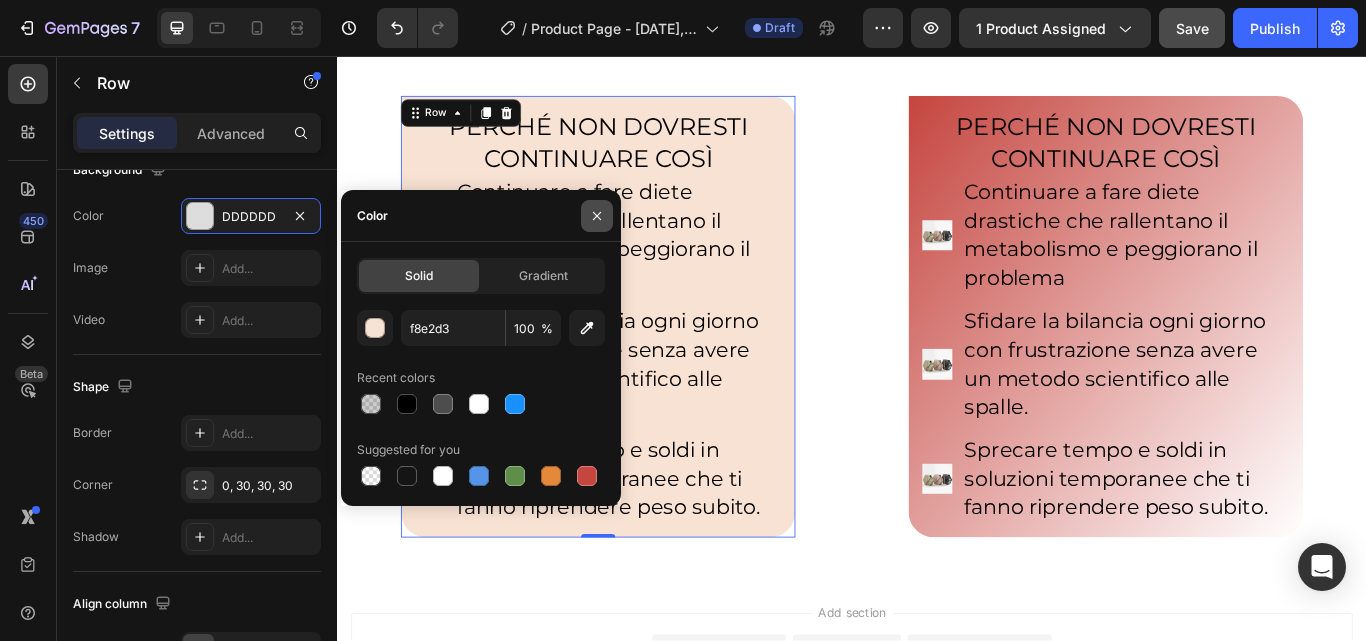click 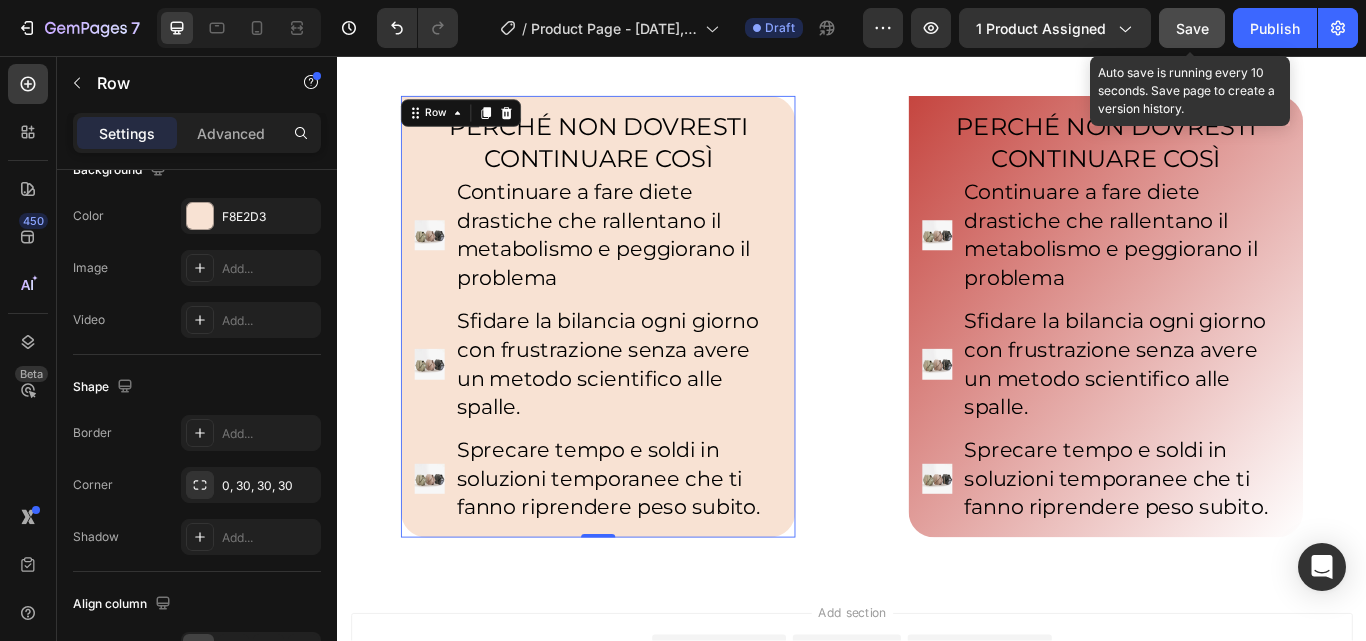 click on "Save" at bounding box center [1192, 28] 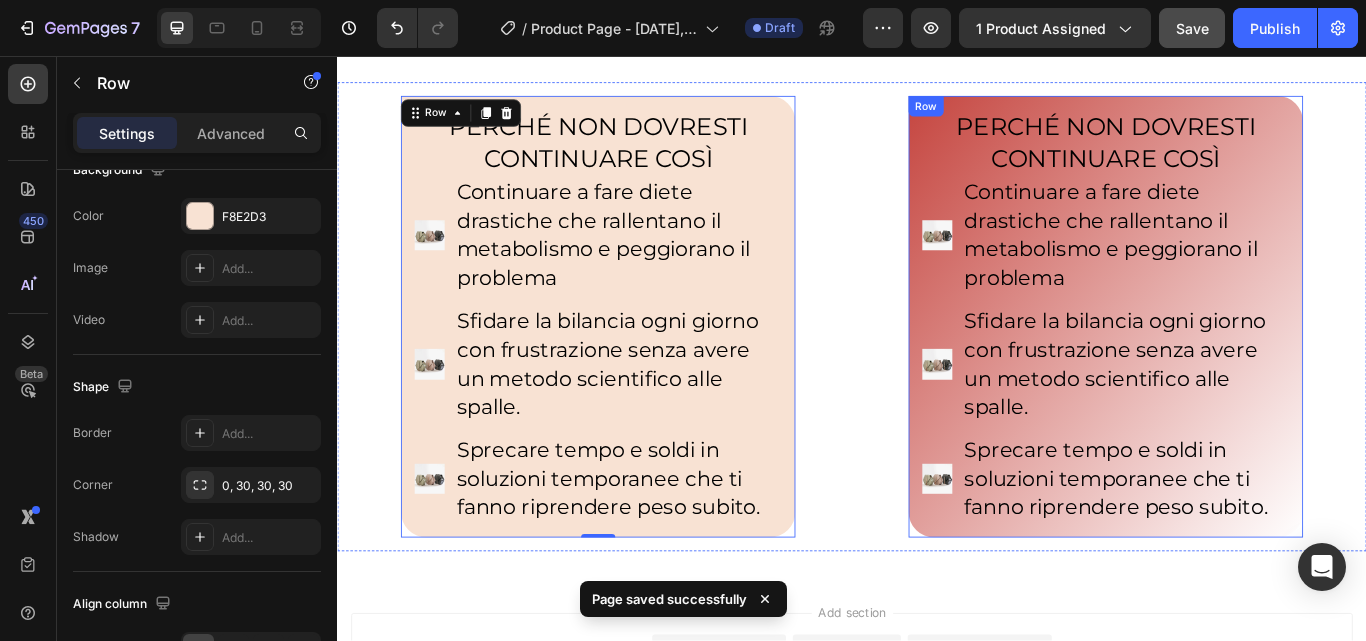 click on "Row" at bounding box center (1023, 115) 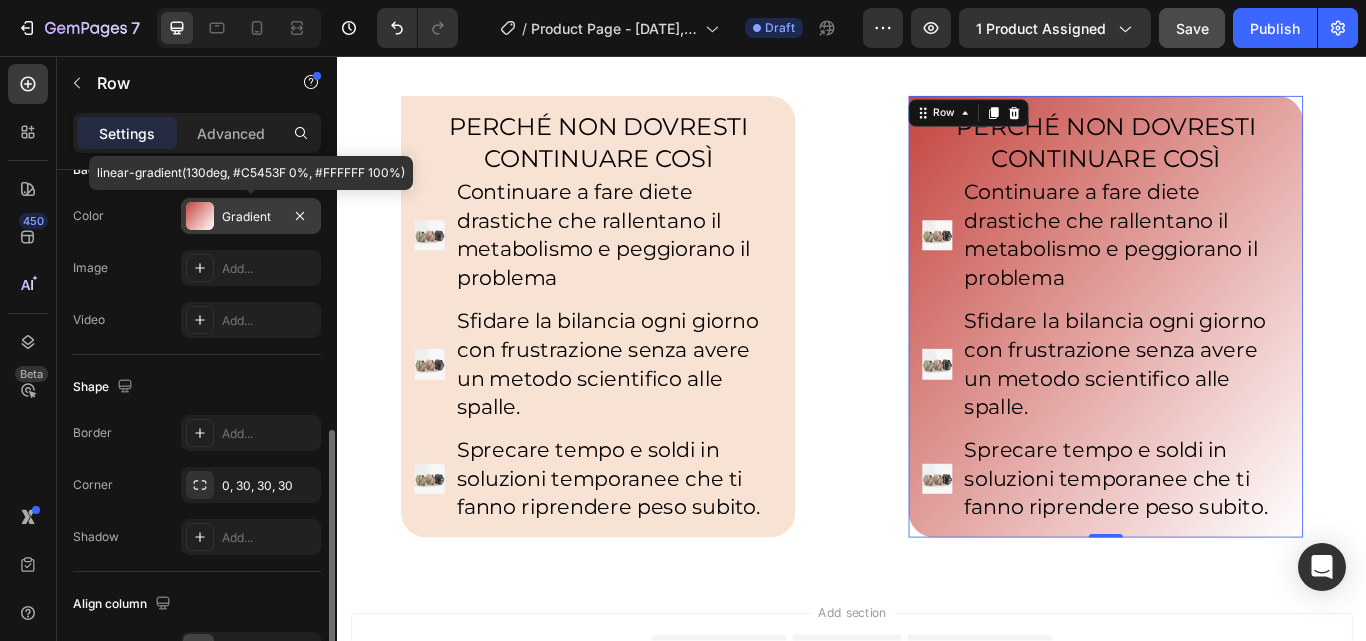click on "Gradient" at bounding box center [251, 217] 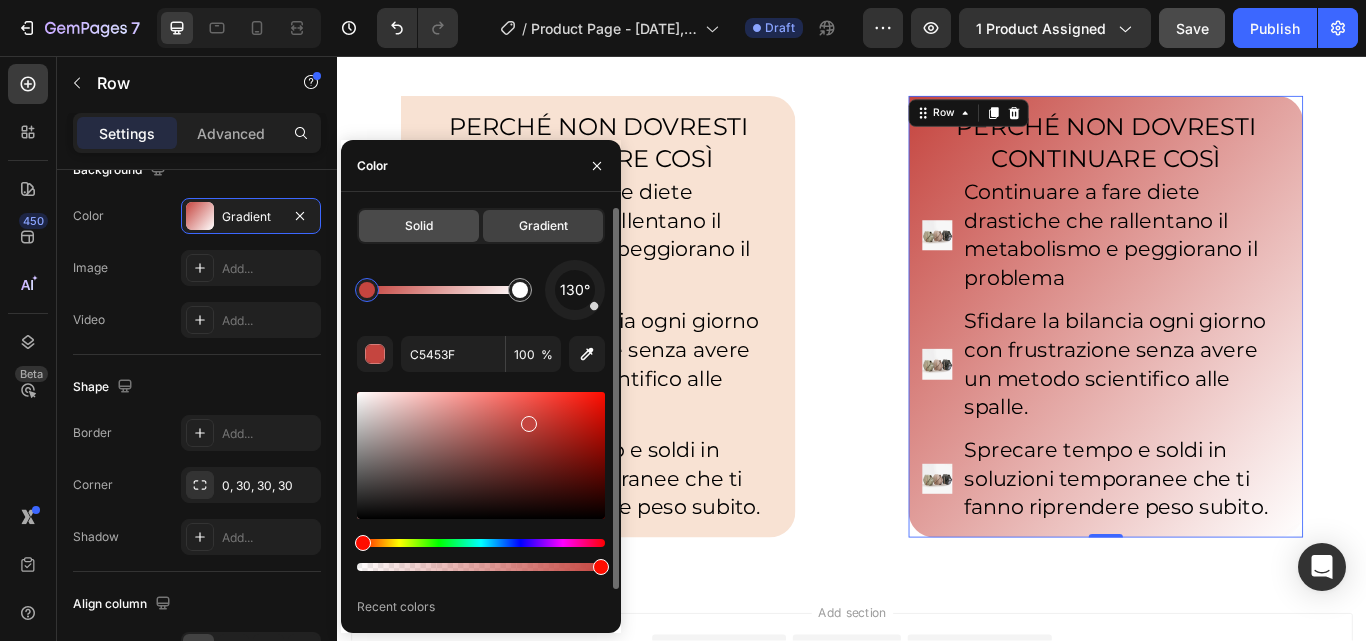 click on "Solid" 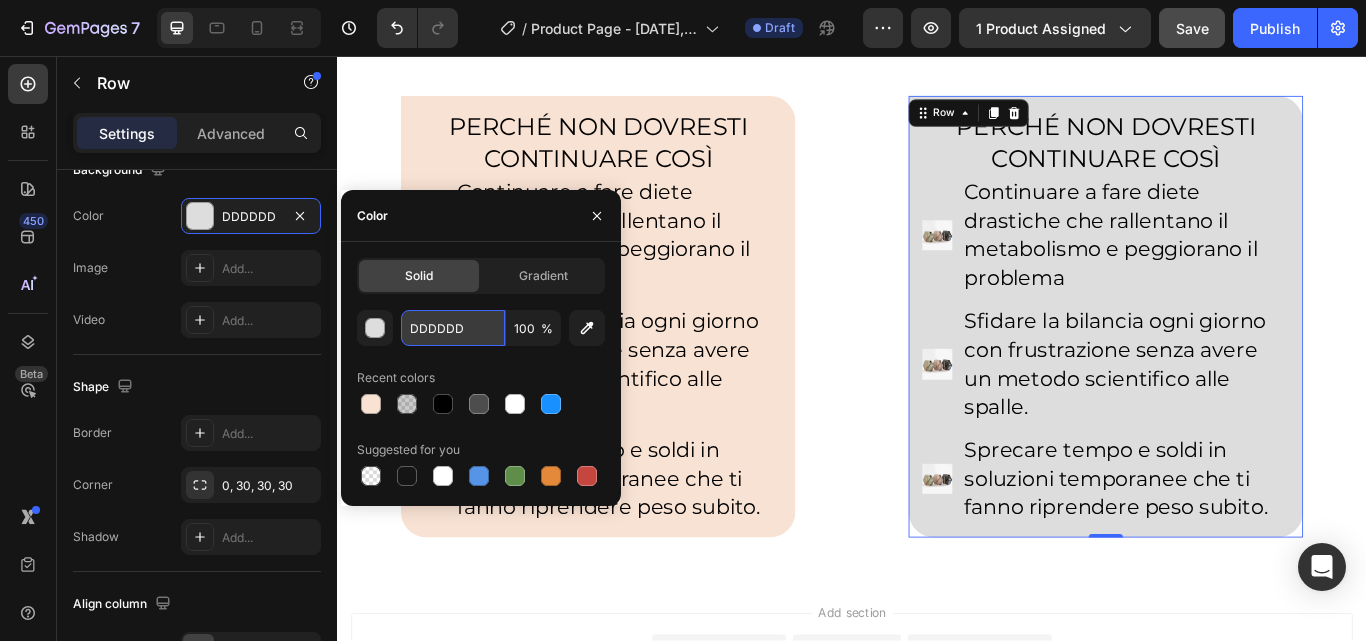 click on "DDDDDD" at bounding box center (453, 328) 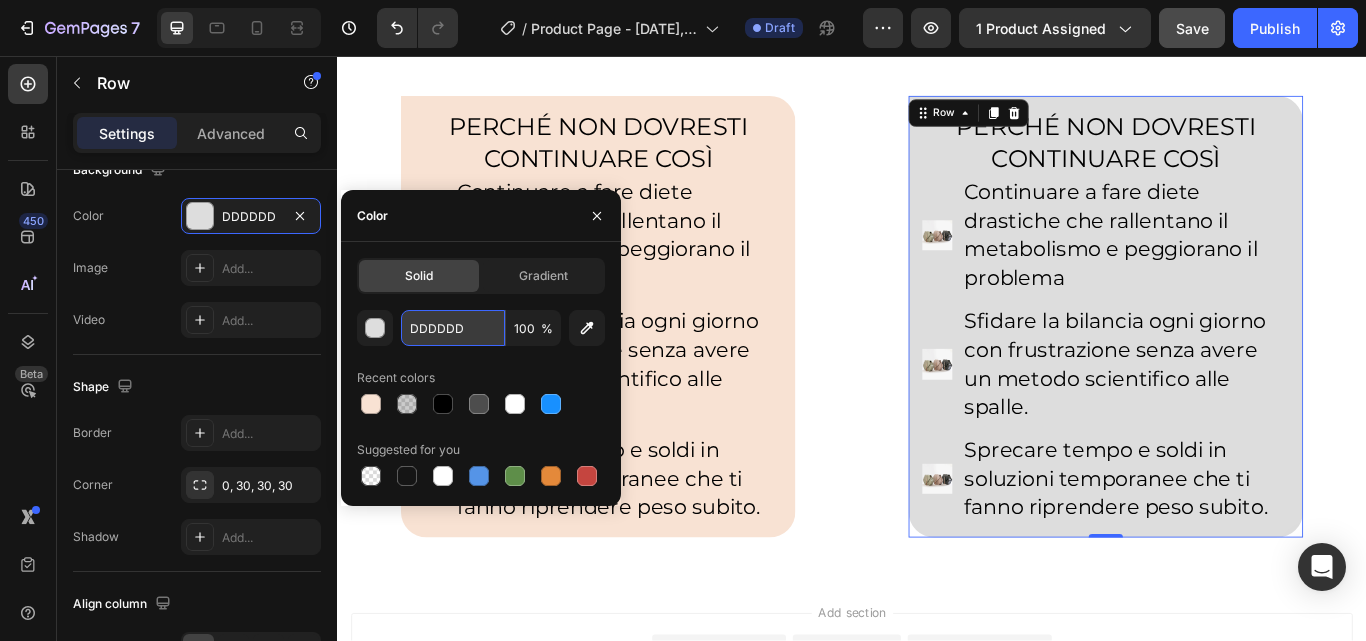 paste on "f8e2d3" 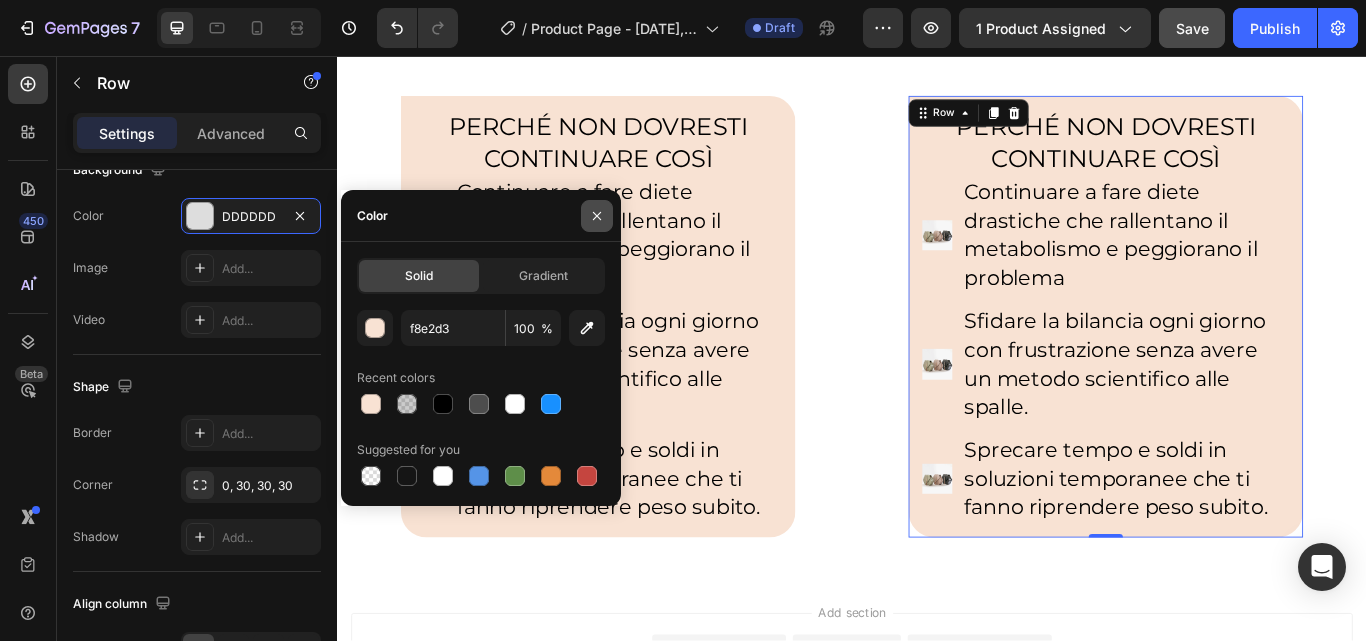 click 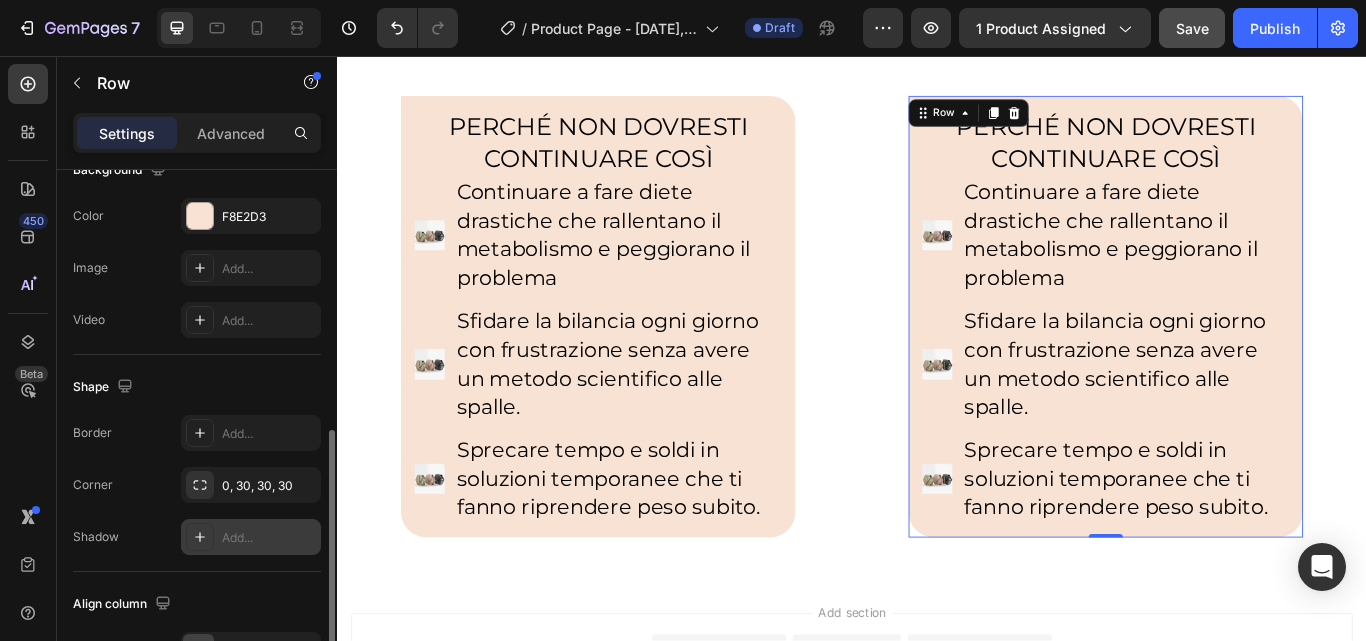 click 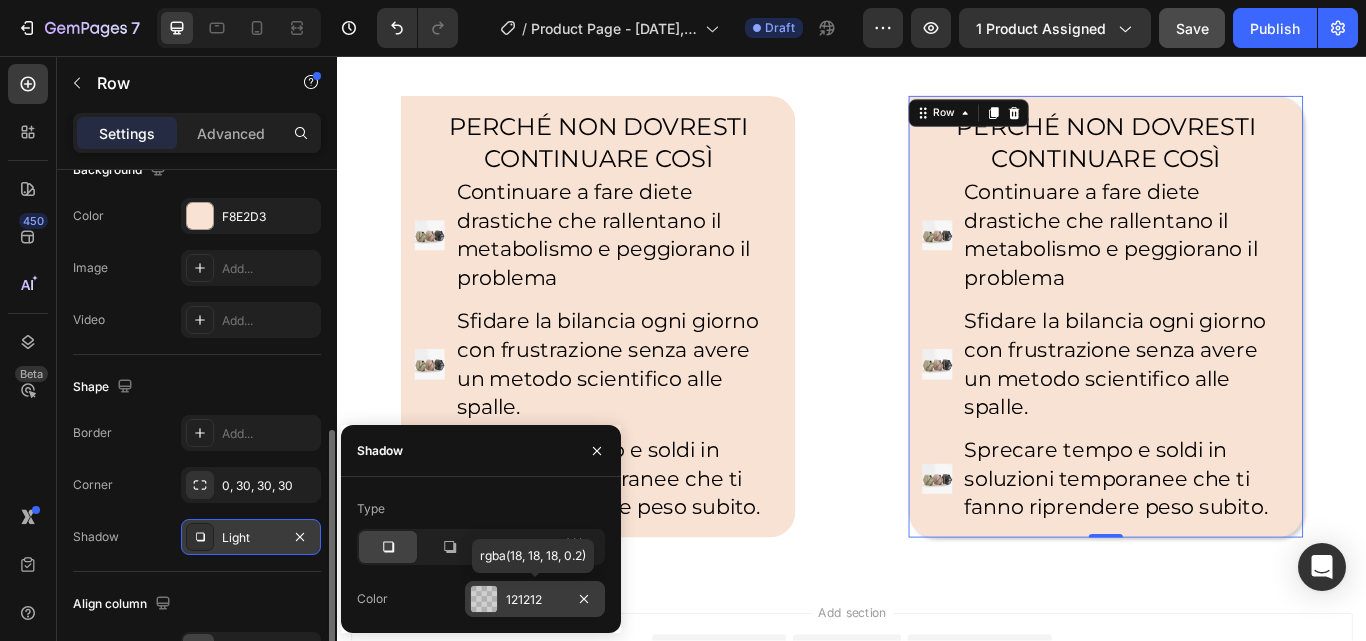 click on "121212" at bounding box center [535, 600] 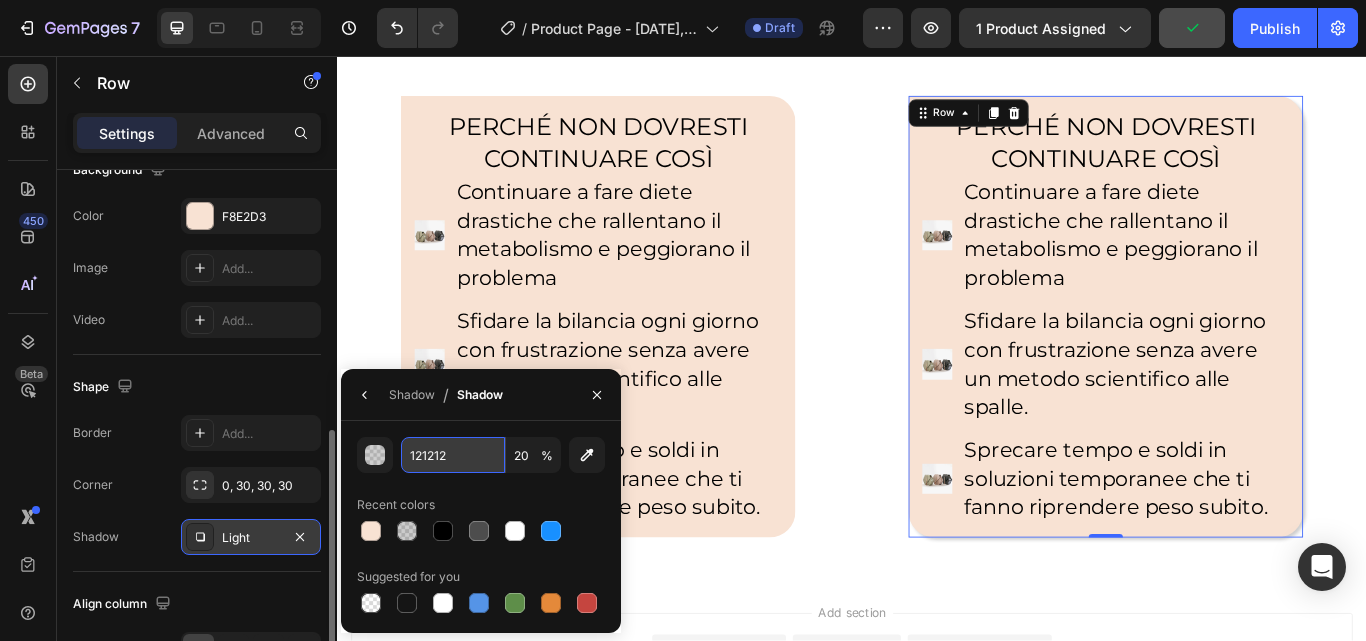 click on "121212" at bounding box center [0, 0] 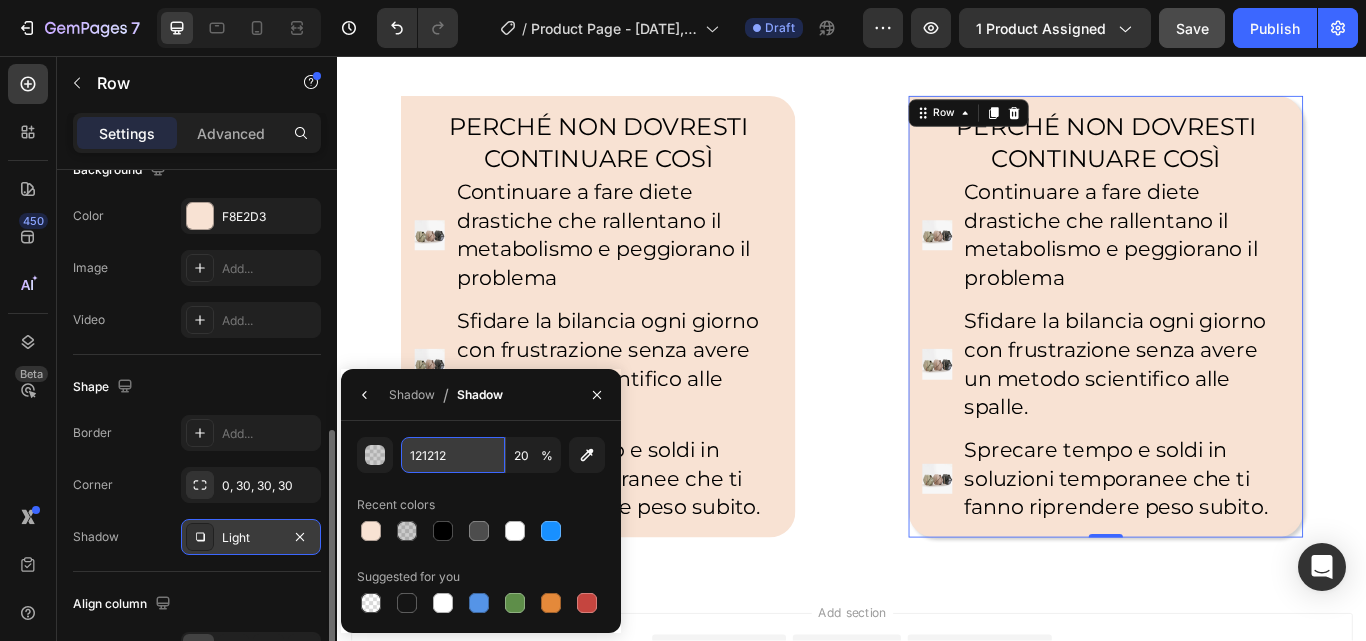 paste on "f8e2d3" 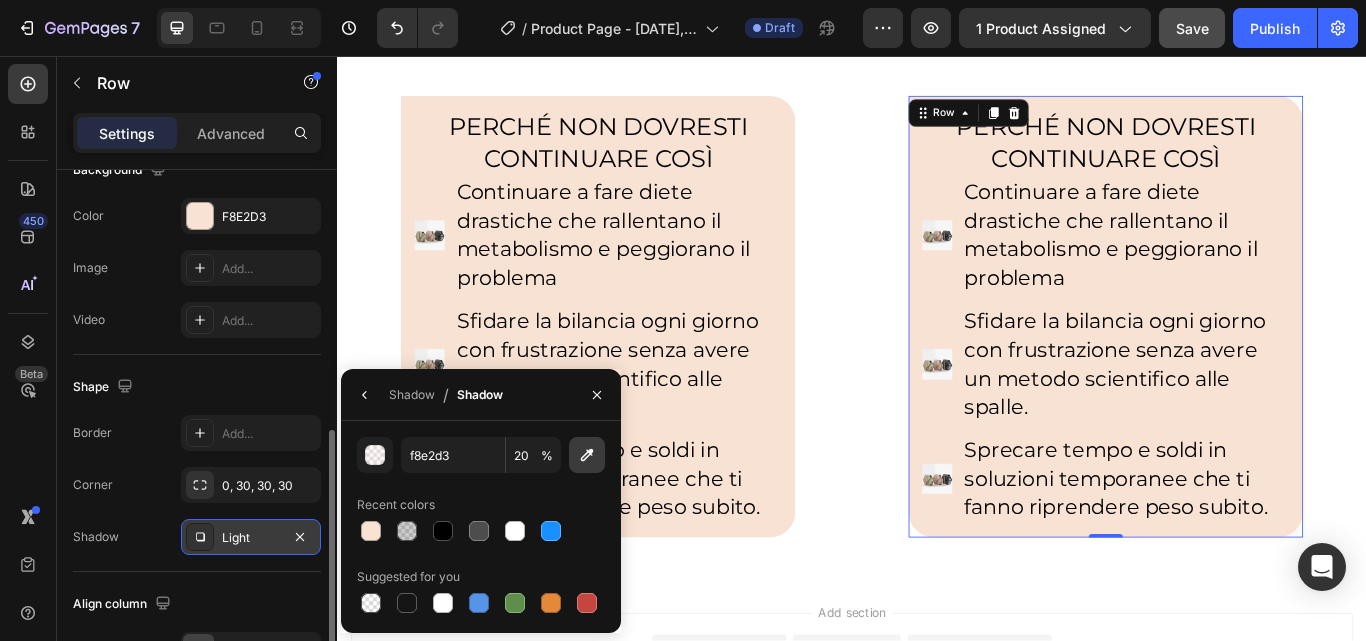 click 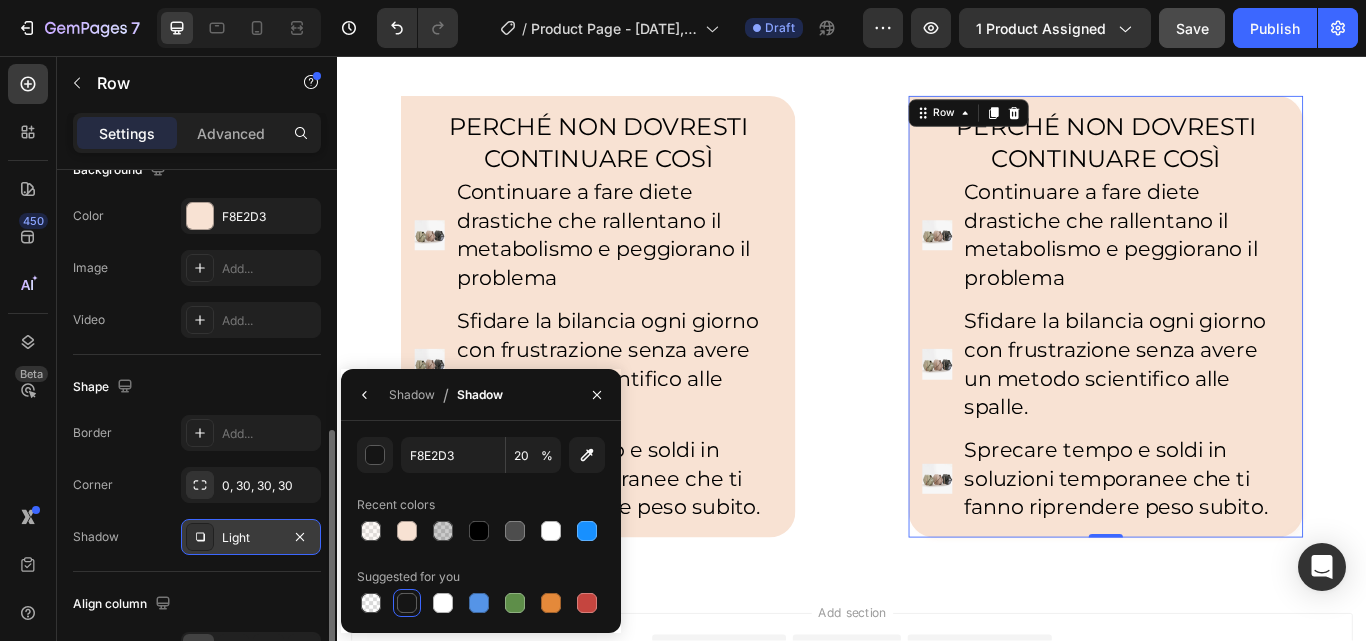 type on "151515" 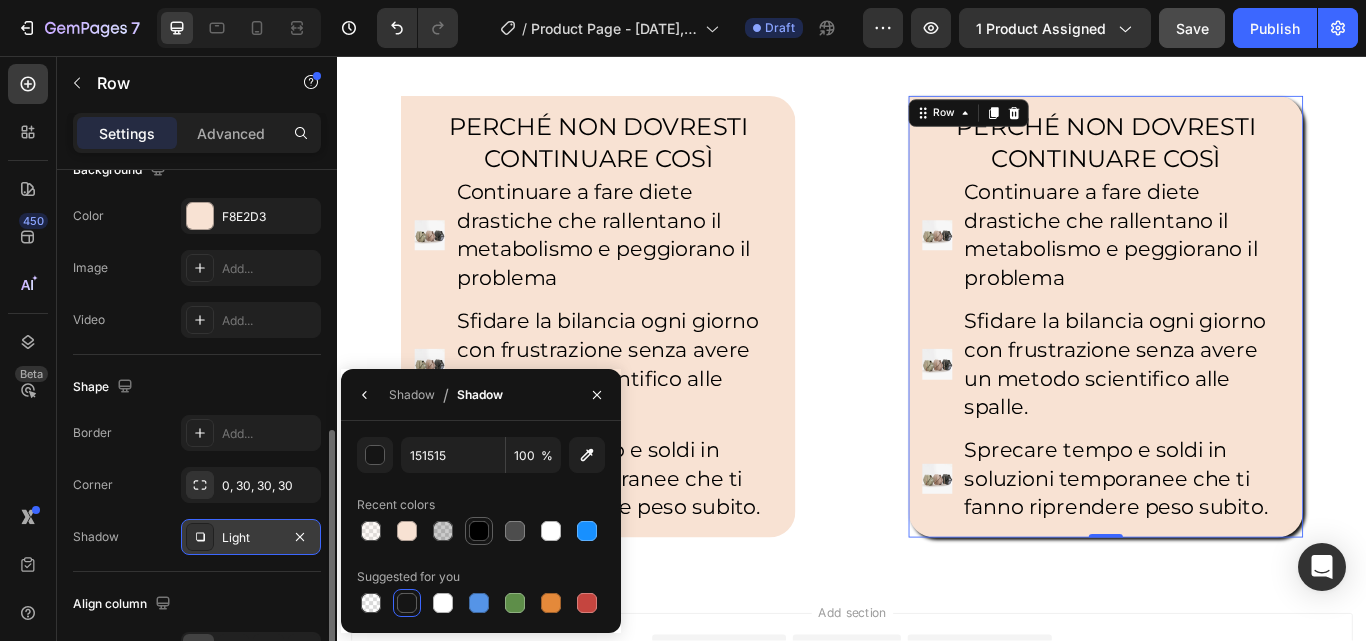 click at bounding box center [479, 531] 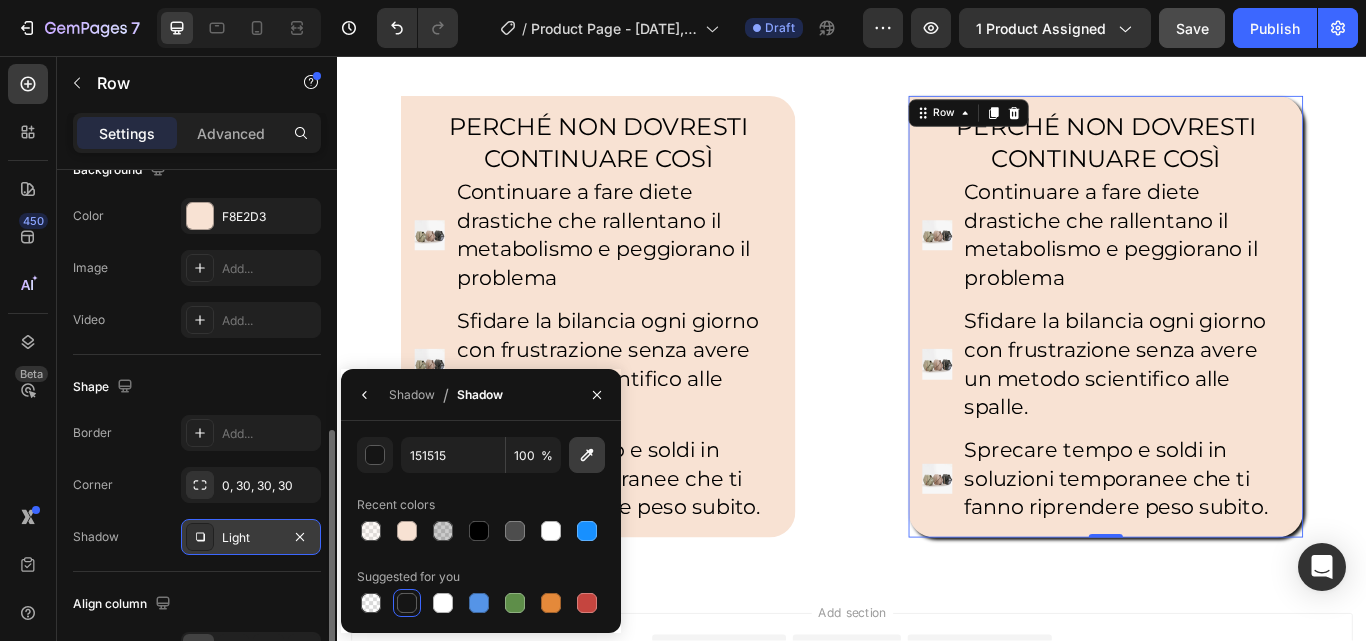 type on "000000" 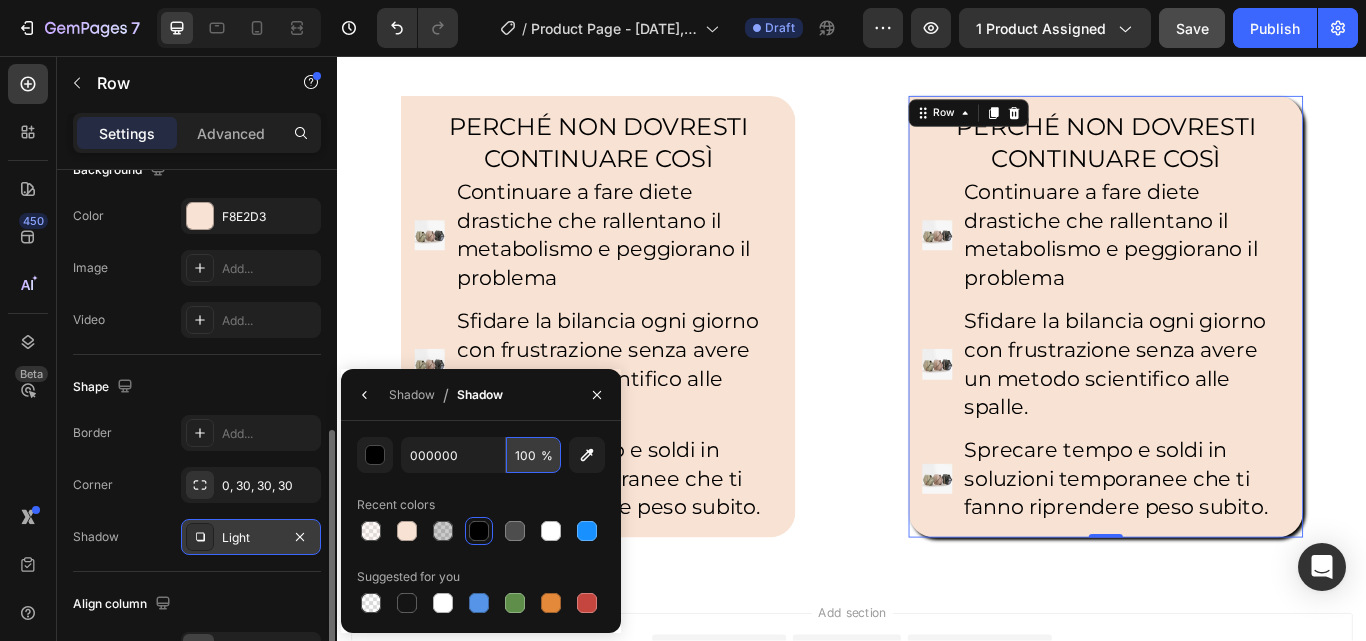 click on "100" at bounding box center [0, 0] 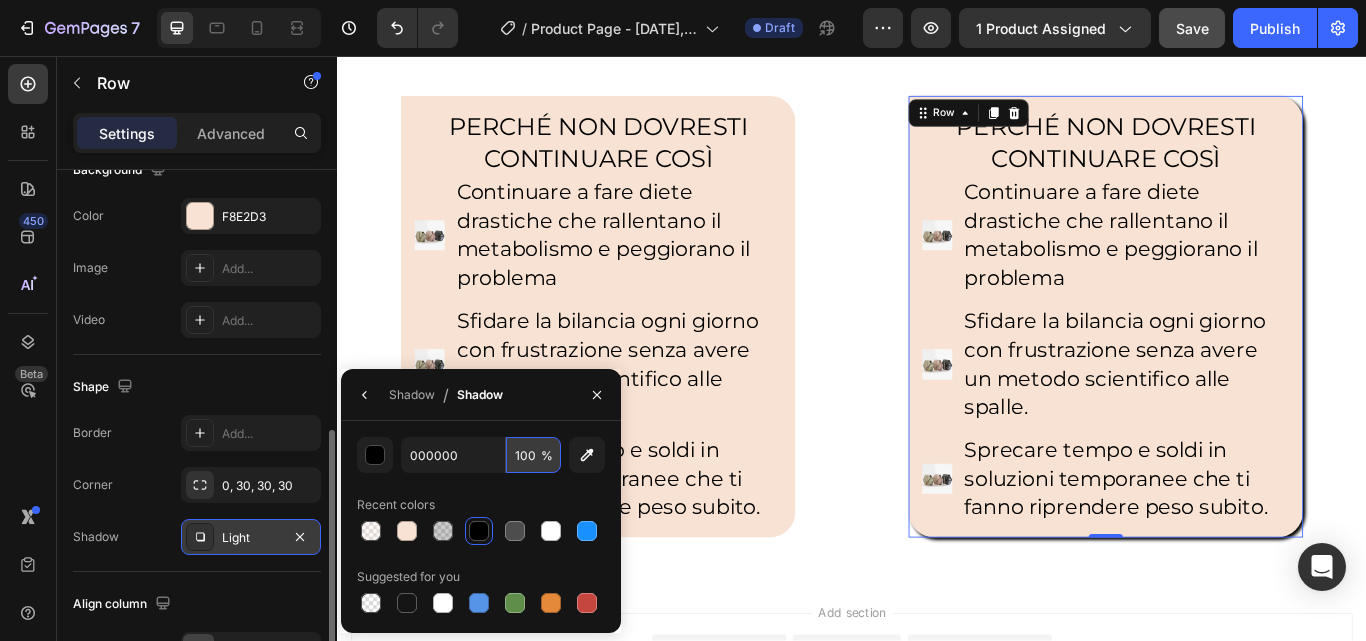 type on "20" 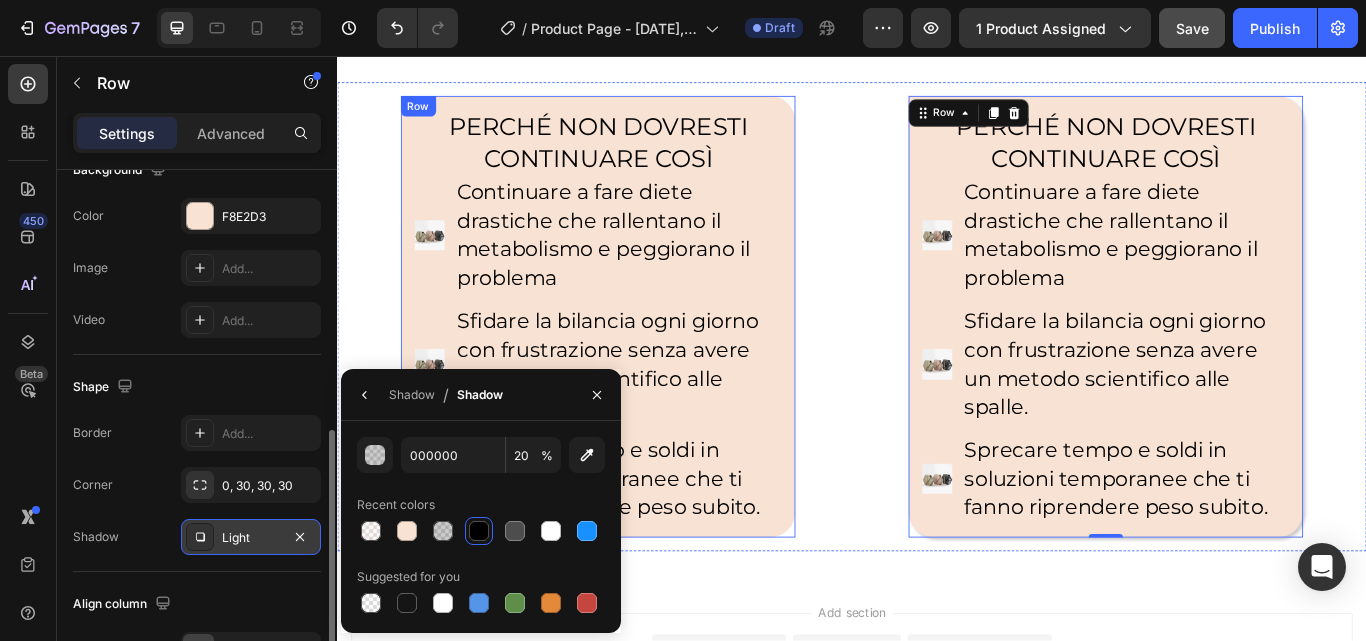 click on "Row" at bounding box center (431, 115) 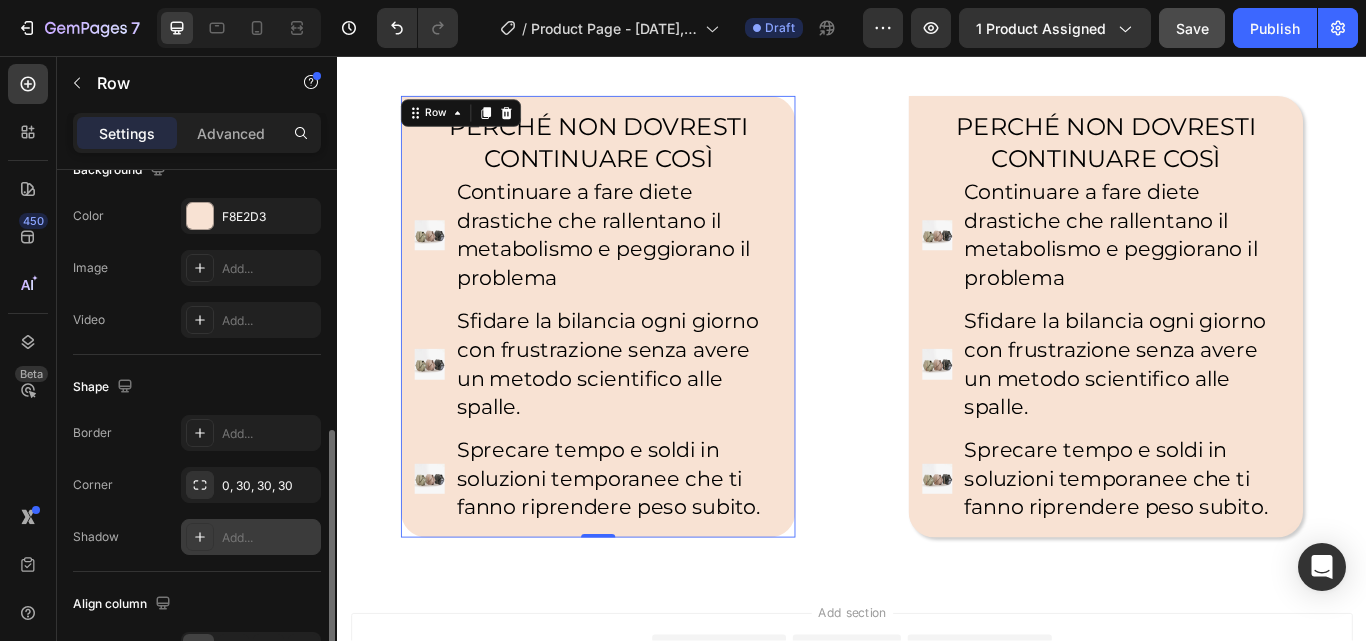 click 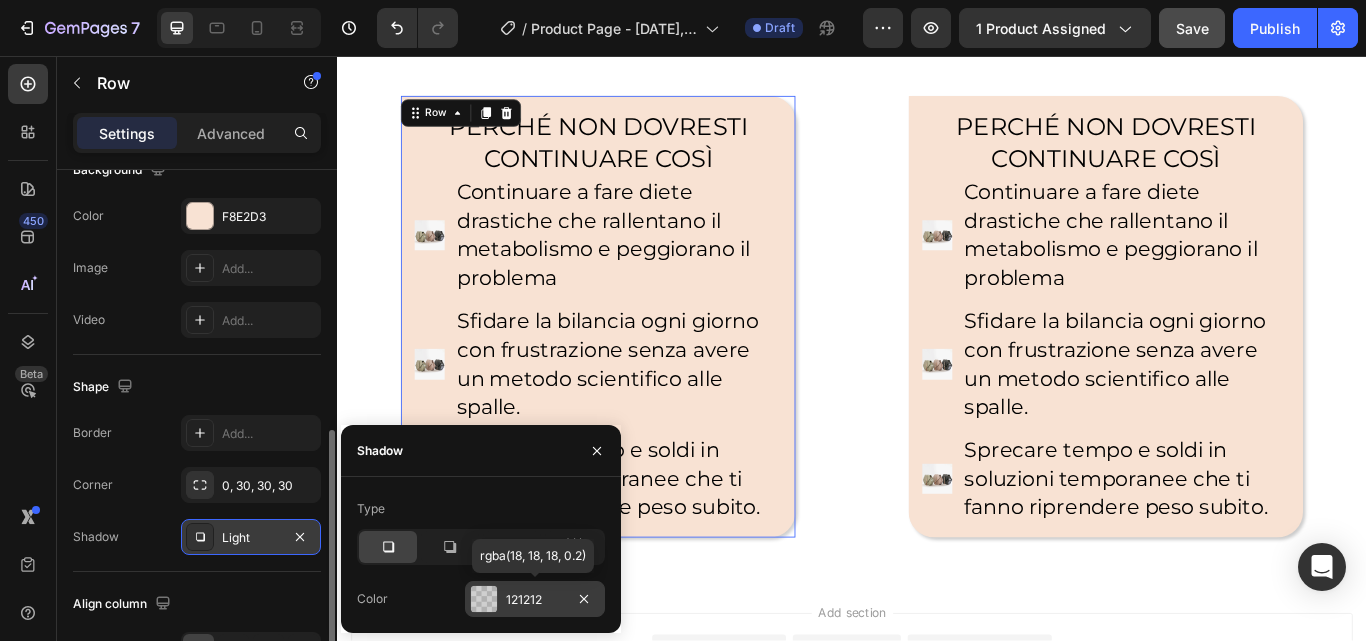click on "121212" at bounding box center (535, 600) 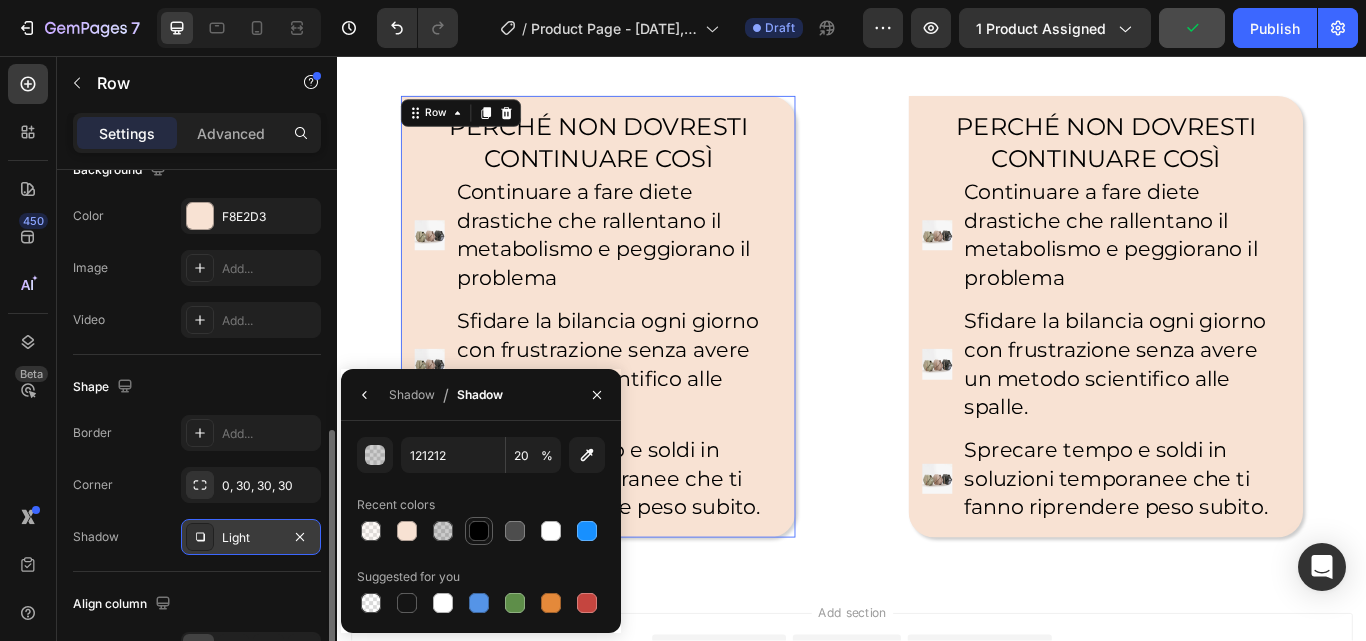 click at bounding box center [479, 531] 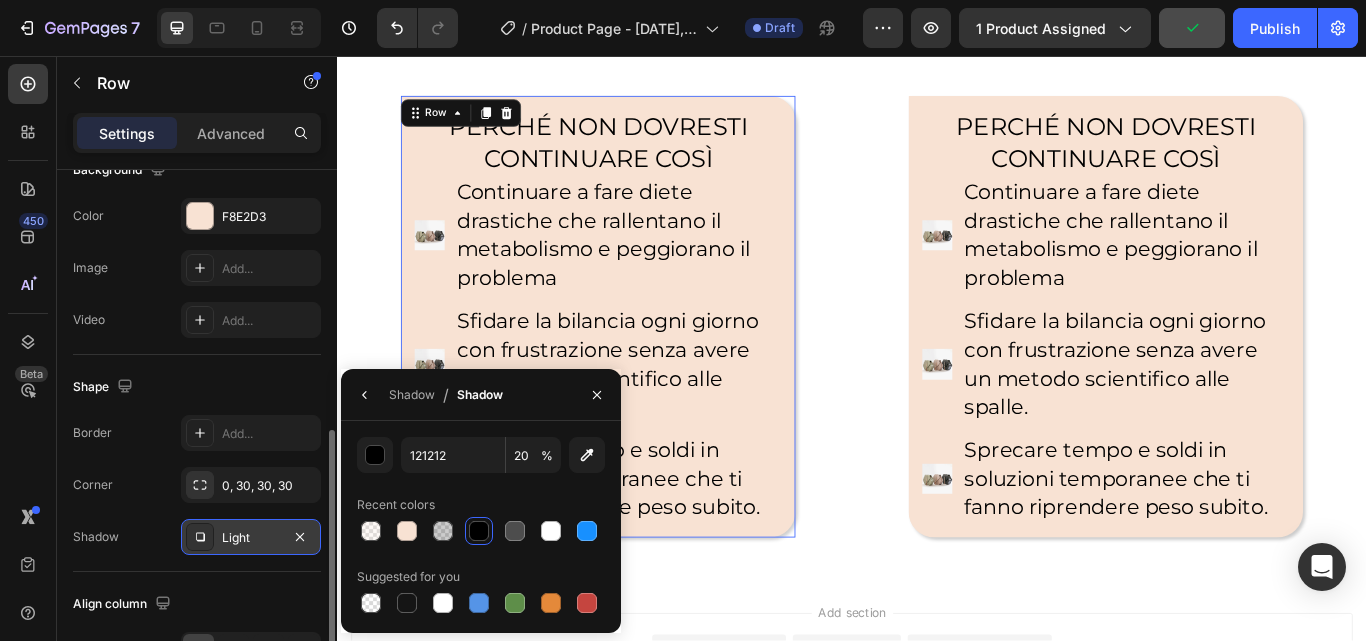 type on "000000" 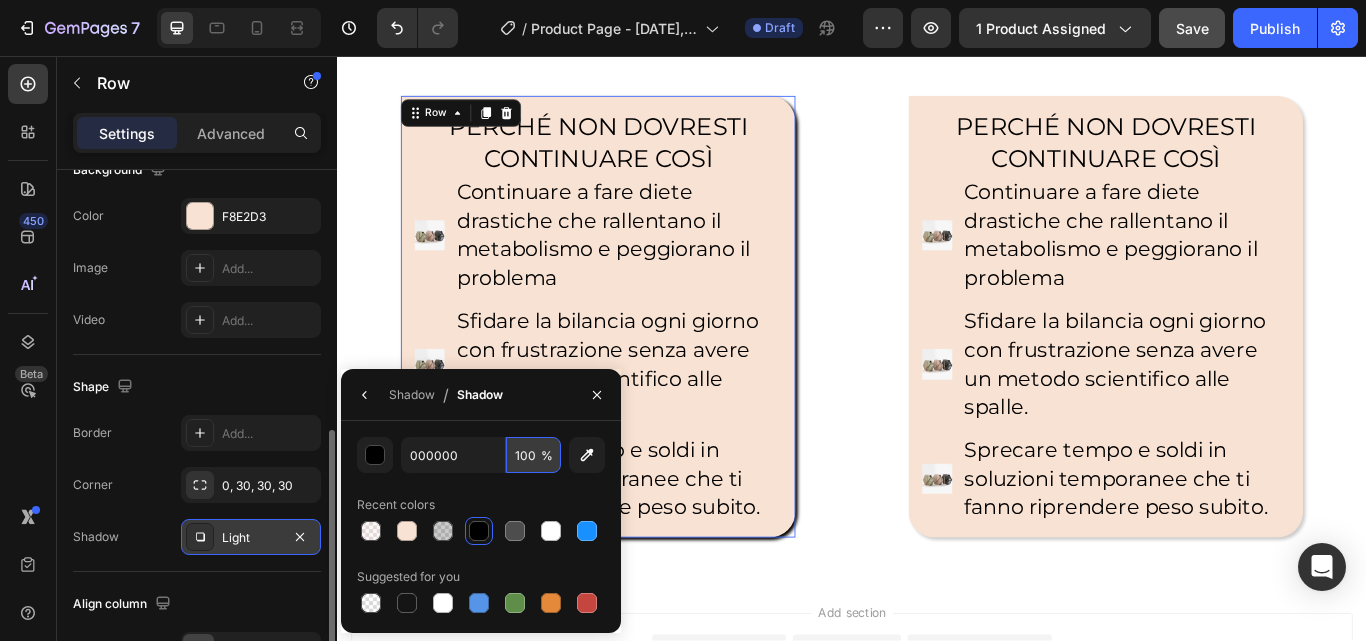 click on "100" at bounding box center (533, 455) 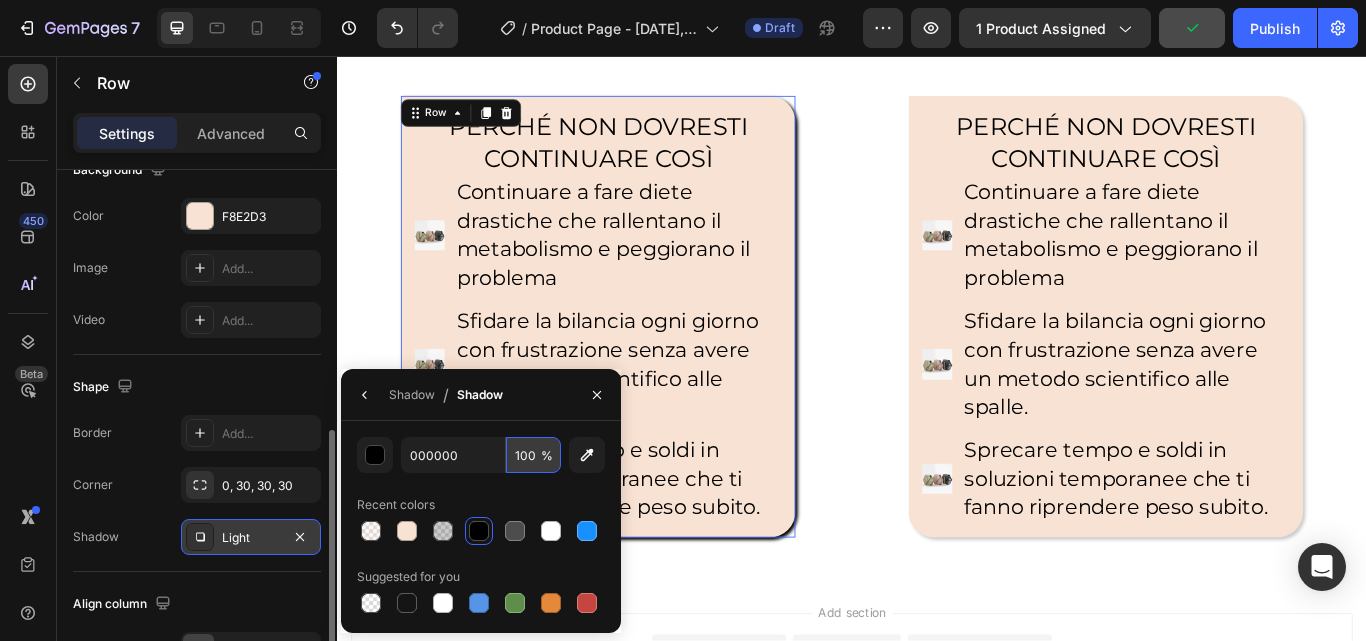 click on "100" at bounding box center [533, 455] 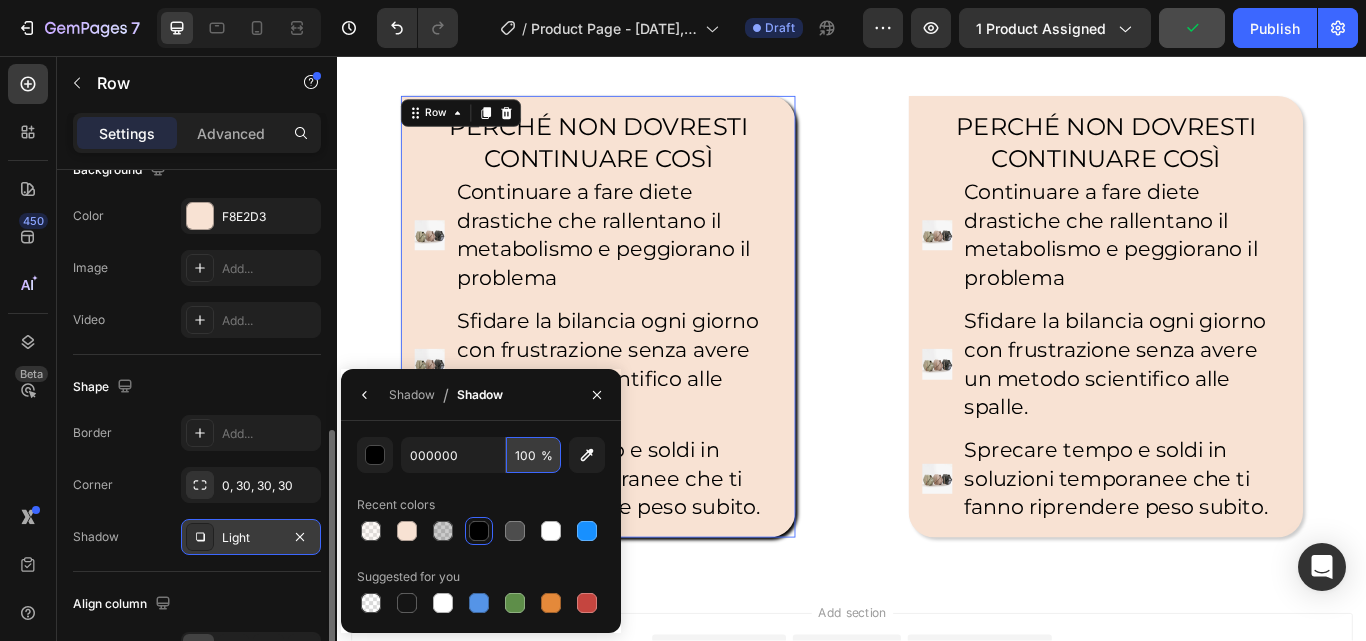 click on "100" at bounding box center [533, 455] 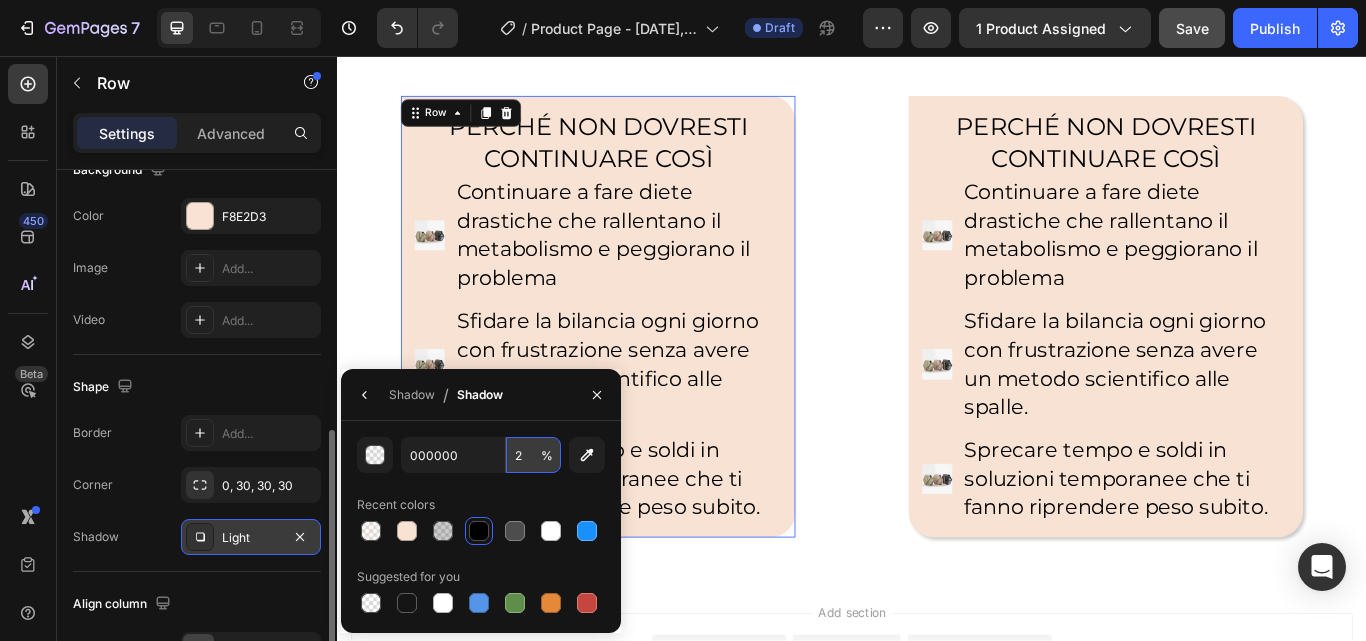 type on "20" 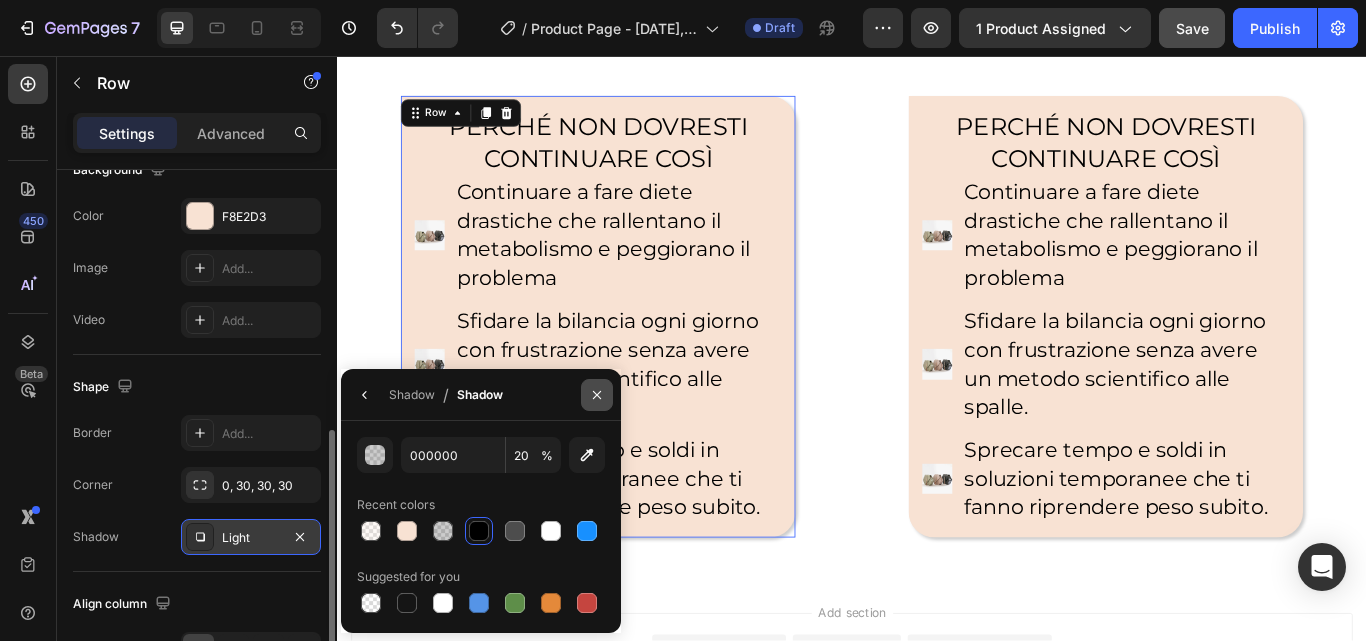 click 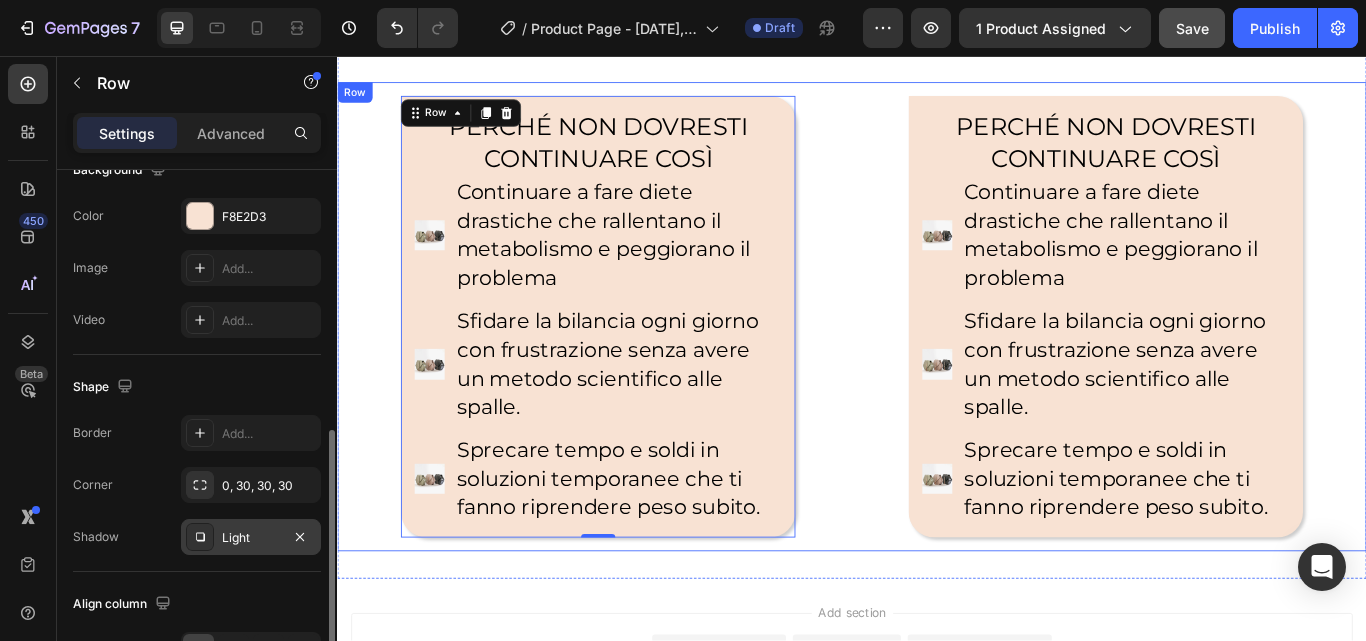 click on "PERCHÉ NON DOVRESTI CONTINUARE COSÌ Heading Image Continuare a fare diete drastiche che rallentano il metabolismo e peggiorano il problema Text Block Image Sfidare la bilancia ogni giorno con frustrazione senza avere un metodo scientifico alle spalle. Text Block Image Sprecare tempo e soldi in soluzioni temporanee che ti fanno riprendere peso subito. Text Block Advanced List Row   0 PERCHÉ NON DOVRESTI CONTINUARE COSÌ Heading Image Continuare a fare diete drastiche che rallentano il metabolismo e peggiorano il problema Text Block Image Sfidare la bilancia ogni giorno con frustrazione senza avere un metodo scientifico alle spalle. Text Block Image Sprecare tempo e soldi in soluzioni temporanee che ti fanno riprendere peso subito. Text Block Advanced List Row Row" at bounding box center (937, 360) 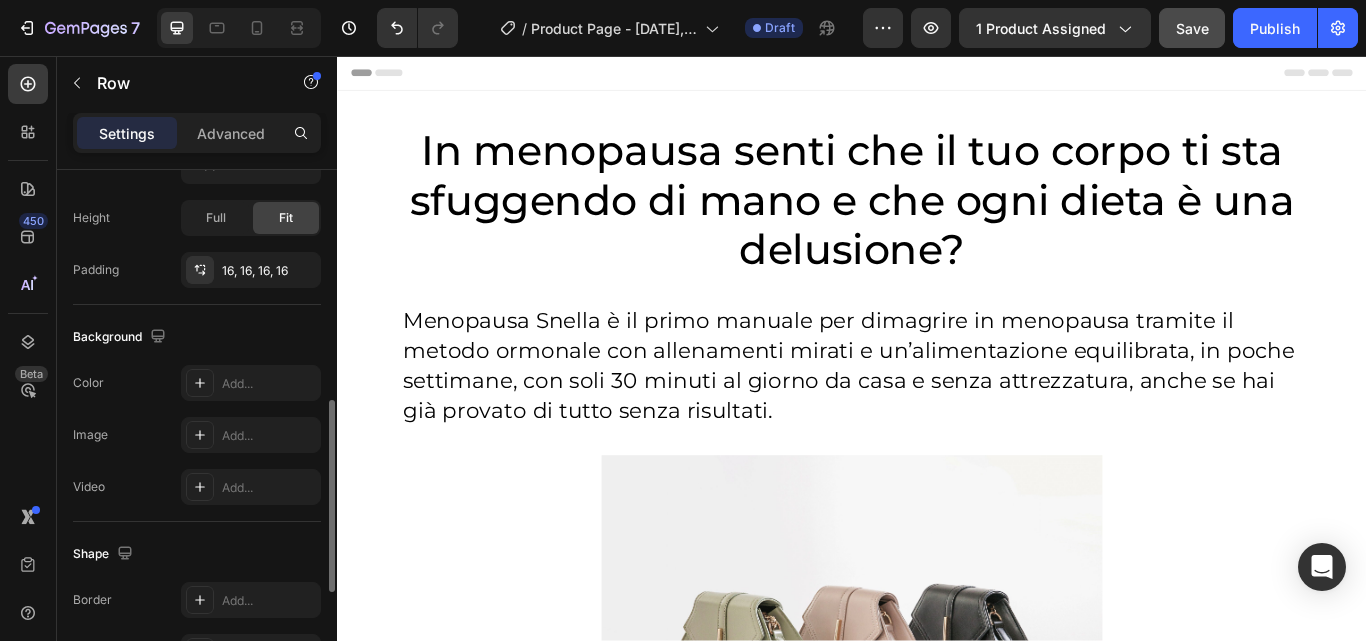scroll, scrollTop: 1, scrollLeft: 0, axis: vertical 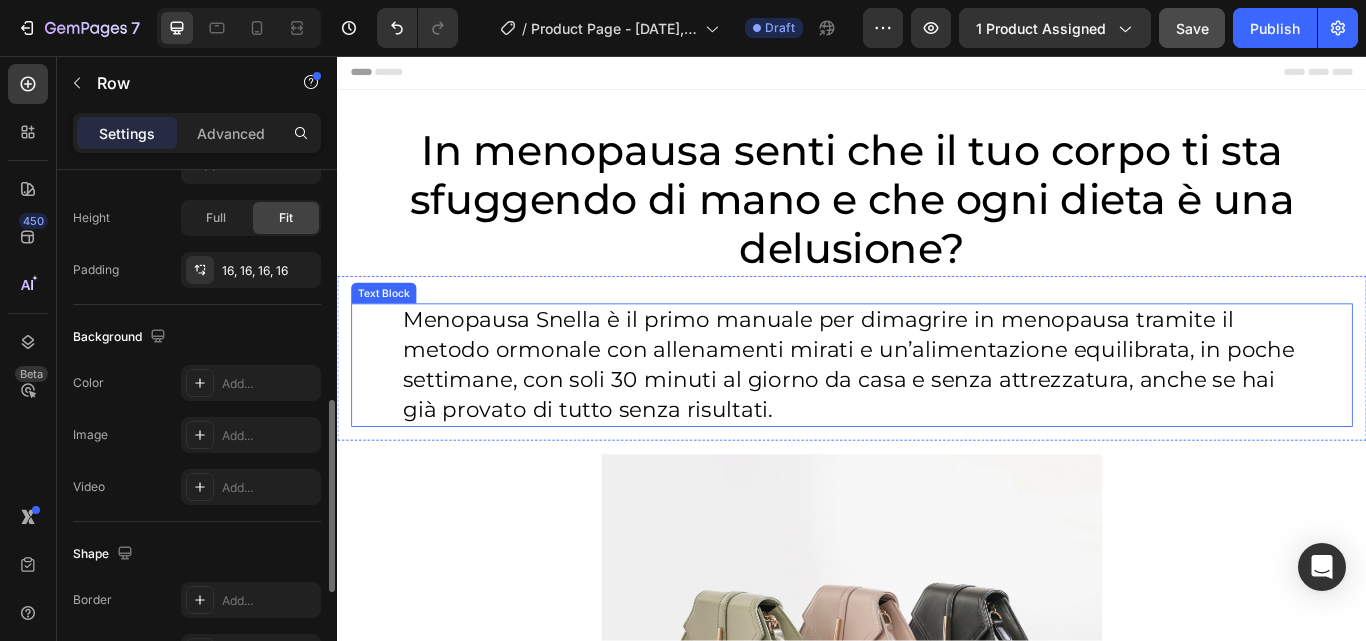 click on "Text Block" at bounding box center (391, 333) 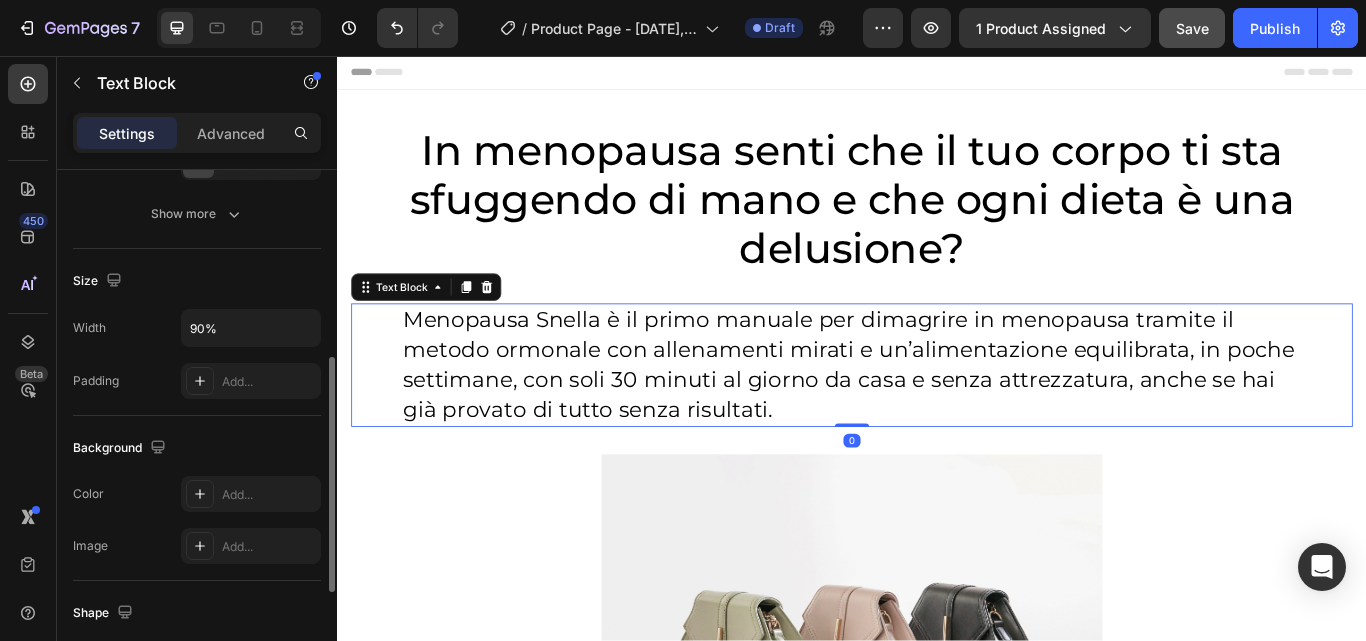 scroll, scrollTop: 374, scrollLeft: 0, axis: vertical 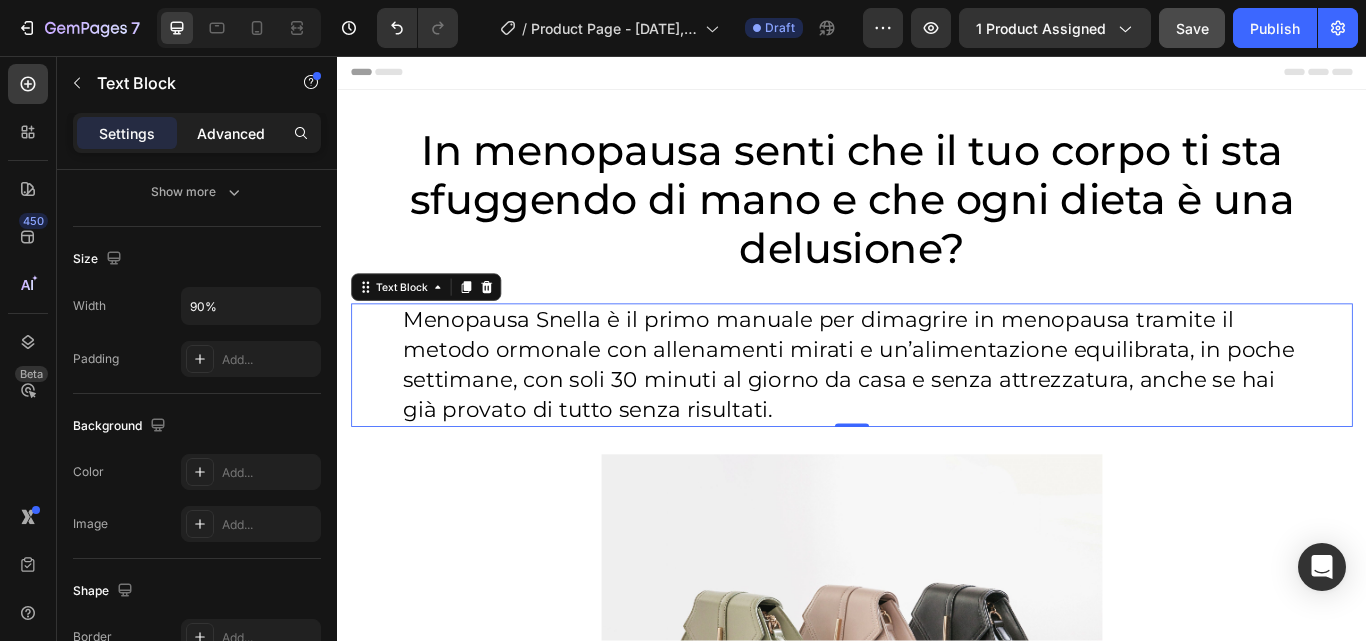 click on "Advanced" at bounding box center [231, 133] 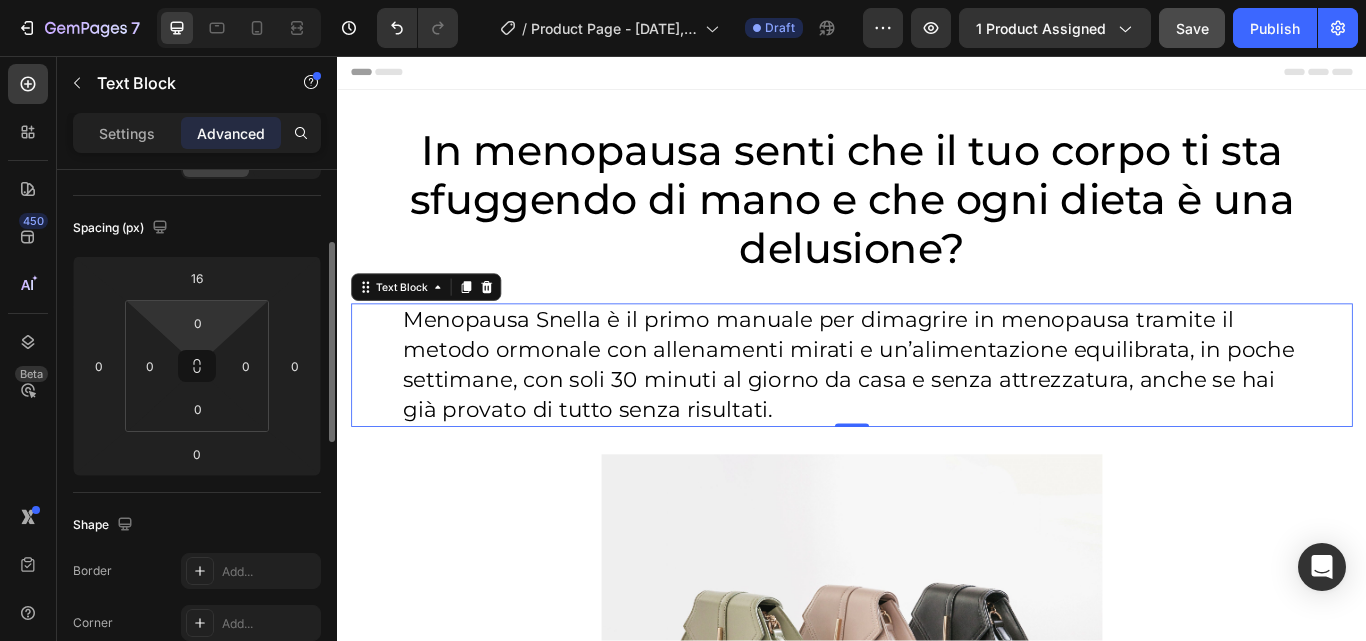 scroll, scrollTop: 191, scrollLeft: 0, axis: vertical 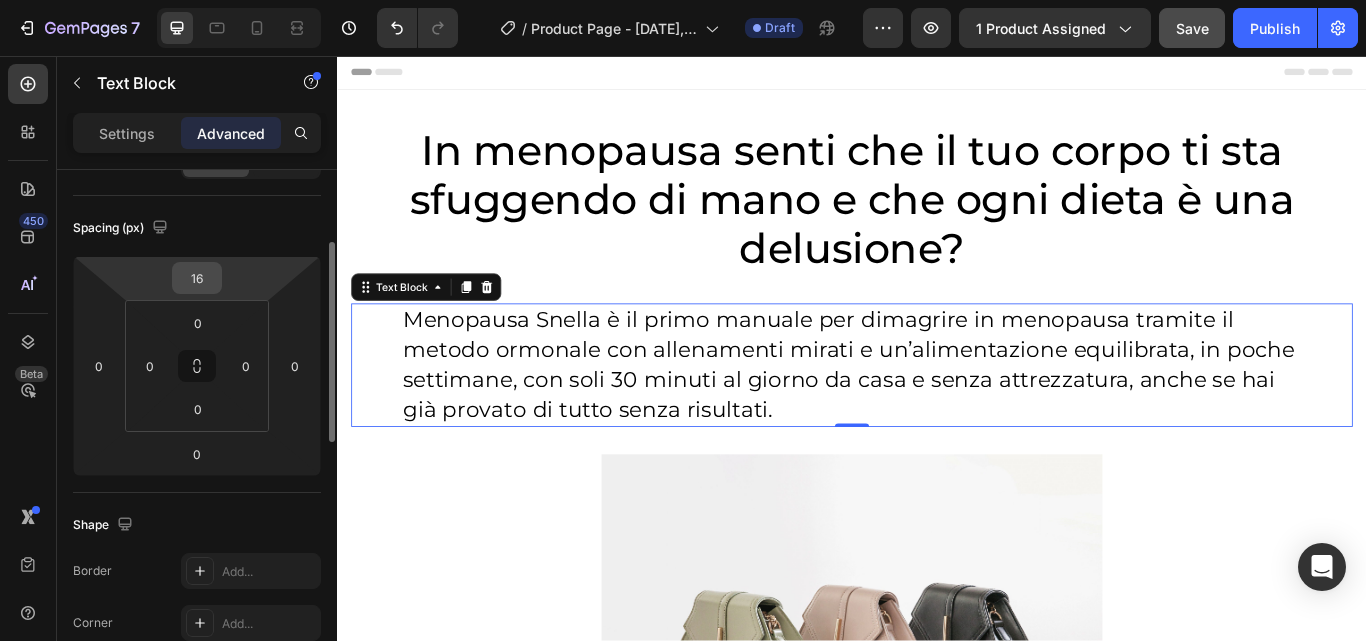 click on "16" at bounding box center (197, 278) 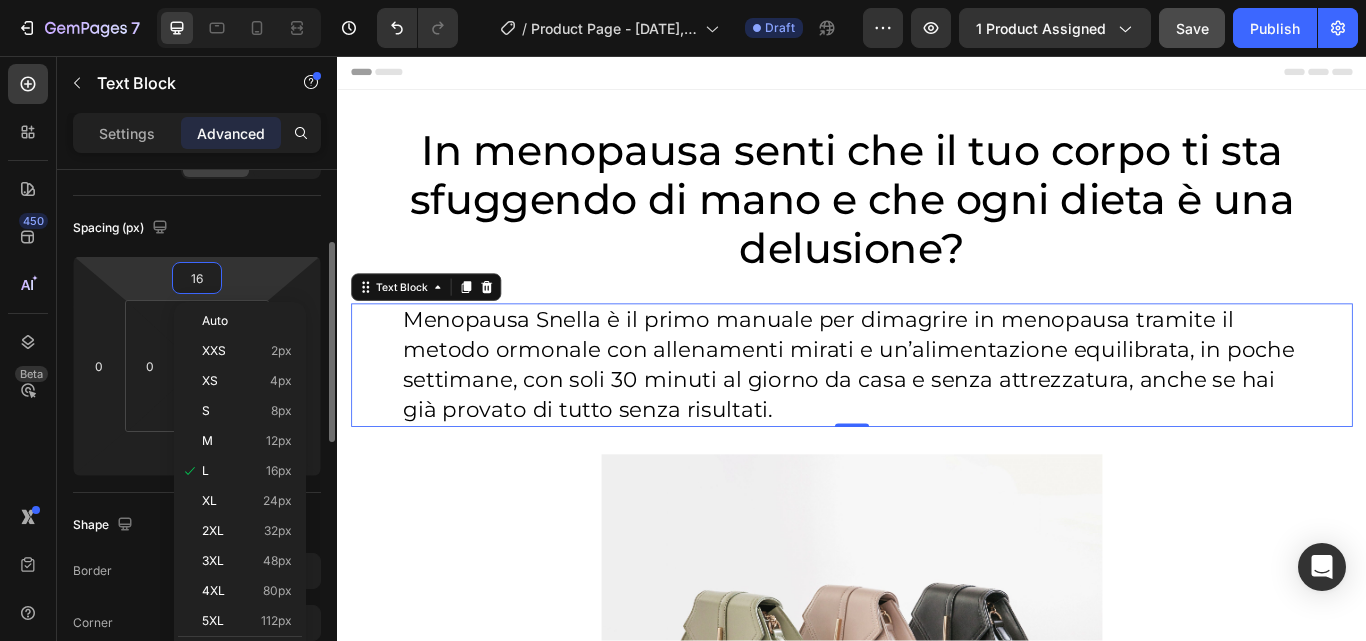 click on "16" at bounding box center [197, 278] 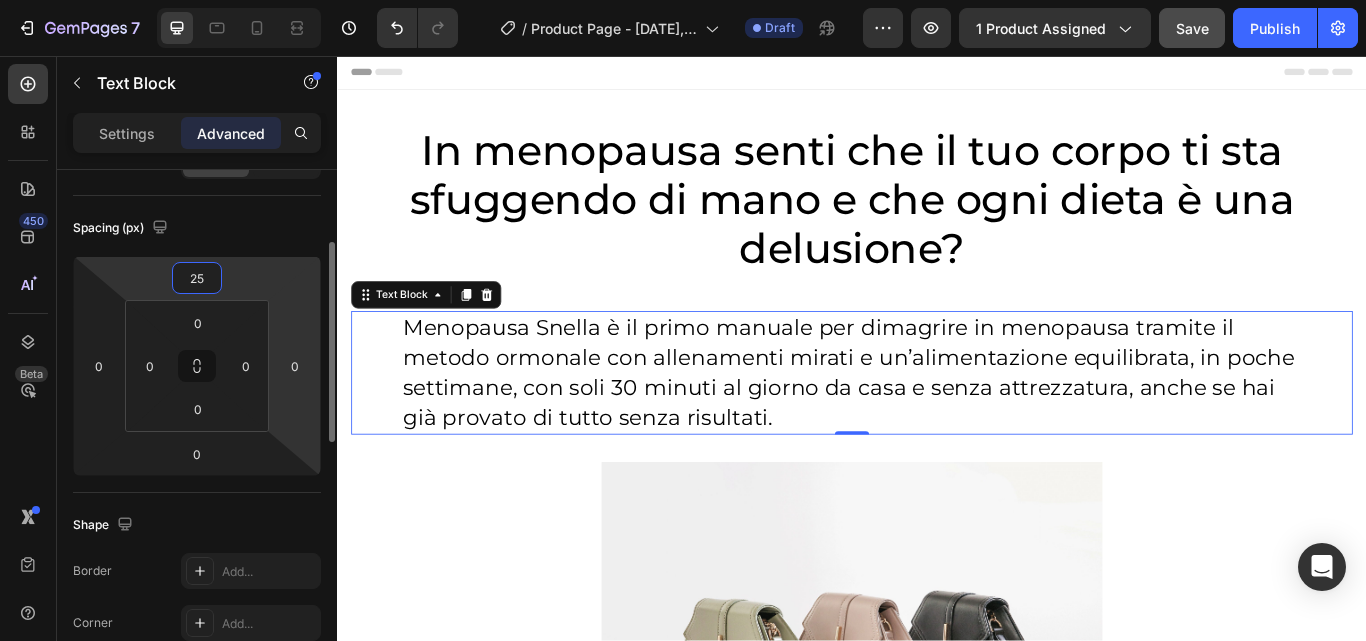 type on "25" 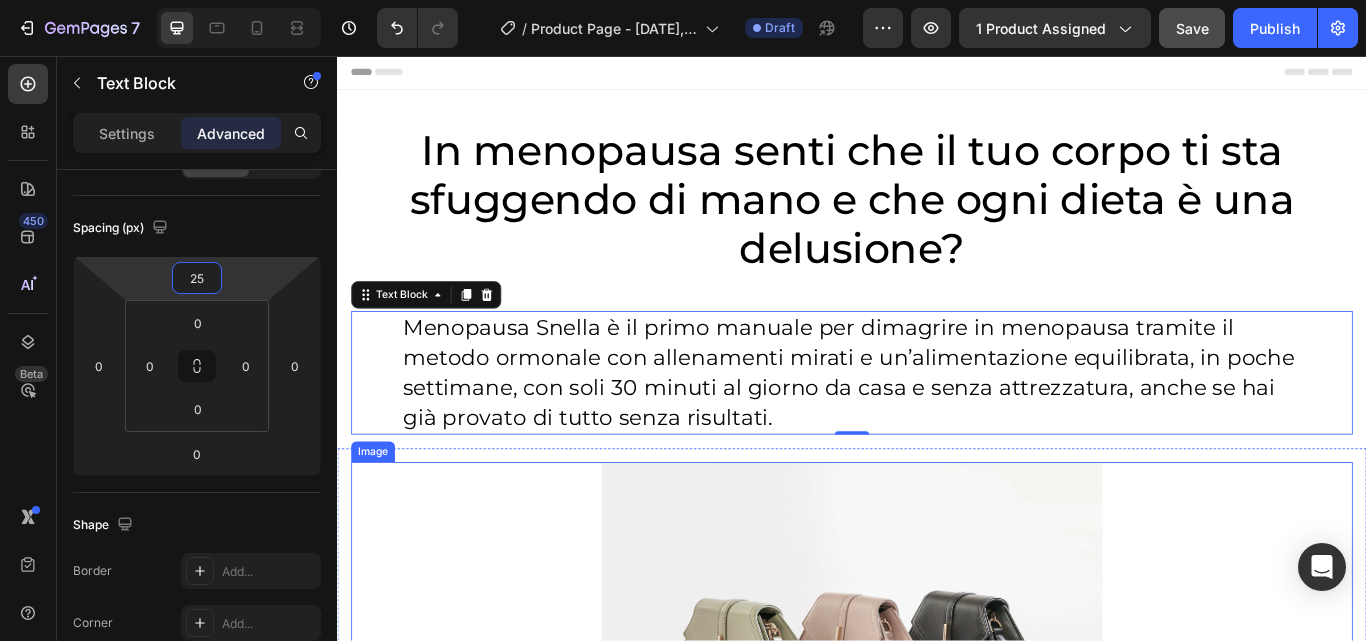 click at bounding box center (937, 749) 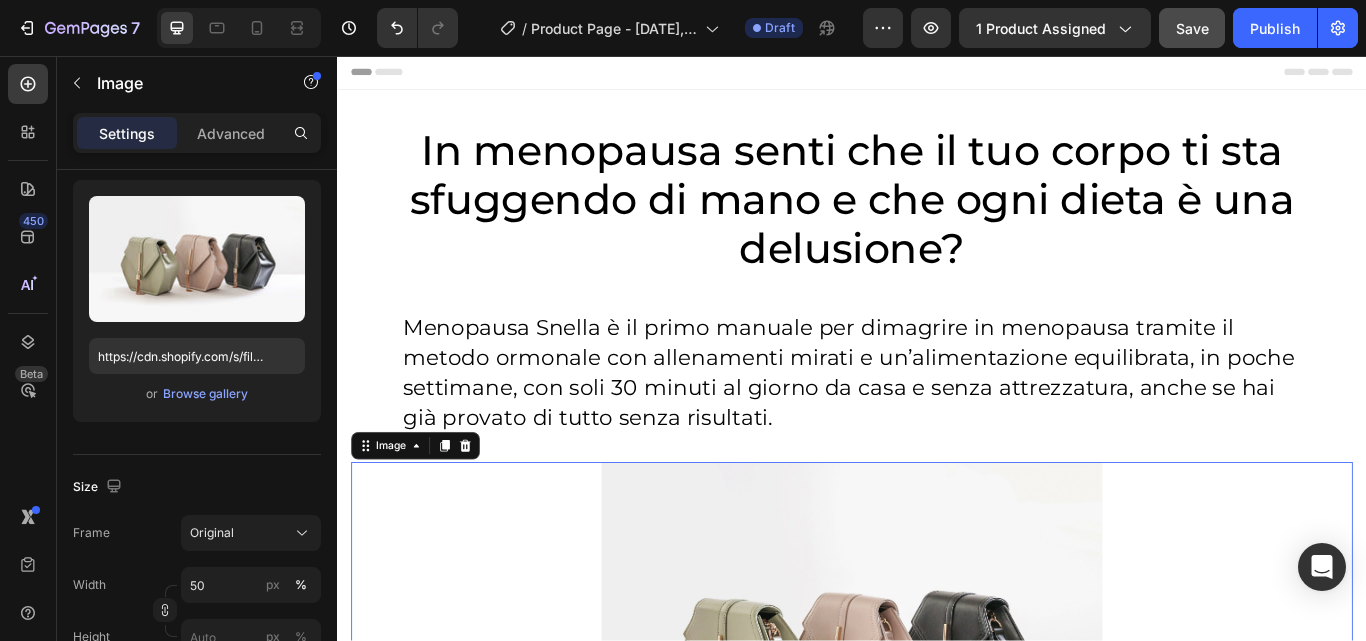 scroll, scrollTop: 0, scrollLeft: 0, axis: both 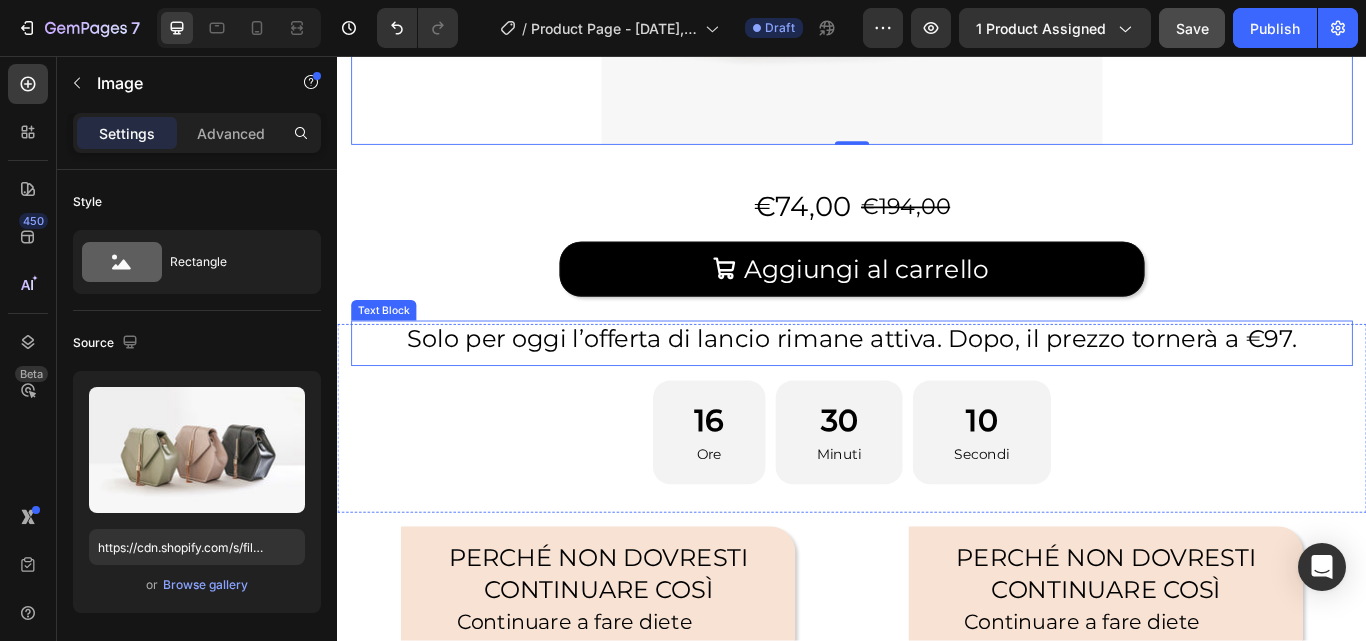 click on "Text Block" at bounding box center [391, 353] 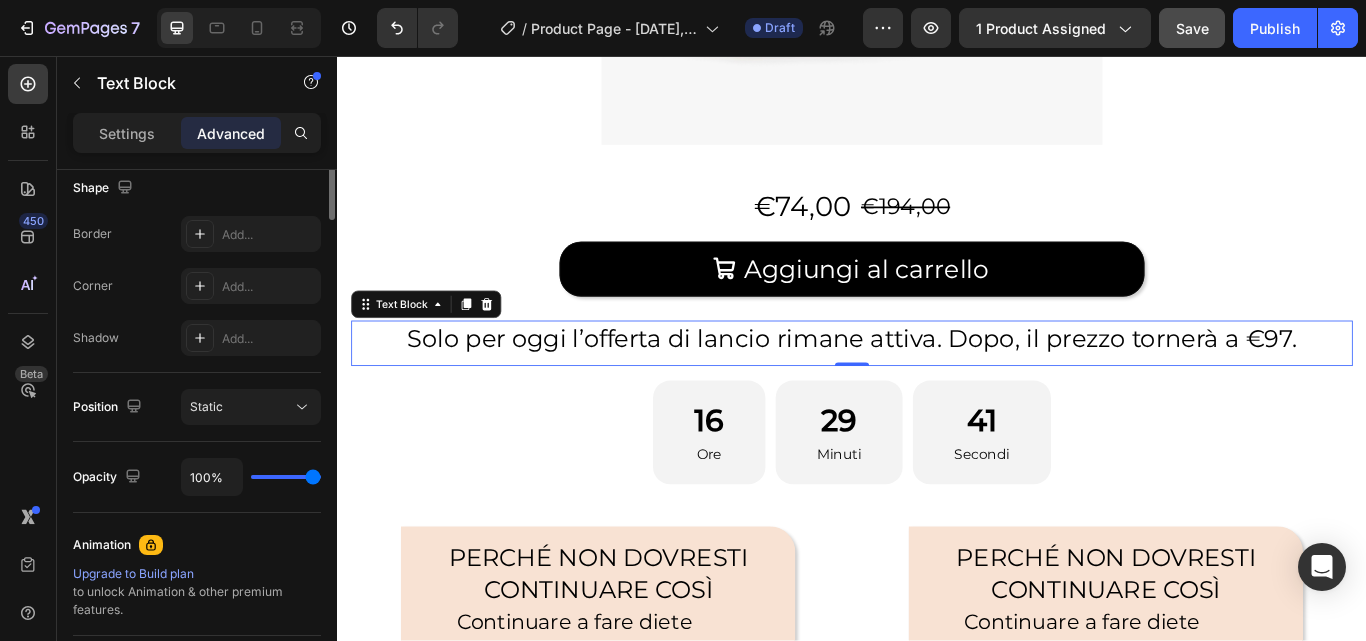 scroll, scrollTop: 274, scrollLeft: 0, axis: vertical 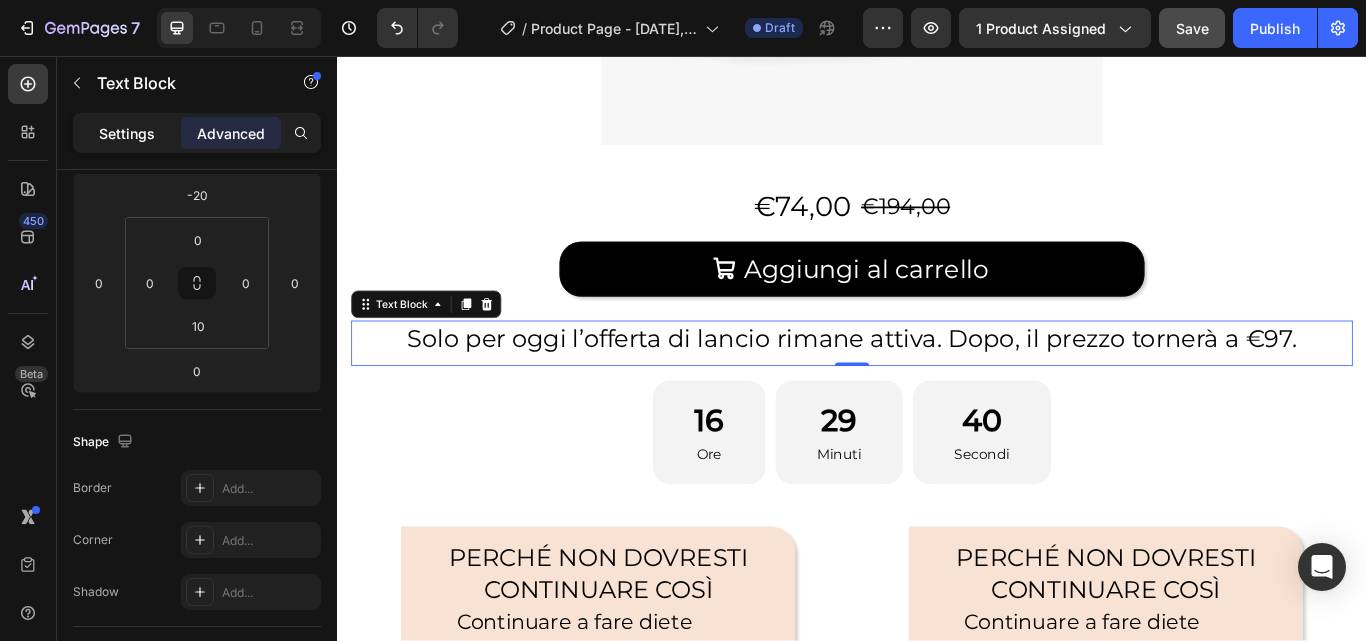 click on "Settings" at bounding box center (127, 133) 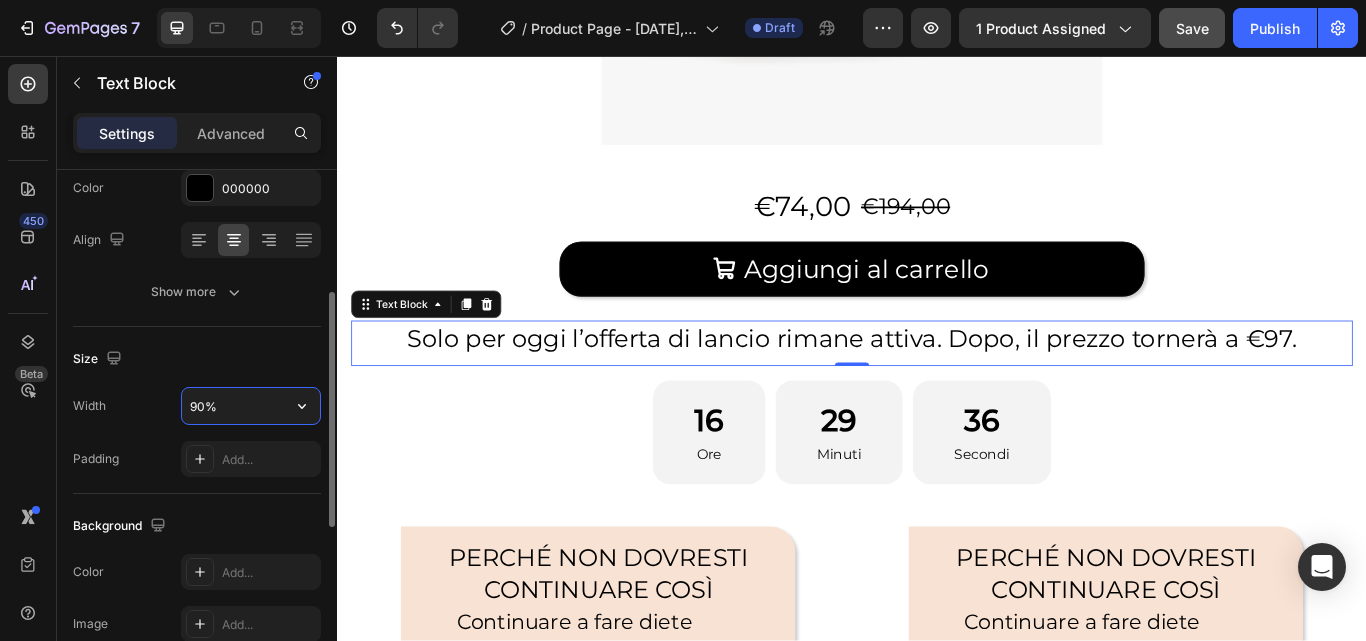 click on "90%" at bounding box center (251, 406) 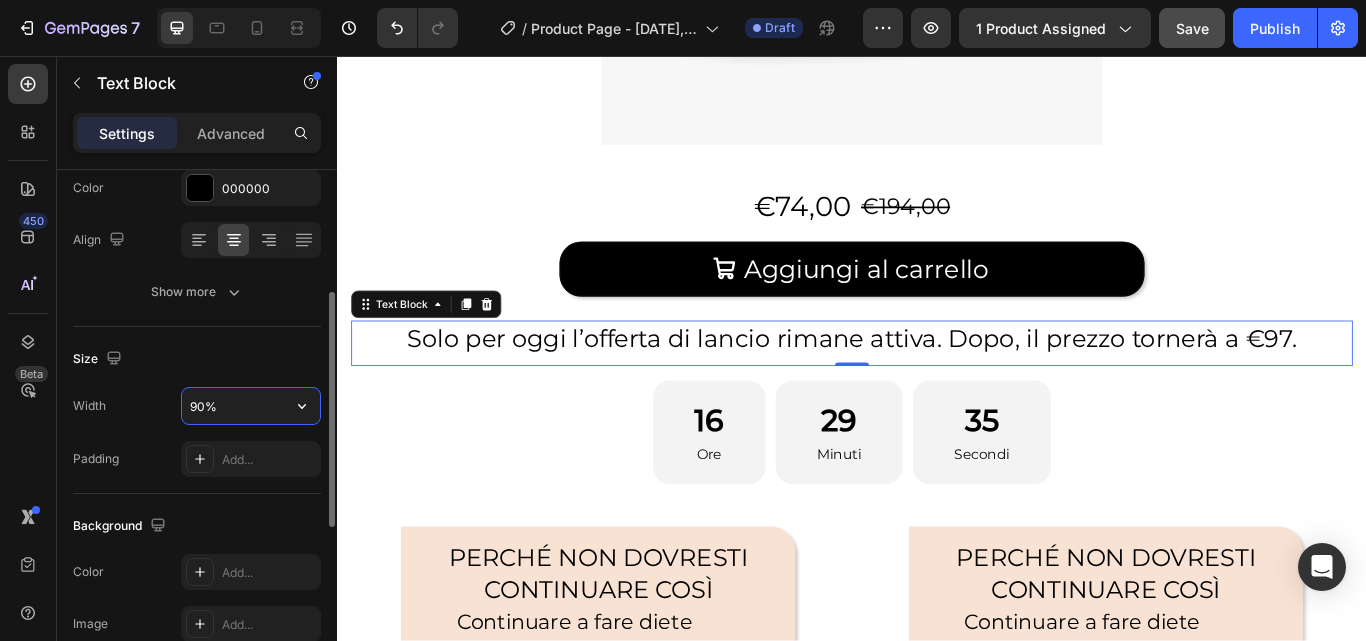 click on "90%" at bounding box center [251, 406] 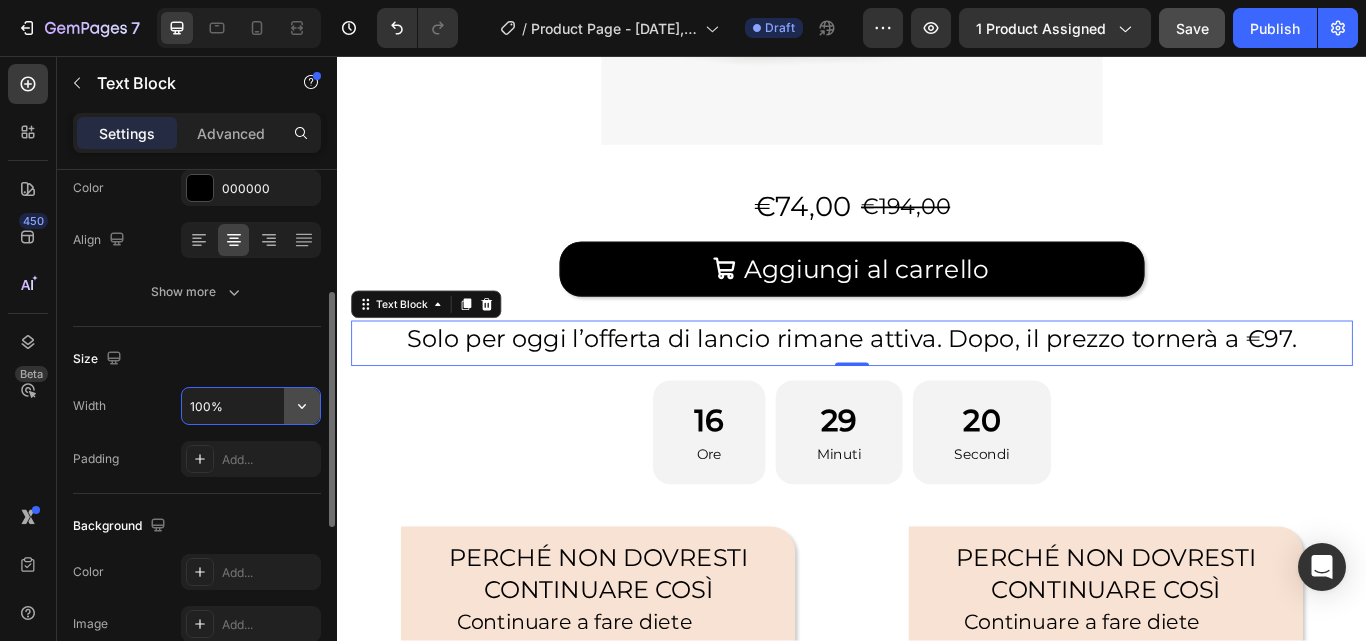 click 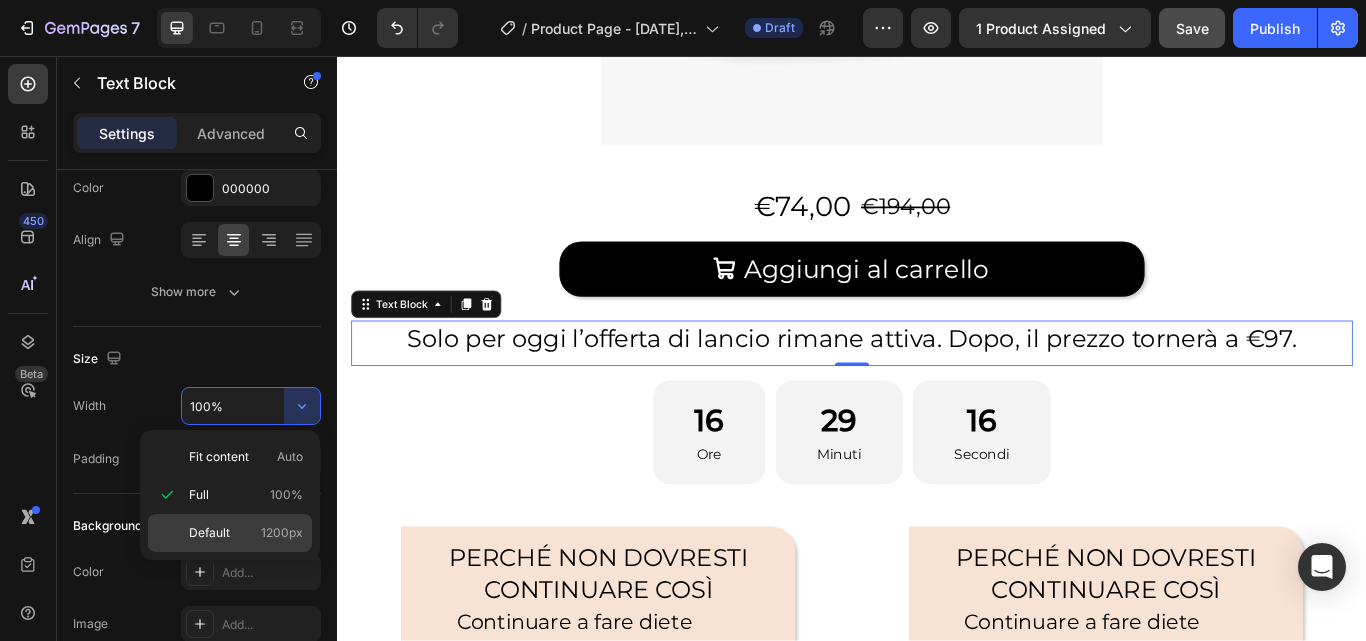 click on "Default 1200px" at bounding box center [246, 533] 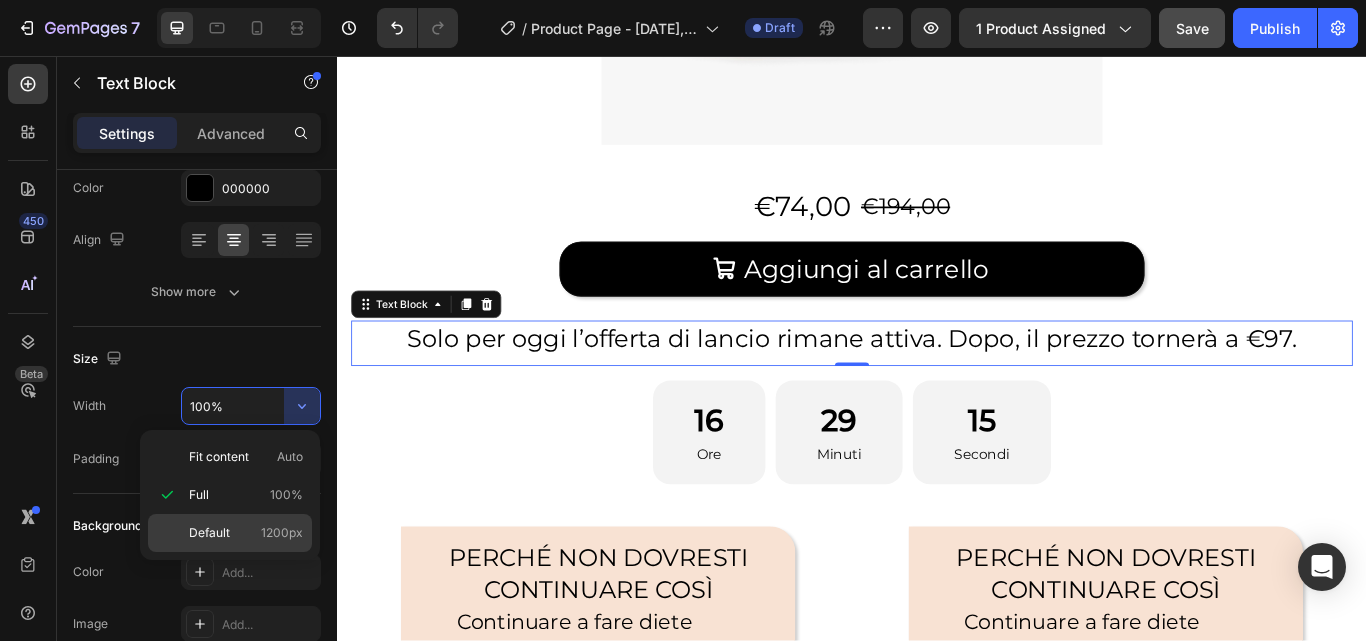 type on "1200" 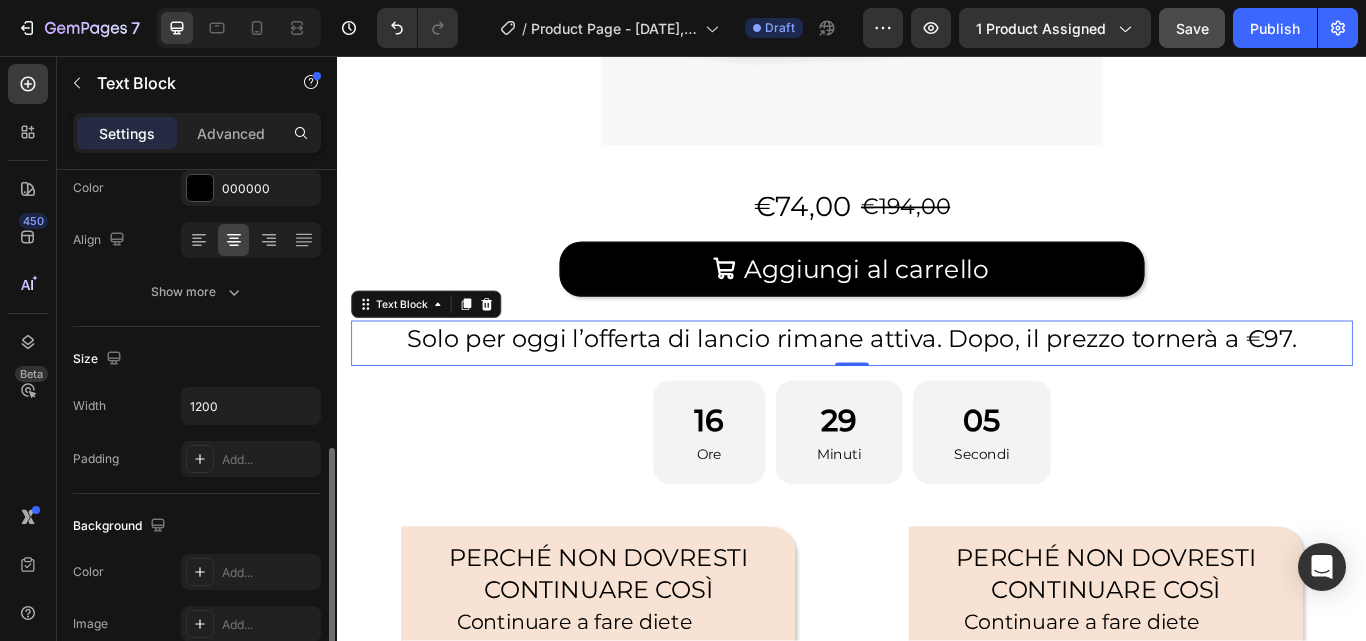 scroll, scrollTop: 383, scrollLeft: 0, axis: vertical 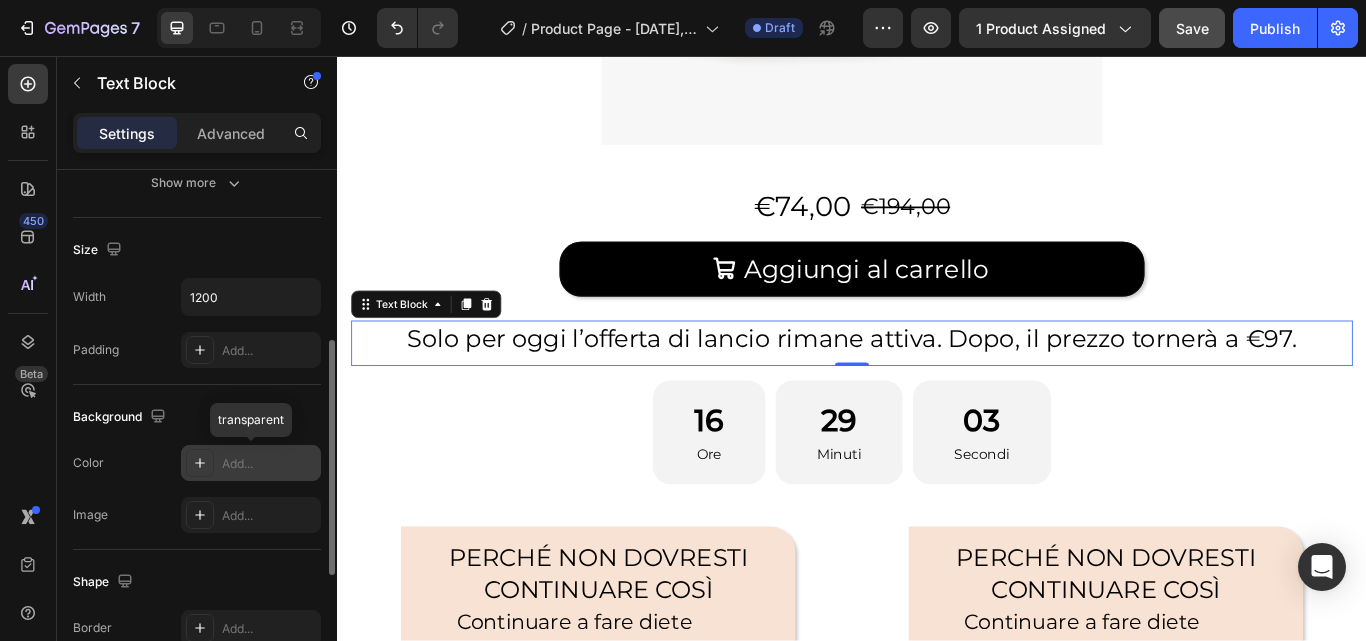 click 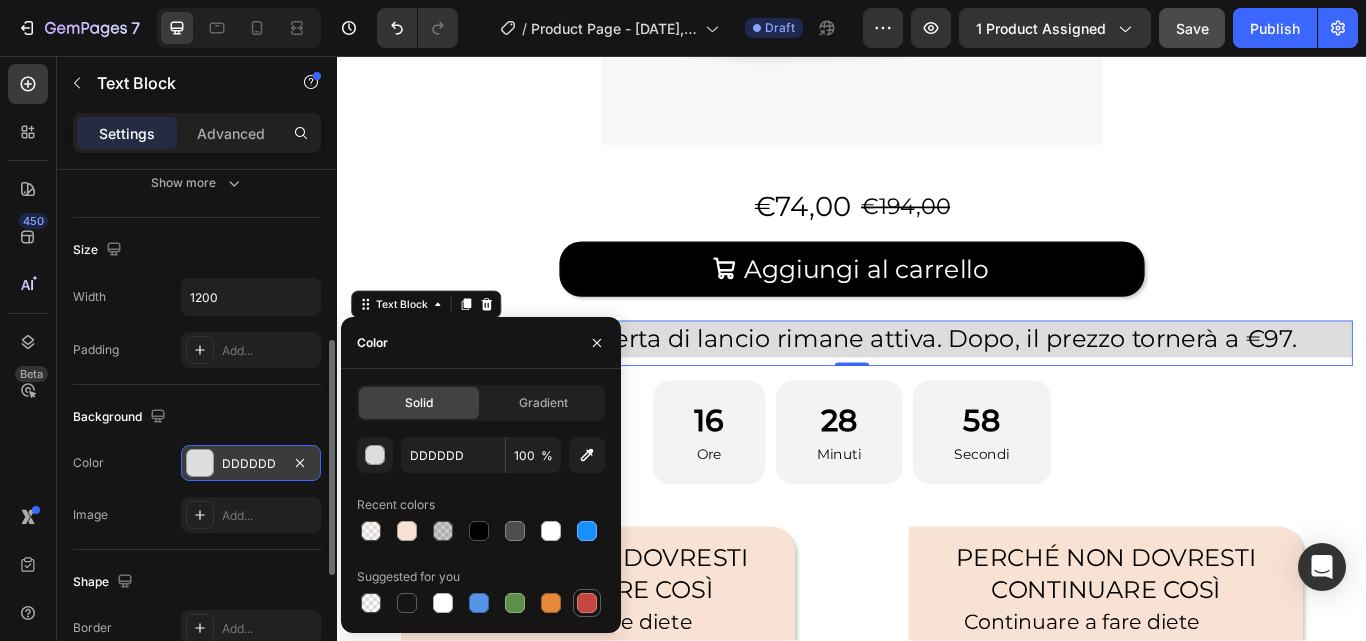 click at bounding box center (587, 603) 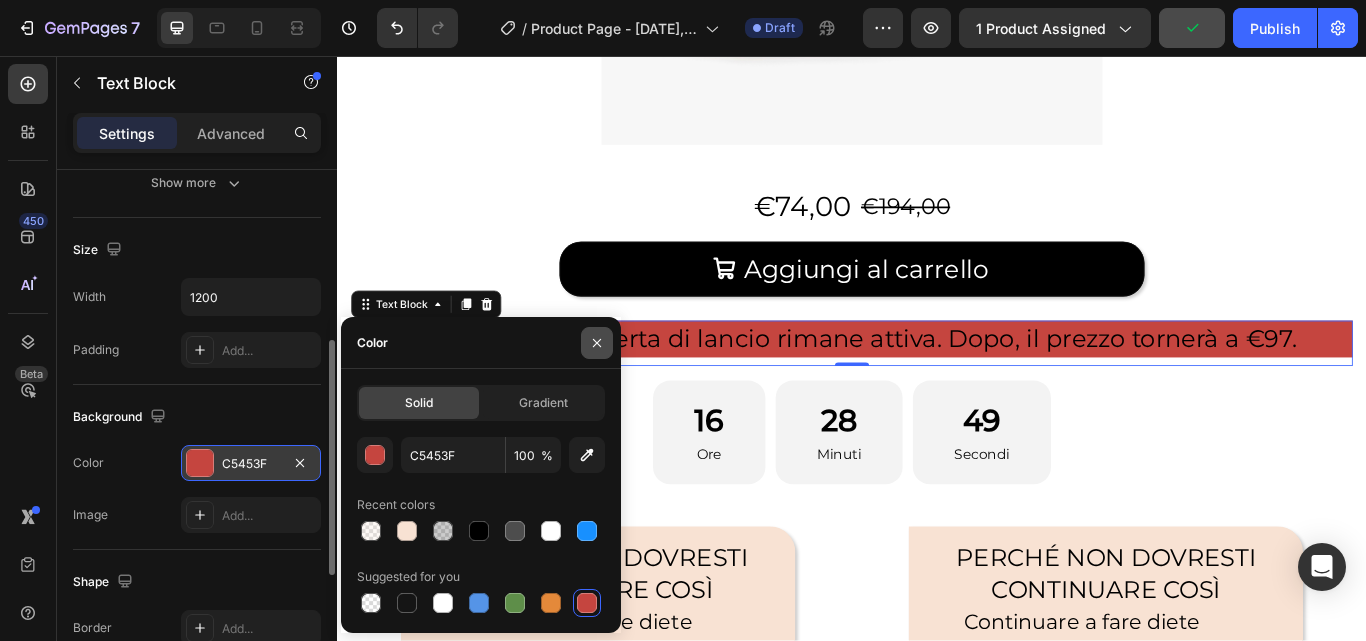 click 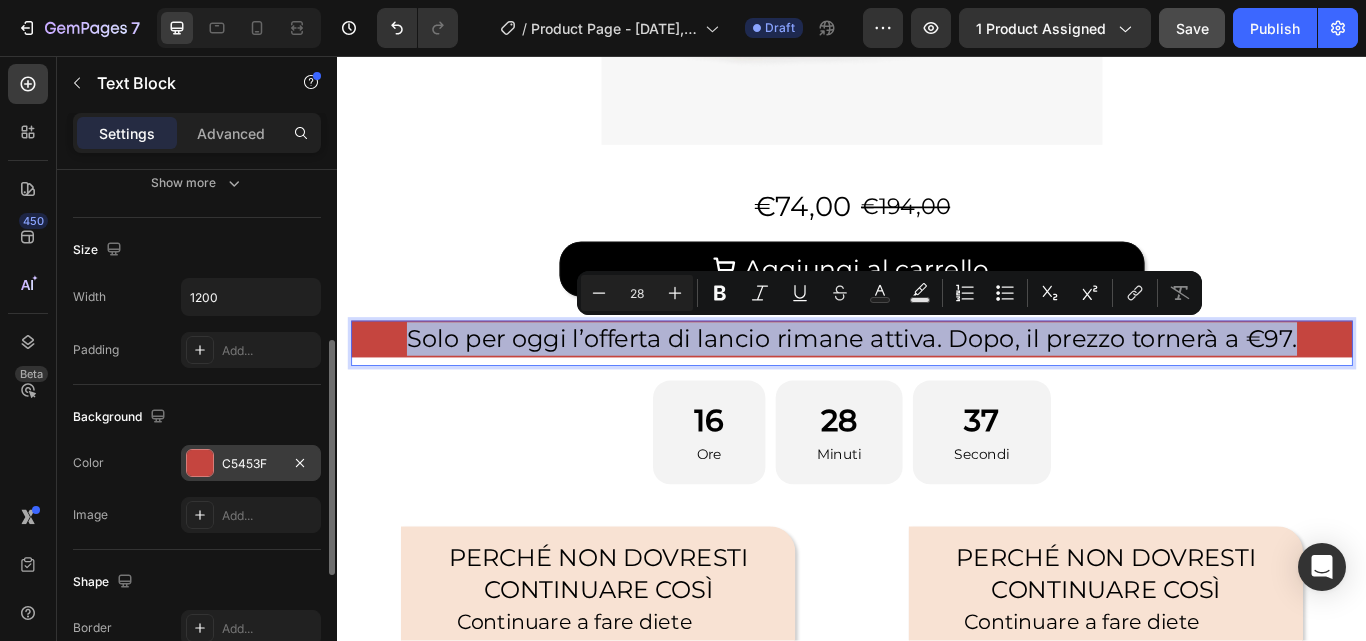 drag, startPoint x: 403, startPoint y: 375, endPoint x: 1475, endPoint y: 380, distance: 1072.0117 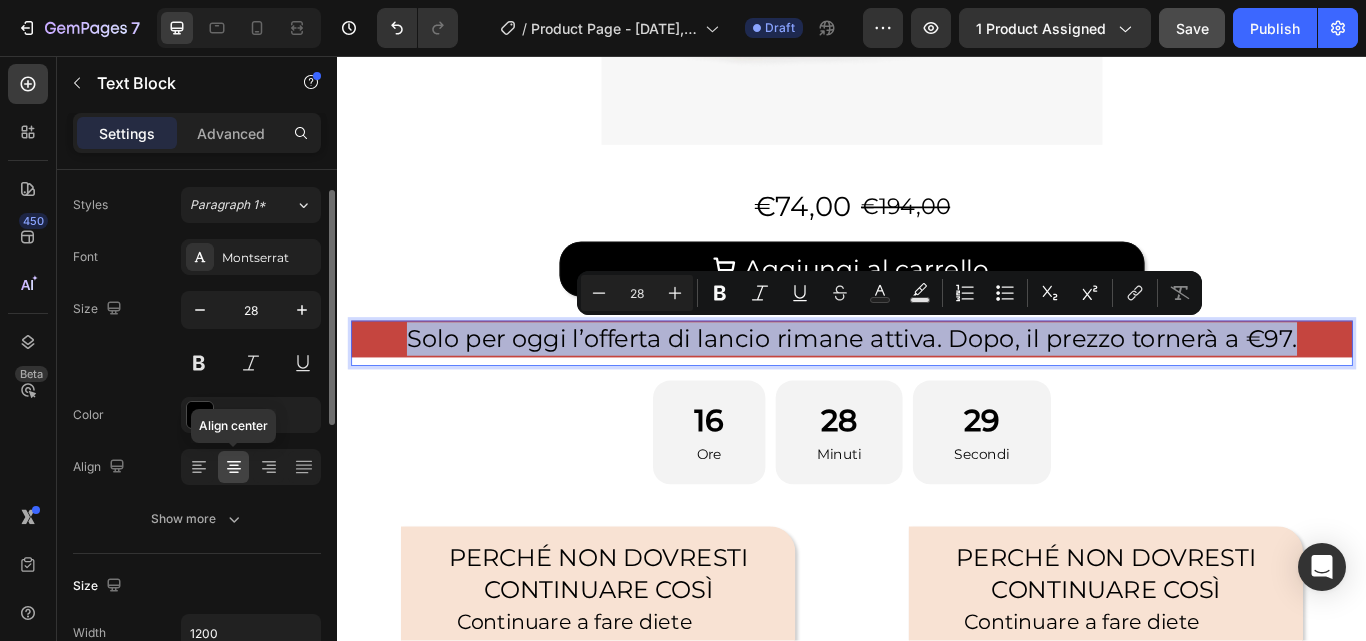scroll, scrollTop: 45, scrollLeft: 0, axis: vertical 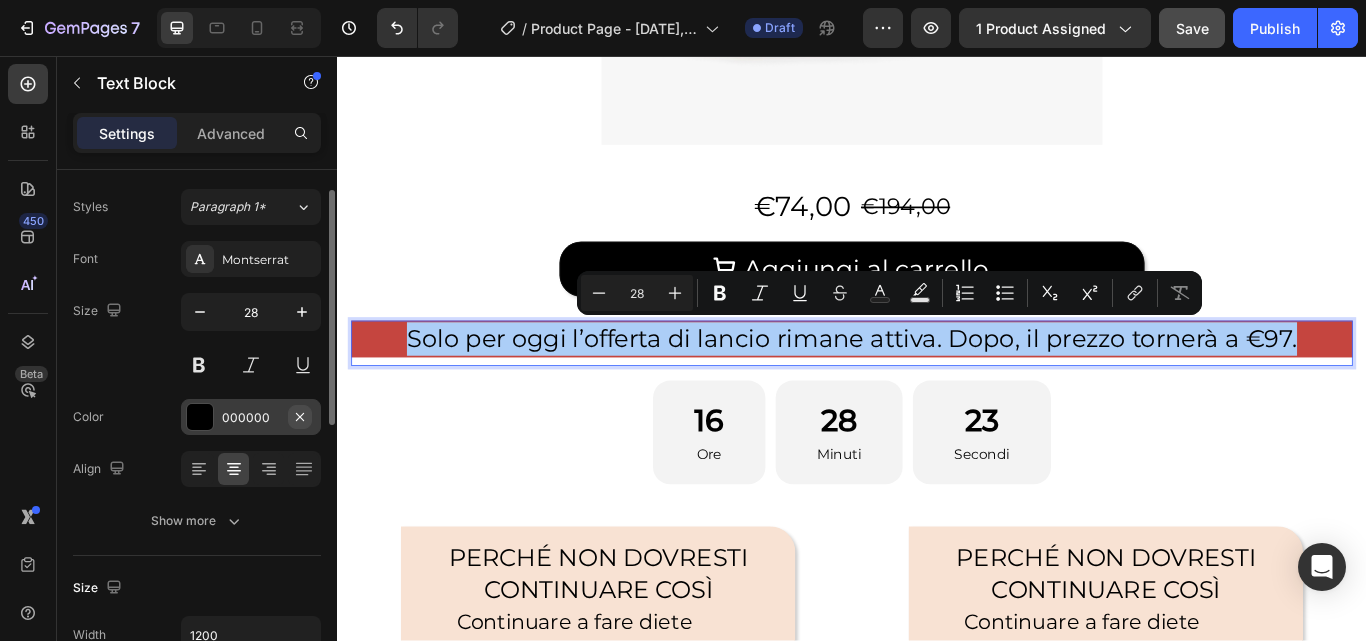 click 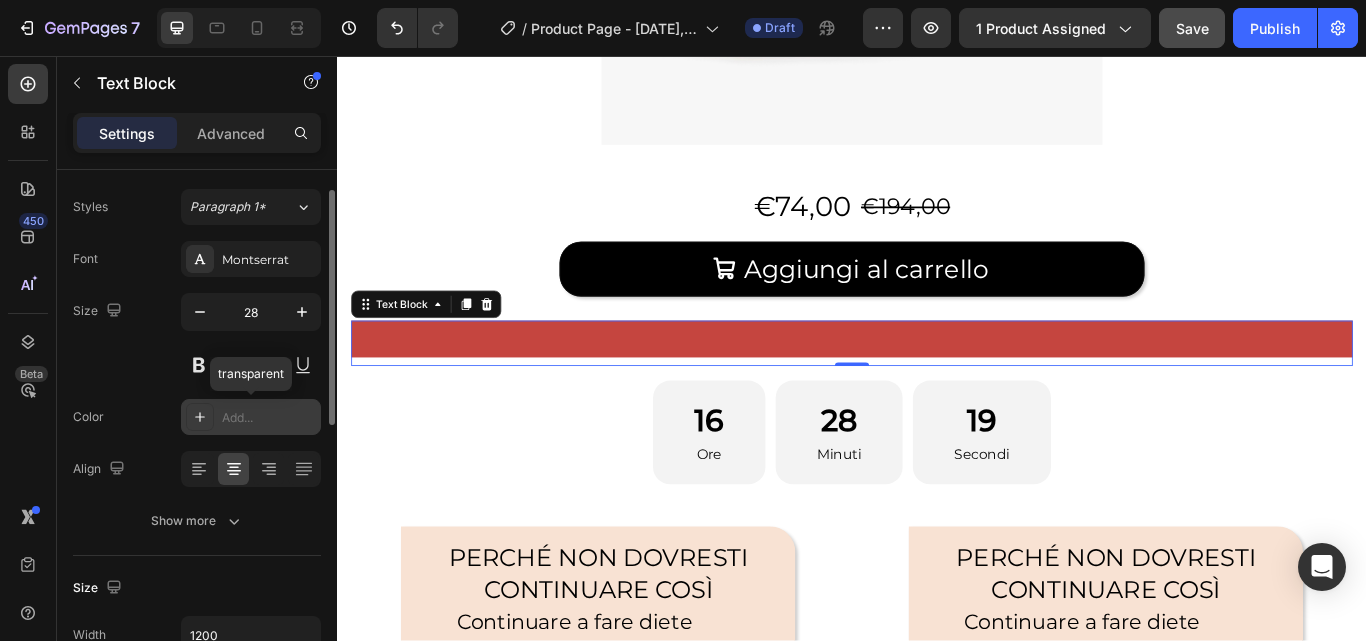 click 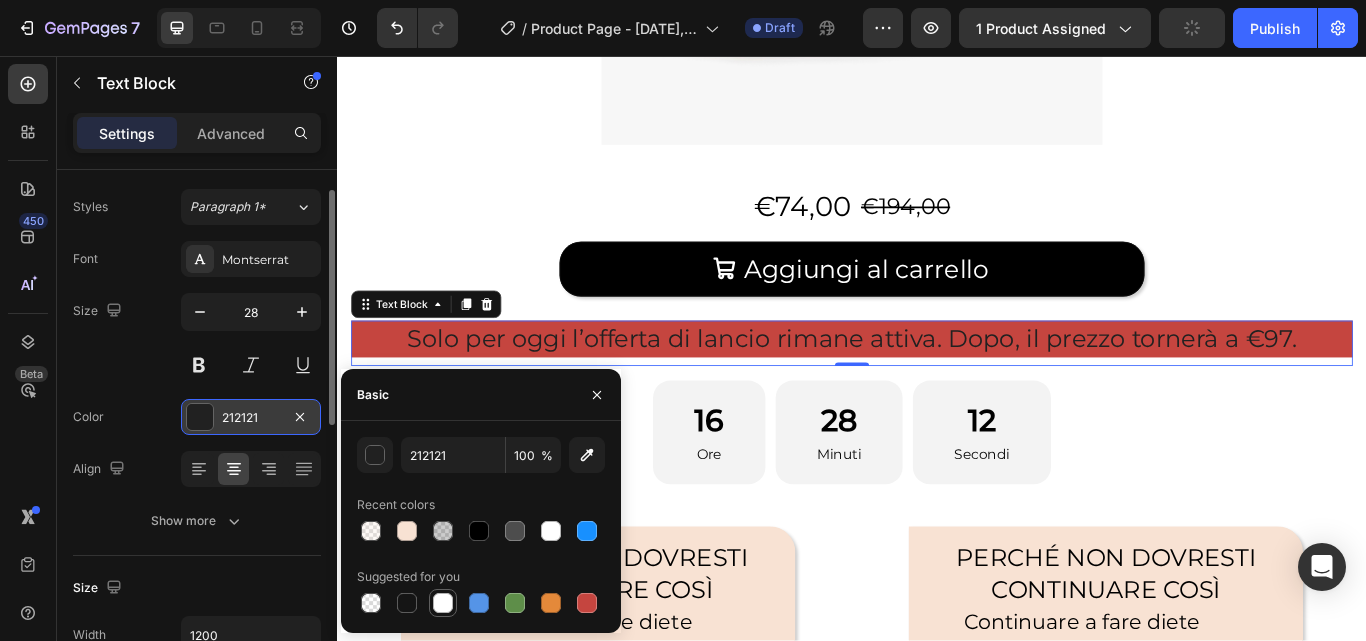 click at bounding box center (443, 603) 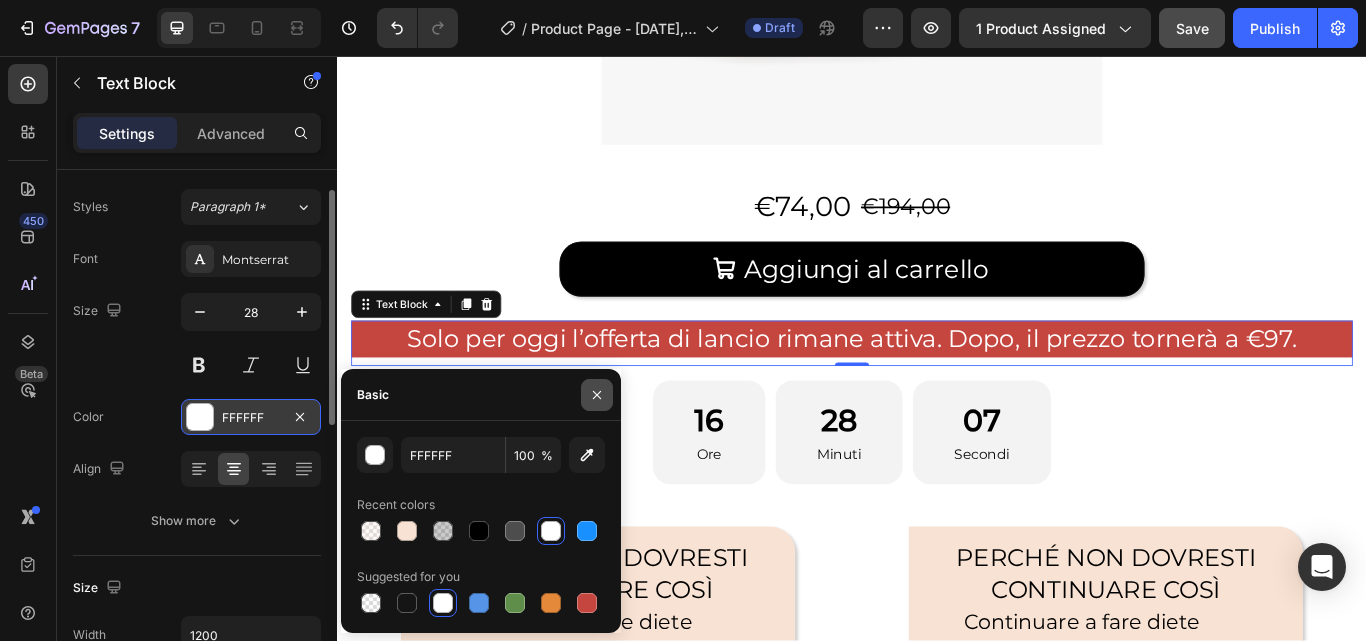 click 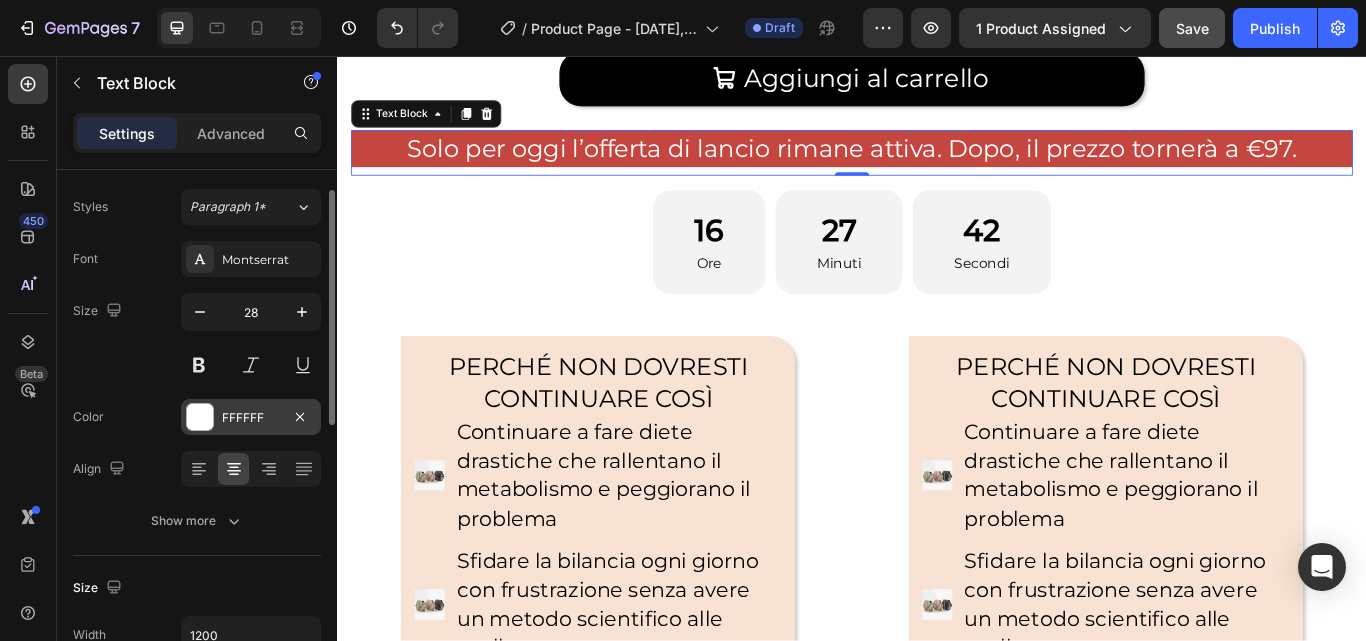 scroll, scrollTop: 1111, scrollLeft: 0, axis: vertical 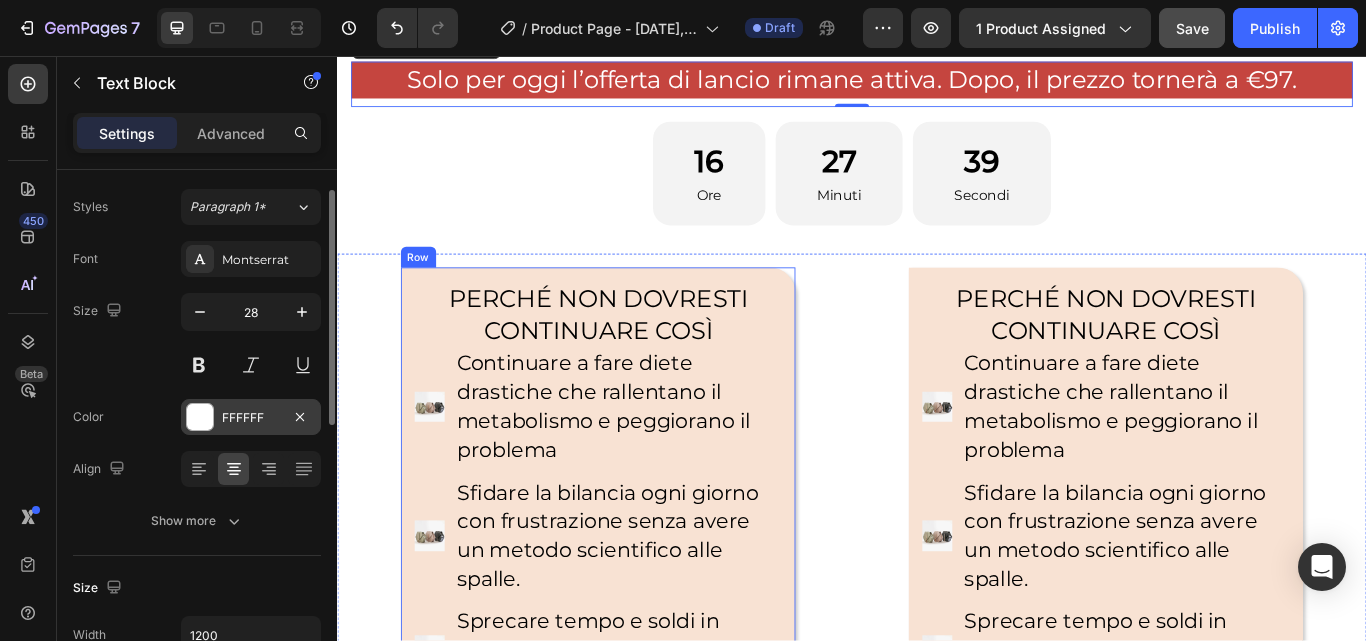 click on "PERCHÉ NON DOVRESTI CONTINUARE COSÌ Heading Image Continuare a fare diete drastiche che rallentano il metabolismo e peggiorano il problema Text Block Image Sfidare la bilancia ogni giorno con frustrazione senza avere un metodo scientifico alle spalle. Text Block Image Sprecare tempo e soldi in soluzioni temporanee che ti fanno riprendere peso subito. Text Block Advanced List Row" at bounding box center [641, 560] 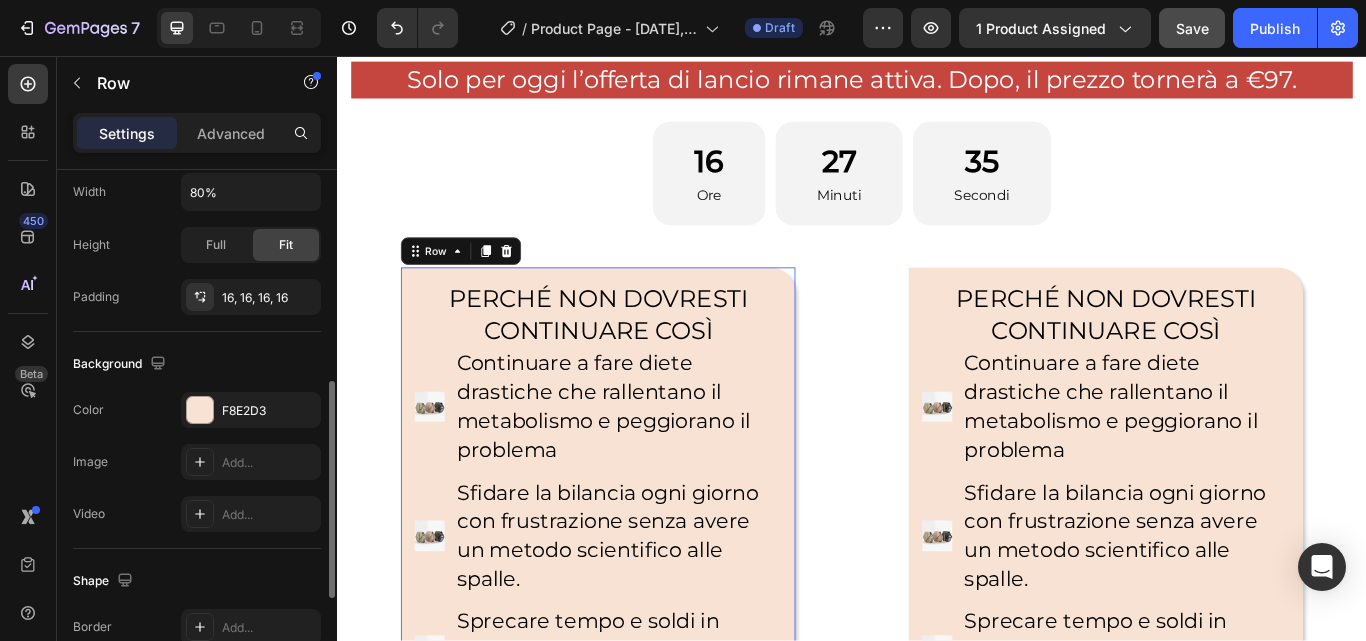 scroll, scrollTop: 467, scrollLeft: 0, axis: vertical 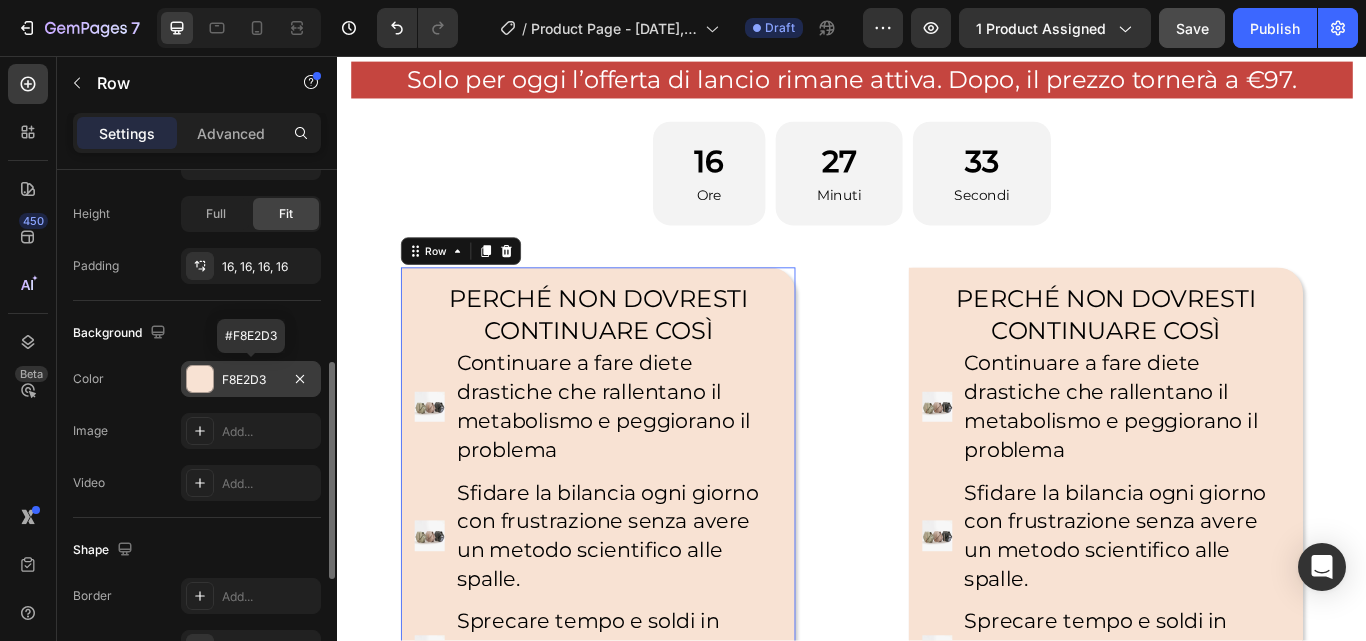 click on "F8E2D3" at bounding box center (251, 380) 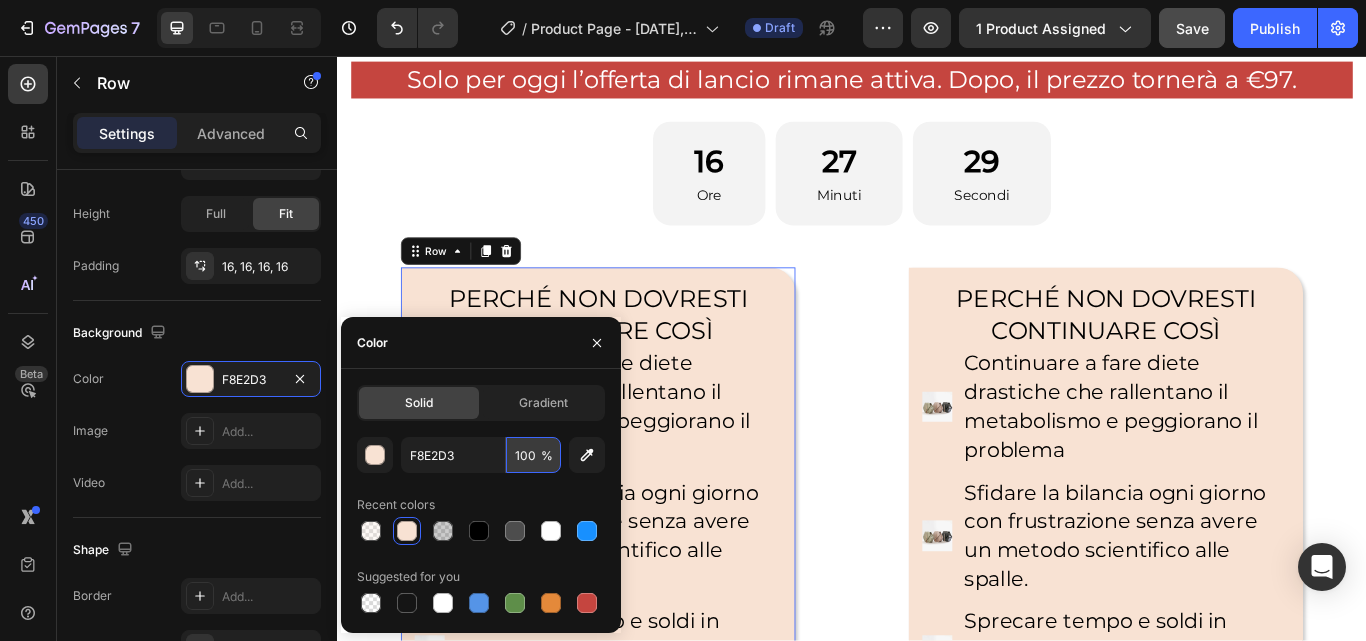 click on "100" at bounding box center (533, 455) 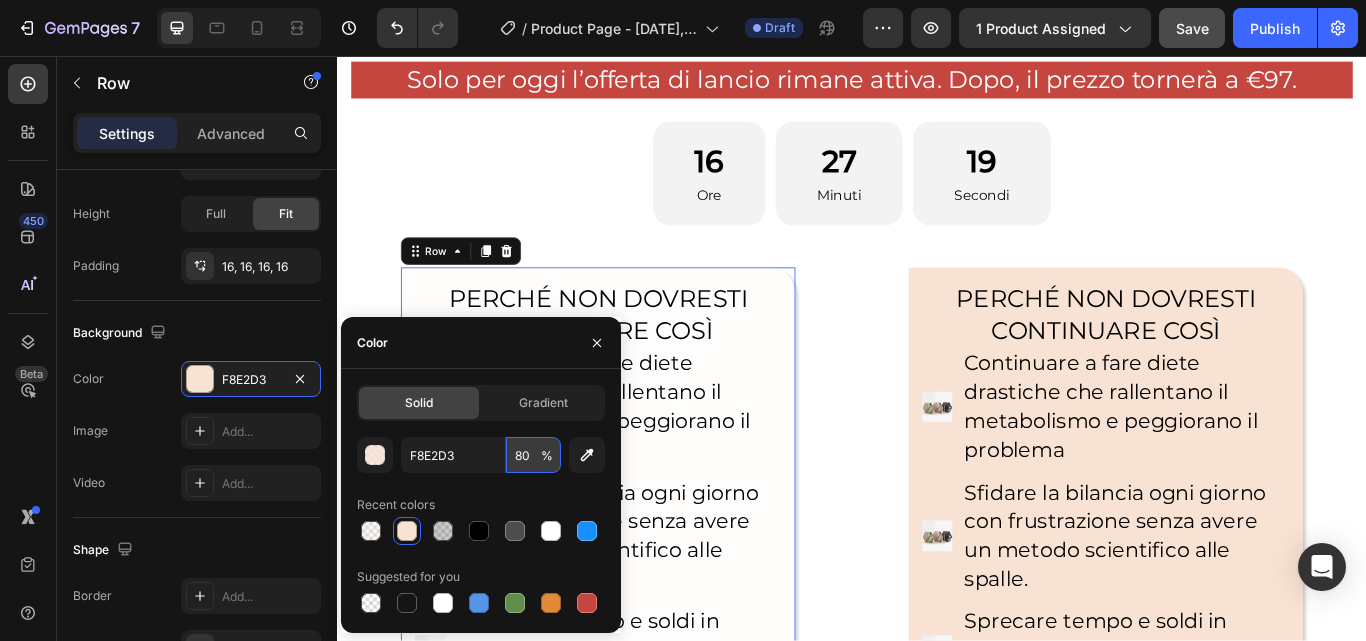 type on "8" 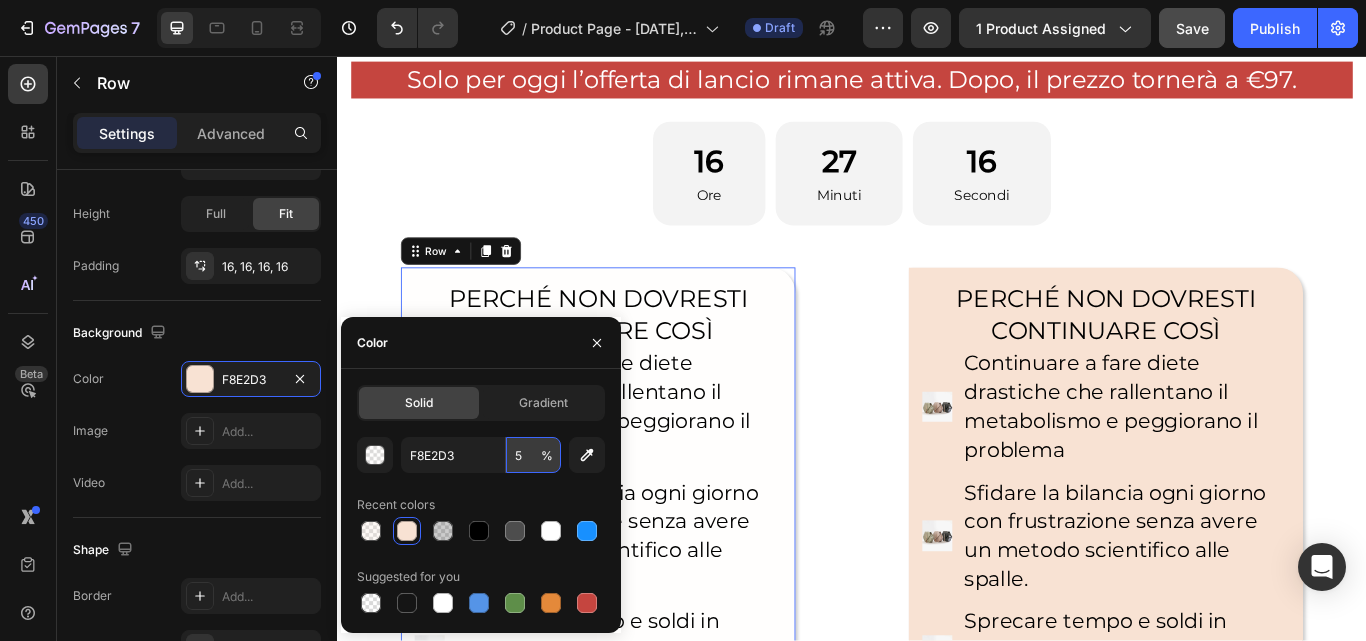 type on "50" 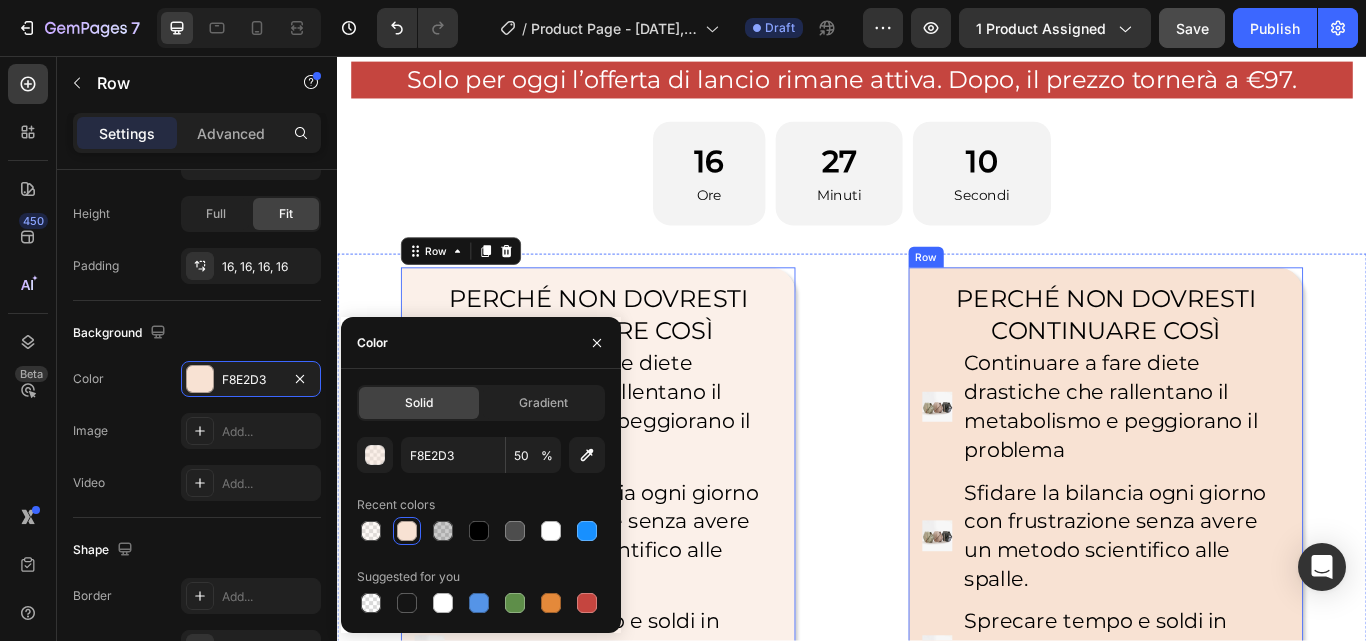 click on "PERCHÉ NON DOVRESTI CONTINUARE COSÌ Heading Image Continuare a fare diete drastiche che rallentano il metabolismo e peggiorano il problema Text Block Image Sfidare la bilancia ogni giorno con frustrazione senza avere un metodo scientifico alle spalle. Text Block Image Sprecare tempo e soldi in soluzioni temporanee che ti fanno riprendere peso subito. Text Block Advanced List Row   0 PERCHÉ NON DOVRESTI CONTINUARE COSÌ Heading Image Continuare a fare diete drastiche che rallentano il metabolismo e peggiorano il problema Text Block Image Sfidare la bilancia ogni giorno con frustrazione senza avere un metodo scientifico alle spalle. Text Block Image Sprecare tempo e soldi in soluzioni temporanee che ti fanno riprendere peso subito. Text Block Advanced List Row Row" at bounding box center (937, 560) 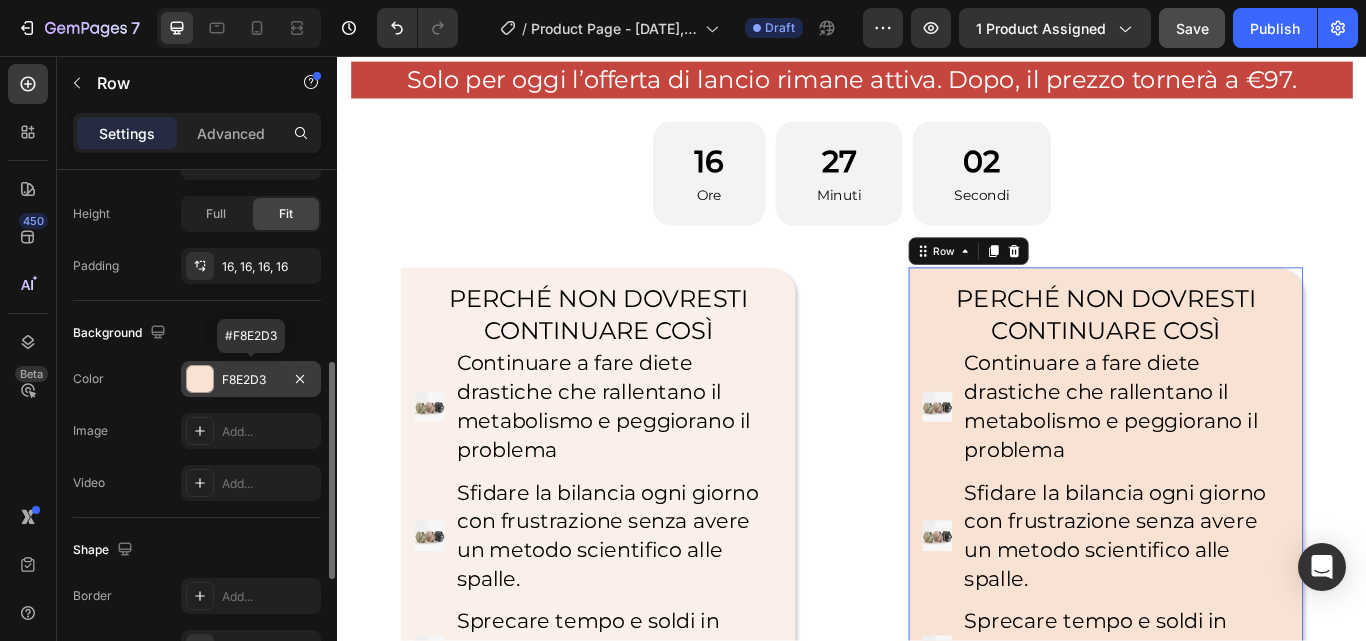 click on "F8E2D3" at bounding box center [251, 380] 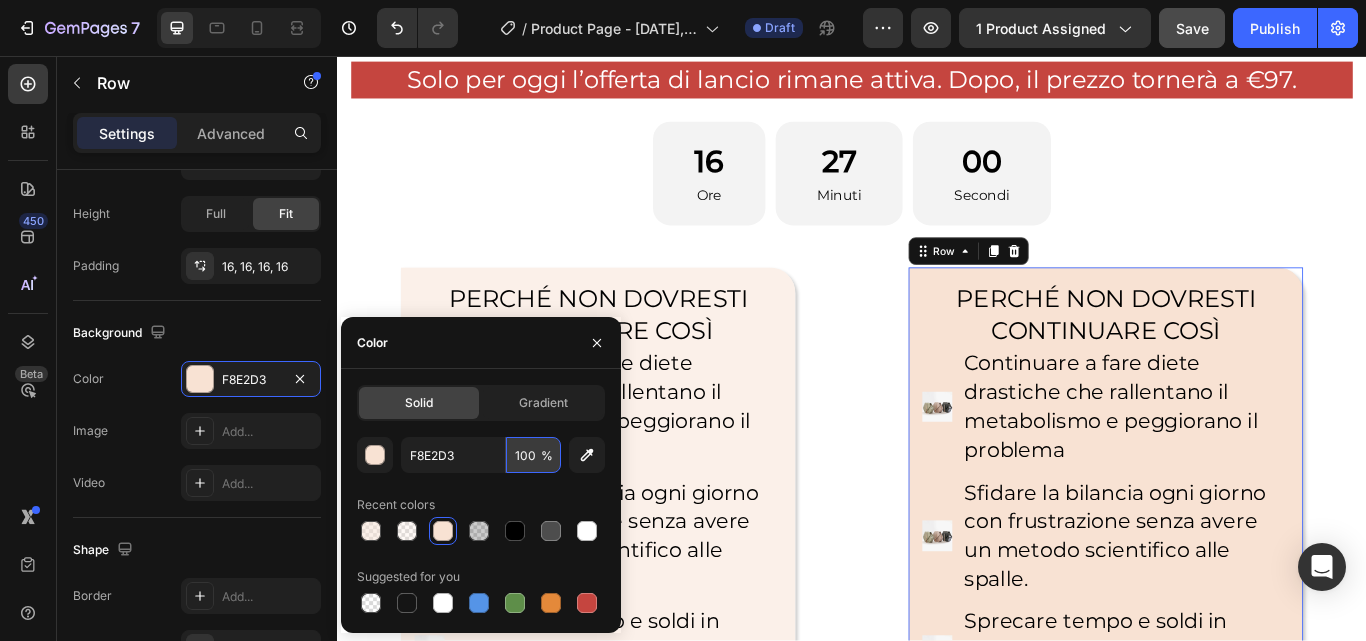 click on "100" at bounding box center [533, 455] 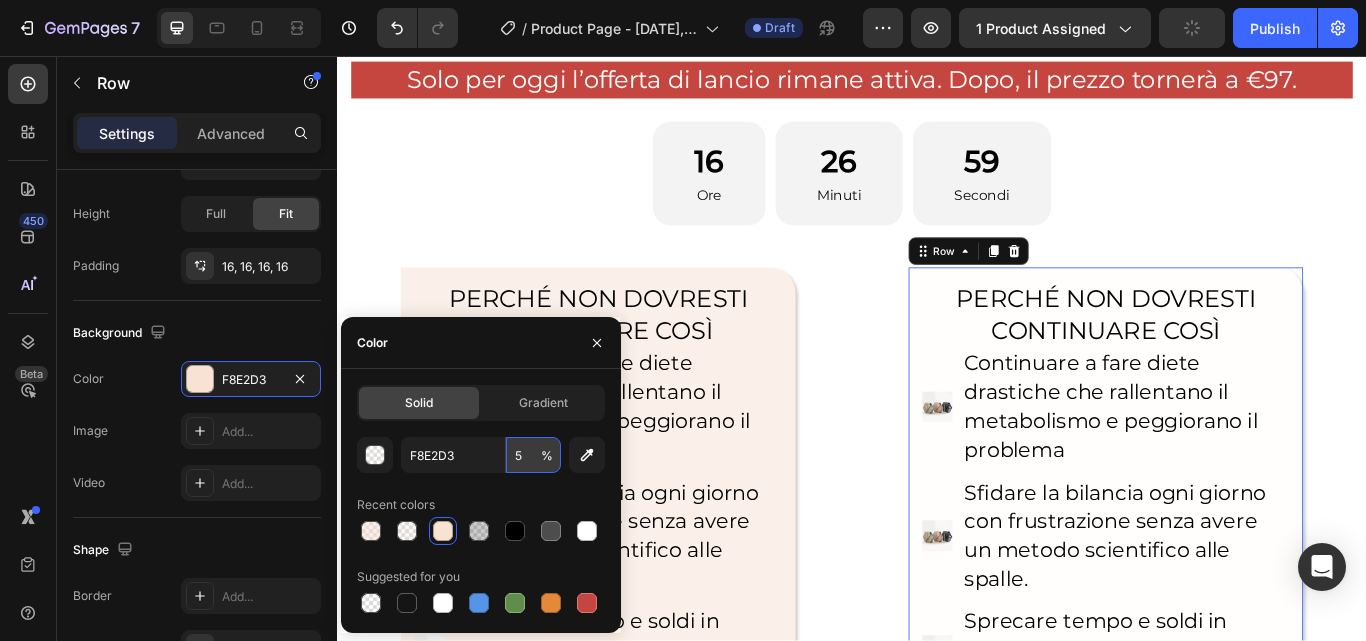 type on "50" 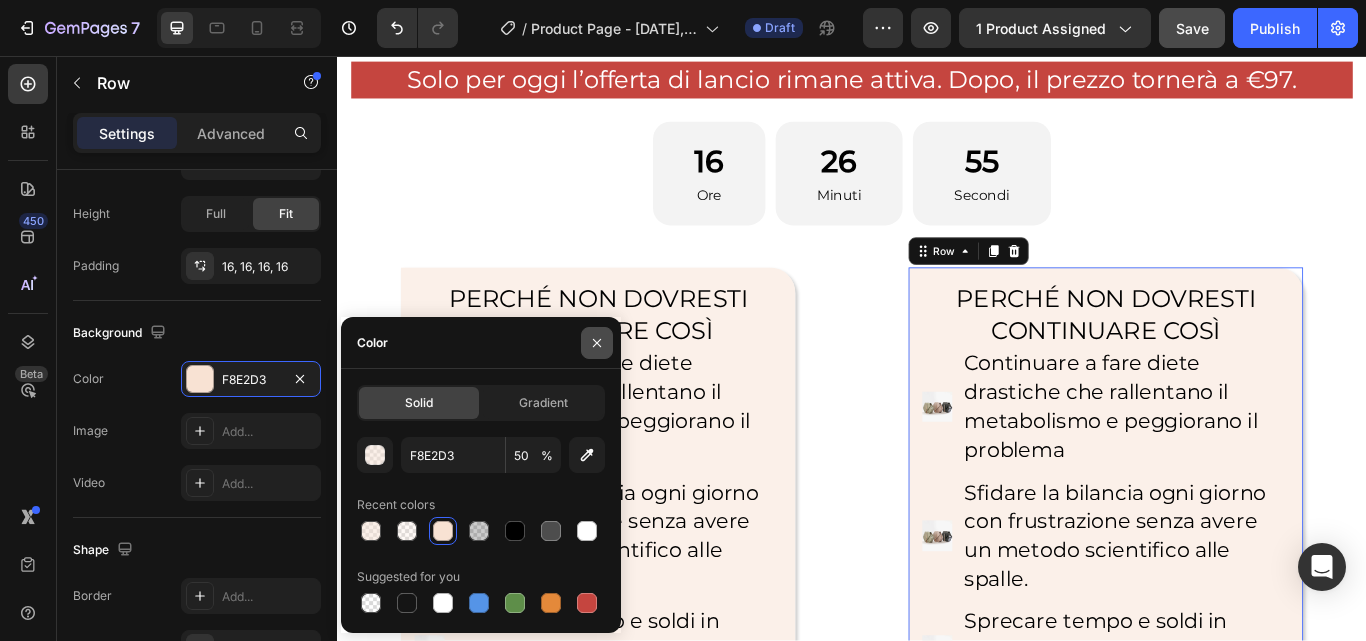 click 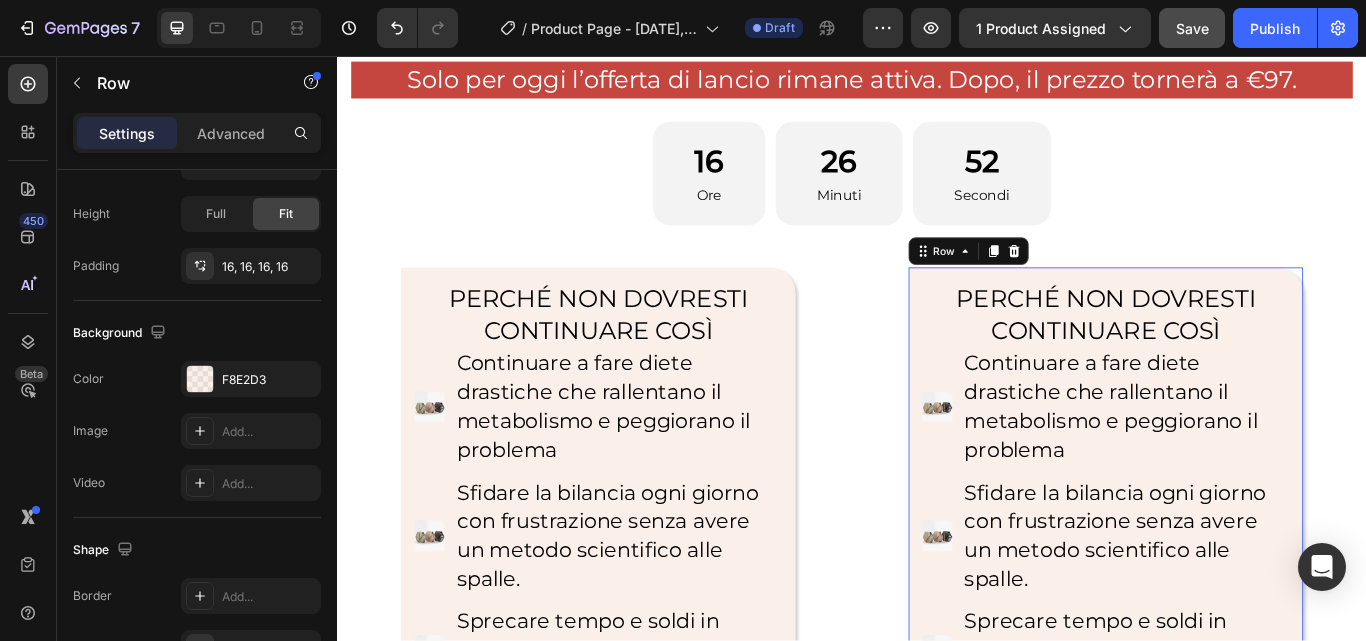 scroll, scrollTop: 1332, scrollLeft: 0, axis: vertical 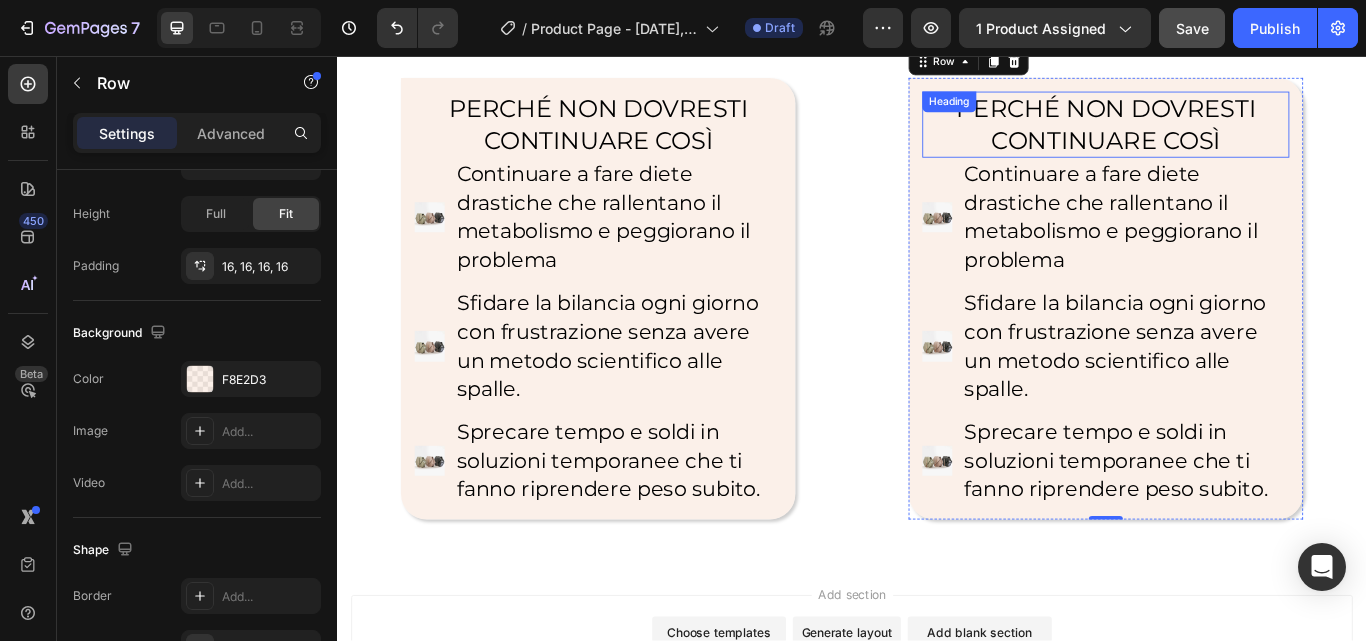 click on "PERCHÉ NON DOVRESTI CONTINUARE COSÌ" at bounding box center (1233, 136) 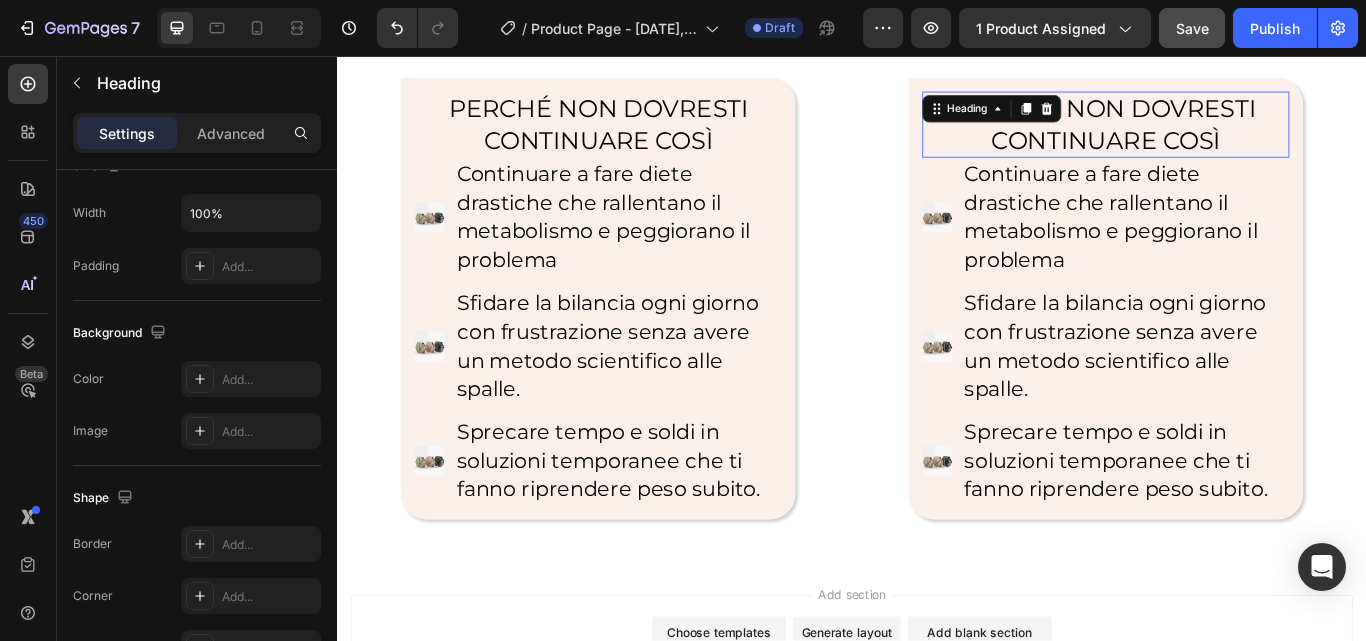 click on "Heading" at bounding box center (1100, 118) 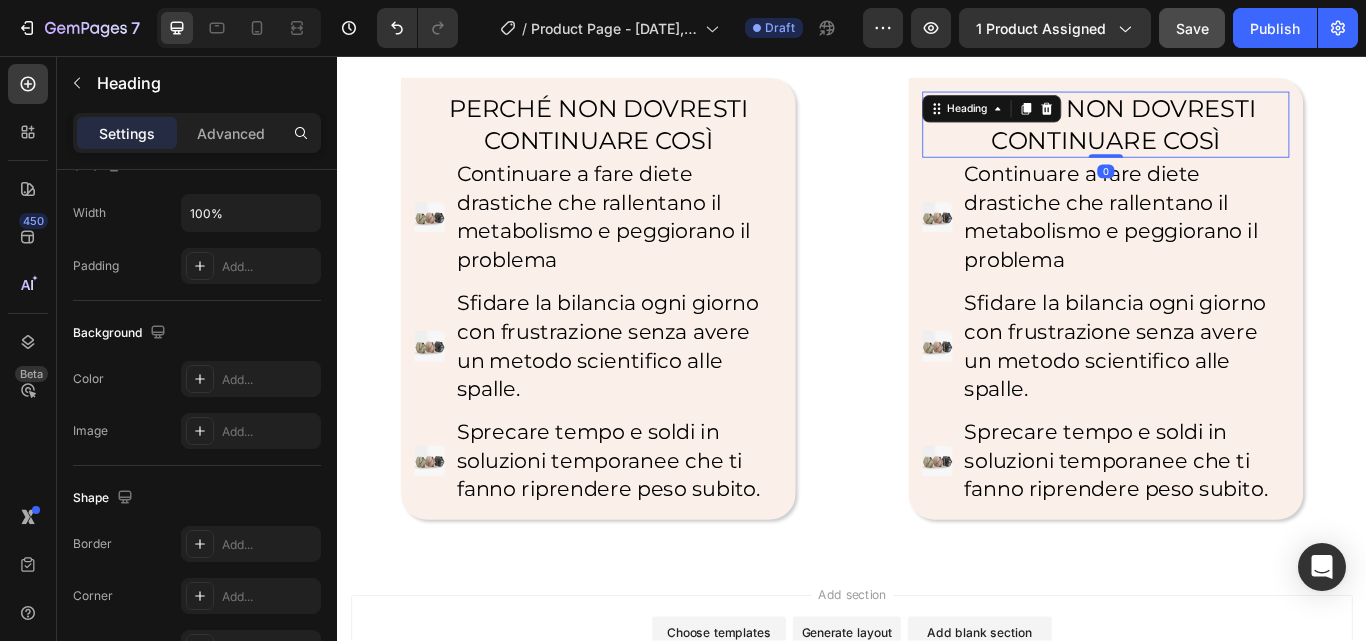 click on "Heading" at bounding box center (1100, 118) 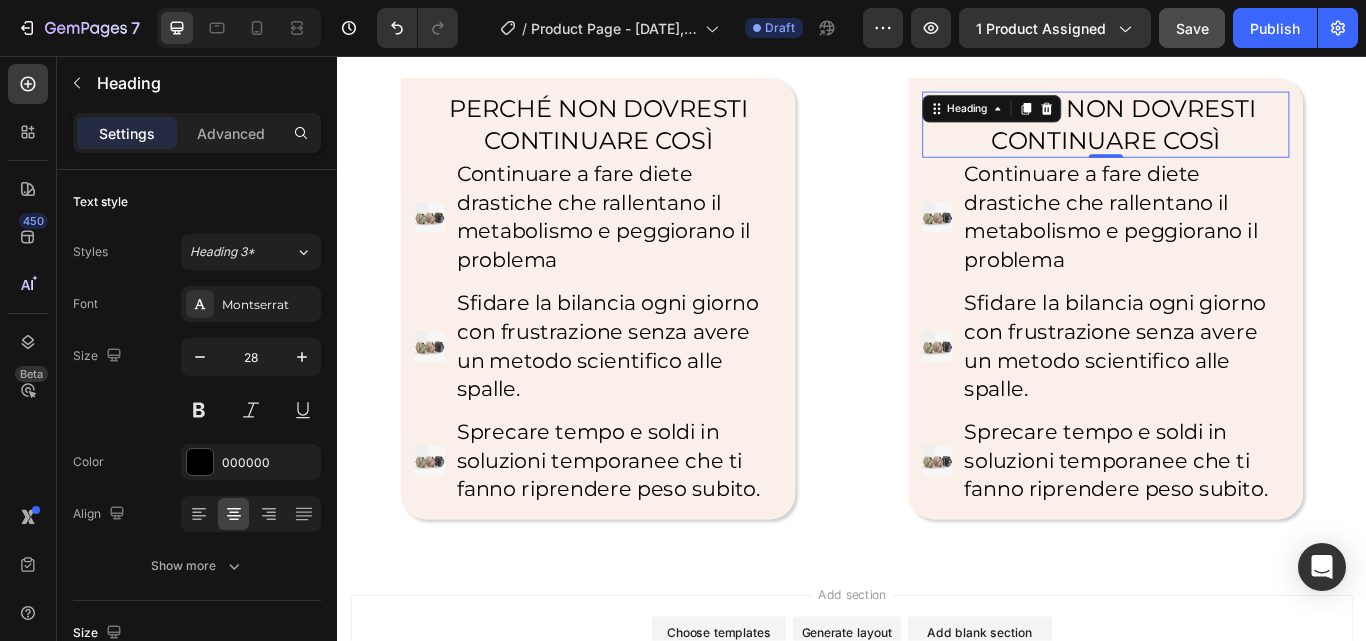 click on "PERCHÉ NON DOVRESTI CONTINUARE COSÌ" at bounding box center [1233, 136] 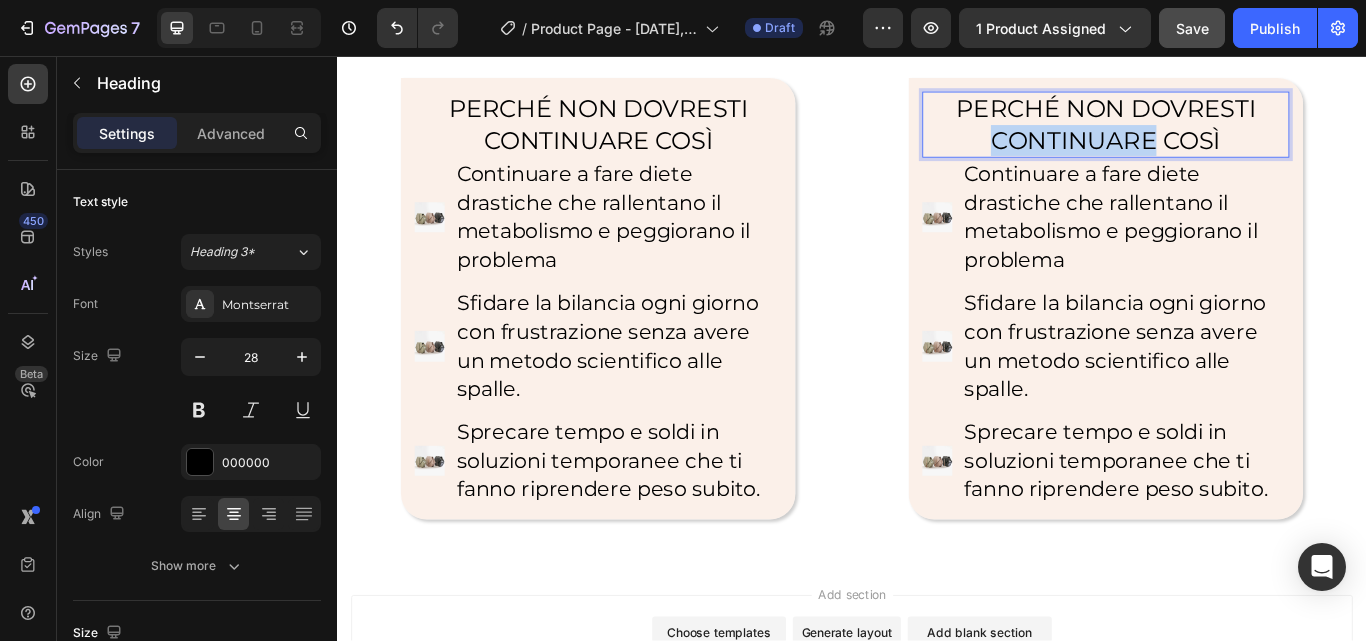 click on "PERCHÉ NON DOVRESTI CONTINUARE COSÌ" at bounding box center [1233, 136] 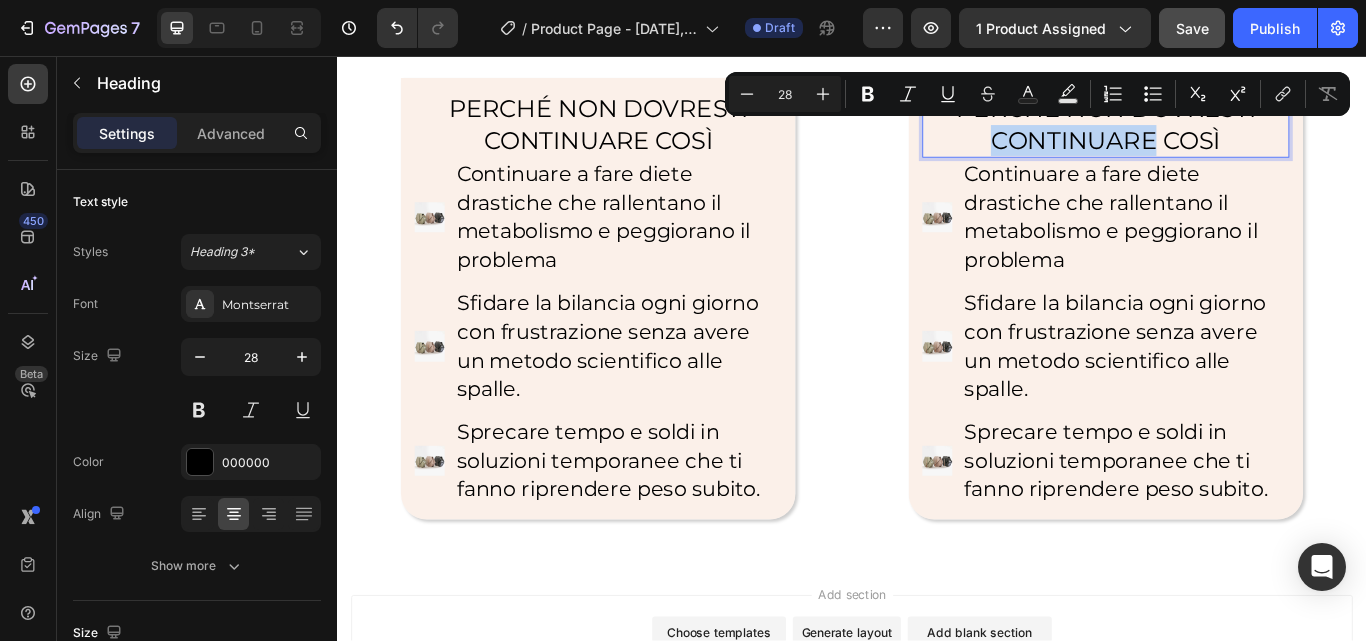 click on "PERCHÉ NON DOVRESTI CONTINUARE COSÌ" at bounding box center (1233, 136) 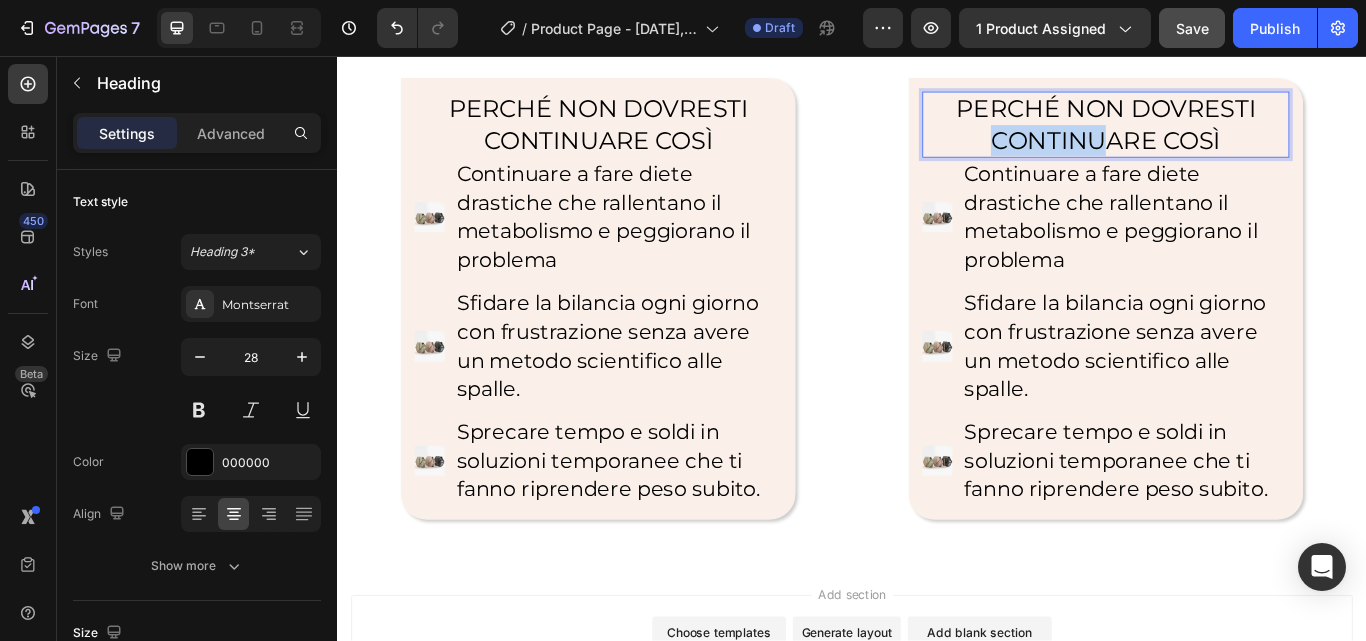 click on "PERCHÉ NON DOVRESTI CONTINUARE COSÌ" at bounding box center (1233, 136) 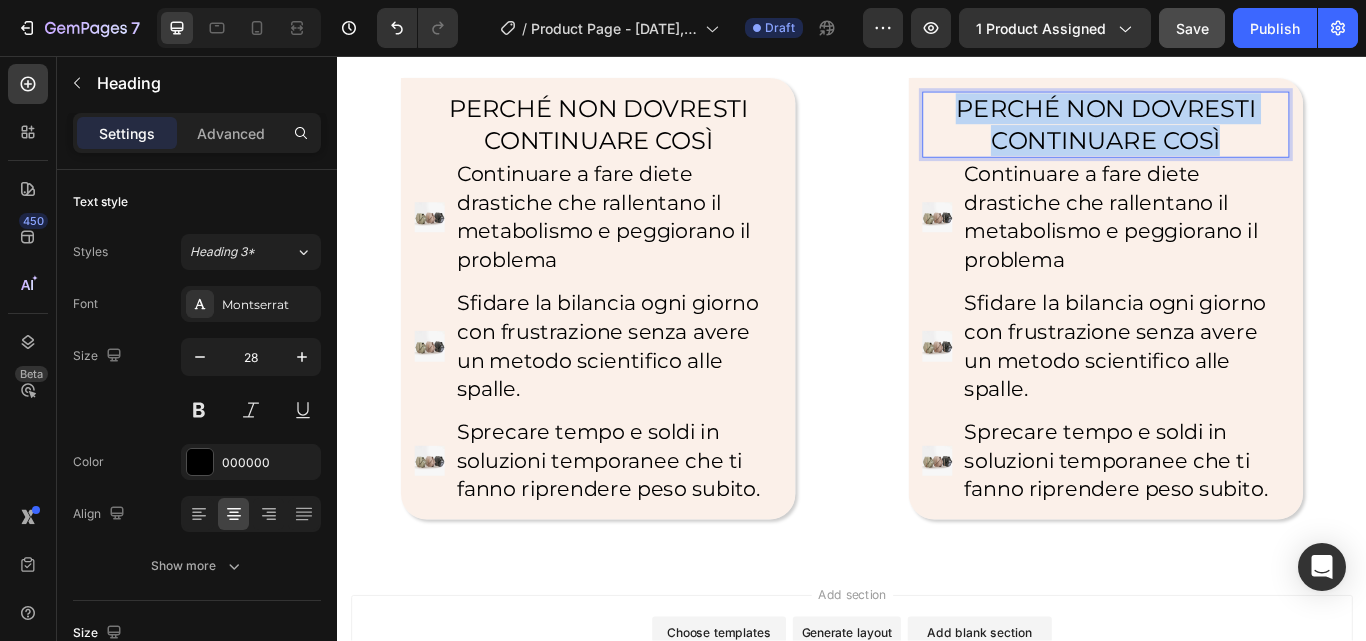 click on "PERCHÉ NON DOVRESTI CONTINUARE COSÌ" at bounding box center [1233, 136] 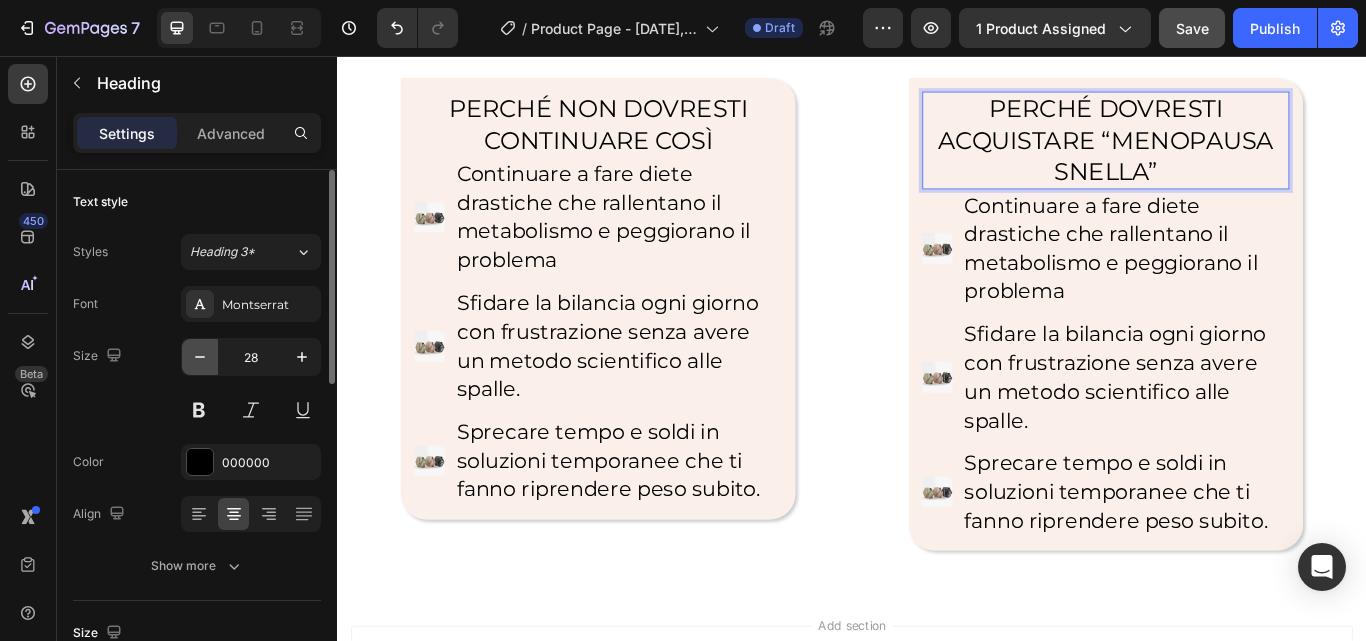 click 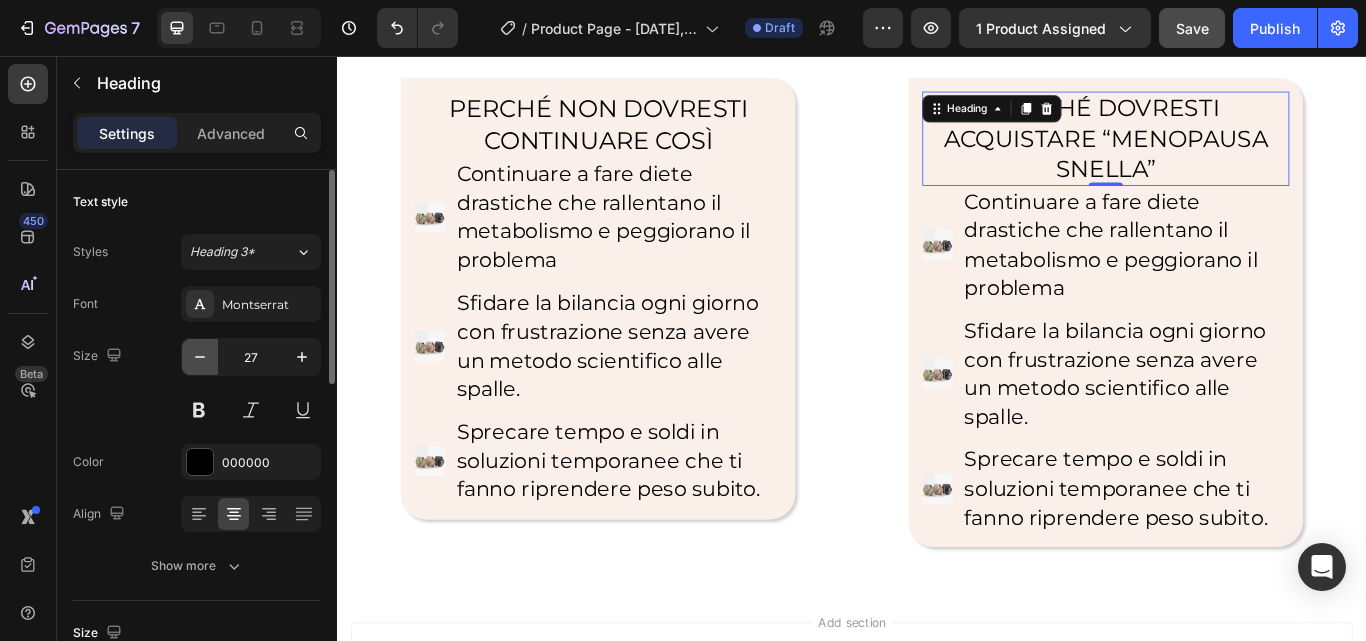 click 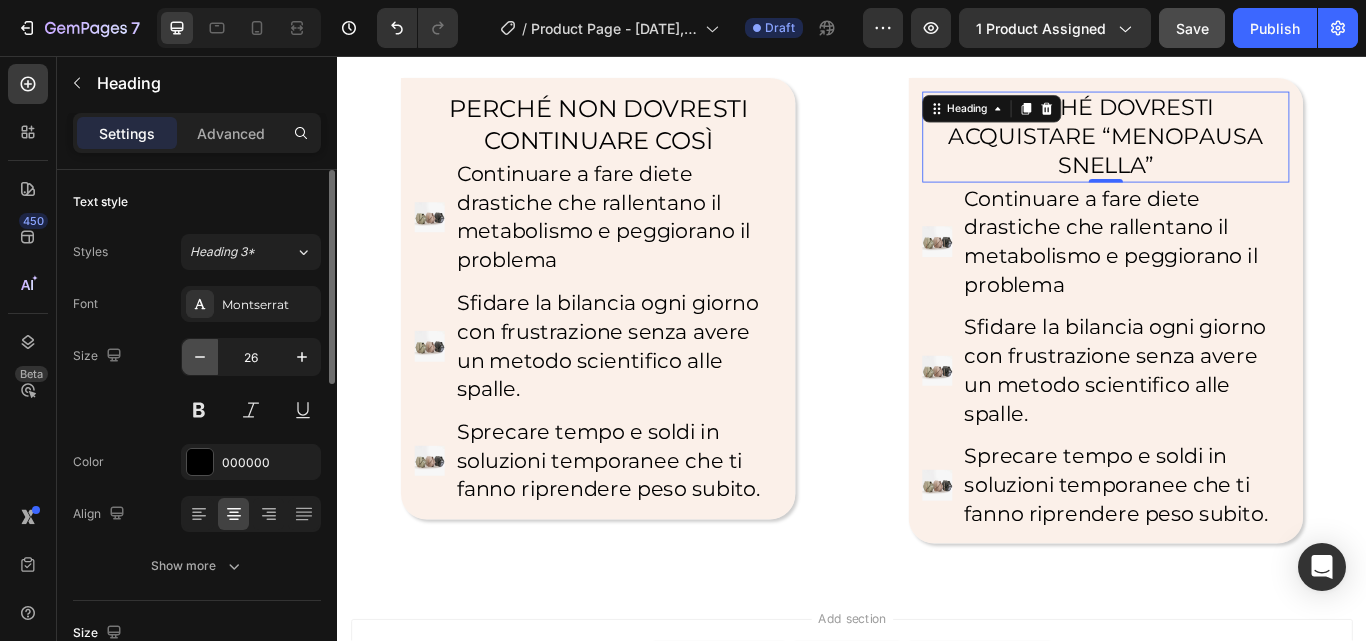 click 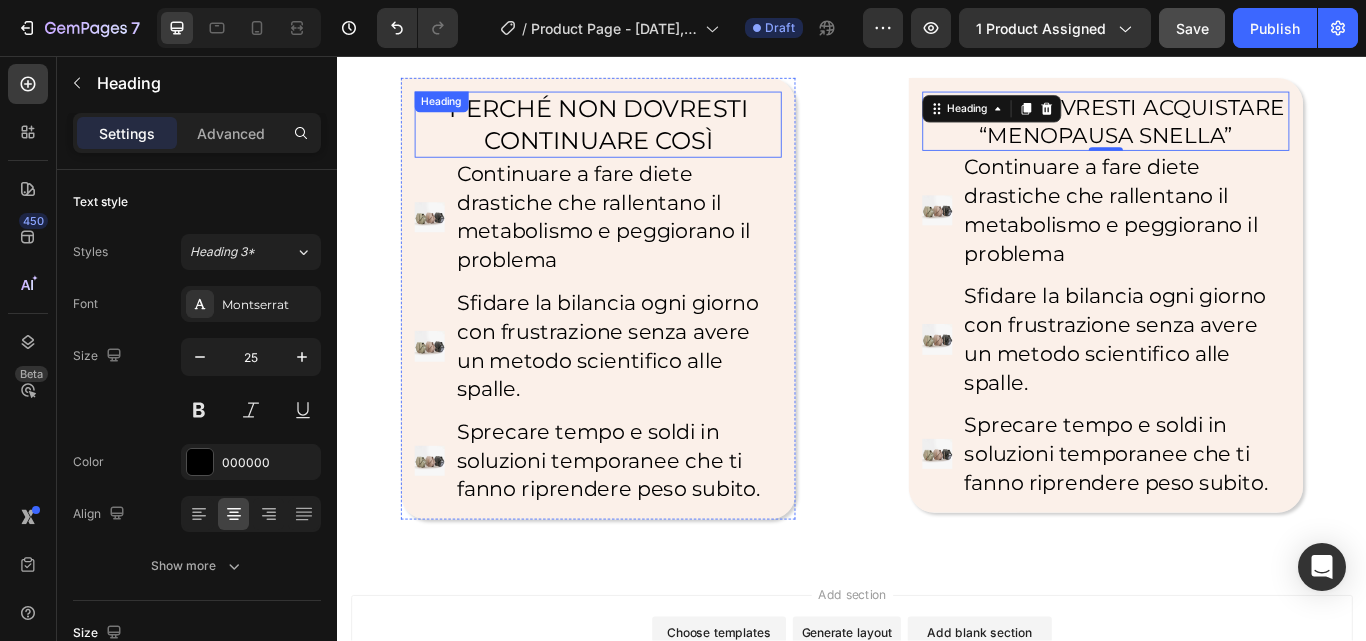click on "PERCHÉ NON DOVRESTI CONTINUARE COSÌ" at bounding box center (641, 136) 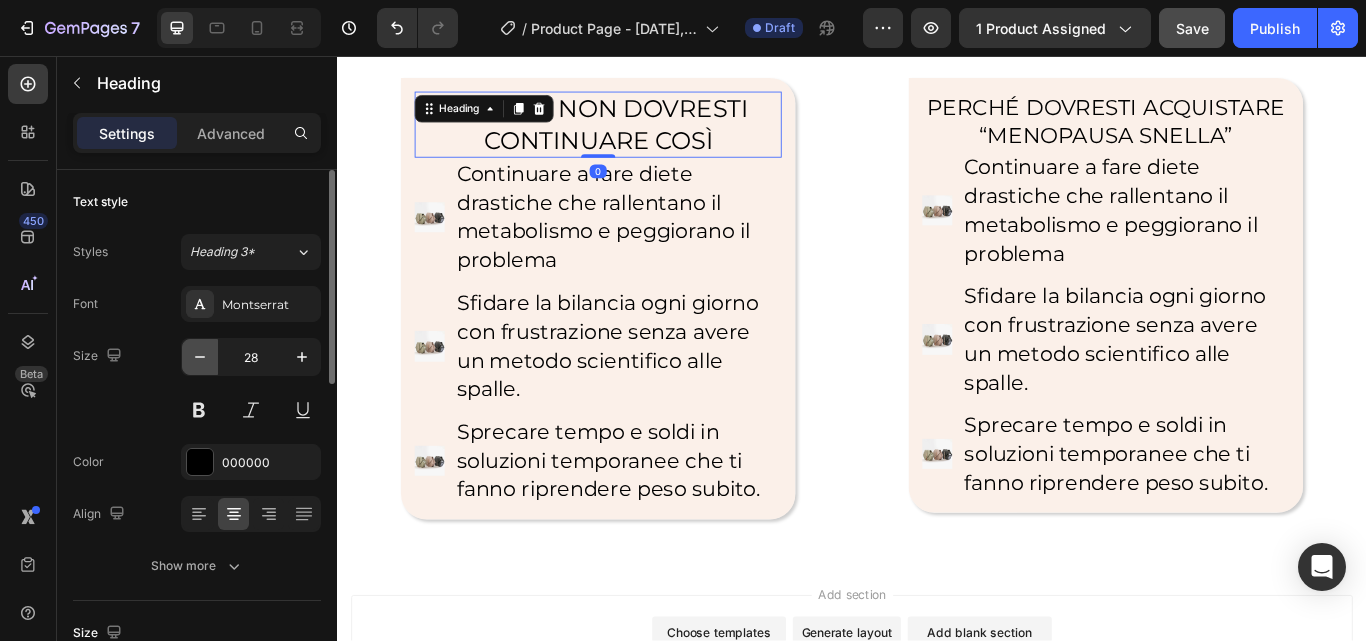 click 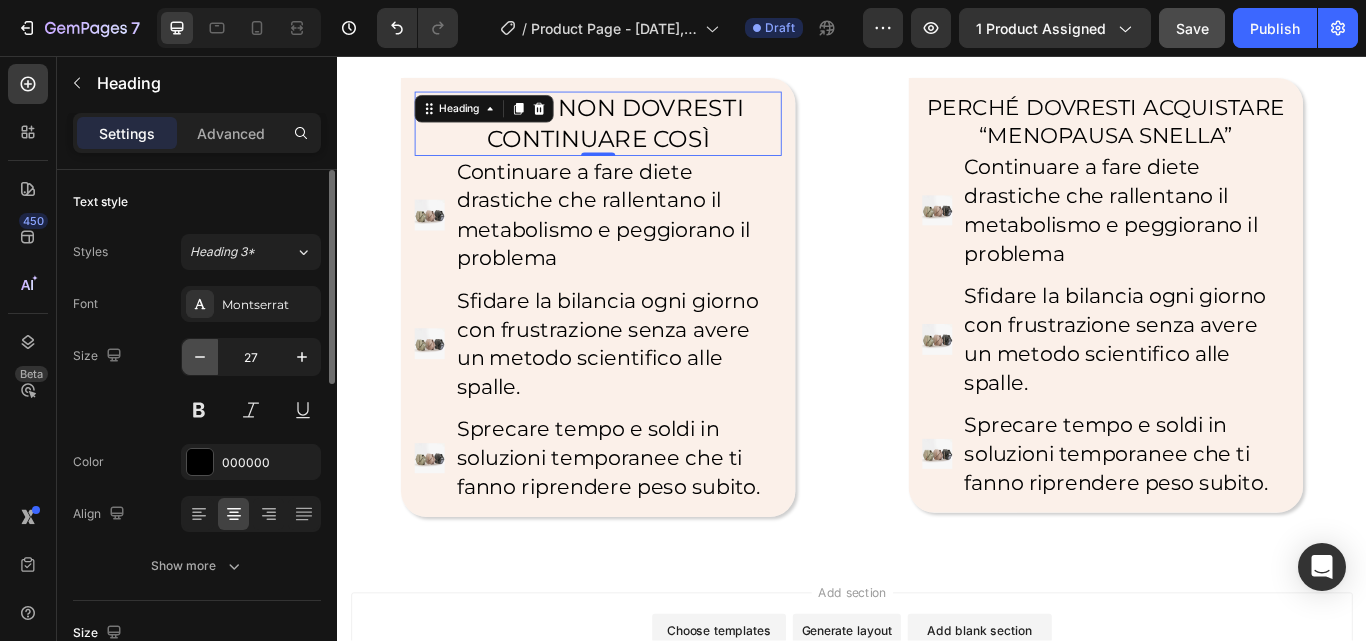 click 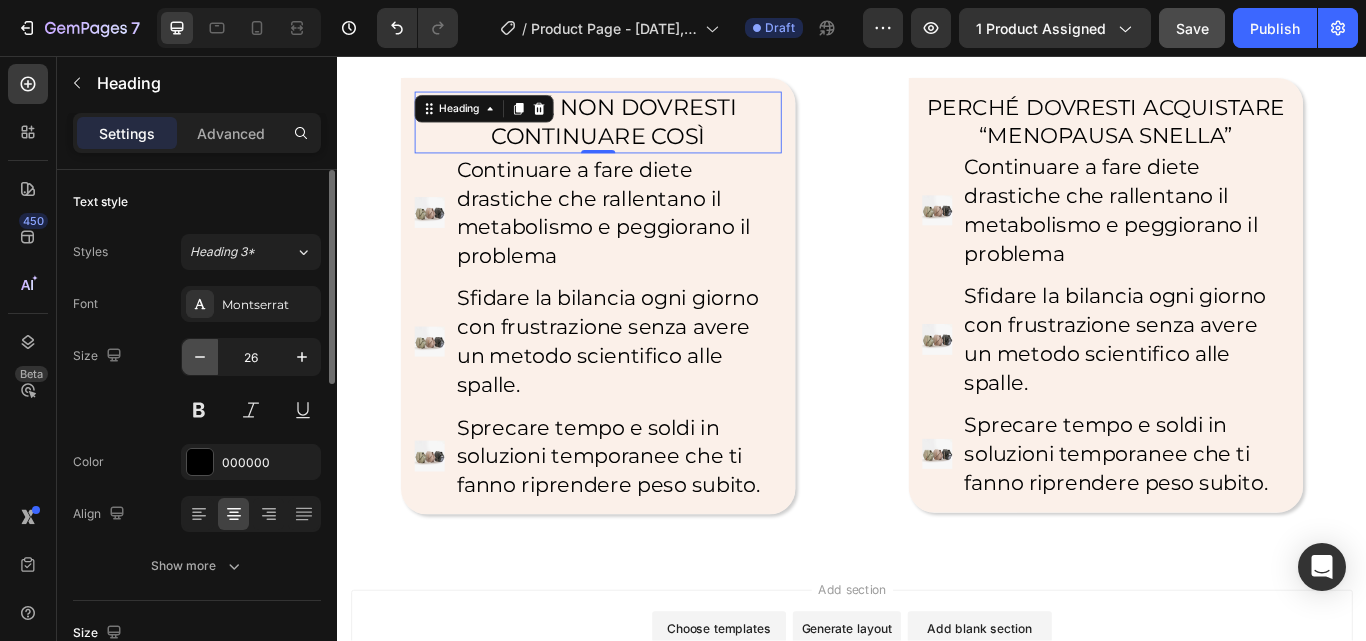 click 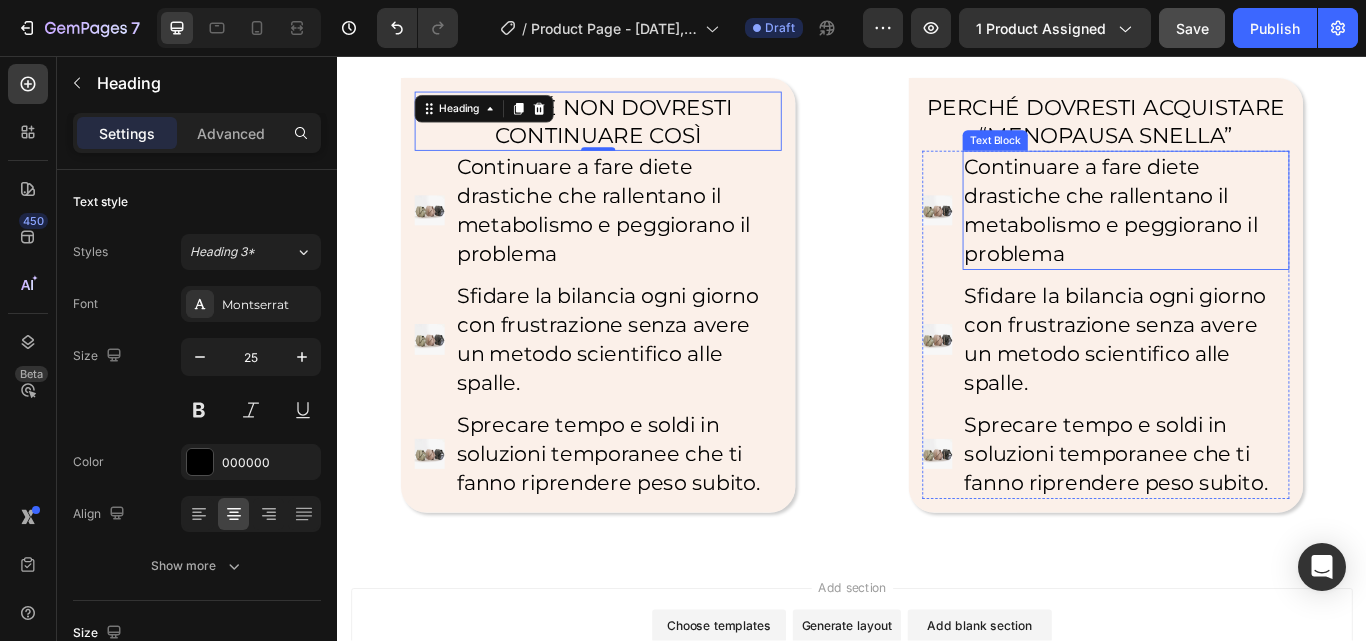 click on "Continuare a fare diete drastiche che rallentano il metabolismo e peggiorano il problema" at bounding box center [1256, 236] 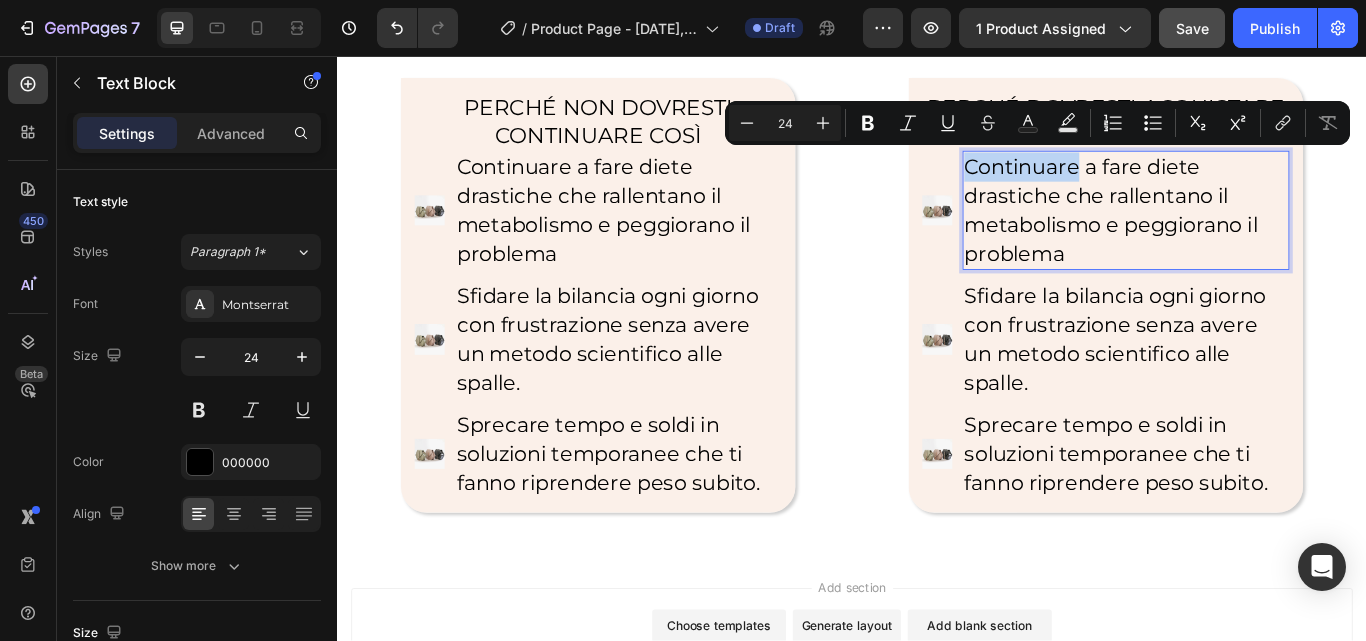 click on "Continuare a fare diete drastiche che rallentano il metabolismo e peggiorano il problema" at bounding box center (1256, 236) 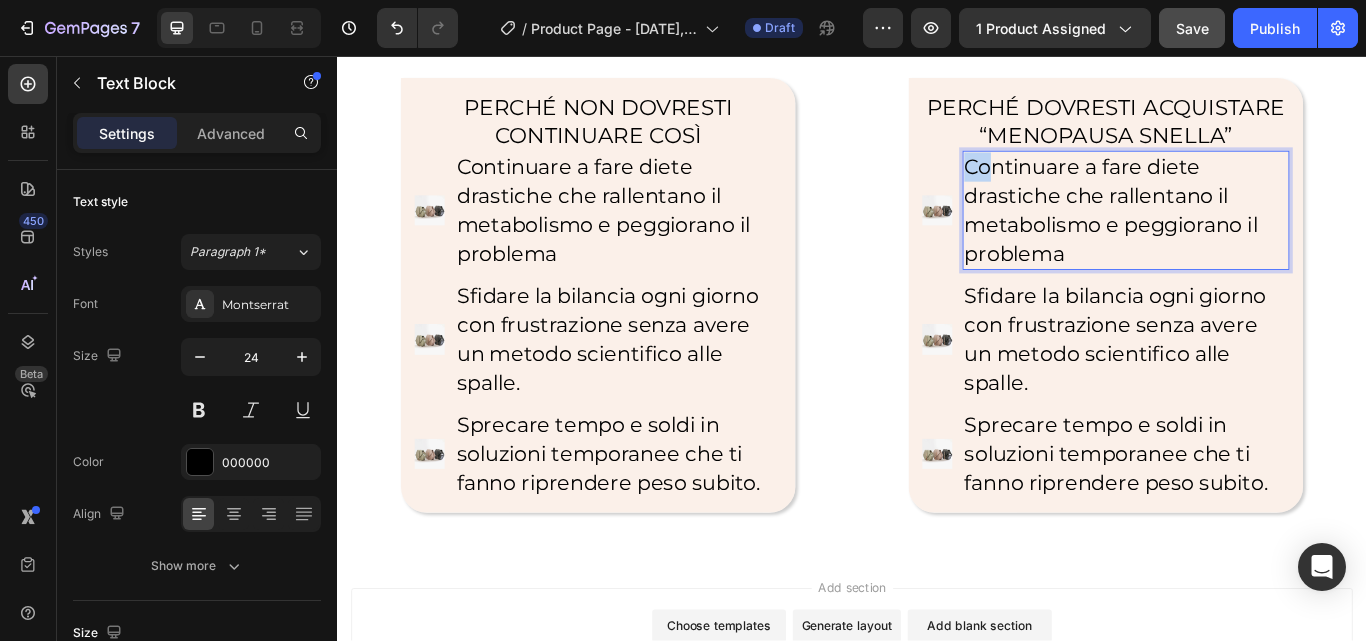 click on "Continuare a fare diete drastiche che rallentano il metabolismo e peggiorano il problema" at bounding box center (1256, 236) 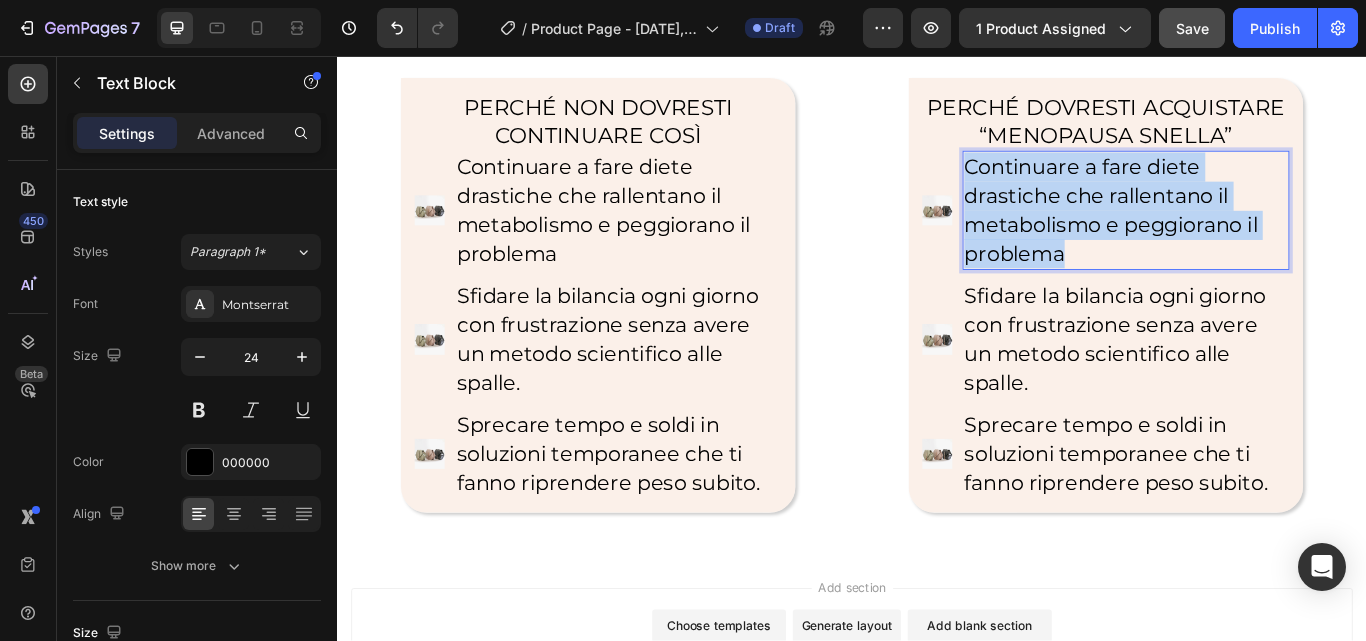 click on "Continuare a fare diete drastiche che rallentano il metabolismo e peggiorano il problema" at bounding box center [1256, 236] 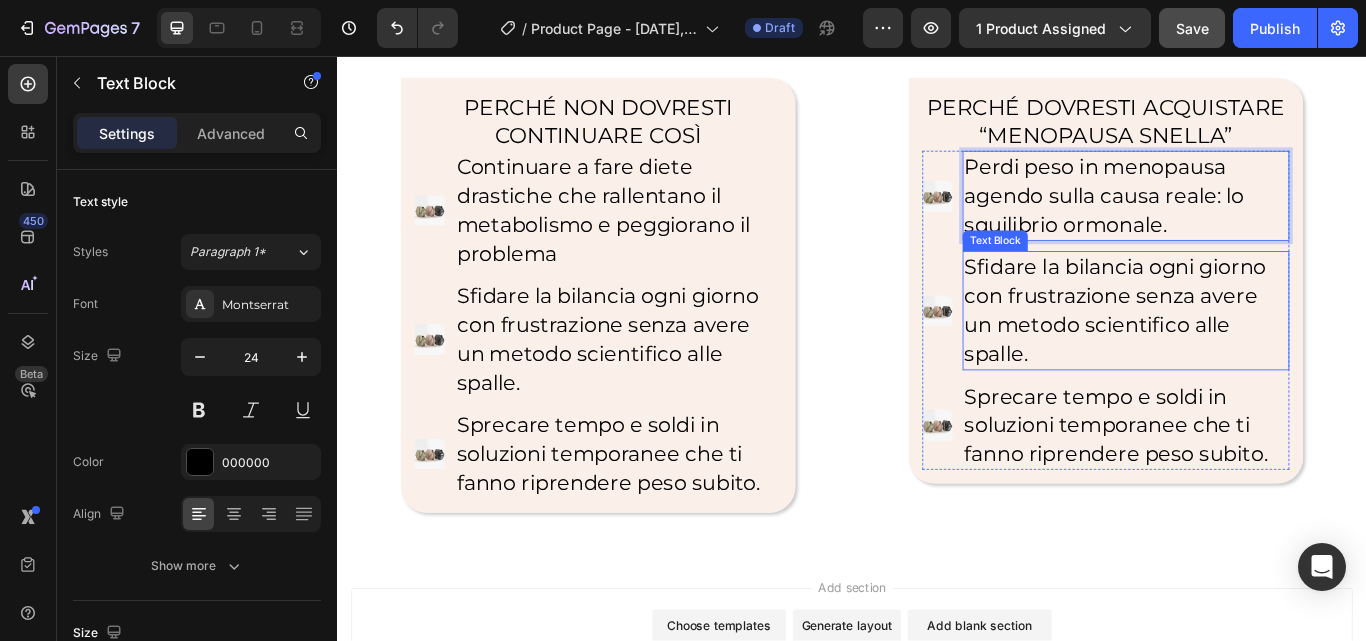 click on "Sfidare la bilancia ogni giorno con frustrazione senza avere un metodo scientifico alle spalle." at bounding box center (1256, 353) 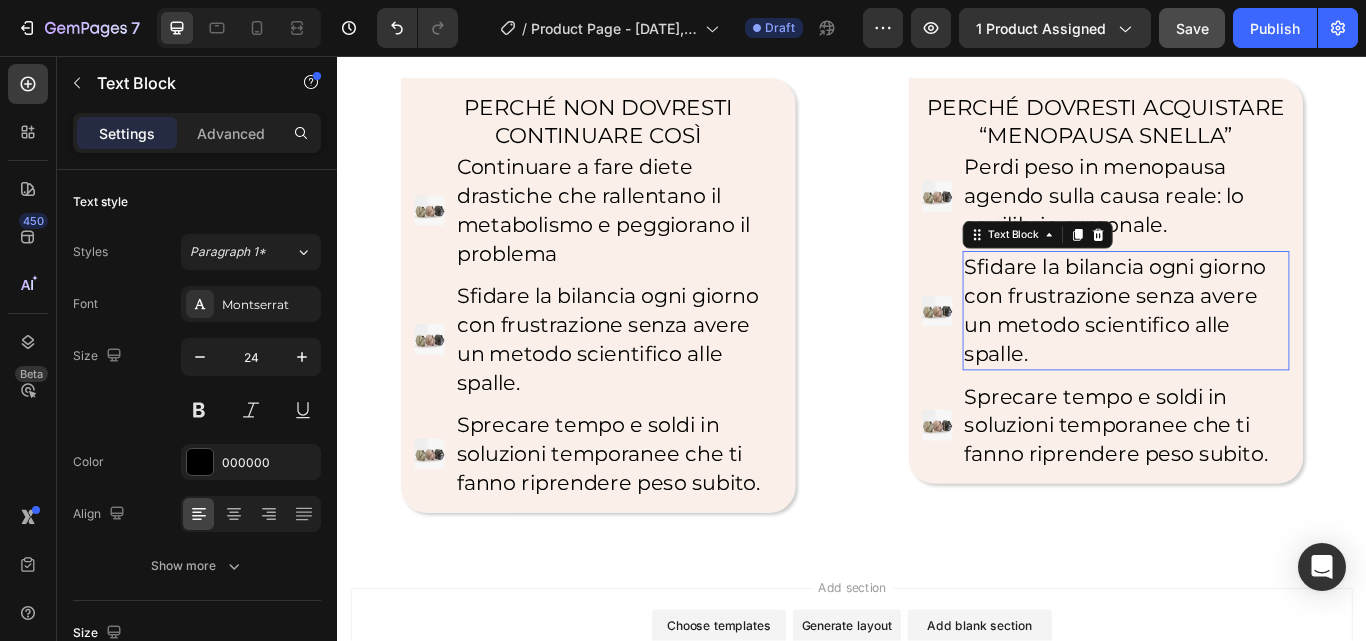 click on "Sfidare la bilancia ogni giorno con frustrazione senza avere un metodo scientifico alle spalle." at bounding box center (1256, 353) 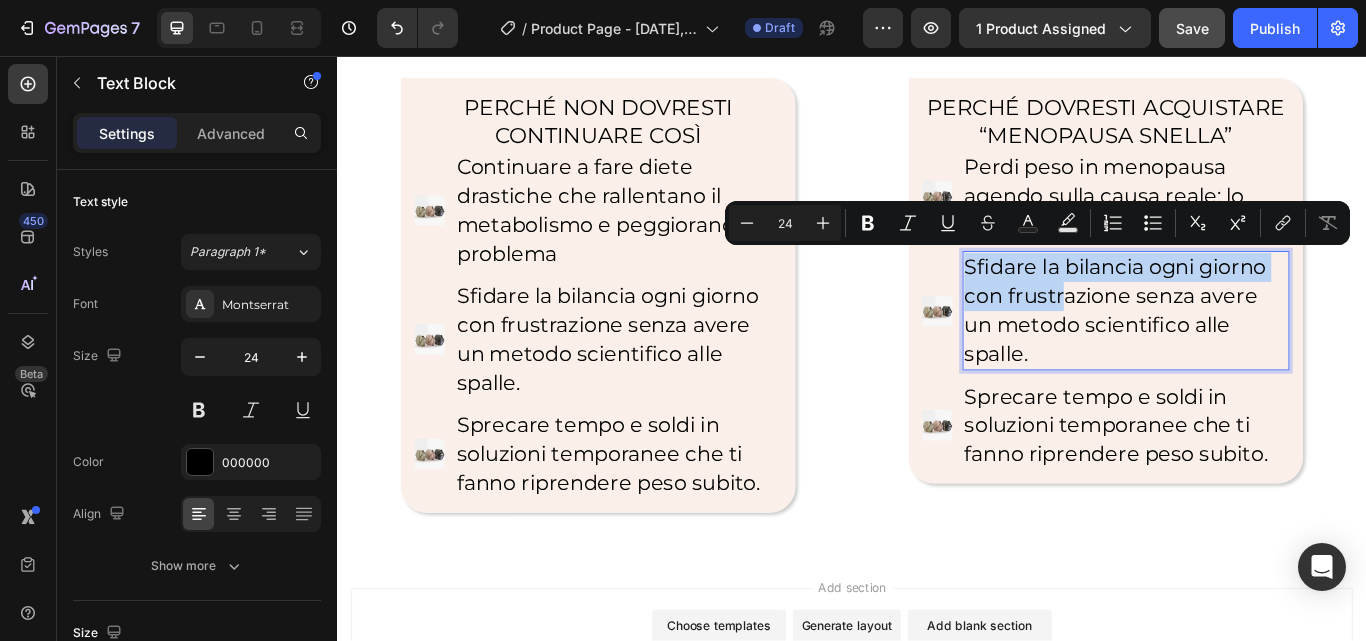 click on "Sfidare la bilancia ogni giorno con frustrazione senza avere un metodo scientifico alle spalle." at bounding box center [1256, 353] 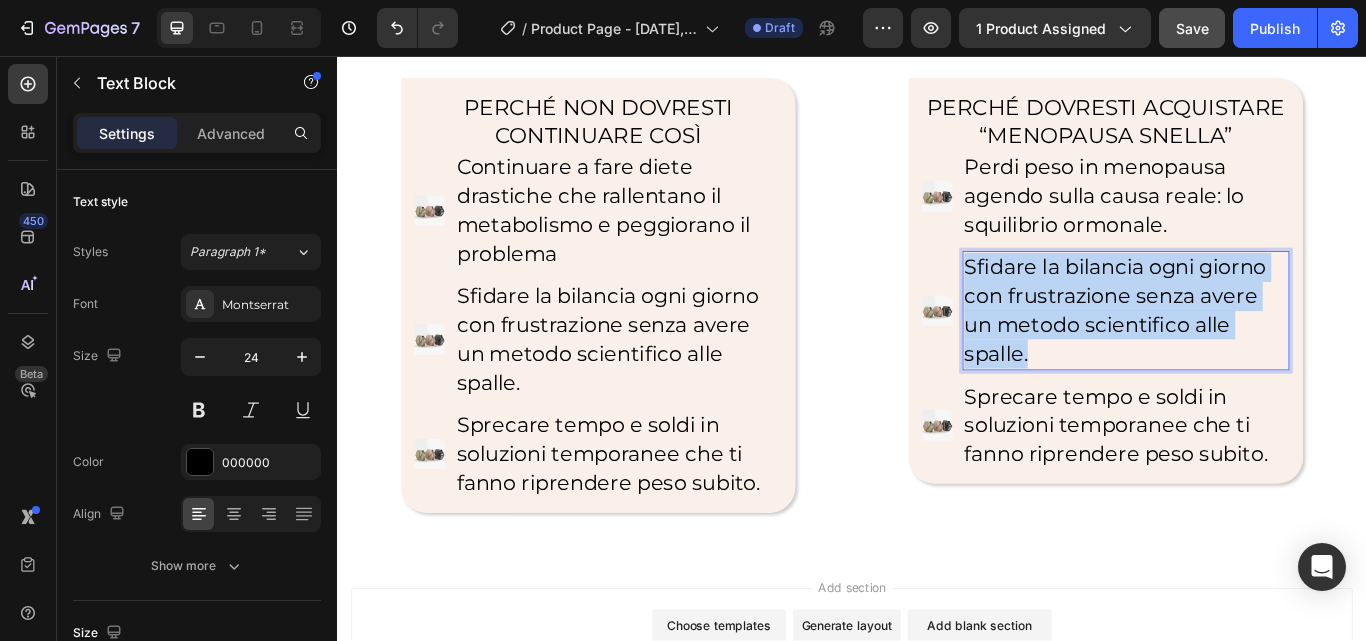 click on "Sfidare la bilancia ogni giorno con frustrazione senza avere un metodo scientifico alle spalle." at bounding box center (1256, 353) 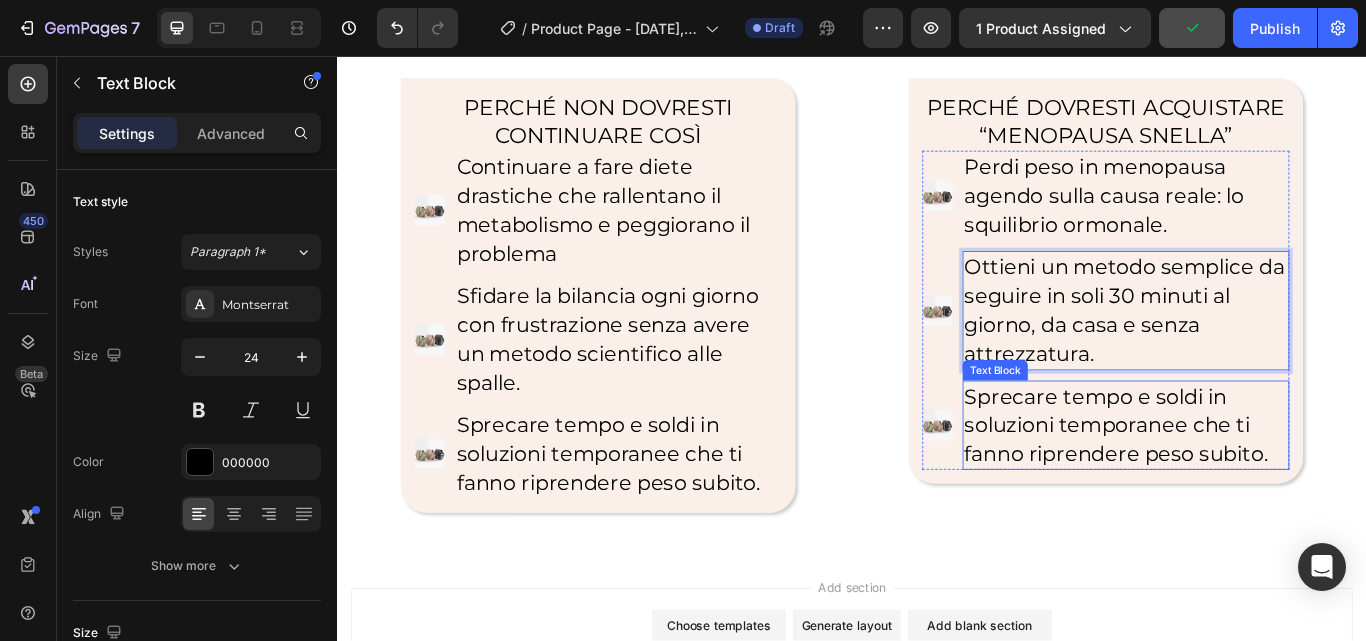 click on "Sprecare tempo e soldi in soluzioni temporanee che ti fanno riprendere peso subito." at bounding box center [1256, 487] 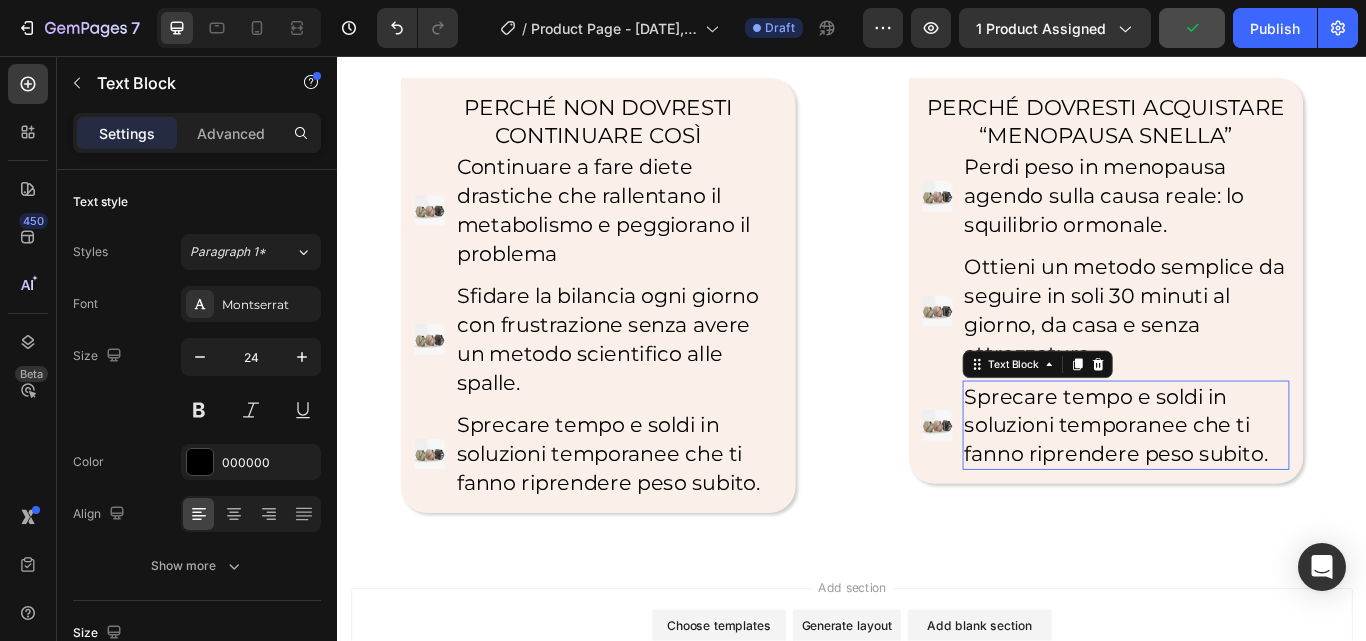 click on "Sprecare tempo e soldi in soluzioni temporanee che ti fanno riprendere peso subito." at bounding box center (1256, 487) 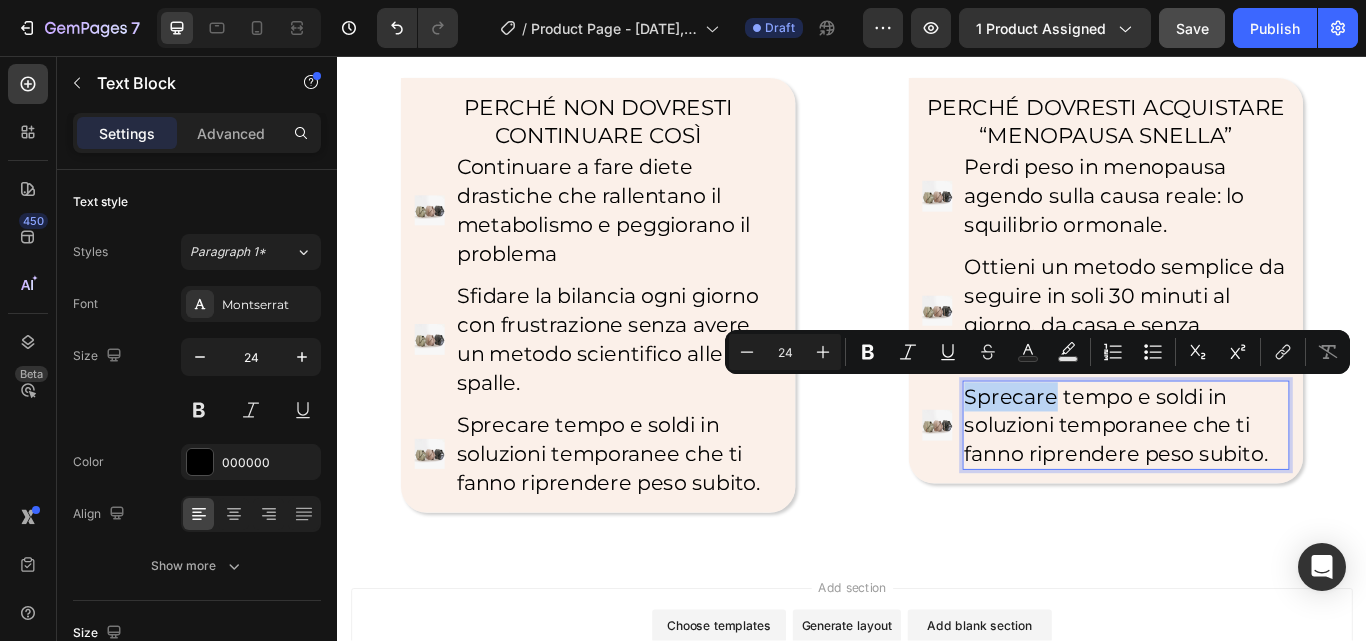 click on "Sprecare tempo e soldi in soluzioni temporanee che ti fanno riprendere peso subito." at bounding box center [1256, 487] 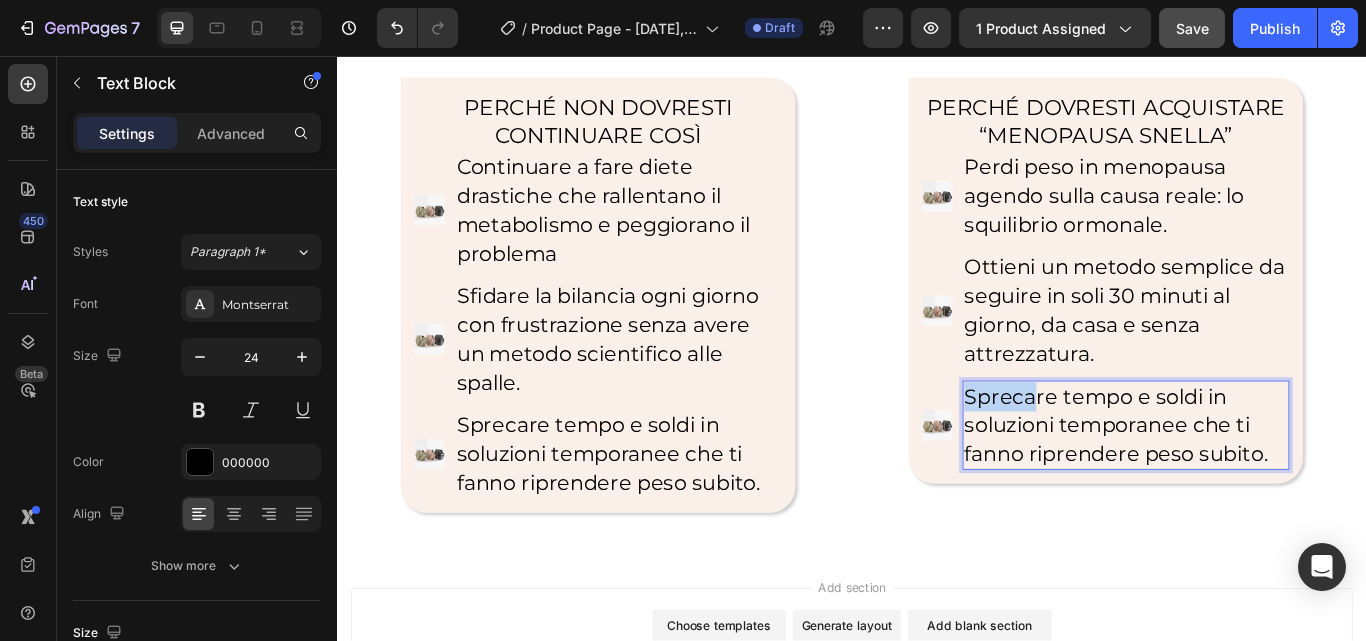 click on "Sprecare tempo e soldi in soluzioni temporanee che ti fanno riprendere peso subito." at bounding box center (1256, 487) 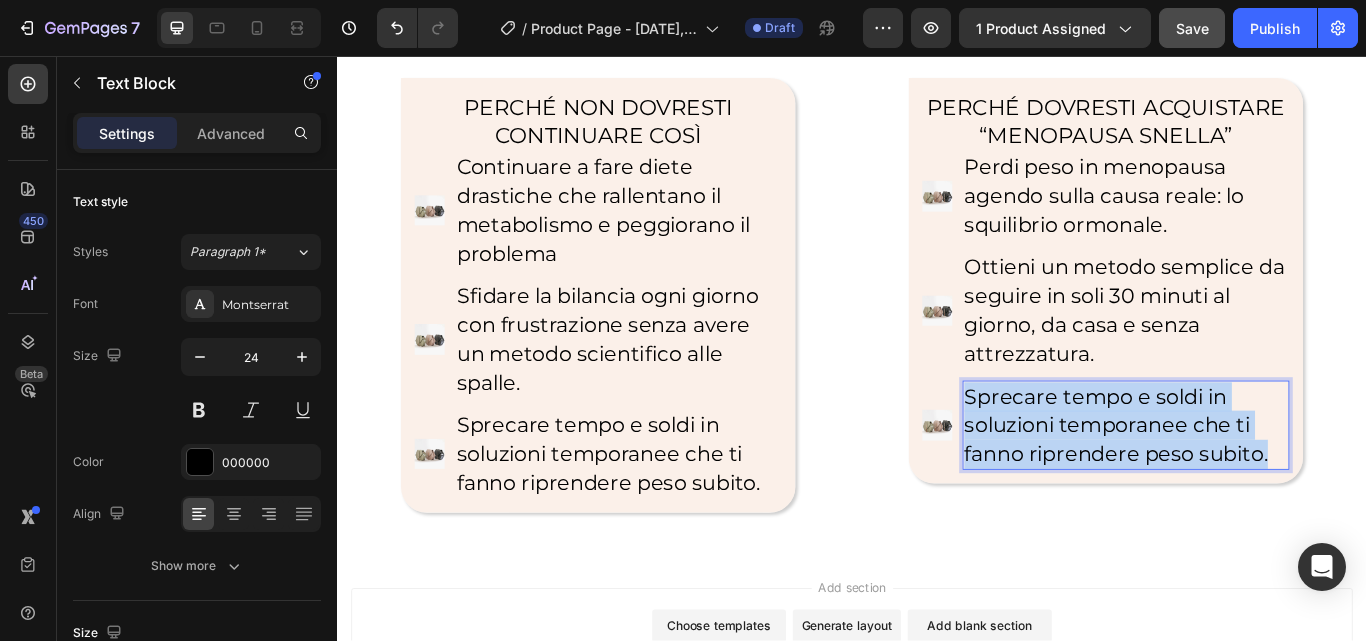click on "Sprecare tempo e soldi in soluzioni temporanee che ti fanno riprendere peso subito." at bounding box center [1256, 487] 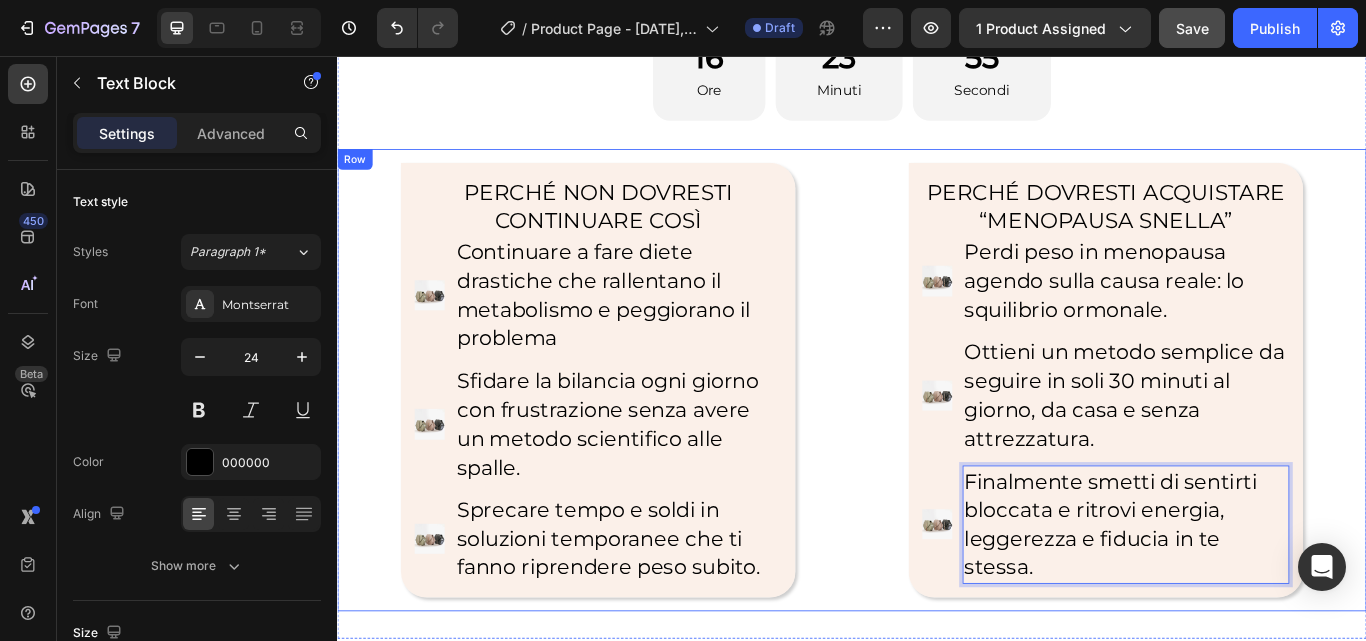 scroll, scrollTop: 1305, scrollLeft: 0, axis: vertical 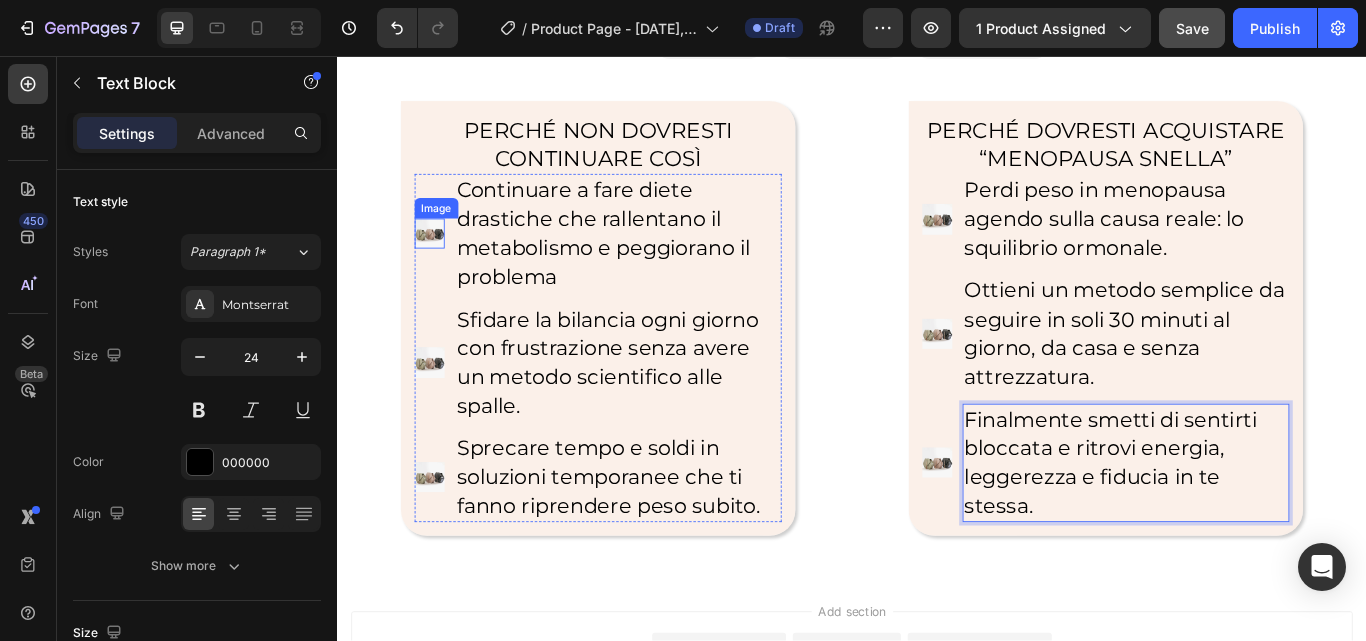 click at bounding box center (445, 264) 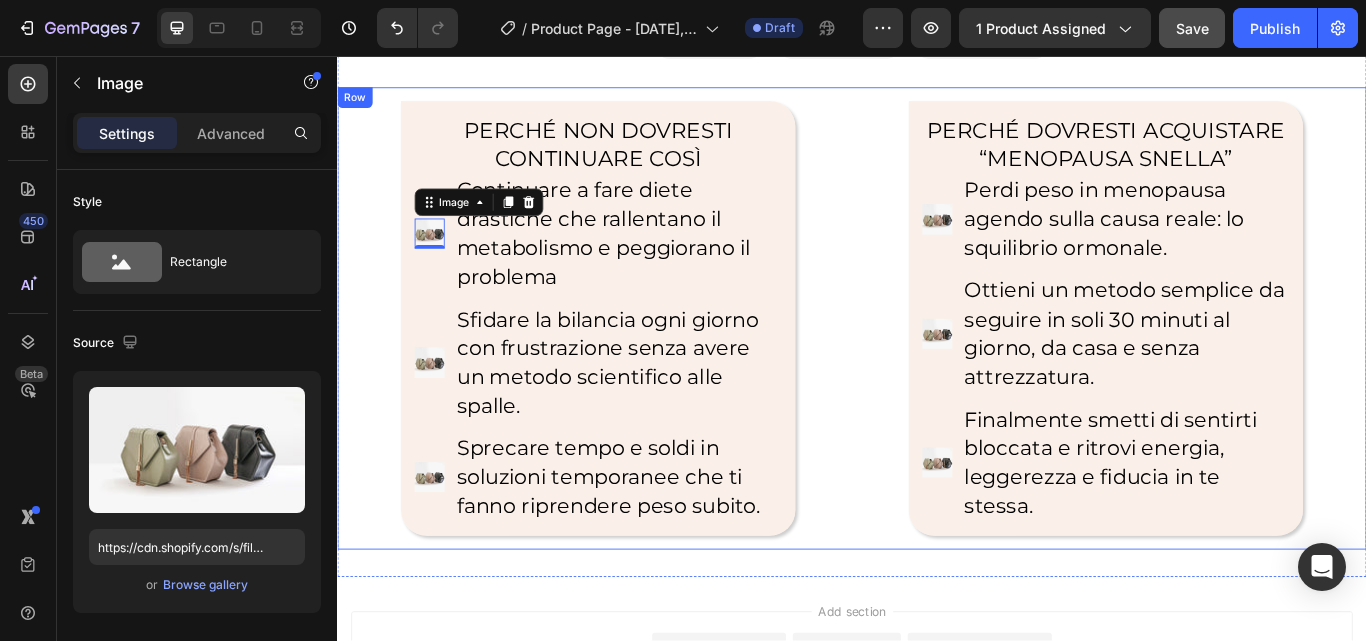 click on "PERCHÉ NON DOVRESTI CONTINUARE COSÌ Heading Image   0 Continuare a fare diete drastiche che rallentano il metabolismo e peggiorano il problema Text Block Image Sfidare la bilancia ogni giorno con frustrazione senza avere un metodo scientifico alle spalle. Text Block Image Sprecare tempo e soldi in soluzioni temporanee che ti fanno riprendere peso subito. Text Block Advanced List Row" at bounding box center [641, 362] 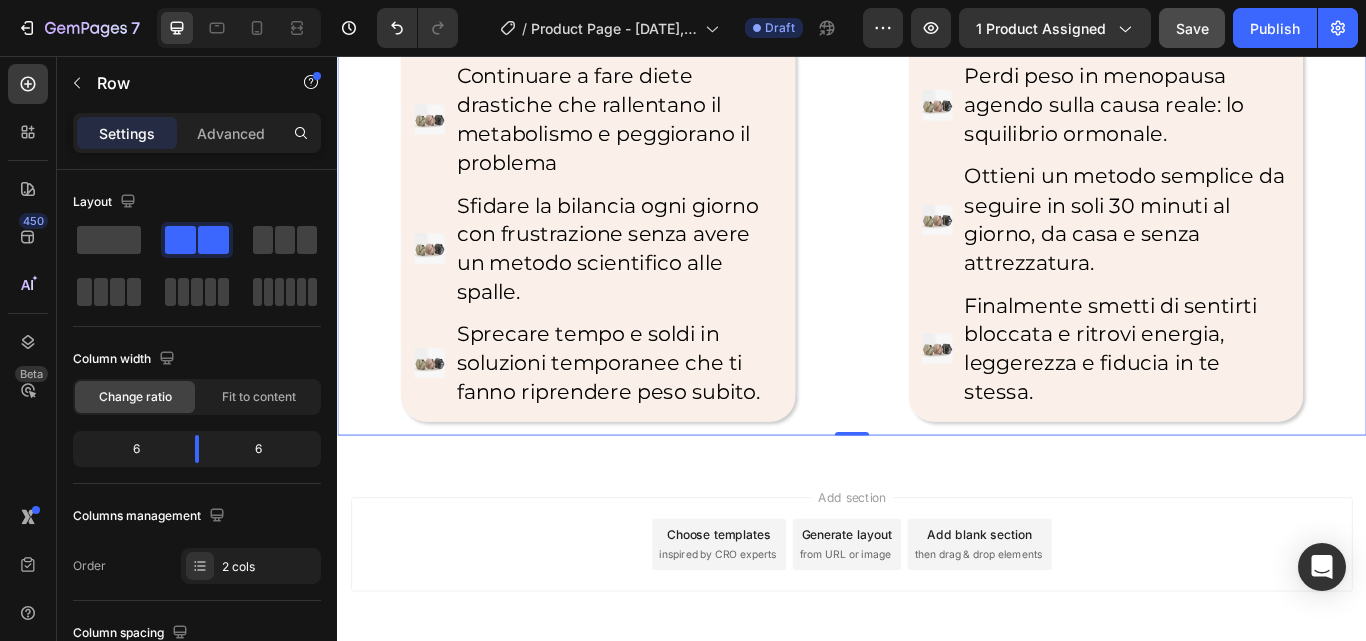 scroll, scrollTop: 1513, scrollLeft: 0, axis: vertical 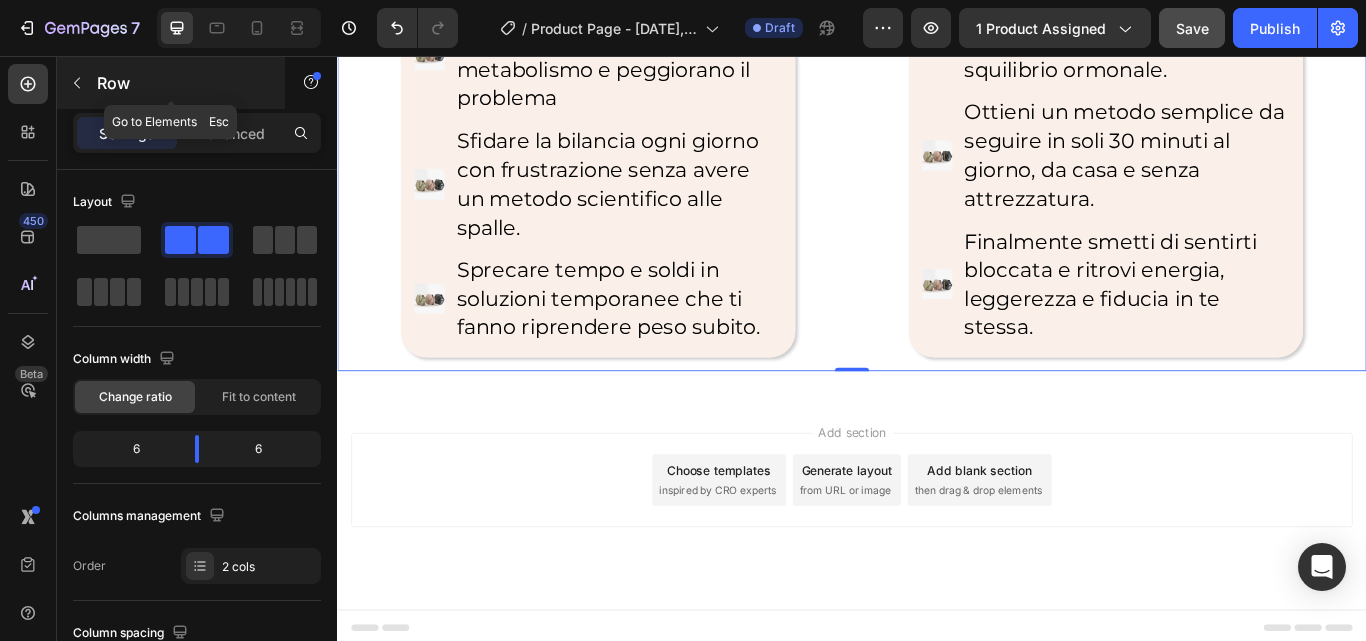 click on "Row" at bounding box center (182, 83) 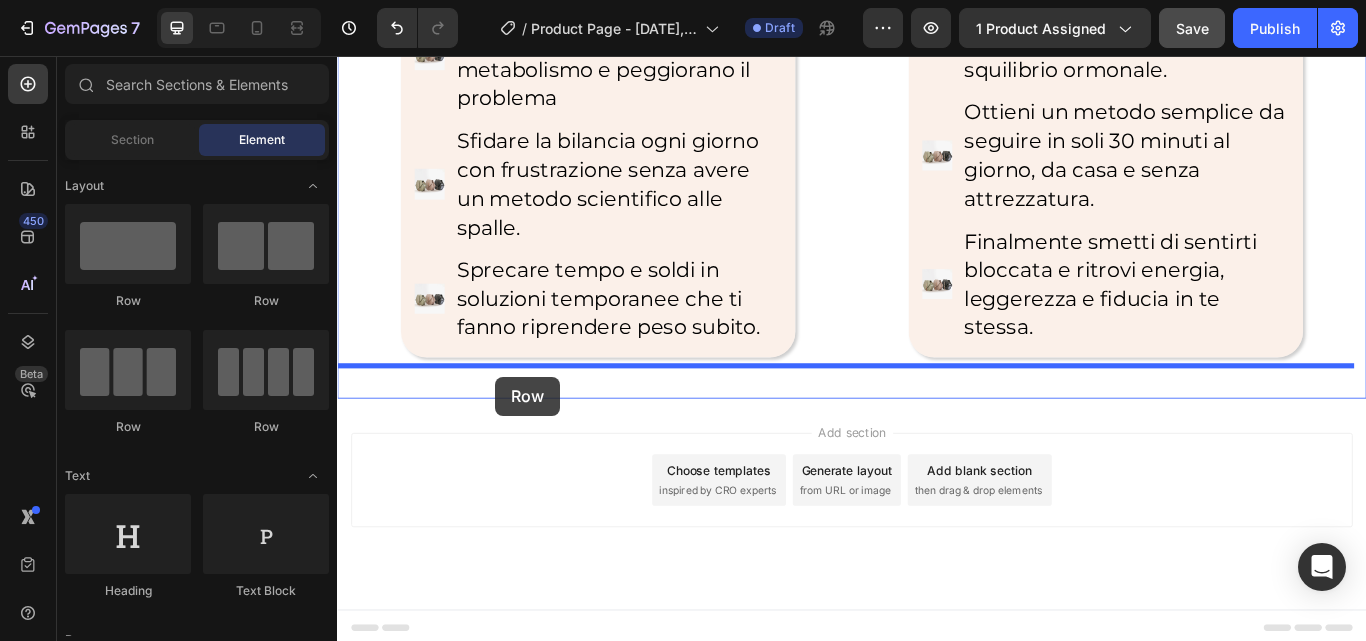 drag, startPoint x: 471, startPoint y: 302, endPoint x: 521, endPoint y: 430, distance: 137.41907 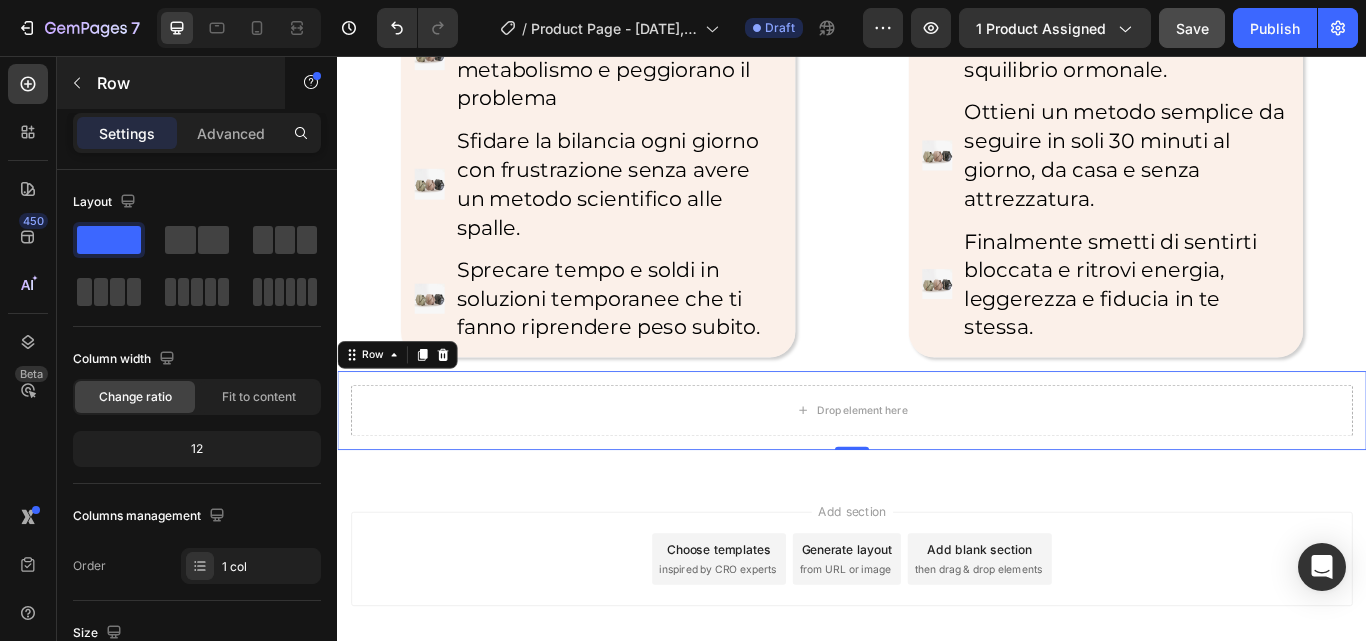 click on "Row" at bounding box center [182, 83] 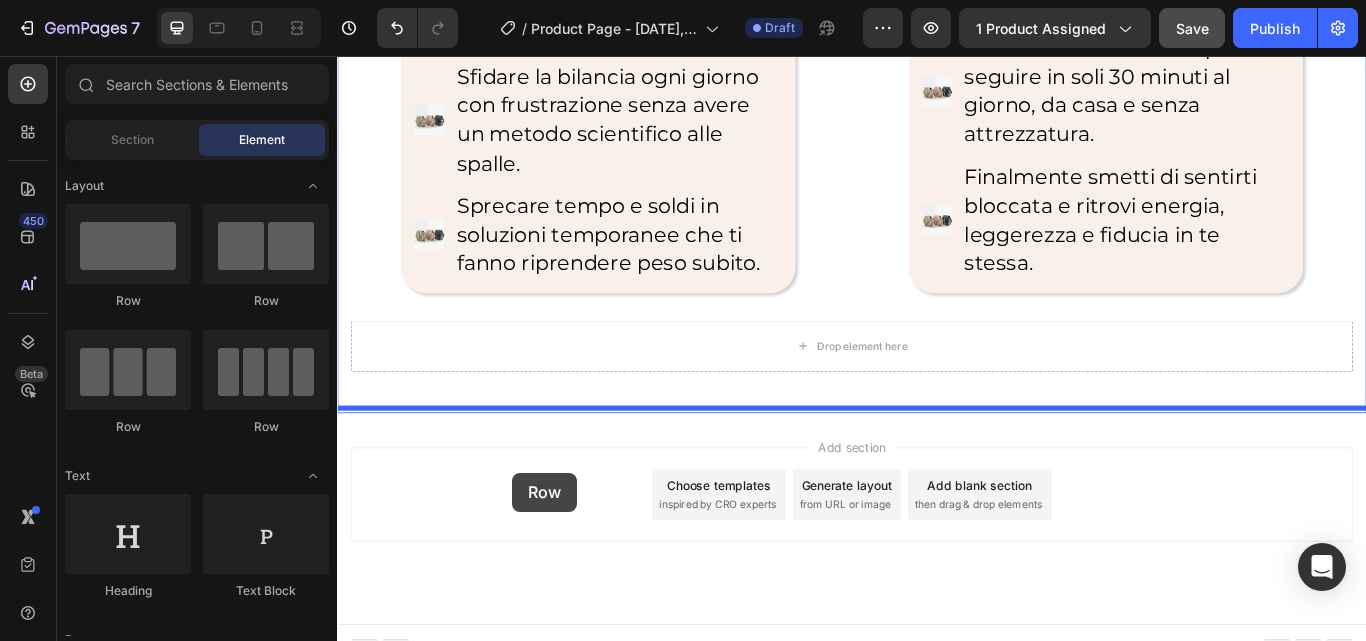 scroll, scrollTop: 1605, scrollLeft: 0, axis: vertical 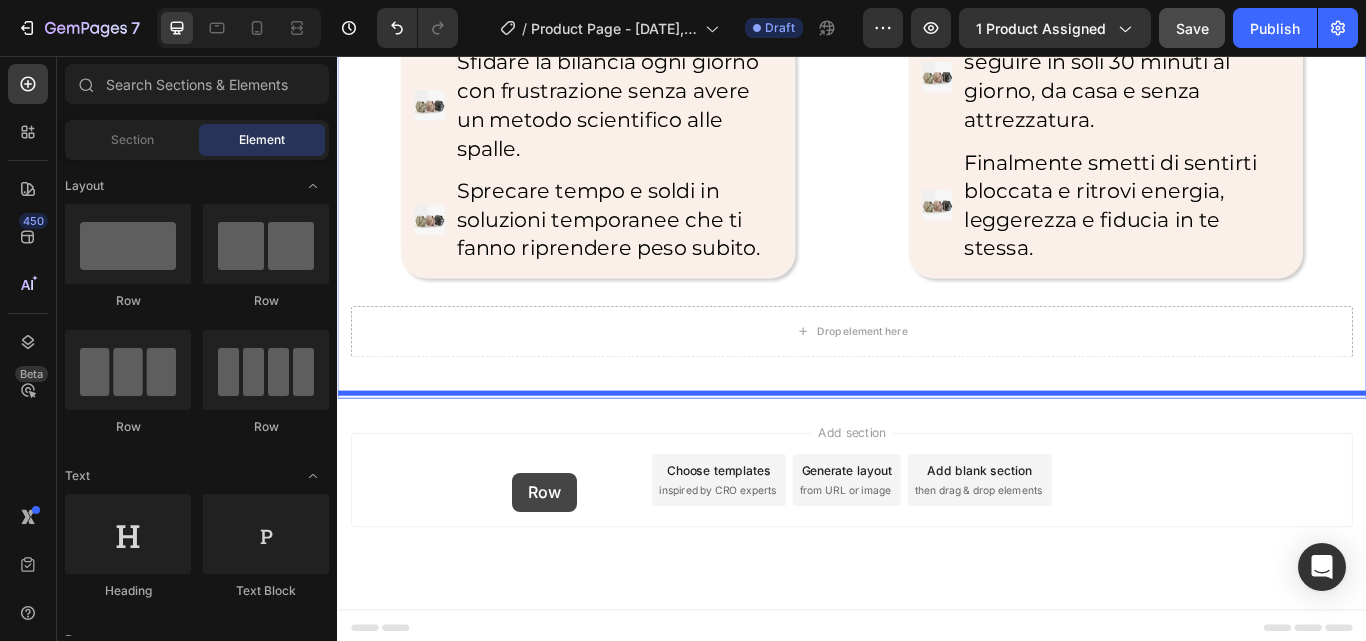 drag, startPoint x: 473, startPoint y: 292, endPoint x: 541, endPoint y: 543, distance: 260.04807 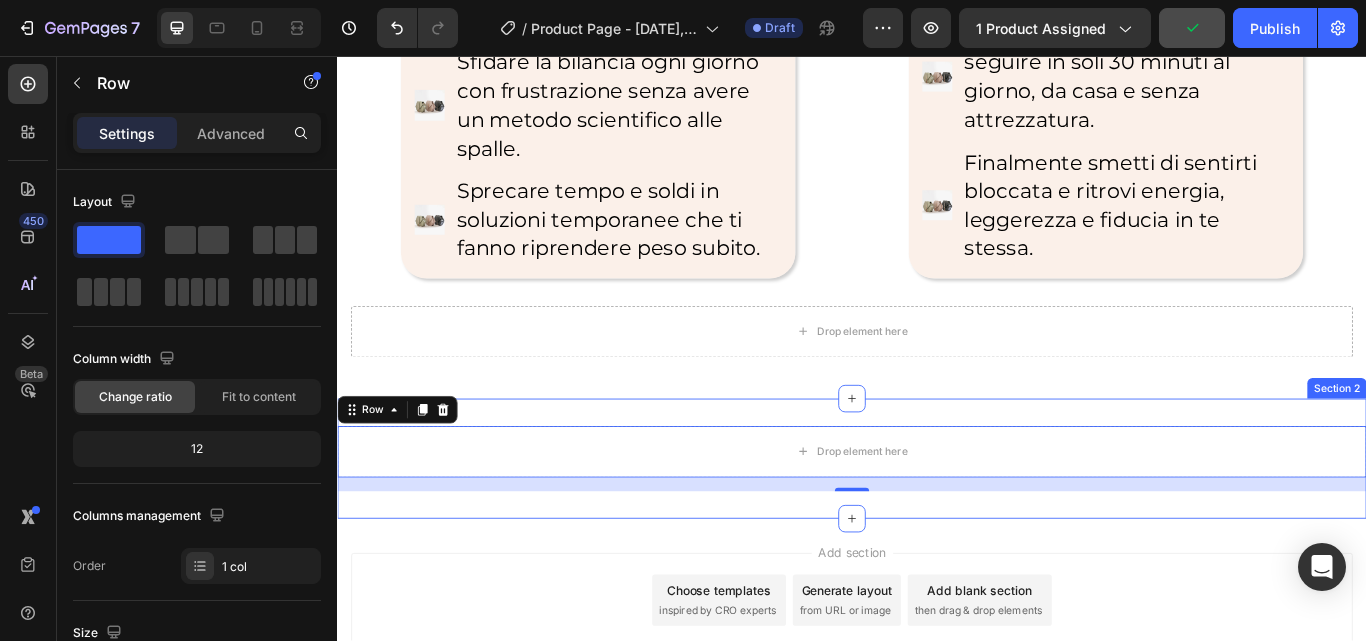 click on "Section 2" at bounding box center (1502, 444) 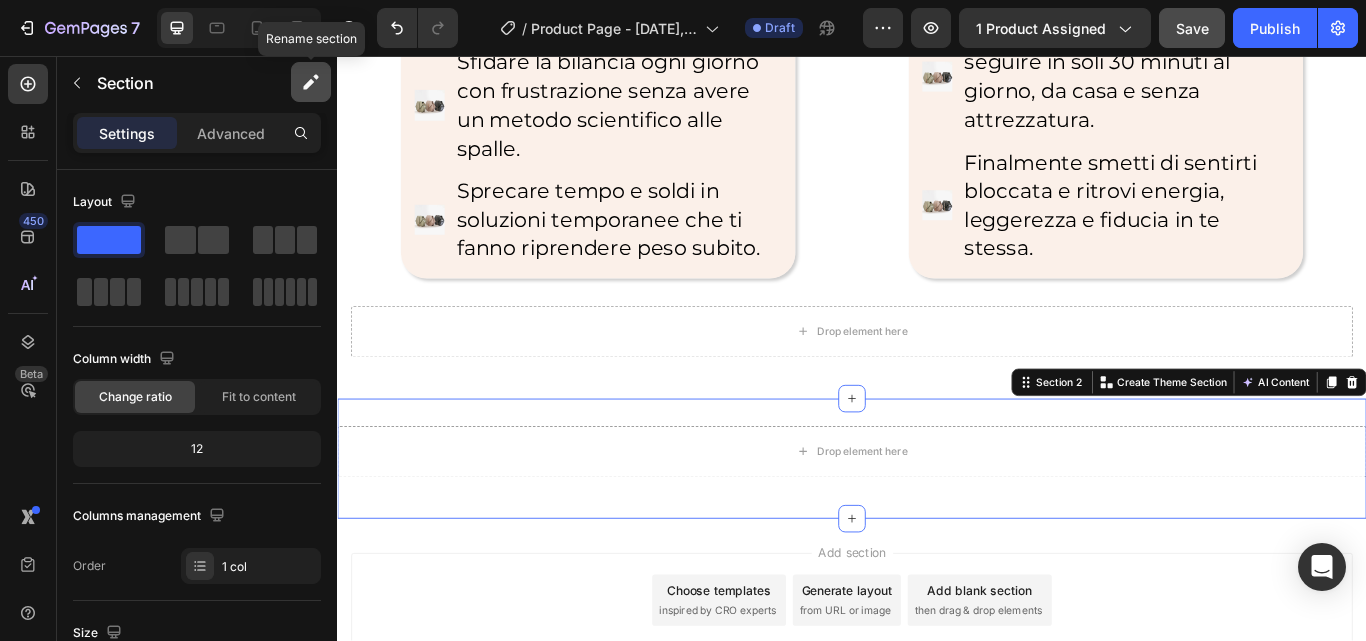 click 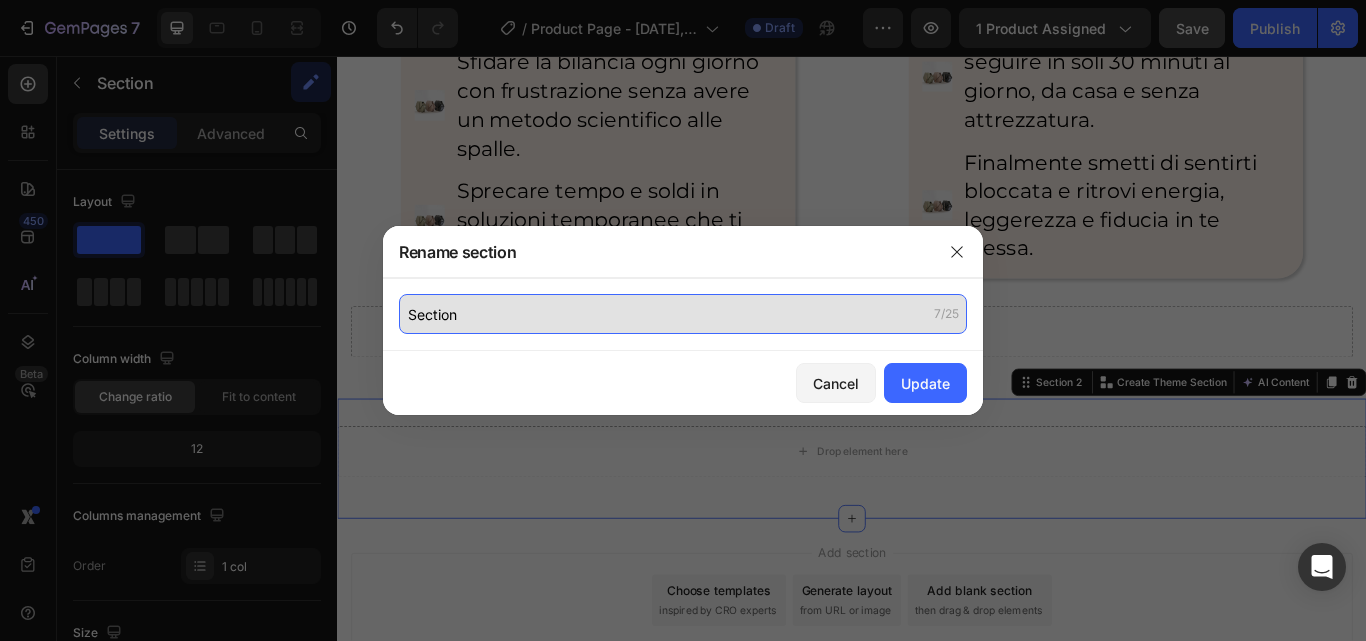 click on "Section" 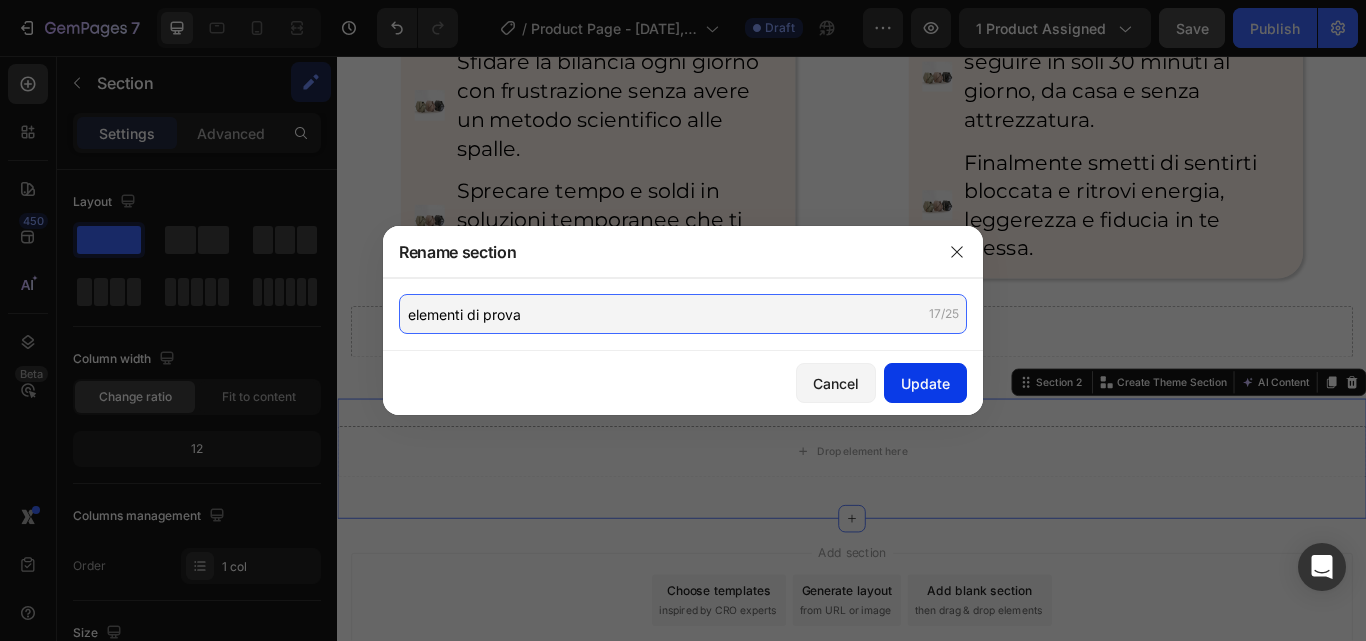 type on "elementi di prova" 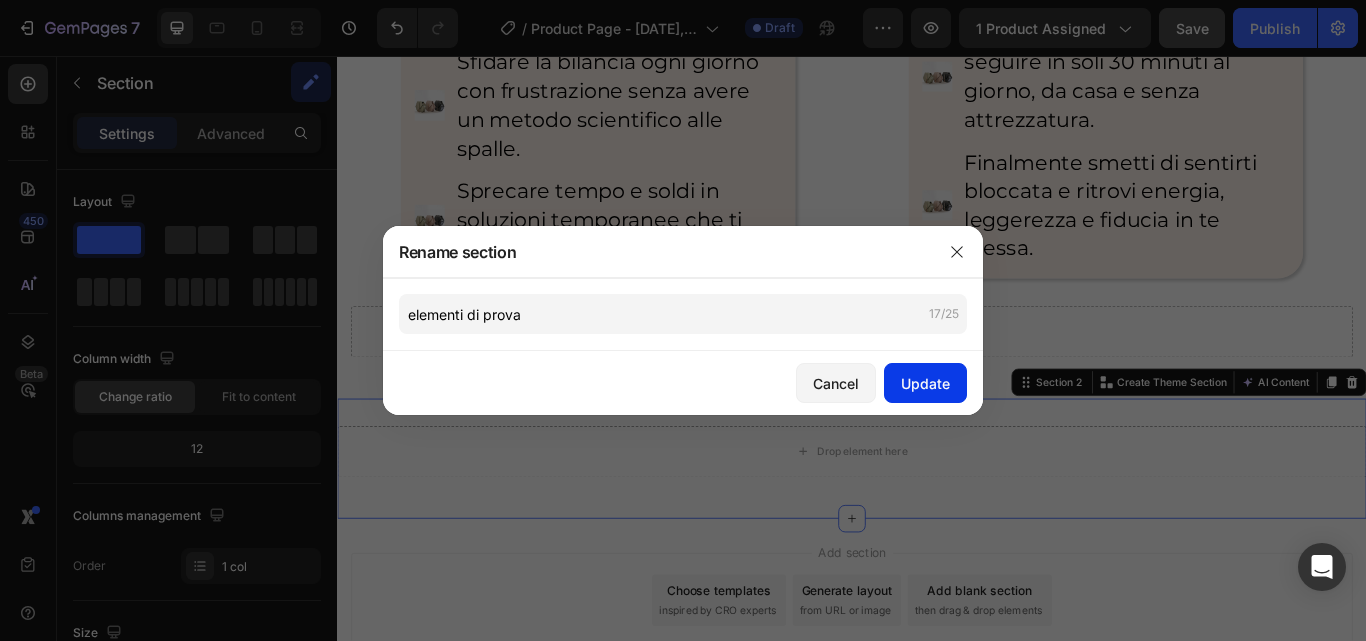 click on "Update" at bounding box center [925, 383] 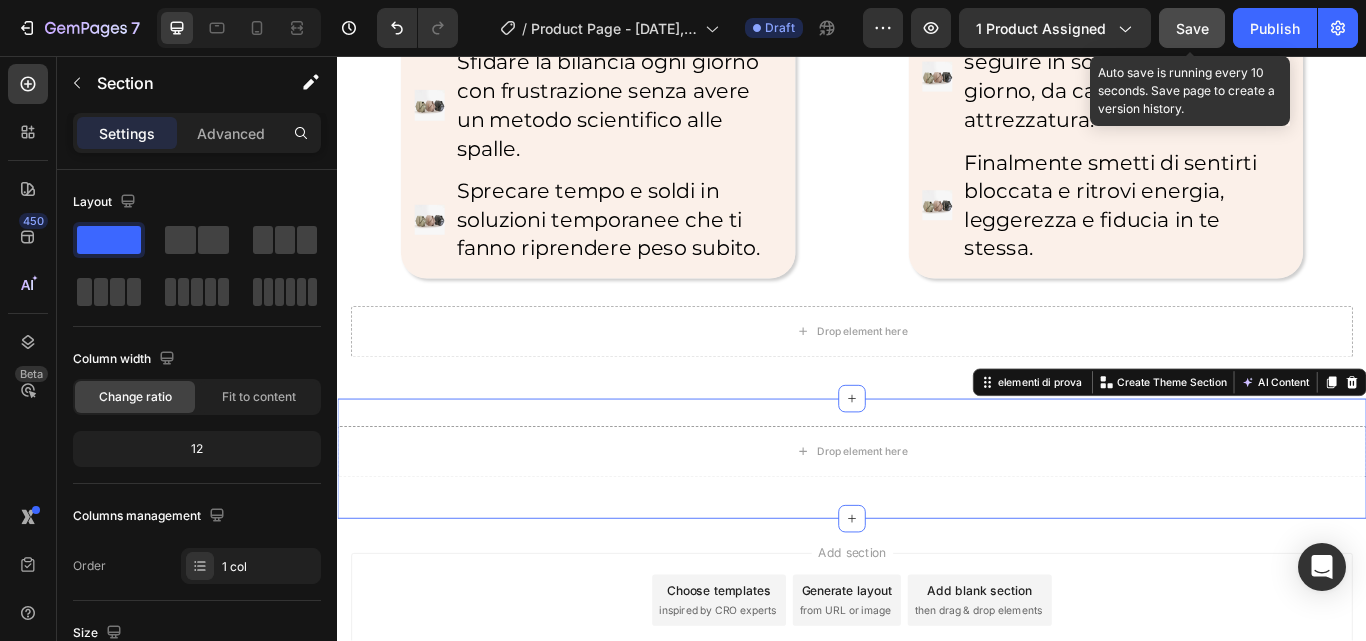 click on "Save" at bounding box center (1192, 28) 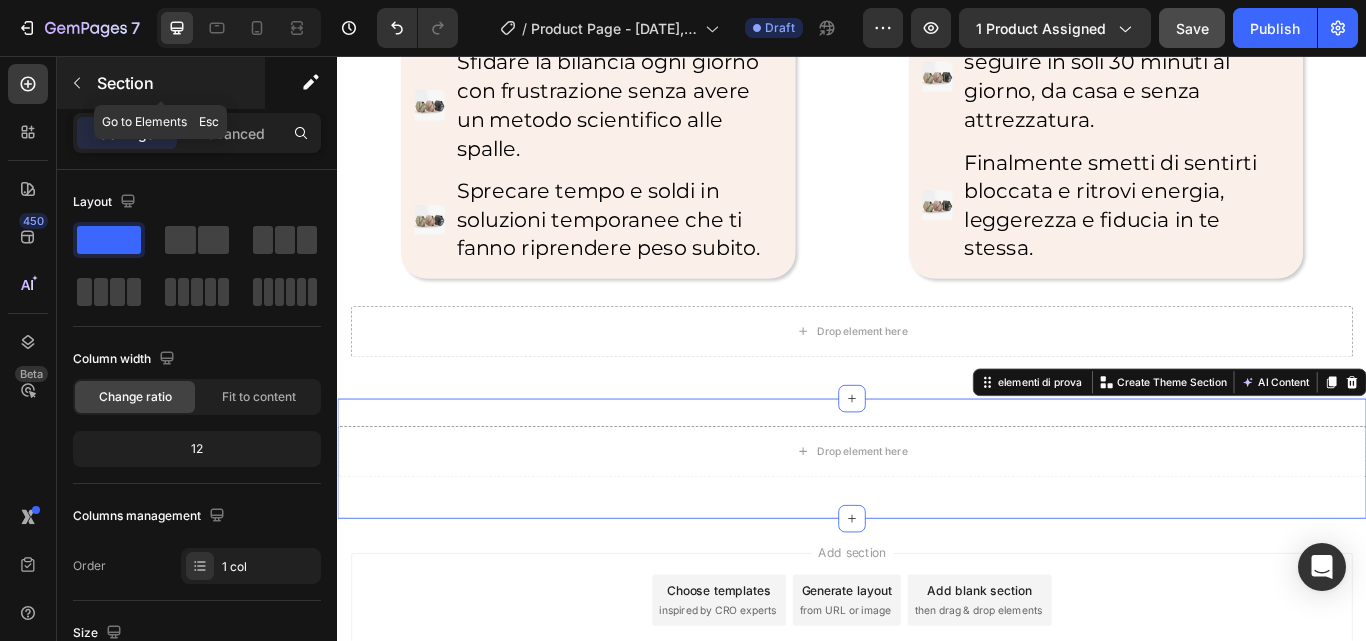click at bounding box center [77, 83] 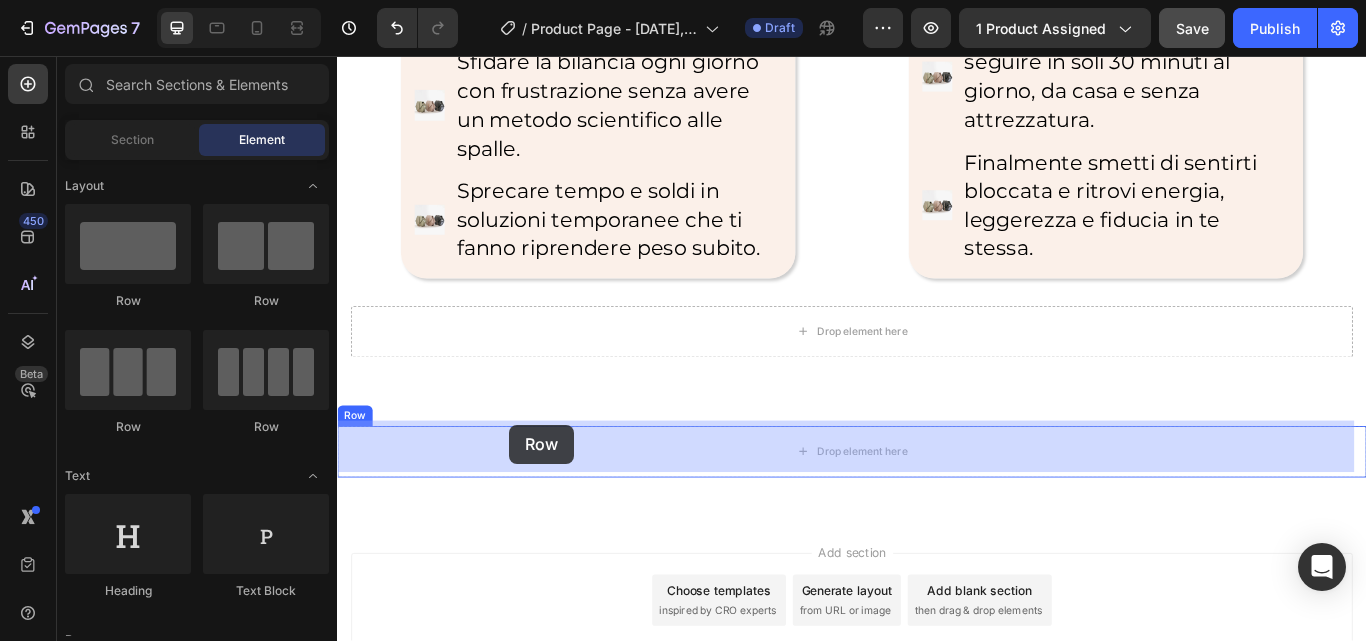 drag, startPoint x: 454, startPoint y: 306, endPoint x: 537, endPoint y: 483, distance: 195.49425 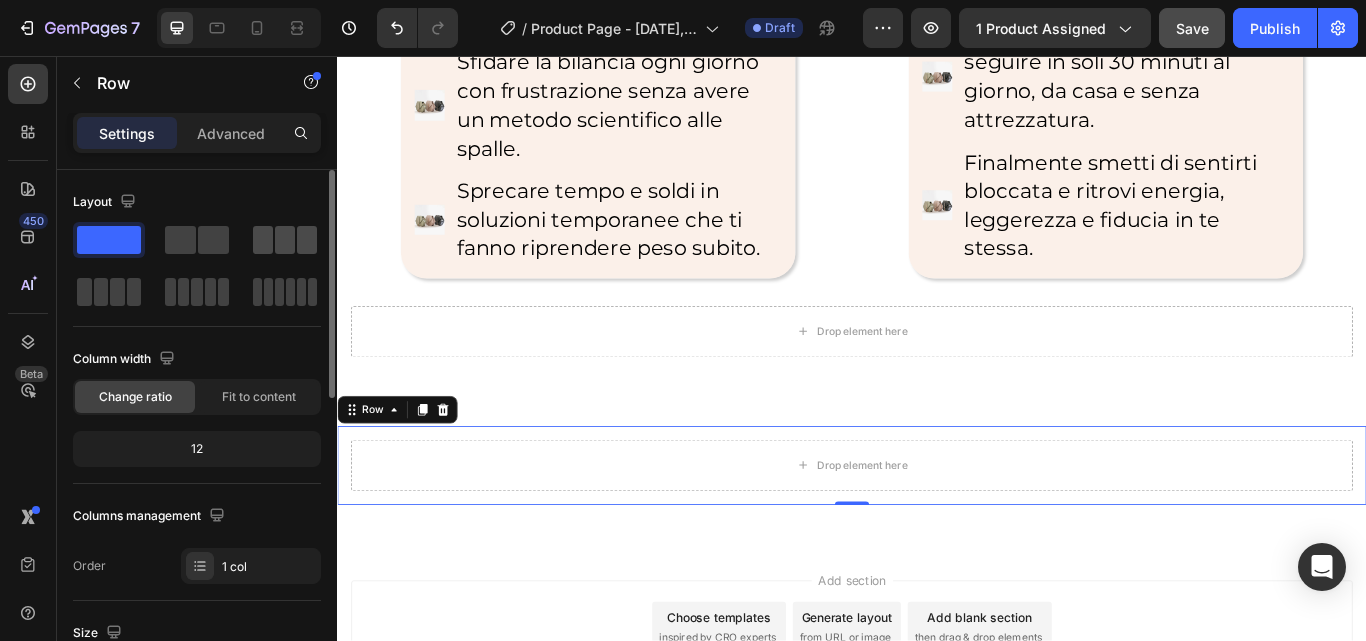 click 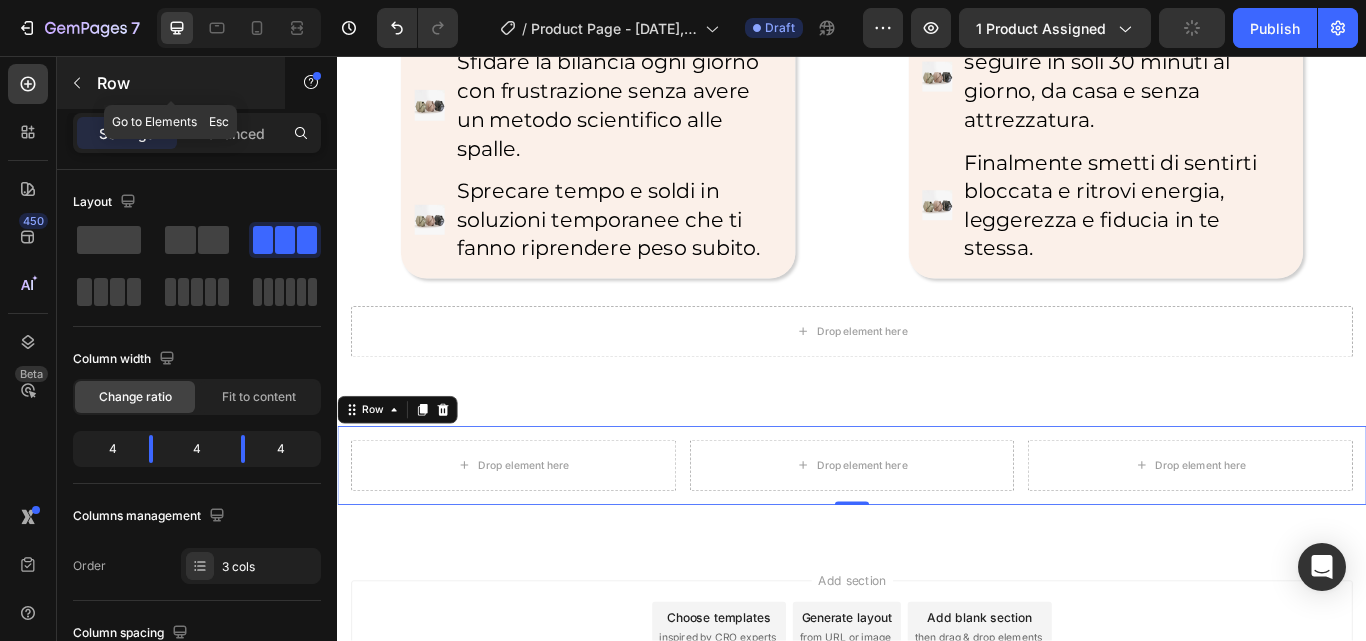 click on "Row" at bounding box center (171, 83) 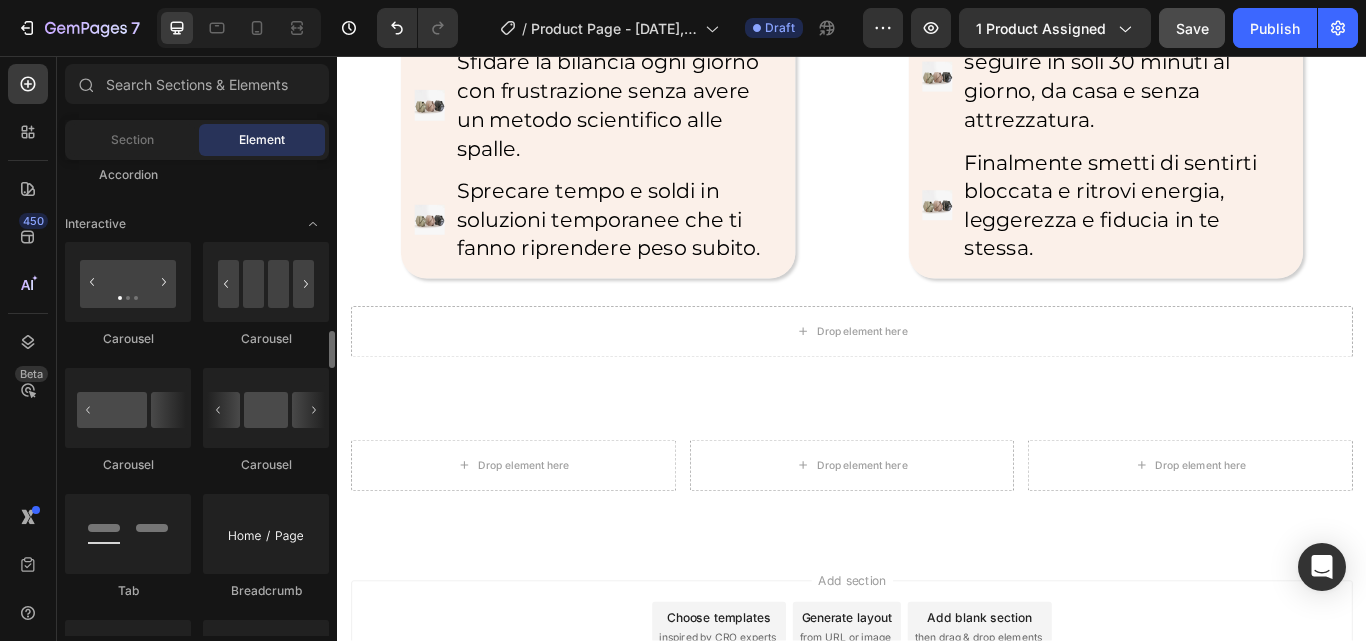 scroll, scrollTop: 1976, scrollLeft: 0, axis: vertical 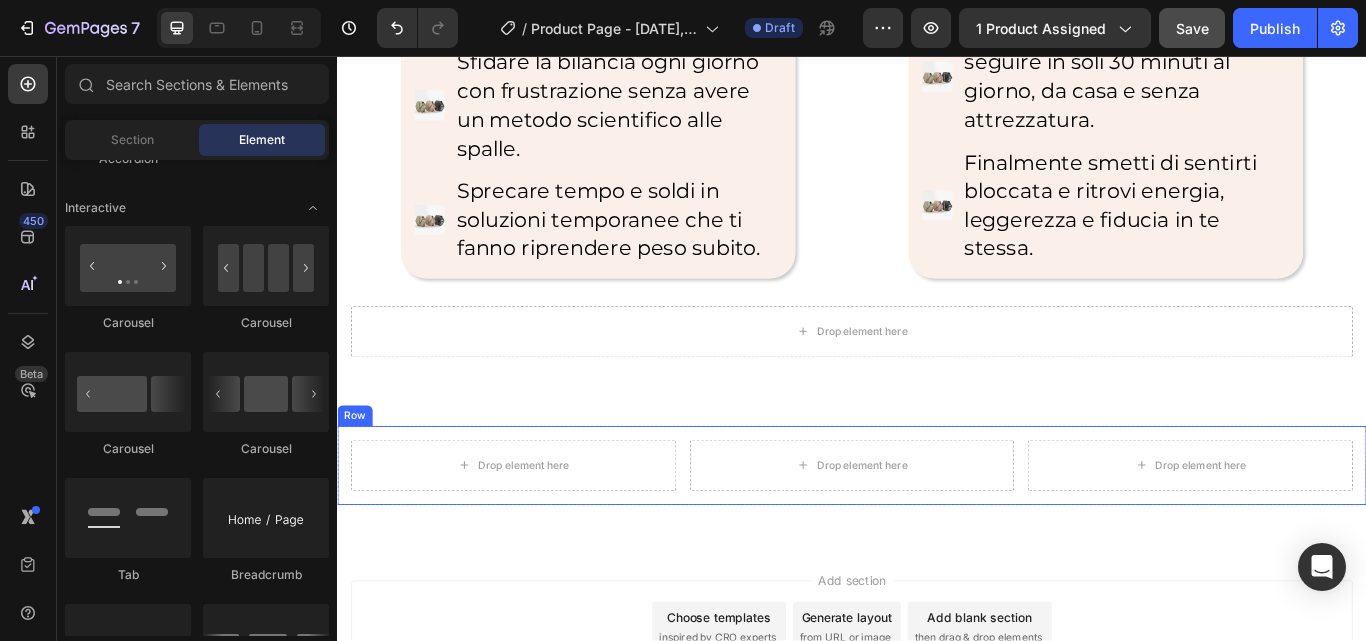 click on "Row" at bounding box center [357, 476] 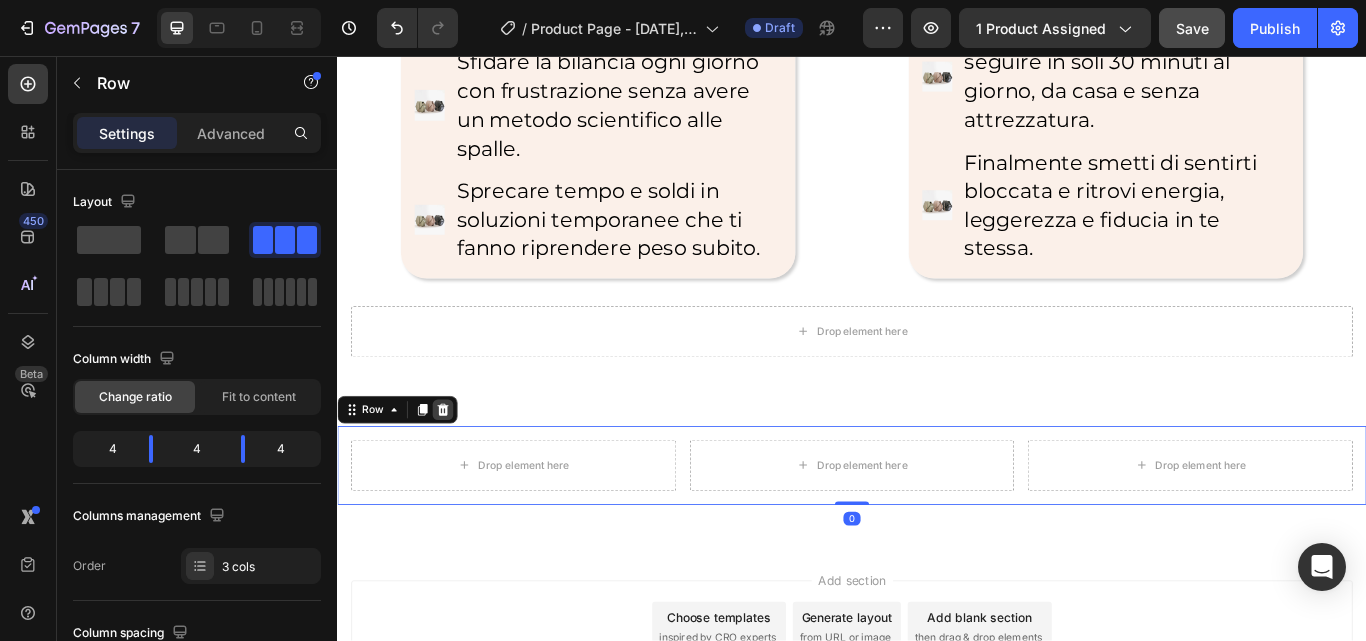 click 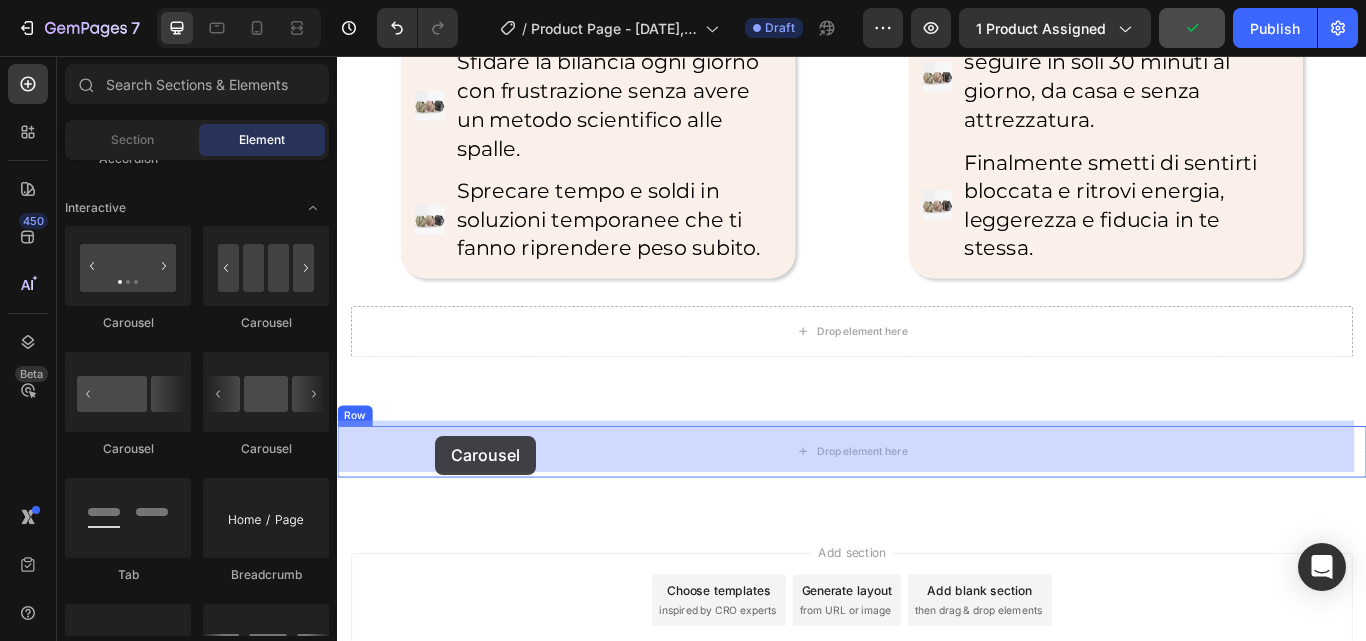drag, startPoint x: 604, startPoint y: 451, endPoint x: 458, endPoint y: 475, distance: 147.95946 